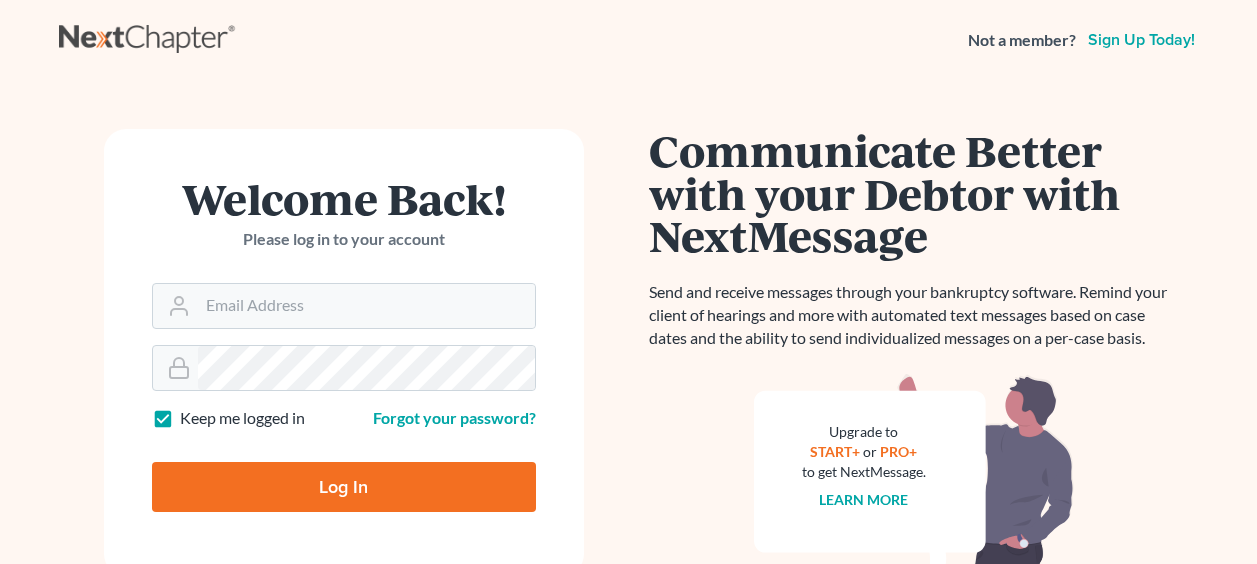 scroll, scrollTop: 0, scrollLeft: 0, axis: both 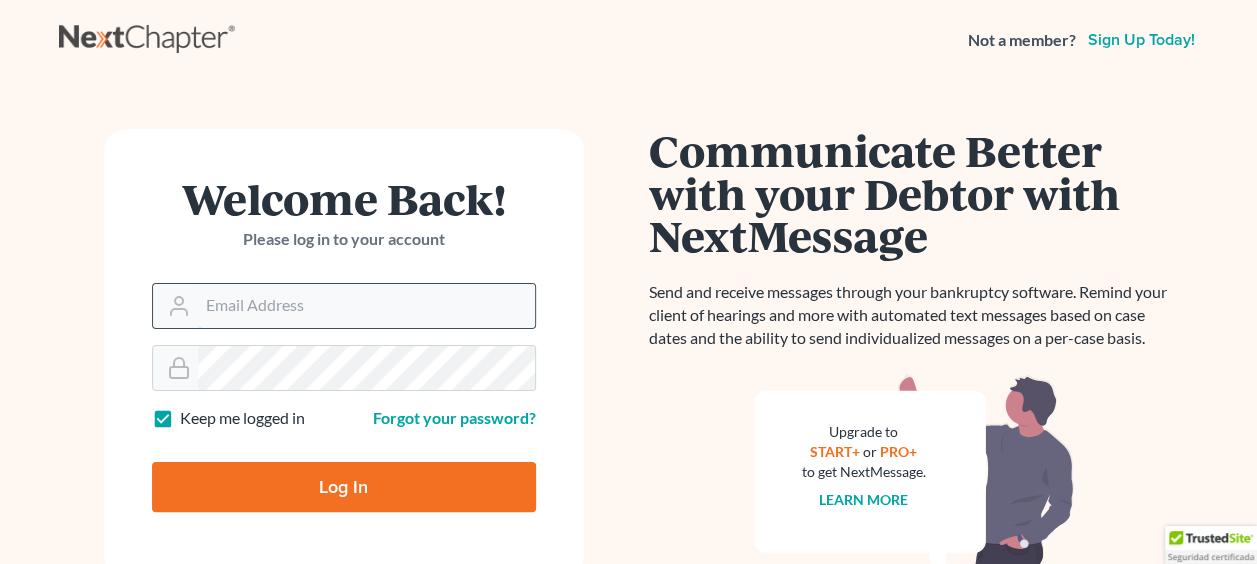click on "Email Address" at bounding box center (366, 306) 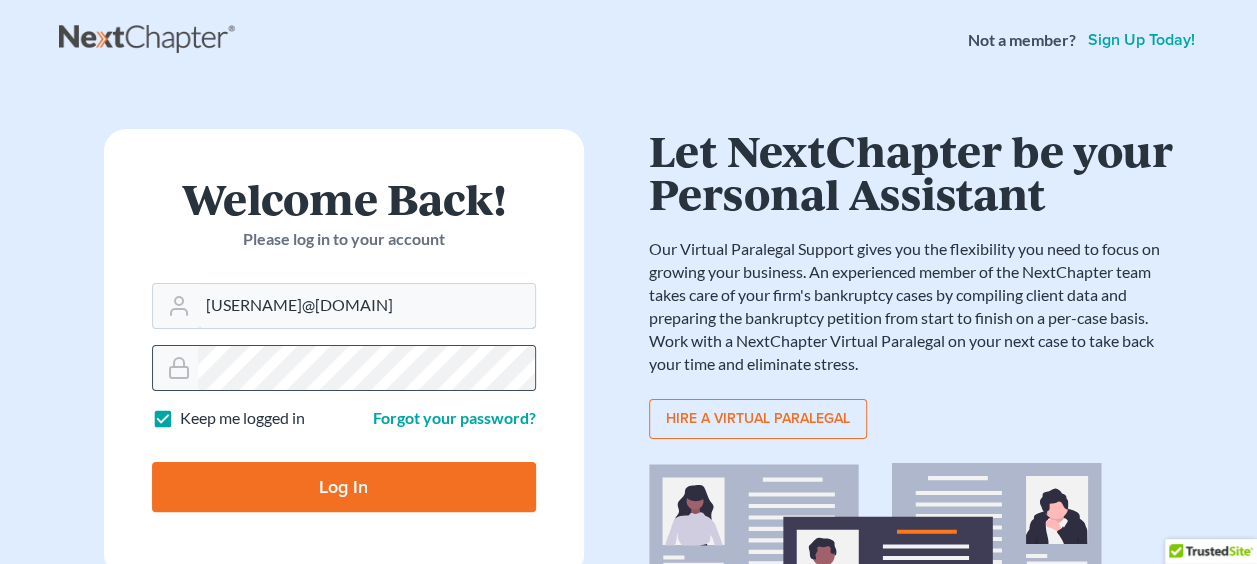 type on "[USERNAME]@[DOMAIN]" 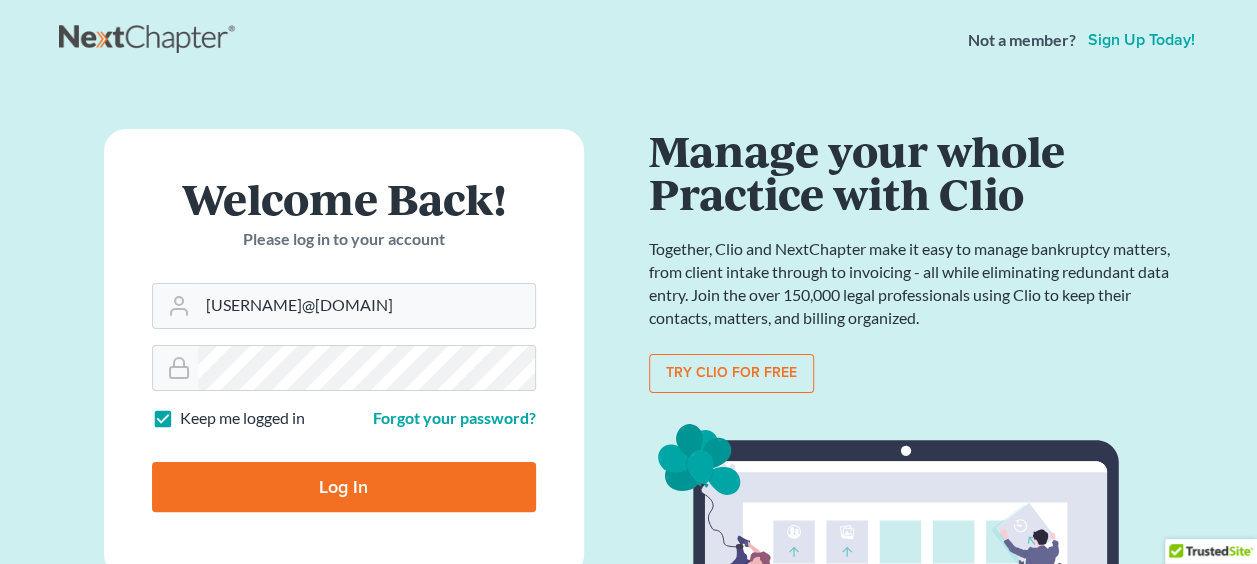 click on "Log In" at bounding box center (344, 487) 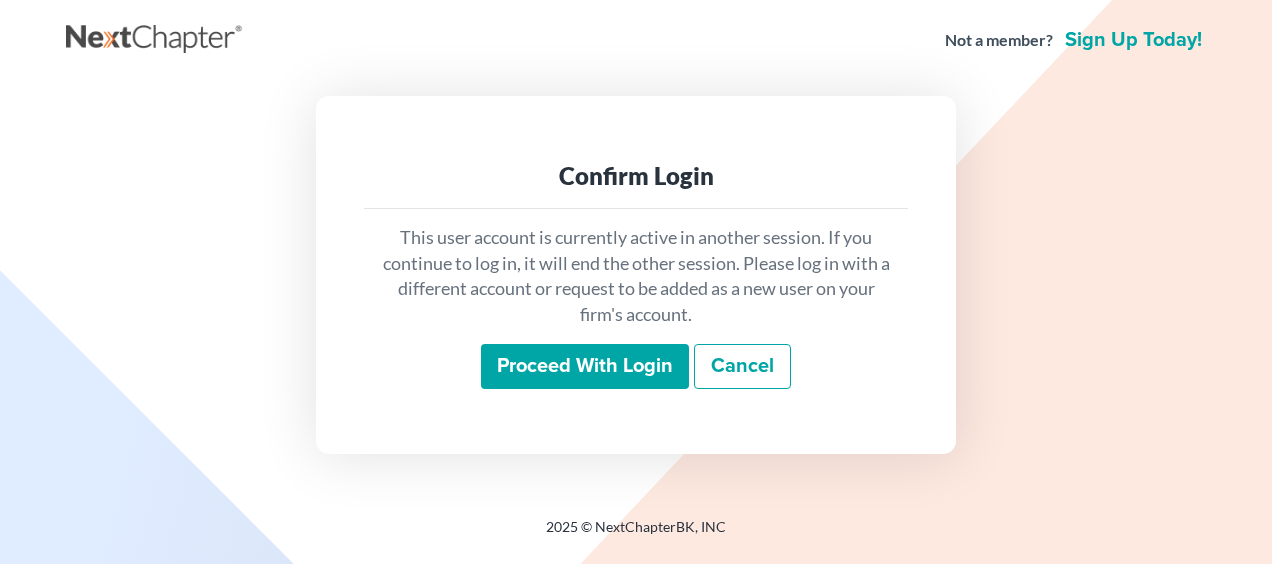 scroll, scrollTop: 0, scrollLeft: 0, axis: both 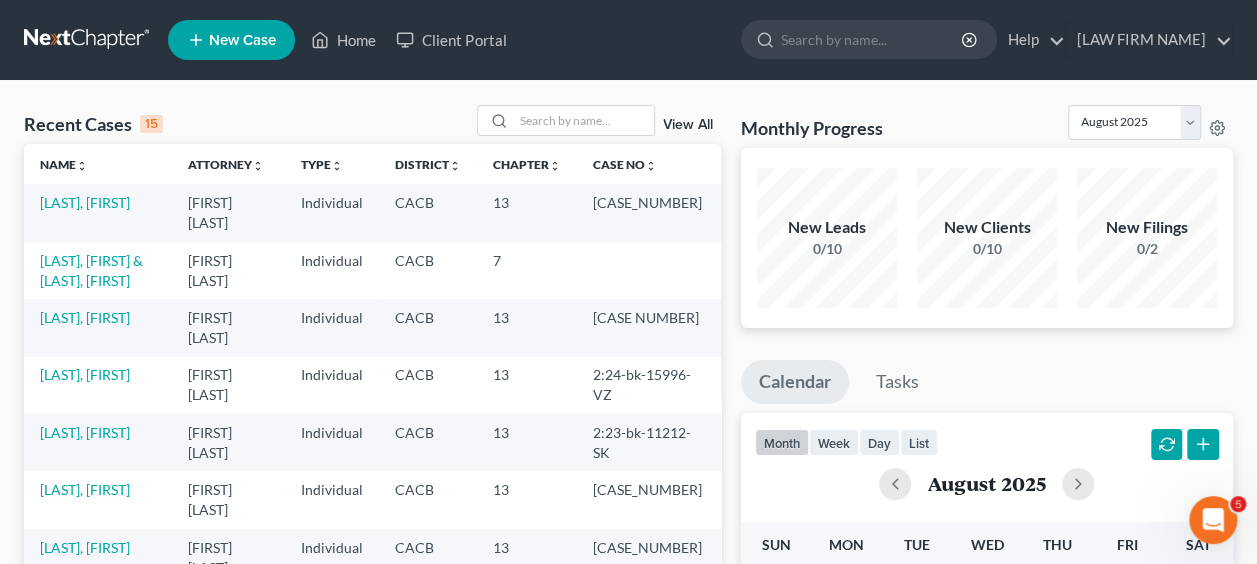click on "New Case" at bounding box center [242, 40] 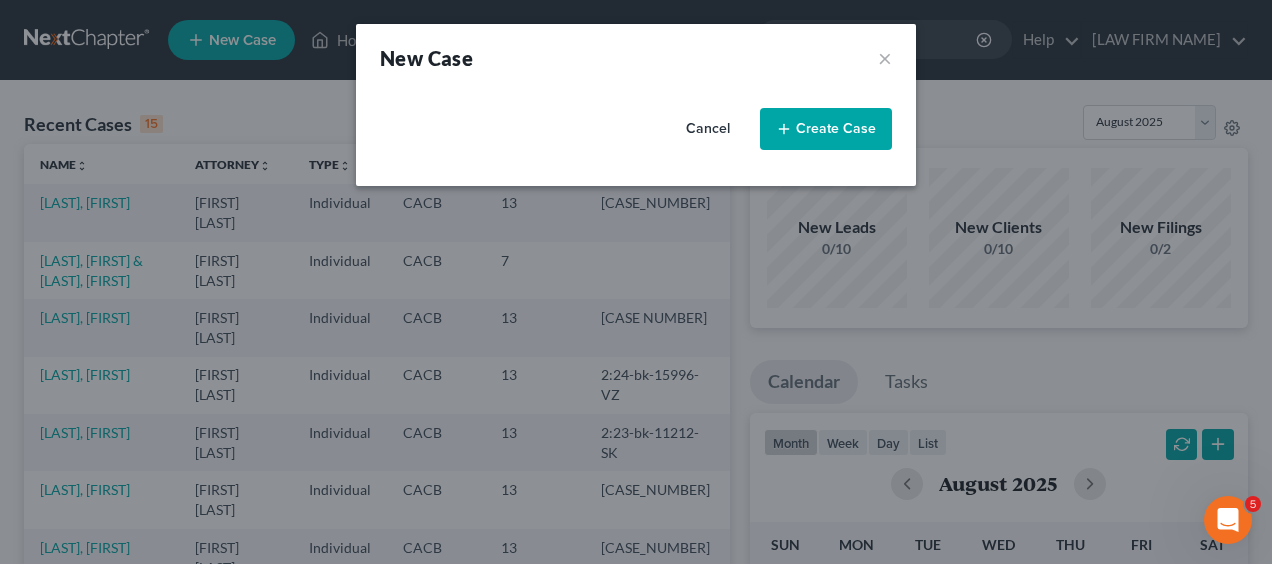 select on "7" 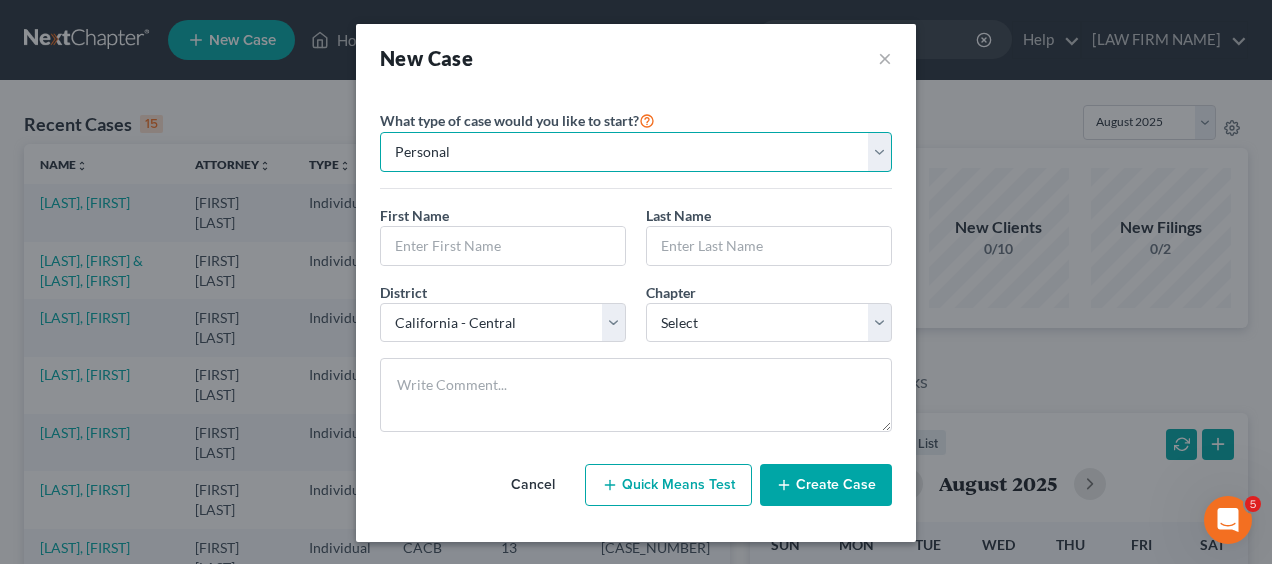 click on "Personal Business" at bounding box center [636, 152] 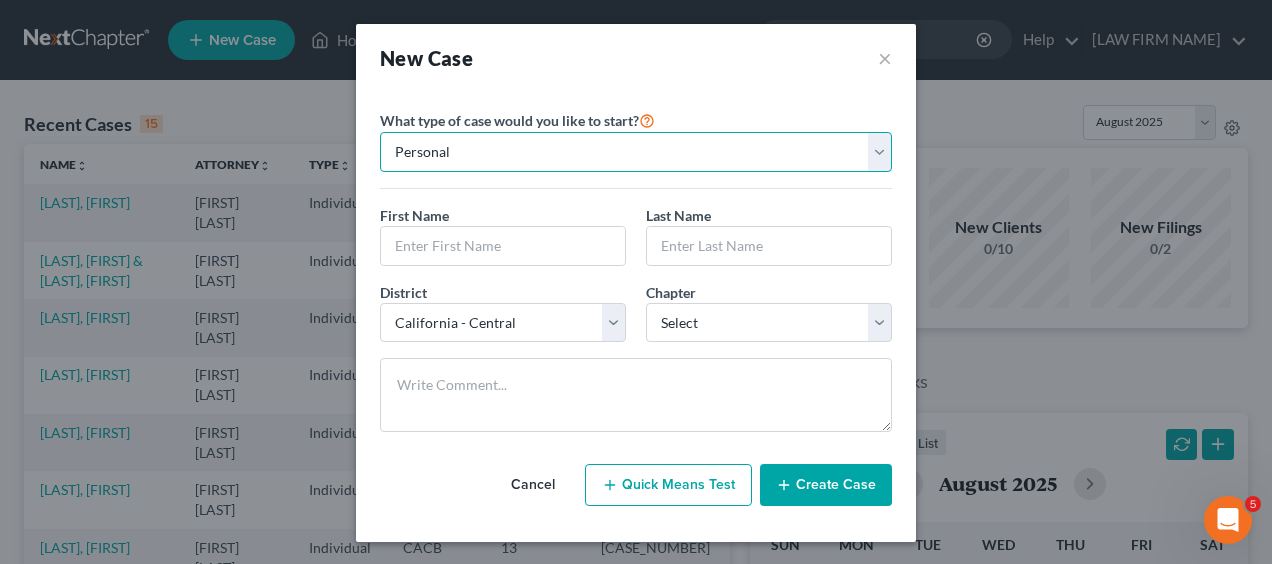 click on "Personal Business" at bounding box center [636, 152] 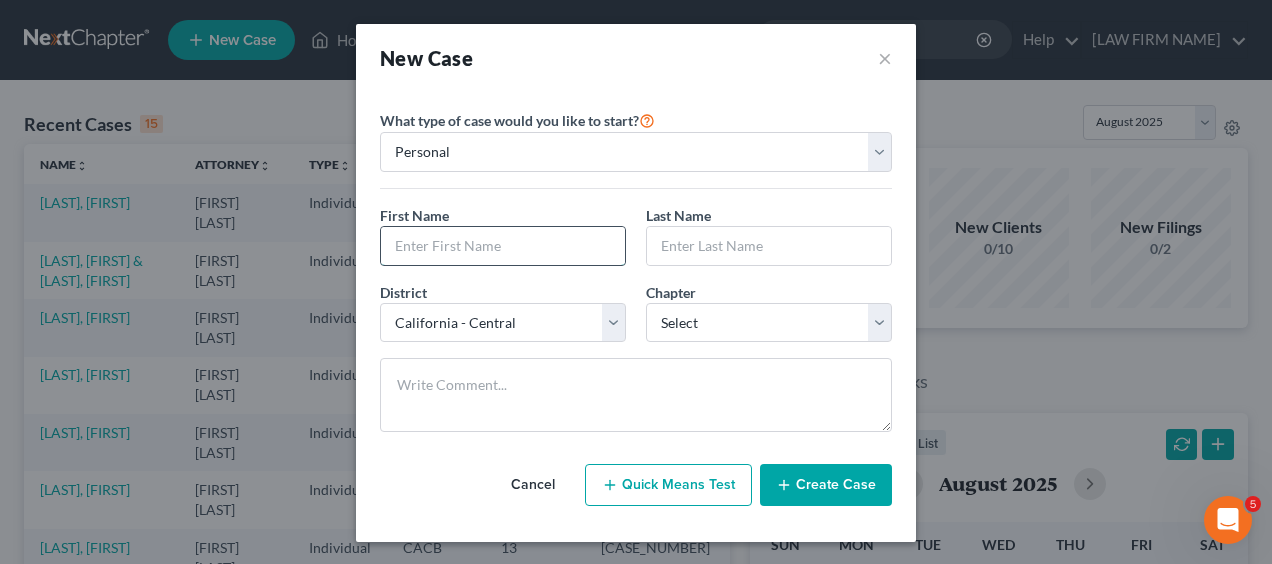 click at bounding box center [503, 246] 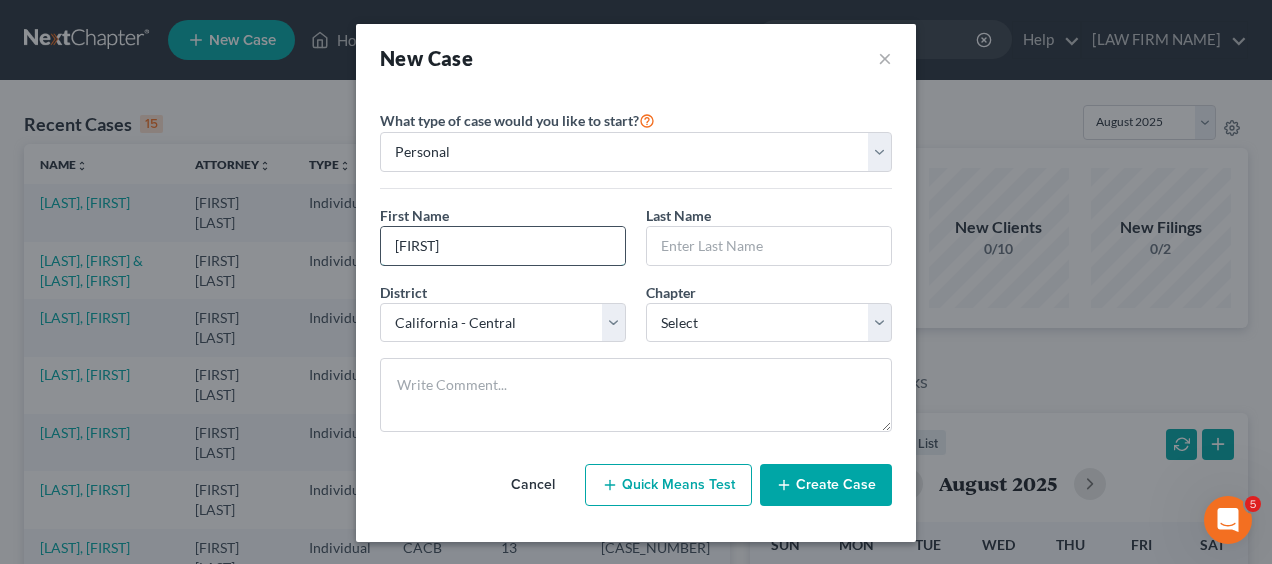 type on "[FIRST]" 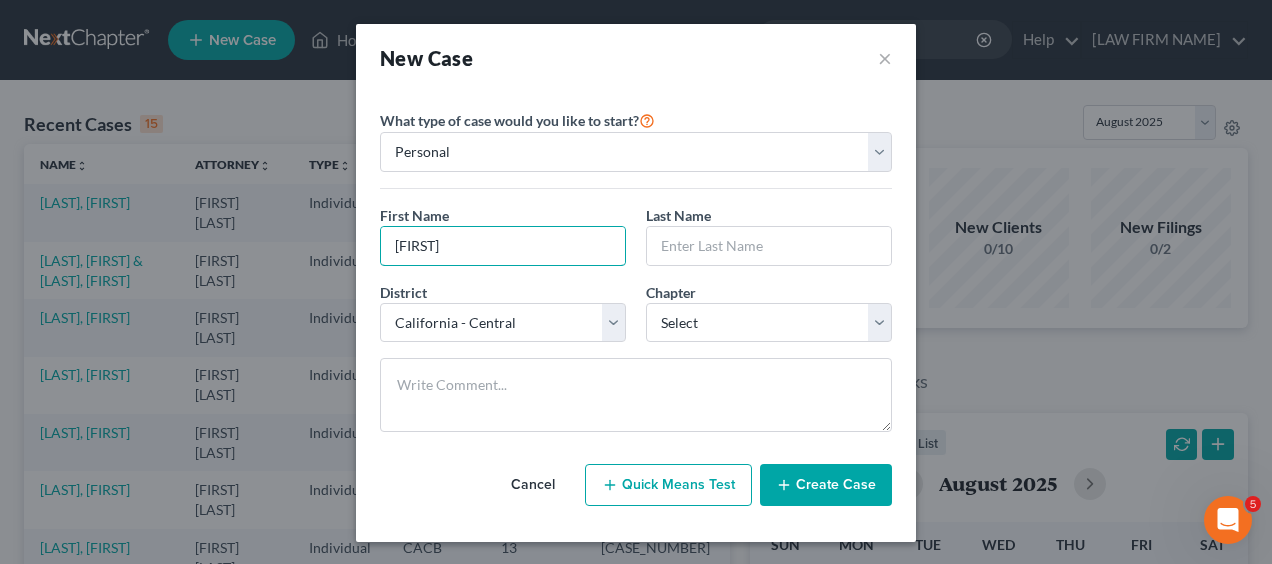 drag, startPoint x: 507, startPoint y: 256, endPoint x: 308, endPoint y: 252, distance: 199.04019 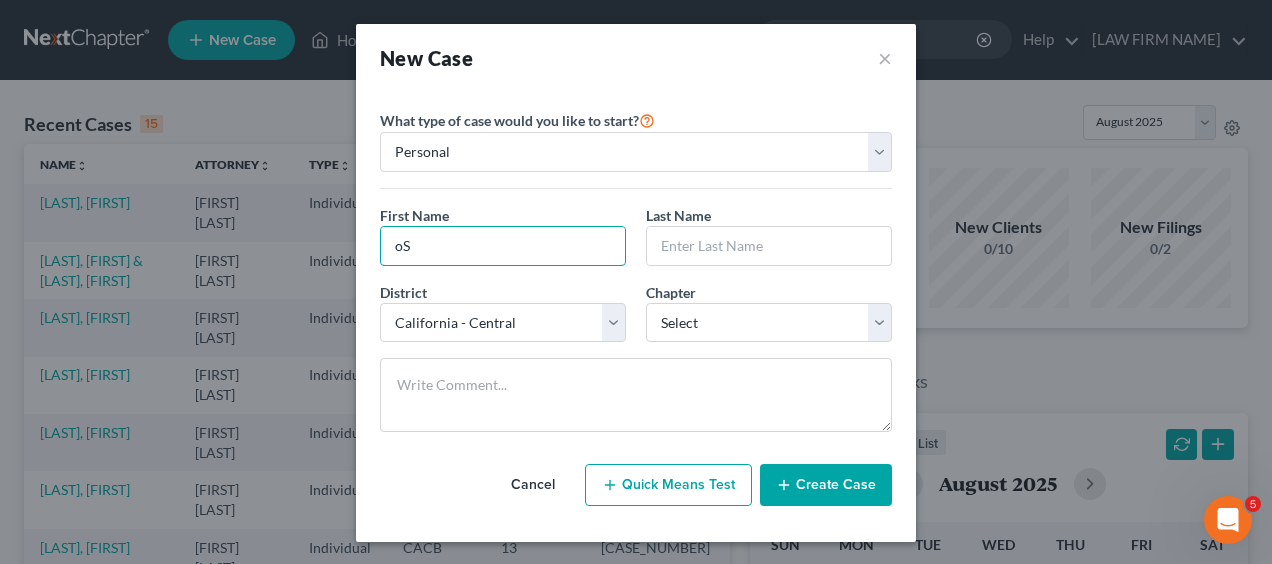 type on "o" 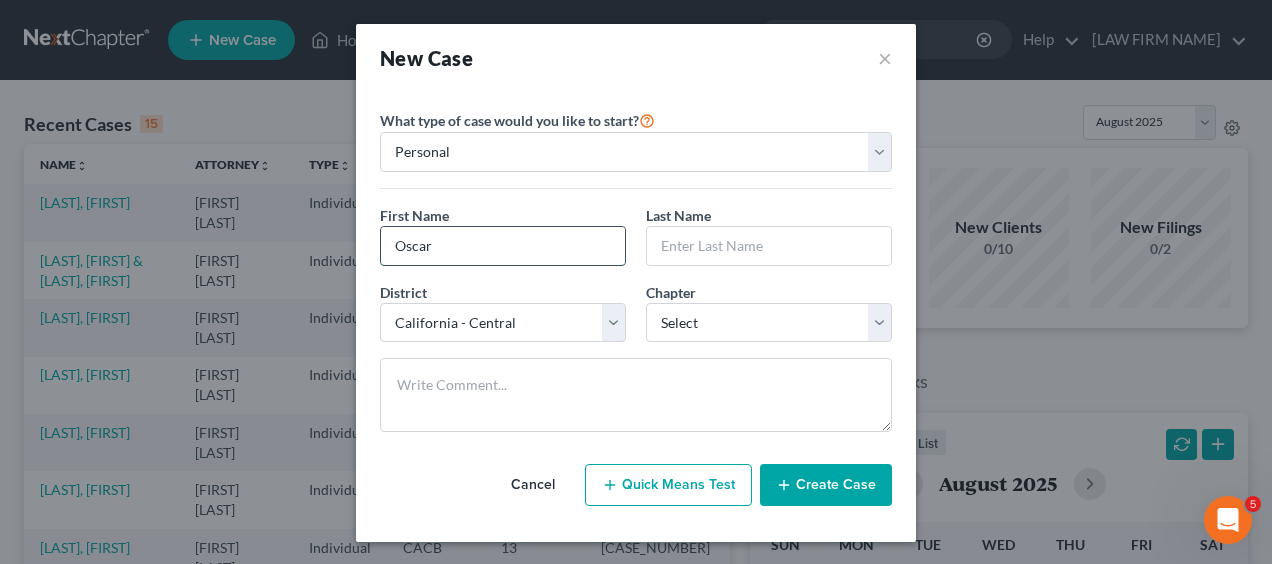 click on "Oscar" at bounding box center (503, 246) 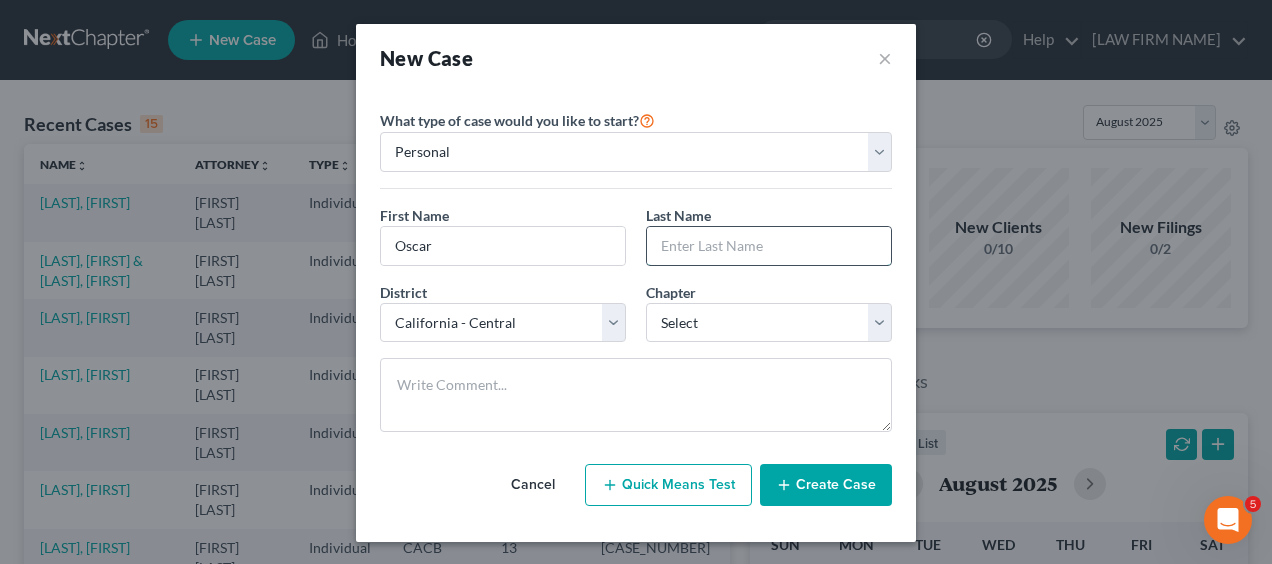 click at bounding box center [769, 246] 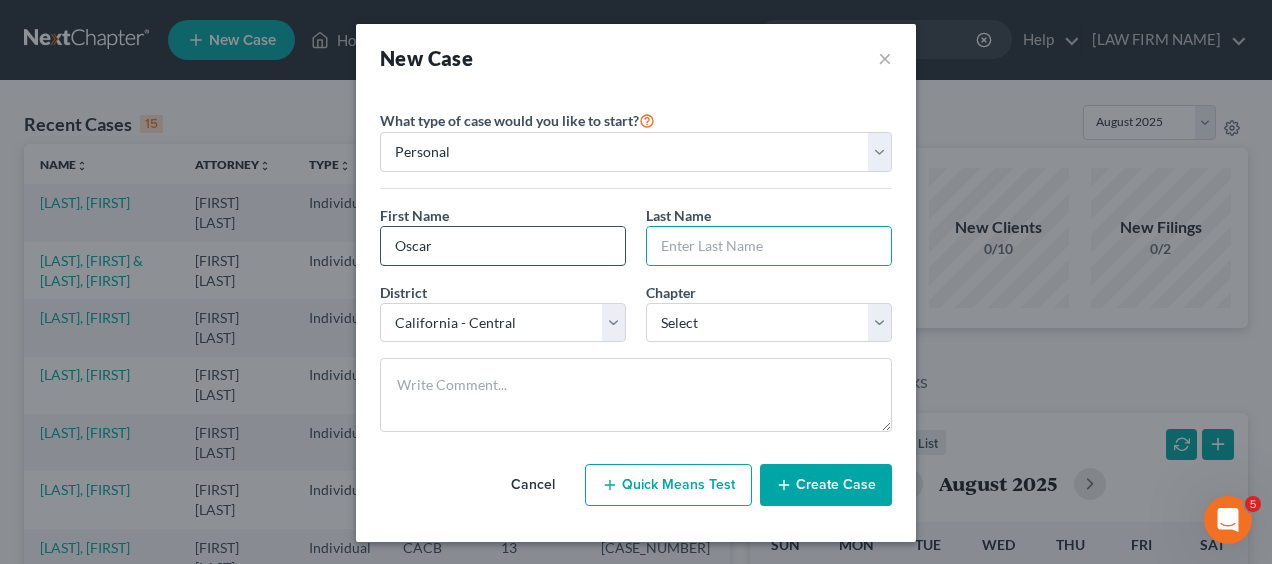 click on "Oscar" at bounding box center [503, 246] 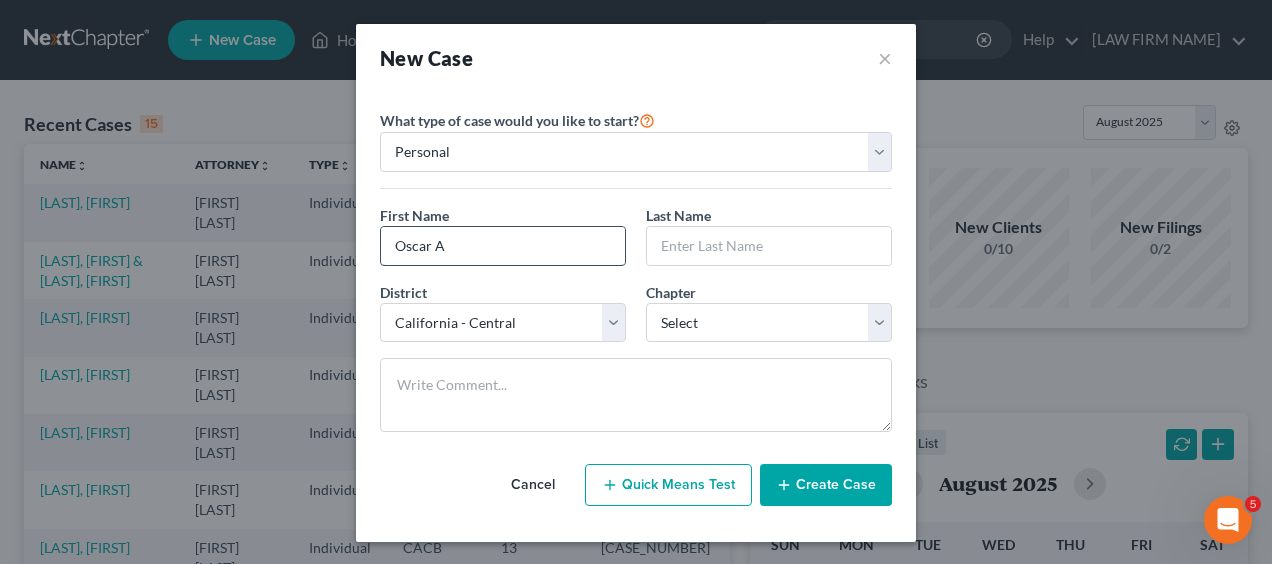 type on "Oscar A" 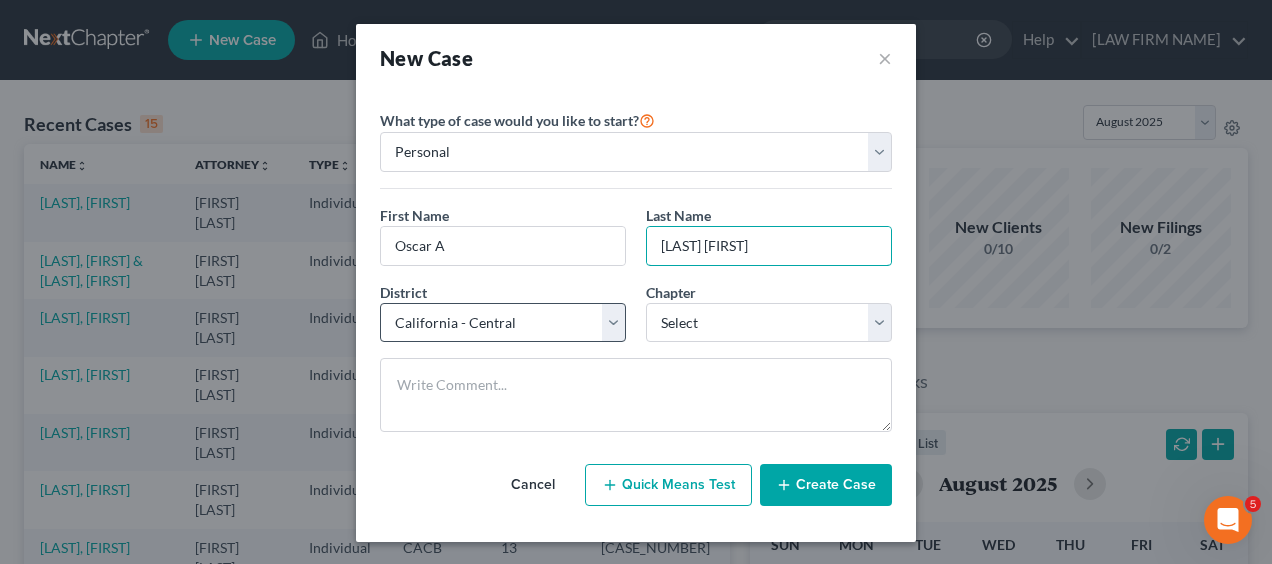 type on "[LAST] [FIRST]" 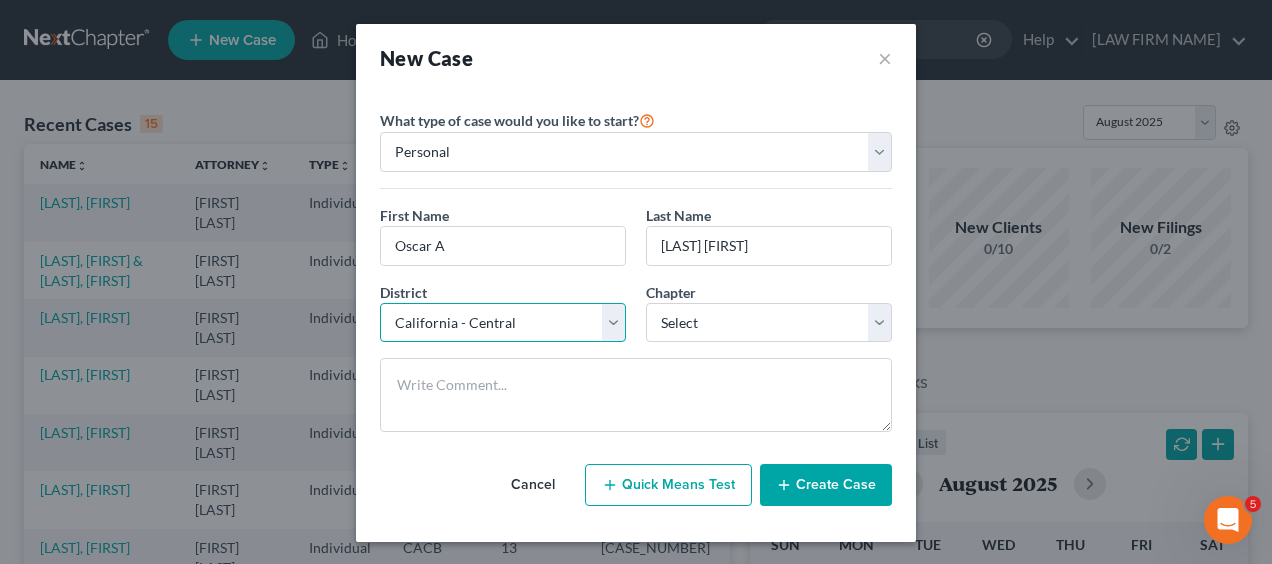 click on "Select Alabama - Middle Alabama - Northern Alabama - Southern Alaska Arizona Arkansas - Eastern Arkansas - Western California - Central California - Eastern California - Northern California - Southern Colorado Connecticut Delaware District of Columbia Florida - Middle Florida - Northern Florida - Southern Georgia - Middle Georgia - Northern Georgia - Southern Guam Hawaii Idaho Illinois - Central Illinois - Northern Illinois - Southern Indiana - Northern Indiana - Southern Iowa - Northern Iowa - Southern Kansas Kentucky - Eastern Kentucky - Western Louisiana - Eastern Louisiana - Middle Louisiana - Western Maine Maryland Massachusetts Michigan - Eastern Michigan - Western Minnesota Mississippi - Northern Mississippi - Southern Missouri - Eastern Missouri - Western Montana Nebraska Nevada New Hampshire New Jersey New Mexico New York - Eastern New York - Northern New York - Southern New York - Western North Carolina - Eastern North Carolina - Middle North Carolina - Western North Dakota Ohio - Northern Oregon" at bounding box center [503, 323] 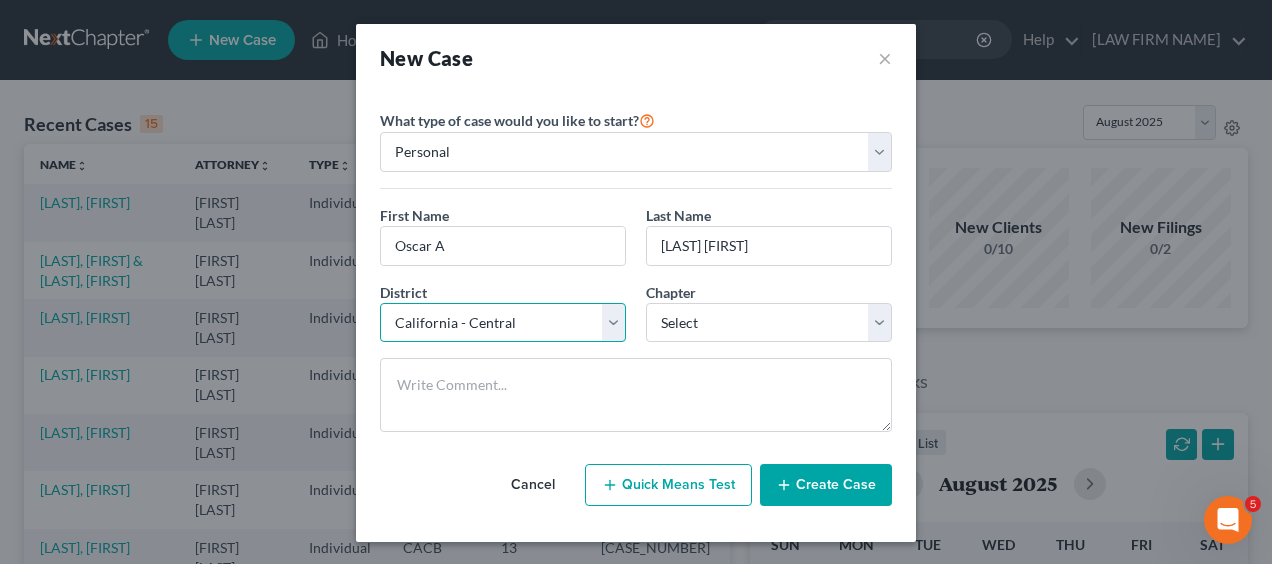 click on "Select Alabama - Middle Alabama - Northern Alabama - Southern Alaska Arizona Arkansas - Eastern Arkansas - Western California - Central California - Eastern California - Northern California - Southern Colorado Connecticut Delaware District of Columbia Florida - Middle Florida - Northern Florida - Southern Georgia - Middle Georgia - Northern Georgia - Southern Guam Hawaii Idaho Illinois - Central Illinois - Northern Illinois - Southern Indiana - Northern Indiana - Southern Iowa - Northern Iowa - Southern Kansas Kentucky - Eastern Kentucky - Western Louisiana - Eastern Louisiana - Middle Louisiana - Western Maine Maryland Massachusetts Michigan - Eastern Michigan - Western Minnesota Mississippi - Northern Mississippi - Southern Missouri - Eastern Missouri - Western Montana Nebraska Nevada New Hampshire New Jersey New Mexico New York - Eastern New York - Northern New York - Southern New York - Western North Carolina - Eastern North Carolina - Middle North Carolina - Western North Dakota Ohio - Northern Oregon" at bounding box center (503, 323) 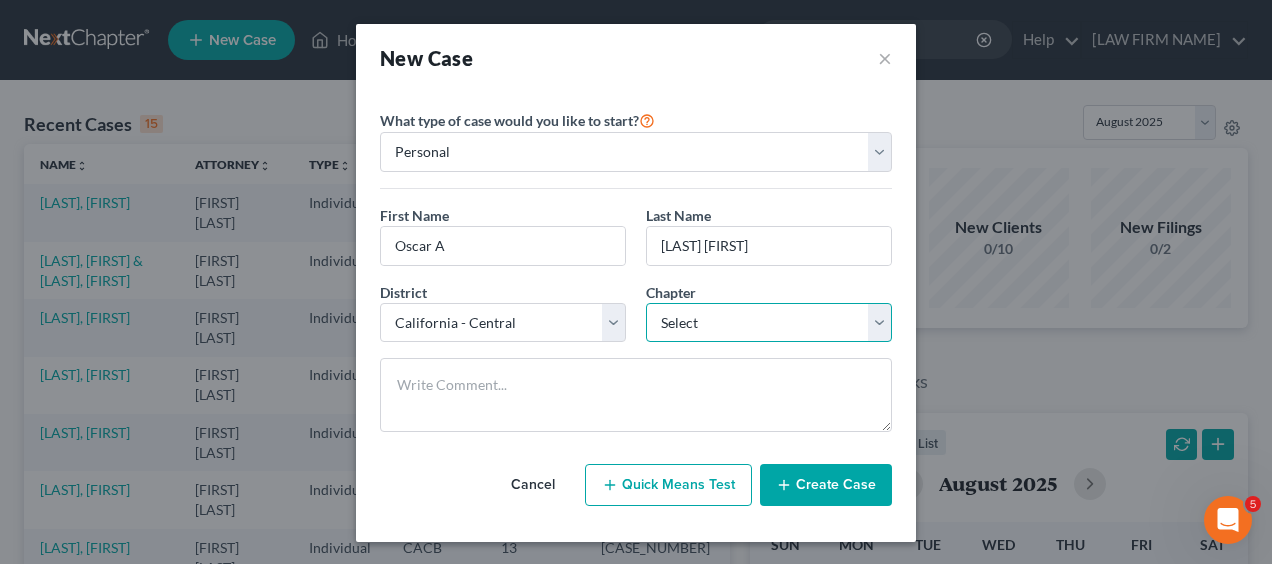 click on "Select 7 11 12 13" at bounding box center [769, 323] 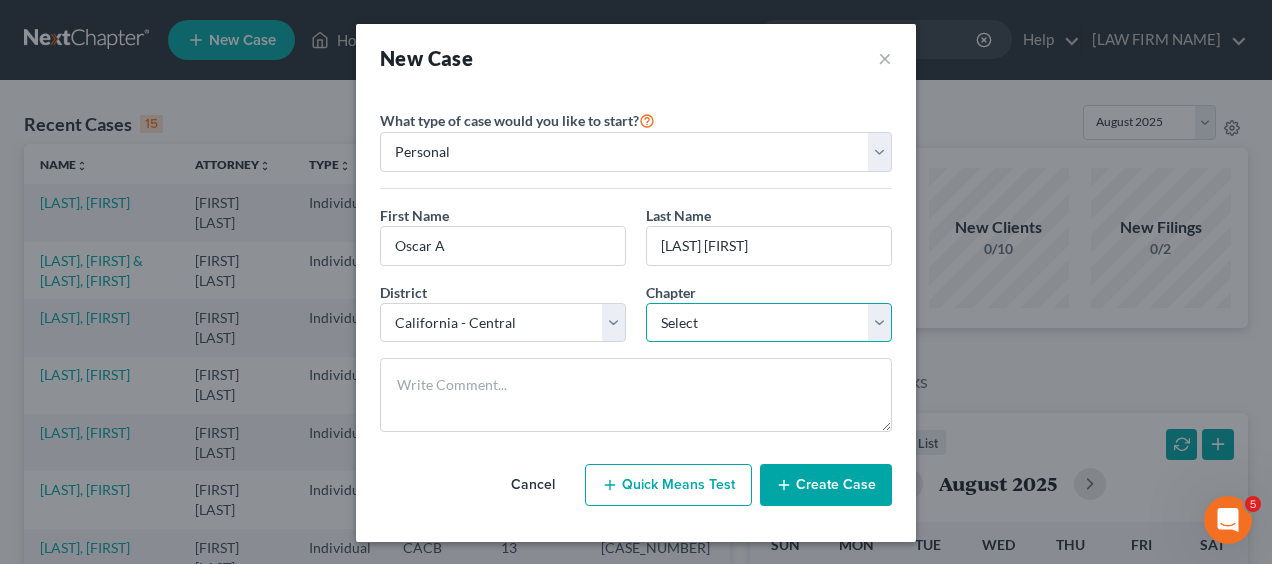 select on "0" 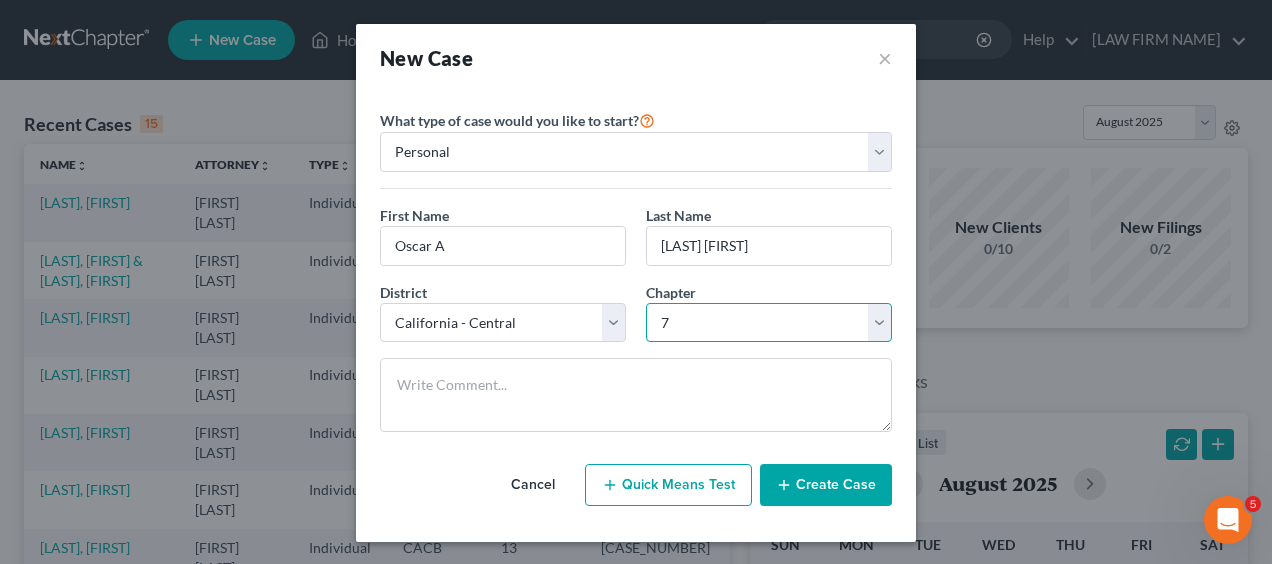 click on "Select 7 11 12 13" at bounding box center [769, 323] 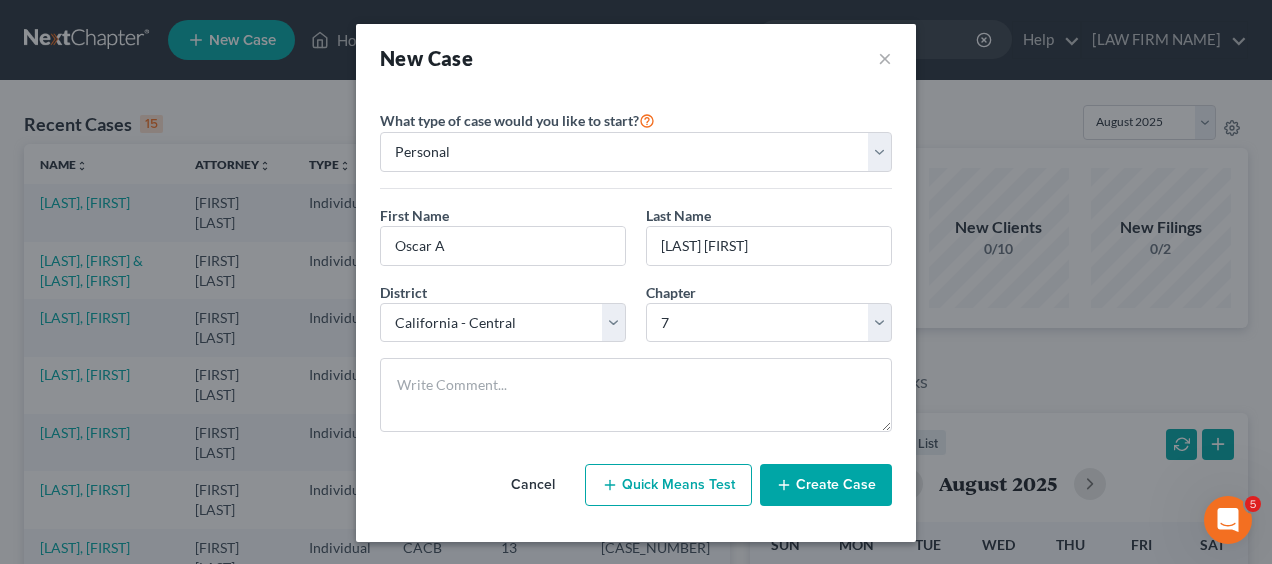 click on "Create Case" at bounding box center (826, 485) 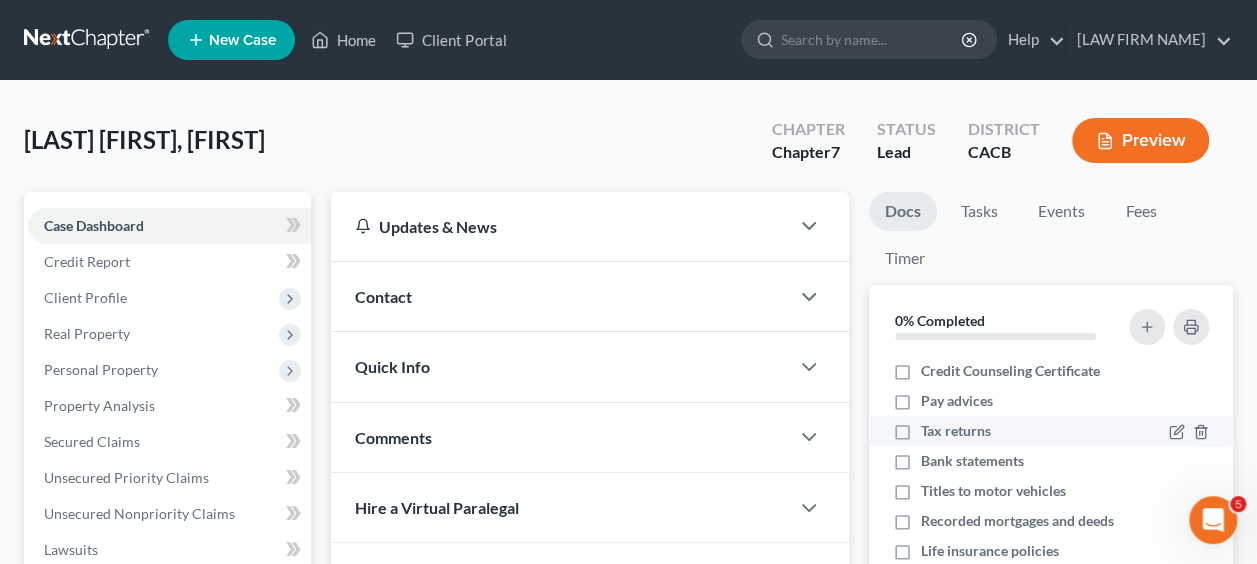 click on "Tax returns" at bounding box center [956, 431] 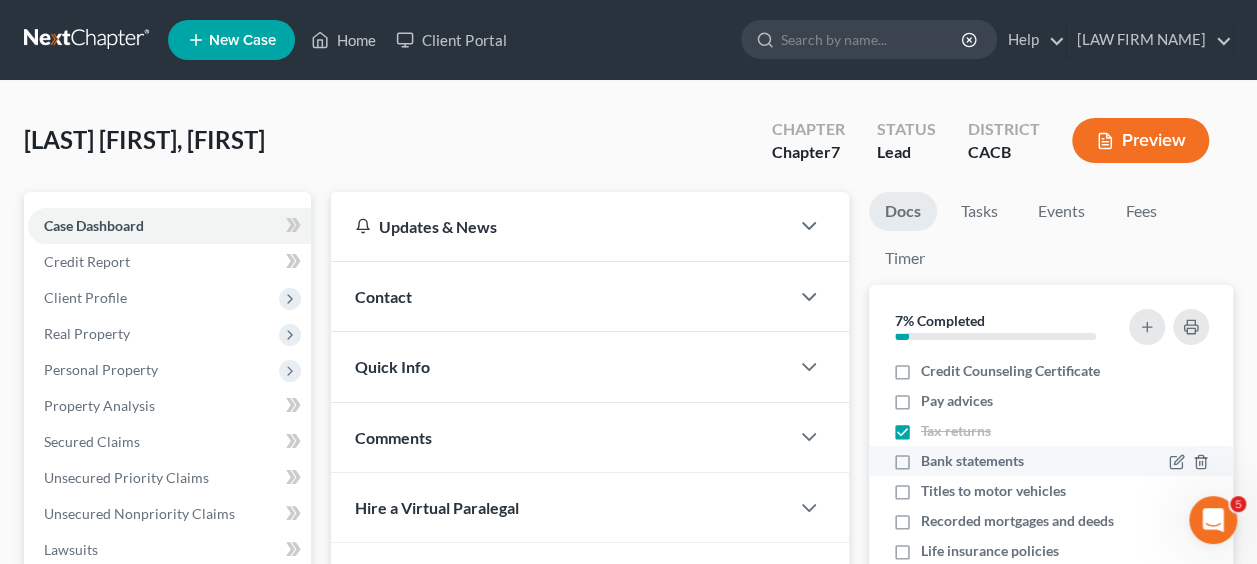 click on "Bank statements" at bounding box center [972, 461] 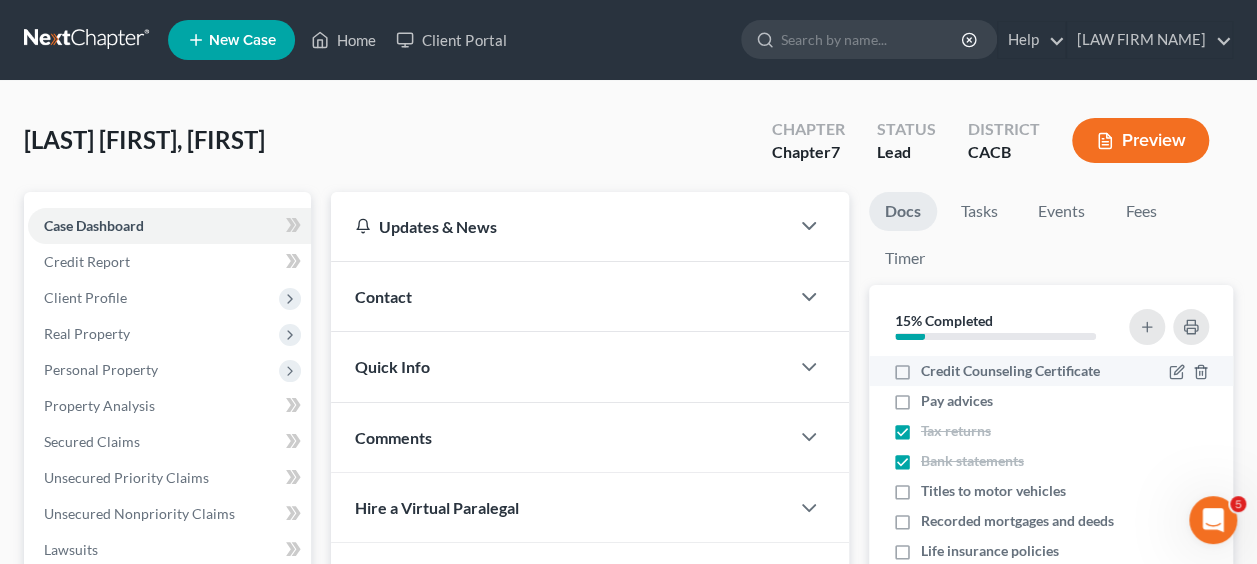 click on "Credit Counseling Certificate" at bounding box center (1010, 371) 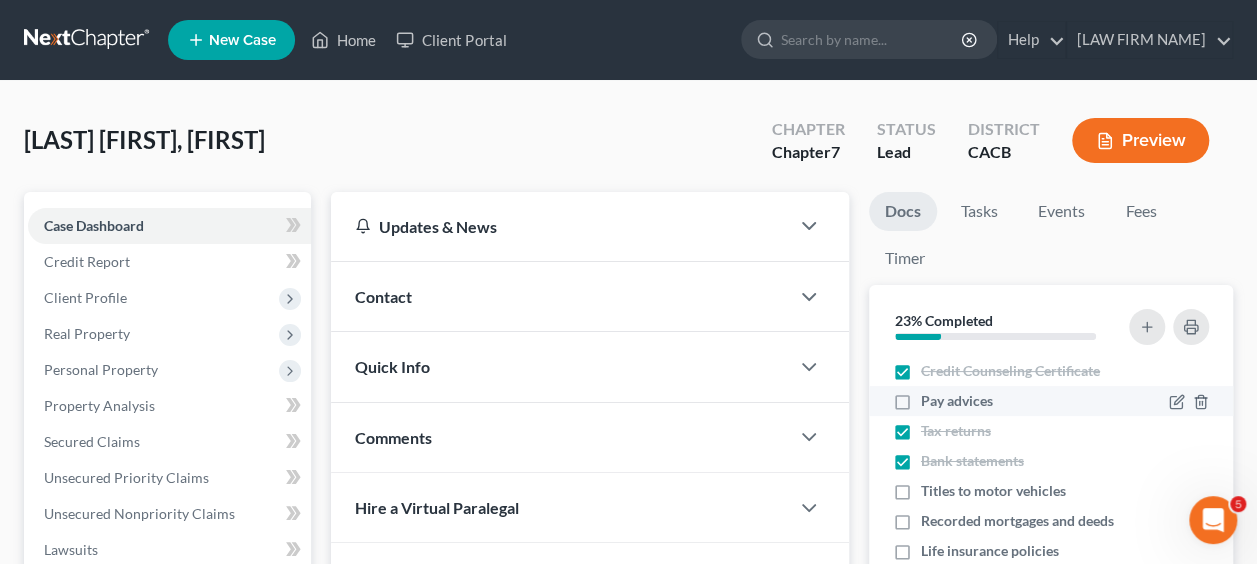 click on "Pay advices" at bounding box center (957, 401) 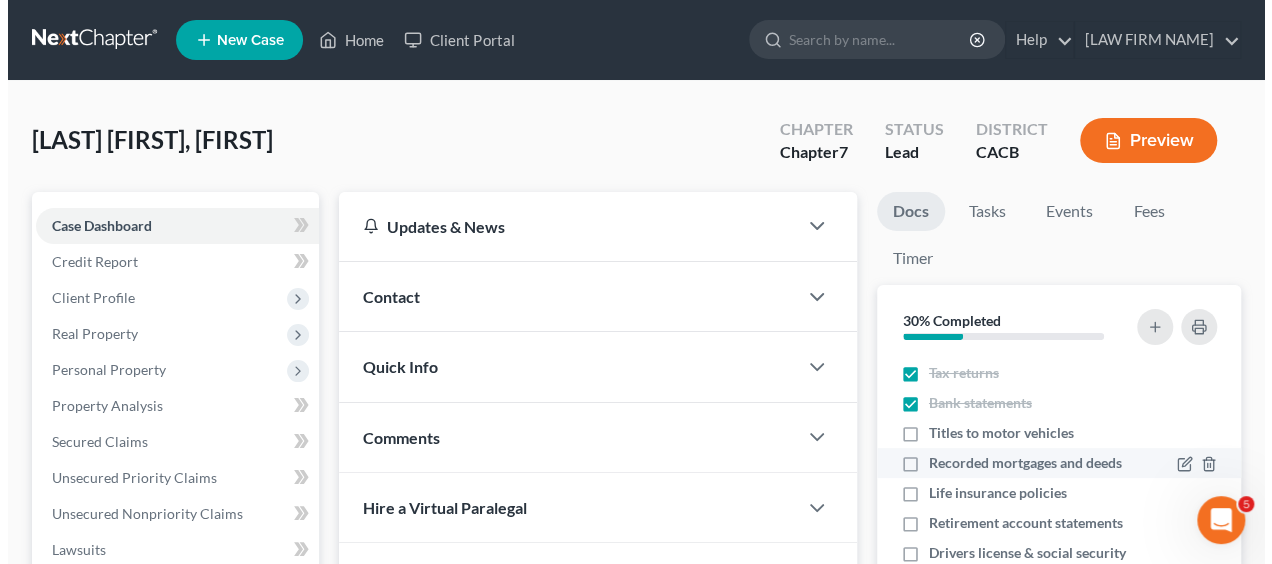 scroll, scrollTop: 98, scrollLeft: 0, axis: vertical 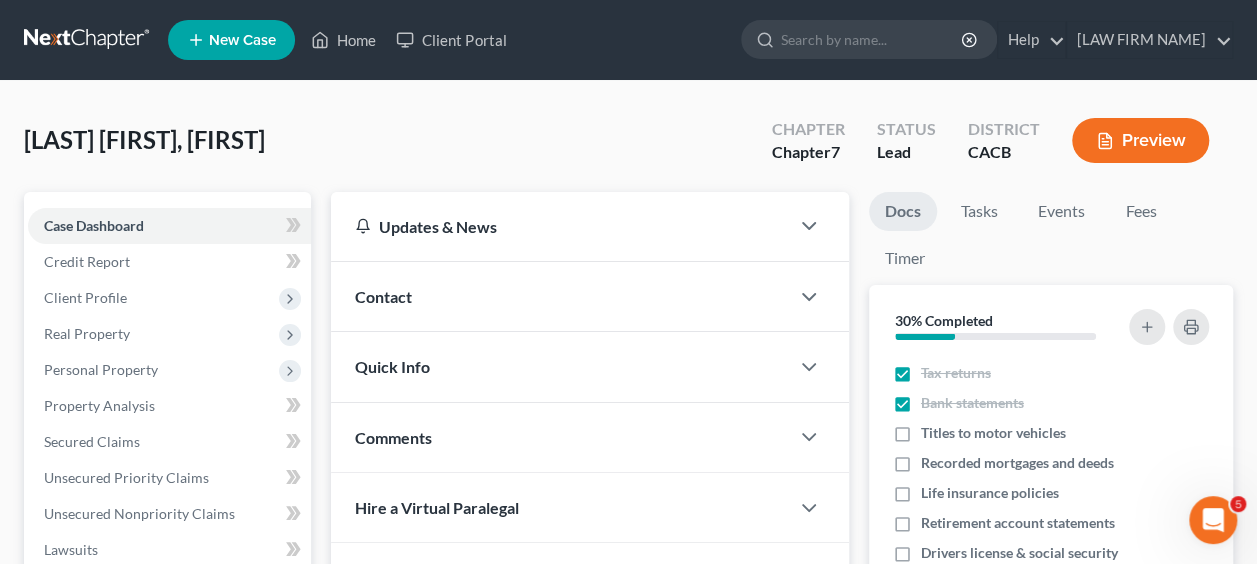 click on "Contact" at bounding box center (560, 296) 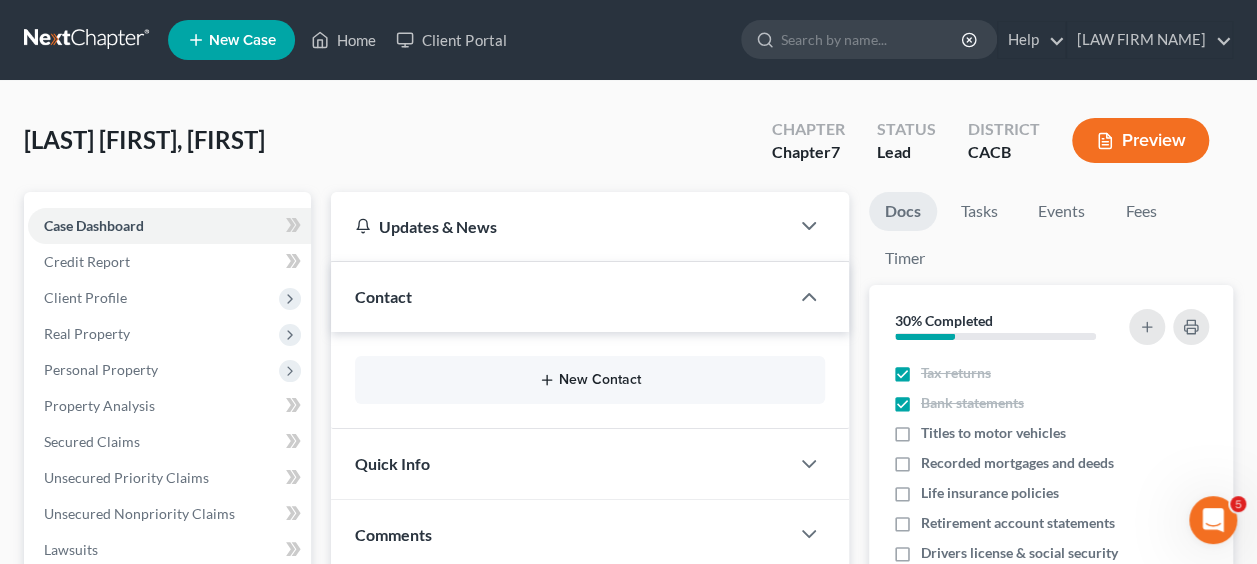 click on "New Contact" at bounding box center [590, 380] 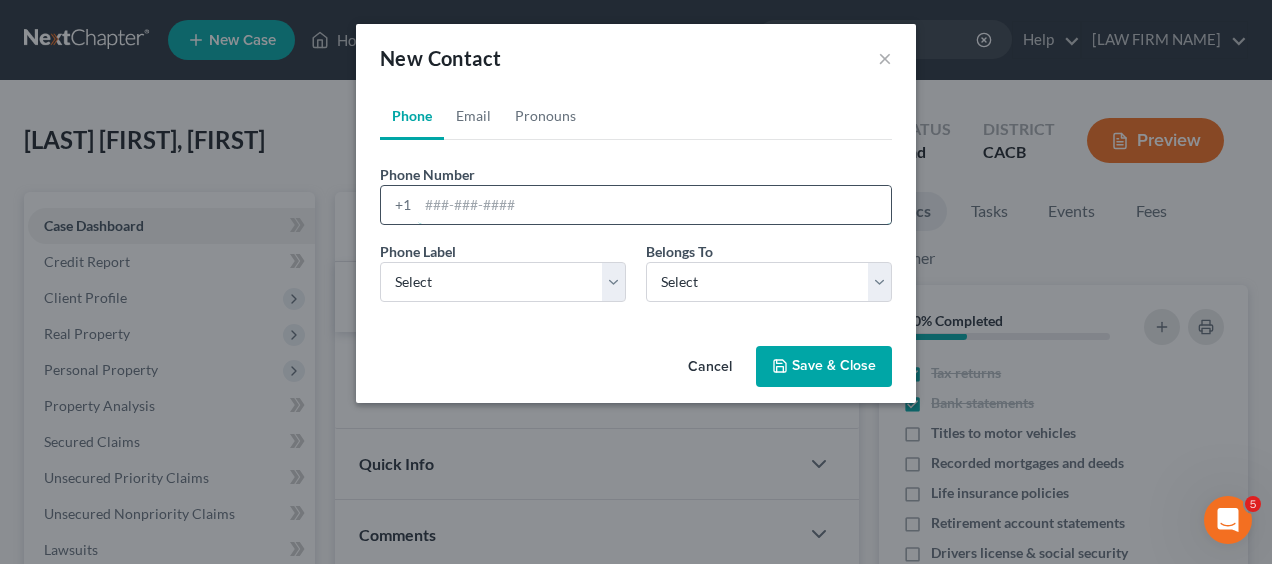 click at bounding box center (654, 205) 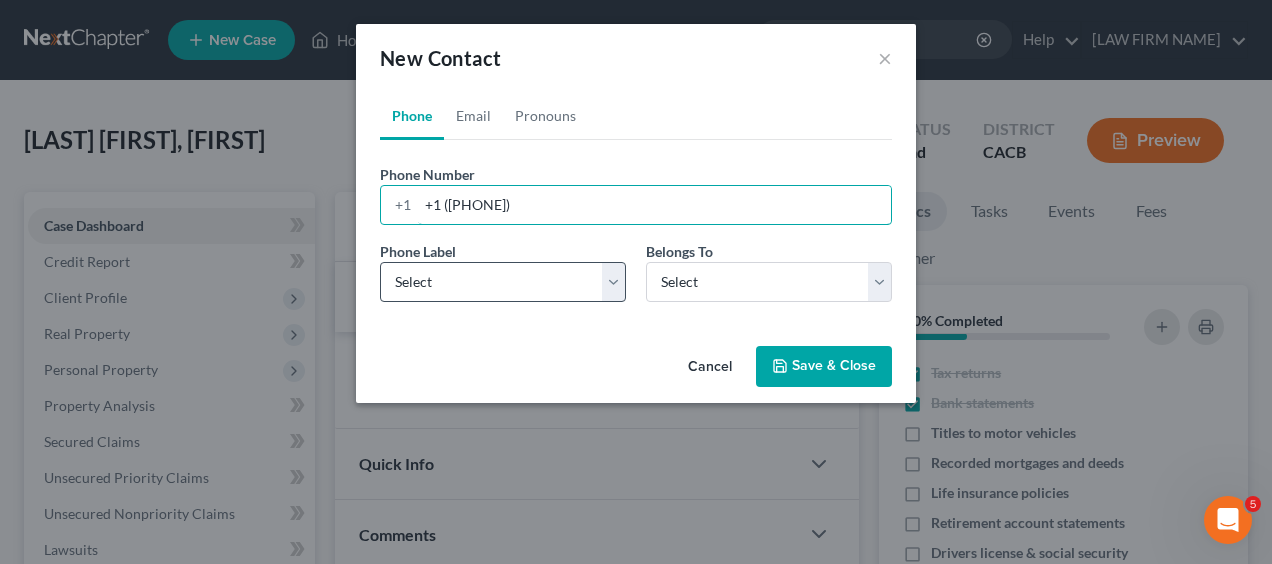 type on "+1 ([PHONE])" 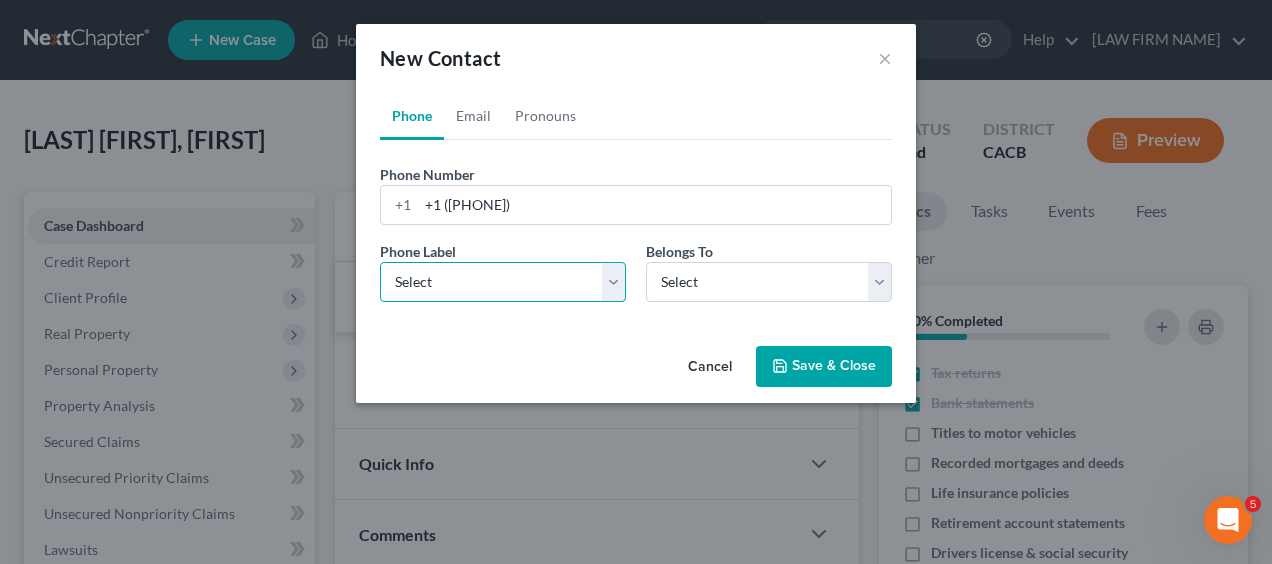 click on "Select Mobile Home Work Other" at bounding box center (503, 282) 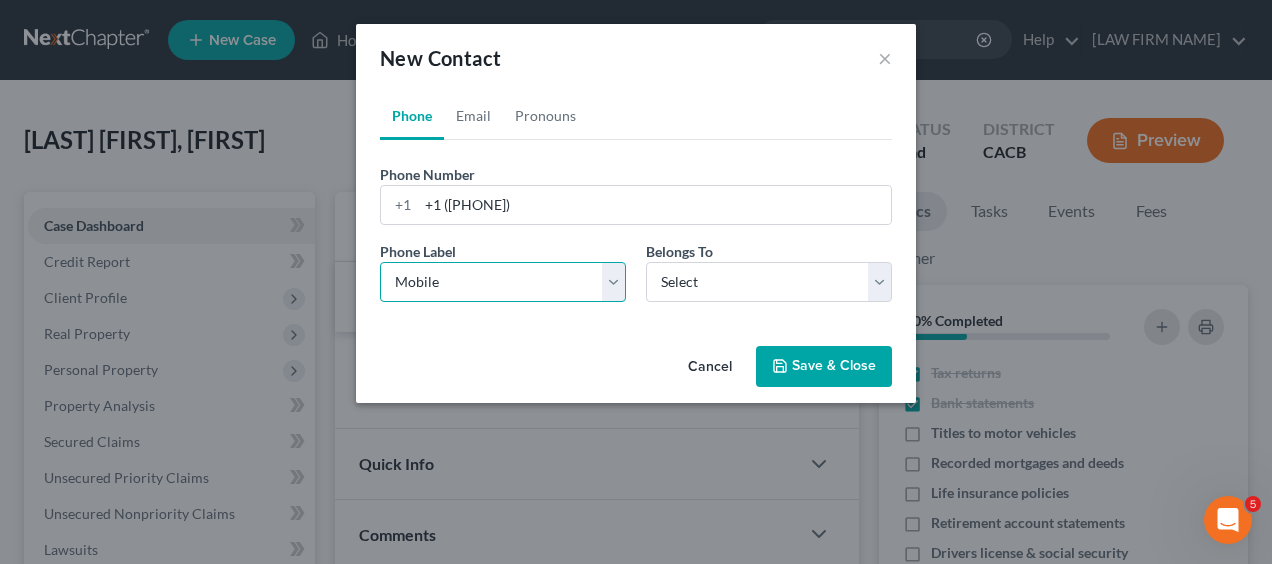 click on "Select Mobile Home Work Other" at bounding box center (503, 282) 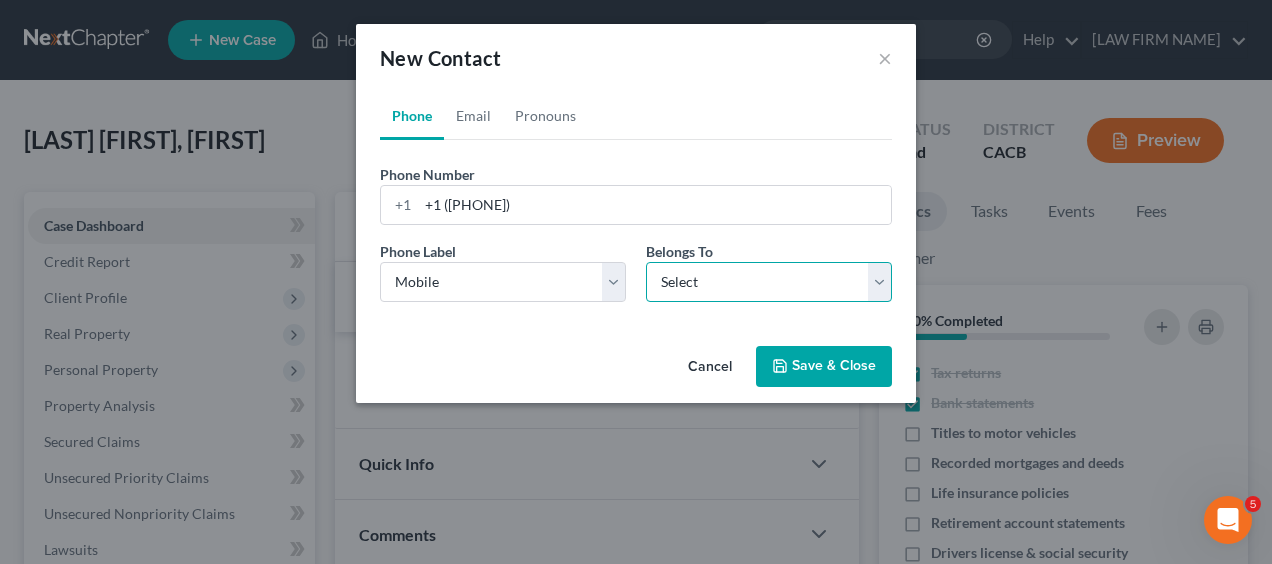 click on "Select Client Other" at bounding box center [769, 282] 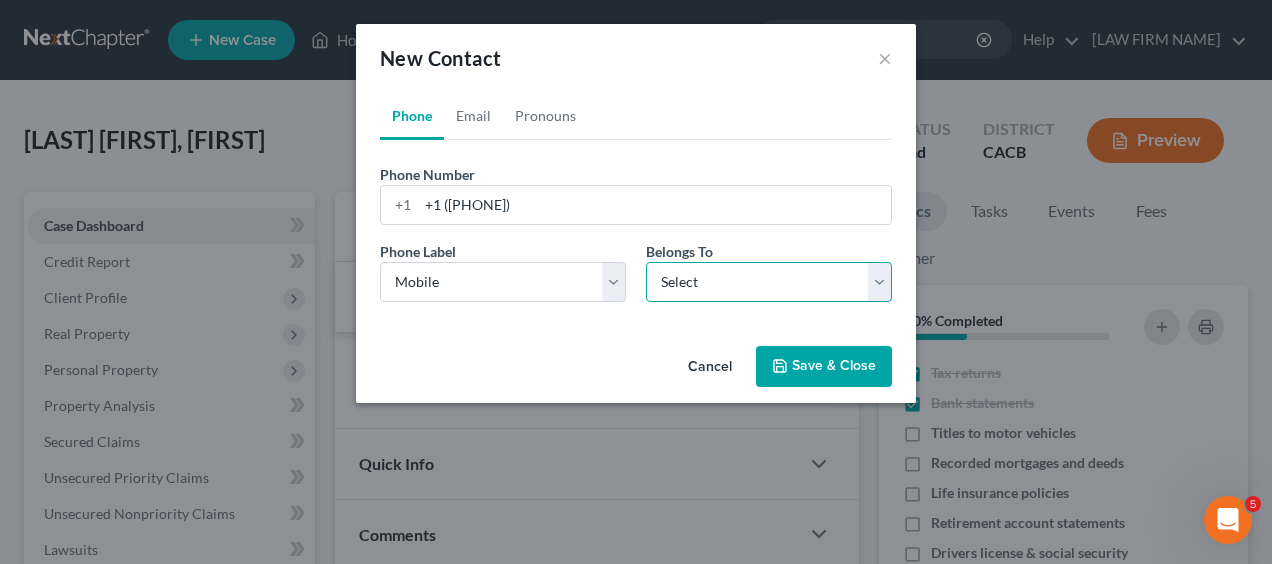 select on "0" 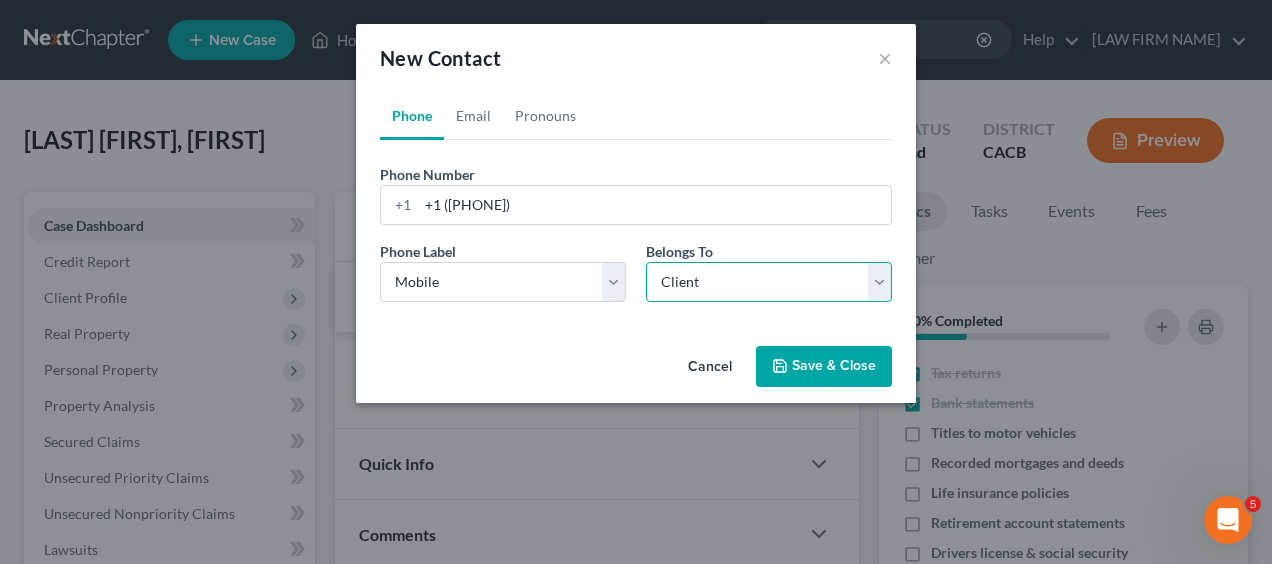 click on "Select Client Other" at bounding box center [769, 282] 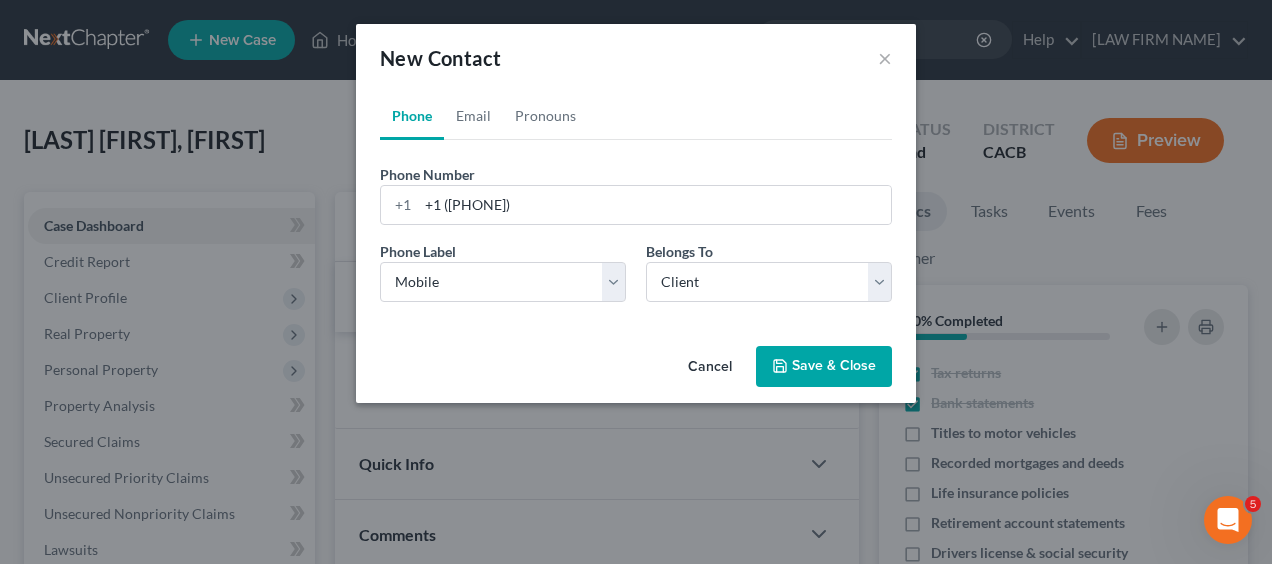 click on "Save & Close" at bounding box center (824, 367) 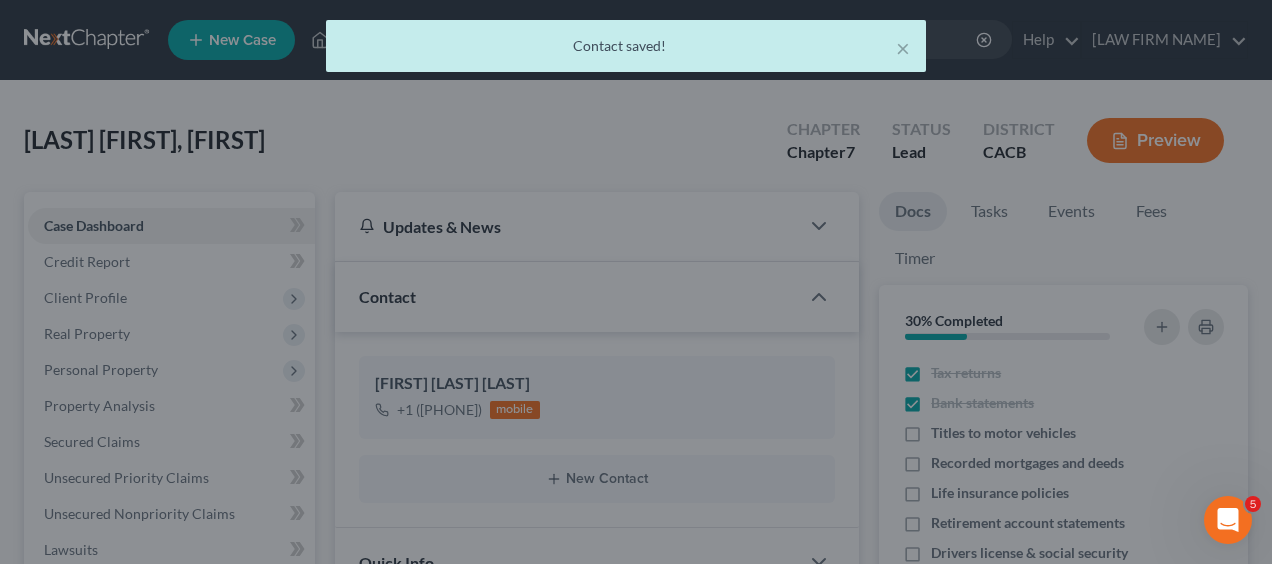 scroll, scrollTop: 98, scrollLeft: 0, axis: vertical 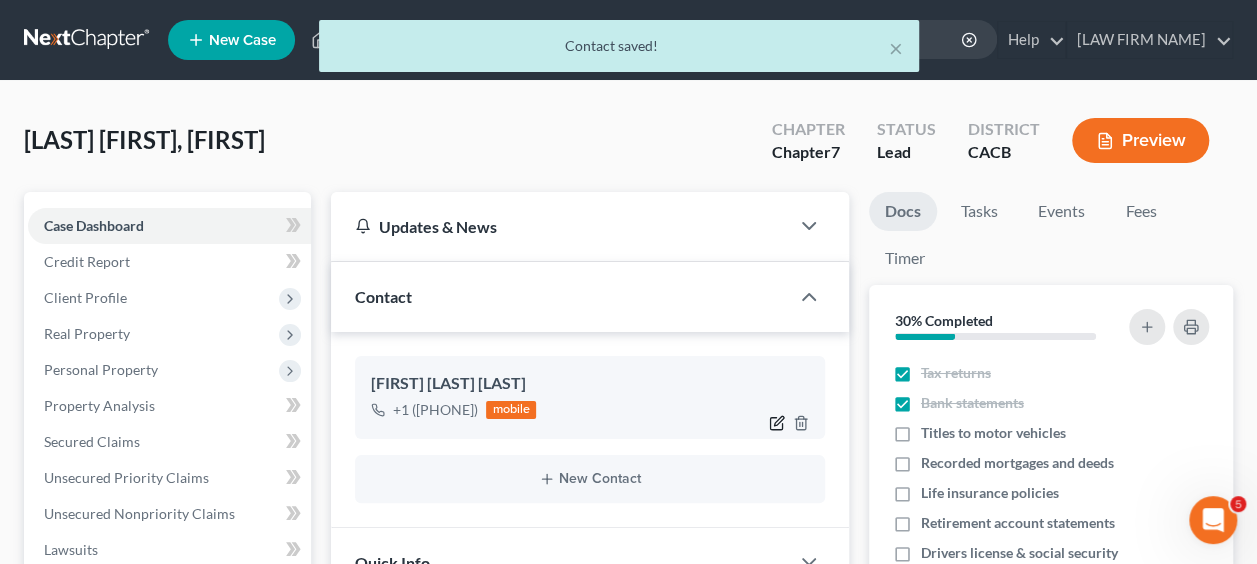 click 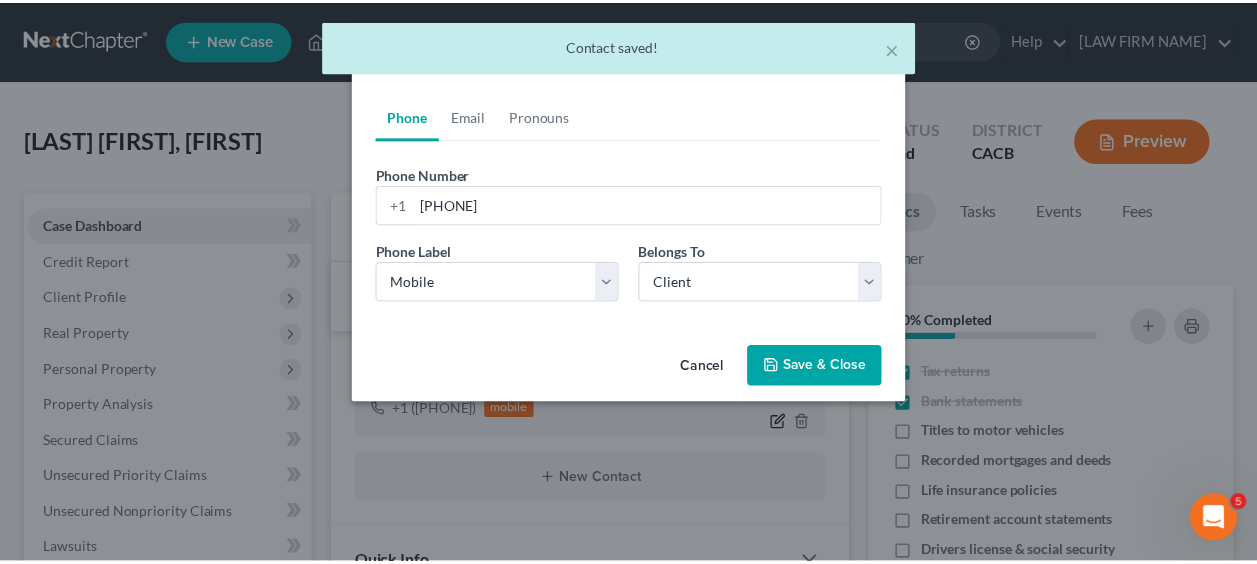 scroll, scrollTop: 78, scrollLeft: 0, axis: vertical 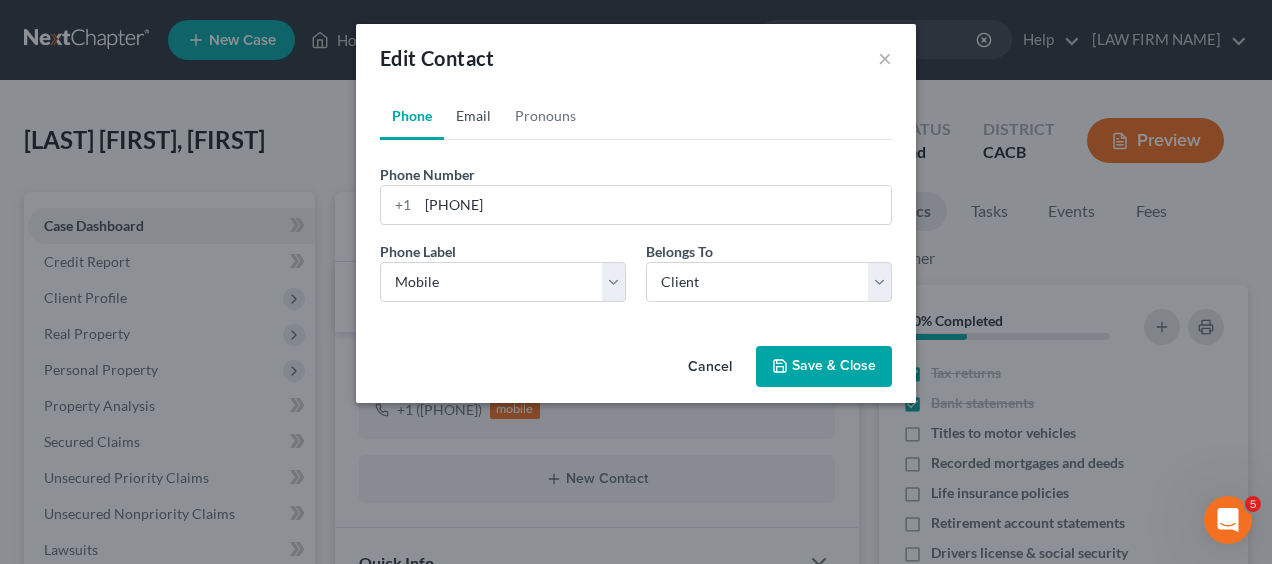 click on "Email" at bounding box center [473, 116] 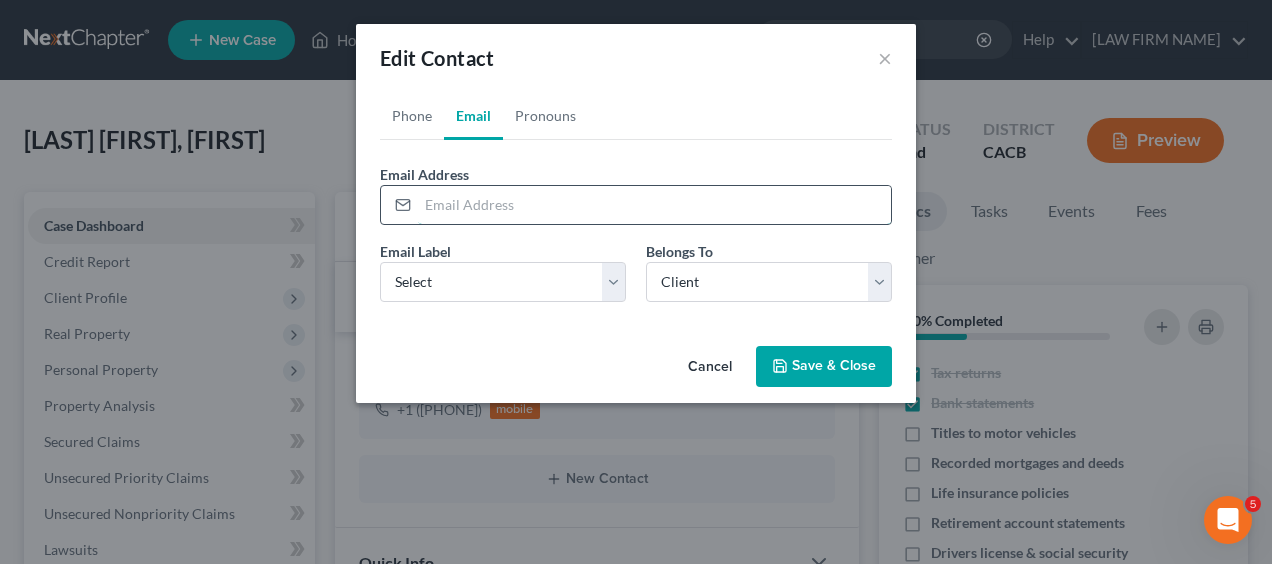 click at bounding box center [654, 205] 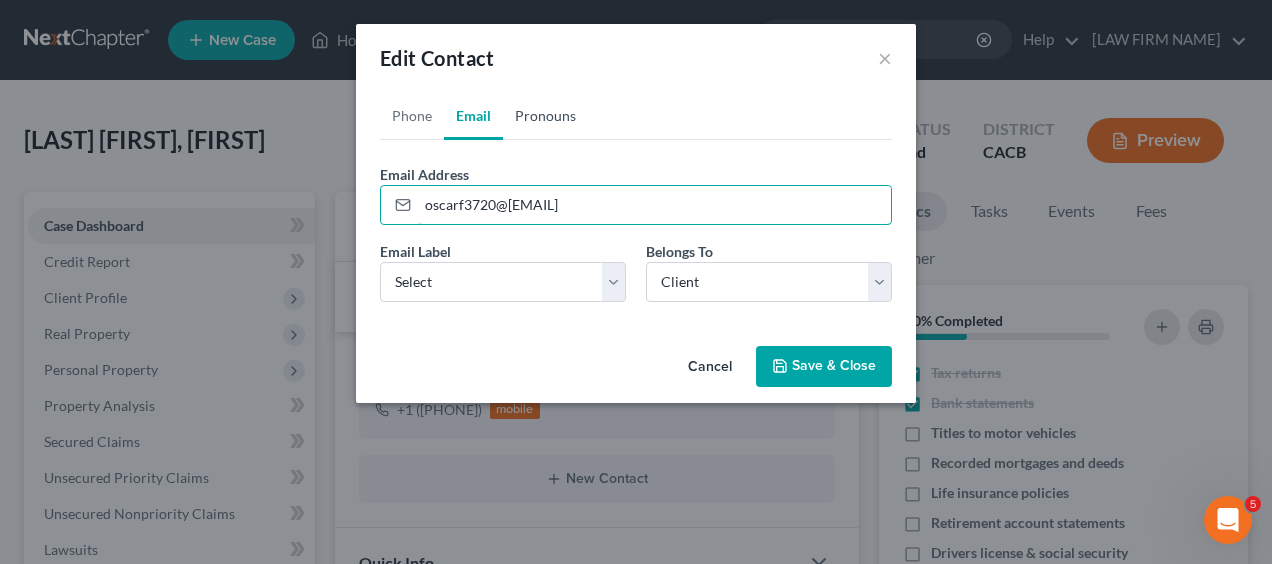 type on "oscarf3720@[EMAIL]" 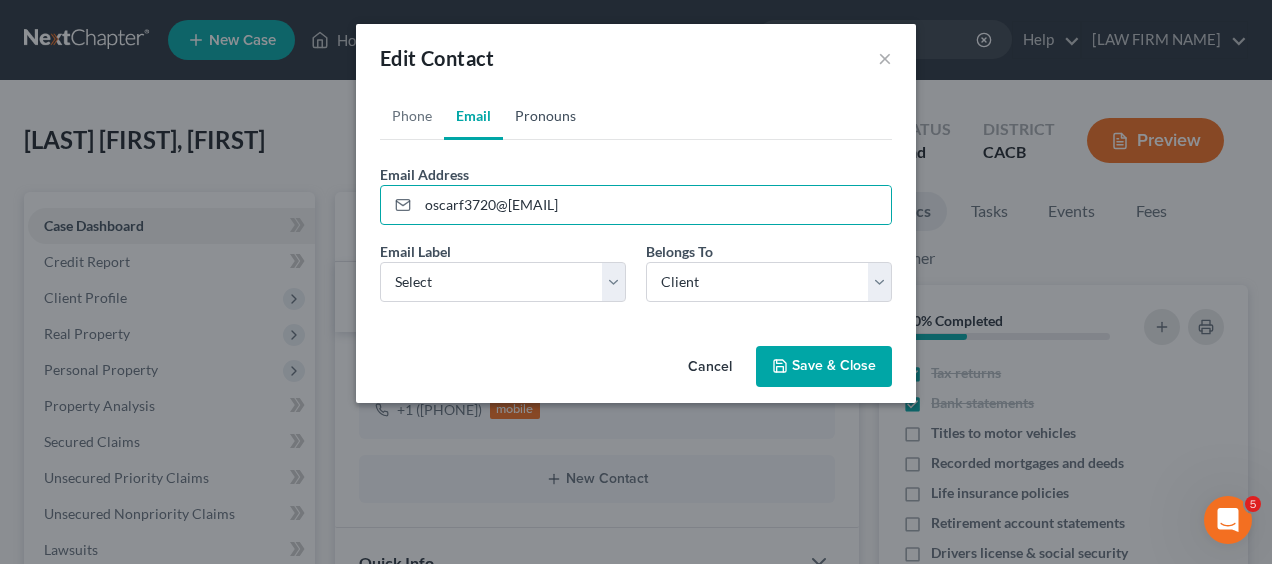 click on "Pronouns" at bounding box center [545, 116] 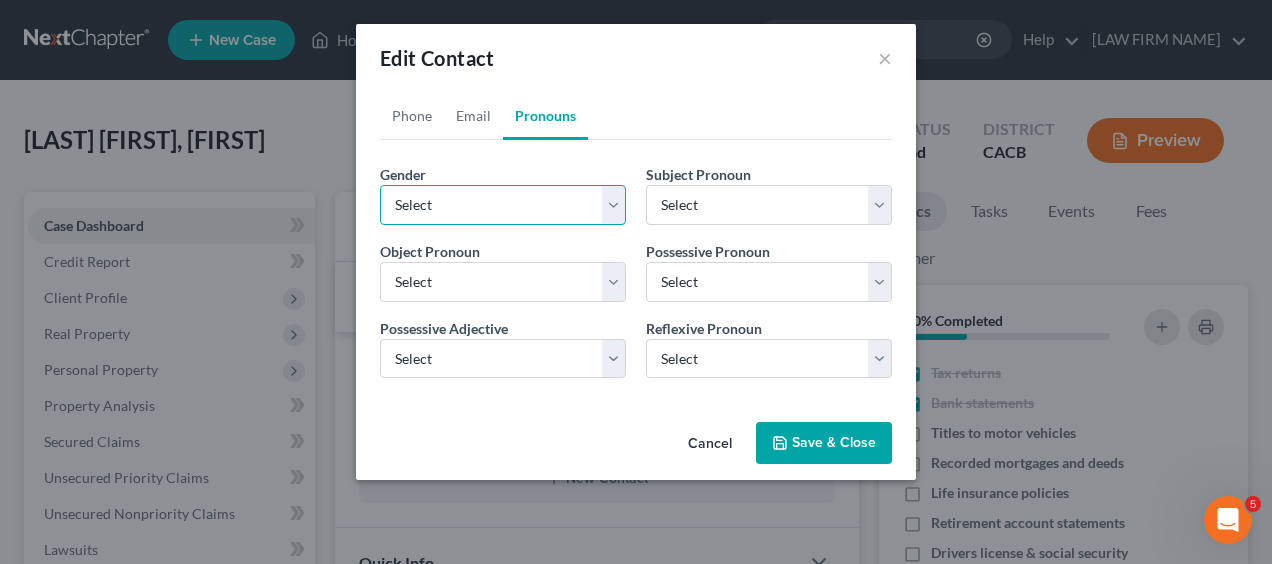 click on "Select Male Female Non Binary More Than One Person" at bounding box center [503, 205] 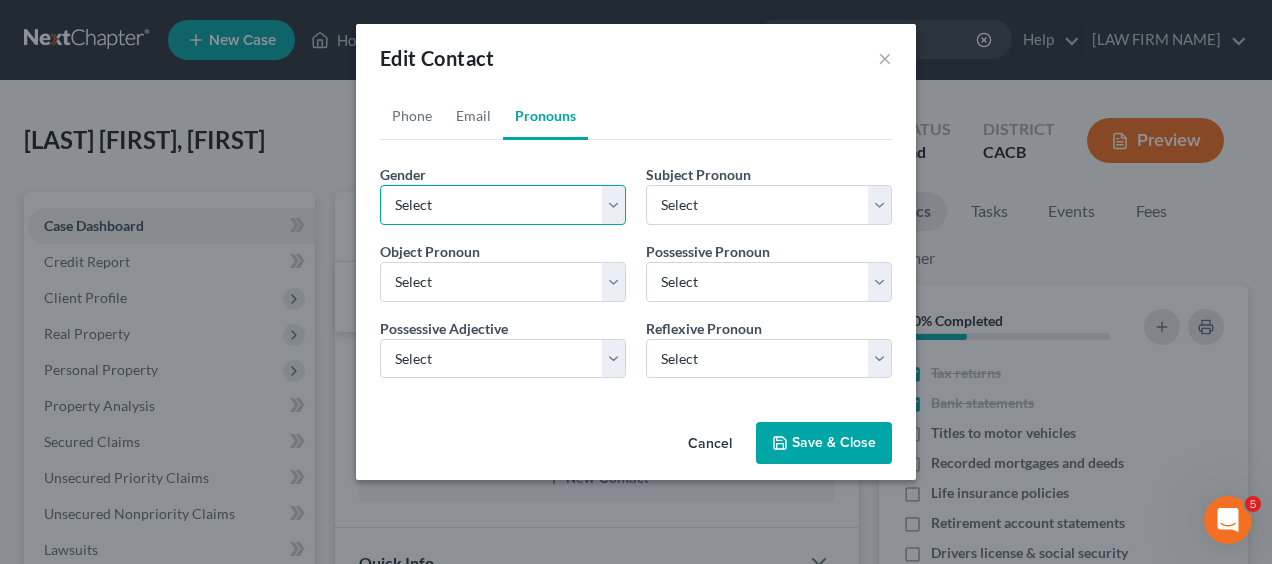 select on "0" 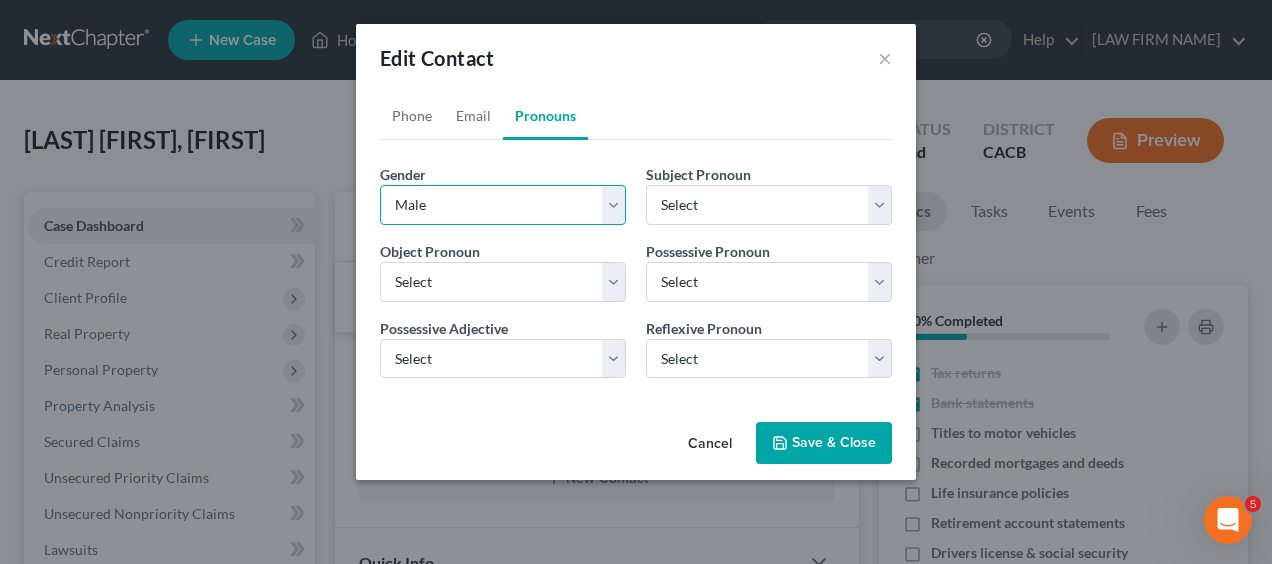 click on "Select Male Female Non Binary More Than One Person" at bounding box center [503, 205] 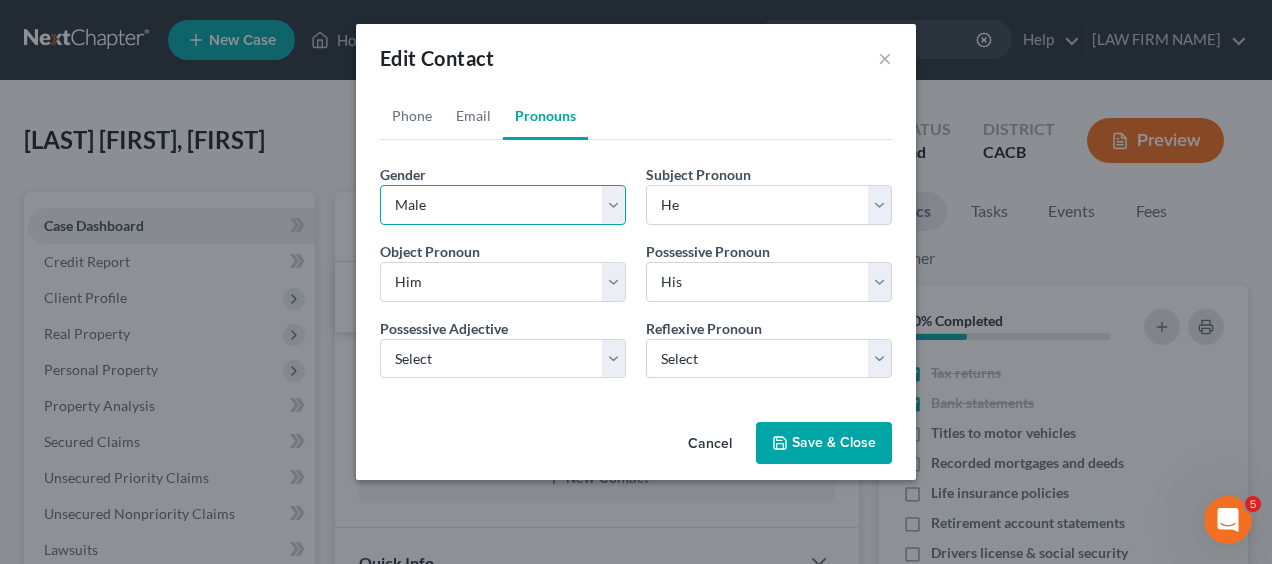 select on "0" 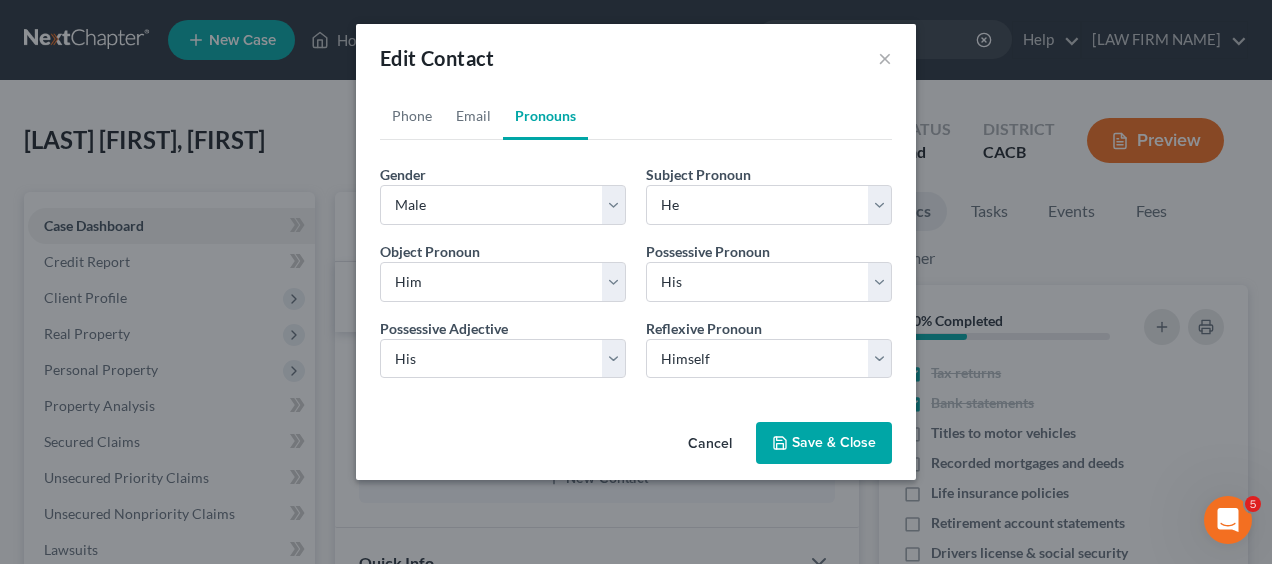 click on "Save & Close" at bounding box center [824, 443] 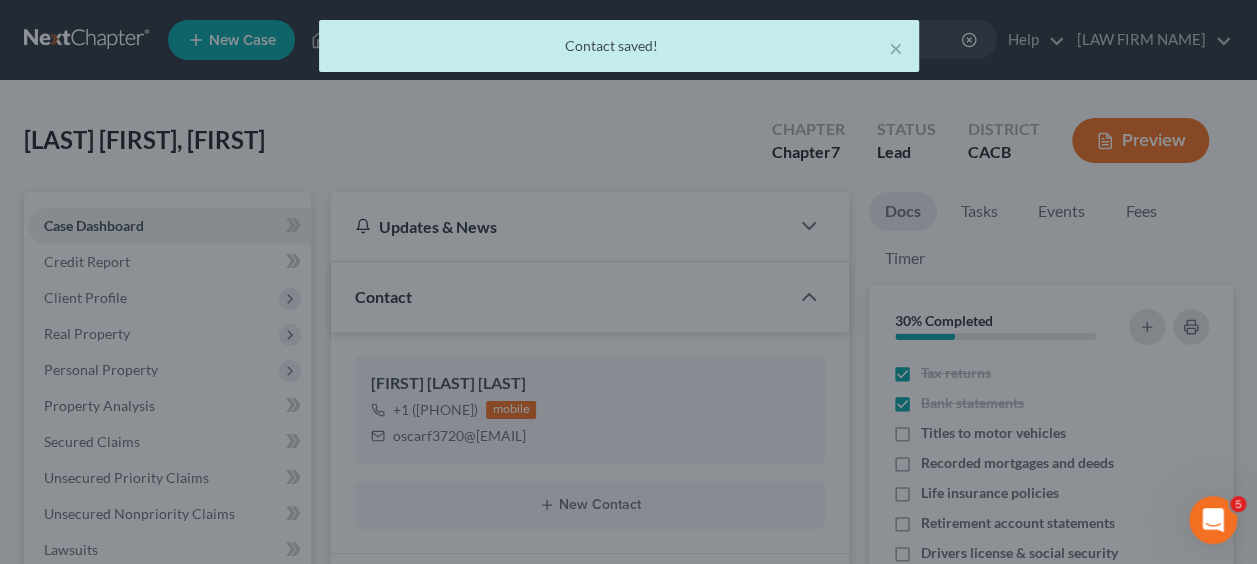 scroll, scrollTop: 98, scrollLeft: 0, axis: vertical 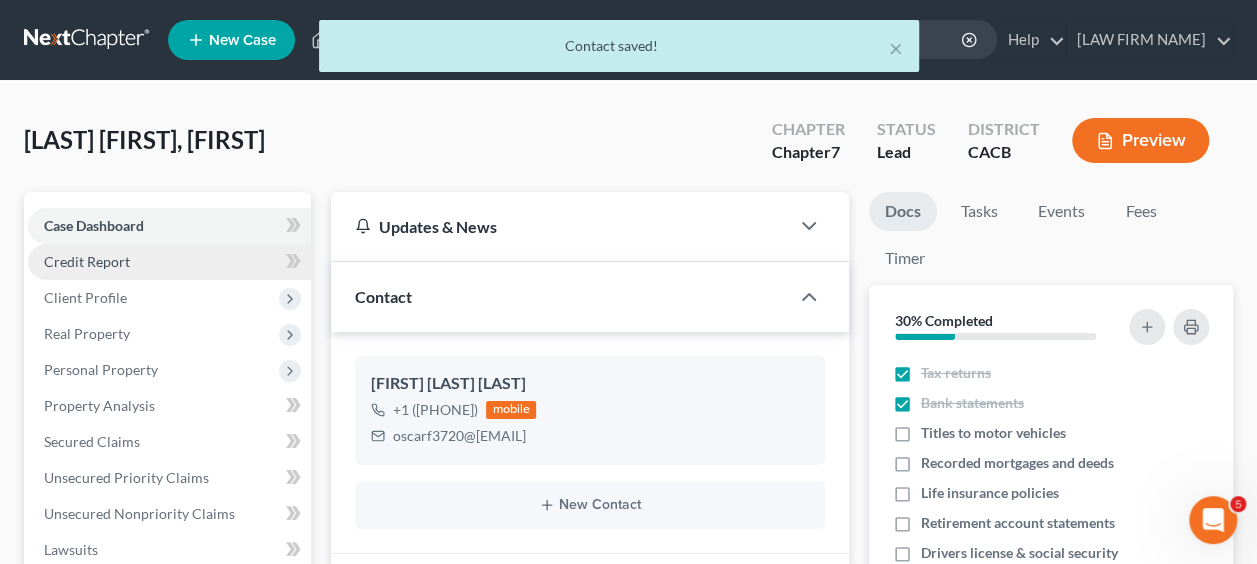 click on "Credit Report" at bounding box center (87, 261) 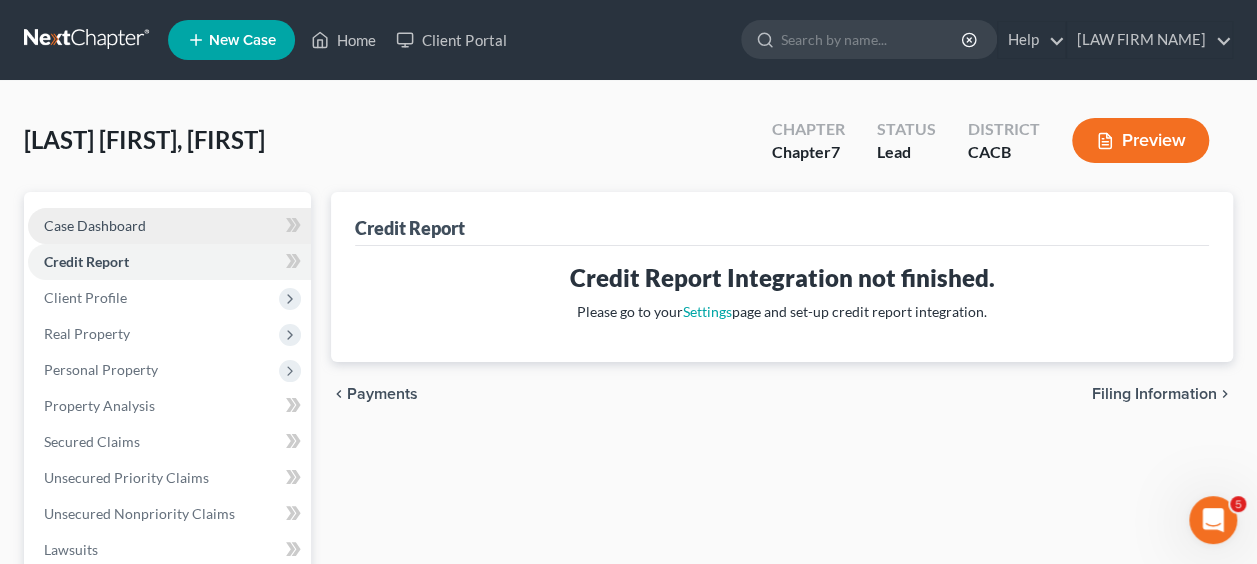 click on "Case Dashboard" at bounding box center (95, 225) 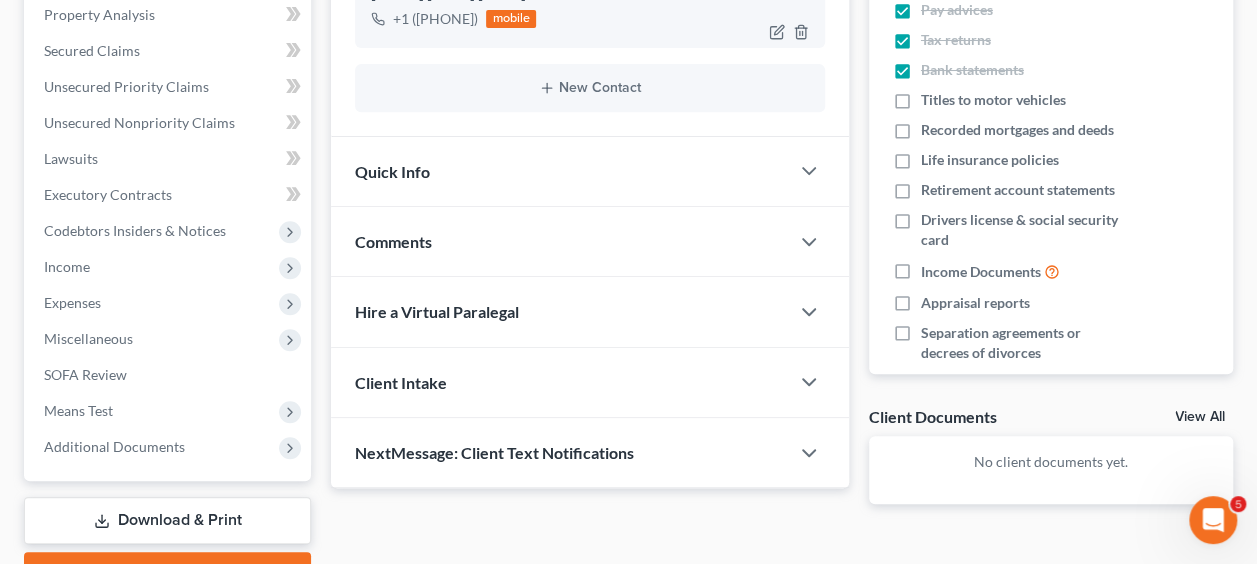 scroll, scrollTop: 392, scrollLeft: 0, axis: vertical 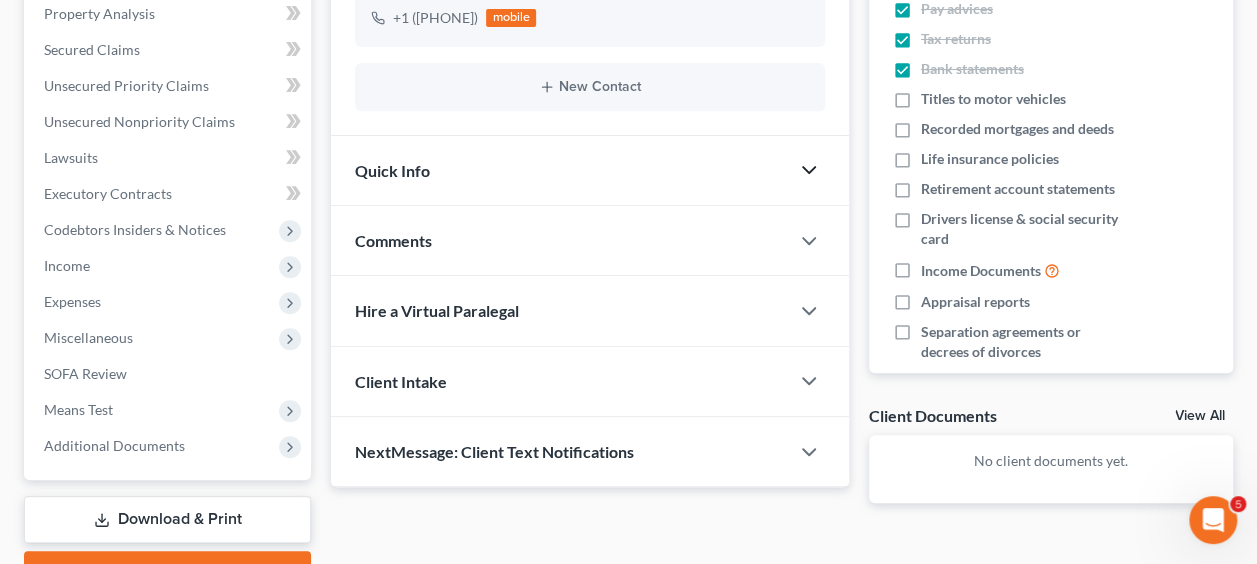 click 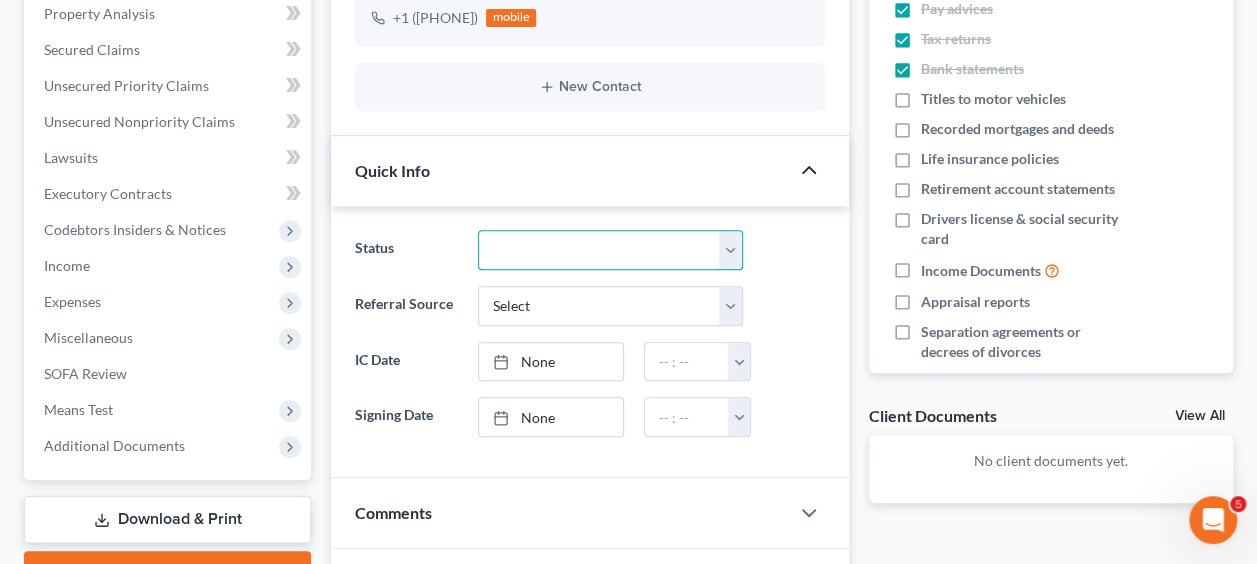 click on "Discharged Discharged & Reported Discharge Litigation Dismissal Notice Dismissed Dismissed & Litigation Filed Filed / Pre 341 Inactive In Progress Lead Lost Lead Plan Confirmation Plan Failing Possible Post 341 Pre Confirmation Preparing to File Ready to File Ready to Sign Rejected Retained To Review Withdrawn As Counsel" at bounding box center (611, 250) 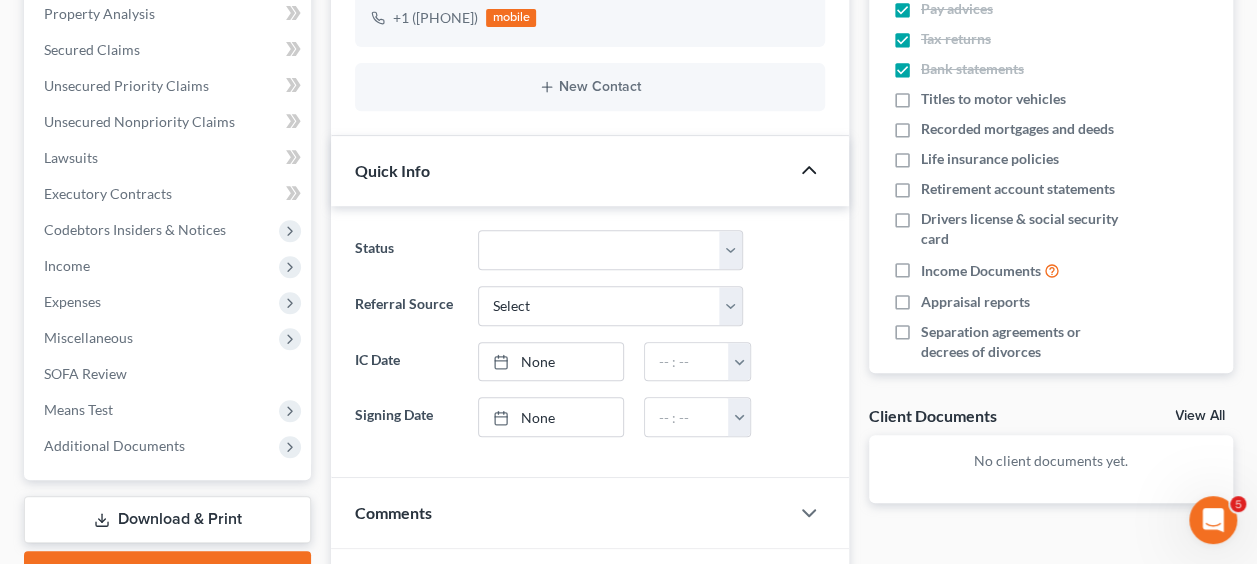 click on "Status Discharged Discharged & Reported Discharge Litigation Dismissal Notice Dismissed Dismissed & Litigation Filed Filed / Pre 341 Inactive In Progress Lead Lost Lead Plan Confirmation Plan Failing Possible Post 341 Pre Confirmation Preparing to File Ready to File Ready to Sign Rejected Retained To Review Withdrawn As Counsel" at bounding box center (590, 250) 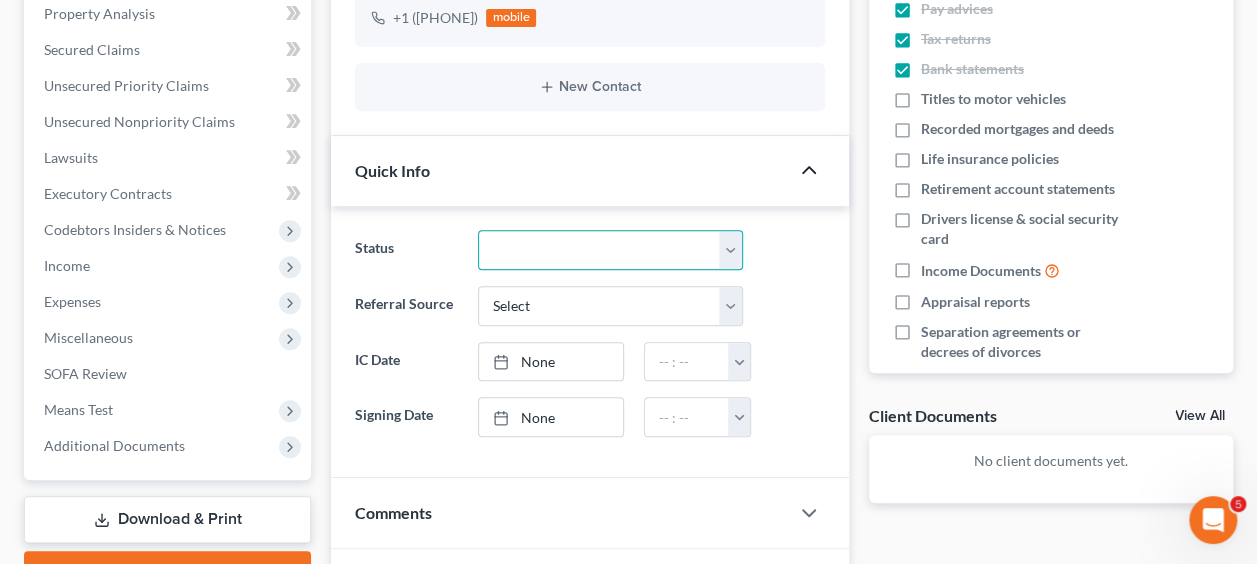 click on "Discharged Discharged & Reported Discharge Litigation Dismissal Notice Dismissed Dismissed & Litigation Filed Filed / Pre 341 Inactive In Progress Lead Lost Lead Plan Confirmation Plan Failing Possible Post 341 Pre Confirmation Preparing to File Ready to File Ready to Sign Rejected Retained To Review Withdrawn As Counsel" at bounding box center [611, 250] 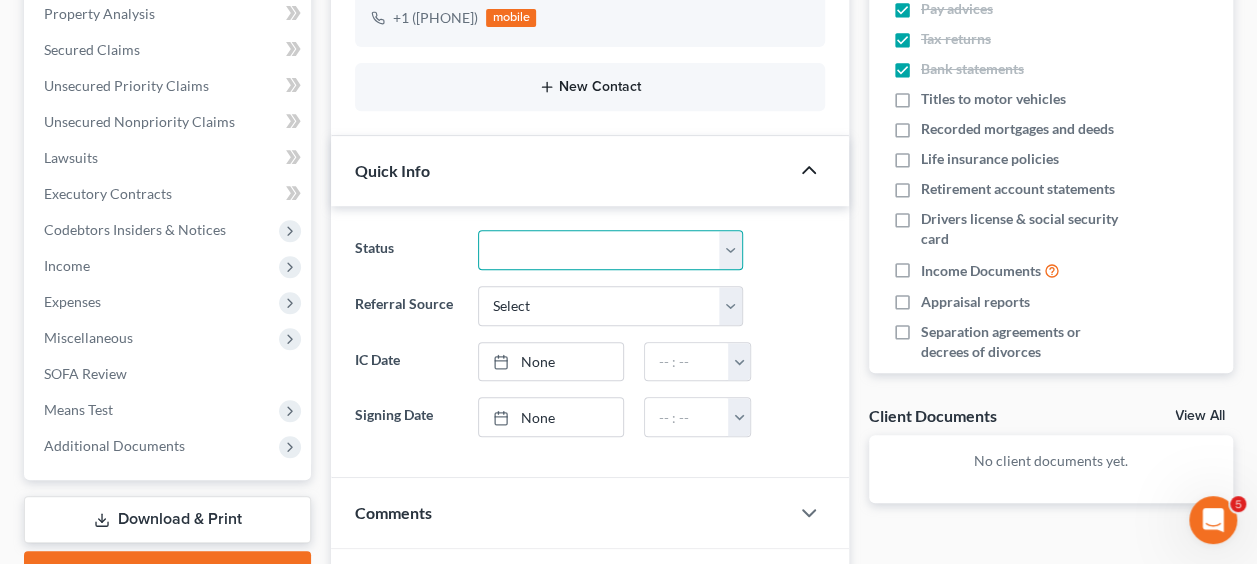 select on "17" 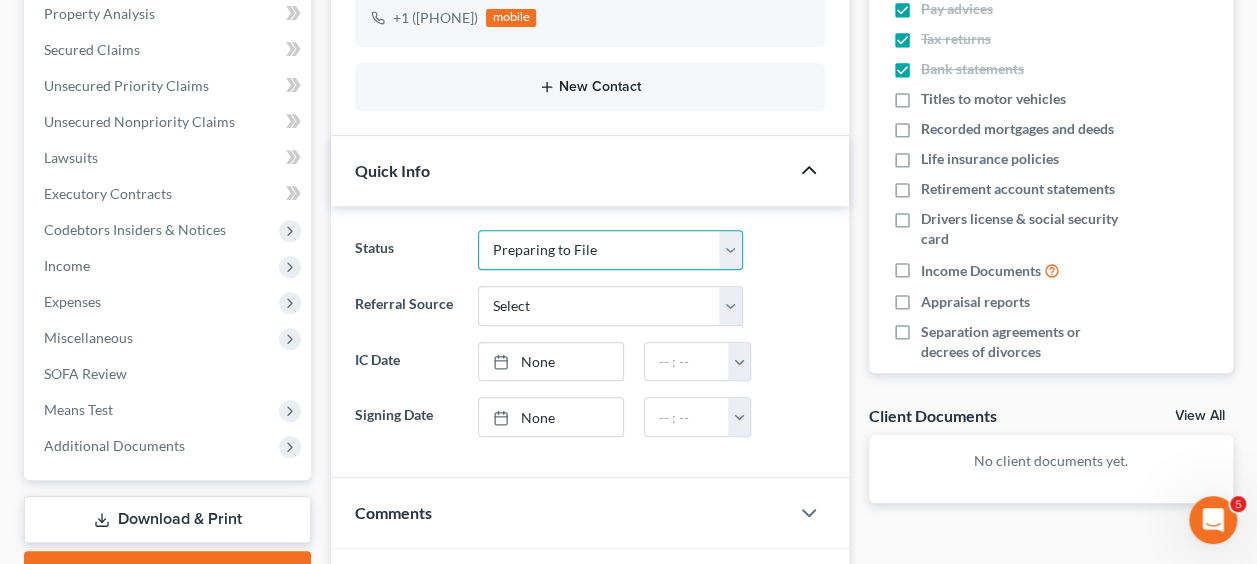 click on "Discharged Discharged & Reported Discharge Litigation Dismissal Notice Dismissed Dismissed & Litigation Filed Filed / Pre 341 Inactive In Progress Lead Lost Lead Plan Confirmation Plan Failing Possible Post 341 Pre Confirmation Preparing to File Ready to File Ready to Sign Rejected Retained To Review Withdrawn As Counsel" at bounding box center [611, 250] 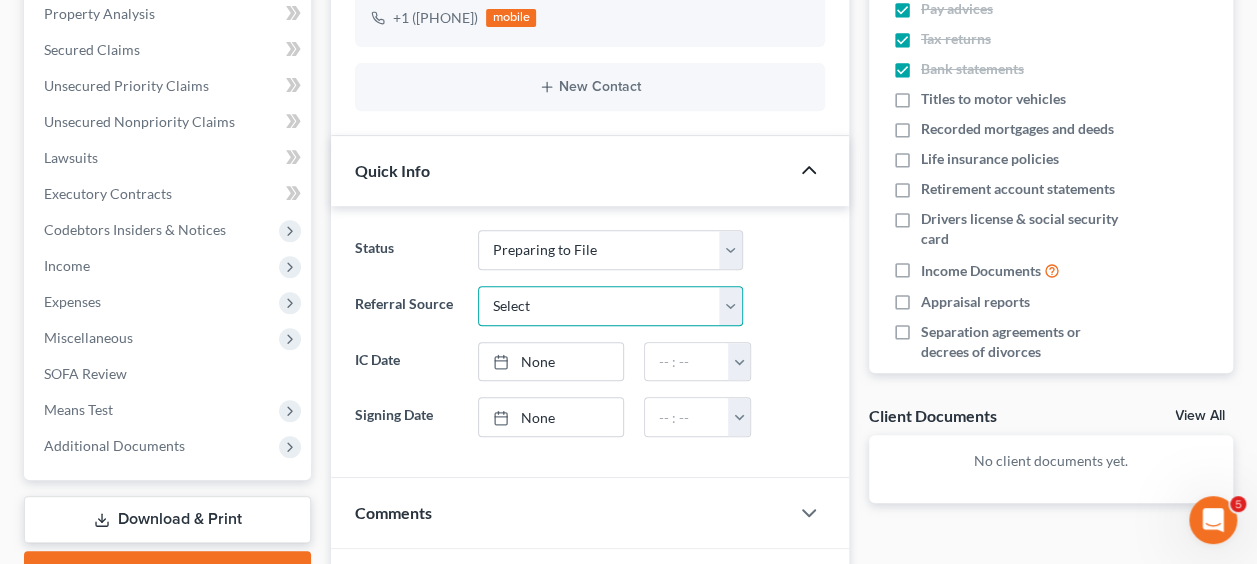 click on "Select Word Of Mouth Previous Clients Direct Mail Website Google Search Modern Attorney Other (specify)" at bounding box center (611, 306) 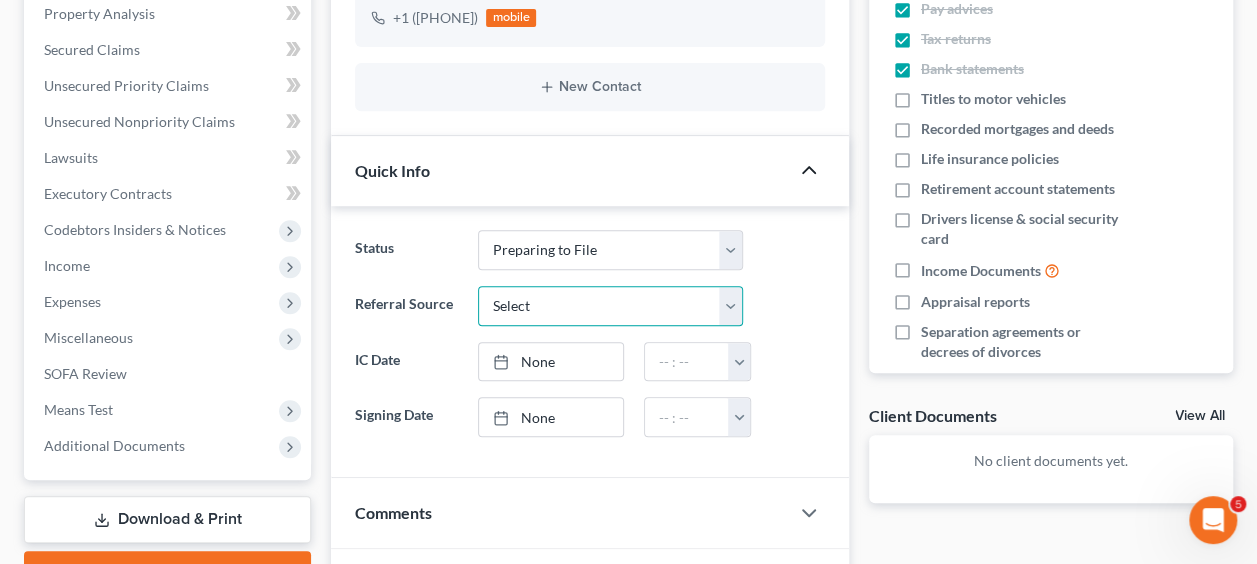 select on "6" 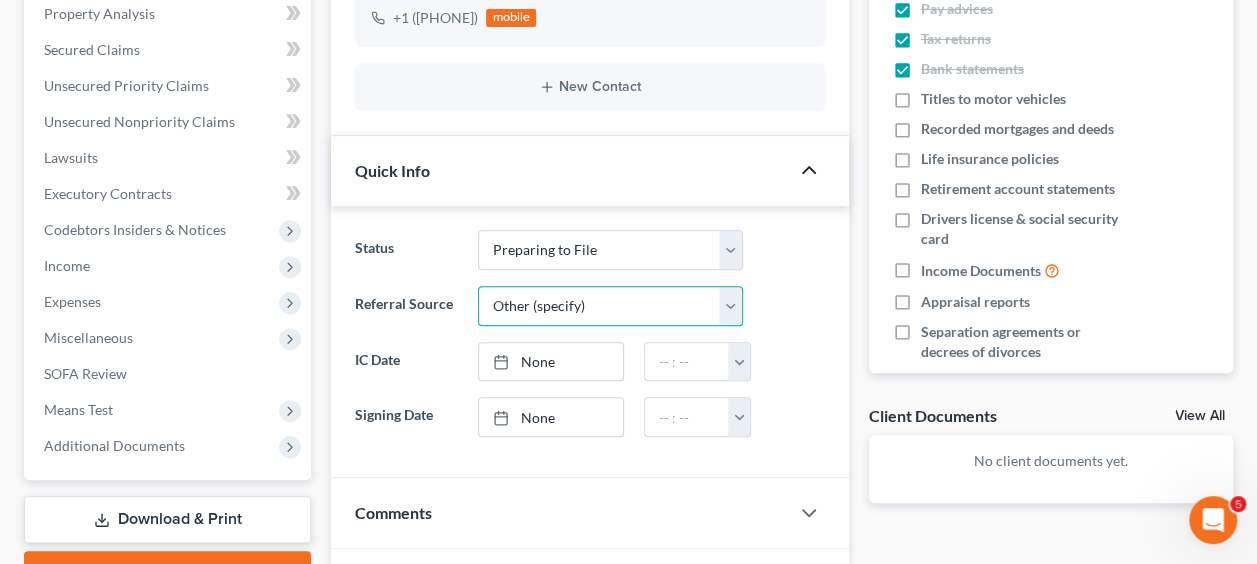click on "Select Word Of Mouth Previous Clients Direct Mail Website Google Search Modern Attorney Other (specify)" at bounding box center [611, 306] 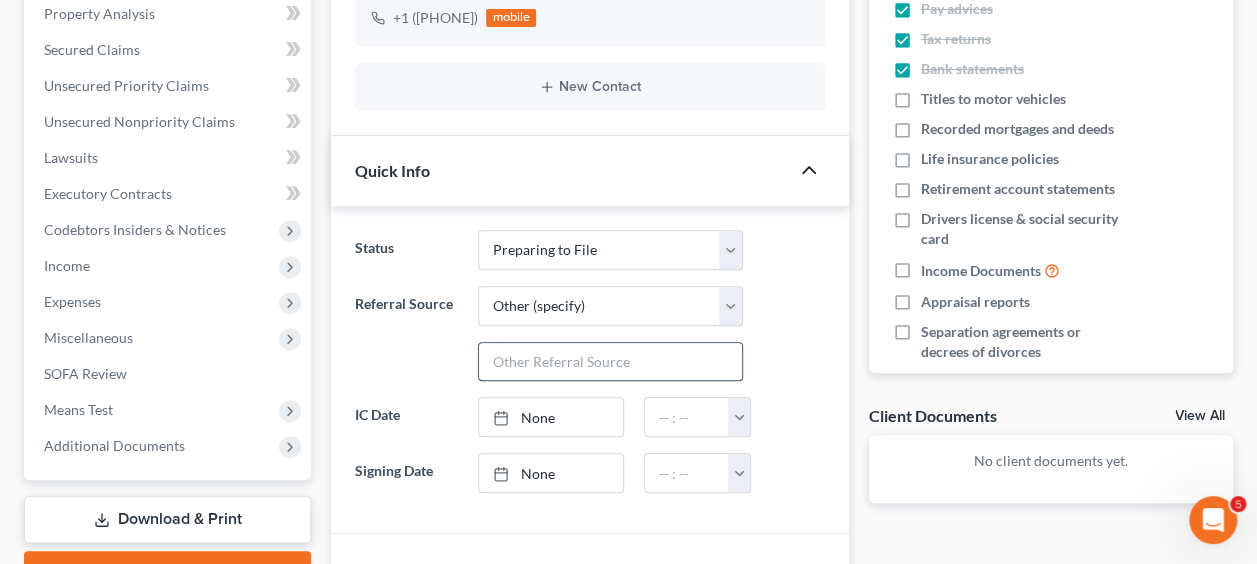 click at bounding box center (611, 362) 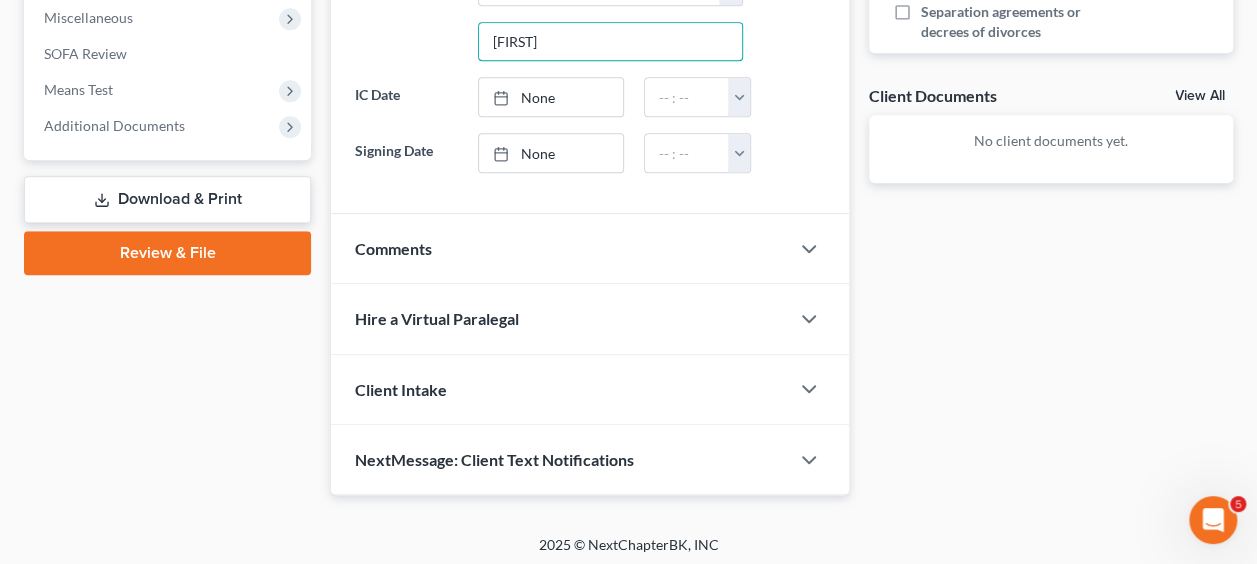 scroll, scrollTop: 712, scrollLeft: 0, axis: vertical 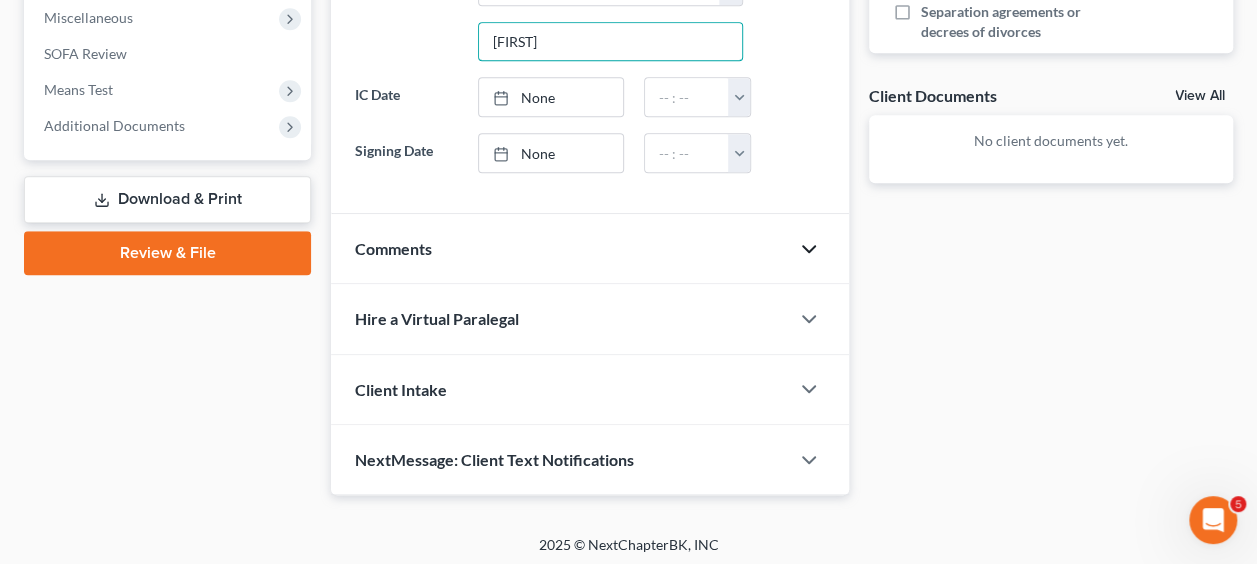 type on "[FIRST]" 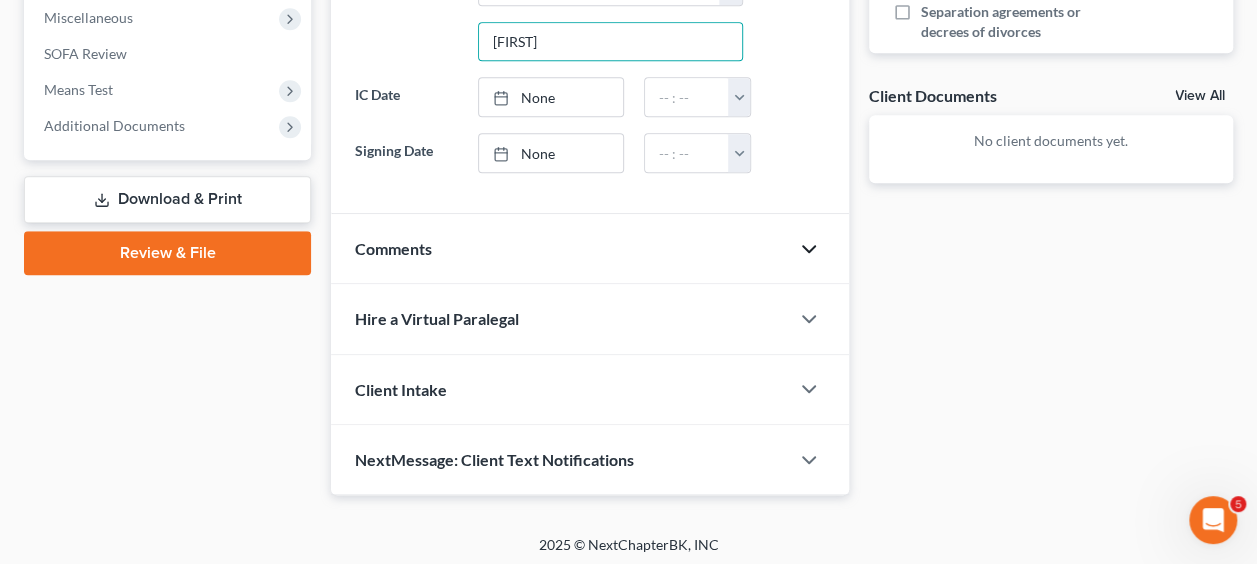 click 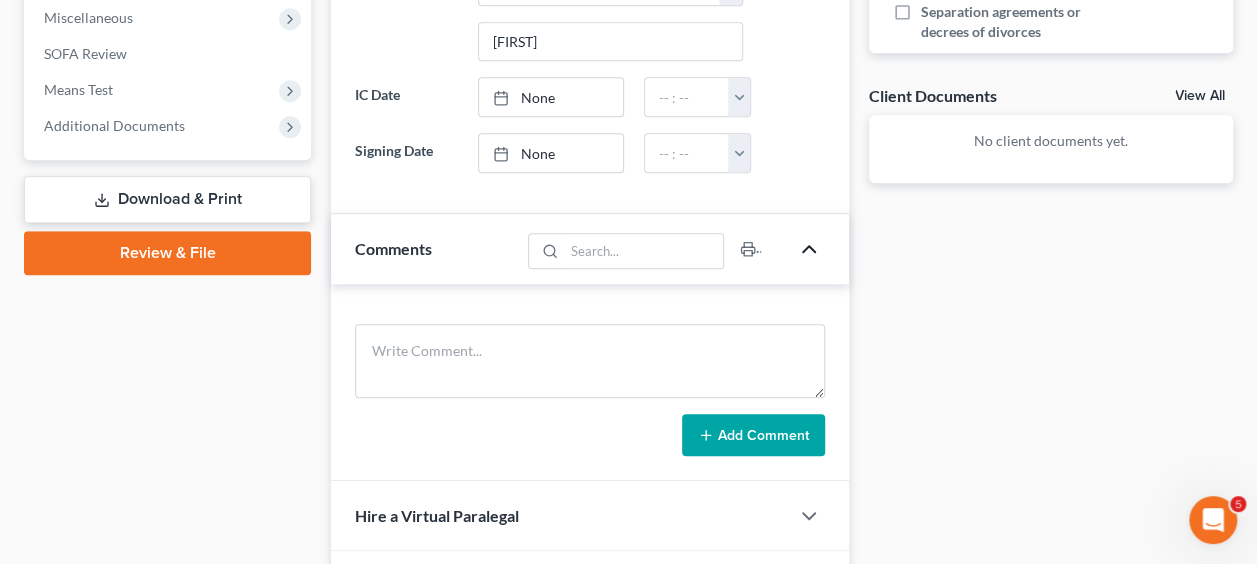 type 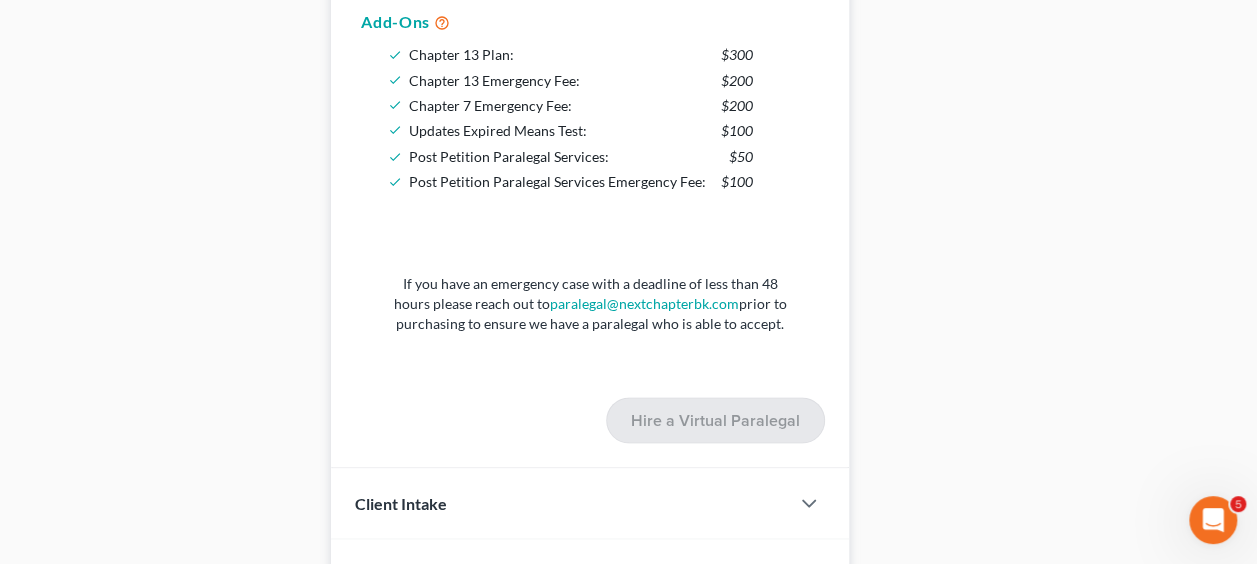 scroll, scrollTop: 1842, scrollLeft: 0, axis: vertical 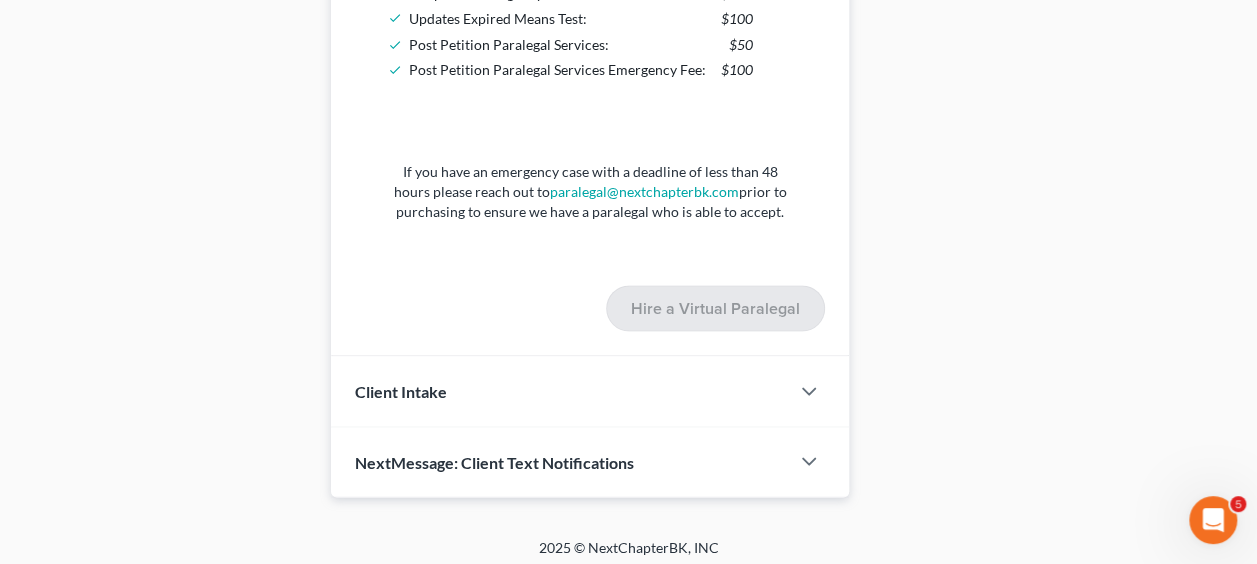 click on "Client Intake" at bounding box center [401, 390] 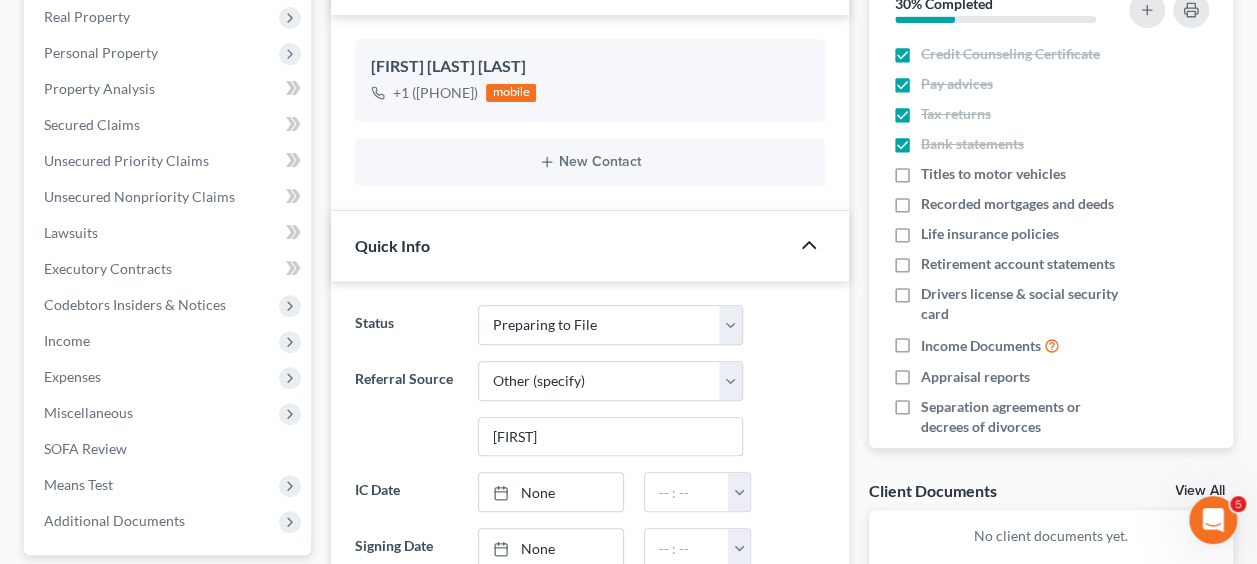 scroll, scrollTop: 177, scrollLeft: 0, axis: vertical 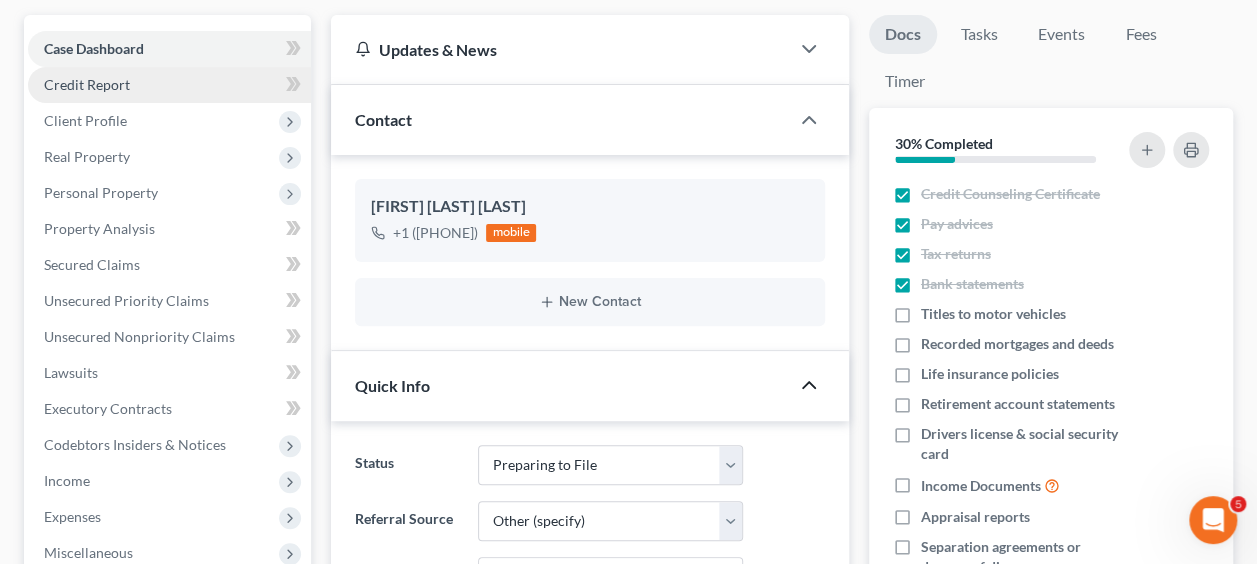 click on "Credit Report" at bounding box center (87, 84) 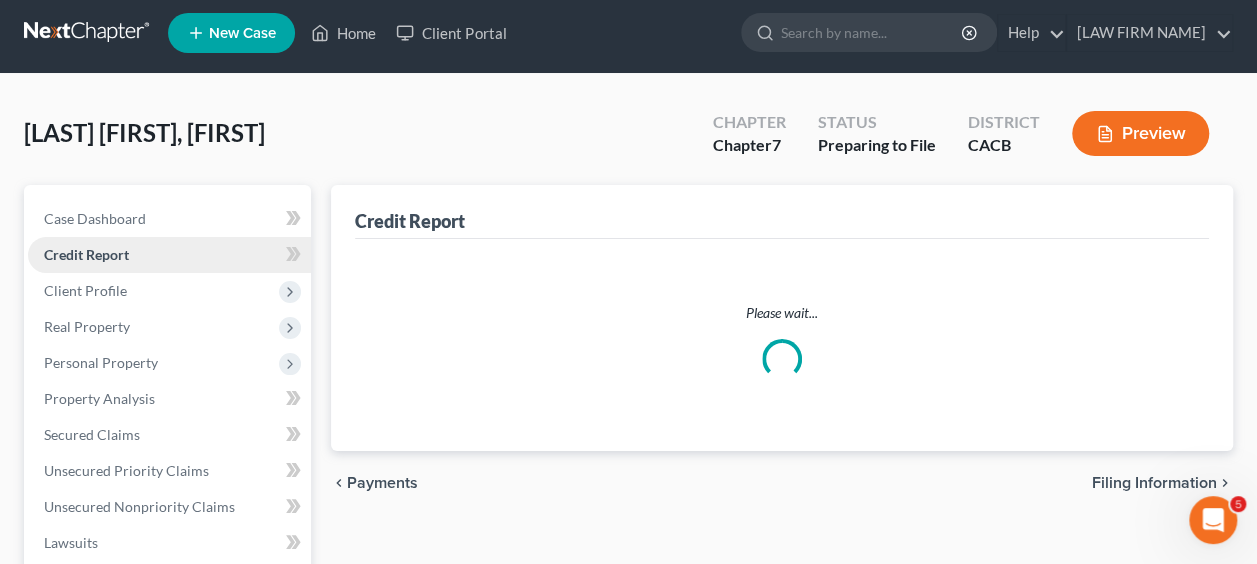 scroll, scrollTop: 0, scrollLeft: 0, axis: both 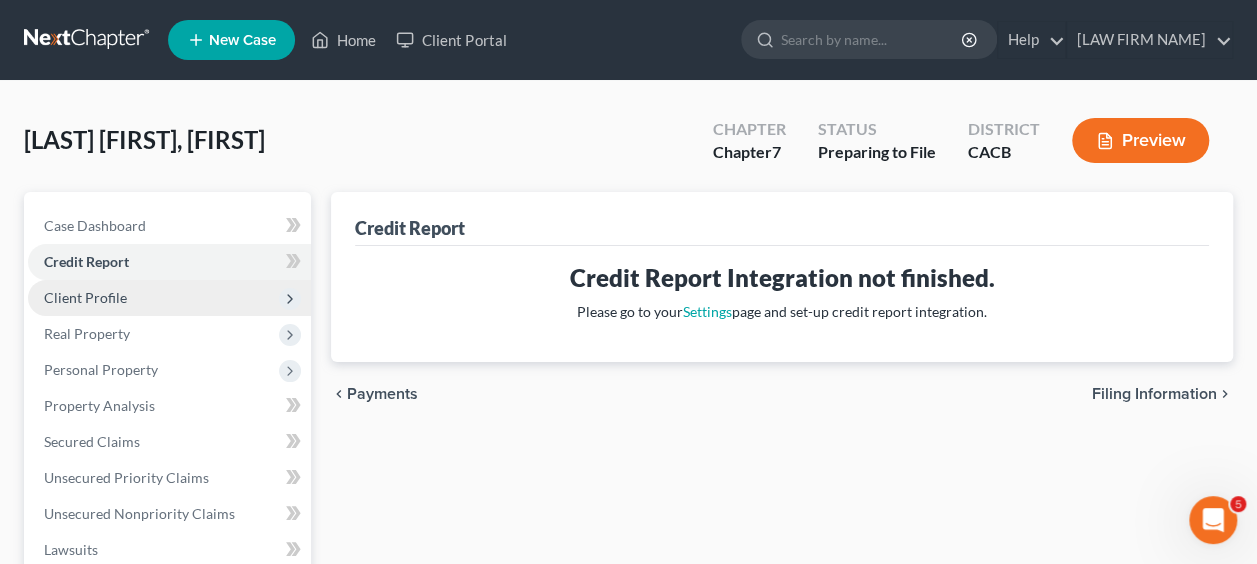 click on "Client Profile" at bounding box center (85, 297) 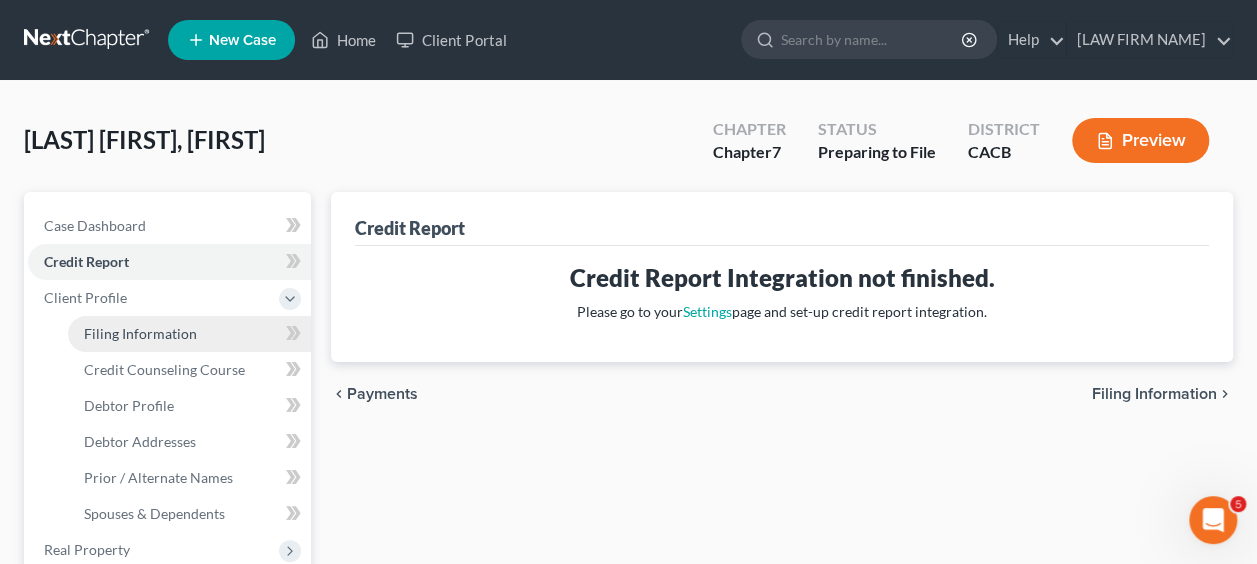 click on "Filing Information" at bounding box center [140, 333] 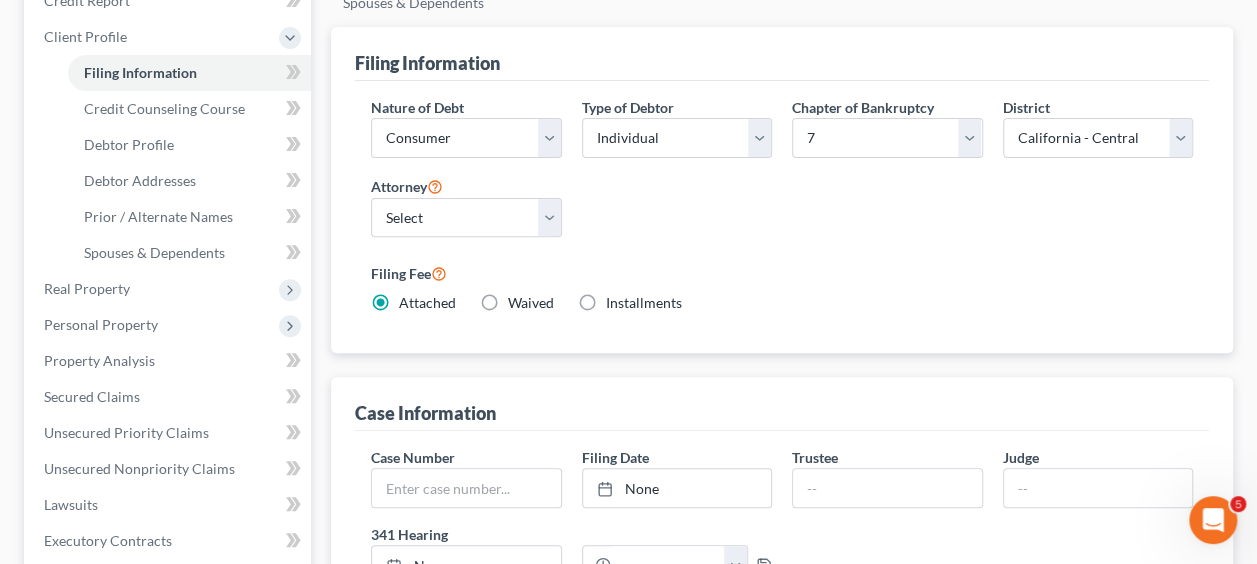 scroll, scrollTop: 262, scrollLeft: 0, axis: vertical 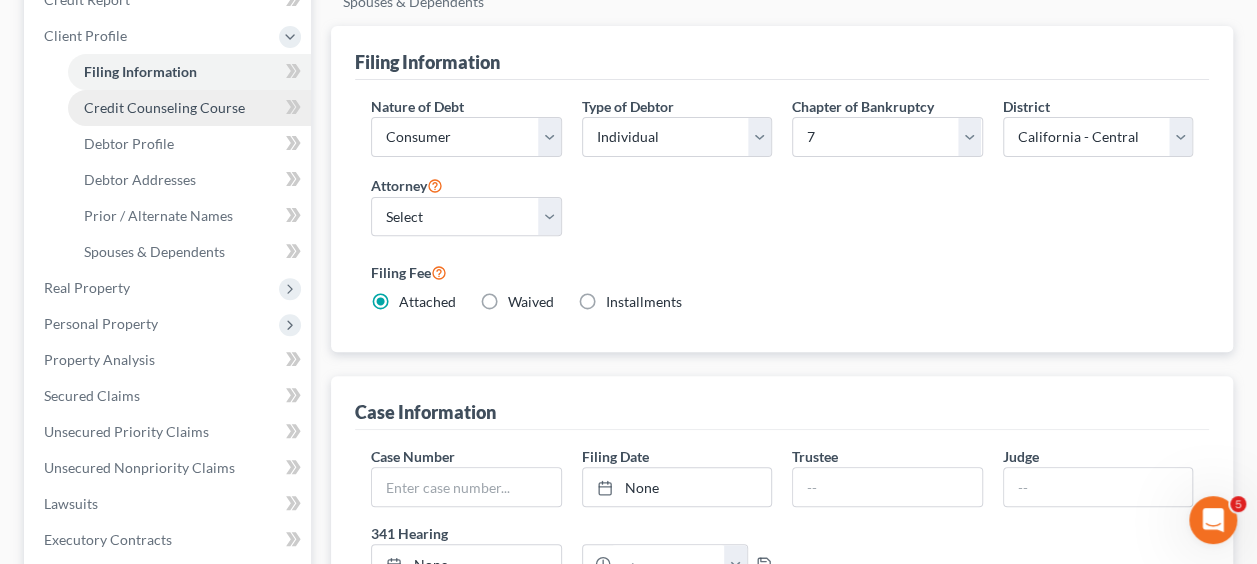 click on "Credit Counseling Course" at bounding box center (164, 107) 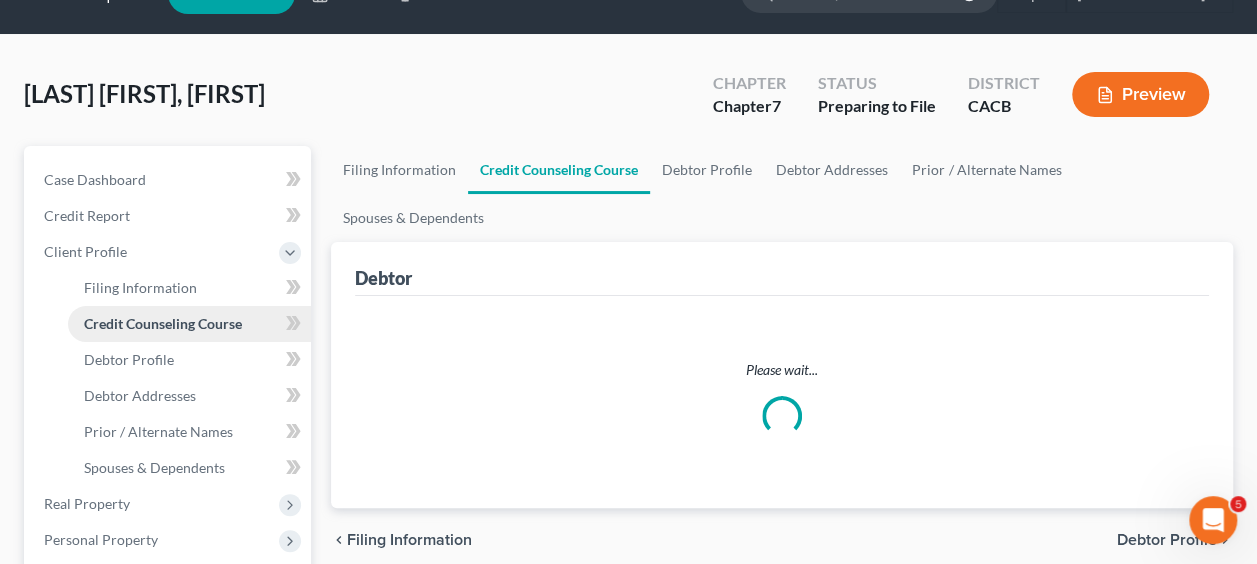 scroll, scrollTop: 0, scrollLeft: 0, axis: both 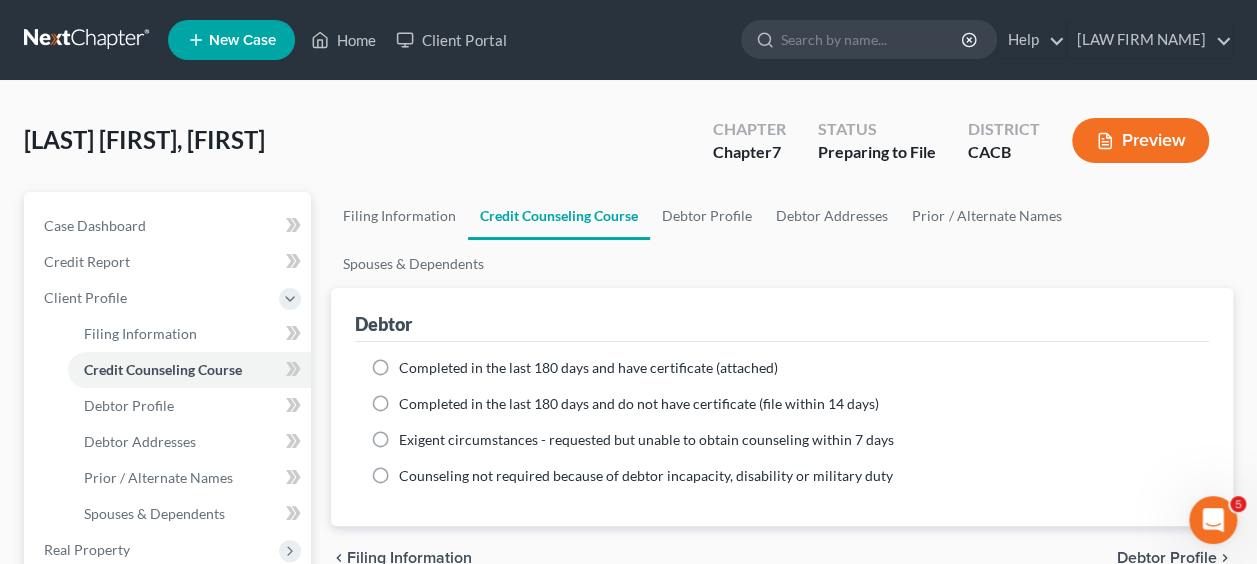 click on "Completed in the last 180 days and have certificate (attached)" at bounding box center [588, 368] 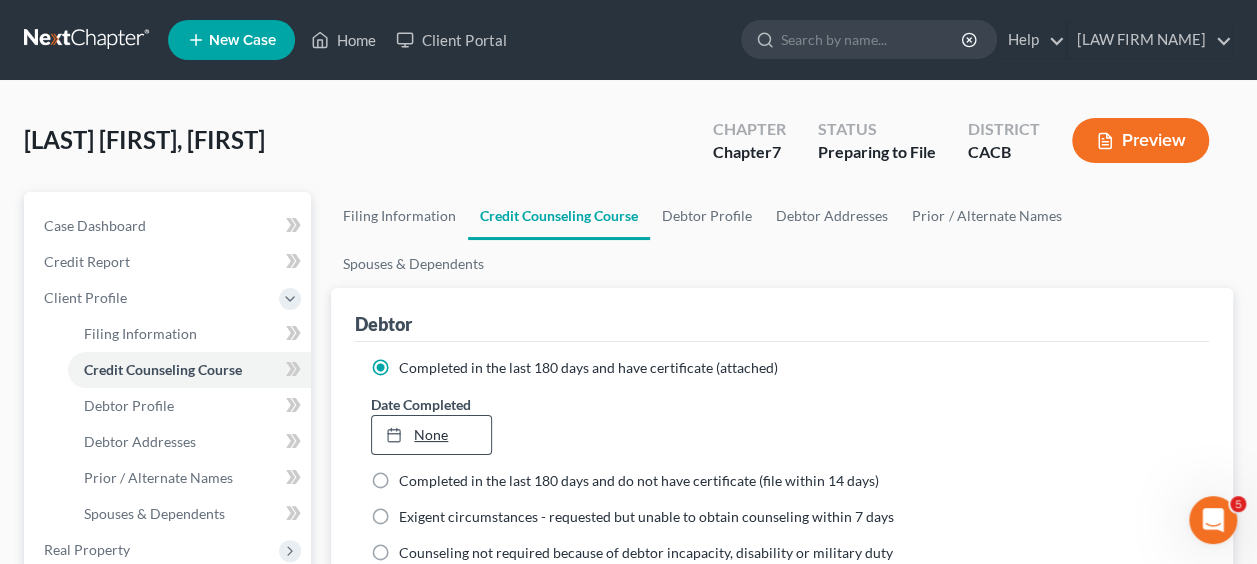 type on "8/6/2025" 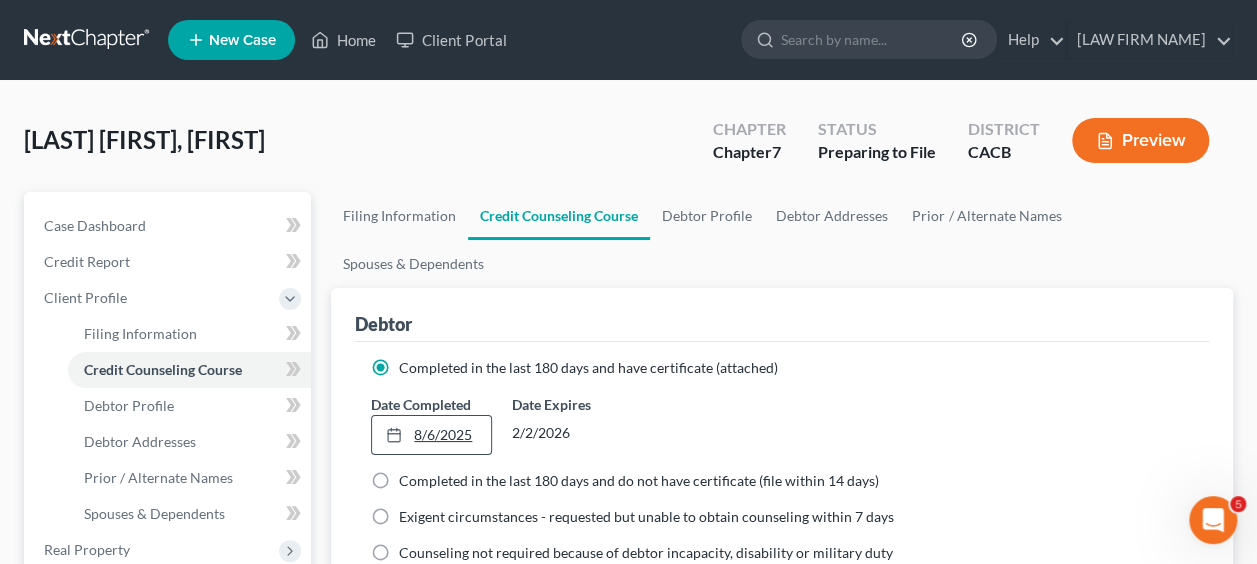 click on "8/6/2025" at bounding box center (431, 435) 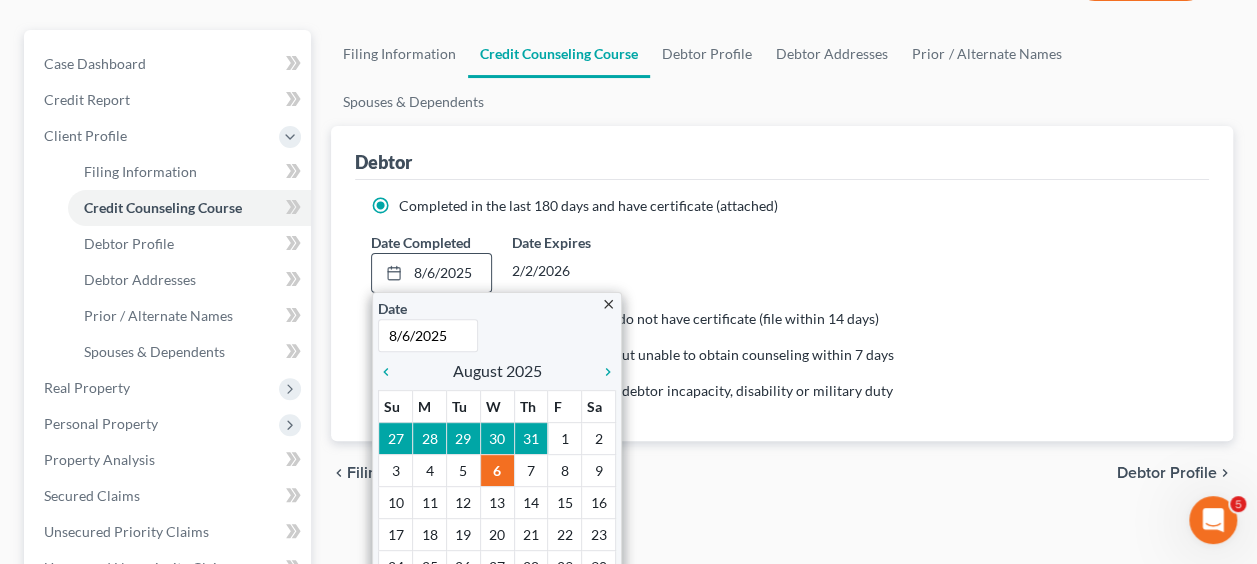 scroll, scrollTop: 163, scrollLeft: 0, axis: vertical 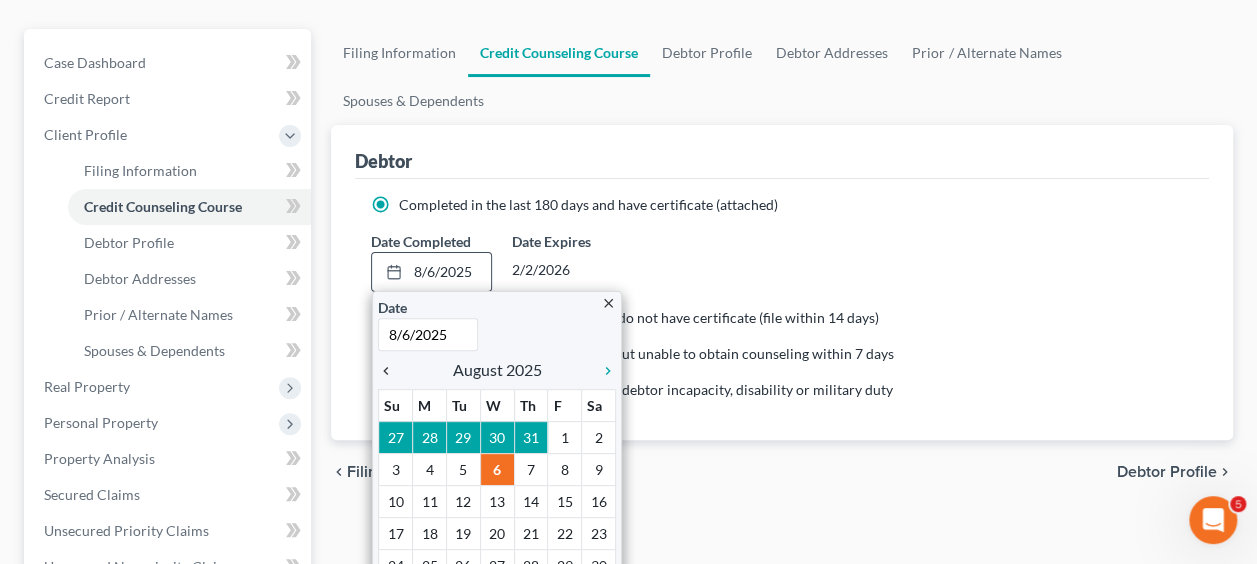 click on "chevron_left" at bounding box center [391, 371] 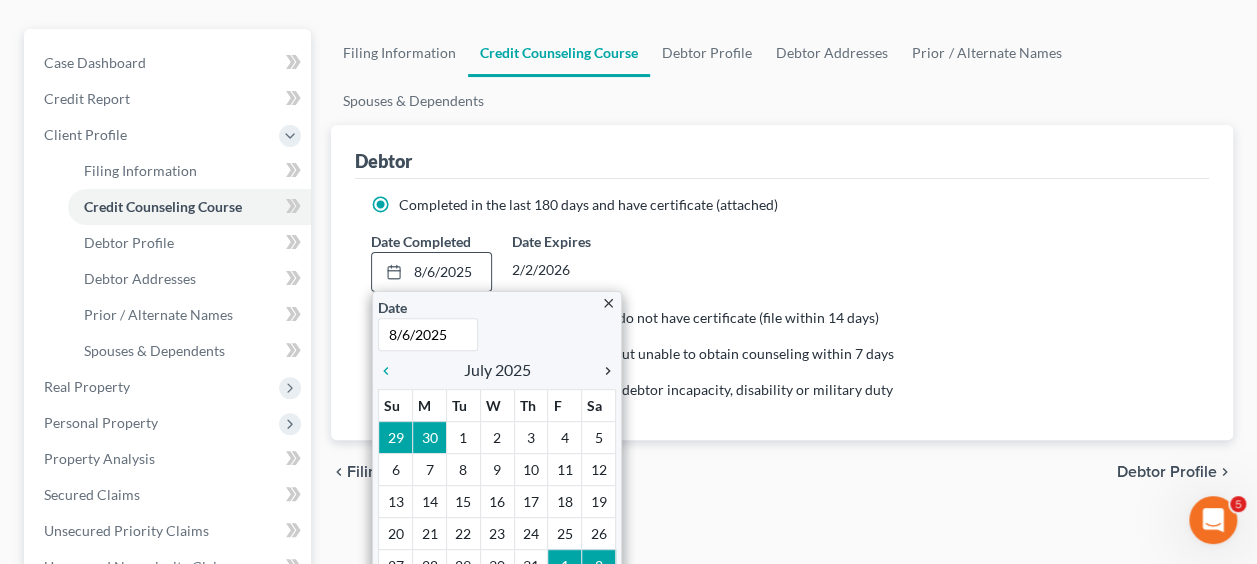 click on "chevron_right" at bounding box center [603, 371] 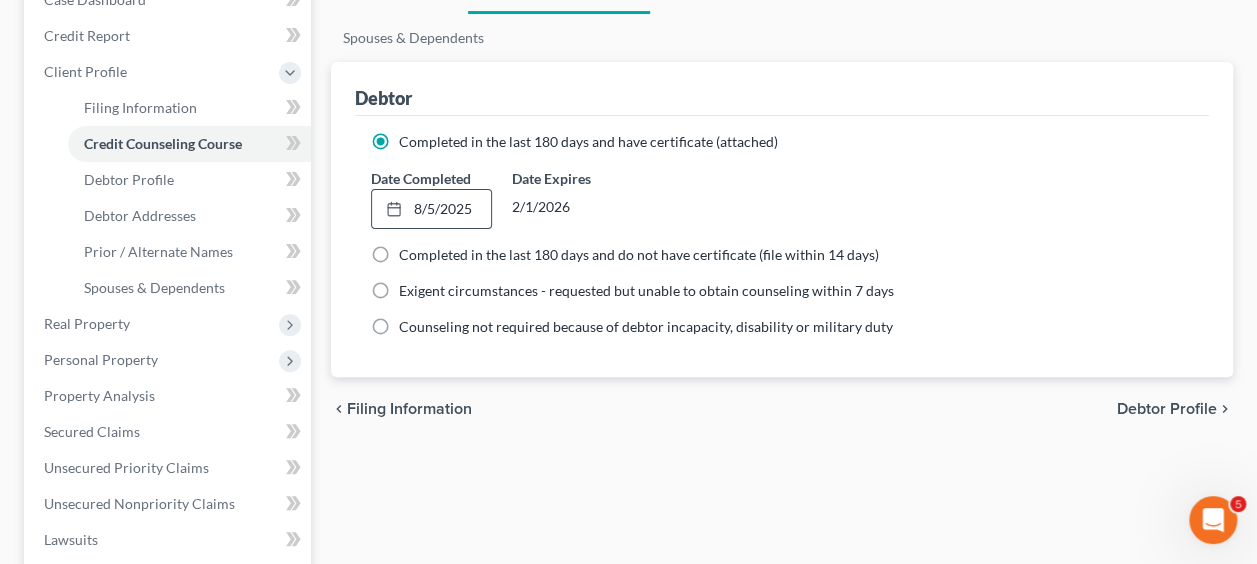 scroll, scrollTop: 225, scrollLeft: 0, axis: vertical 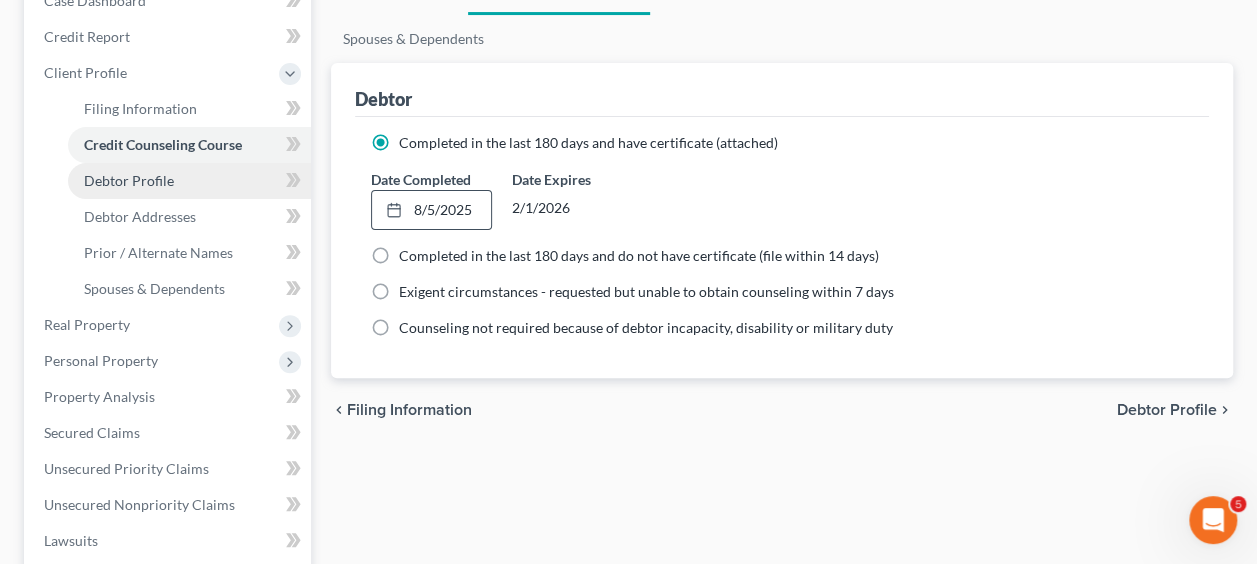 click on "Debtor Profile" at bounding box center (129, 180) 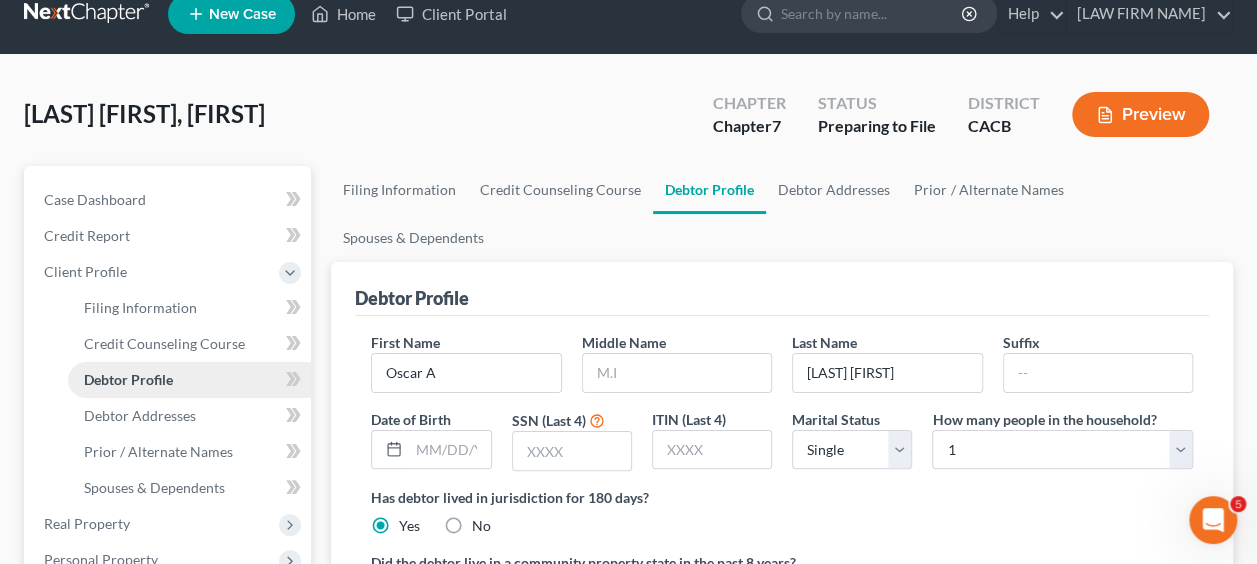 scroll, scrollTop: 0, scrollLeft: 0, axis: both 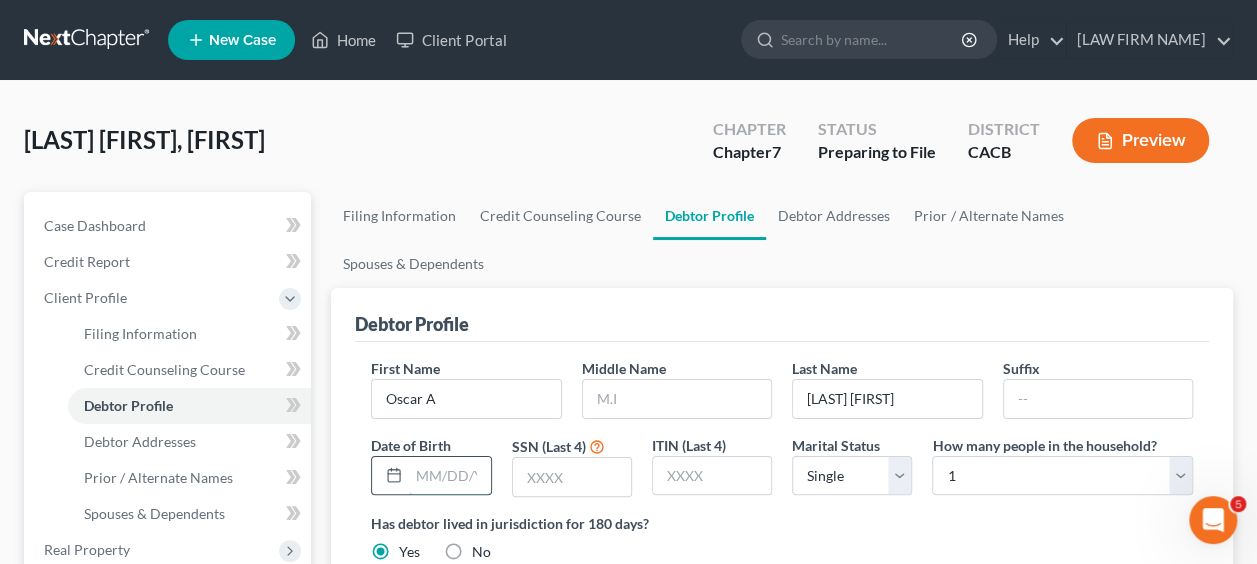 click at bounding box center [449, 476] 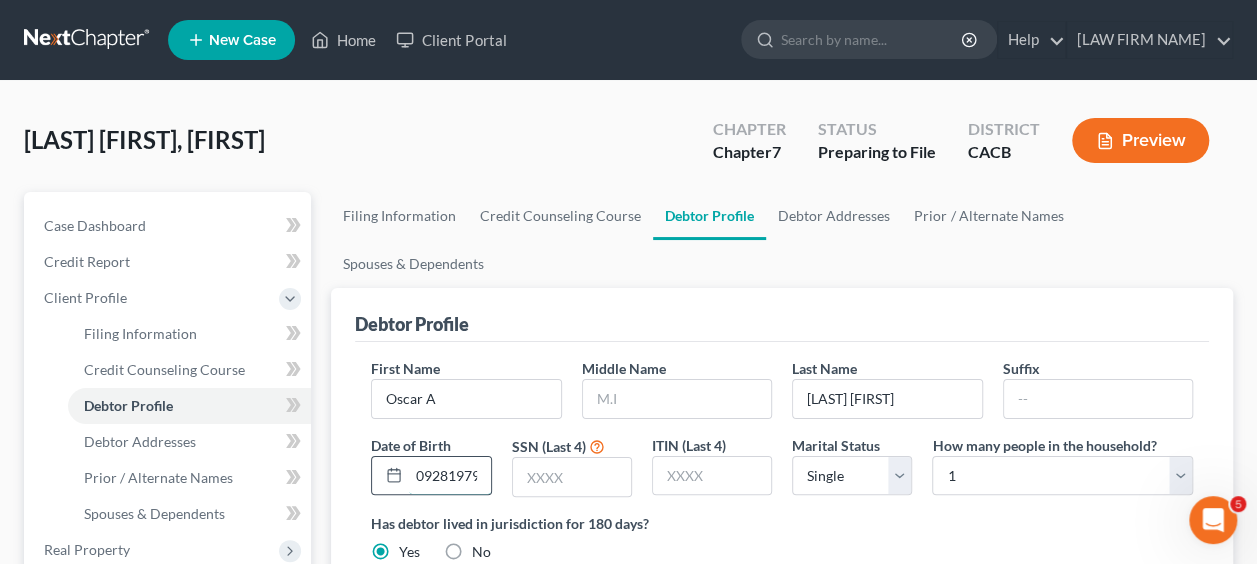 scroll, scrollTop: 0, scrollLeft: 4, axis: horizontal 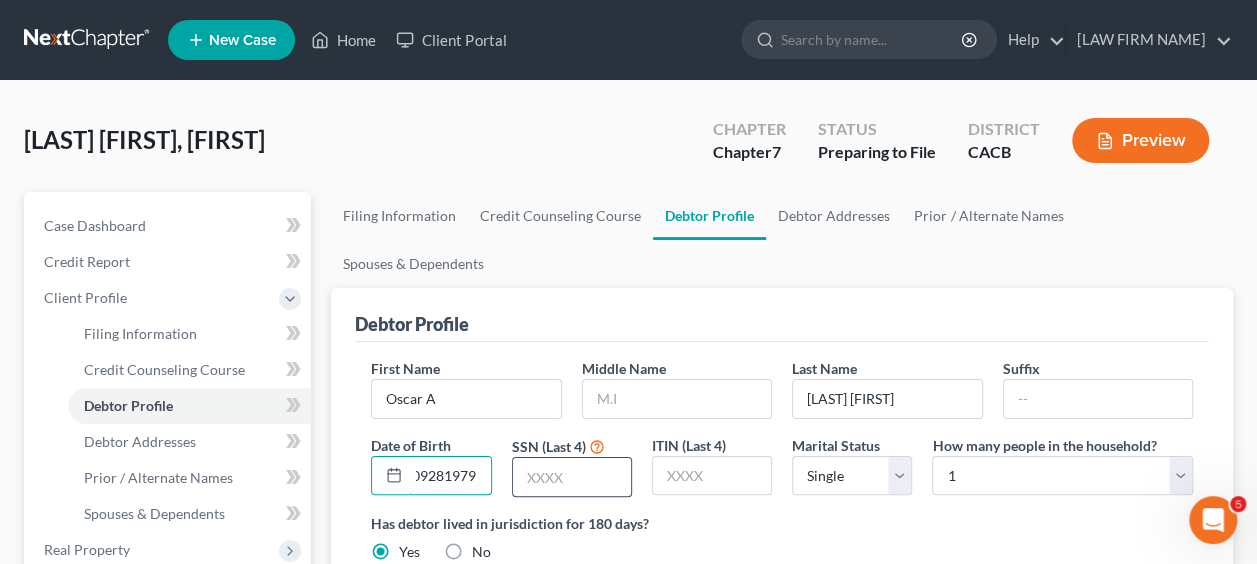 type on "09281979" 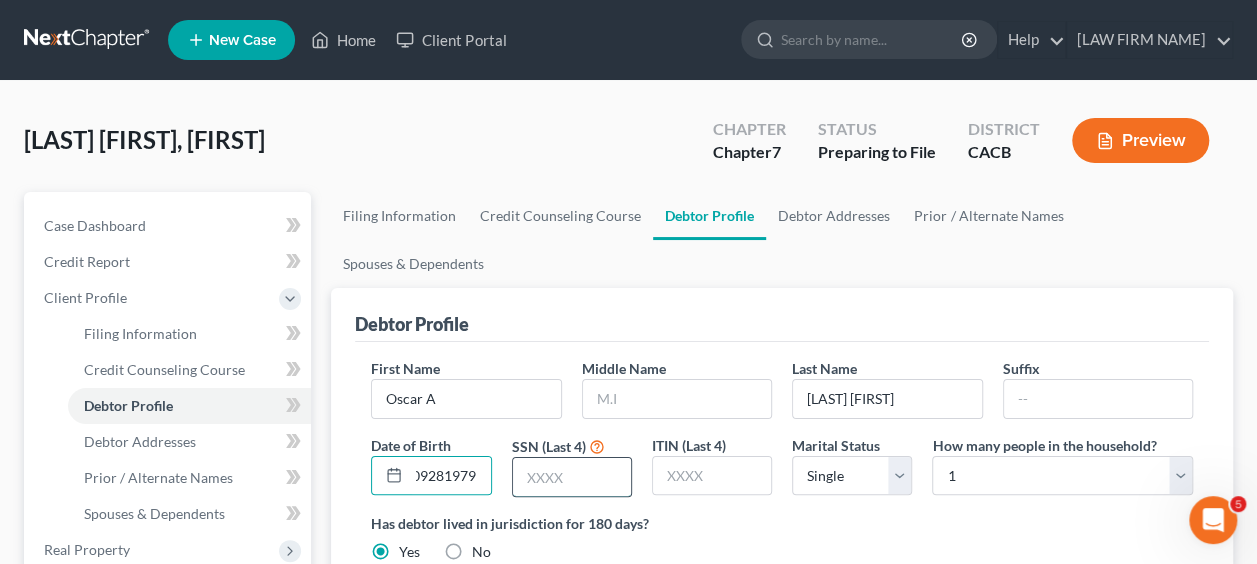 scroll, scrollTop: 0, scrollLeft: 0, axis: both 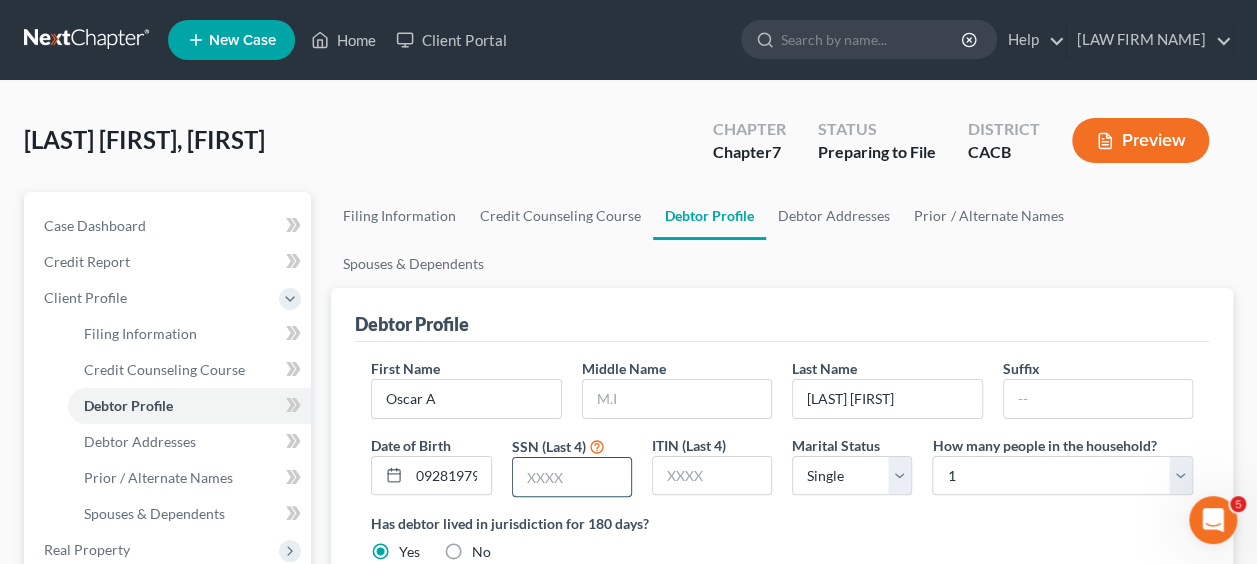 click at bounding box center [572, 477] 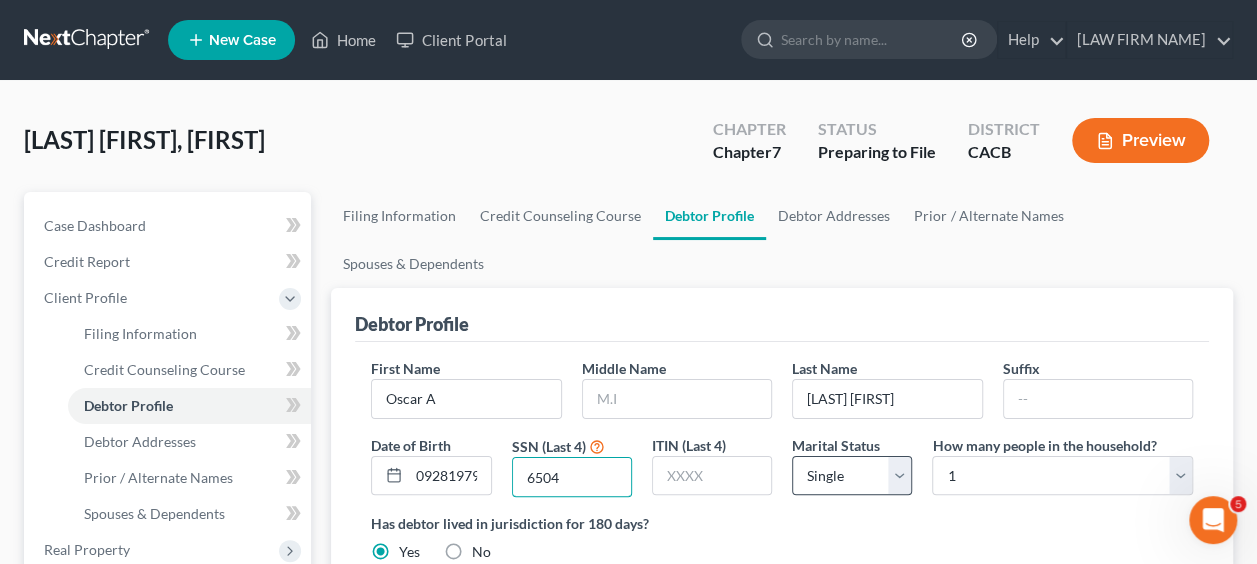 type on "6504" 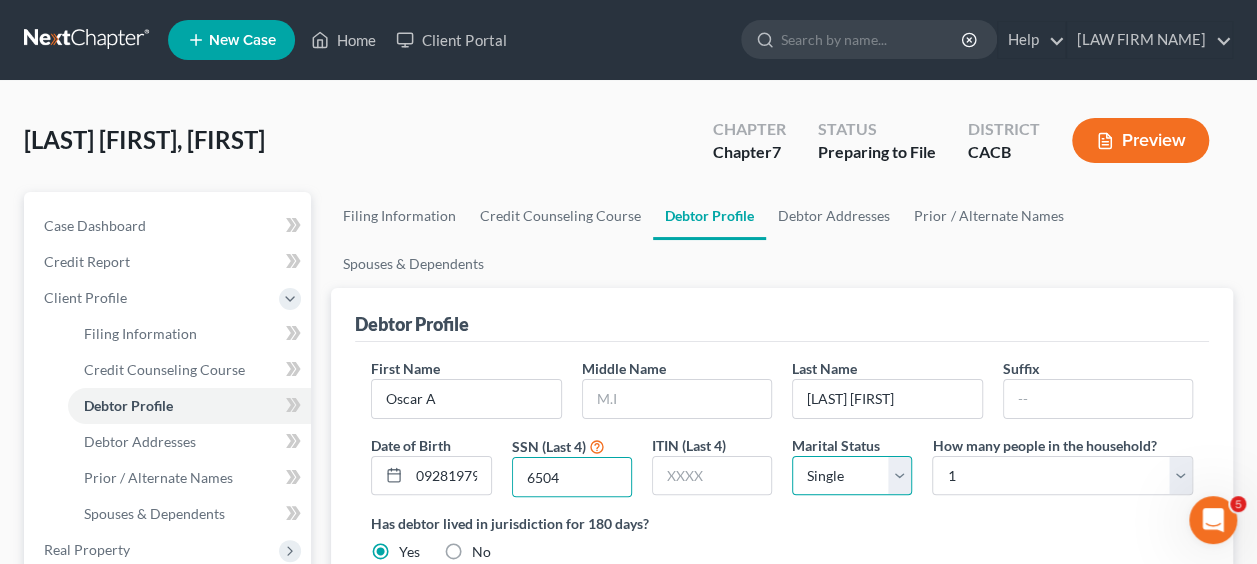 click on "Select Single Married Separated Divorced Widowed" at bounding box center [852, 476] 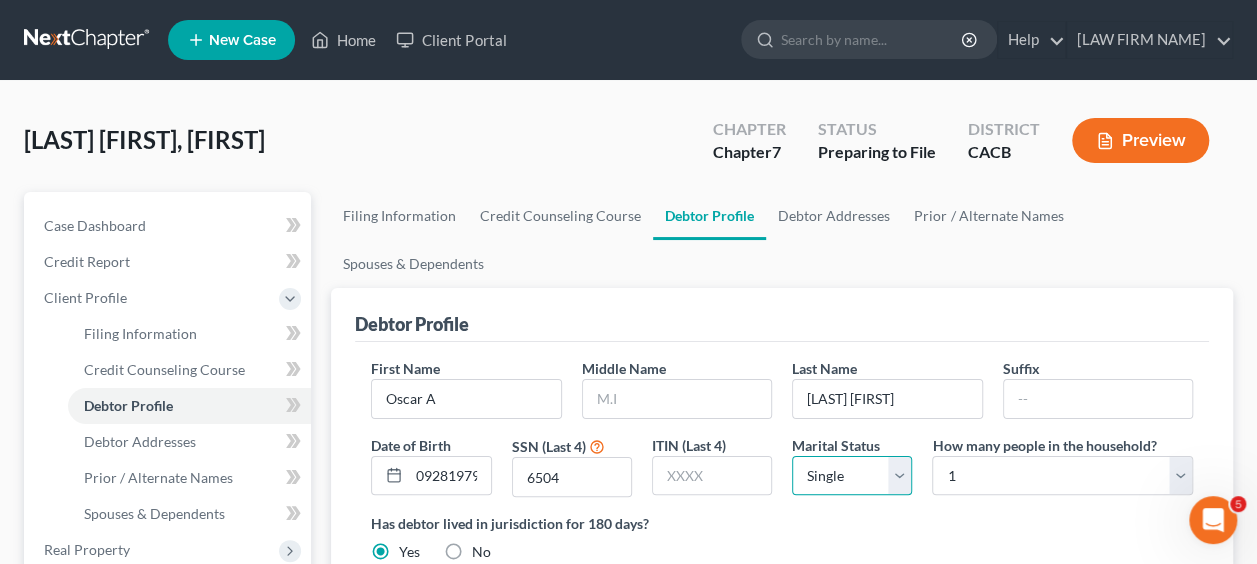 select on "1" 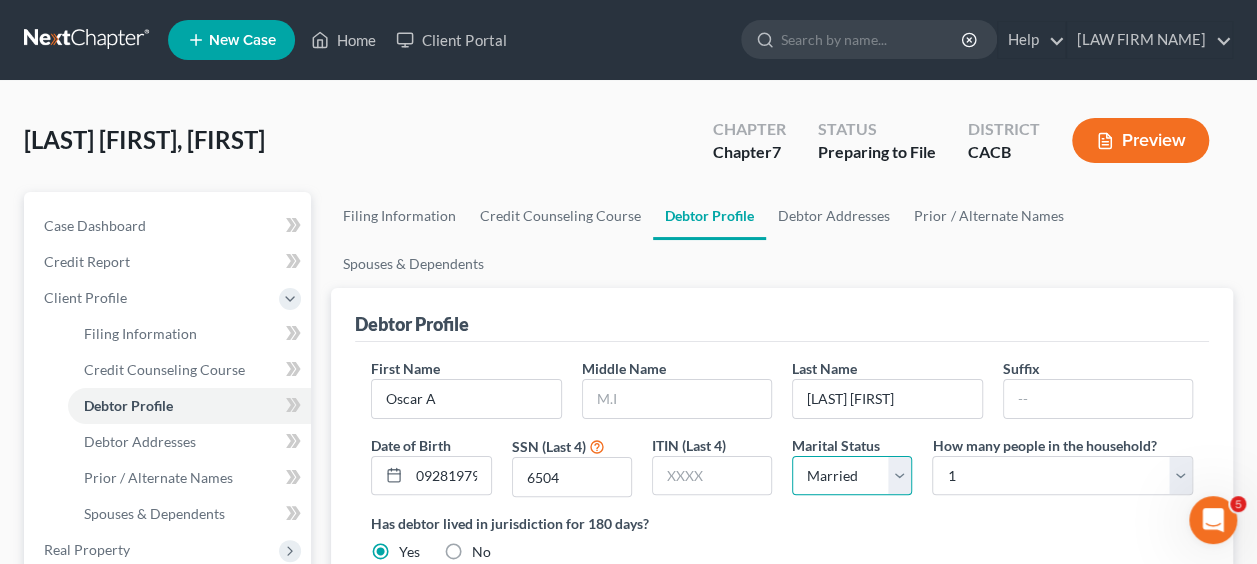 click on "Select Single Married Separated Divorced Widowed" at bounding box center [852, 476] 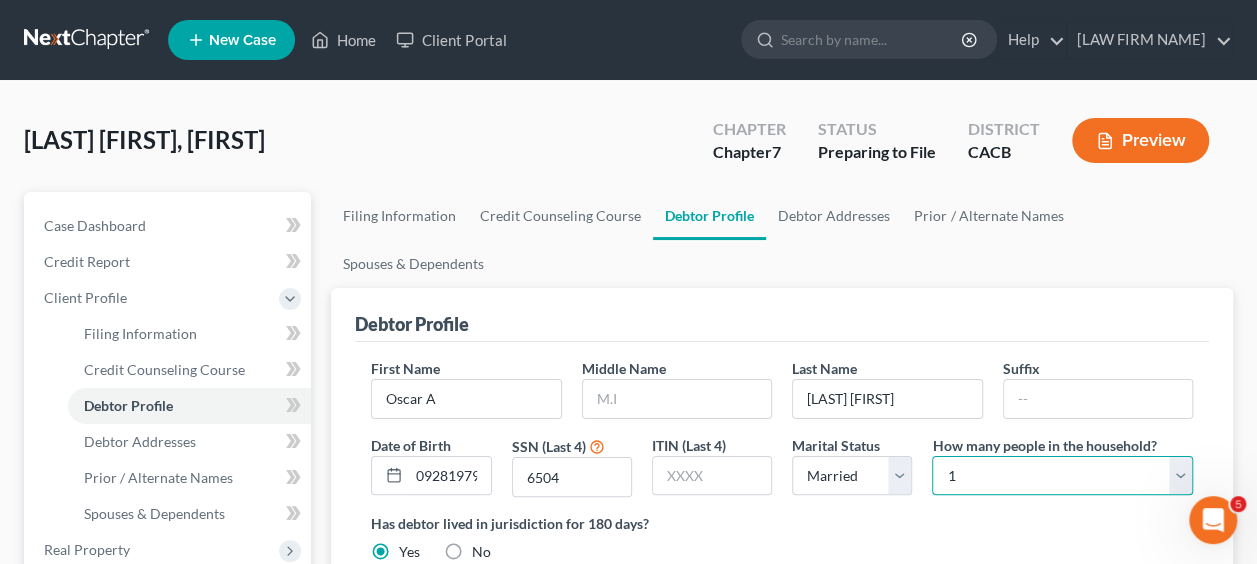 click on "Select 1 2 3 4 5 6 7 8 9 10 11 12 13 14 15 16 17 18 19 20" at bounding box center [1062, 476] 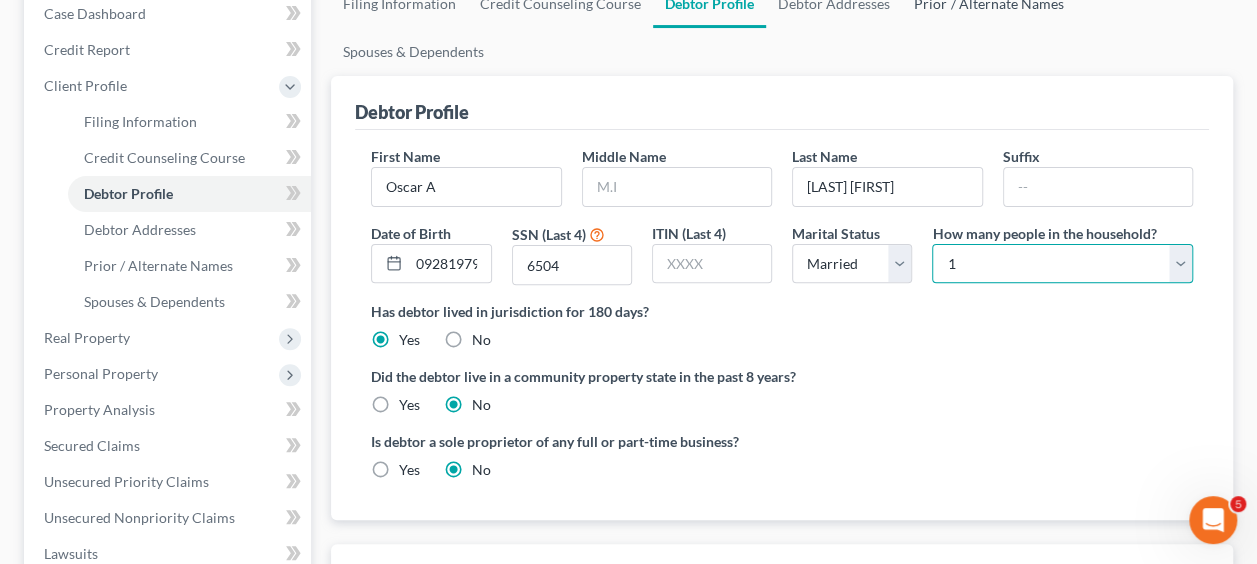 scroll, scrollTop: 211, scrollLeft: 0, axis: vertical 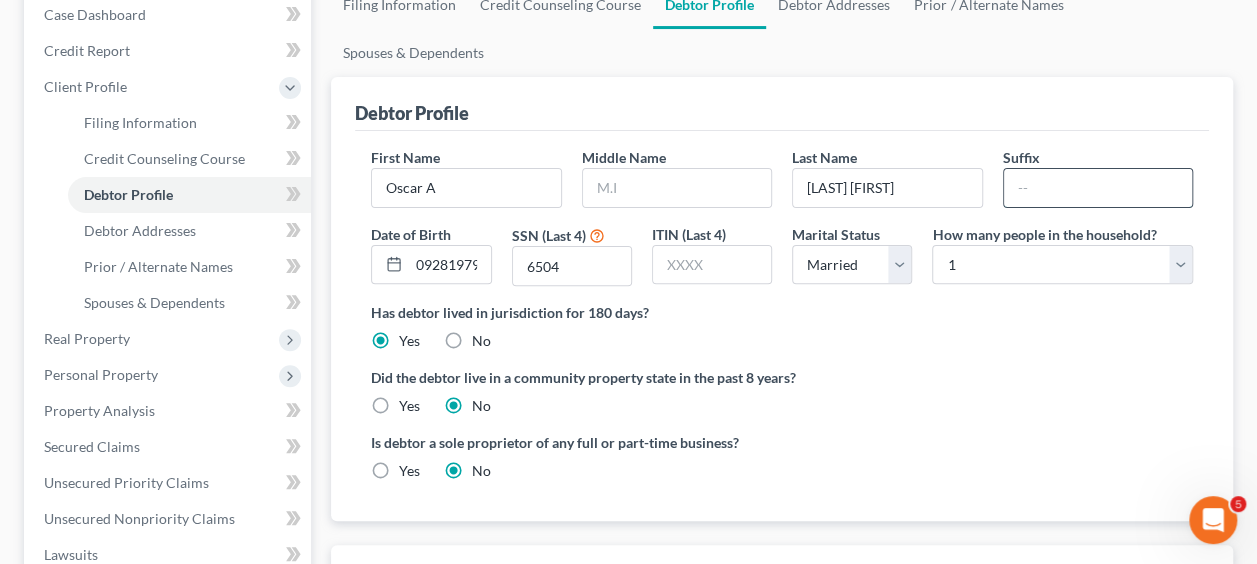 click at bounding box center [1098, 188] 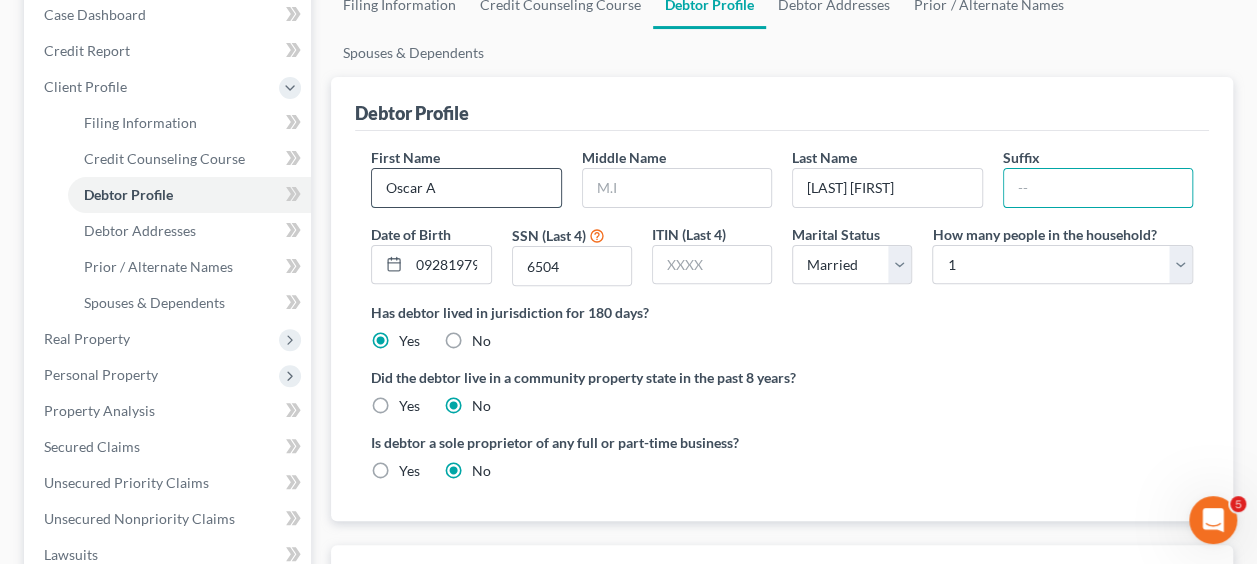click on "Oscar A" at bounding box center (466, 188) 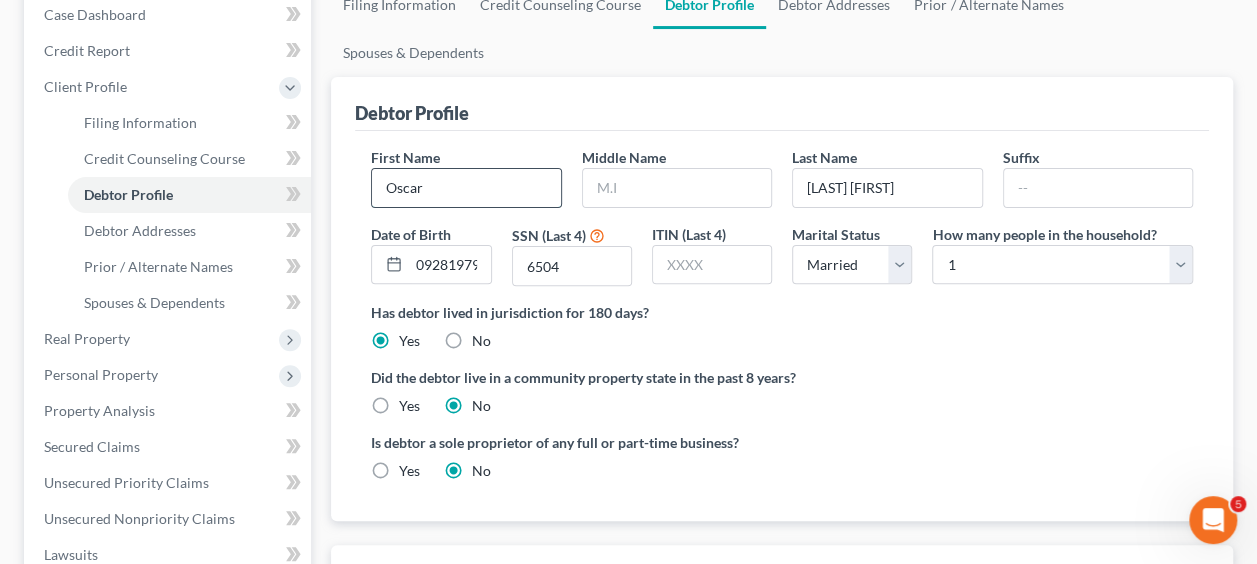 type on "Oscar" 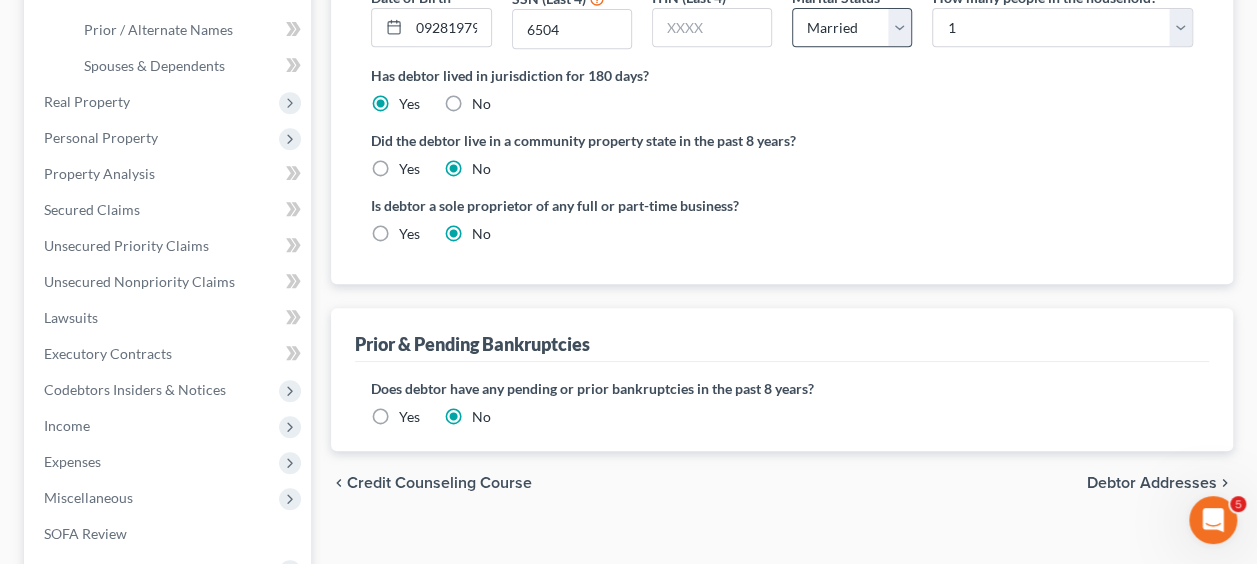 scroll, scrollTop: 436, scrollLeft: 0, axis: vertical 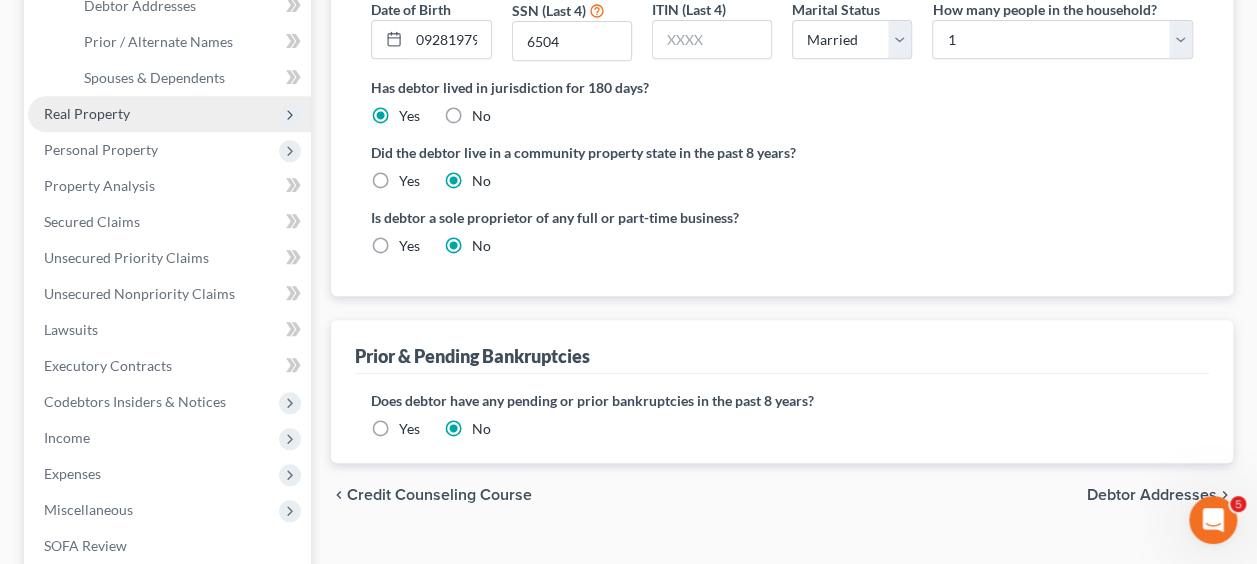 type on "A" 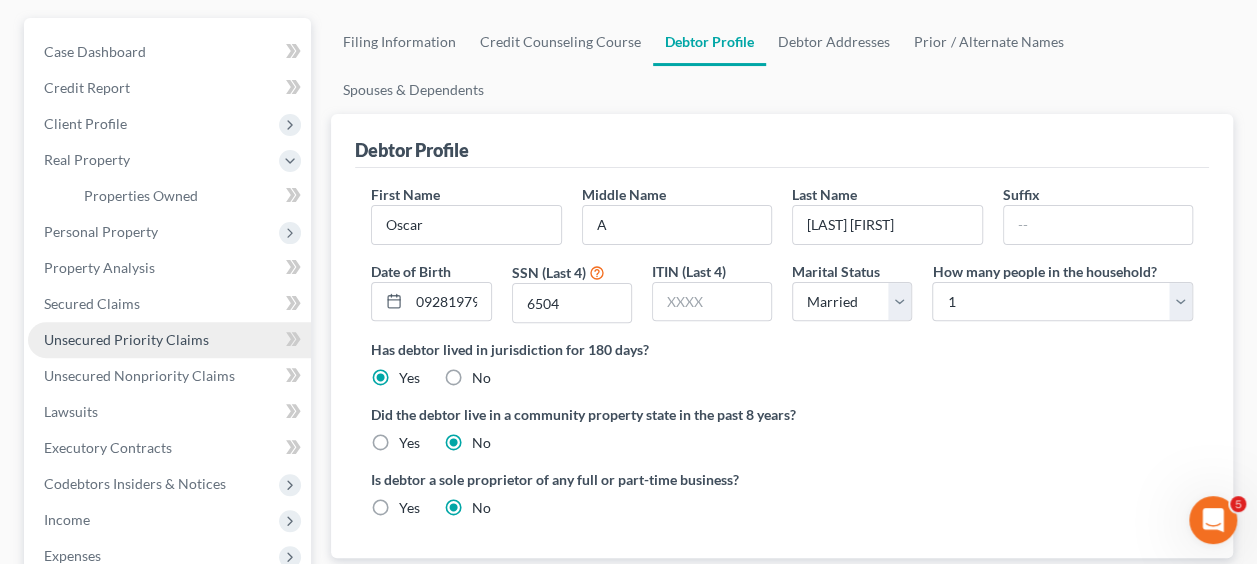 scroll, scrollTop: 174, scrollLeft: 0, axis: vertical 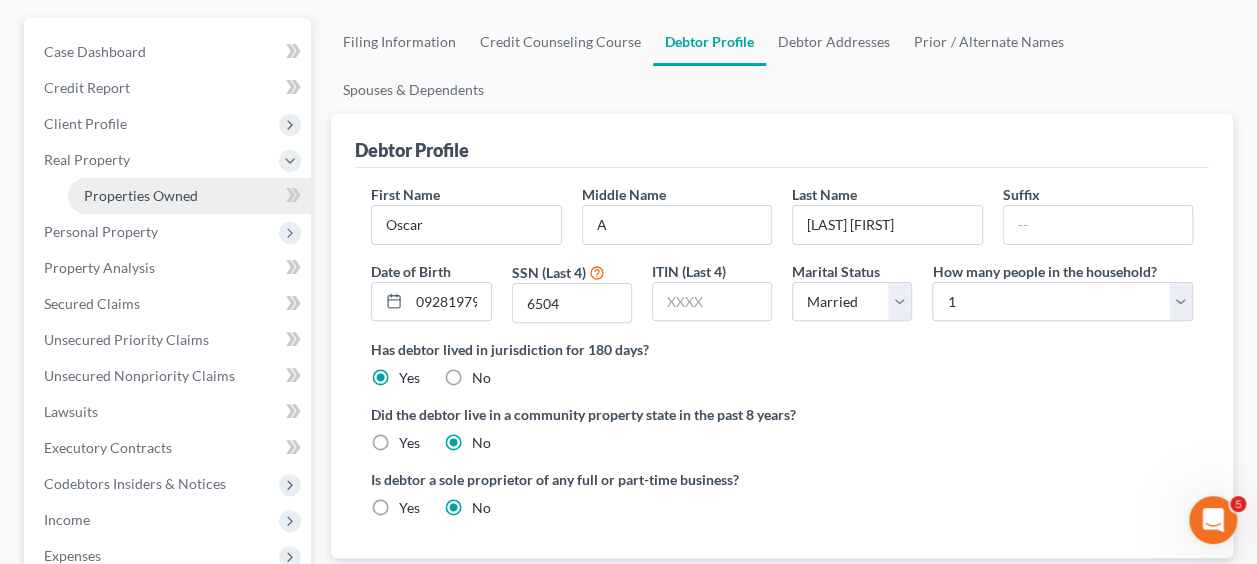 click on "Properties Owned" at bounding box center (141, 195) 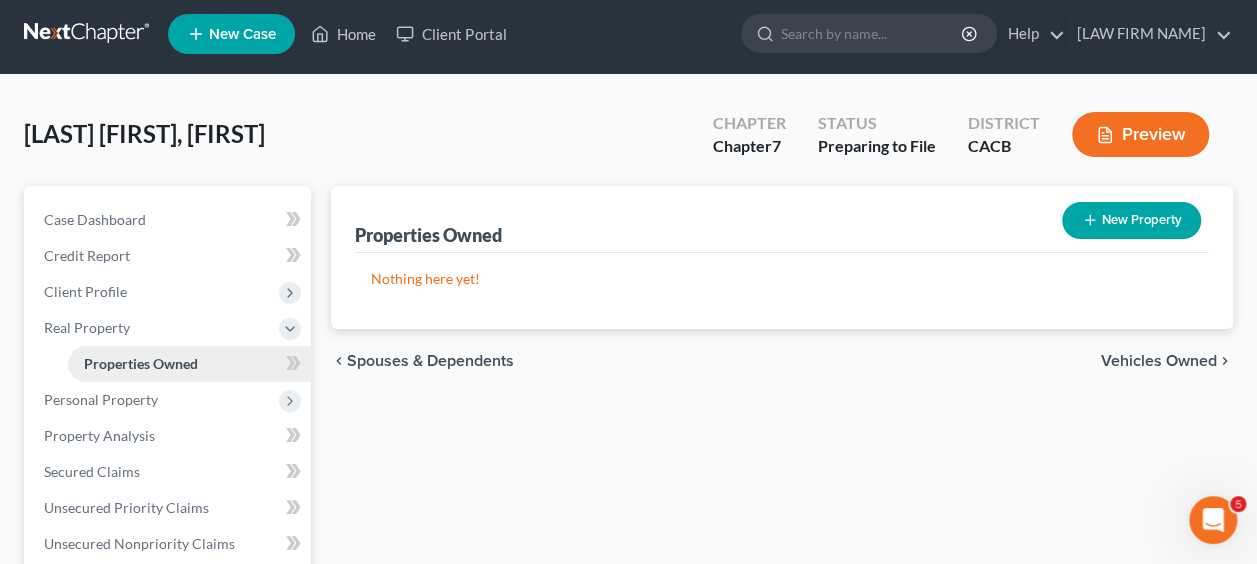scroll, scrollTop: 0, scrollLeft: 0, axis: both 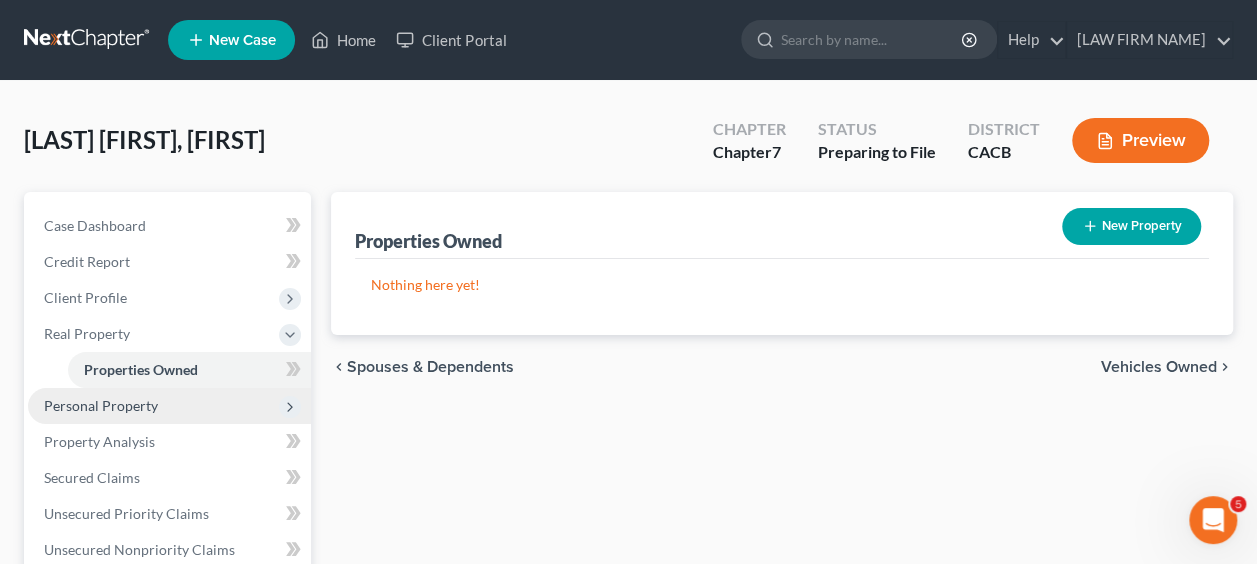 click on "Personal Property" at bounding box center [169, 406] 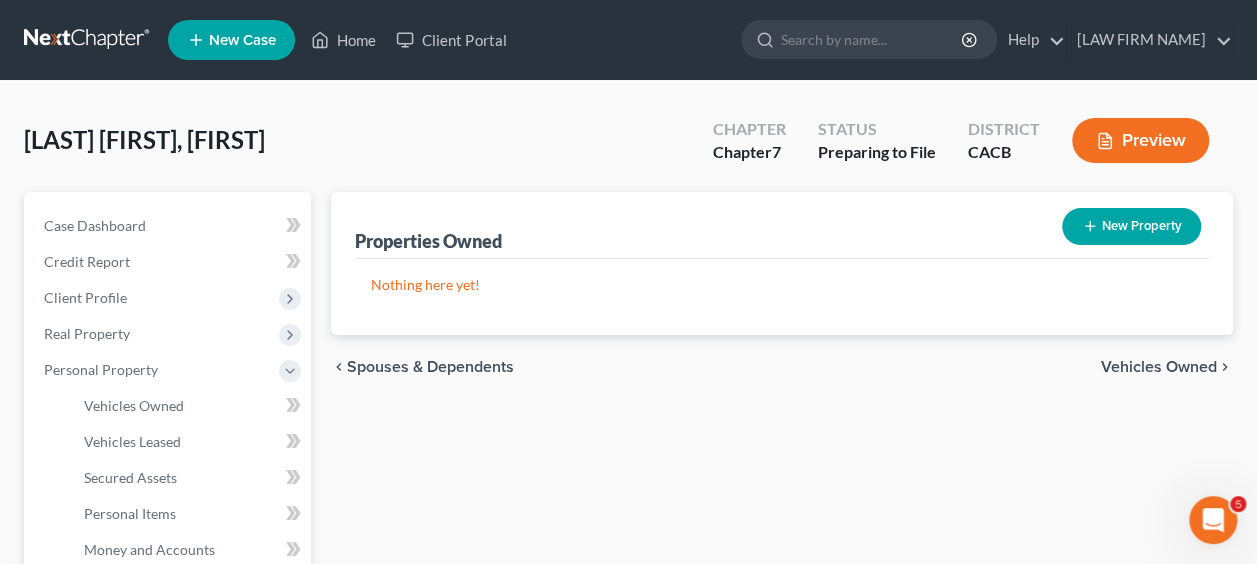 click on "Spouses & Dependents" at bounding box center (430, 367) 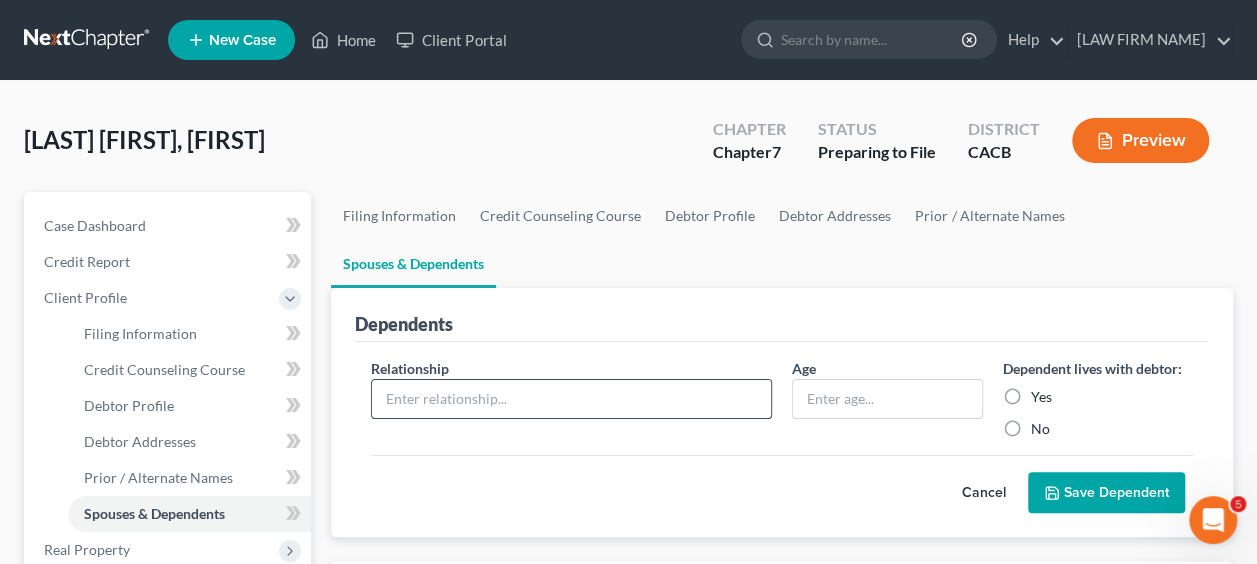 click at bounding box center (571, 399) 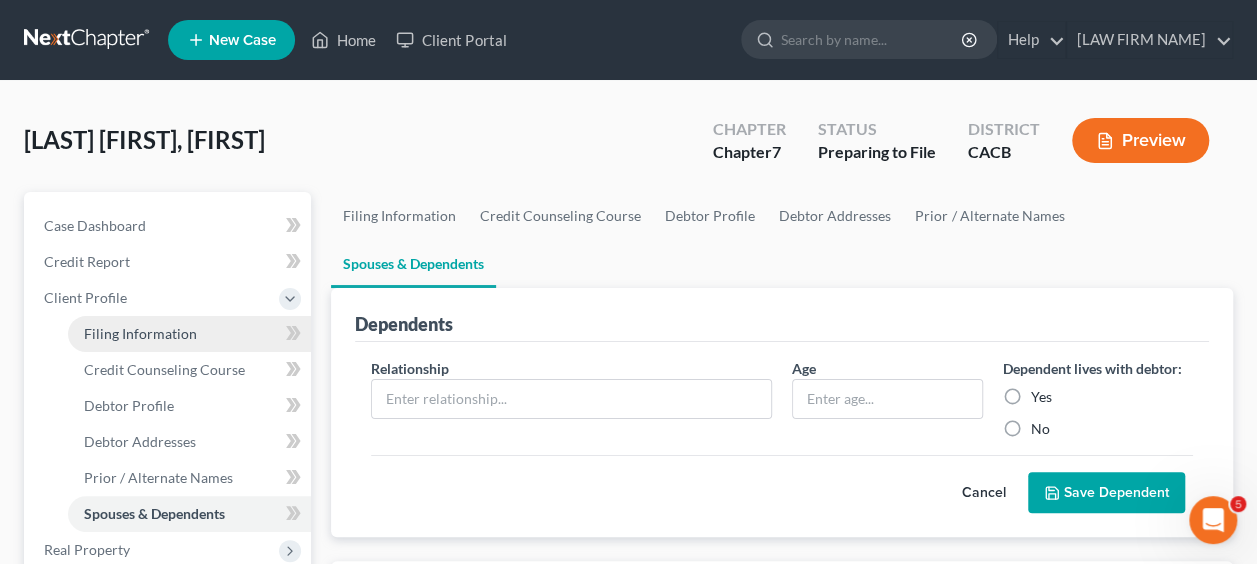 click on "Filing Information" at bounding box center [140, 333] 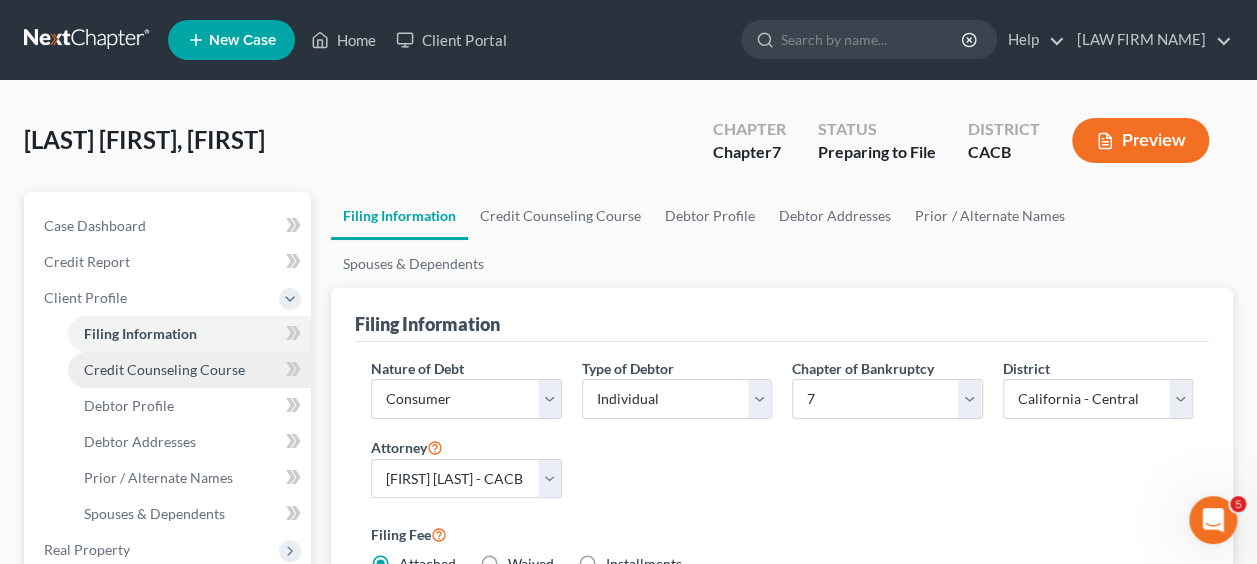 click on "Credit Counseling Course" at bounding box center [164, 369] 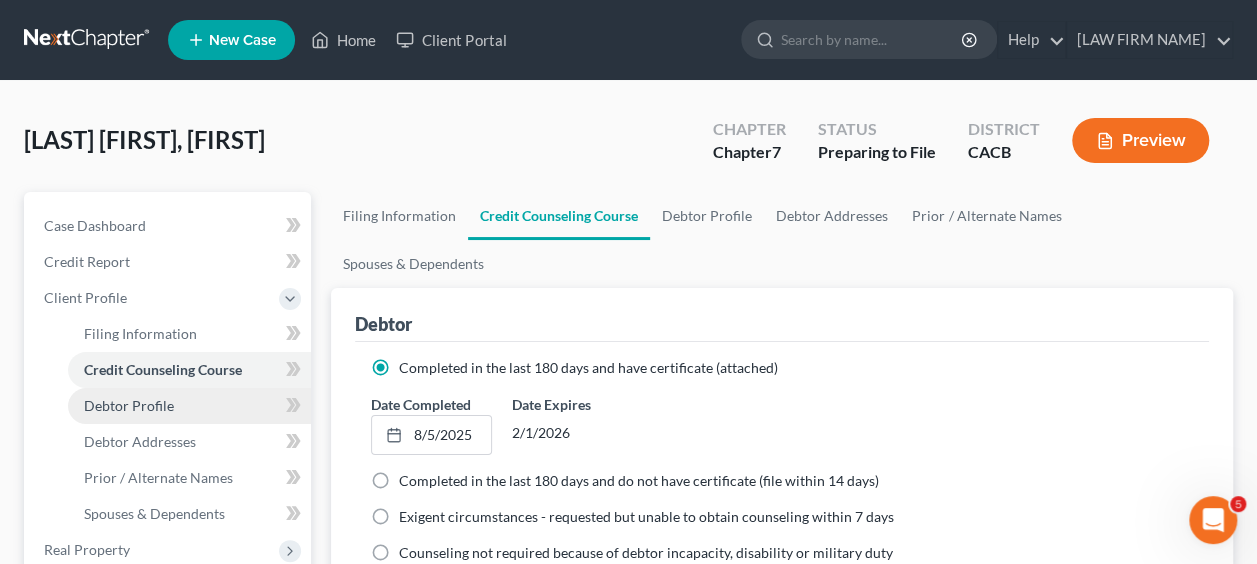 click on "Debtor Profile" at bounding box center (129, 405) 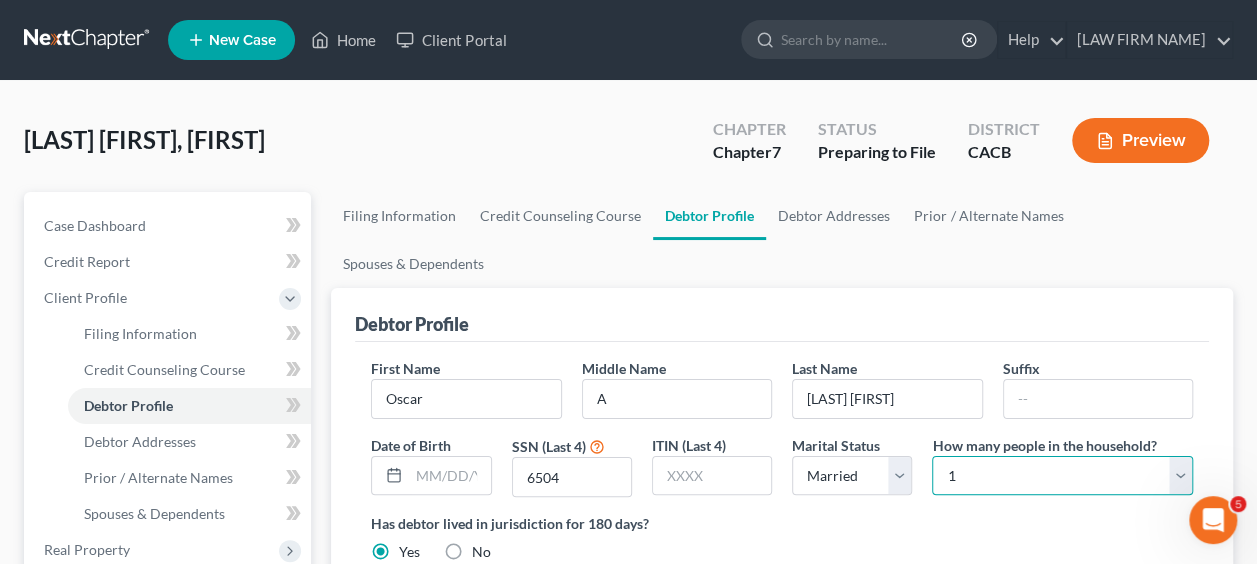 click on "Select 1 2 3 4 5 6 7 8 9 10 11 12 13 14 15 16 17 18 19 20" at bounding box center (1062, 476) 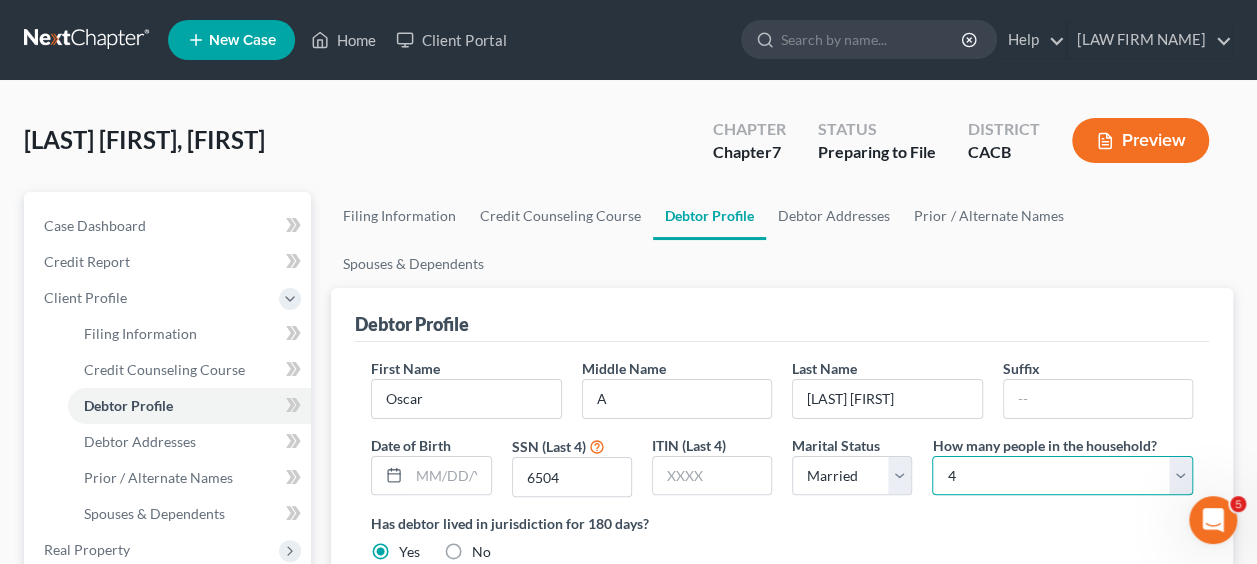 click on "Select 1 2 3 4 5 6 7 8 9 10 11 12 13 14 15 16 17 18 19 20" at bounding box center [1062, 476] 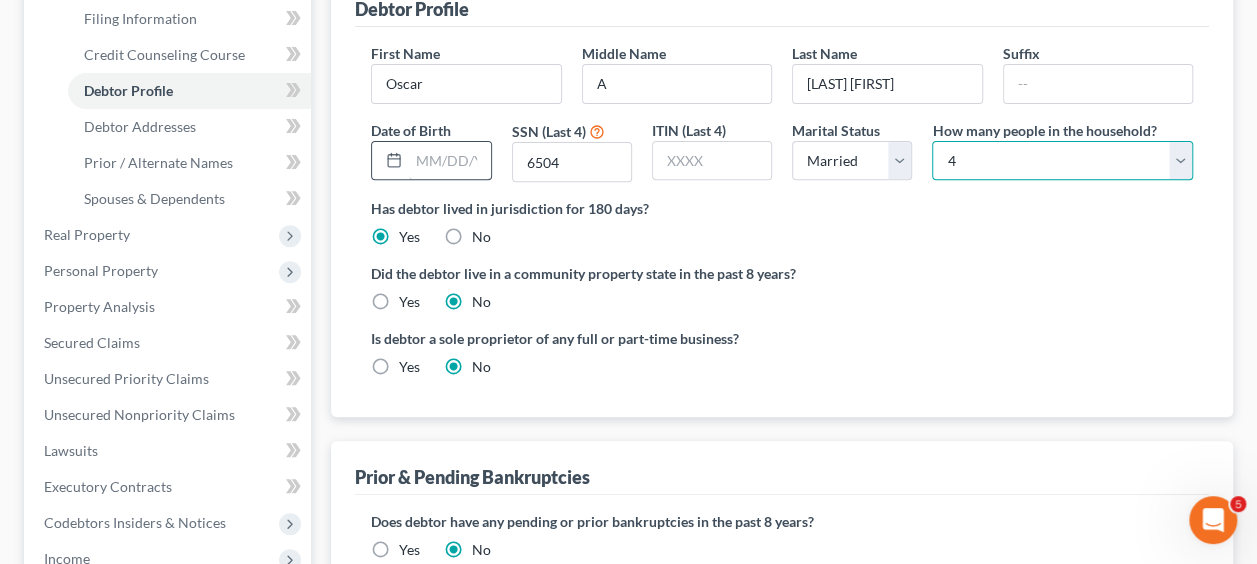 scroll, scrollTop: 316, scrollLeft: 0, axis: vertical 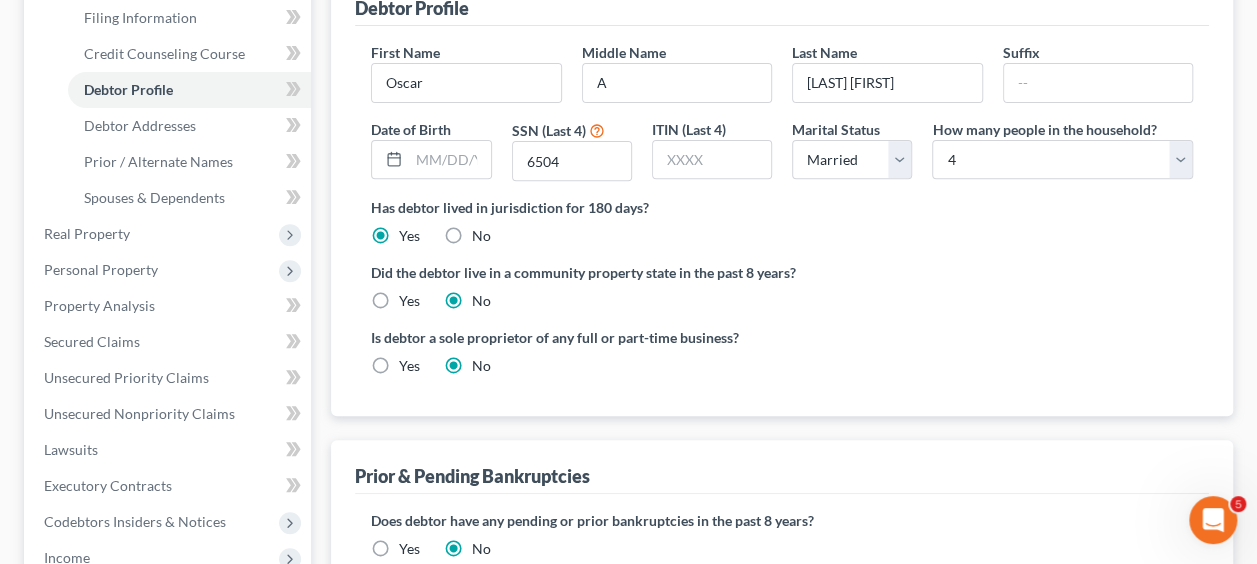 click on "Yes" at bounding box center (409, 549) 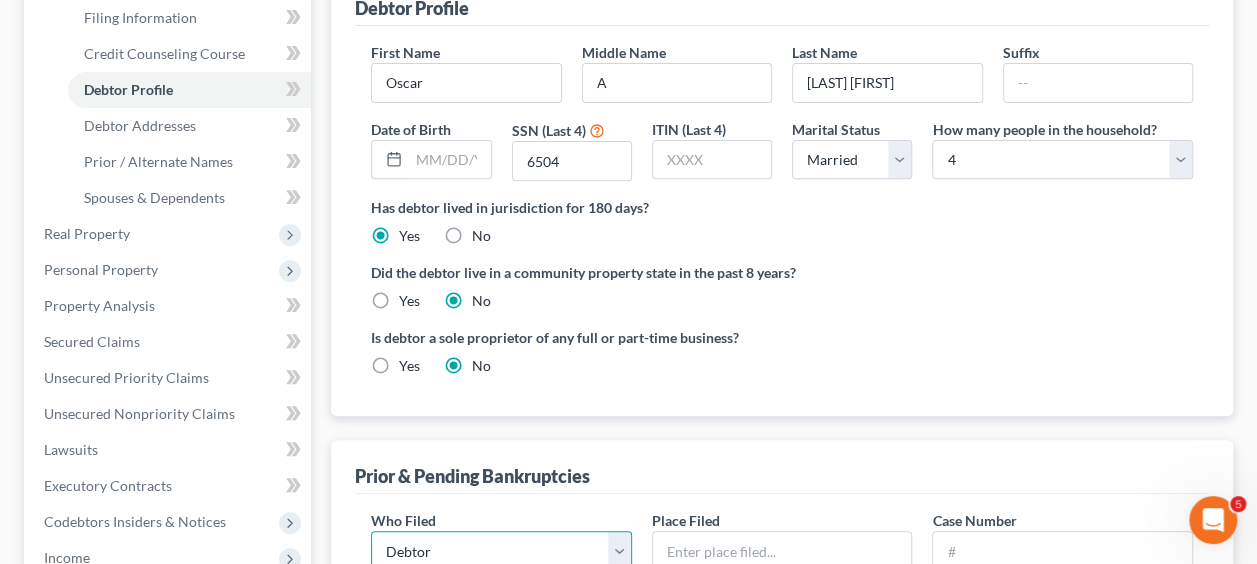 click on "Debtor Other" at bounding box center (501, 551) 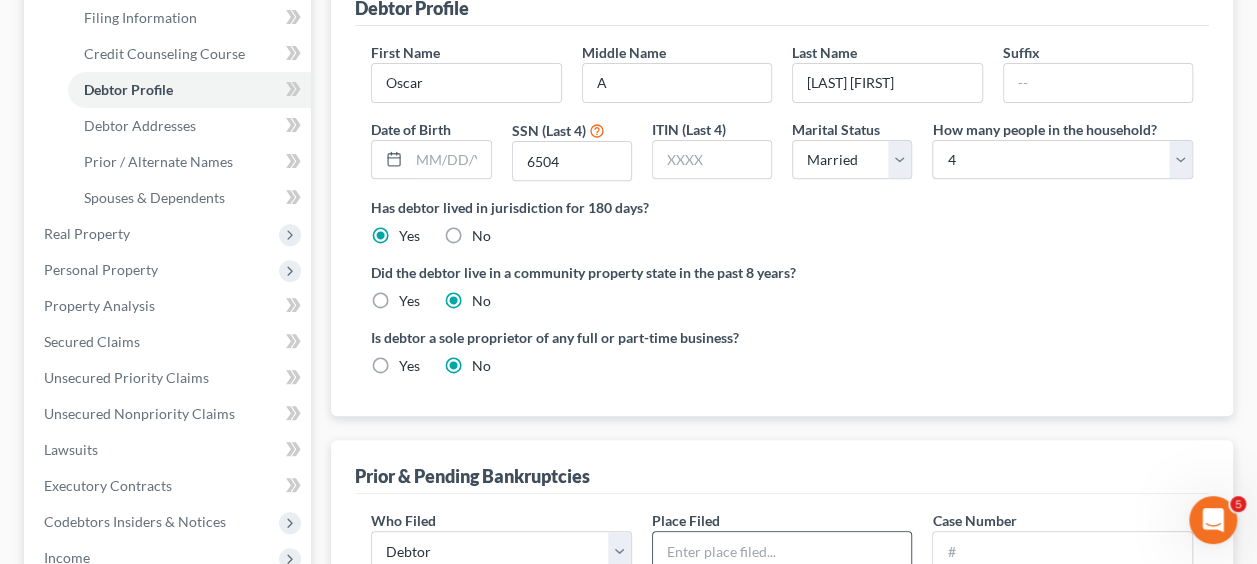 click at bounding box center (782, 551) 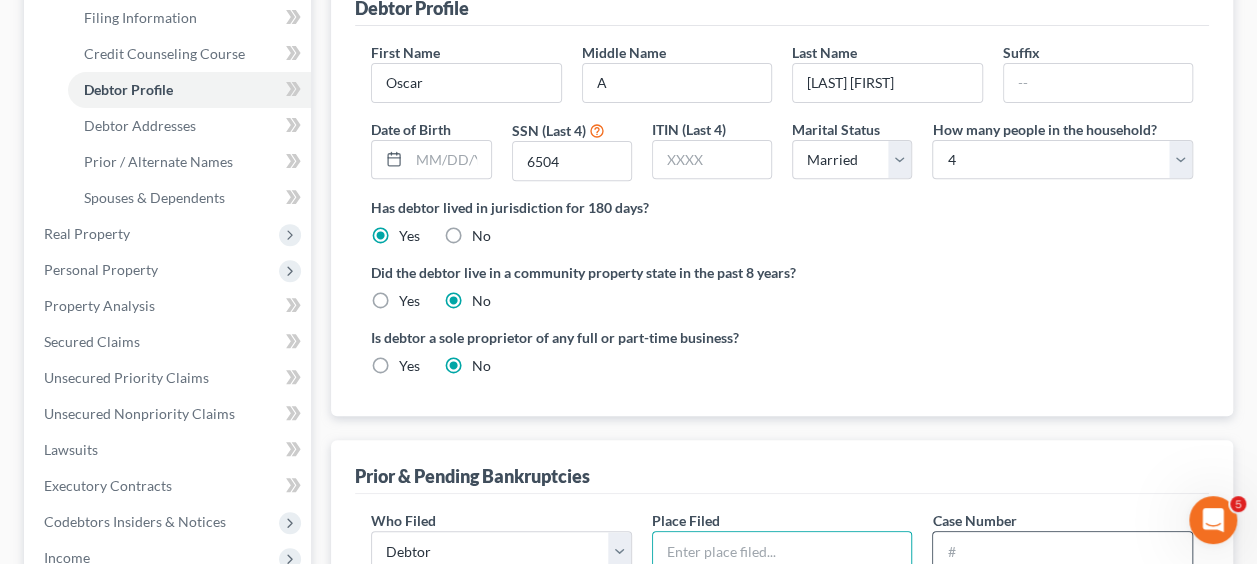 click at bounding box center [1062, 551] 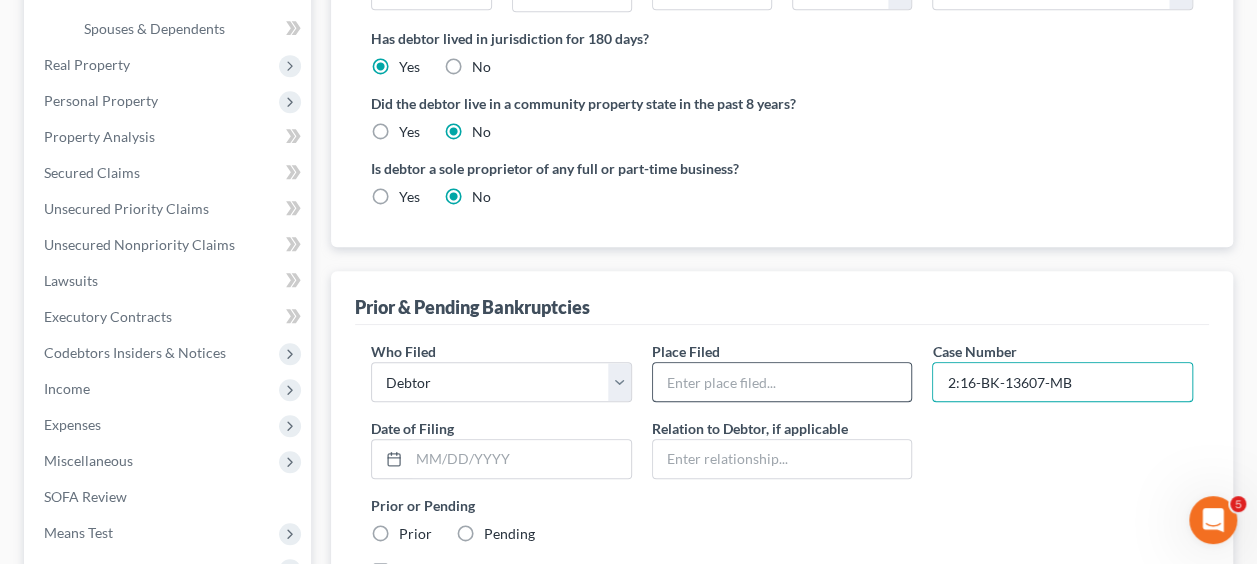 scroll, scrollTop: 489, scrollLeft: 0, axis: vertical 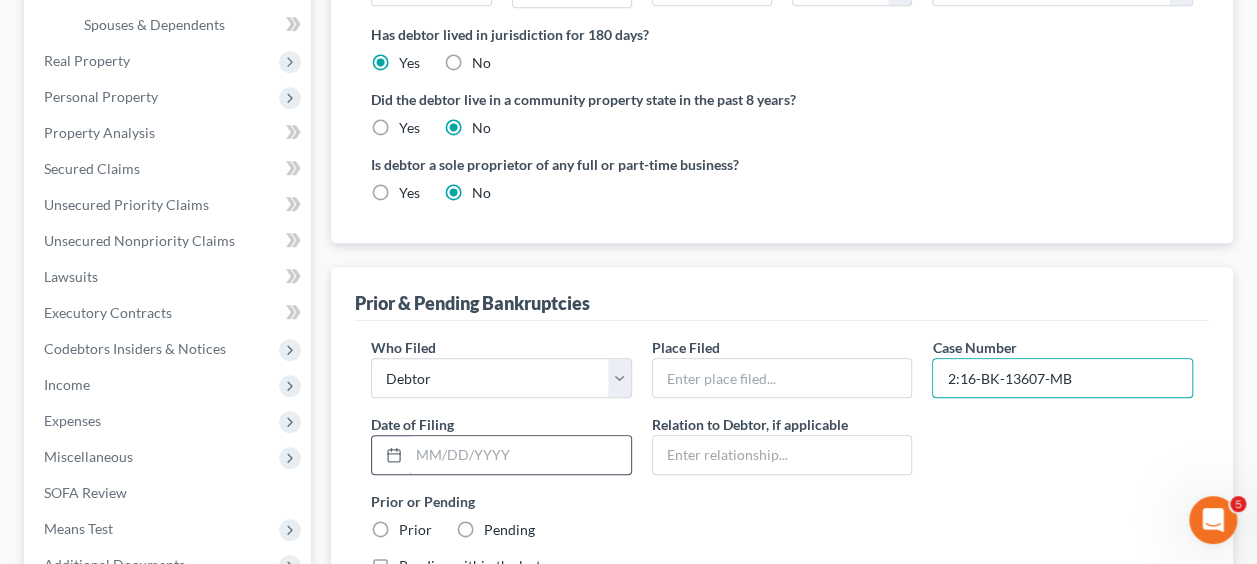 type on "2:16-BK-13607-MB" 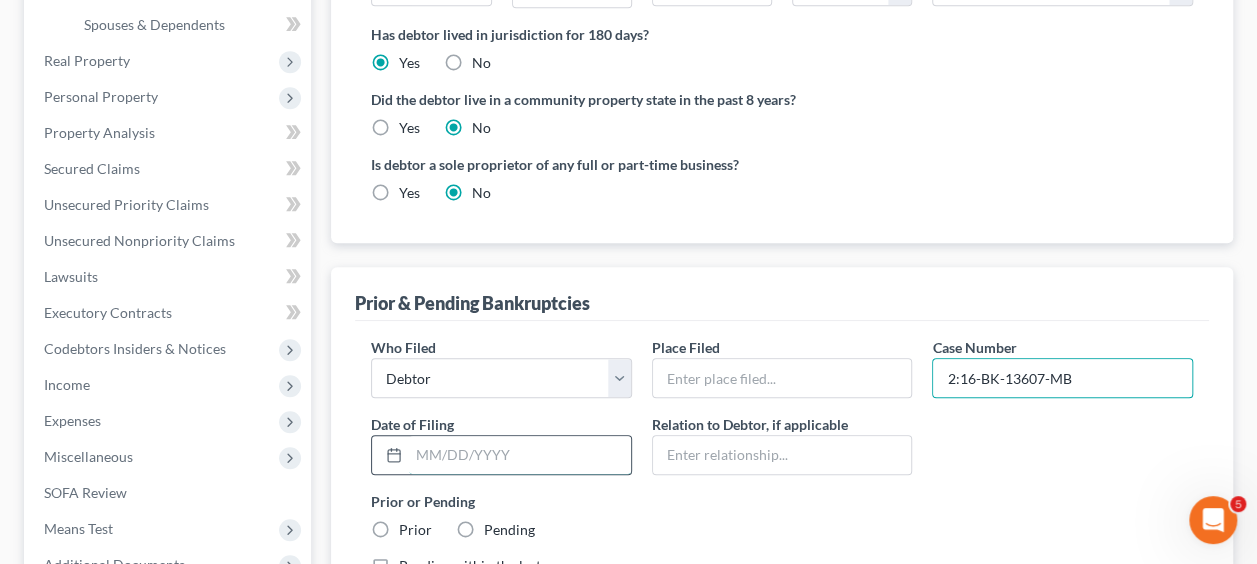 click at bounding box center (520, 455) 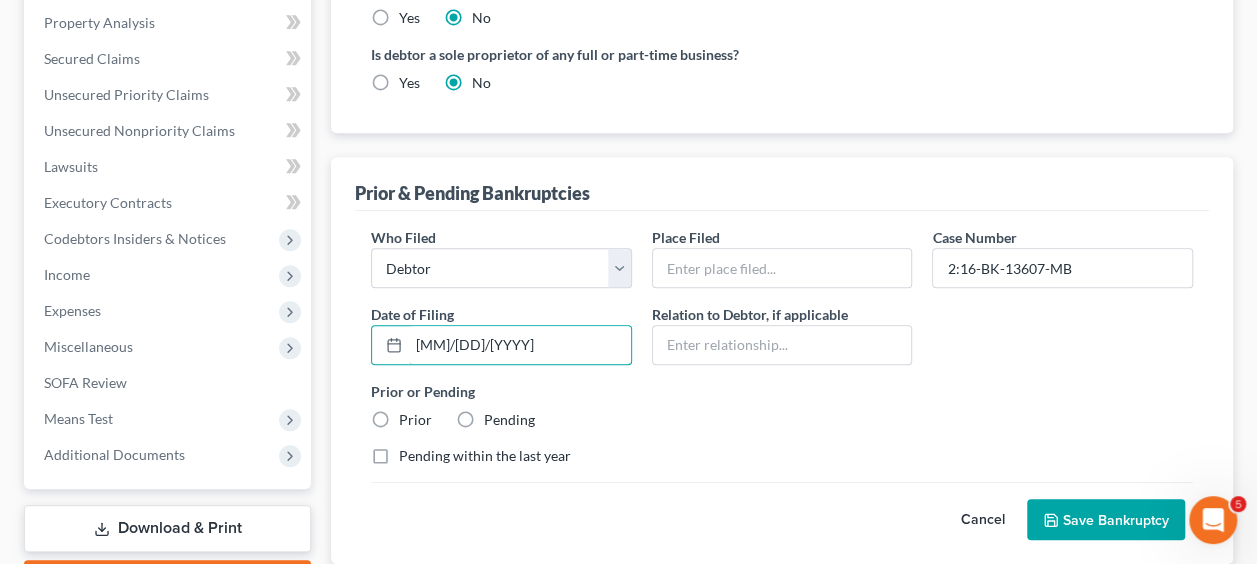 scroll, scrollTop: 600, scrollLeft: 0, axis: vertical 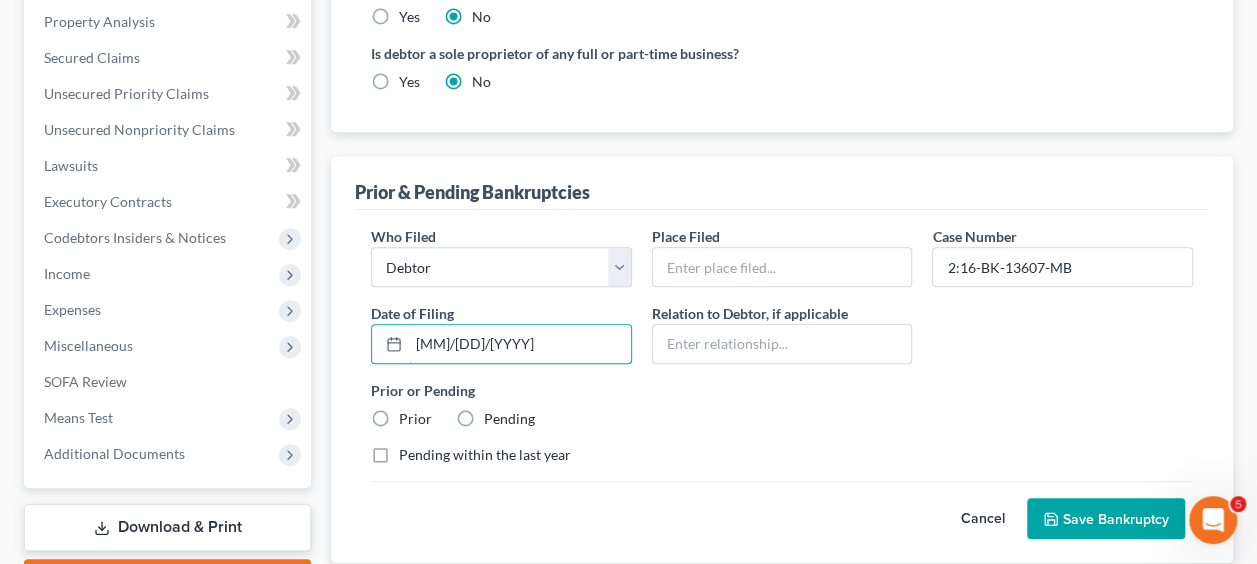 type on "[MM]/[DD]/[YYYY]" 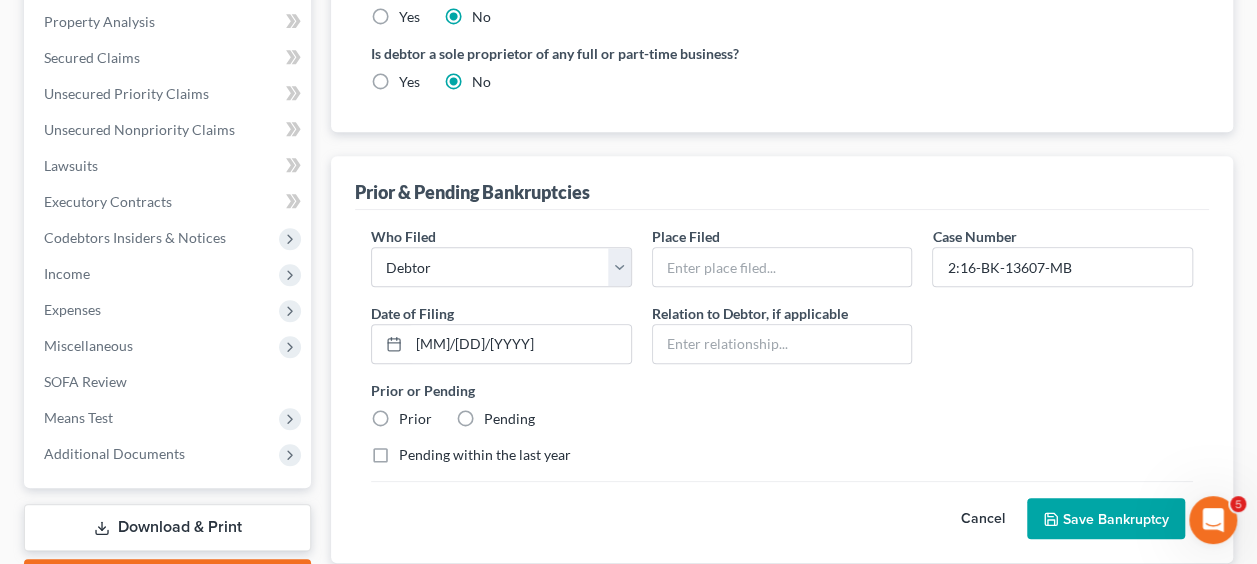 click on "Prior" at bounding box center [415, 419] 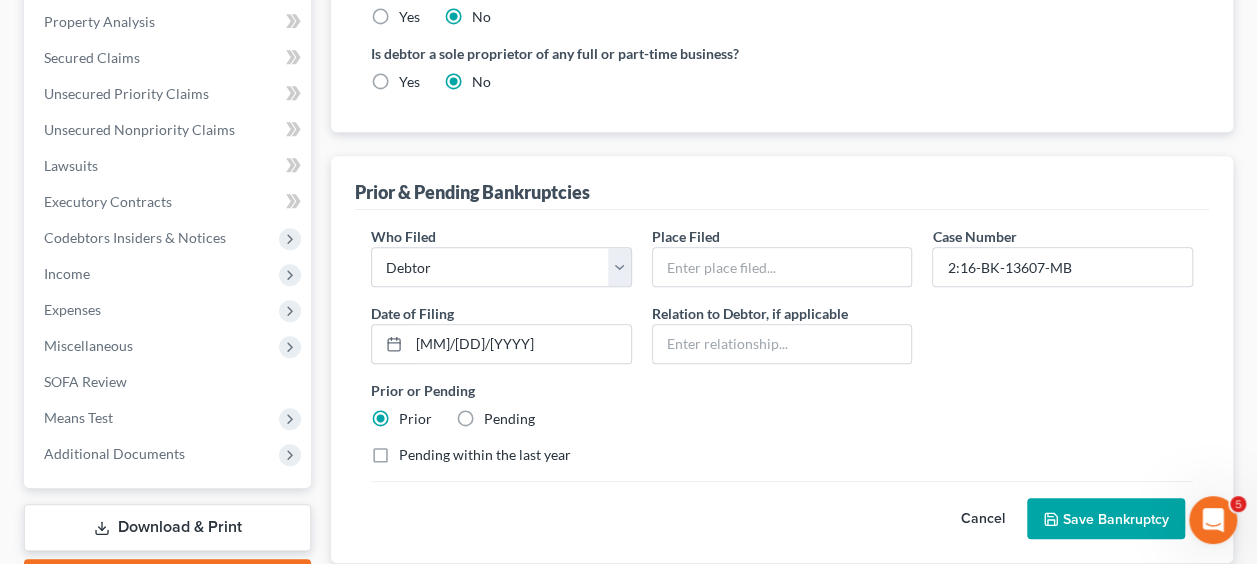 scroll, scrollTop: 600, scrollLeft: 0, axis: vertical 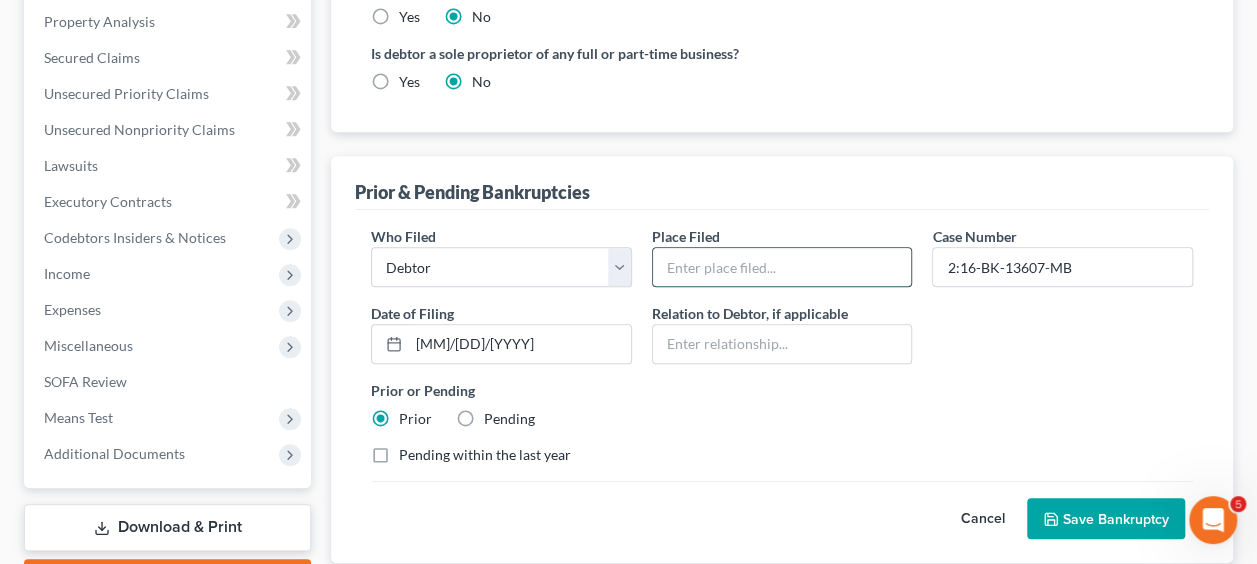 click at bounding box center (782, 267) 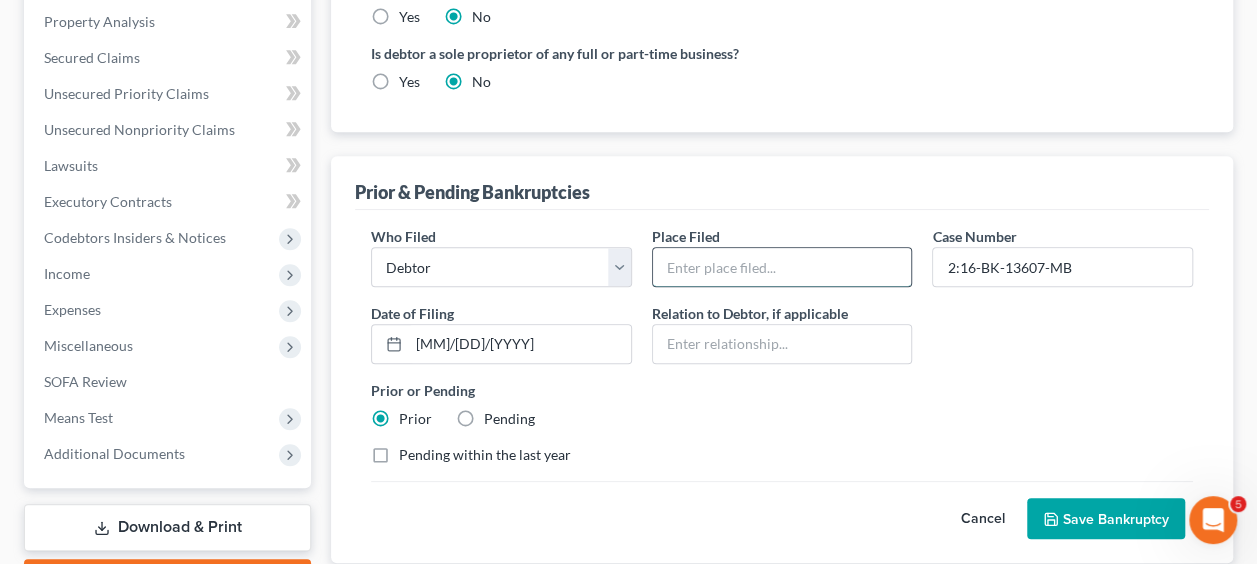 click at bounding box center [782, 267] 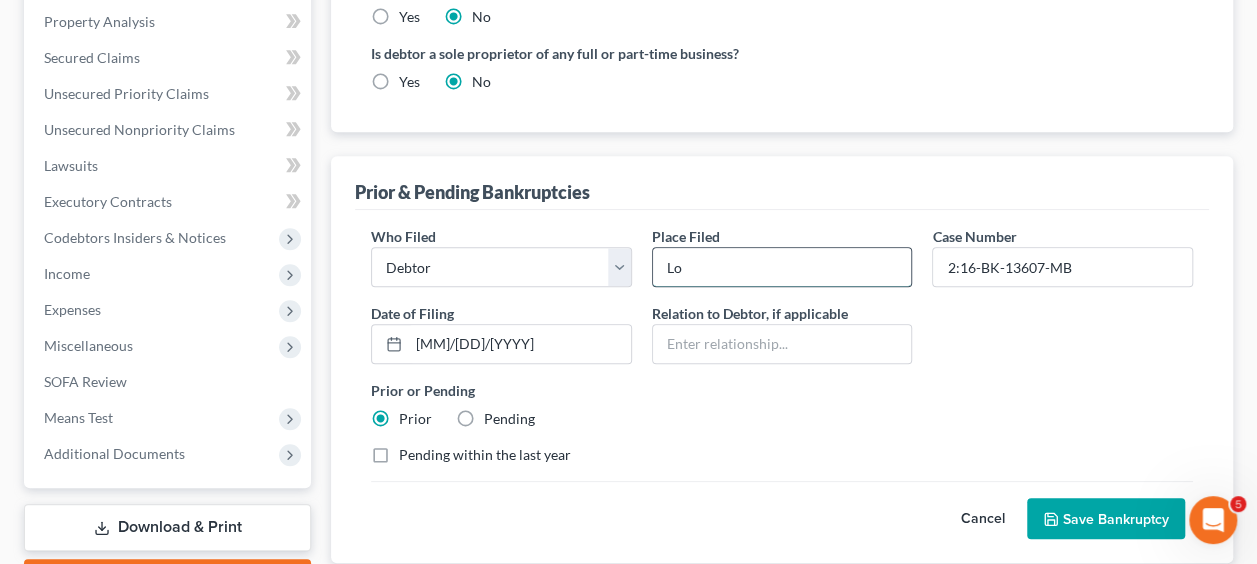 type on "L" 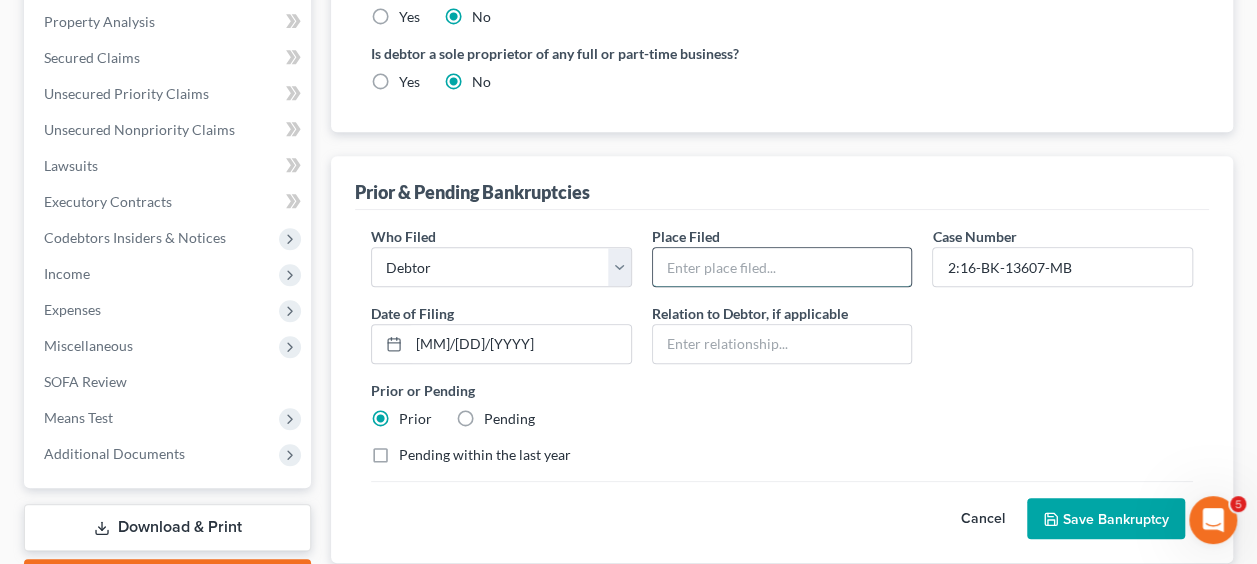 type on "c" 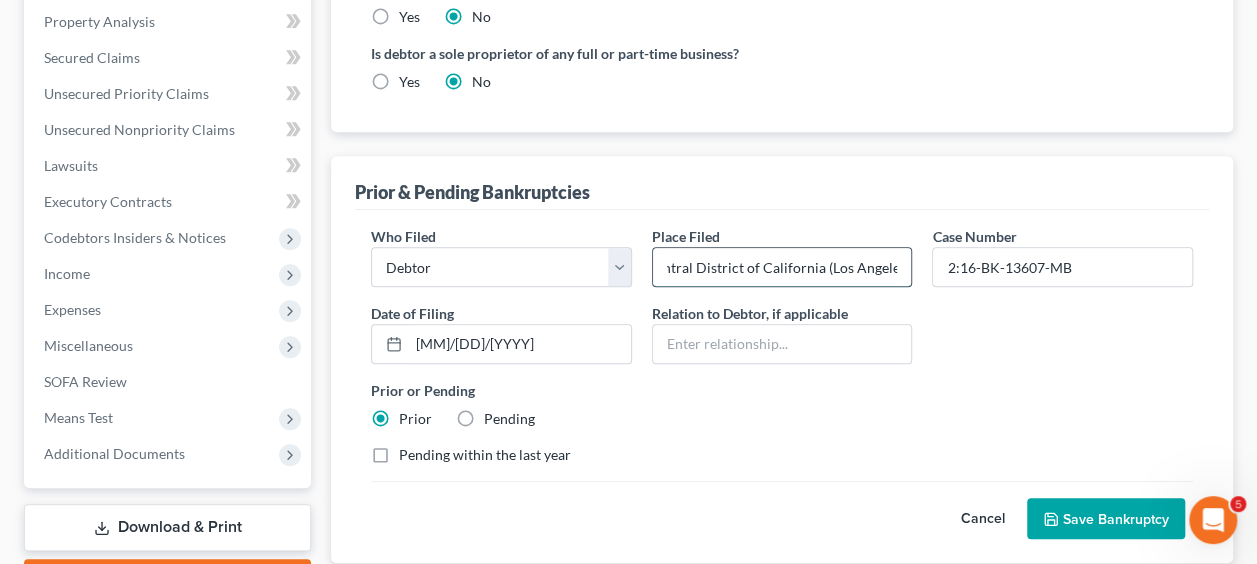 scroll, scrollTop: 0, scrollLeft: 25, axis: horizontal 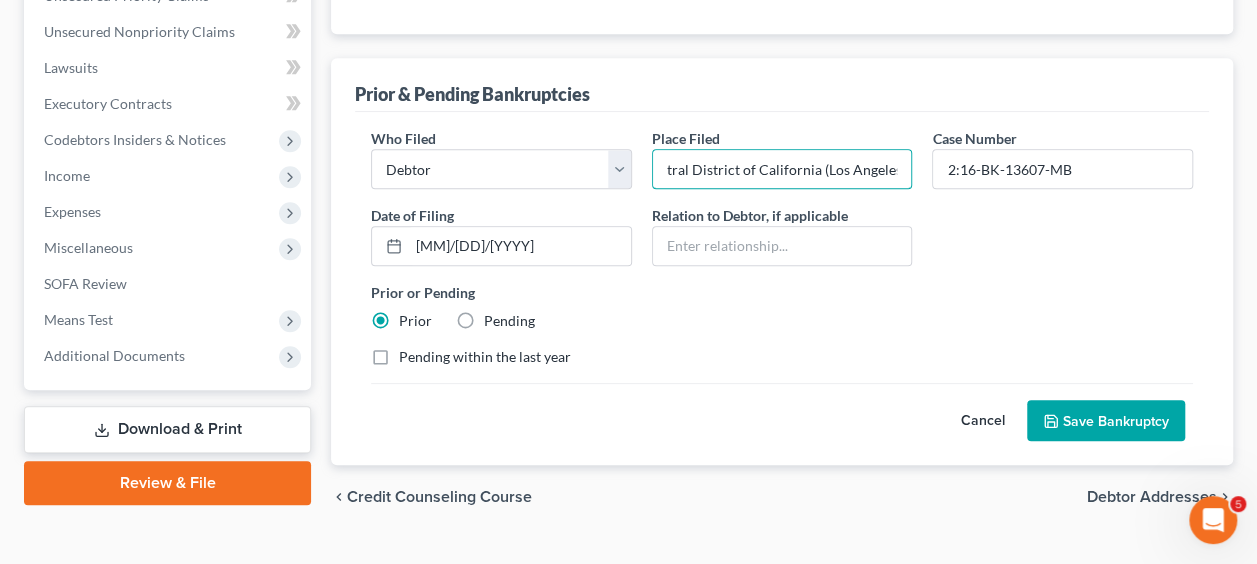 type on "Central District of California (Los Angeles)" 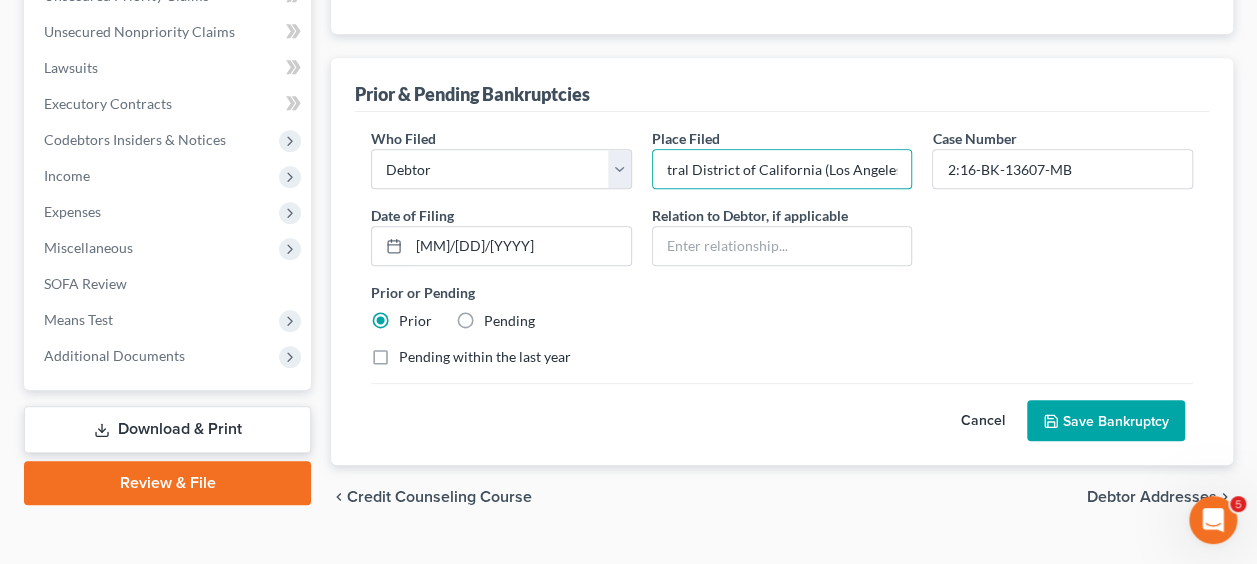scroll, scrollTop: 0, scrollLeft: 0, axis: both 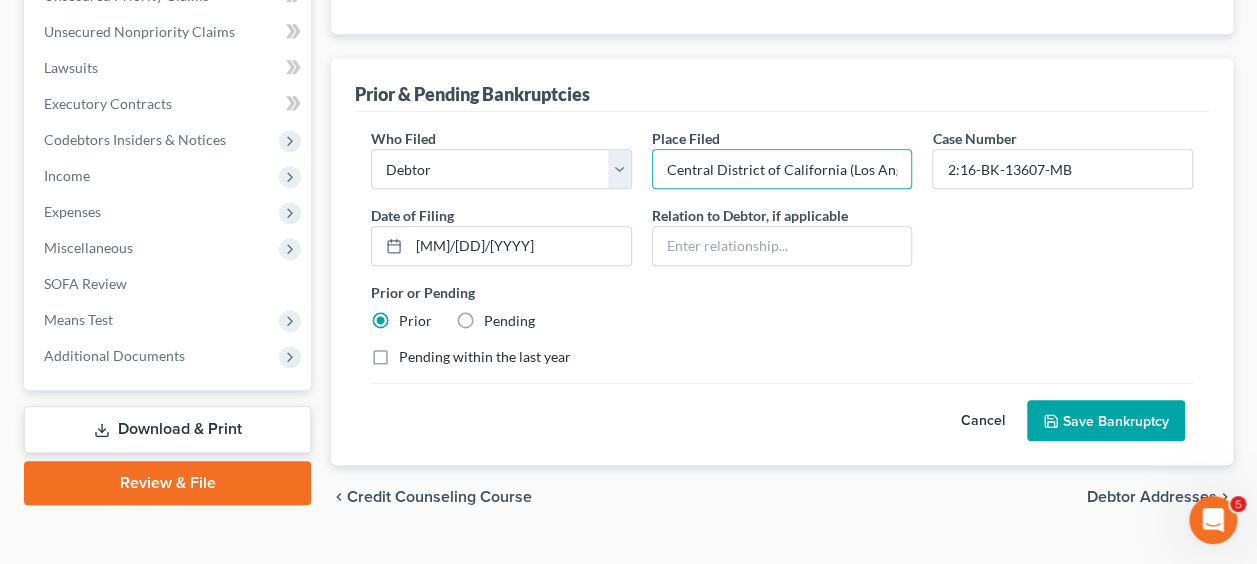 click on "Save Bankruptcy" at bounding box center (1106, 421) 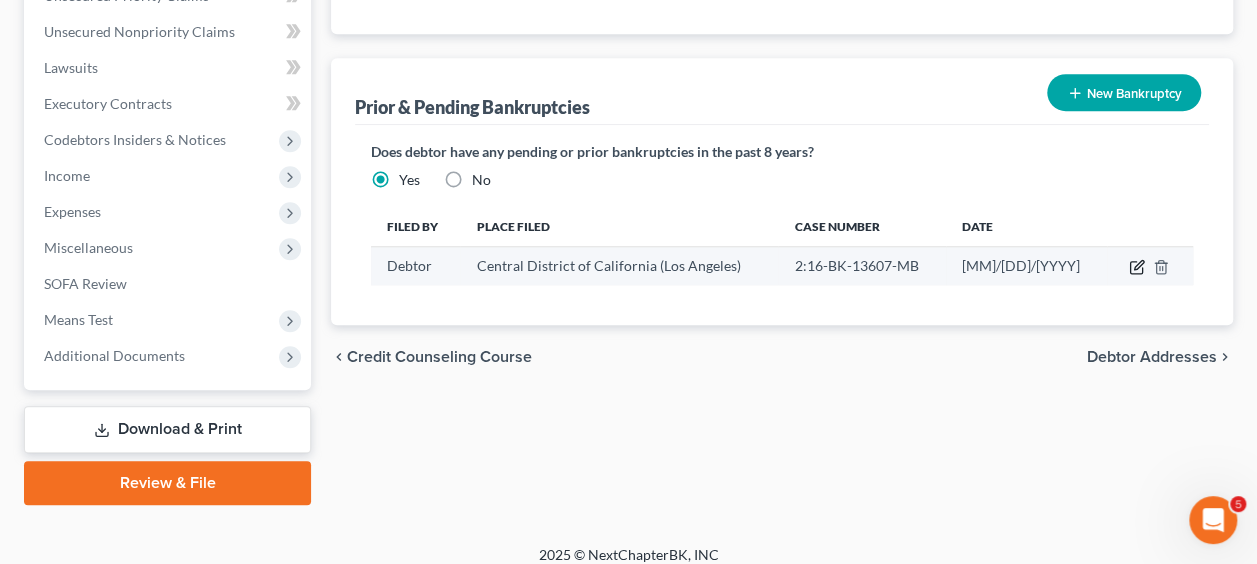 click 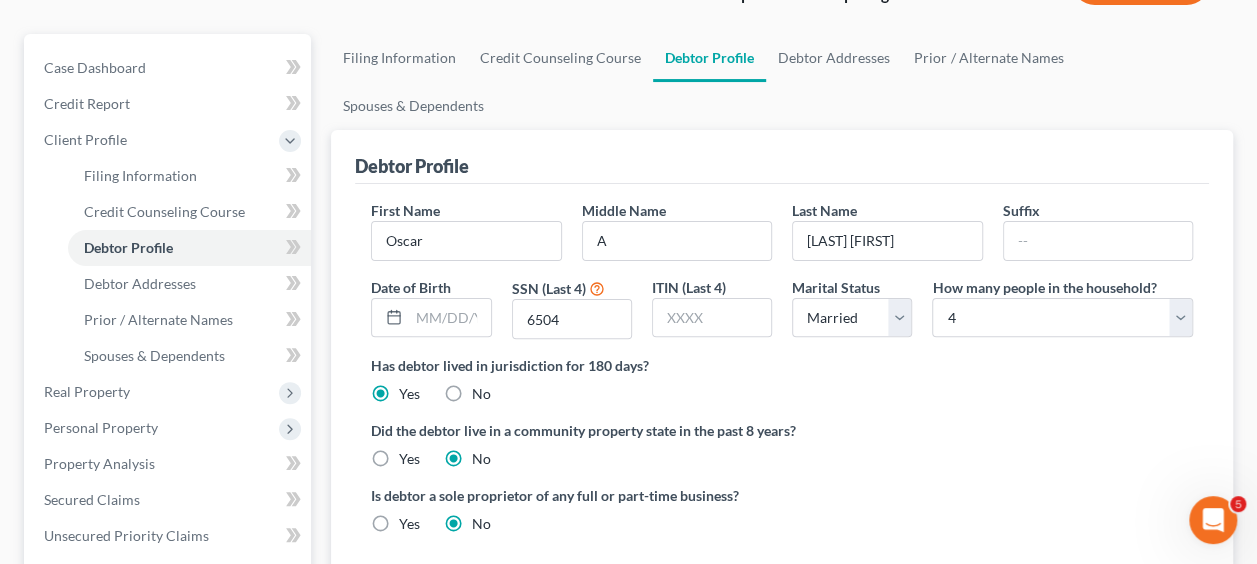 scroll, scrollTop: 156, scrollLeft: 0, axis: vertical 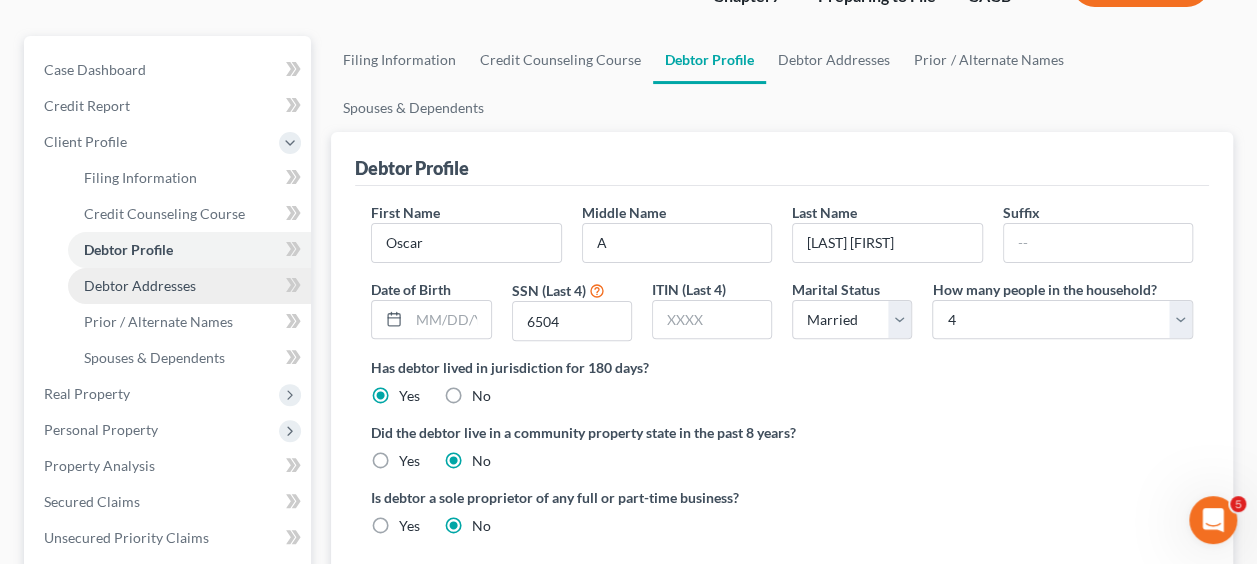 click on "Debtor Addresses" at bounding box center [140, 285] 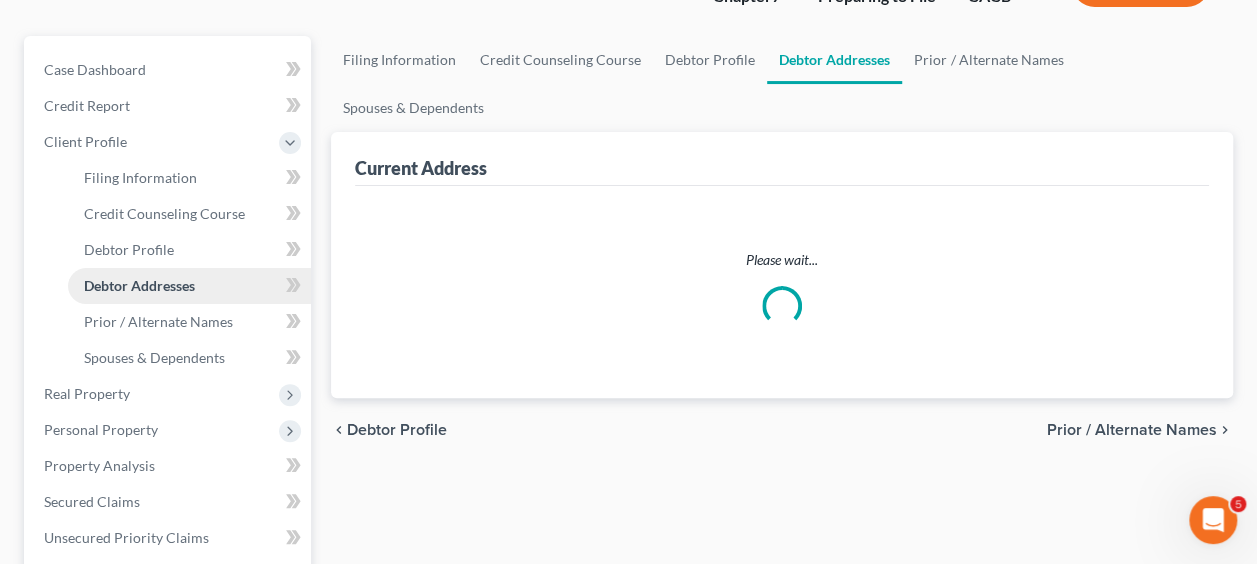 scroll, scrollTop: 14, scrollLeft: 0, axis: vertical 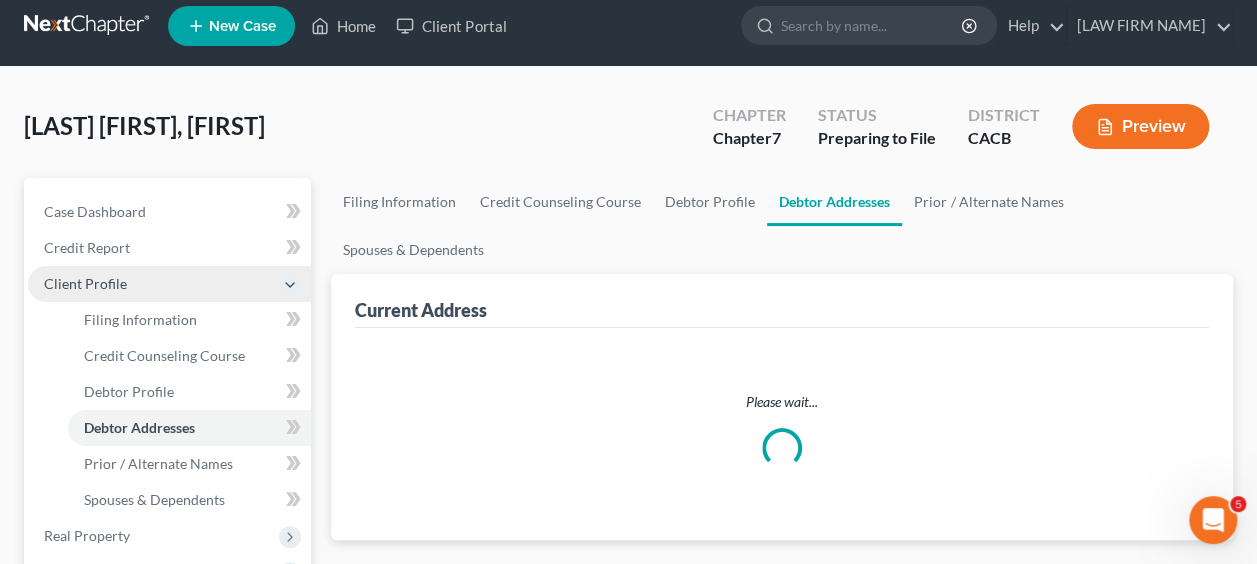 select on "0" 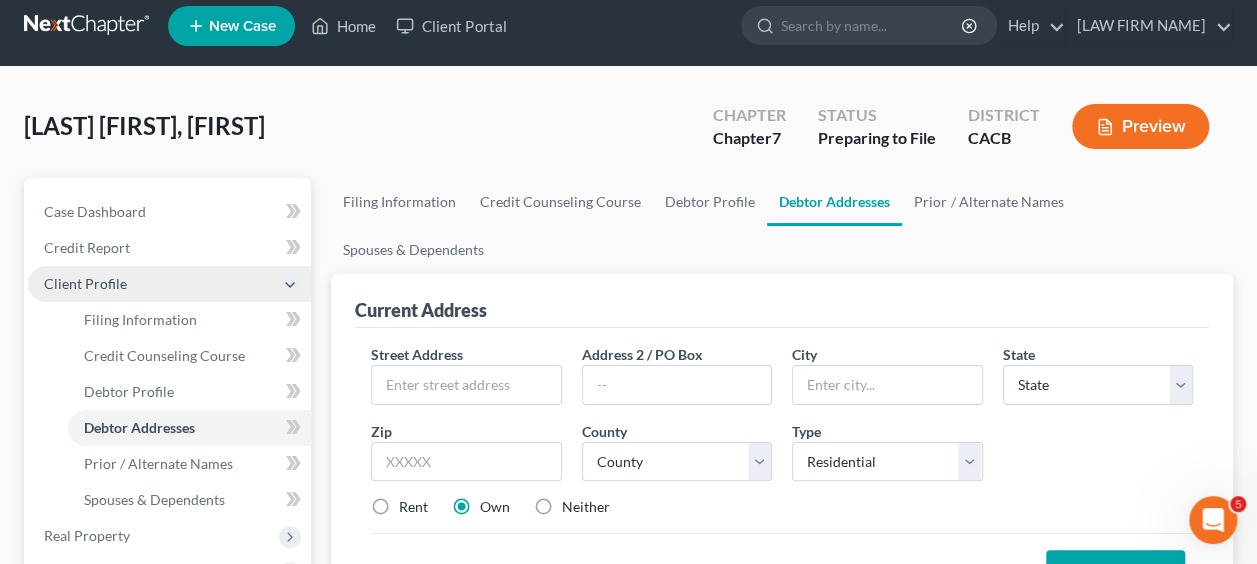 scroll, scrollTop: 0, scrollLeft: 0, axis: both 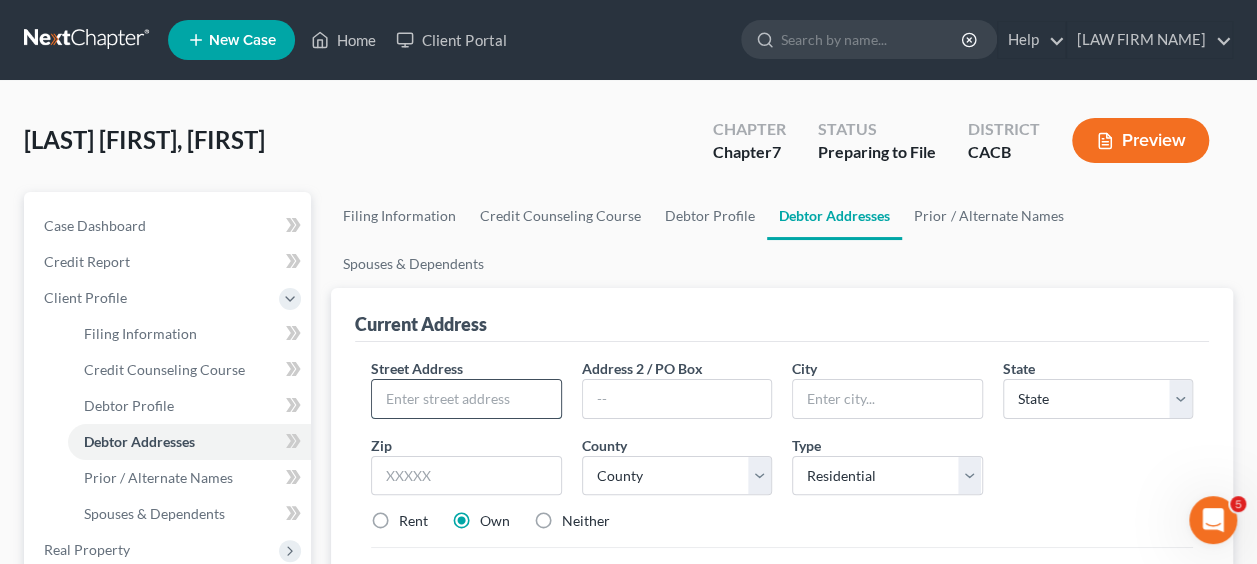 click at bounding box center [466, 399] 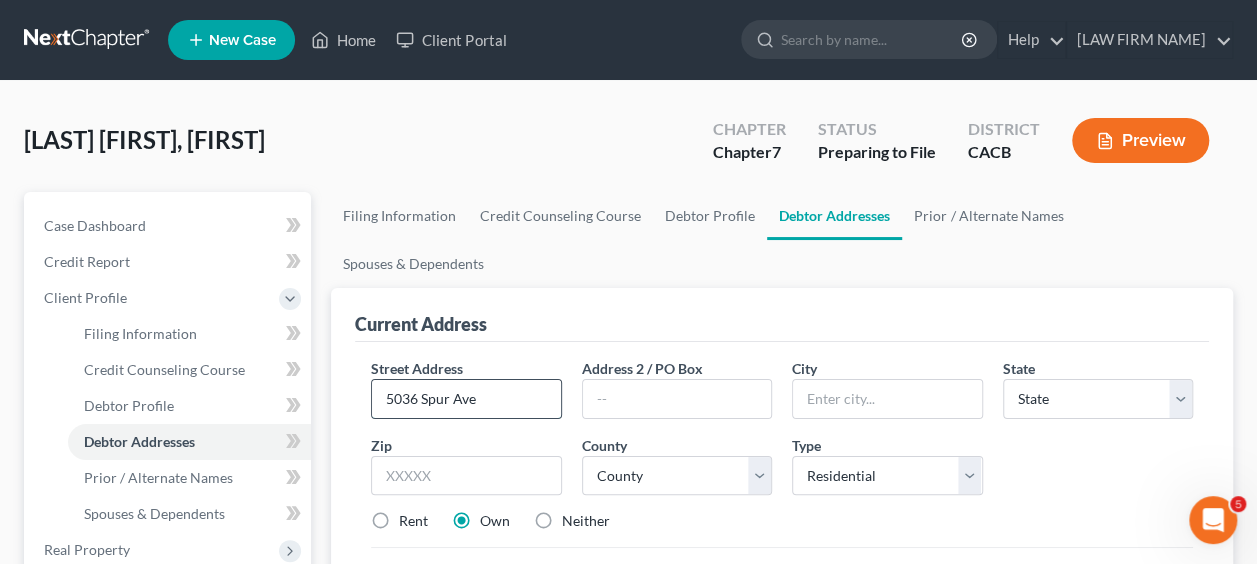 type on "5036 Spur Ave" 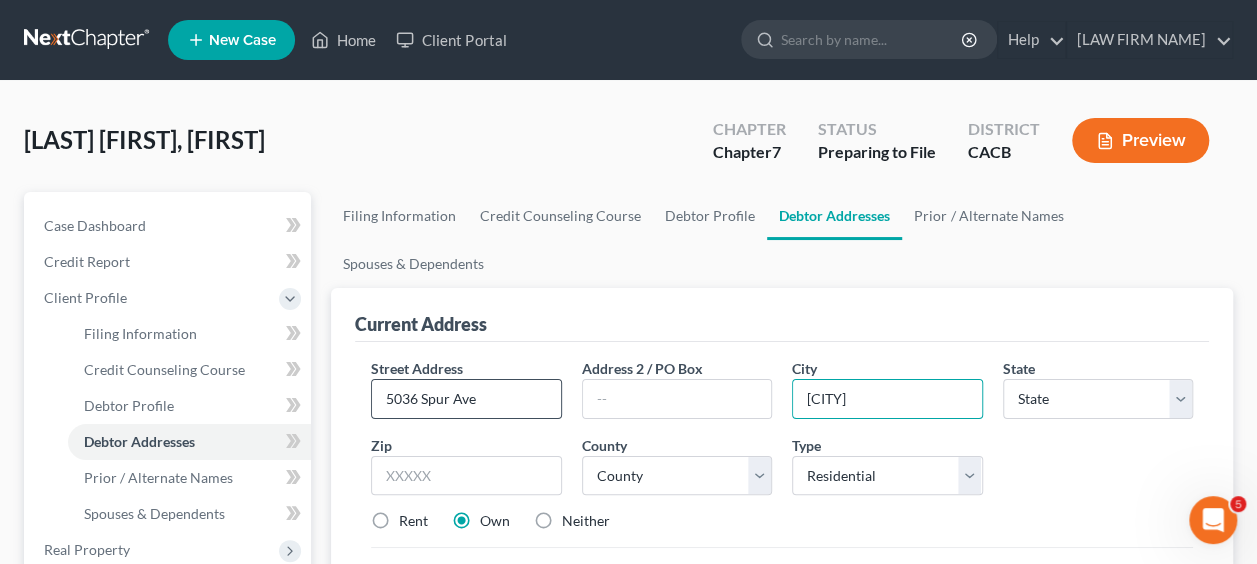 type on "[CITY]" 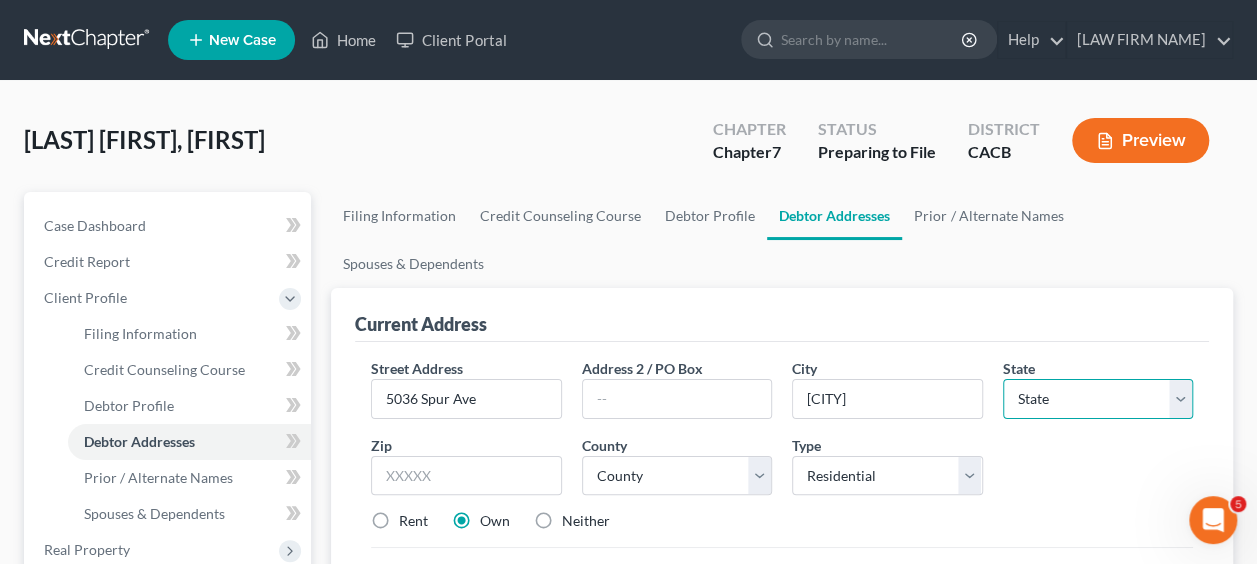 click on "State AL AK AR AZ CA CO CT DE DC FL GA GU HI ID IL IN IA KS KY LA ME MD MA MI MN MS MO MT NC ND NE NV NH NJ NM NY OH OK OR PA PR RI SC SD TN TX UT VI VA VT WA WV WI WY" at bounding box center [1098, 399] 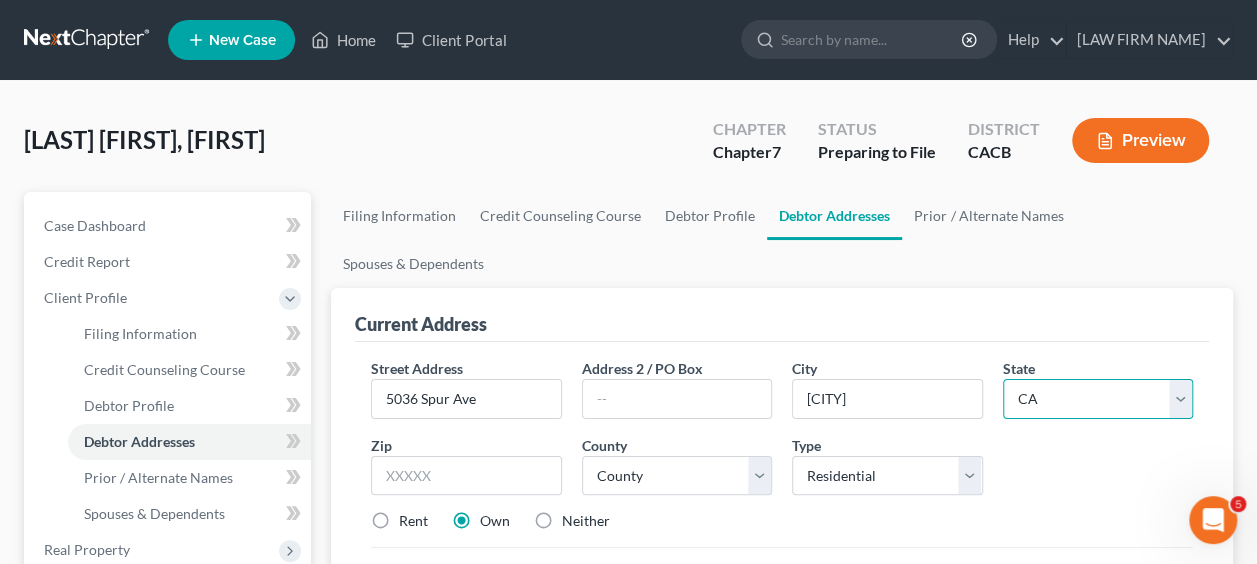 click on "State AL AK AR AZ CA CO CT DE DC FL GA GU HI ID IL IN IA KS KY LA ME MD MA MI MN MS MO MT NC ND NE NV NH NJ NM NY OH OK OR PA PR RI SC SD TN TX UT VI VA VT WA WV WI WY" at bounding box center [1098, 399] 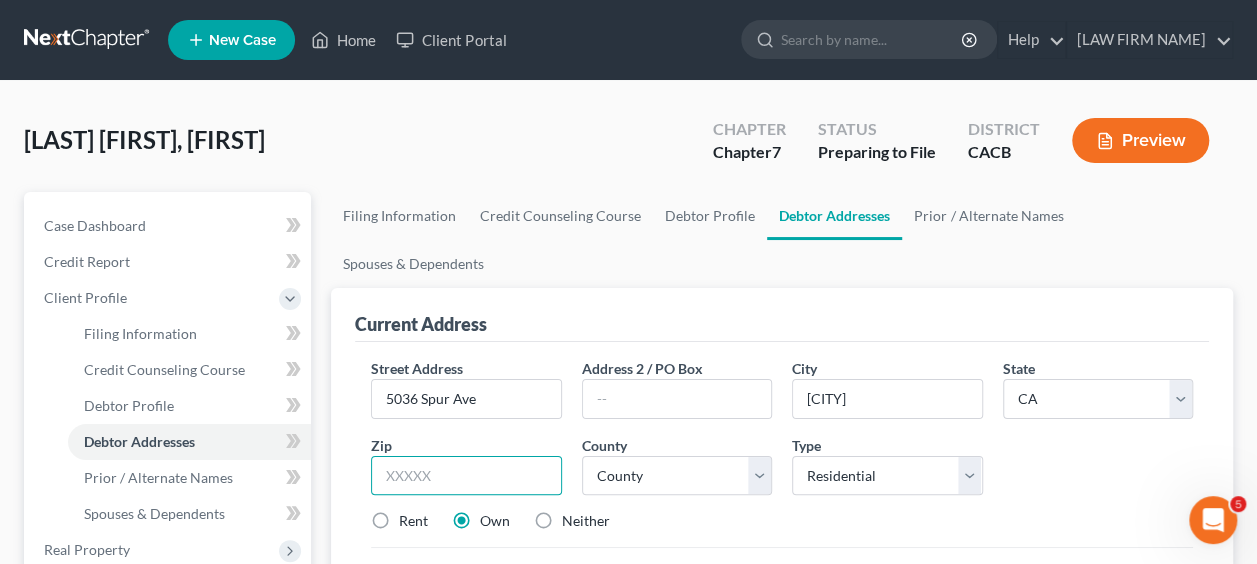 click at bounding box center (466, 476) 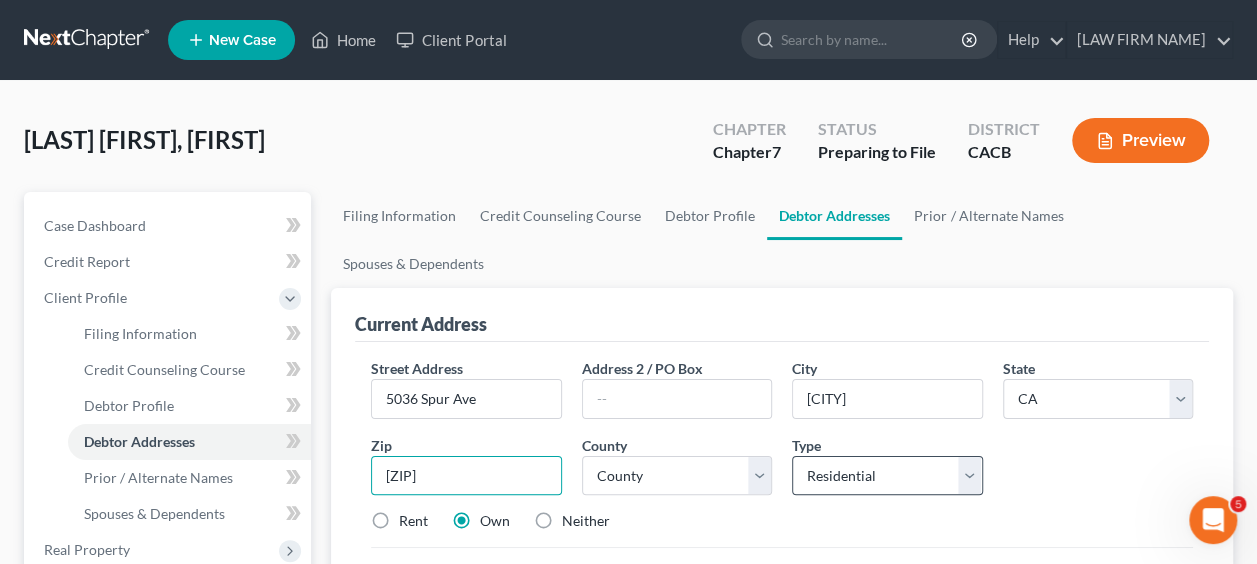 type on "[ZIP]" 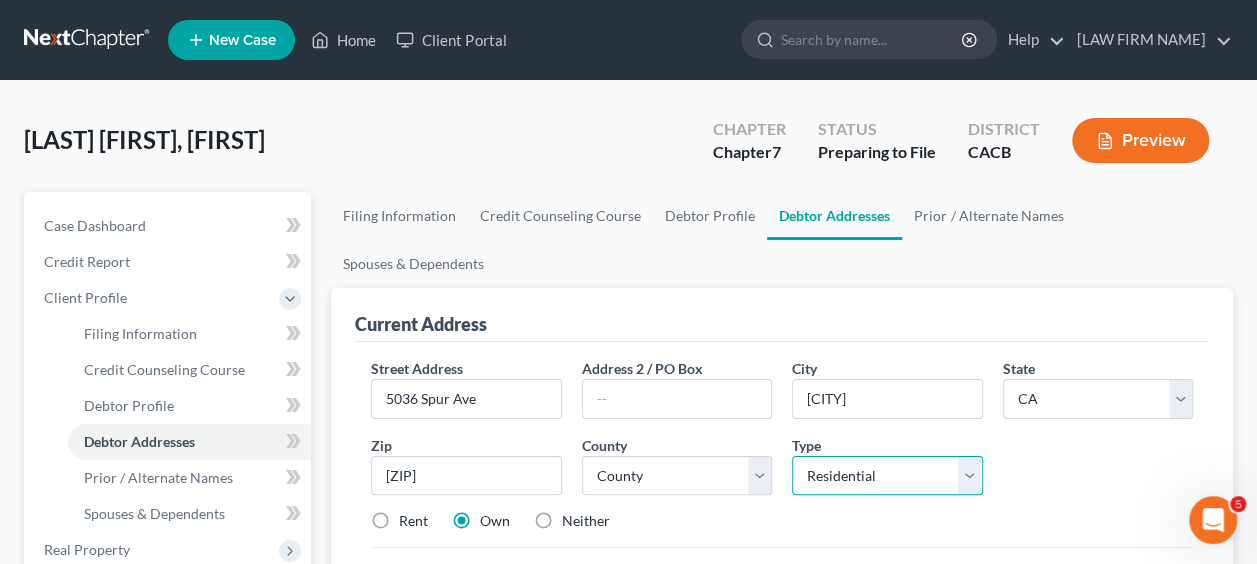 click on "Select Residential Mailing Rental Business" at bounding box center (887, 476) 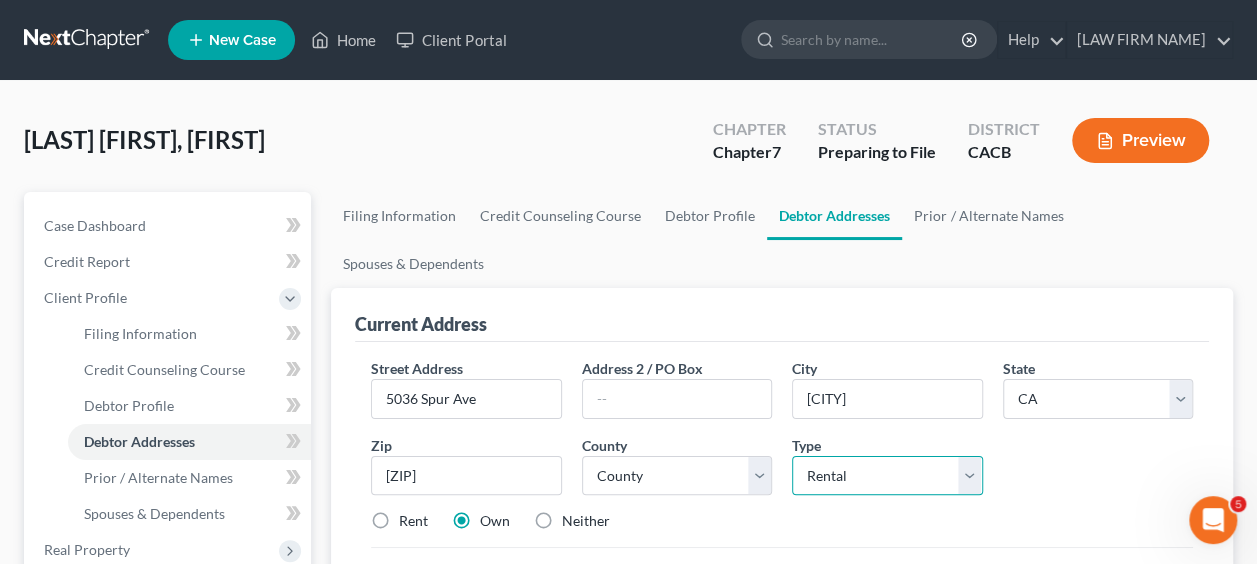 click on "Select Residential Mailing Rental Business" at bounding box center (887, 476) 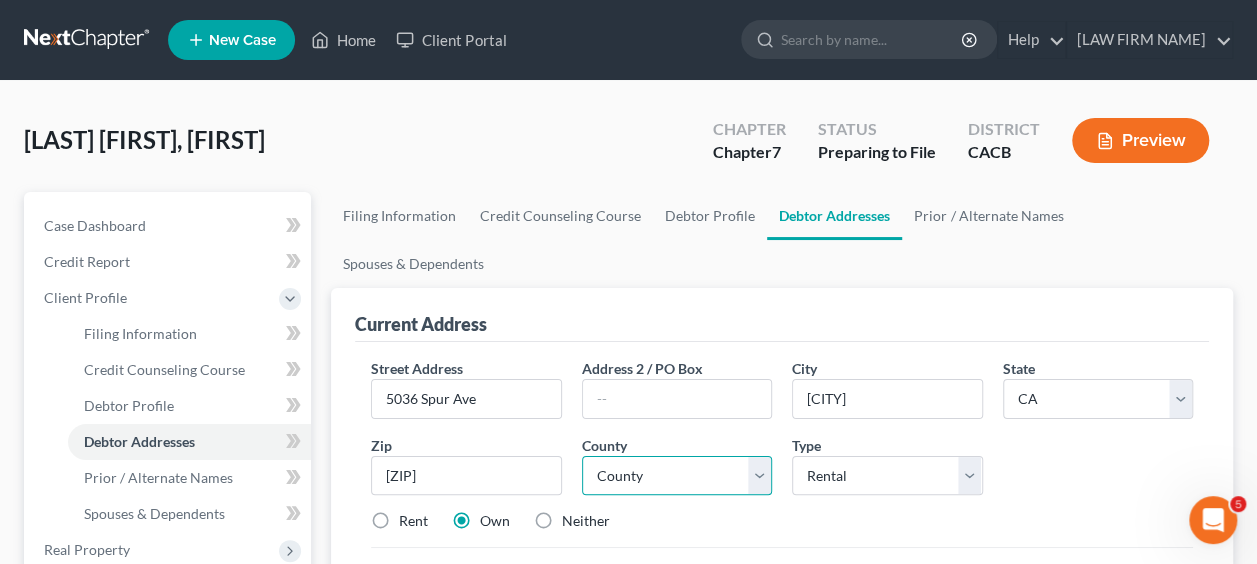 click on "County Alameda County Alpine County Amador County Butte County Calaveras County Colusa County Contra Costa County Del Norte County El Dorado County Fresno County Glenn County Humboldt County Imperial County Inyo County Kern County Kings County Lake County Lassen County Los Angeles County Madera County Marin County Mariposa County Mendocino County Merced County Modoc County Mono County Monterey County Napa County Nevada County Orange County Placer County Plumas County Riverside County Sacramento County San Benito County San Bernardino County San Diego County San Francisco County San Joaquin County San Luis Obispo County San Mateo County Santa Barbara County Santa Clara County Santa Cruz County Shasta County Sierra County Siskiyou County Solano County Sonoma County Stanislaus County Sutter County Tehama County Trinity County Tulare County Tuolumne County Ventura County Yolo County Yuba County" at bounding box center [677, 476] 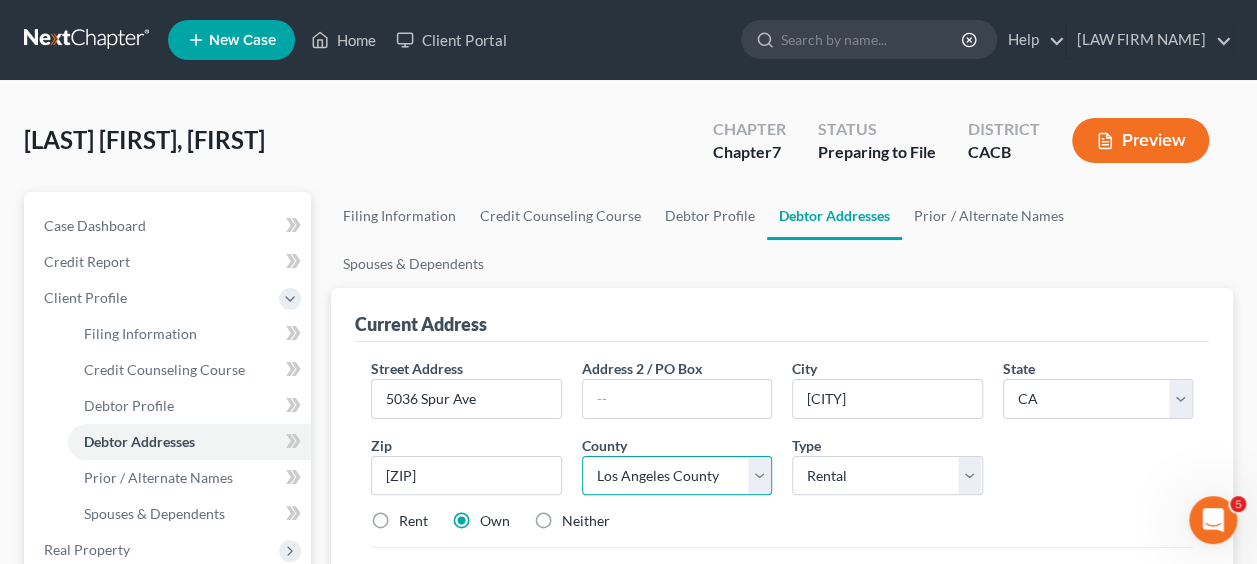 click on "County Alameda County Alpine County Amador County Butte County Calaveras County Colusa County Contra Costa County Del Norte County El Dorado County Fresno County Glenn County Humboldt County Imperial County Inyo County Kern County Kings County Lake County Lassen County Los Angeles County Madera County Marin County Mariposa County Mendocino County Merced County Modoc County Mono County Monterey County Napa County Nevada County Orange County Placer County Plumas County Riverside County Sacramento County San Benito County San Bernardino County San Diego County San Francisco County San Joaquin County San Luis Obispo County San Mateo County Santa Barbara County Santa Clara County Santa Cruz County Shasta County Sierra County Siskiyou County Solano County Sonoma County Stanislaus County Sutter County Tehama County Trinity County Tulare County Tuolumne County Ventura County Yolo County Yuba County" at bounding box center [677, 476] 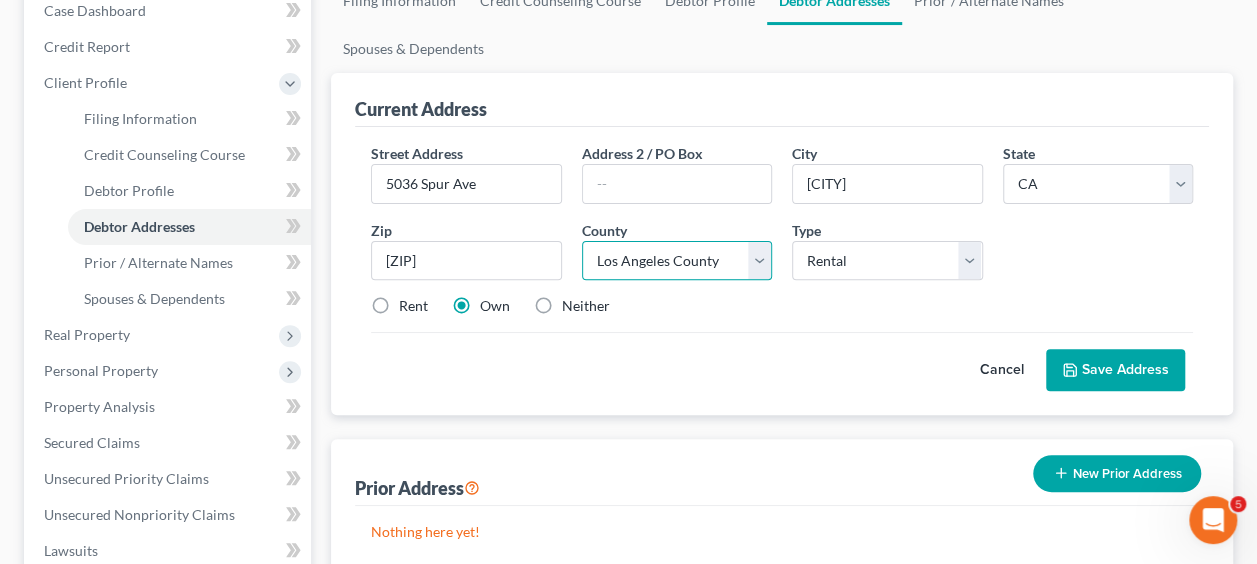 scroll, scrollTop: 219, scrollLeft: 0, axis: vertical 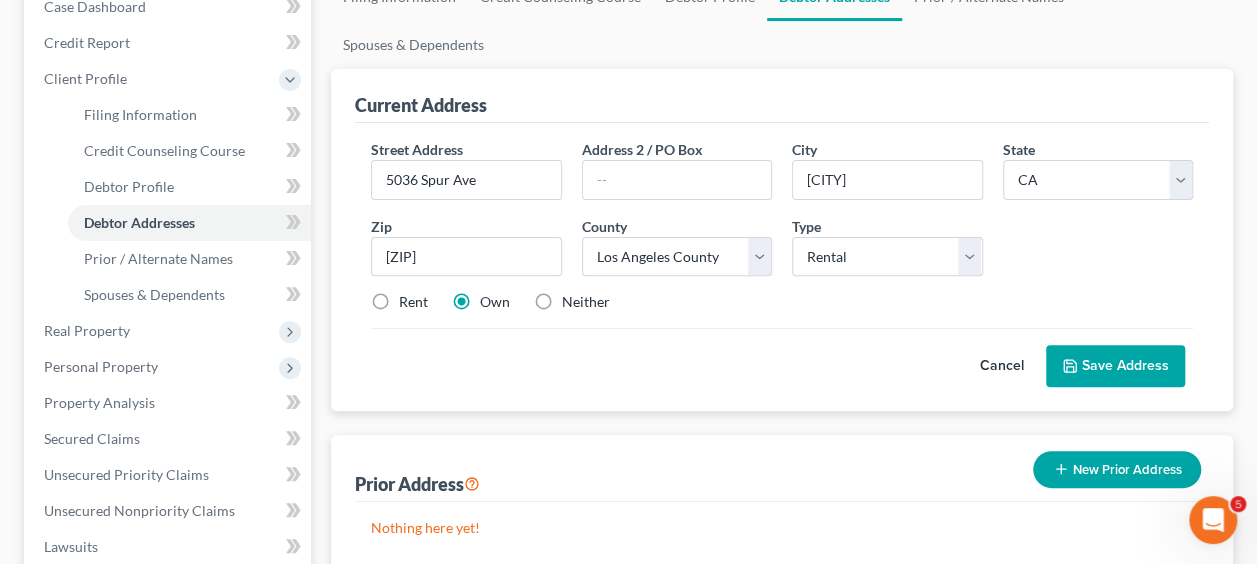 click on "Rent" at bounding box center (413, 302) 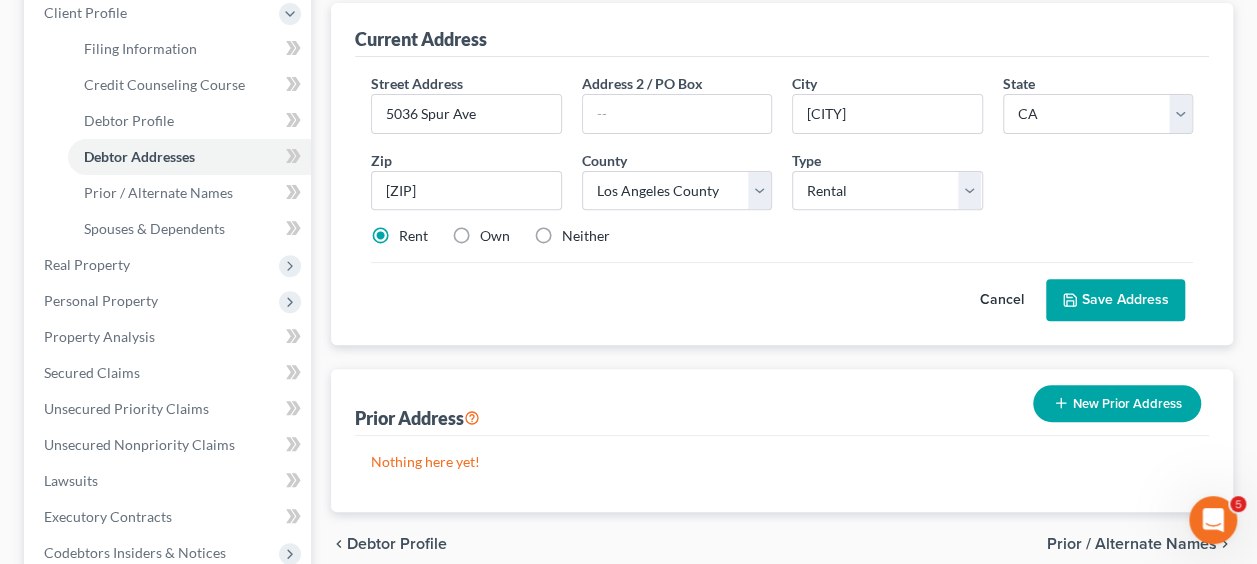 scroll, scrollTop: 289, scrollLeft: 0, axis: vertical 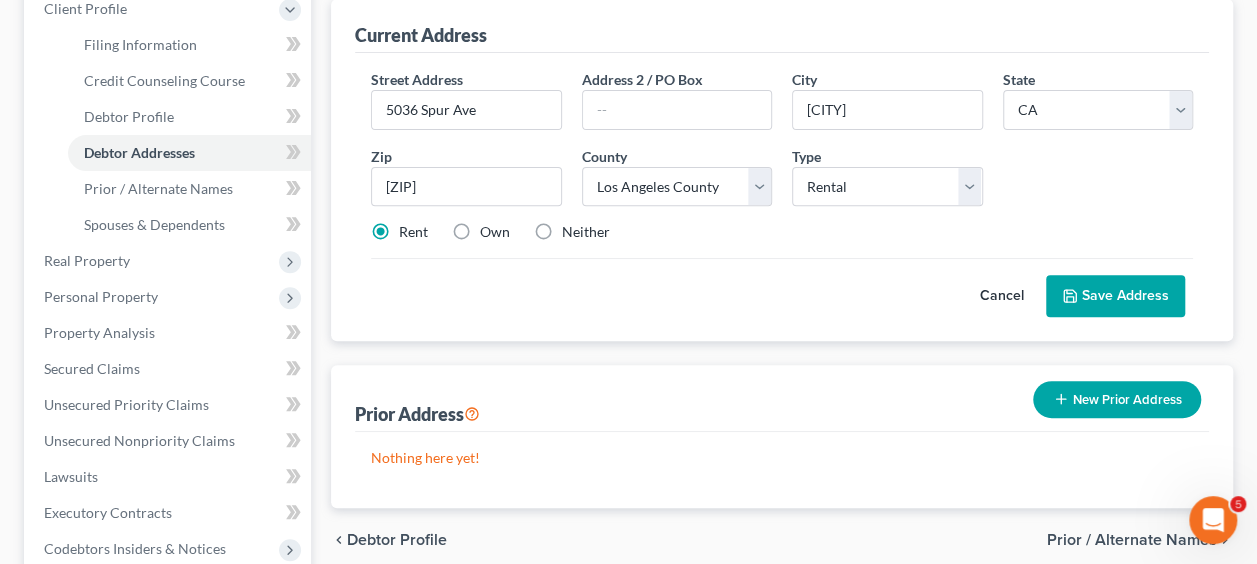 click on "Save Address" at bounding box center (1115, 296) 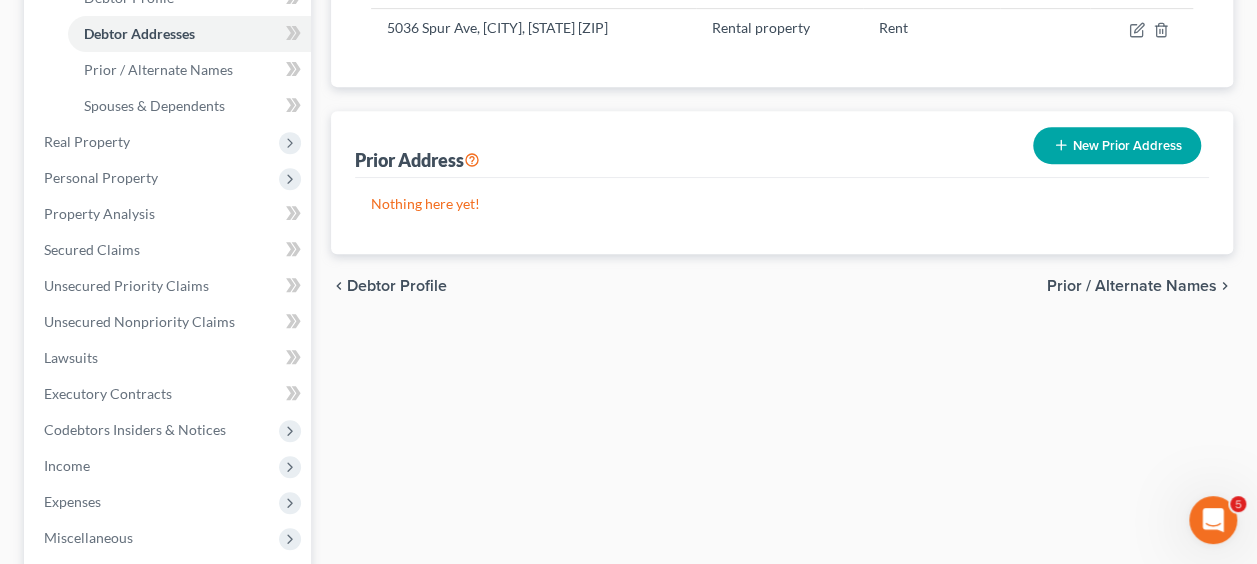 scroll, scrollTop: 407, scrollLeft: 0, axis: vertical 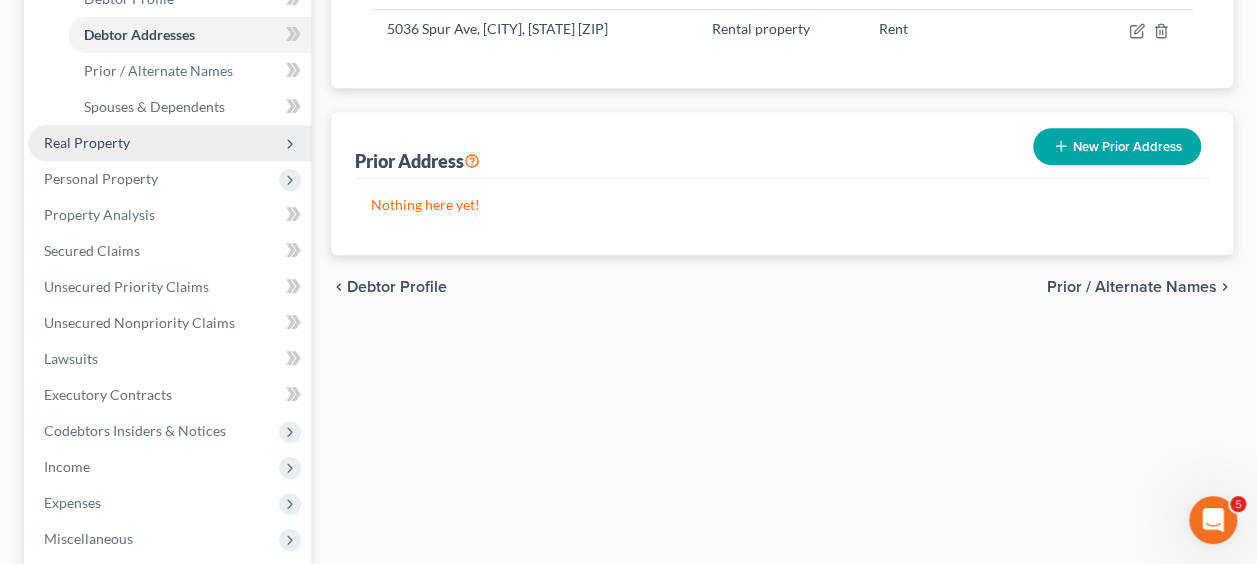 click on "Real Property" at bounding box center [169, 143] 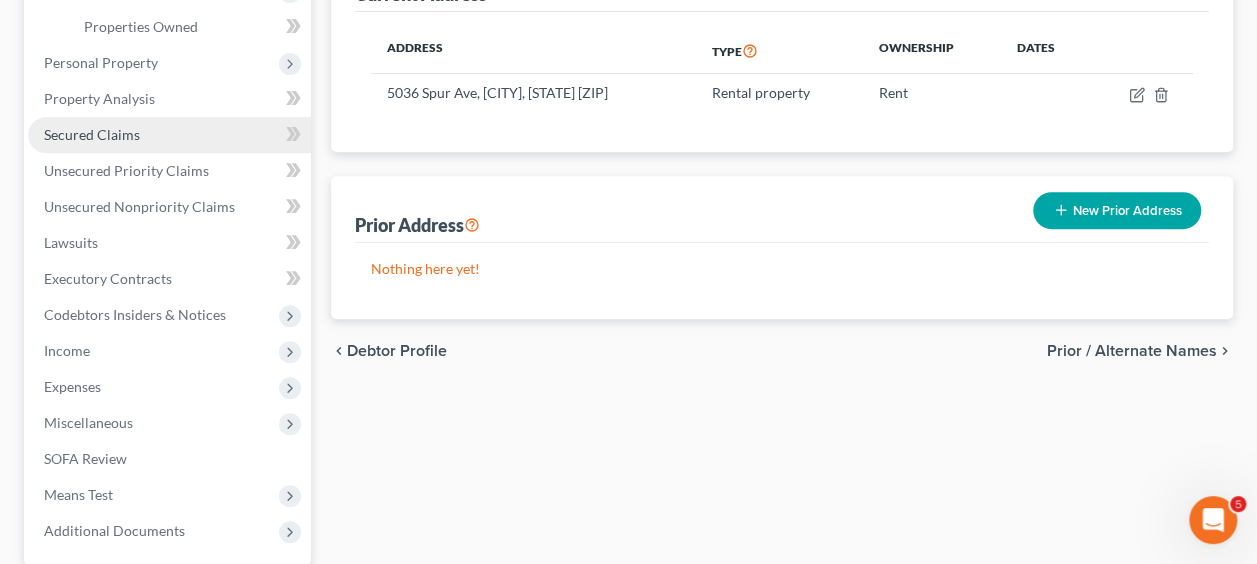 scroll, scrollTop: 341, scrollLeft: 0, axis: vertical 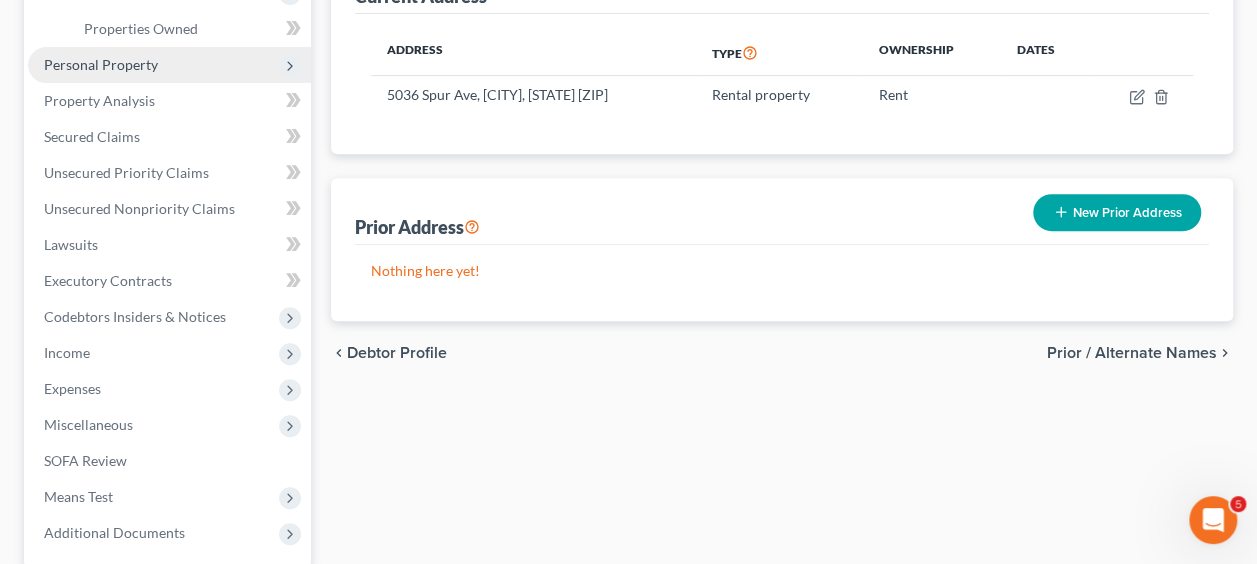 click on "Personal Property" at bounding box center [101, 64] 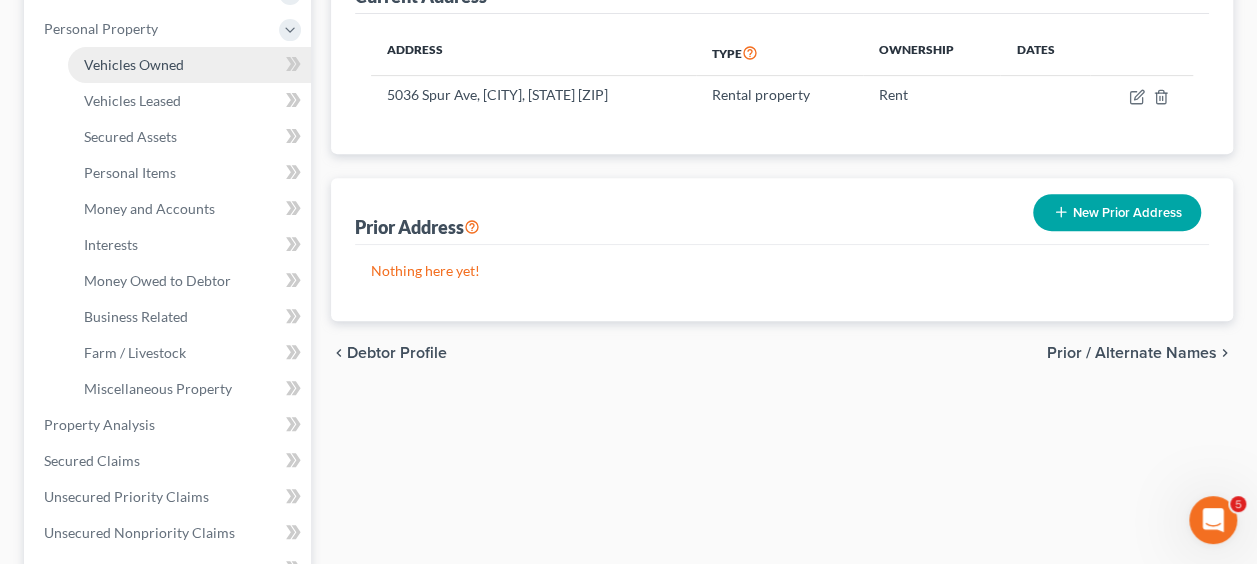 click on "Vehicles Owned" at bounding box center [134, 64] 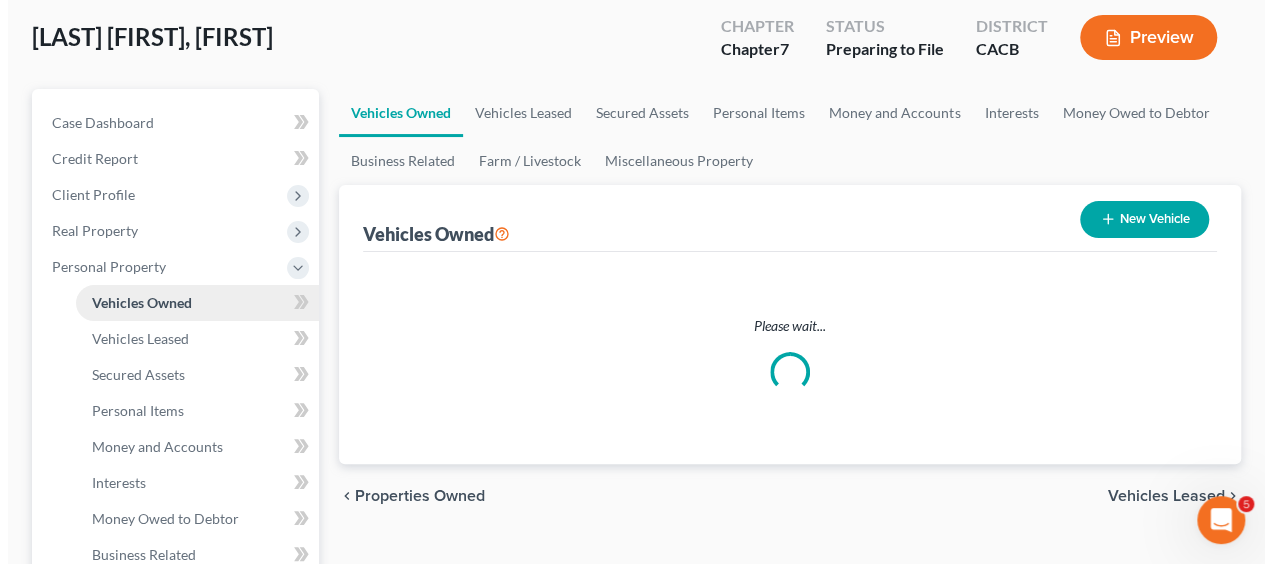 scroll, scrollTop: 0, scrollLeft: 0, axis: both 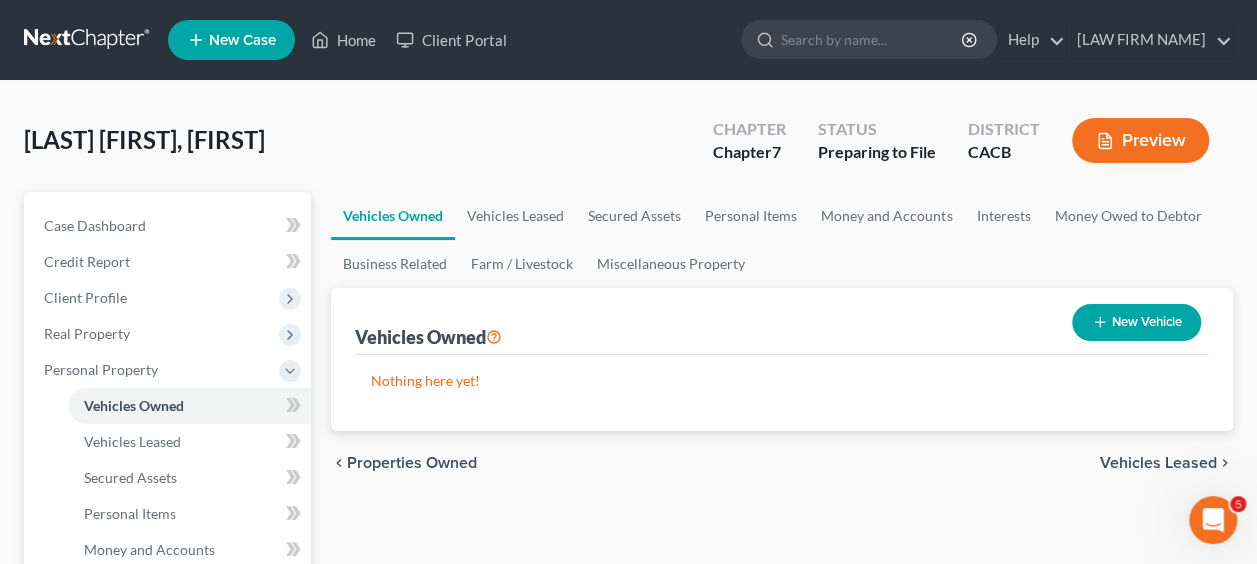 click on "New Vehicle" at bounding box center (1136, 322) 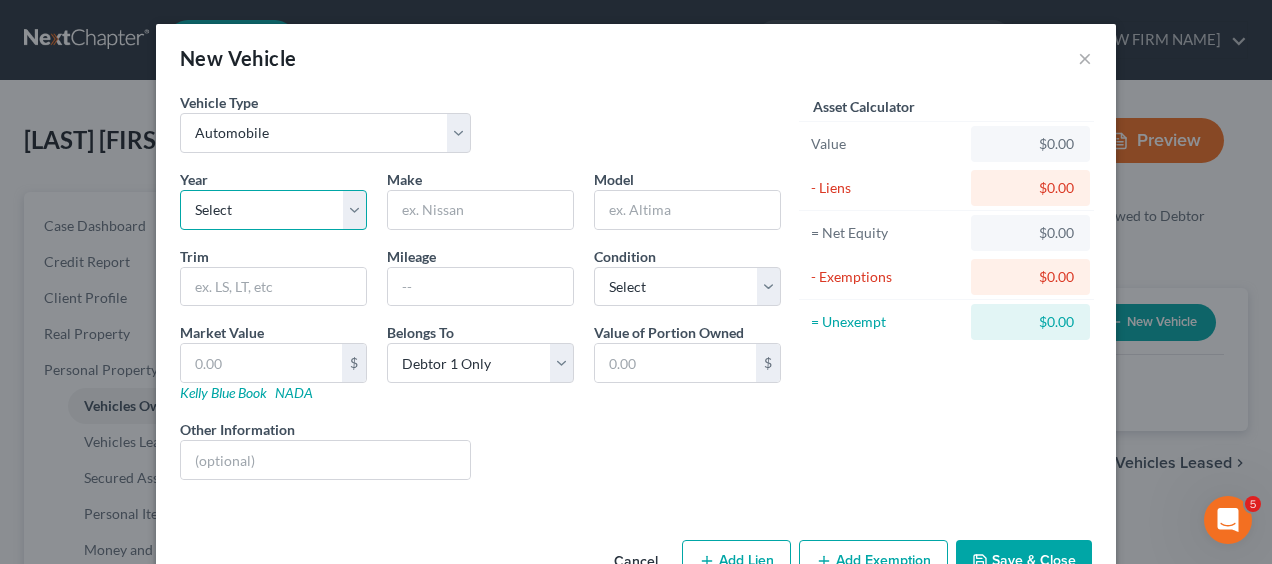 click on "Select 2026 2025 2024 2023 2022 2021 2020 2019 2018 2017 2016 2015 2014 2013 2012 2011 2010 2009 2008 2007 2006 2005 2004 2003 2002 2001 2000 1999 1998 1997 1996 1995 1994 1993 1992 1991 1990 1989 1988 1987 1986 1985 1984 1983 1982 1981 1980 1979 1978 1977 1976 1975 1974 1973 1972 1971 1970 1969 1968 1967 1966 1965 1964 1963 1962 1961 1960 1959 1958 1957 1956 1955 1954 1953 1952 1951 1950 1949 1948 1947 1946 1945 1944 1943 1942 1941 1940 1939 1938 1937 1936 1935 1934 1933 1932 1931 1930 1929 1928 1927 1926 1925 1924 1923 1922 1921 1920 1919 1918 1917 1916 1915 1914 1913 1912 1911 1910 1909 1908 1907 1906 1905 1904 1903 1902 1901" at bounding box center [273, 210] 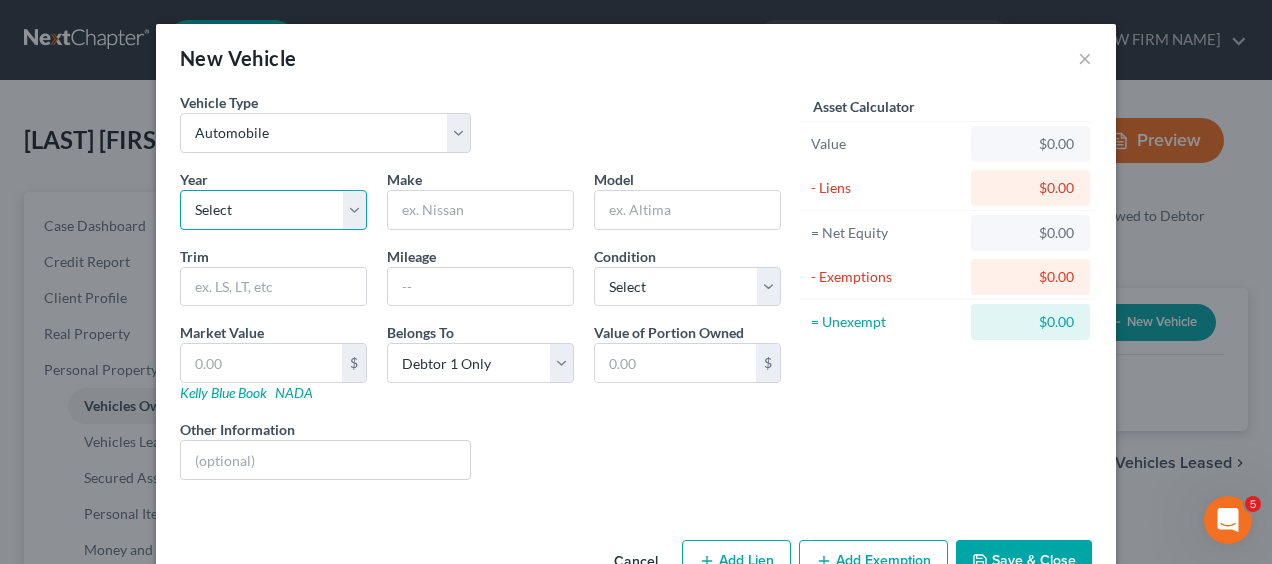 select on "3" 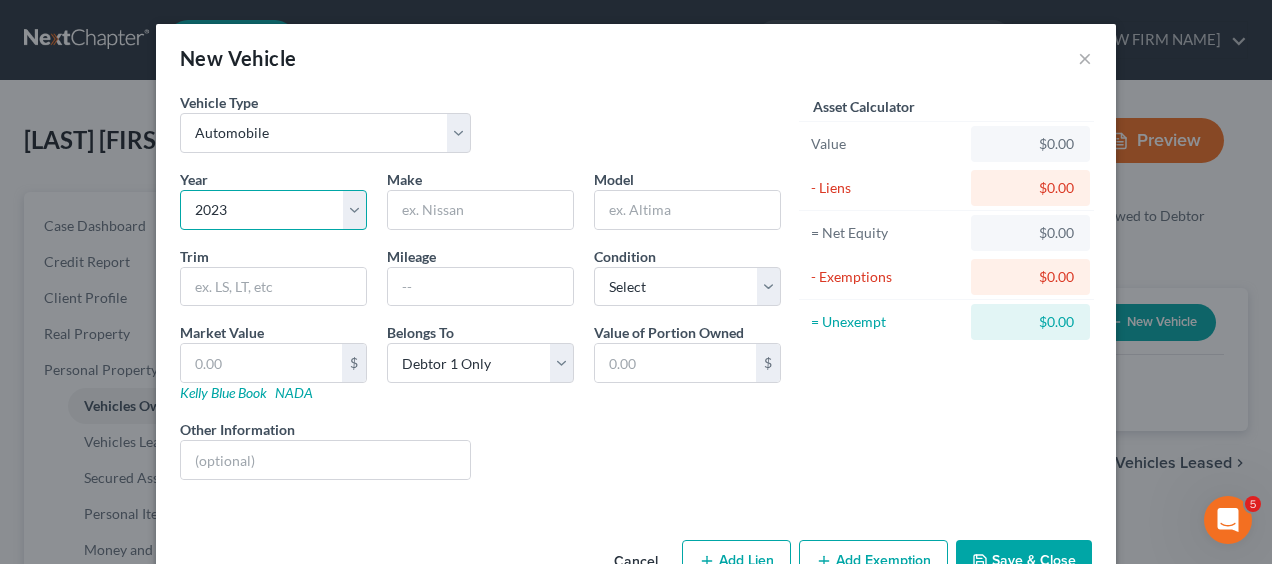 click on "Select 2026 2025 2024 2023 2022 2021 2020 2019 2018 2017 2016 2015 2014 2013 2012 2011 2010 2009 2008 2007 2006 2005 2004 2003 2002 2001 2000 1999 1998 1997 1996 1995 1994 1993 1992 1991 1990 1989 1988 1987 1986 1985 1984 1983 1982 1981 1980 1979 1978 1977 1976 1975 1974 1973 1972 1971 1970 1969 1968 1967 1966 1965 1964 1963 1962 1961 1960 1959 1958 1957 1956 1955 1954 1953 1952 1951 1950 1949 1948 1947 1946 1945 1944 1943 1942 1941 1940 1939 1938 1937 1936 1935 1934 1933 1932 1931 1930 1929 1928 1927 1926 1925 1924 1923 1922 1921 1920 1919 1918 1917 1916 1915 1914 1913 1912 1911 1910 1909 1908 1907 1906 1905 1904 1903 1902 1901" at bounding box center (273, 210) 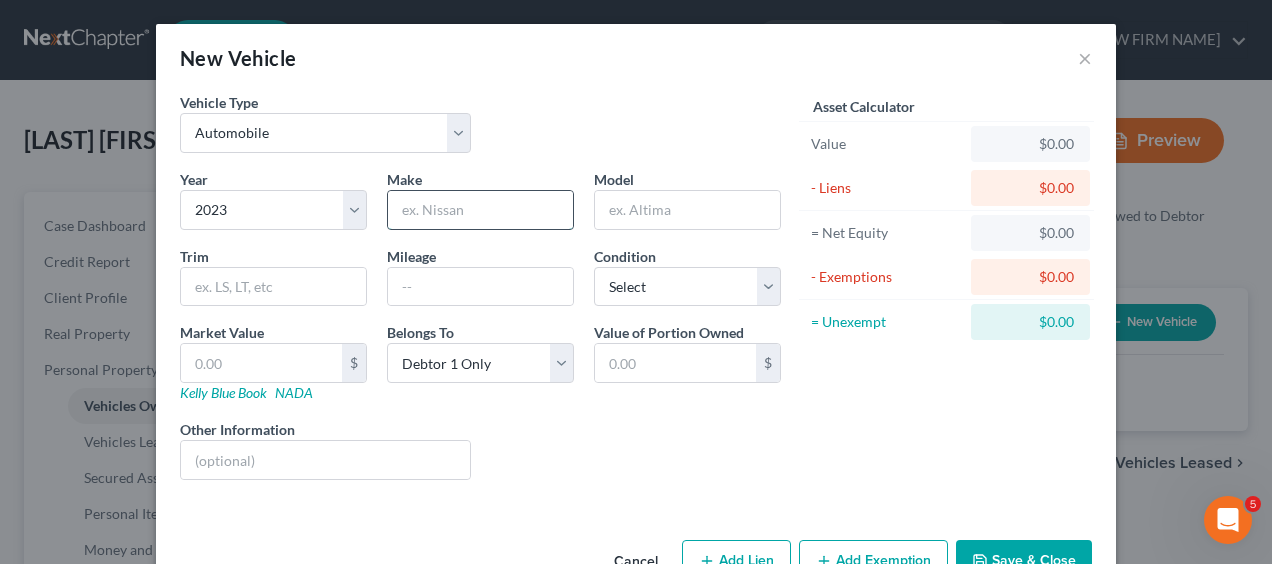 click at bounding box center [480, 210] 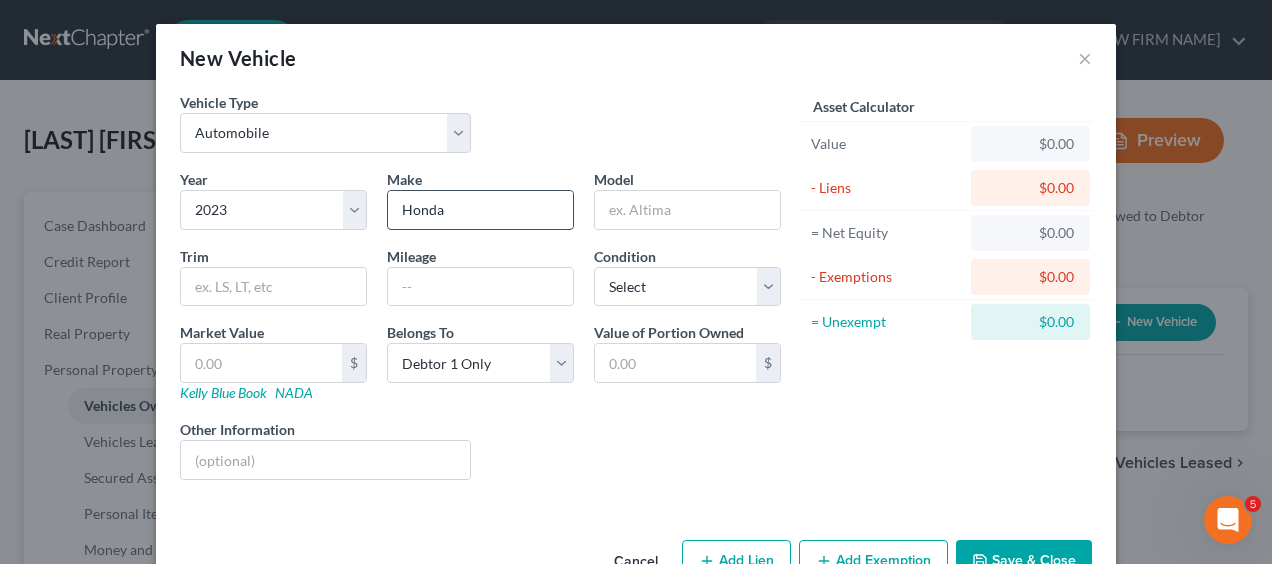 type on "Honda" 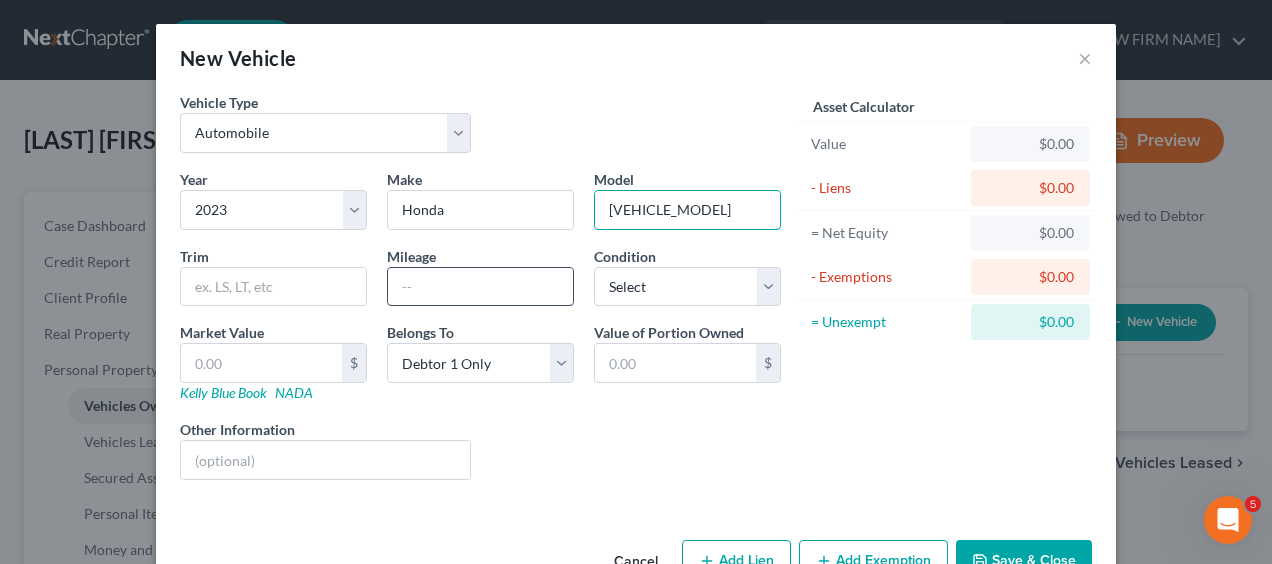 type on "[VEHICLE_MODEL]" 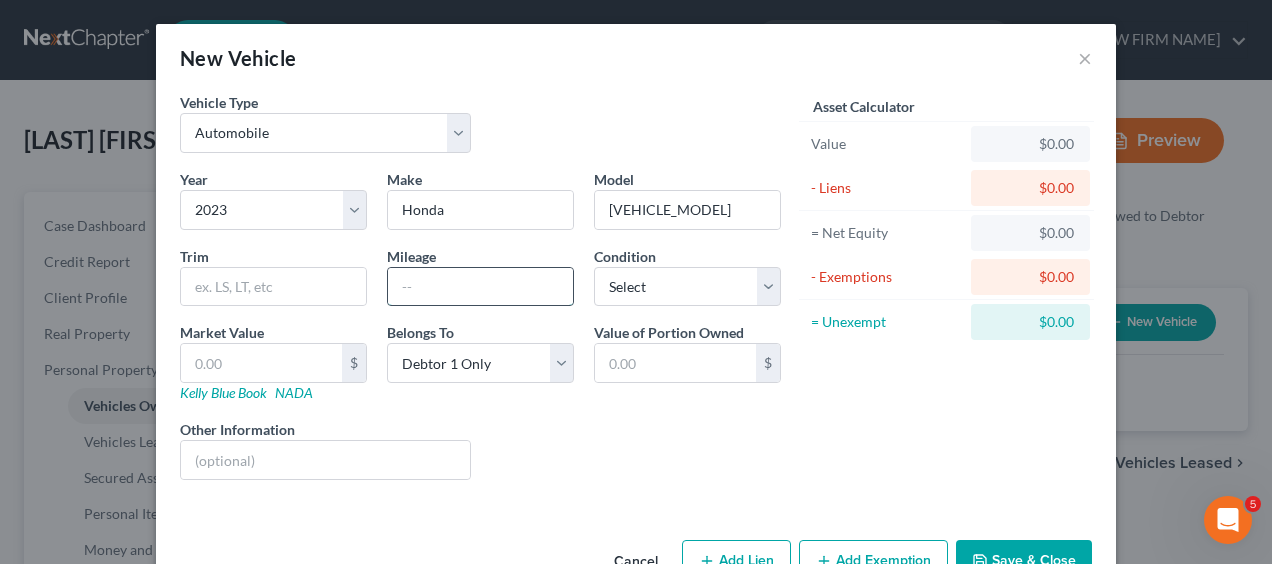 click at bounding box center [480, 287] 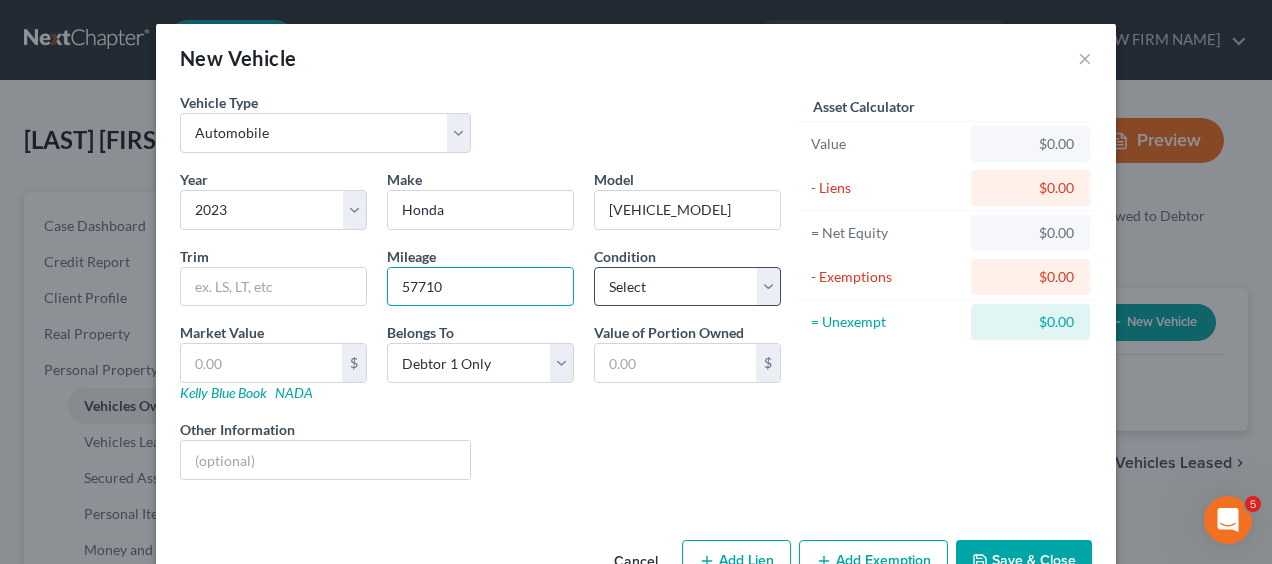 type on "57710" 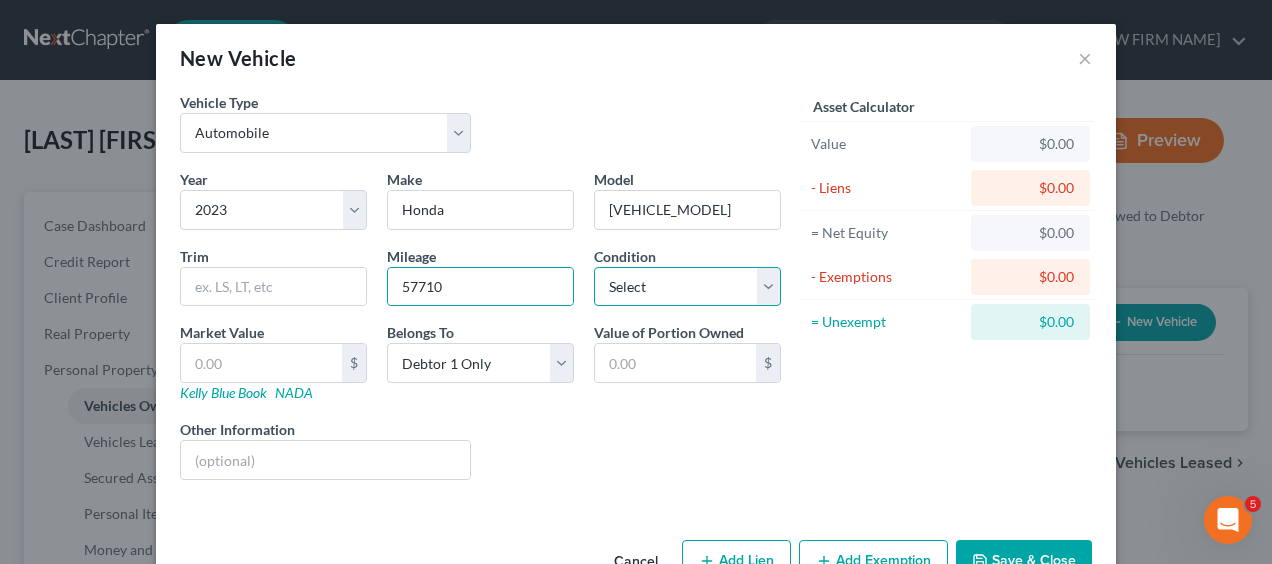 click on "Select Excellent Very Good Good Fair Poor" at bounding box center [687, 287] 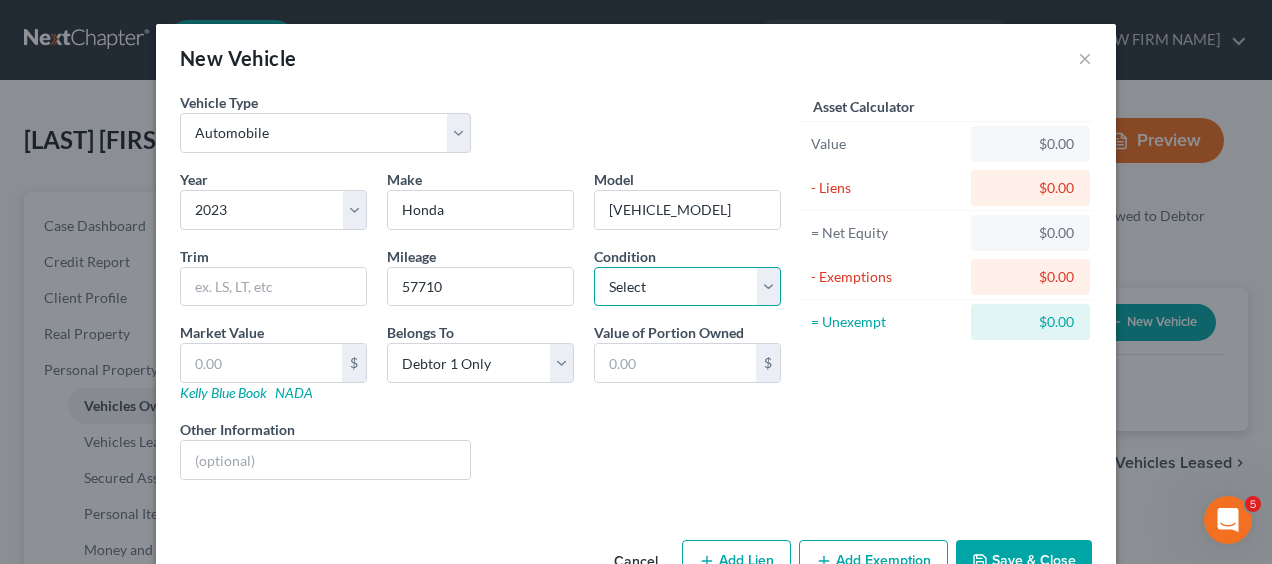 select on "2" 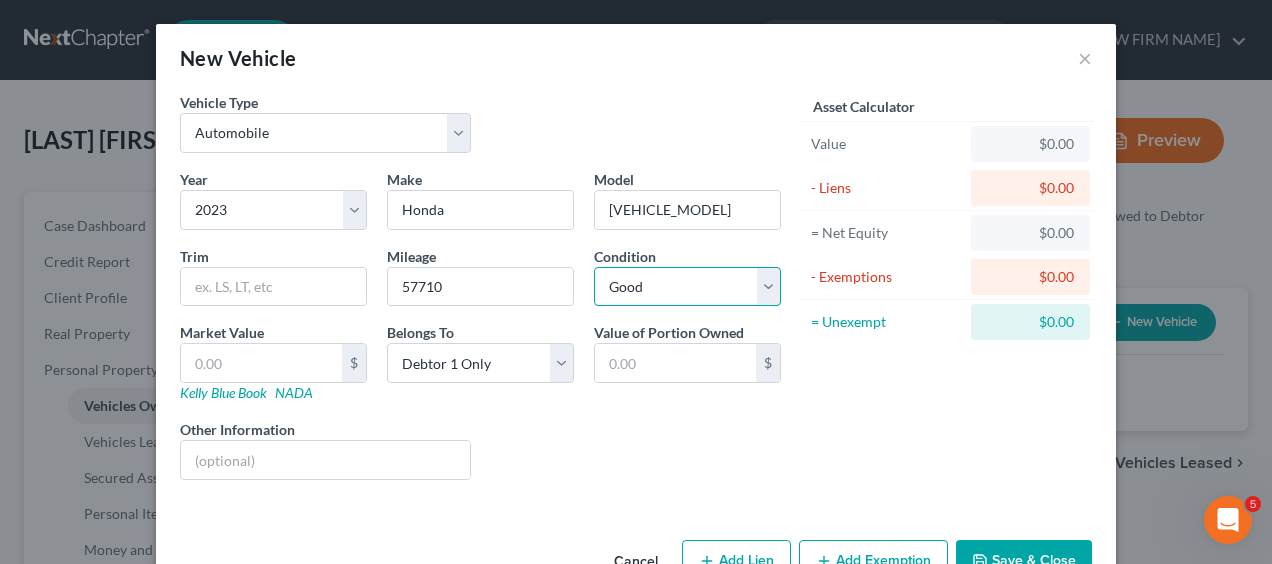 click on "Select Excellent Very Good Good Fair Poor" at bounding box center (687, 287) 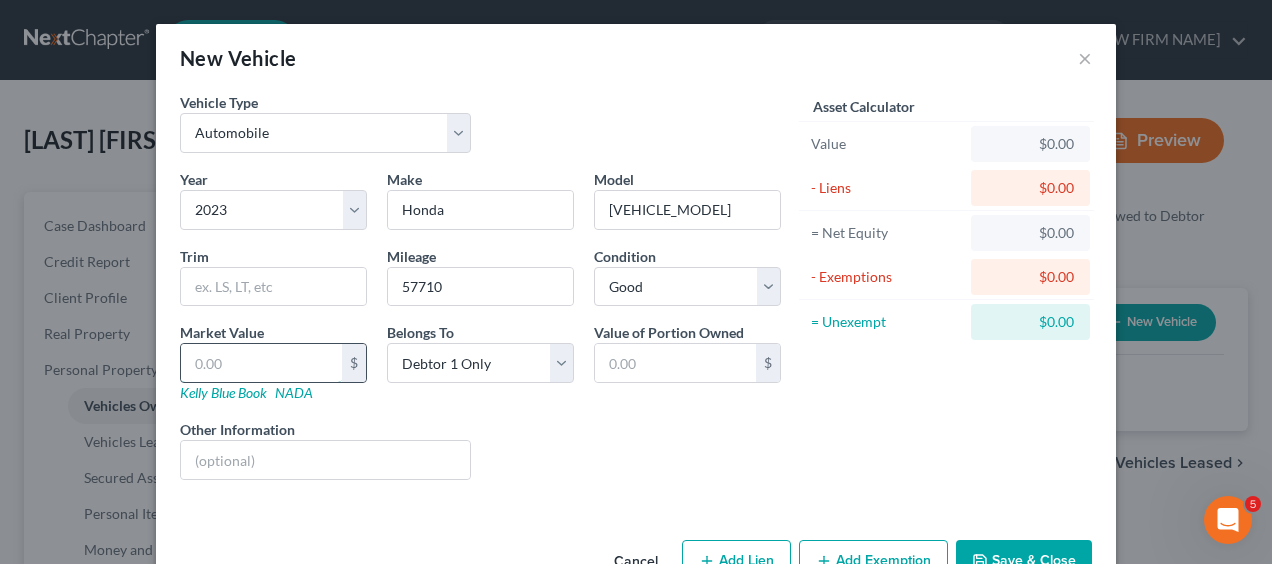 click at bounding box center (261, 363) 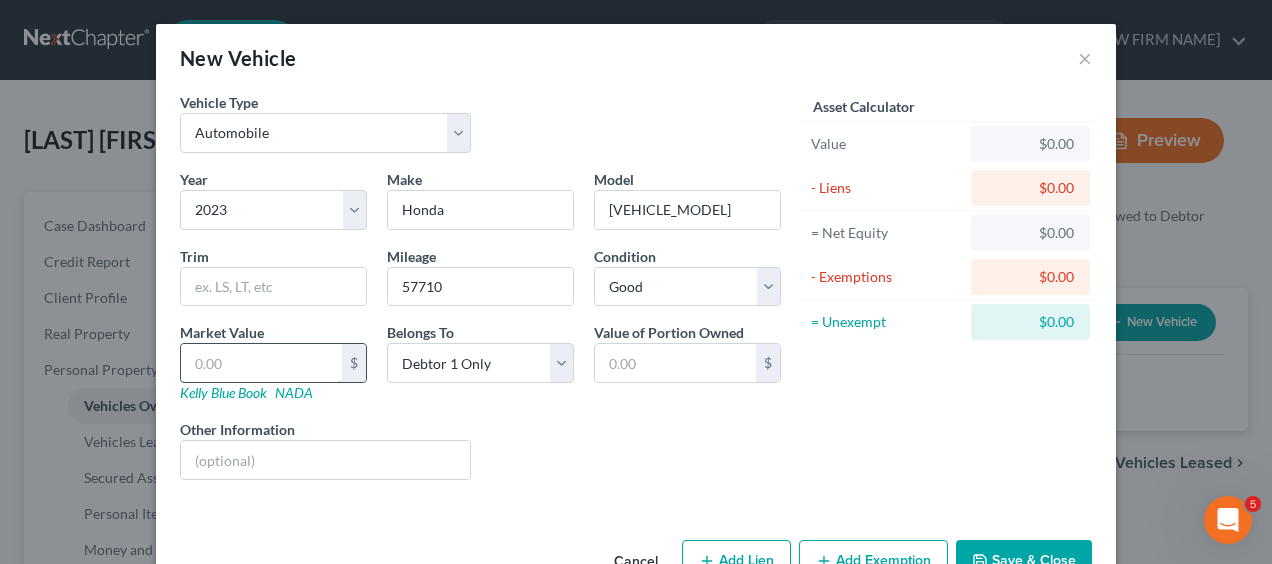 type on "2" 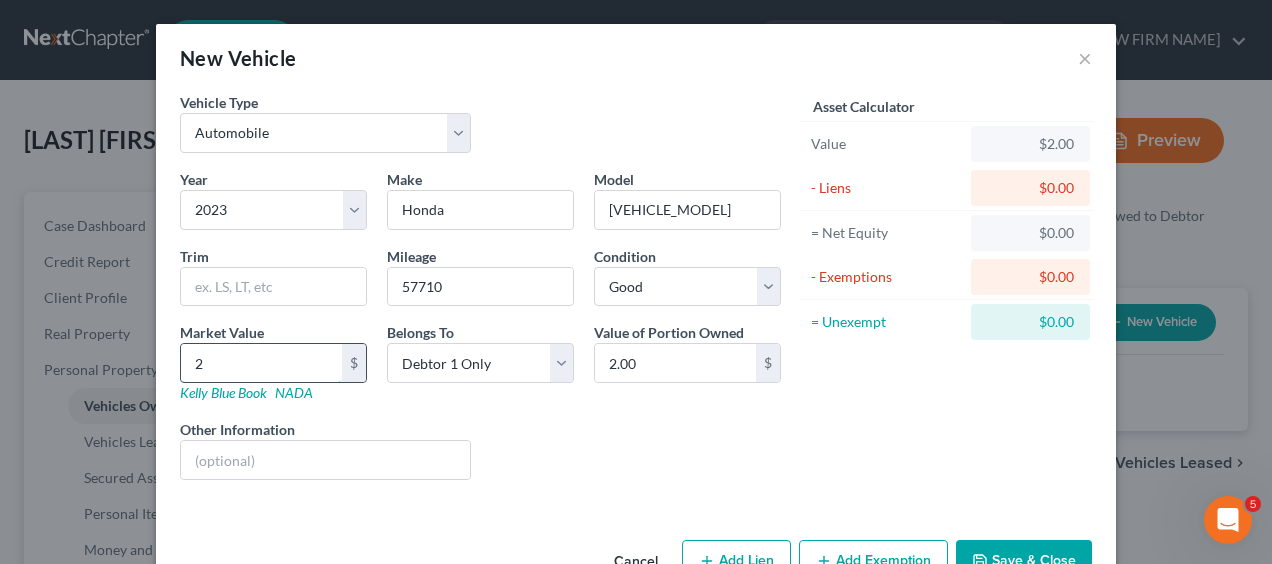 type on "29" 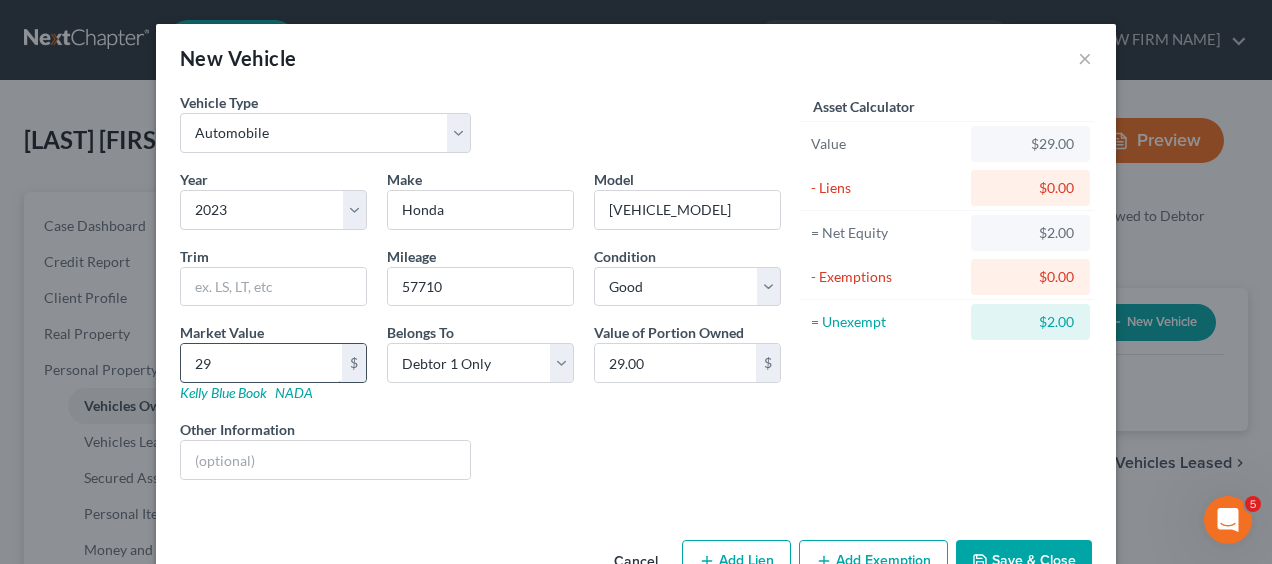 type on "291" 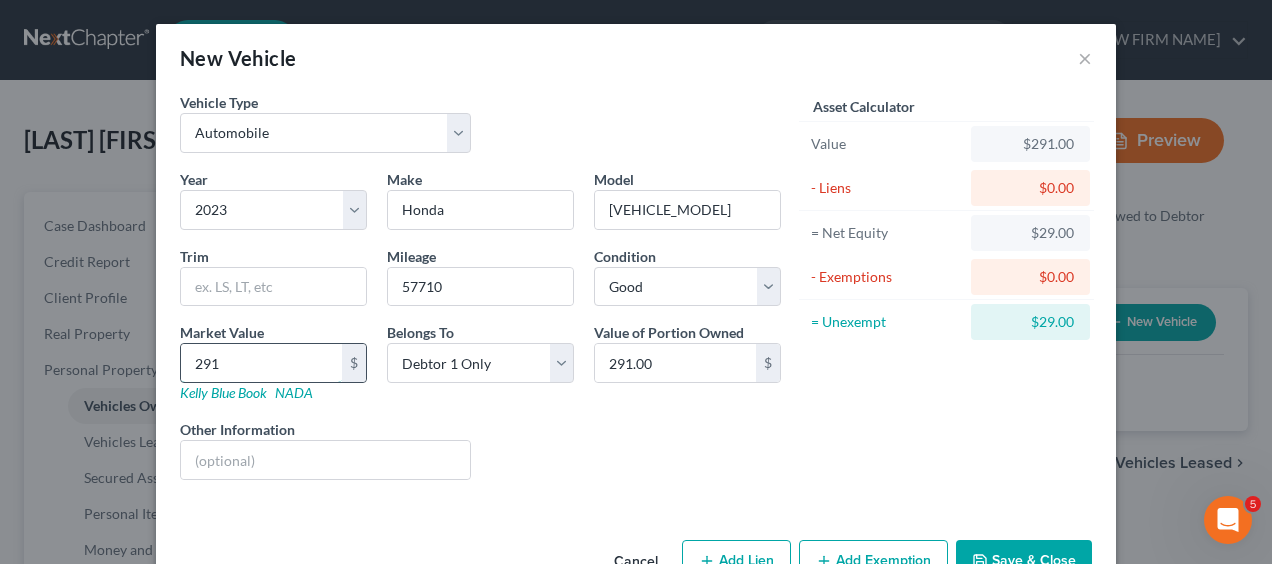 type on "2919" 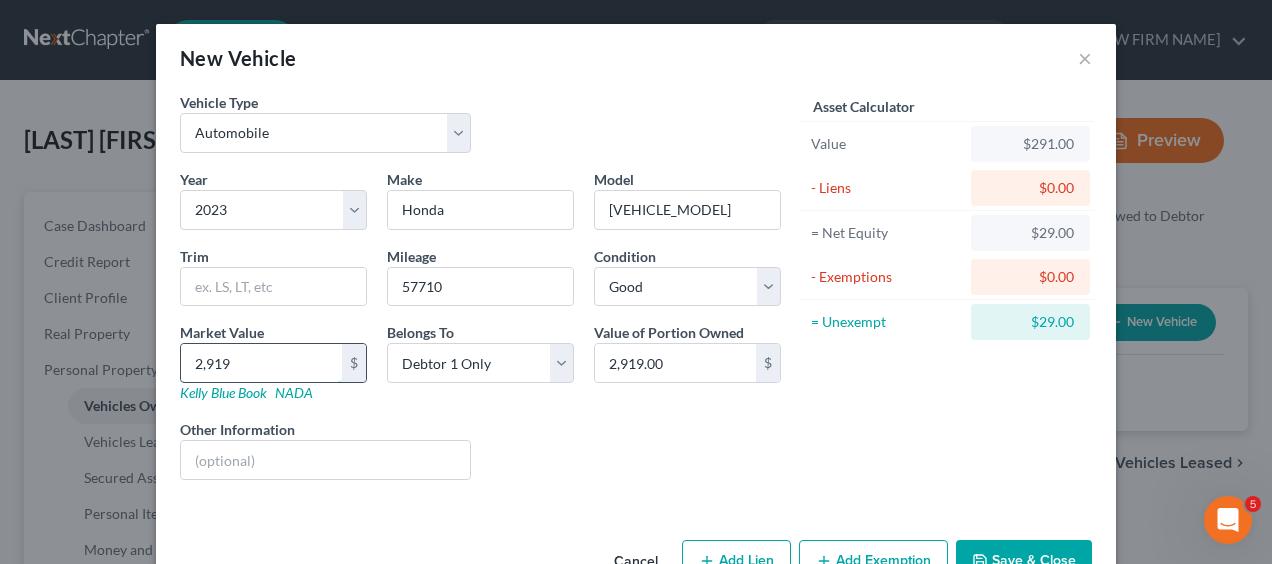 type on "2,9198" 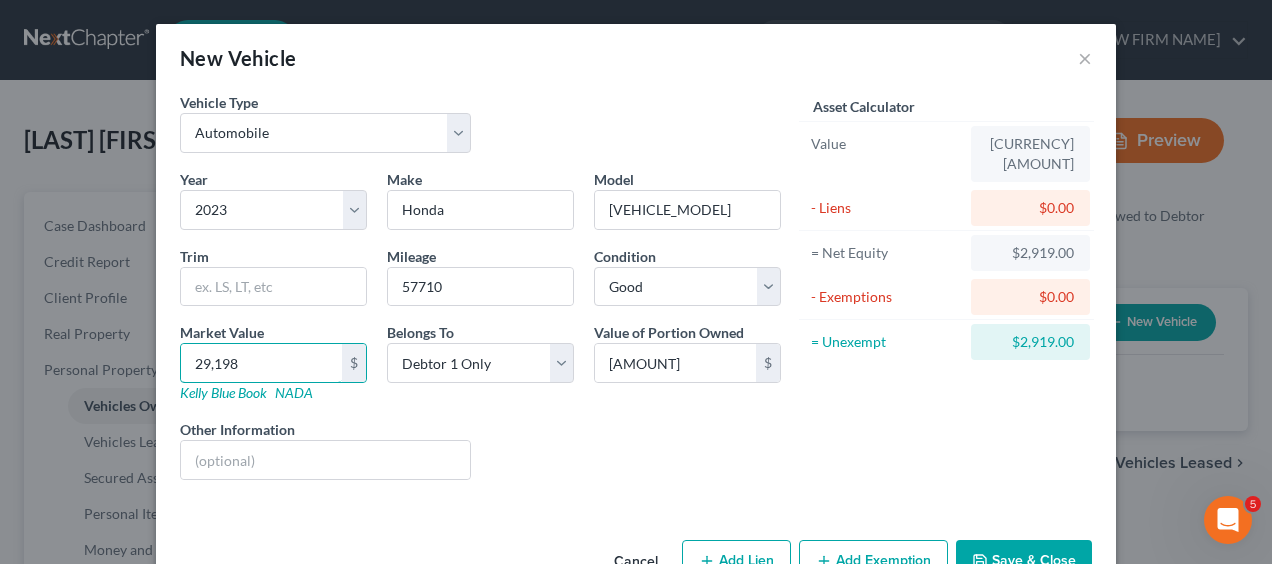 type on "29,198" 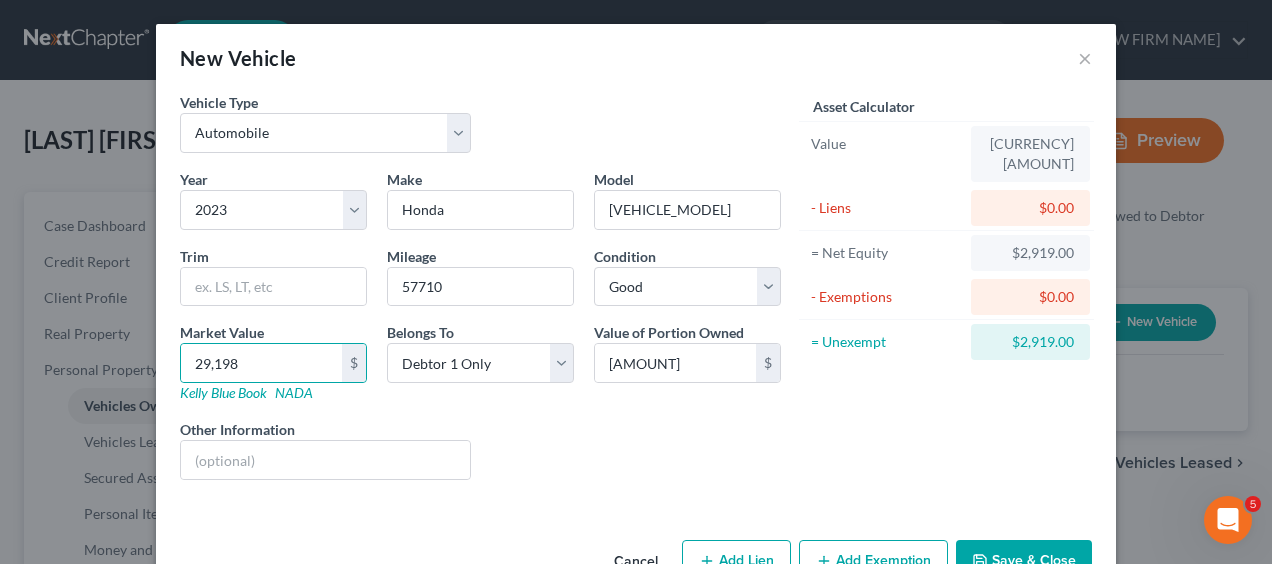 click on "$0.00" at bounding box center [1030, 208] 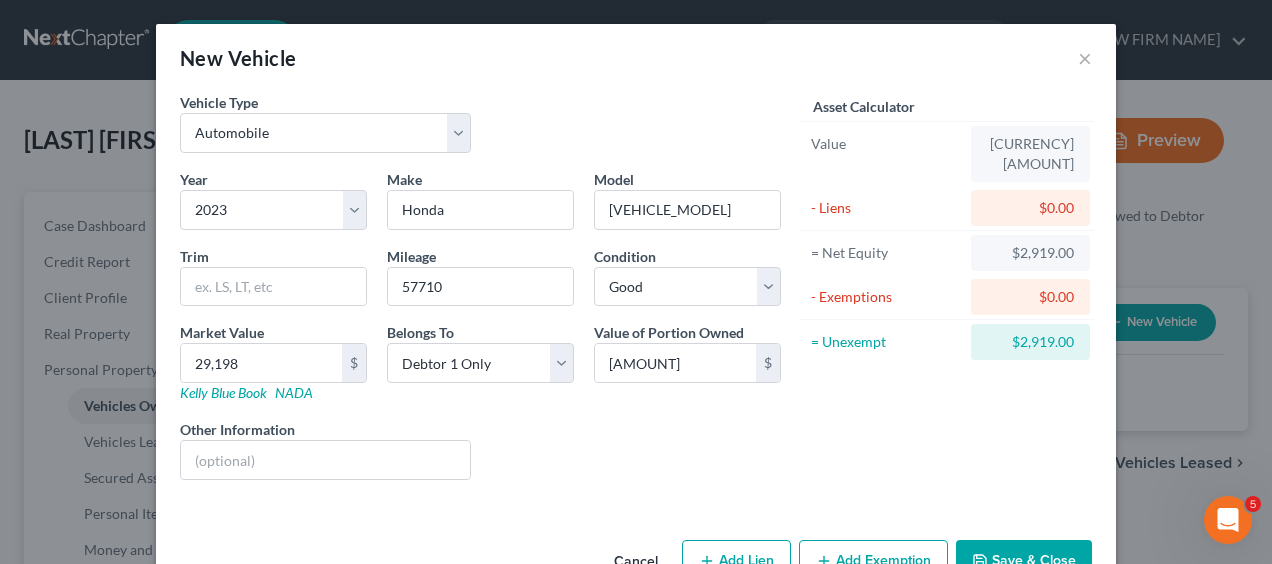click on "$0.00" at bounding box center [1030, 208] 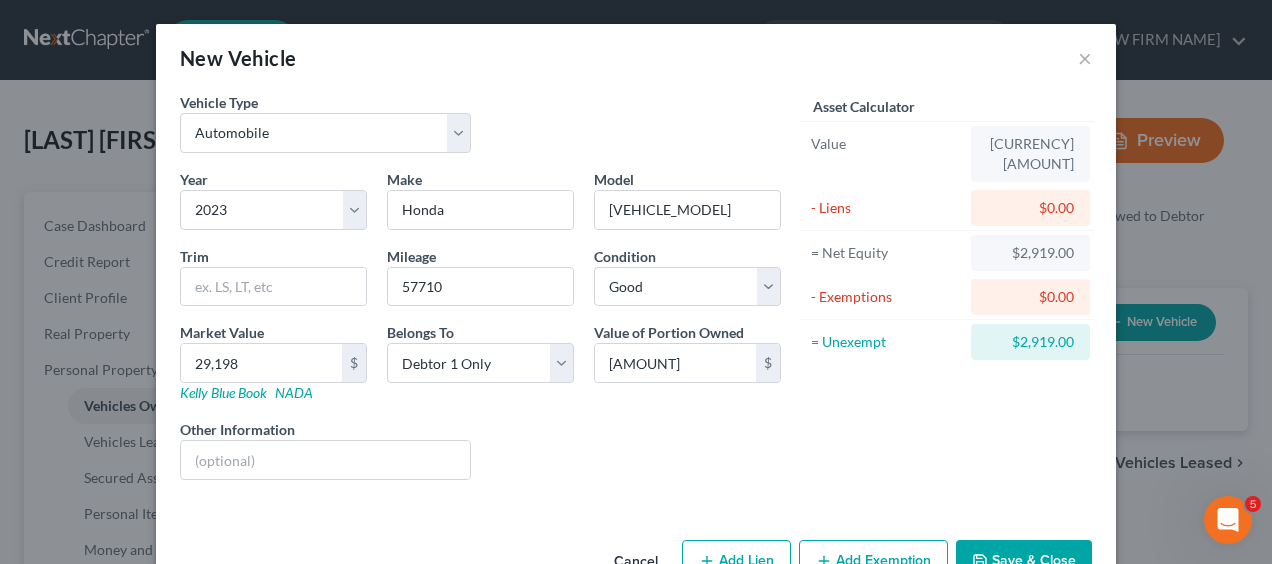 click on "$0.00" at bounding box center (1030, 208) 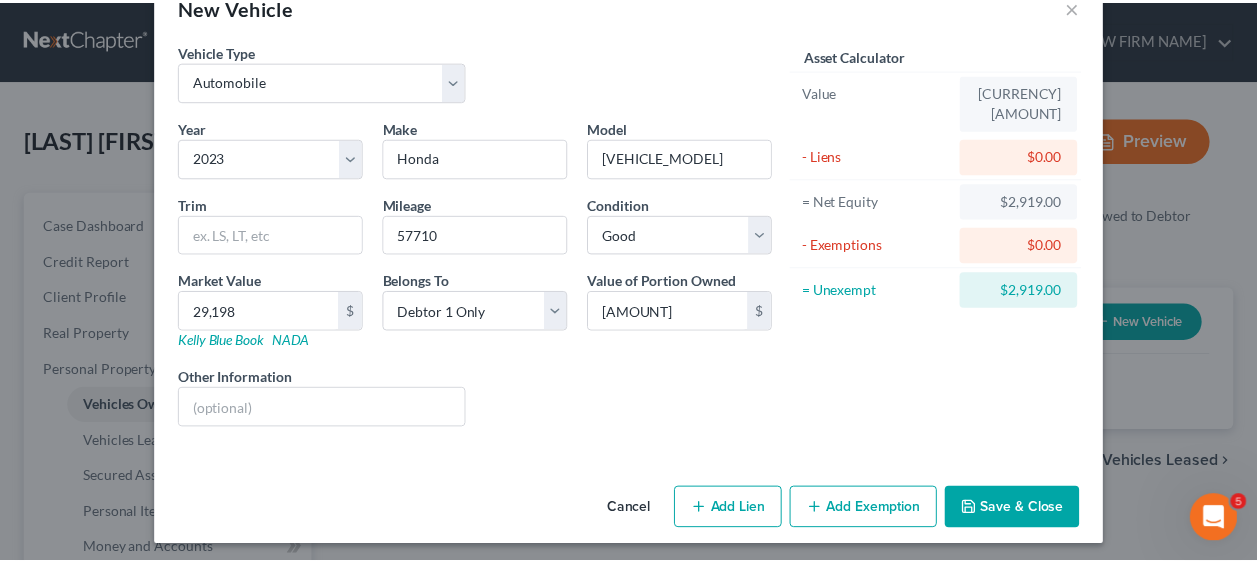scroll, scrollTop: 51, scrollLeft: 0, axis: vertical 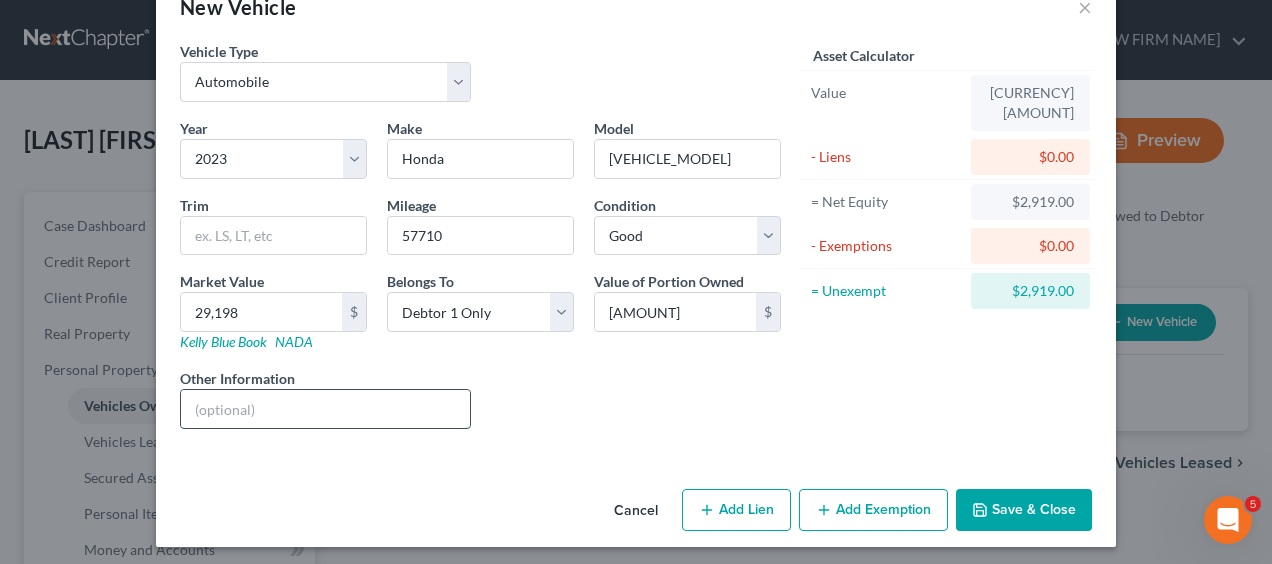 click at bounding box center (325, 409) 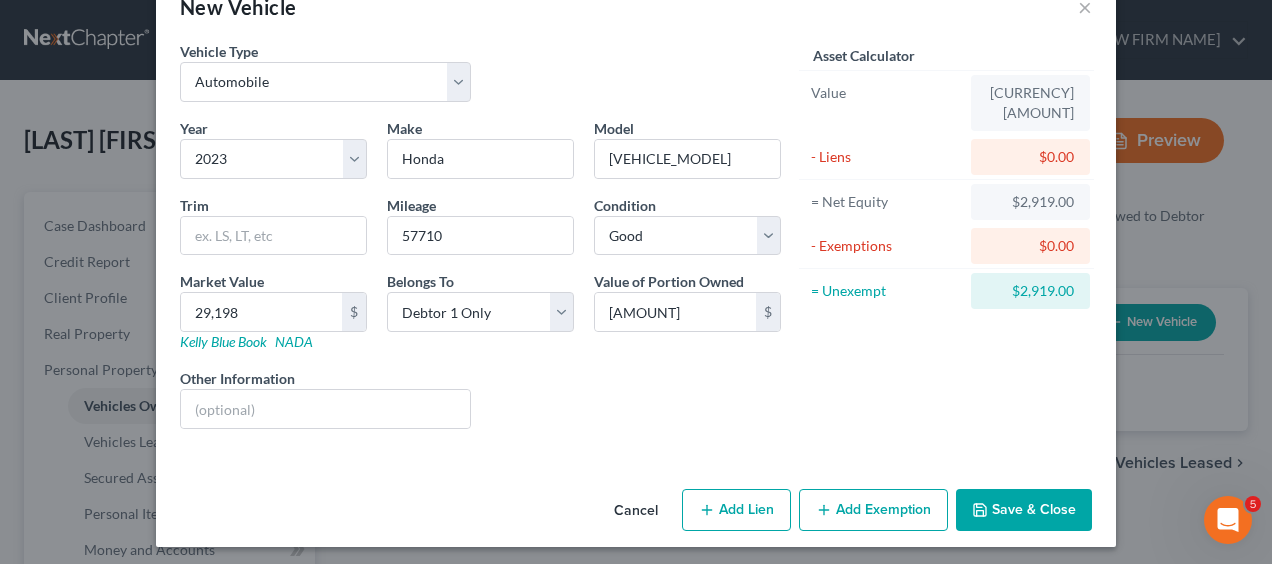 click on "$0.00" at bounding box center (1030, 157) 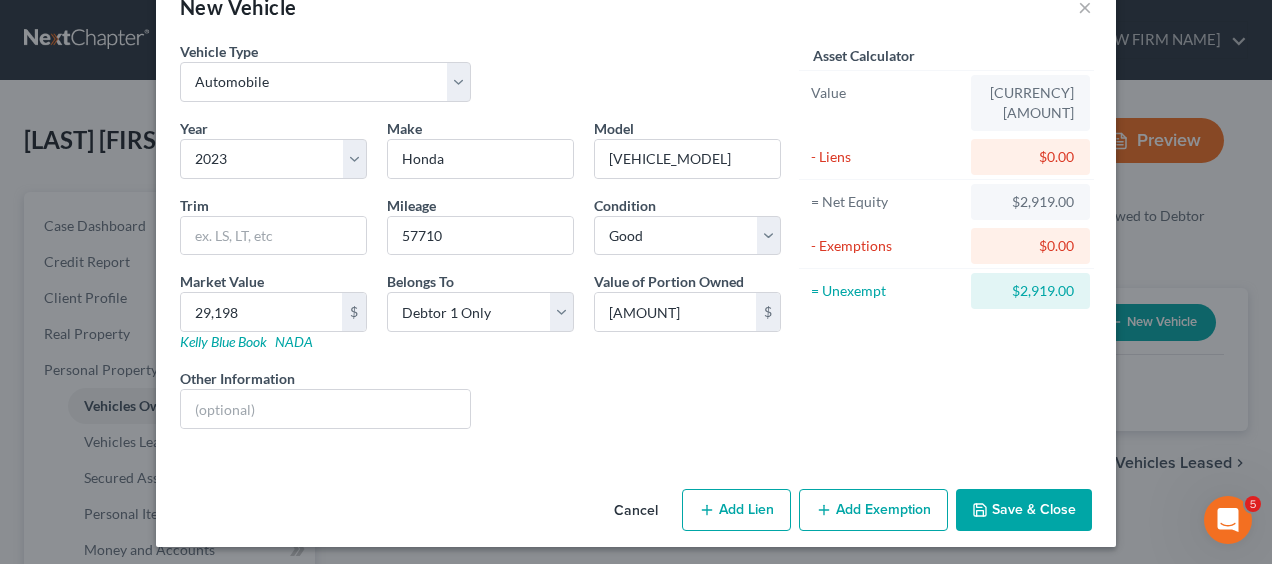 click on "Save & Close" at bounding box center [1024, 510] 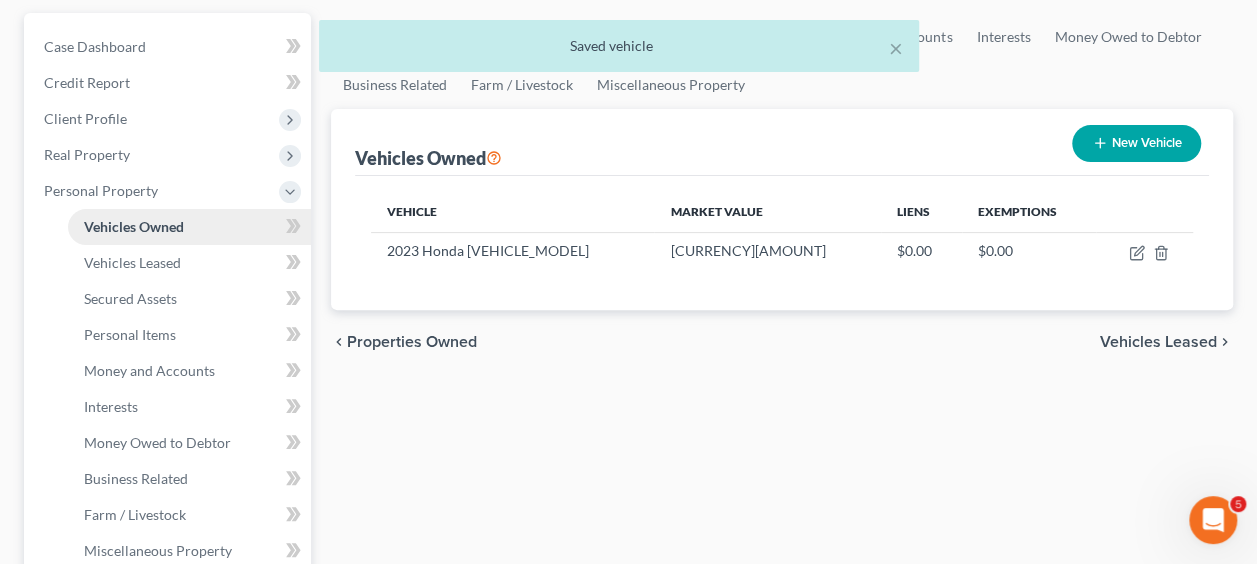 scroll, scrollTop: 178, scrollLeft: 0, axis: vertical 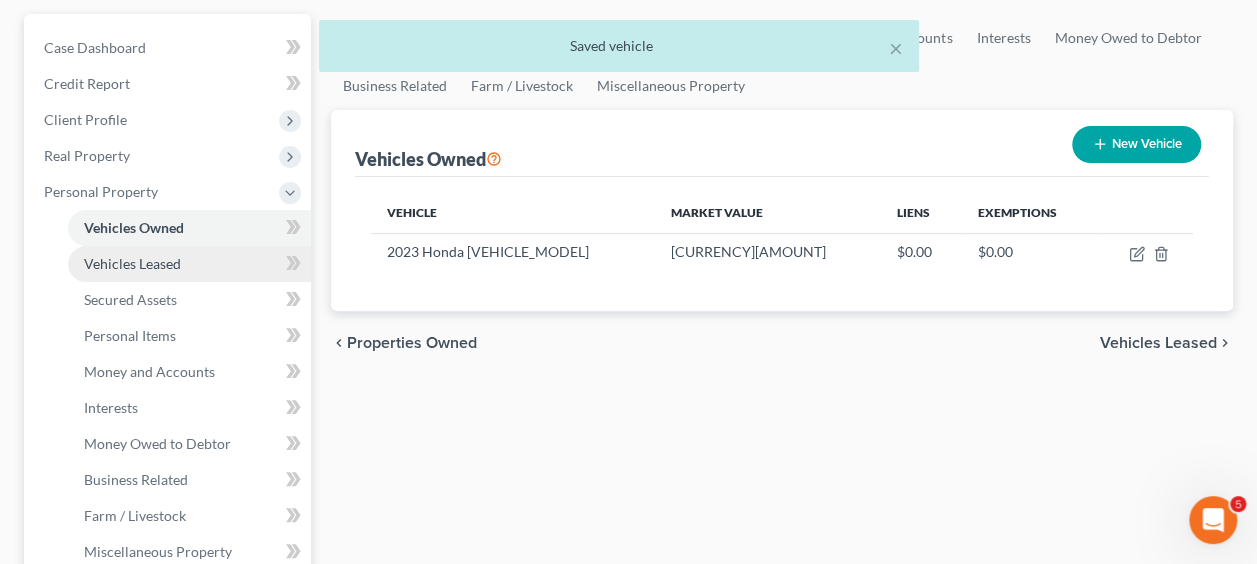 click on "Vehicles Leased" at bounding box center [132, 263] 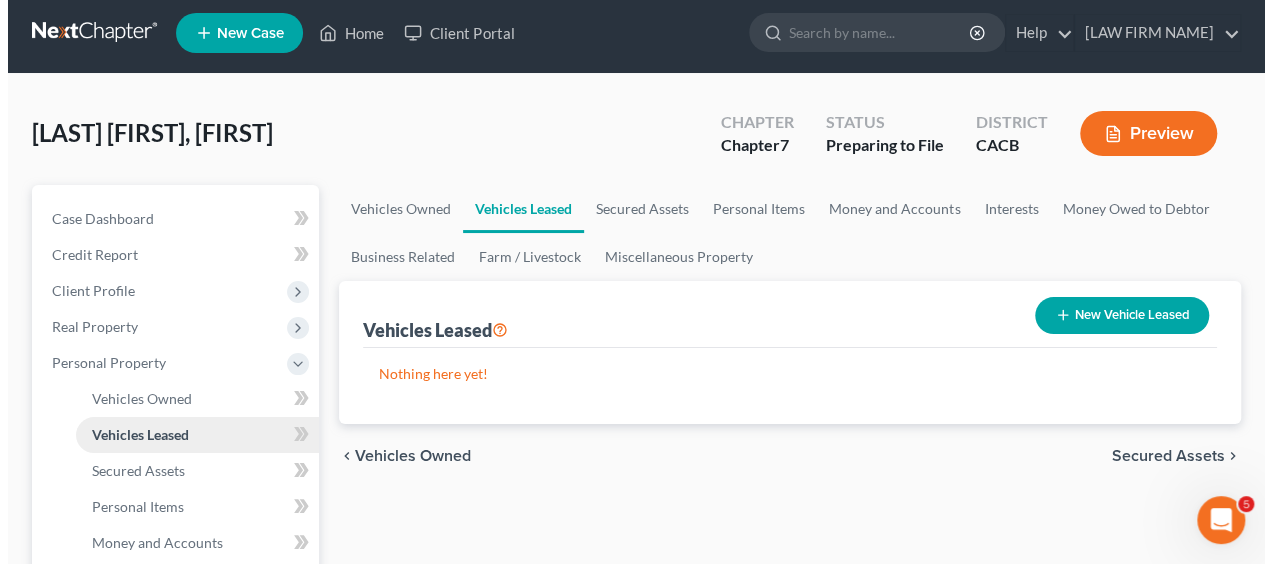 scroll, scrollTop: 0, scrollLeft: 0, axis: both 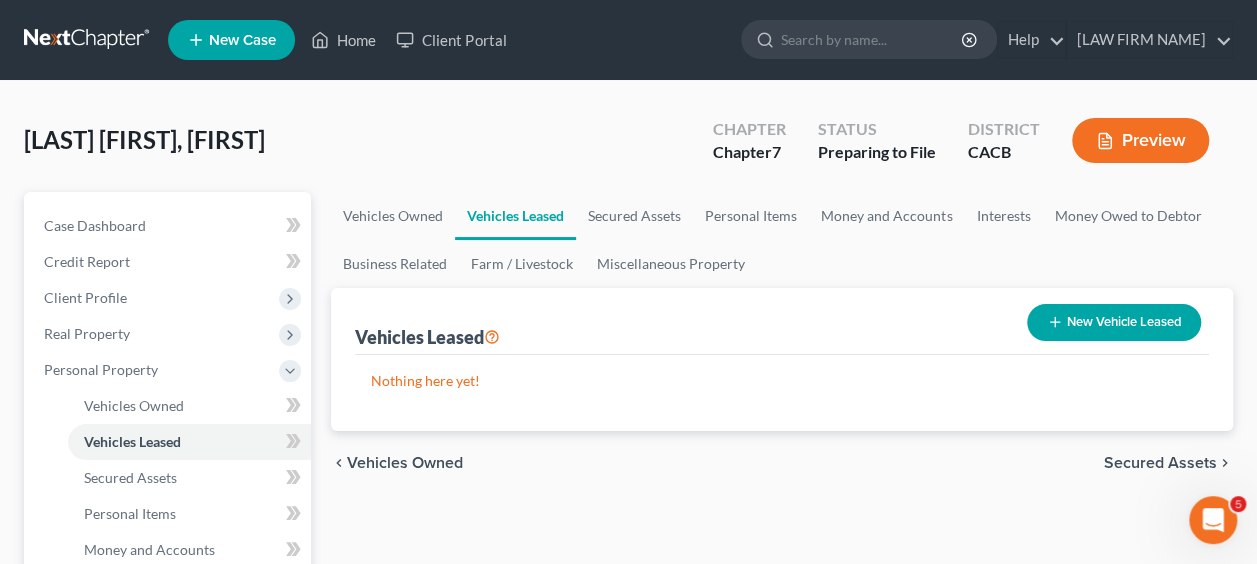click on "New Vehicle Leased" at bounding box center [1114, 322] 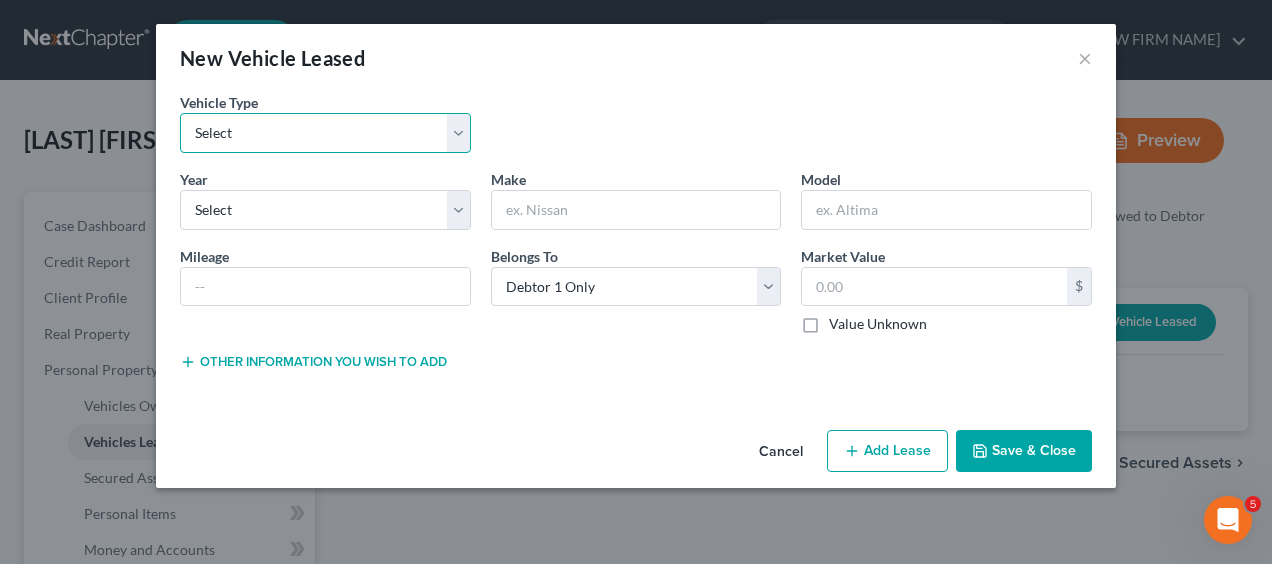click on "Select Automobile Truck Trailer Watercraft Aircraft Motor Home Atv Other Vehicle" at bounding box center (325, 133) 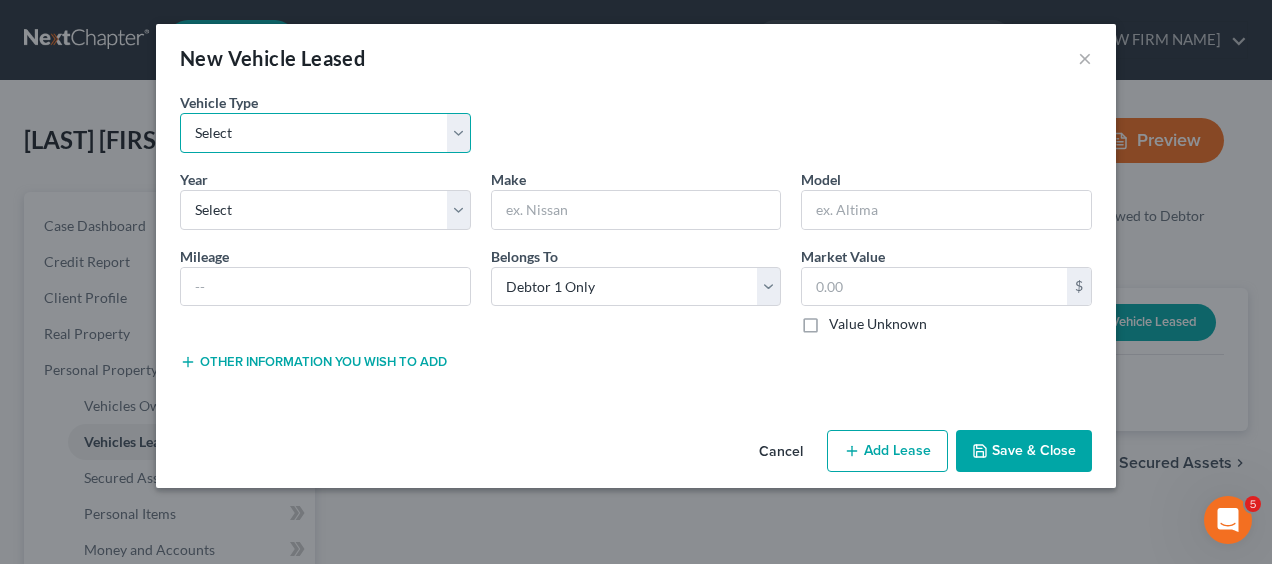 select on "0" 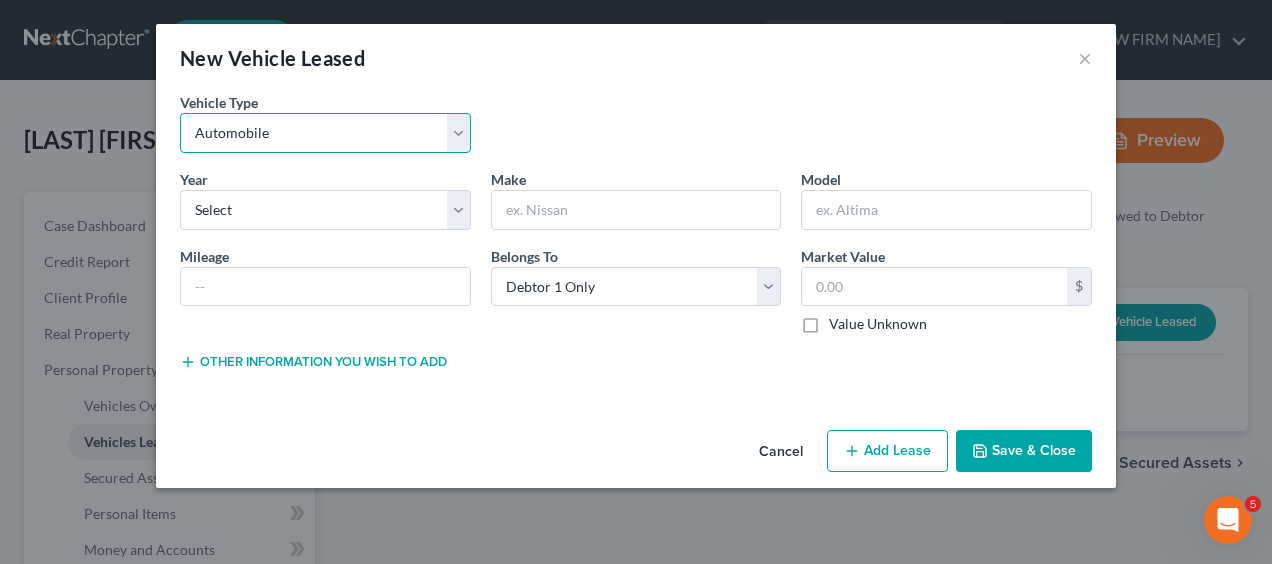 click on "Select Automobile Truck Trailer Watercraft Aircraft Motor Home Atv Other Vehicle" at bounding box center (325, 133) 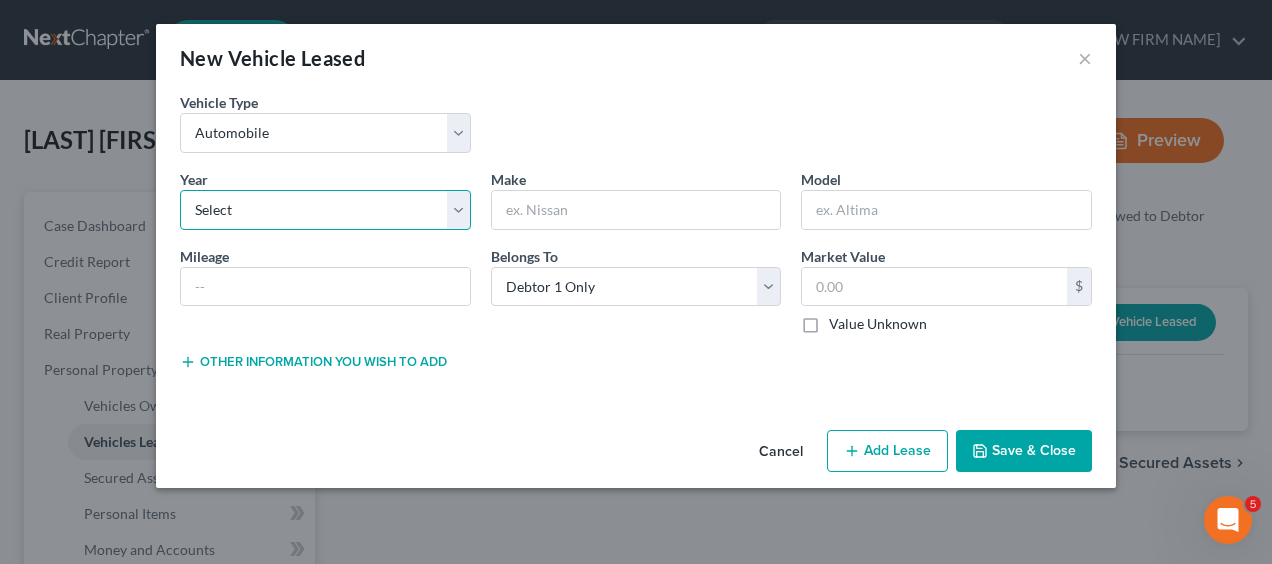 click on "Select 2026 2025 2024 2023 2022 2021 2020 2019 2018 2017 2016 2015 2014 2013 2012 2011 2010 2009 2008 2007 2006 2005 2004 2003 2002 2001 2000 1999 1998 1997 1996 1995 1994 1993 1992 1991 1990 1989 1988 1987 1986 1985 1984 1983 1982 1981 1980 1979 1978 1977 1976 1975 1974 1973 1972 1971 1970 1969 1968 1967 1966 1965 1964 1963 1962 1961 1960 1959 1958 1957 1956 1955 1954 1953 1952 1951 1950 1949 1948 1947 1946 1945 1944 1943 1942 1941 1940 1939 1938 1937 1936 1935 1934 1933 1932 1931 1930 1929 1928 1927 1926 1925 1924 1923 1922 1921 1920 1919 1918 1917 1916 1915 1914 1913 1912 1911 1910 1909 1908 1907 1906 1905 1904 1903 1902 1901" at bounding box center (325, 210) 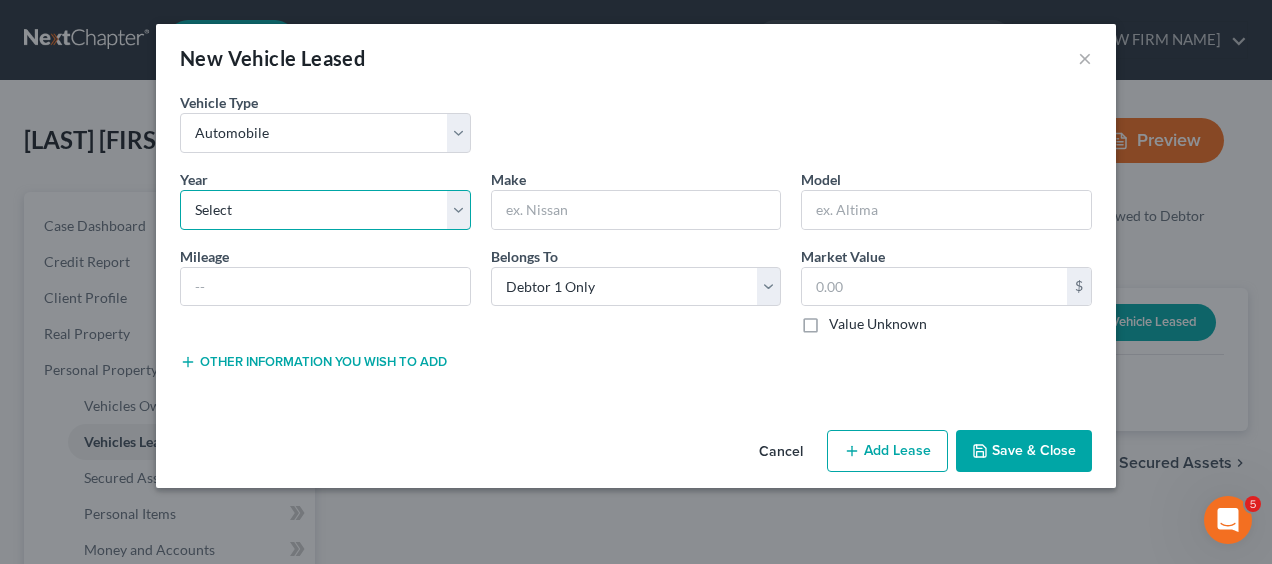 select on "4" 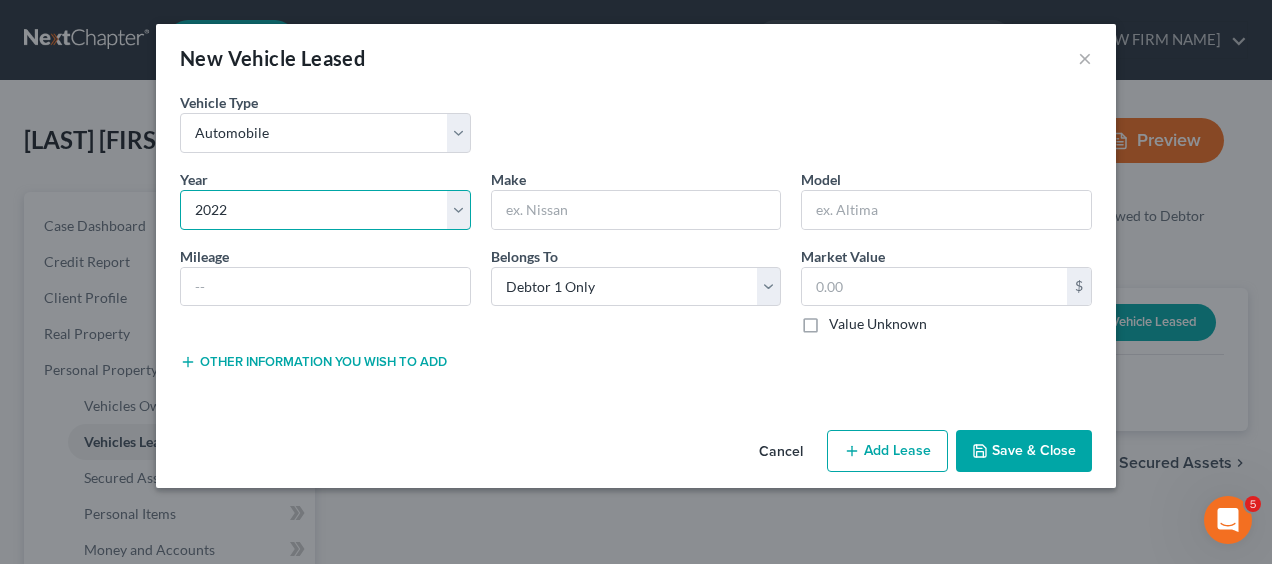 click on "Select 2026 2025 2024 2023 2022 2021 2020 2019 2018 2017 2016 2015 2014 2013 2012 2011 2010 2009 2008 2007 2006 2005 2004 2003 2002 2001 2000 1999 1998 1997 1996 1995 1994 1993 1992 1991 1990 1989 1988 1987 1986 1985 1984 1983 1982 1981 1980 1979 1978 1977 1976 1975 1974 1973 1972 1971 1970 1969 1968 1967 1966 1965 1964 1963 1962 1961 1960 1959 1958 1957 1956 1955 1954 1953 1952 1951 1950 1949 1948 1947 1946 1945 1944 1943 1942 1941 1940 1939 1938 1937 1936 1935 1934 1933 1932 1931 1930 1929 1928 1927 1926 1925 1924 1923 1922 1921 1920 1919 1918 1917 1916 1915 1914 1913 1912 1911 1910 1909 1908 1907 1906 1905 1904 1903 1902 1901" at bounding box center [325, 210] 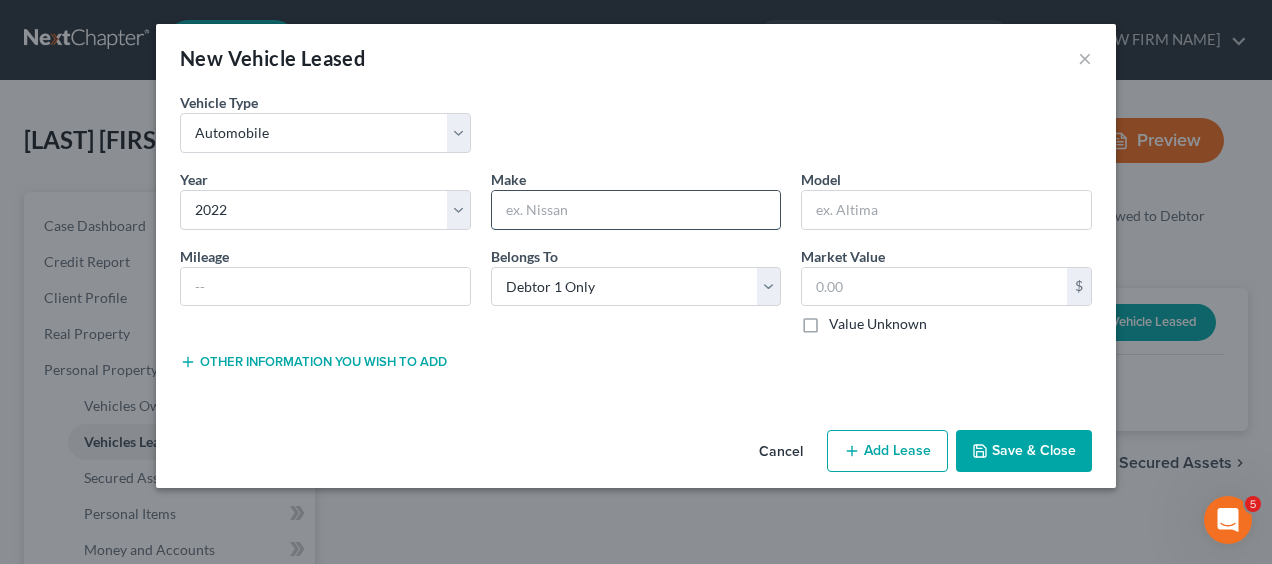 click at bounding box center (636, 210) 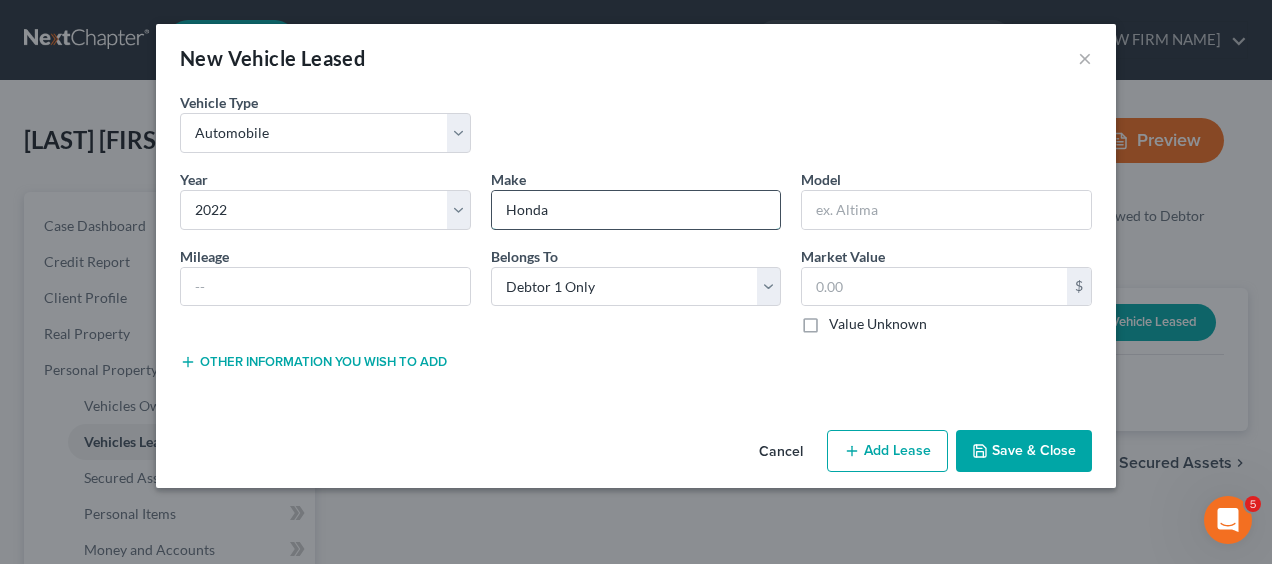 type on "Honda" 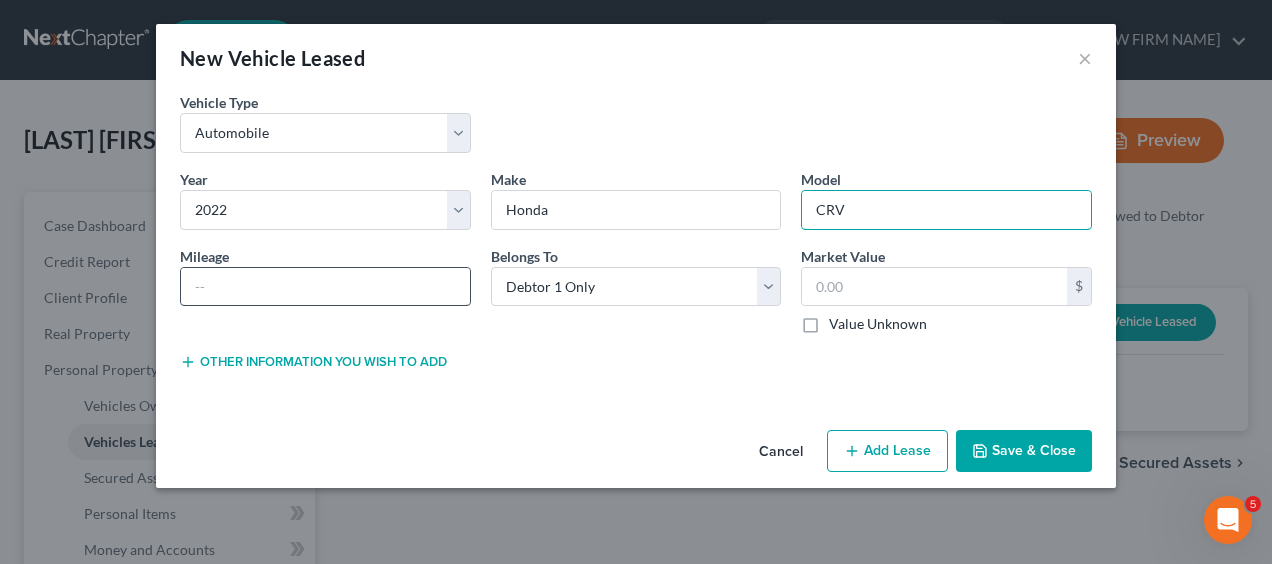 type on "CRV" 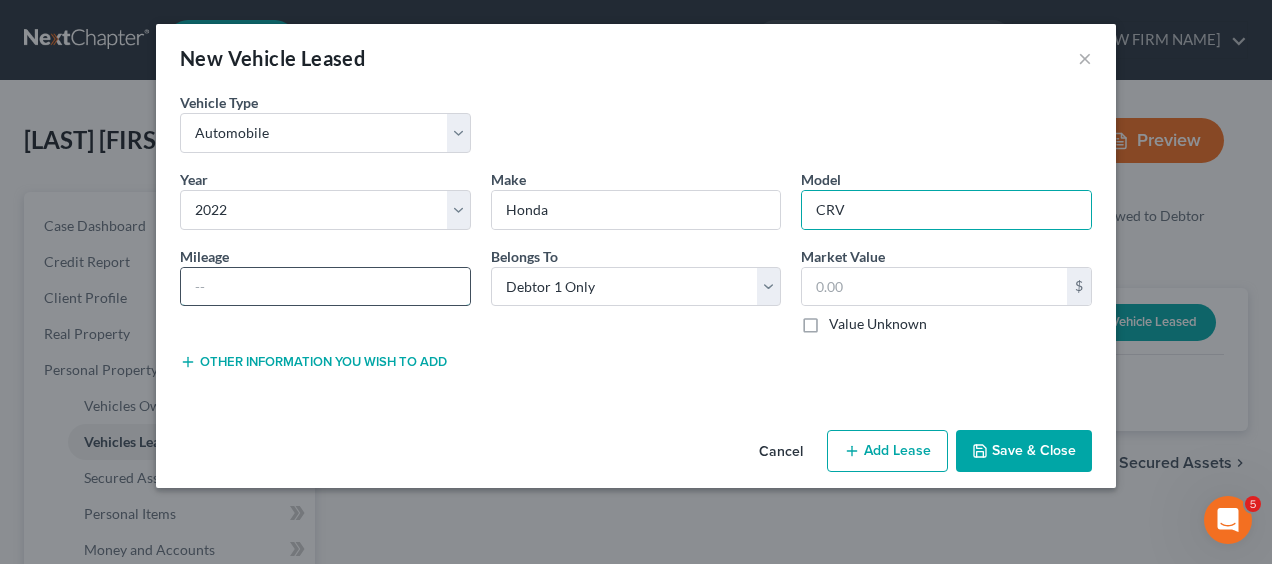 click at bounding box center (325, 287) 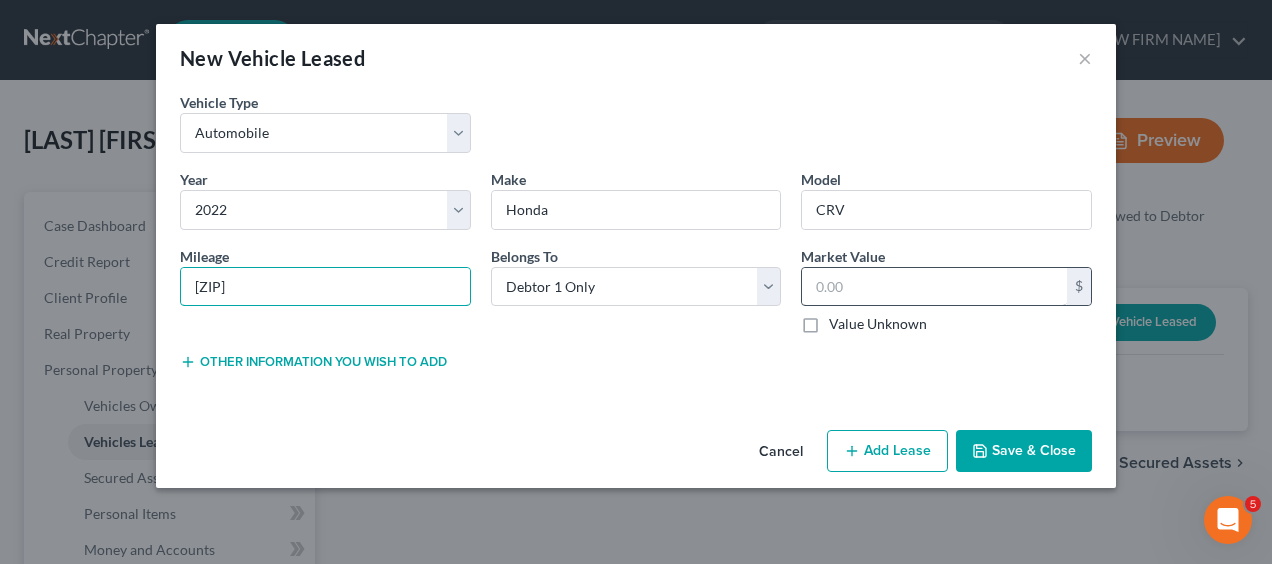 type on "[ZIP]" 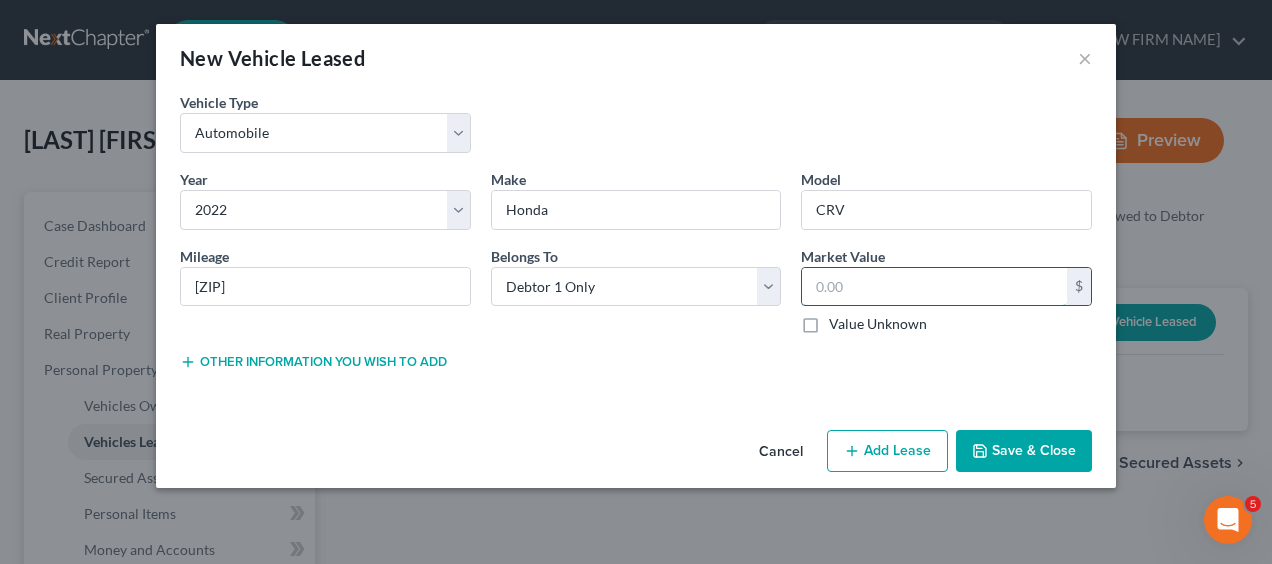 click at bounding box center [934, 287] 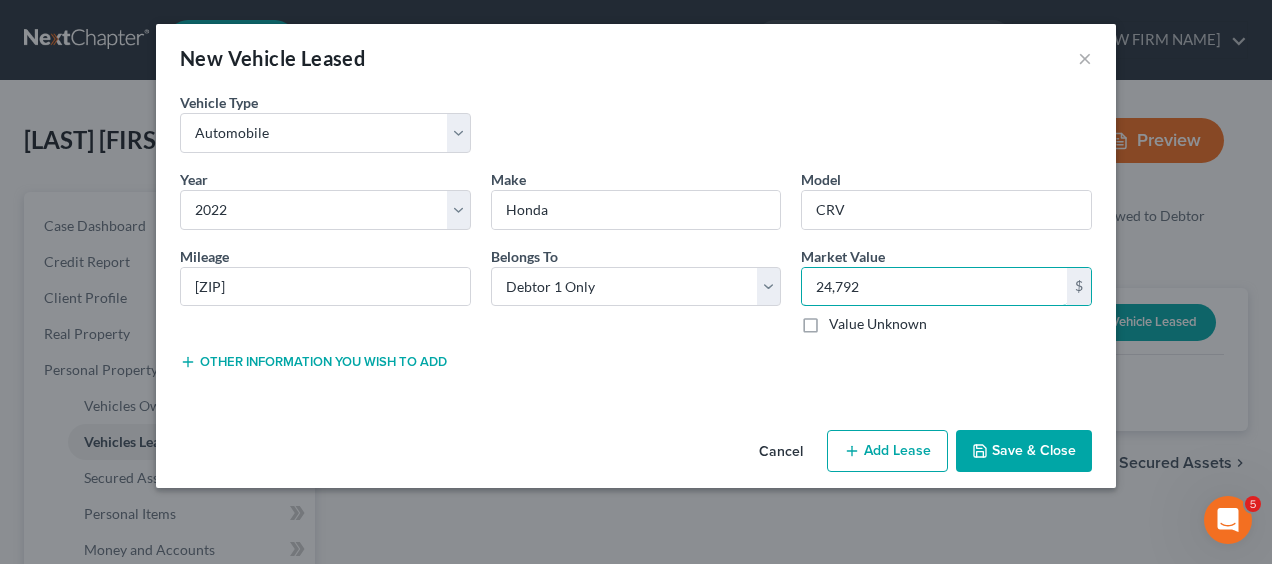 type on "24,792" 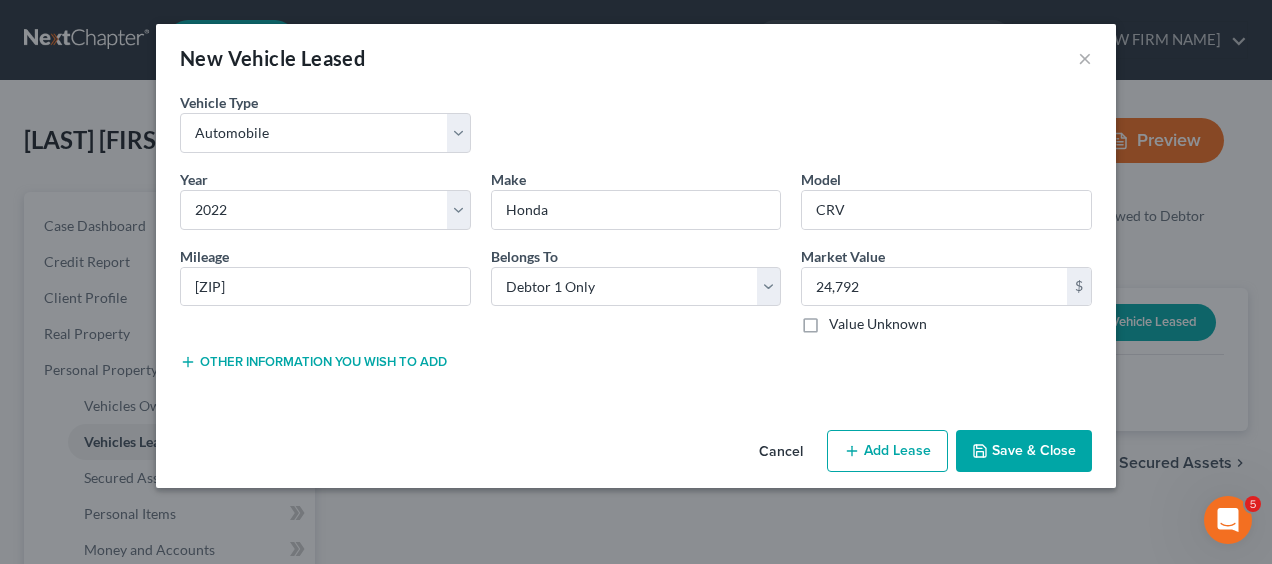 click on "Add Lease" at bounding box center [887, 451] 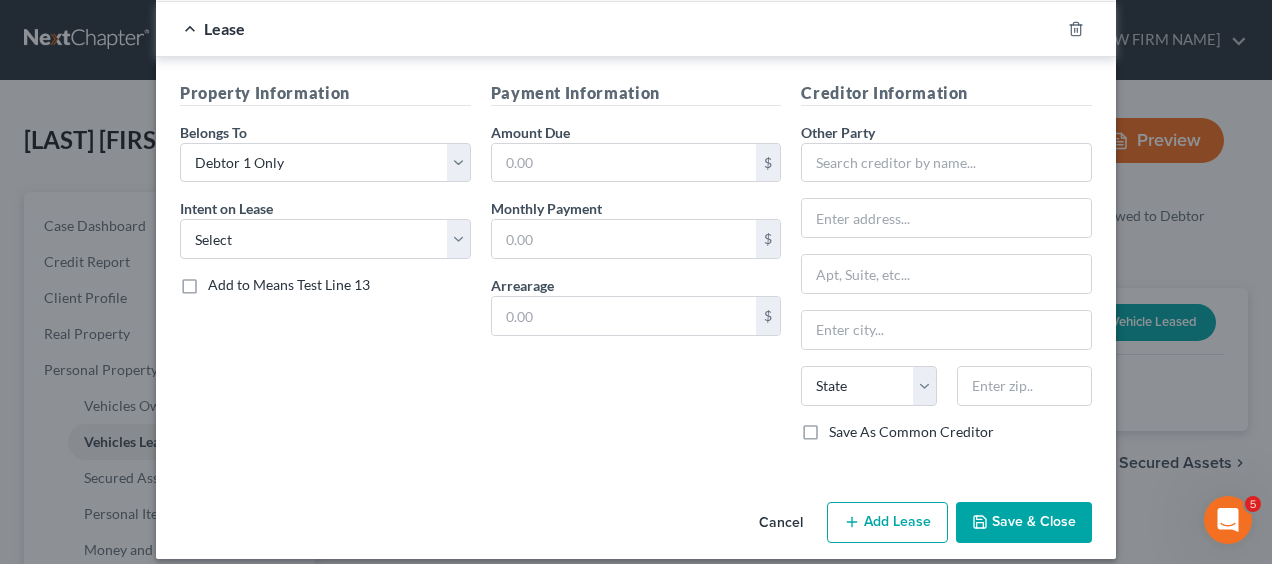 scroll, scrollTop: 414, scrollLeft: 0, axis: vertical 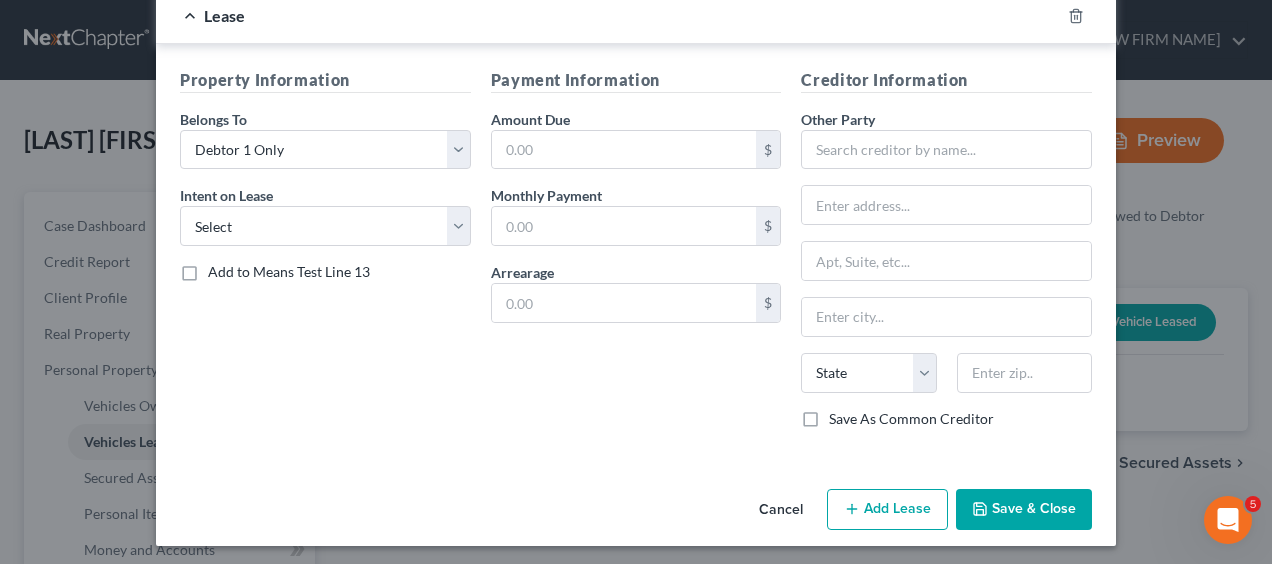 click on "Add Lease" at bounding box center (887, 510) 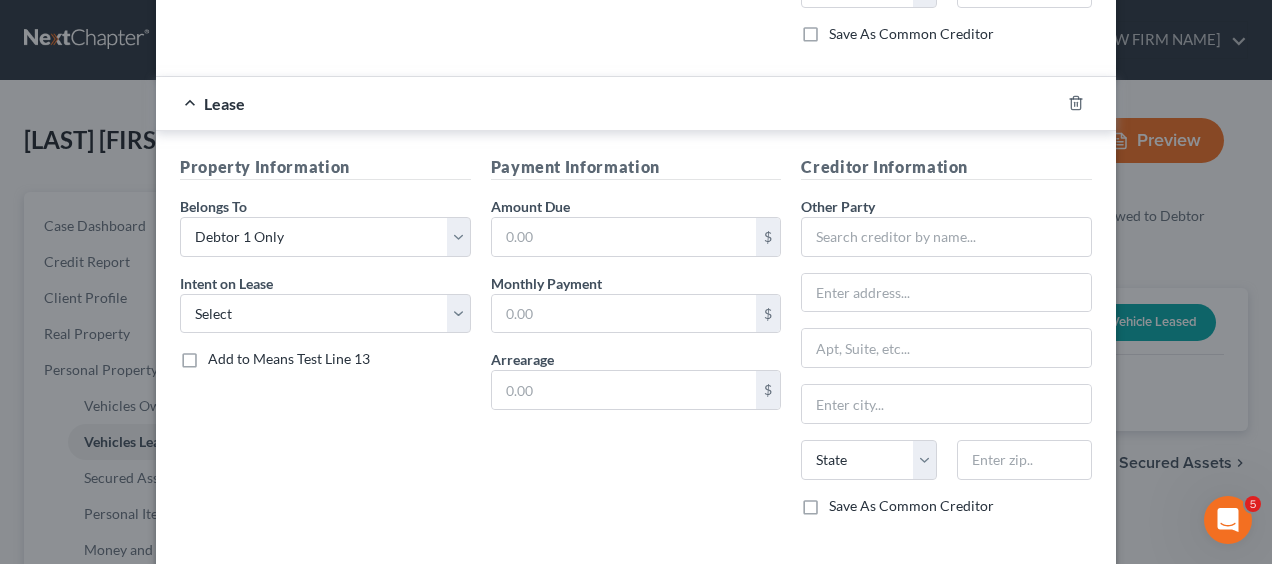 scroll, scrollTop: 882, scrollLeft: 0, axis: vertical 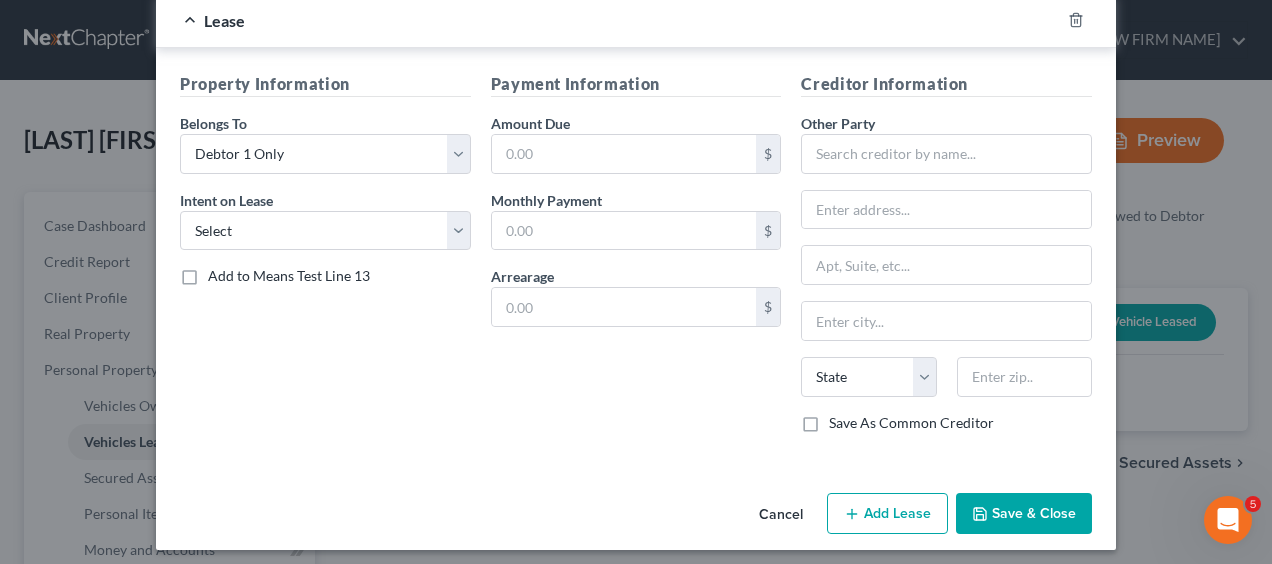 click on "Save & Close" at bounding box center (1024, 514) 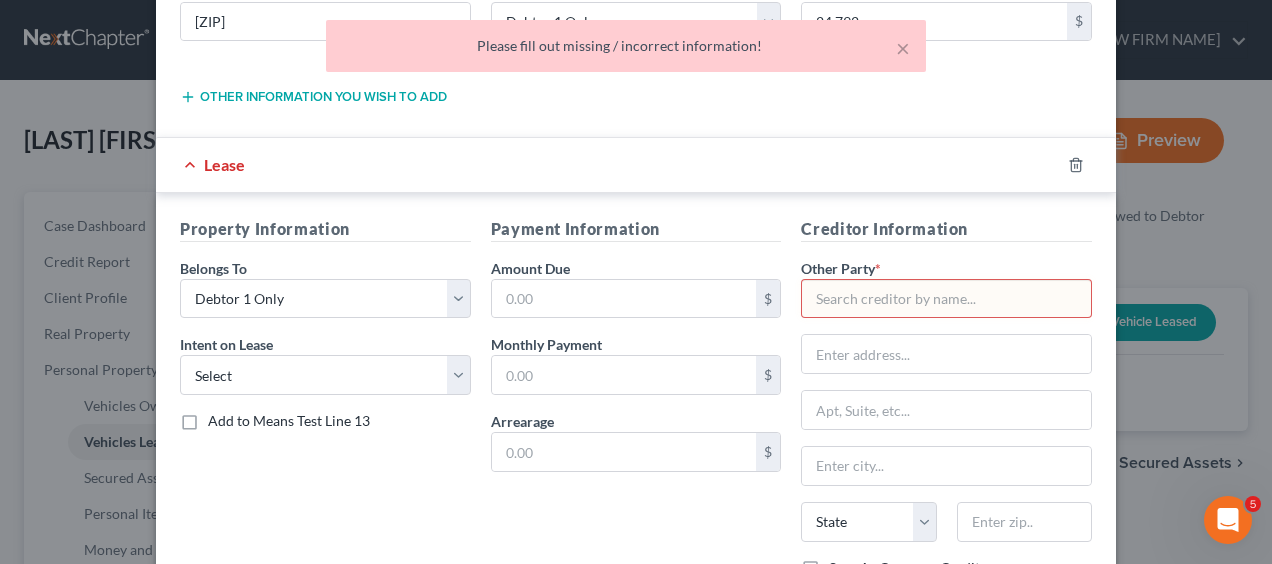 scroll, scrollTop: 266, scrollLeft: 0, axis: vertical 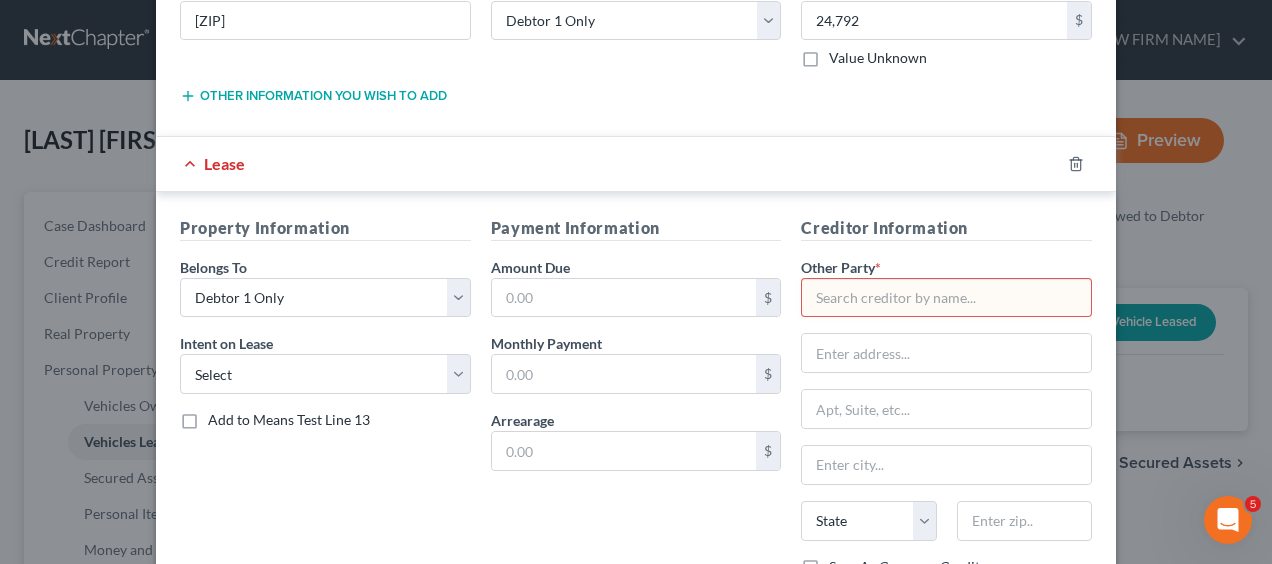 click on "Lease" at bounding box center [608, 163] 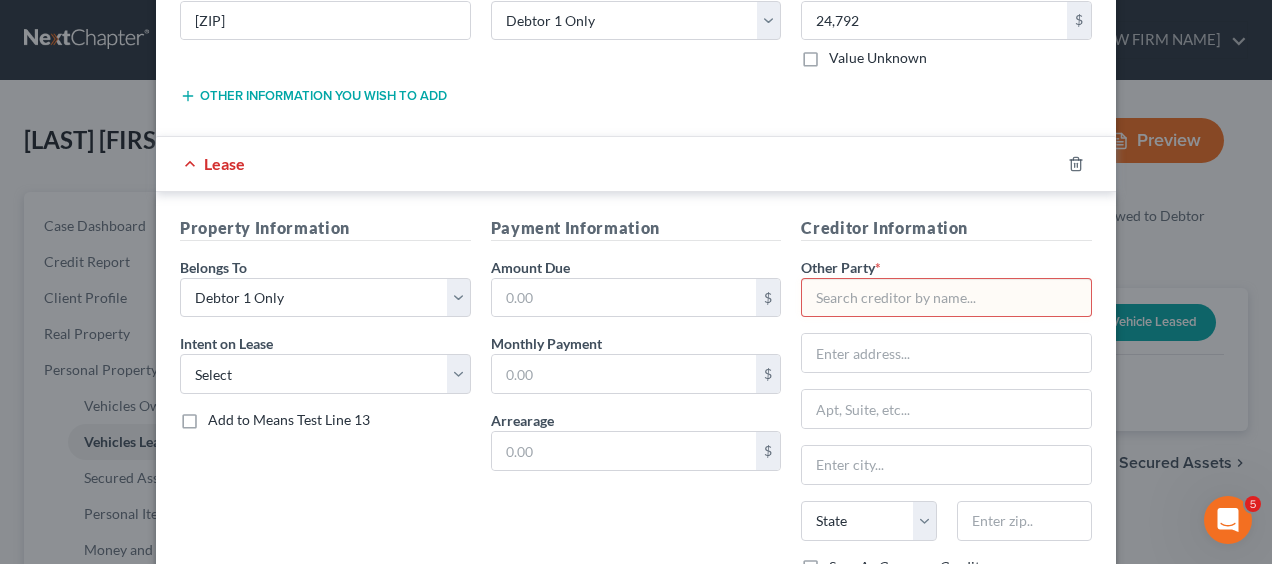 click on "Lease" at bounding box center [608, 163] 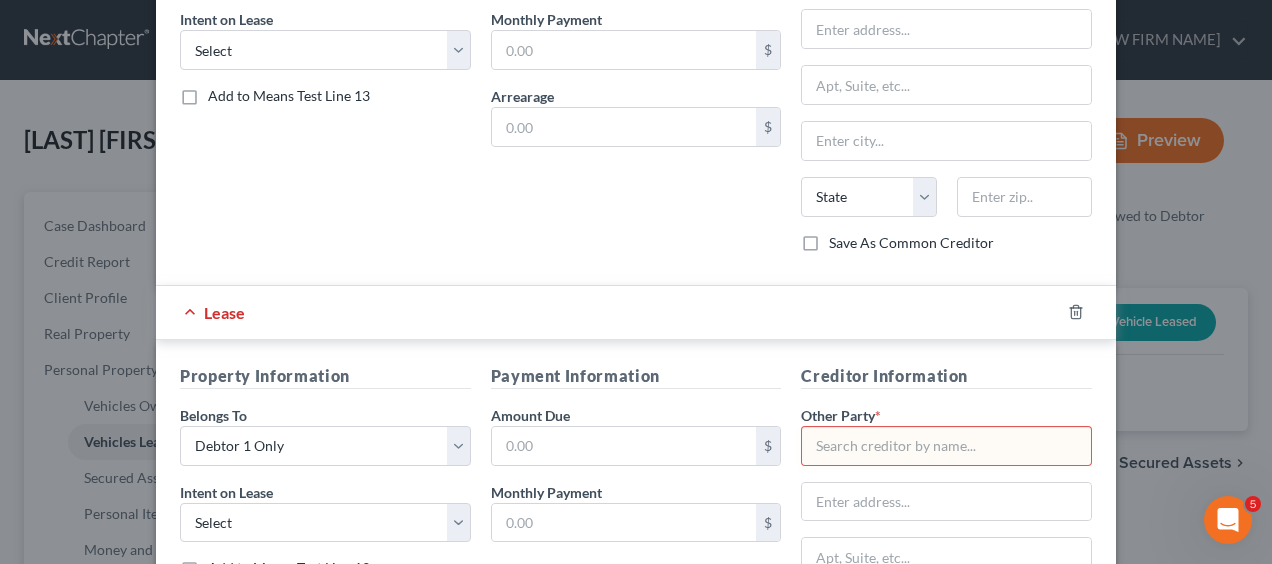 scroll, scrollTop: 601, scrollLeft: 0, axis: vertical 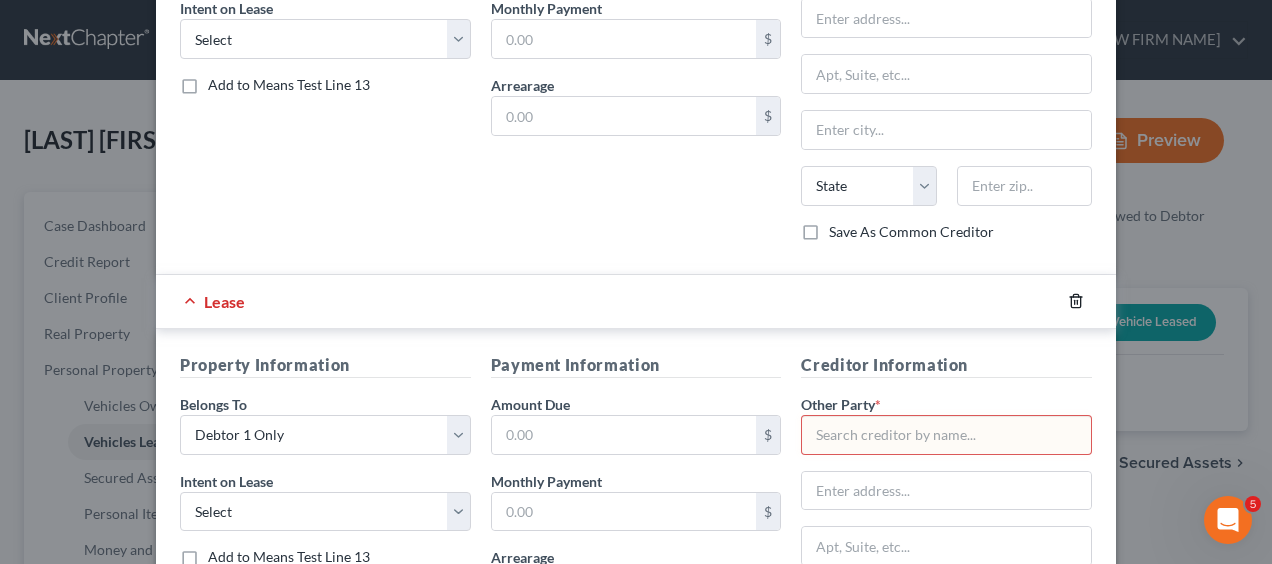 click 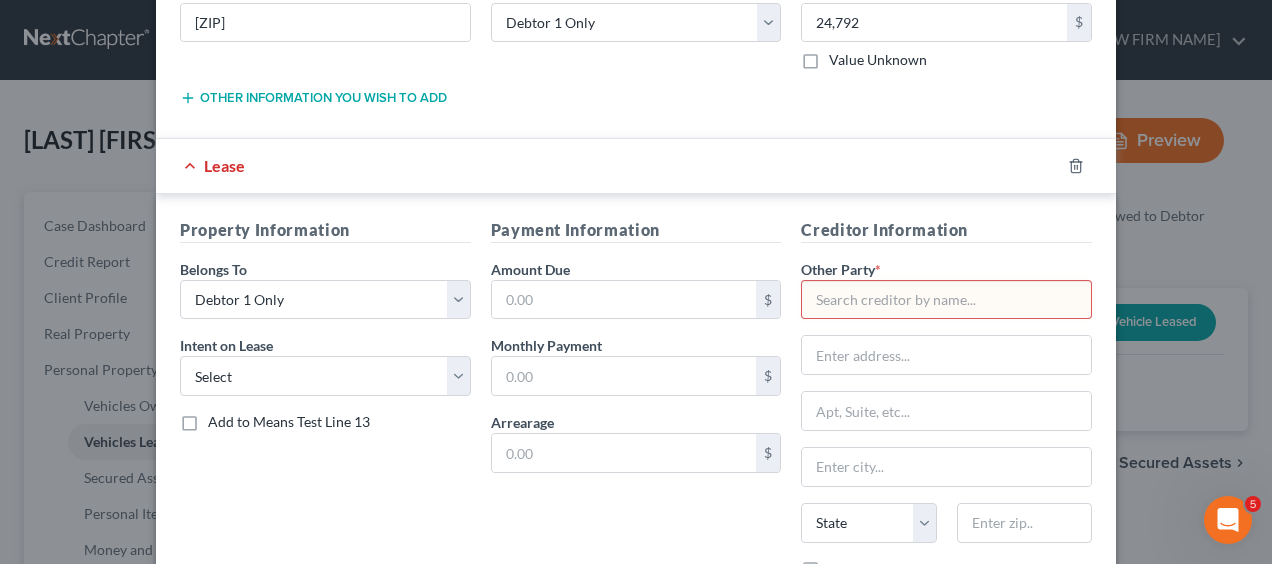 scroll, scrollTop: 414, scrollLeft: 0, axis: vertical 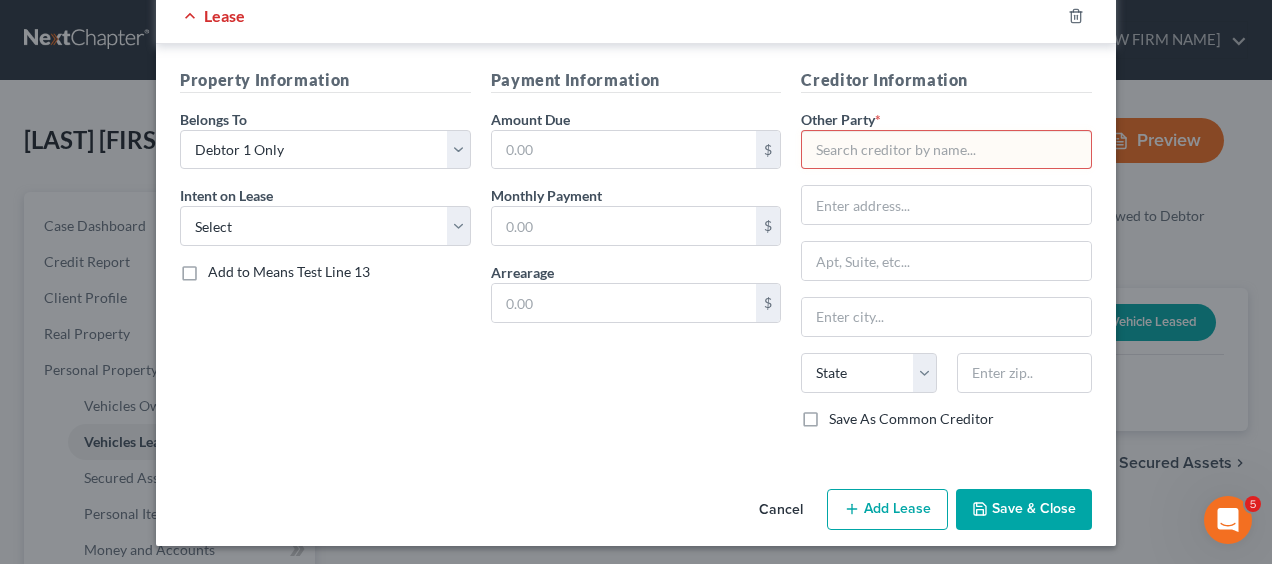 click on "Property Information
Belongs To
*
Select Debtor 1 Only Debtor 2 Only Debtor 1 And Debtor 2 Only At Least One Of The Debtors And Another Community Property Intent on Lease Select None Assume Reject Add to Means Test Line 13 Payment Information Amount Due $ Monthly Payment $ Arrearage $ Creditor Information Other Party *                         State AL AK AR AZ CA CO CT DE DC FL GA GU HI ID IL IN IA KS KY LA ME MD MA MI MN MS MO MT NC ND NE NV NH NJ NM NY OH OK OR PA PR RI SC SD TN TX UT VI VA VT WA WV WI WY Save As Common Creditor" at bounding box center [636, 252] 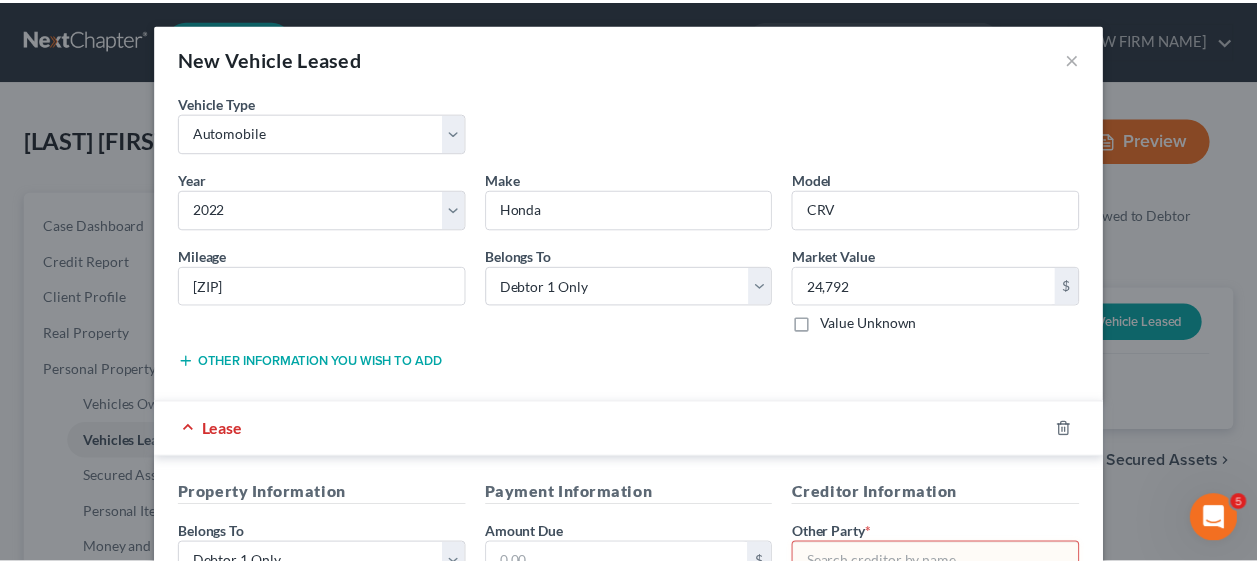 scroll, scrollTop: 414, scrollLeft: 0, axis: vertical 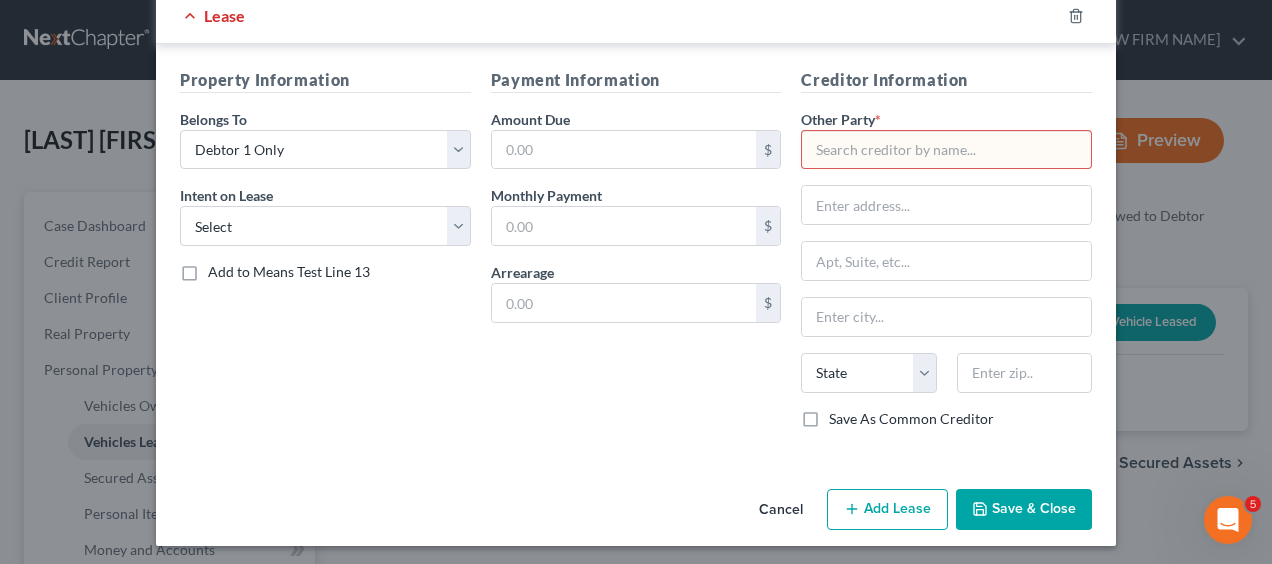 click on "Save & Close" at bounding box center [1024, 510] 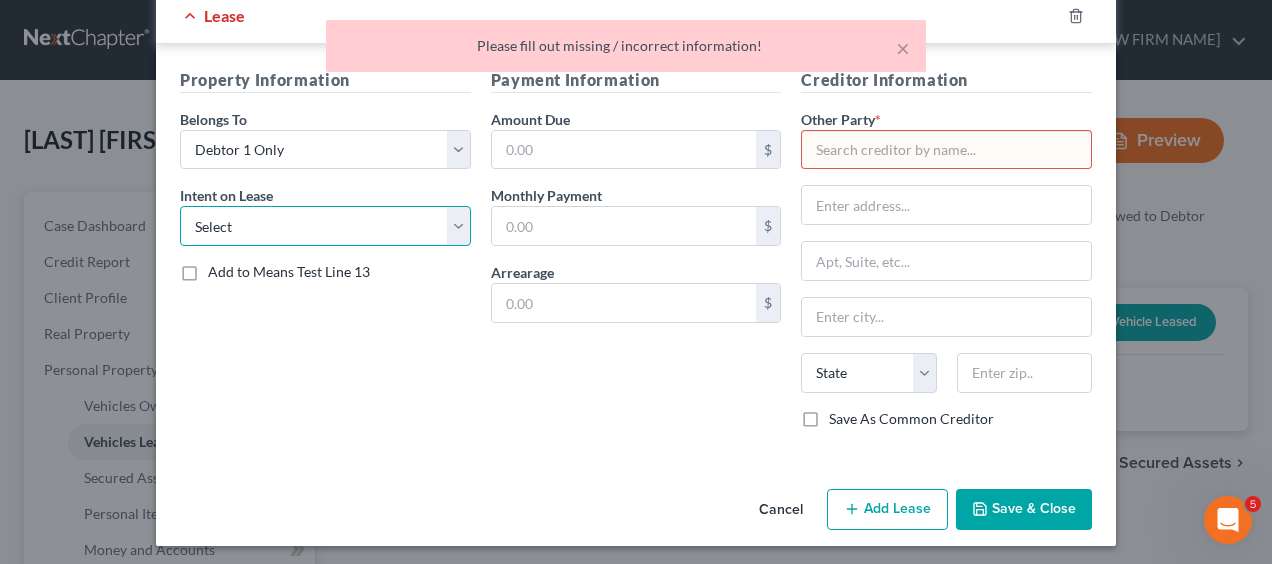 click on "Select None Assume Reject" at bounding box center [325, 226] 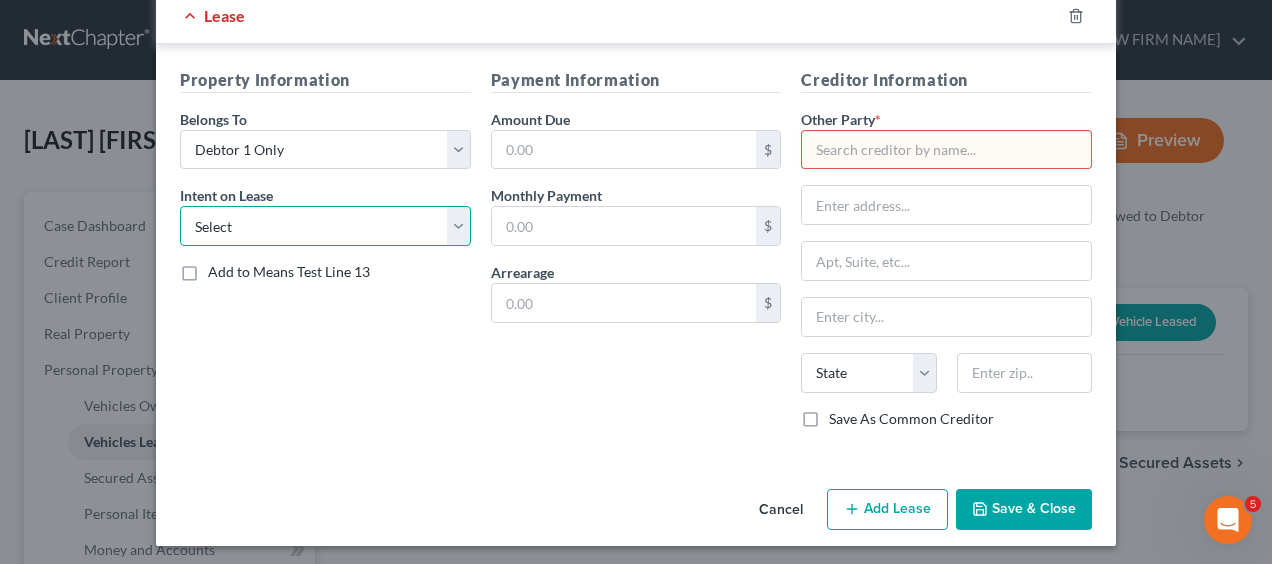 select on "1" 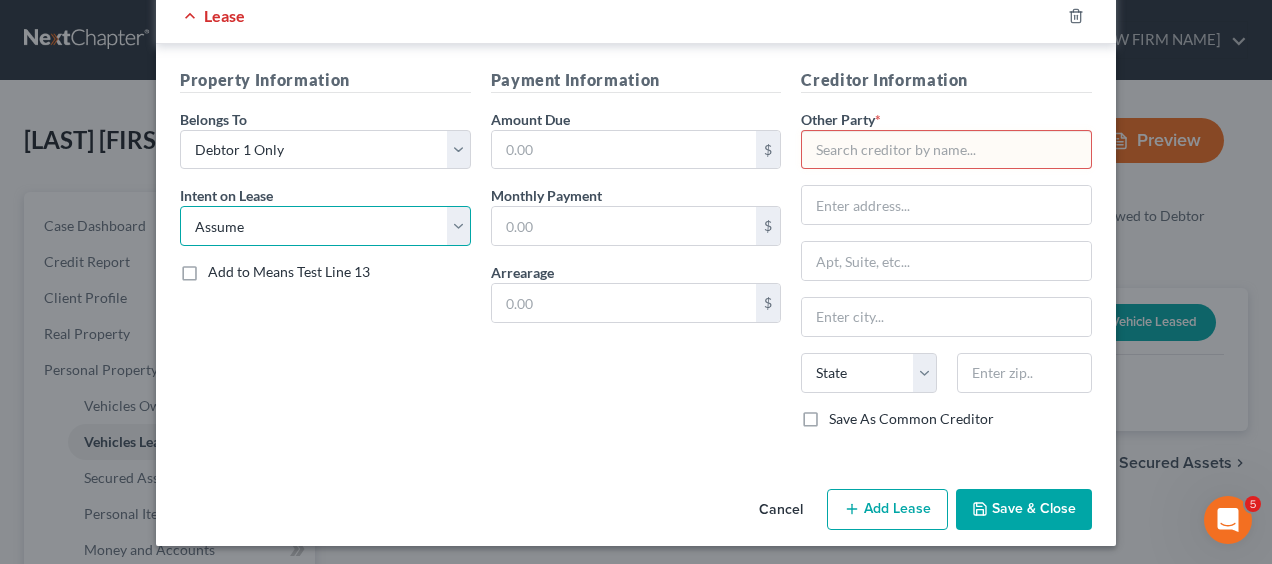 click on "Select None Assume Reject" at bounding box center [325, 226] 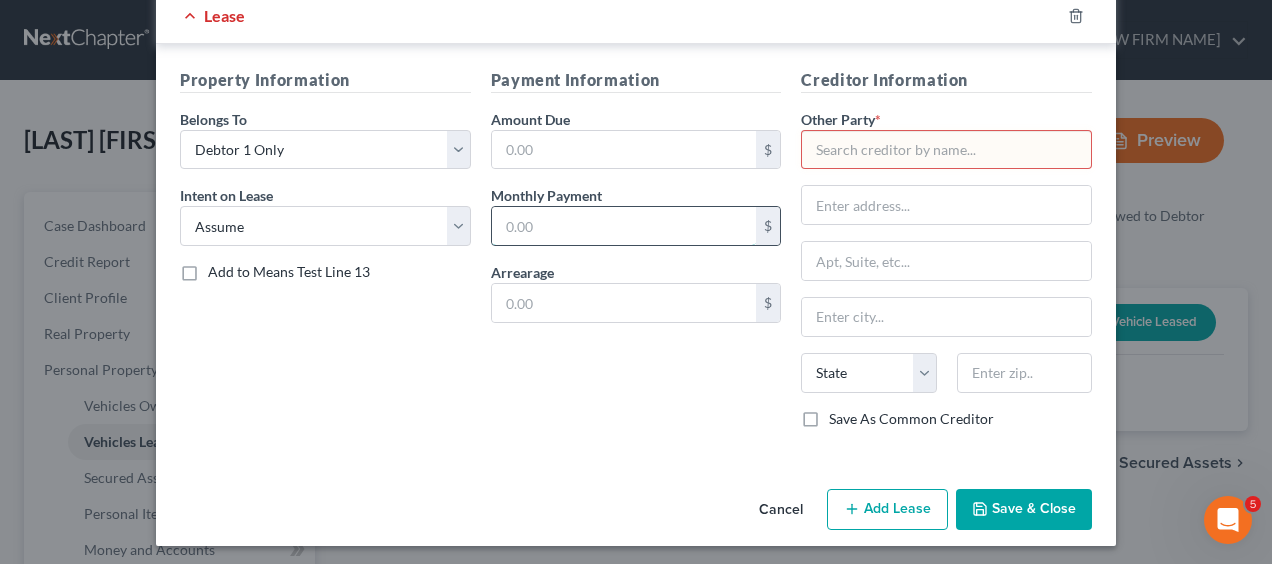 click at bounding box center [624, 226] 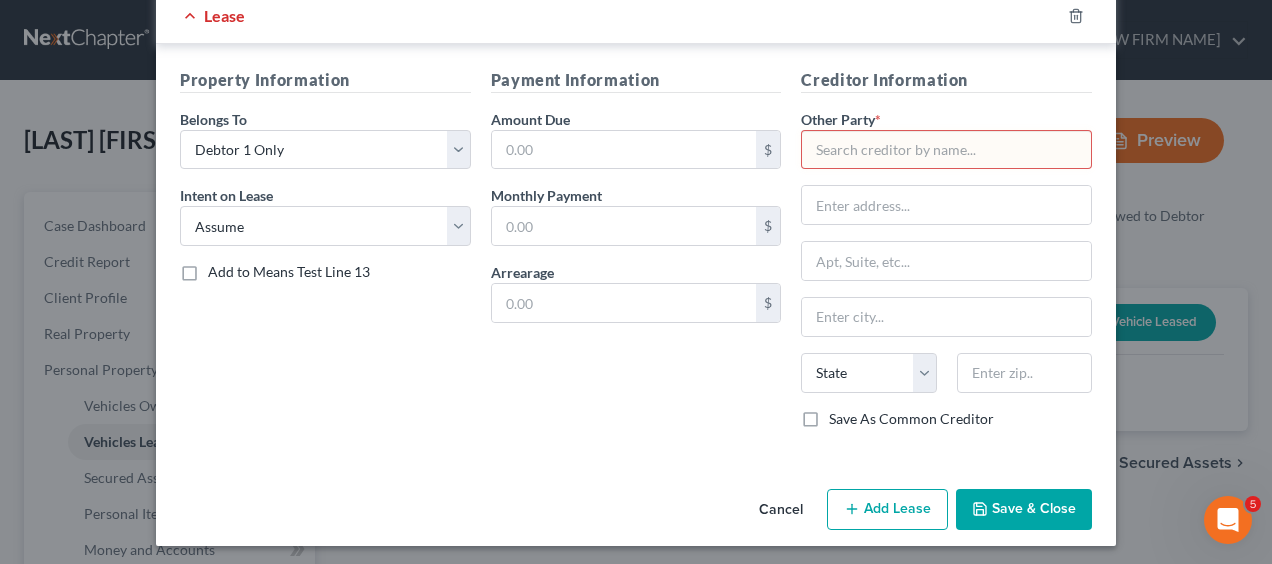 click at bounding box center [946, 150] 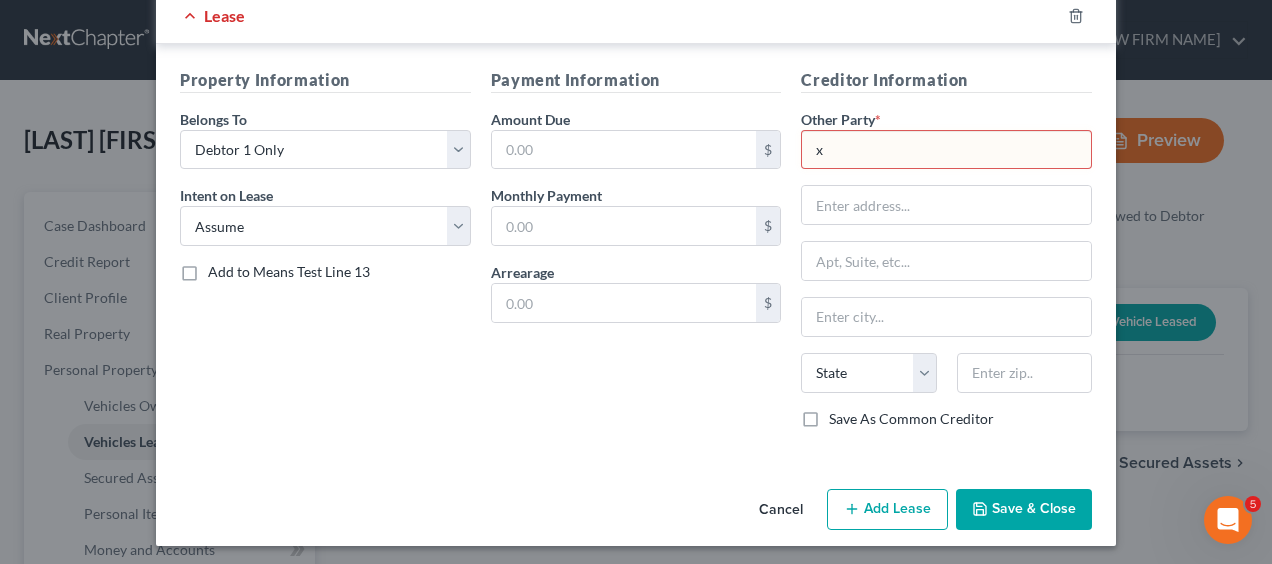 type on "x" 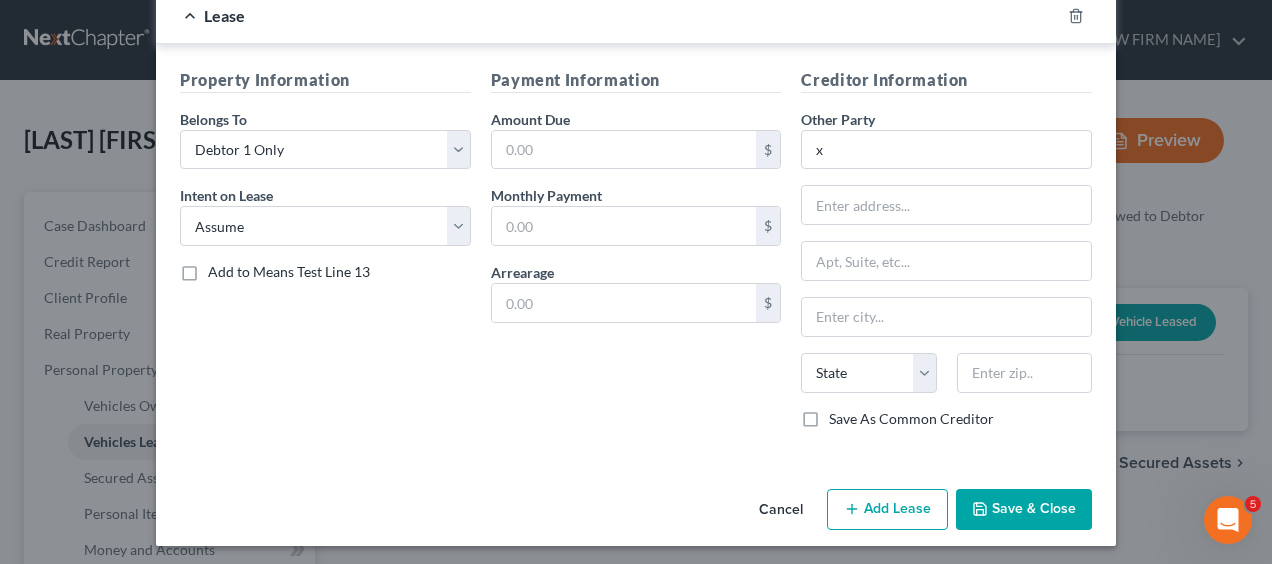 click on "Save & Close" at bounding box center [1024, 510] 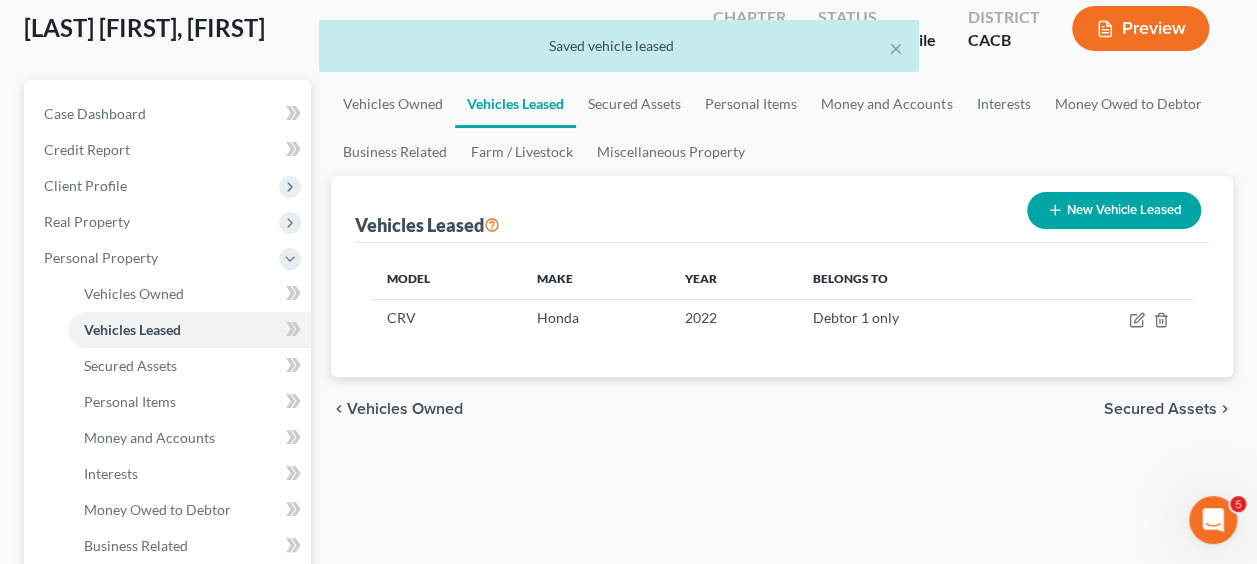 scroll, scrollTop: 150, scrollLeft: 0, axis: vertical 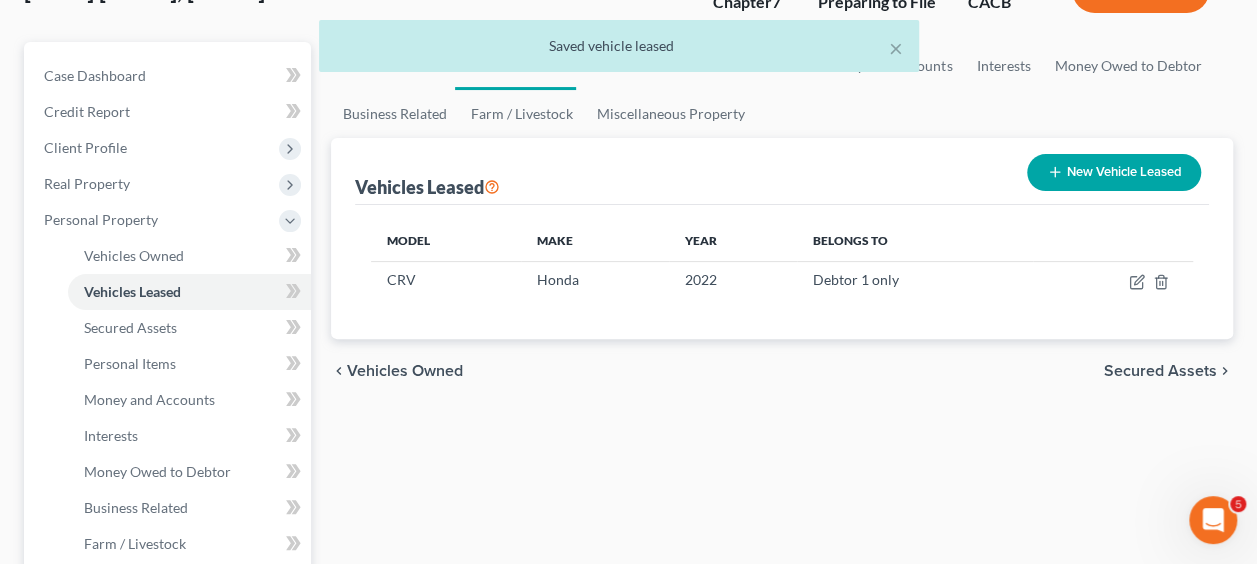 click on "New Vehicle Leased" at bounding box center (1114, 172) 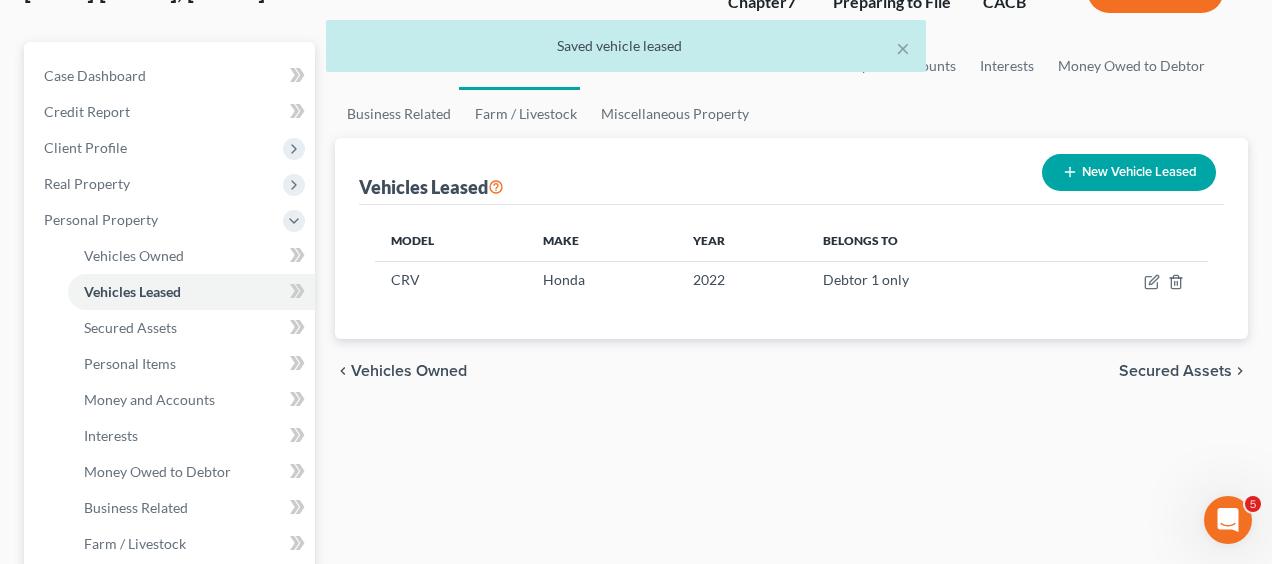 select on "0" 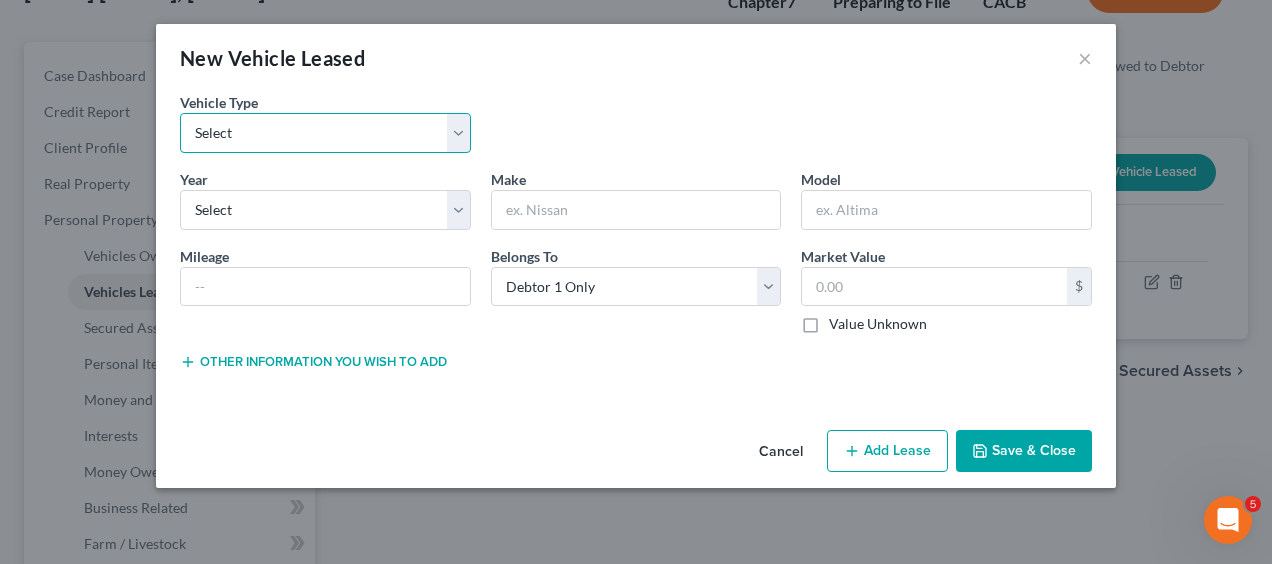 click on "Select Automobile Truck Trailer Watercraft Aircraft Motor Home Atv Other Vehicle" at bounding box center [325, 133] 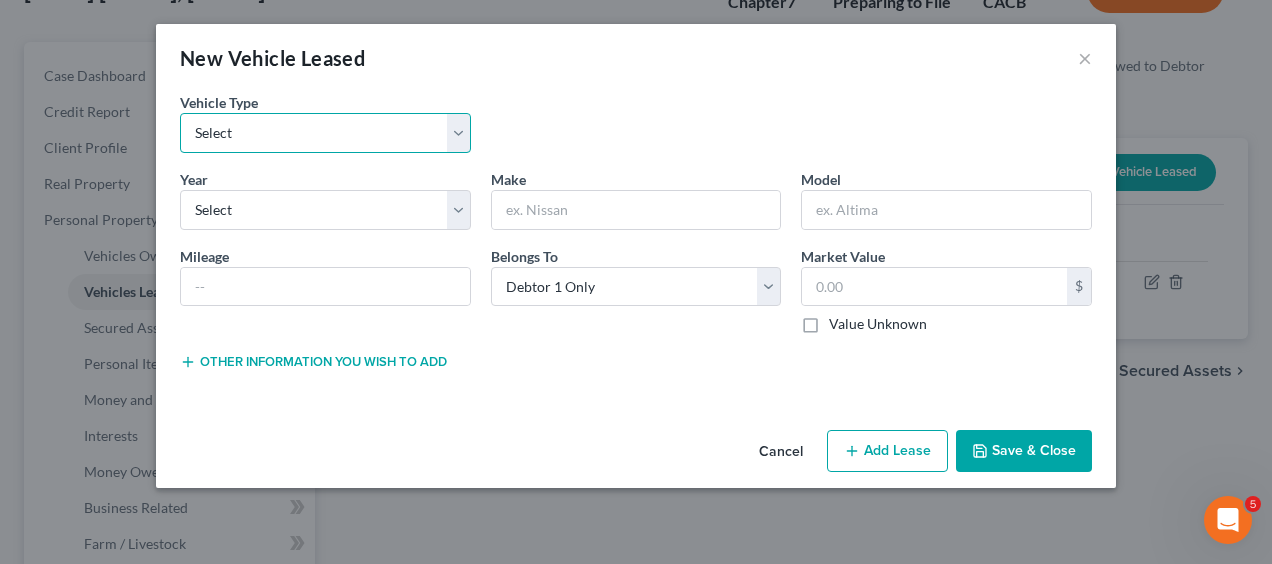 select on "0" 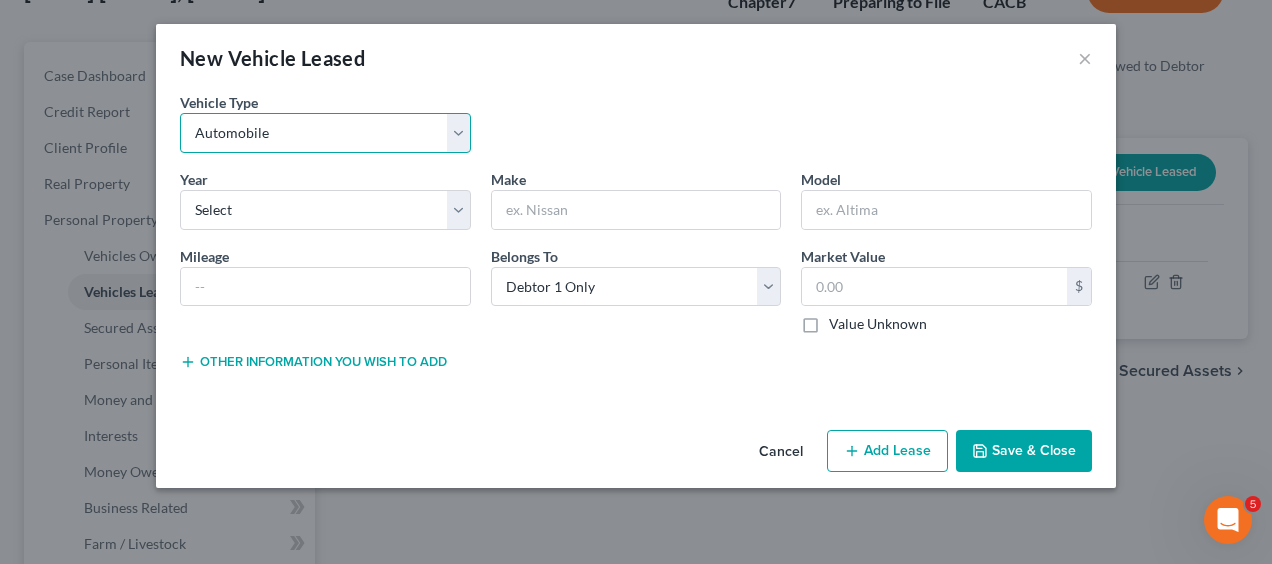 click on "Select Automobile Truck Trailer Watercraft Aircraft Motor Home Atv Other Vehicle" at bounding box center (325, 133) 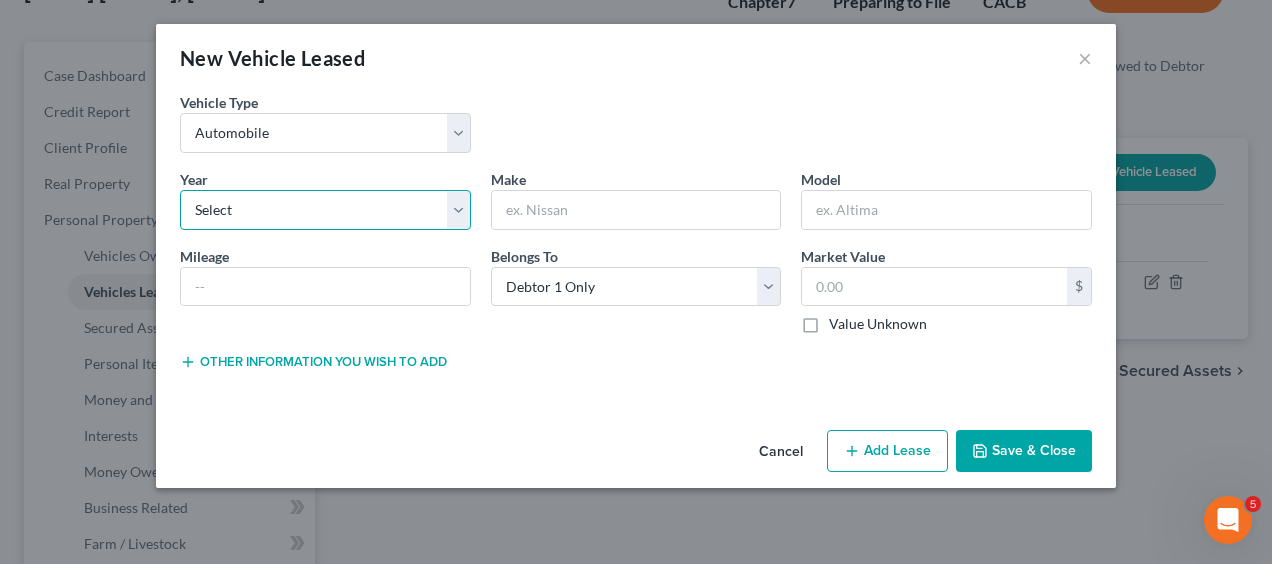 click on "Select 2026 2025 2024 2023 2022 2021 2020 2019 2018 2017 2016 2015 2014 2013 2012 2011 2010 2009 2008 2007 2006 2005 2004 2003 2002 2001 2000 1999 1998 1997 1996 1995 1994 1993 1992 1991 1990 1989 1988 1987 1986 1985 1984 1983 1982 1981 1980 1979 1978 1977 1976 1975 1974 1973 1972 1971 1970 1969 1968 1967 1966 1965 1964 1963 1962 1961 1960 1959 1958 1957 1956 1955 1954 1953 1952 1951 1950 1949 1948 1947 1946 1945 1944 1943 1942 1941 1940 1939 1938 1937 1936 1935 1934 1933 1932 1931 1930 1929 1928 1927 1926 1925 1924 1923 1922 1921 1920 1919 1918 1917 1916 1915 1914 1913 1912 1911 1910 1909 1908 1907 1906 1905 1904 1903 1902 1901" at bounding box center [325, 210] 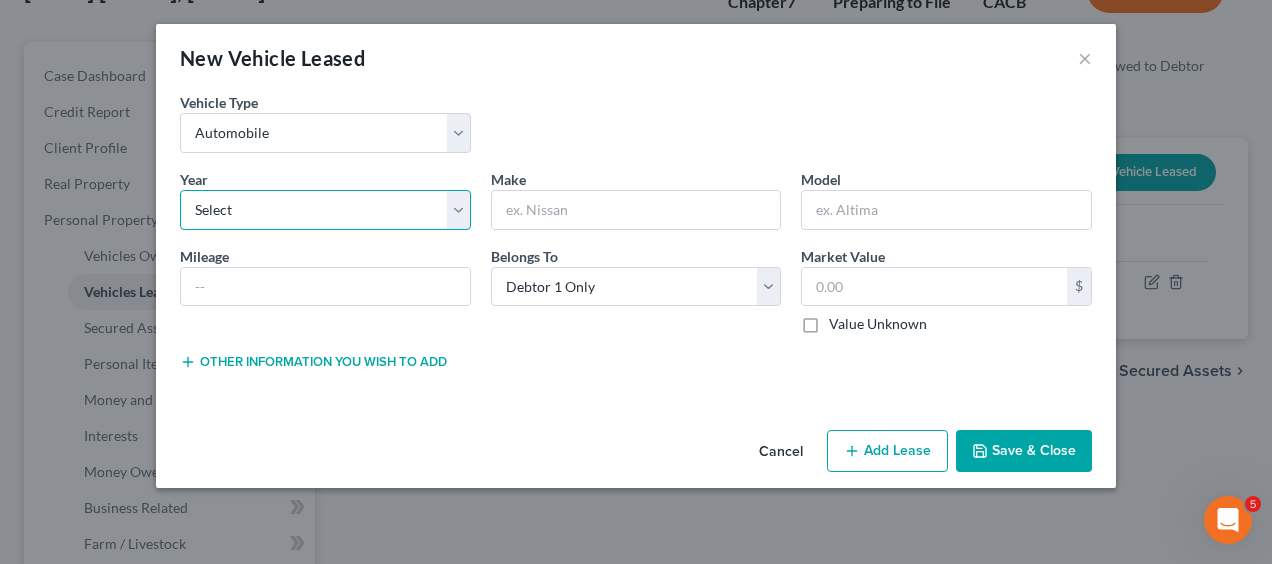 select on "5" 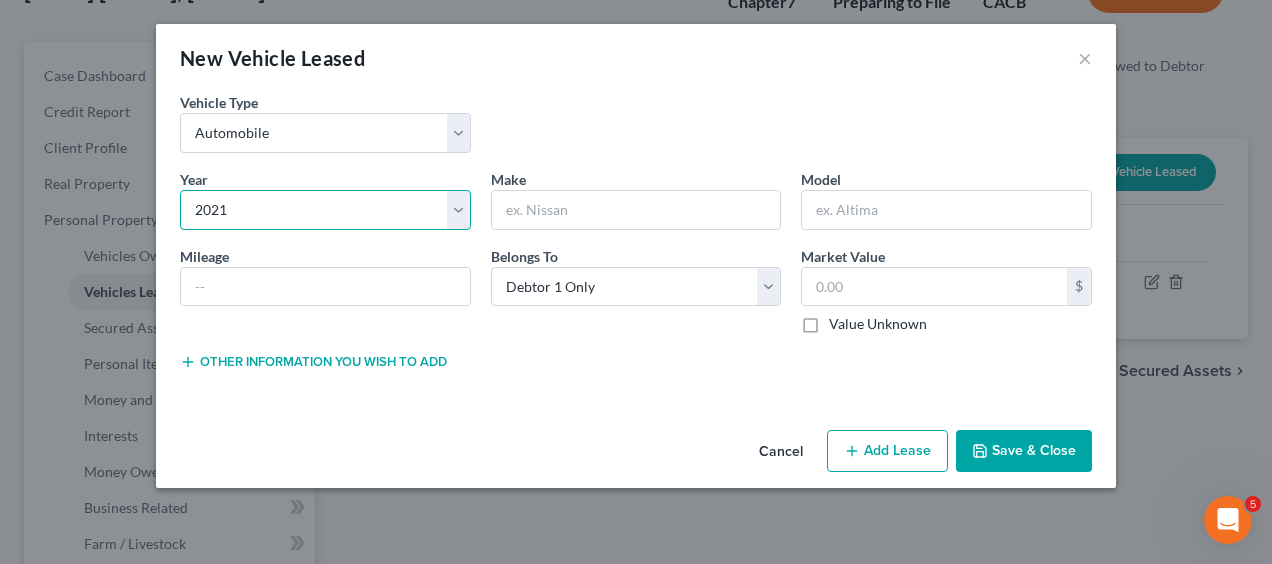click on "Select 2026 2025 2024 2023 2022 2021 2020 2019 2018 2017 2016 2015 2014 2013 2012 2011 2010 2009 2008 2007 2006 2005 2004 2003 2002 2001 2000 1999 1998 1997 1996 1995 1994 1993 1992 1991 1990 1989 1988 1987 1986 1985 1984 1983 1982 1981 1980 1979 1978 1977 1976 1975 1974 1973 1972 1971 1970 1969 1968 1967 1966 1965 1964 1963 1962 1961 1960 1959 1958 1957 1956 1955 1954 1953 1952 1951 1950 1949 1948 1947 1946 1945 1944 1943 1942 1941 1940 1939 1938 1937 1936 1935 1934 1933 1932 1931 1930 1929 1928 1927 1926 1925 1924 1923 1922 1921 1920 1919 1918 1917 1916 1915 1914 1913 1912 1911 1910 1909 1908 1907 1906 1905 1904 1903 1902 1901" at bounding box center [325, 210] 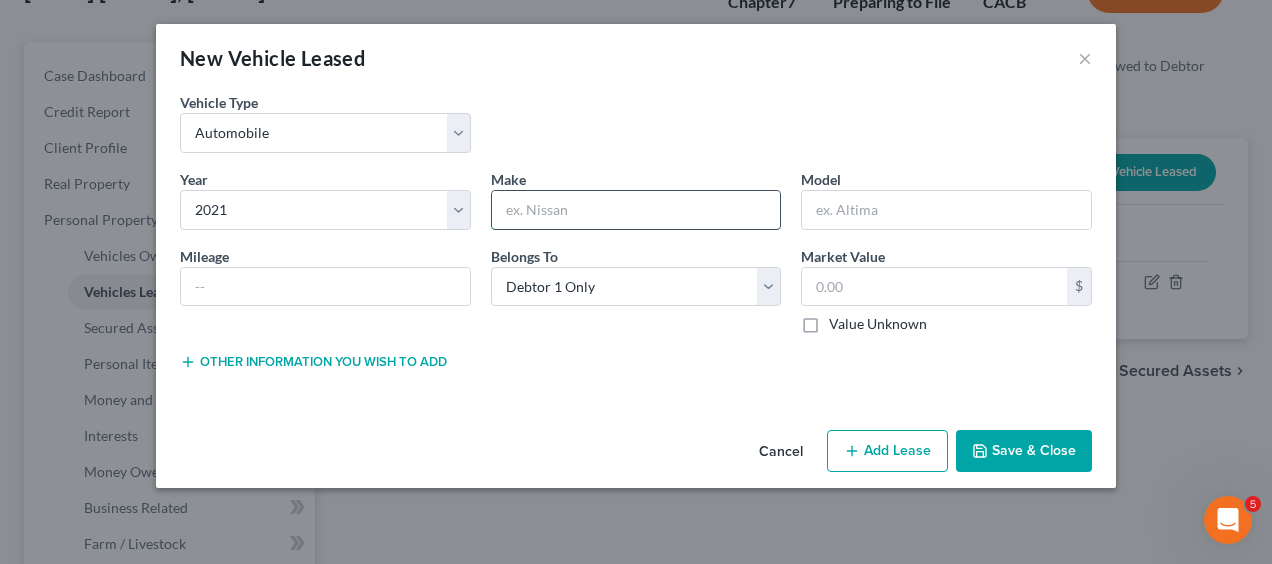 click at bounding box center (636, 210) 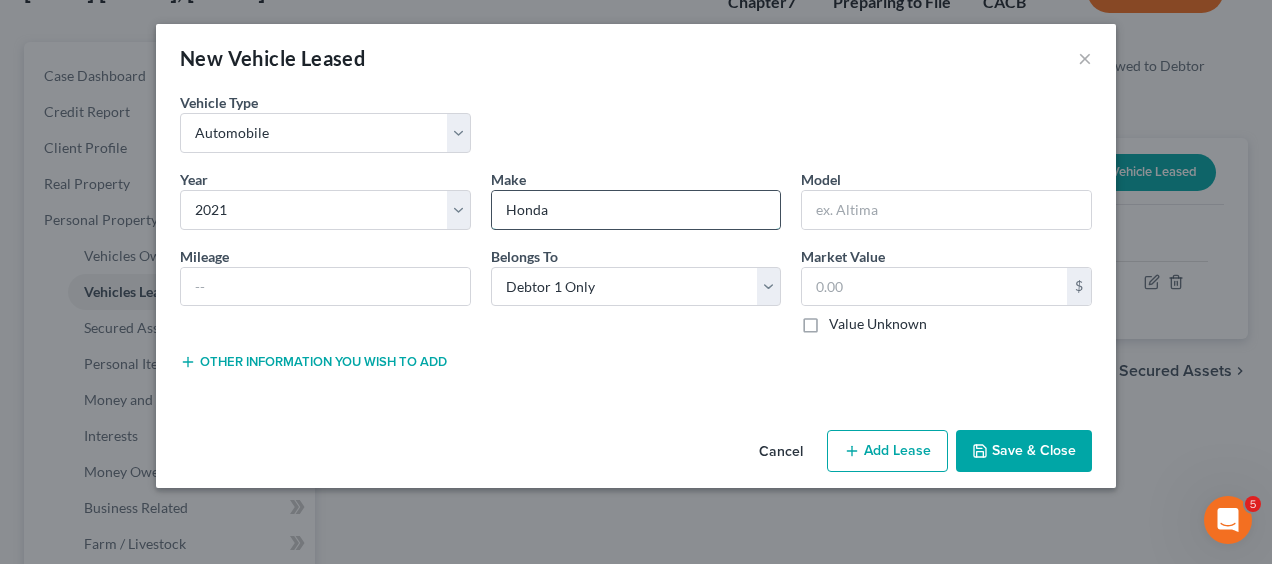type on "Honda" 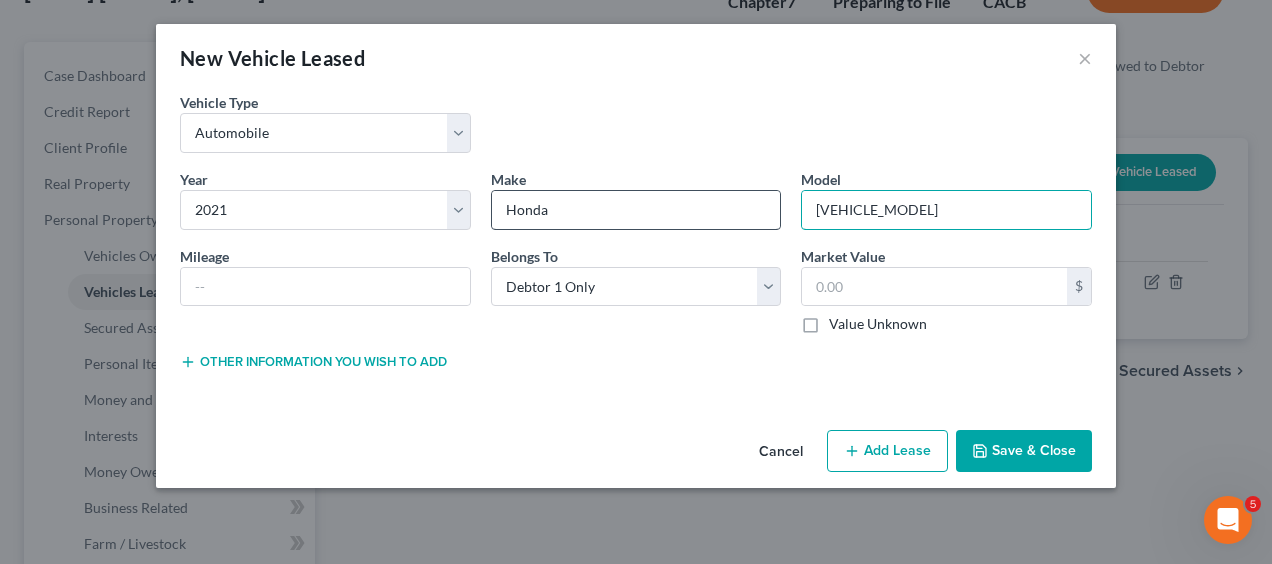 type on "[VEHICLE_MODEL]" 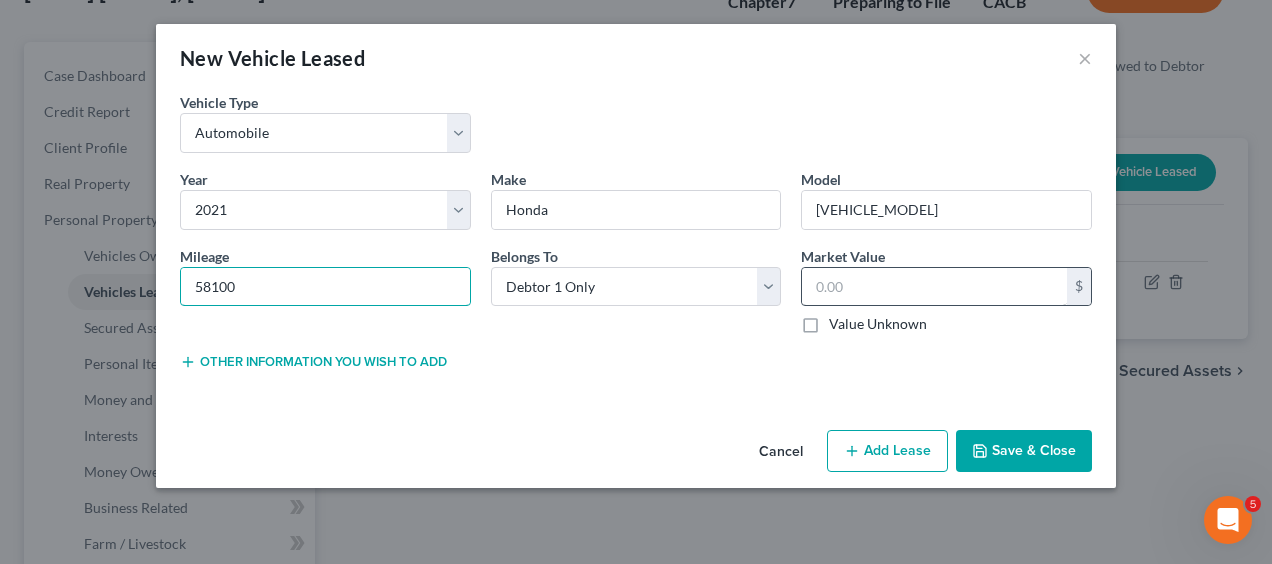 type on "58100" 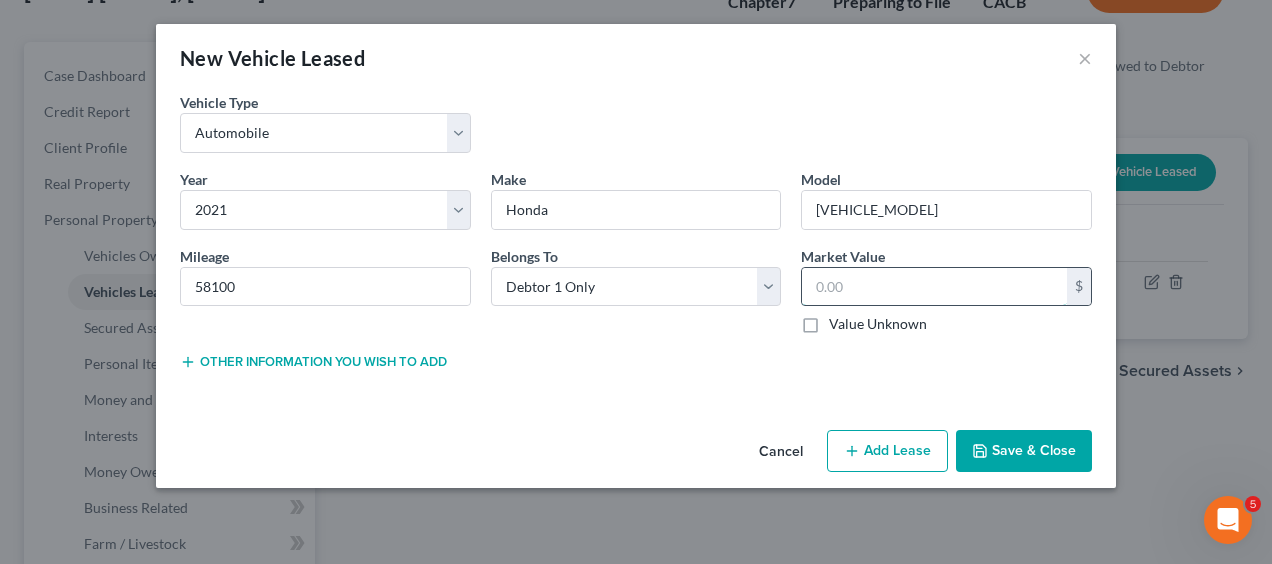 click at bounding box center [934, 287] 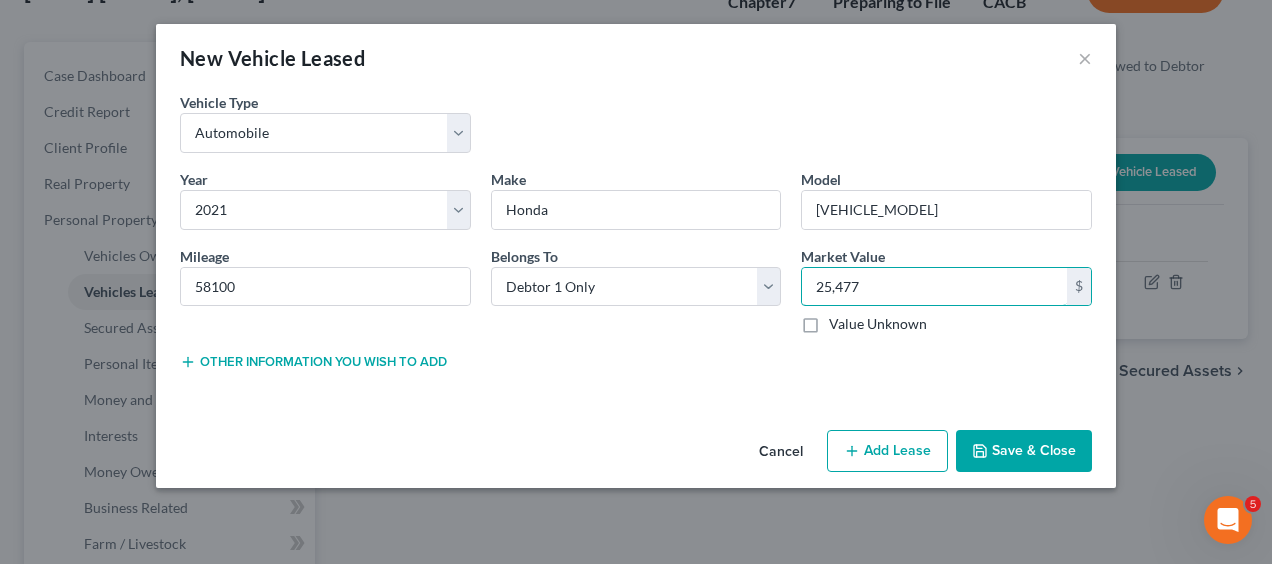 type on "25,477" 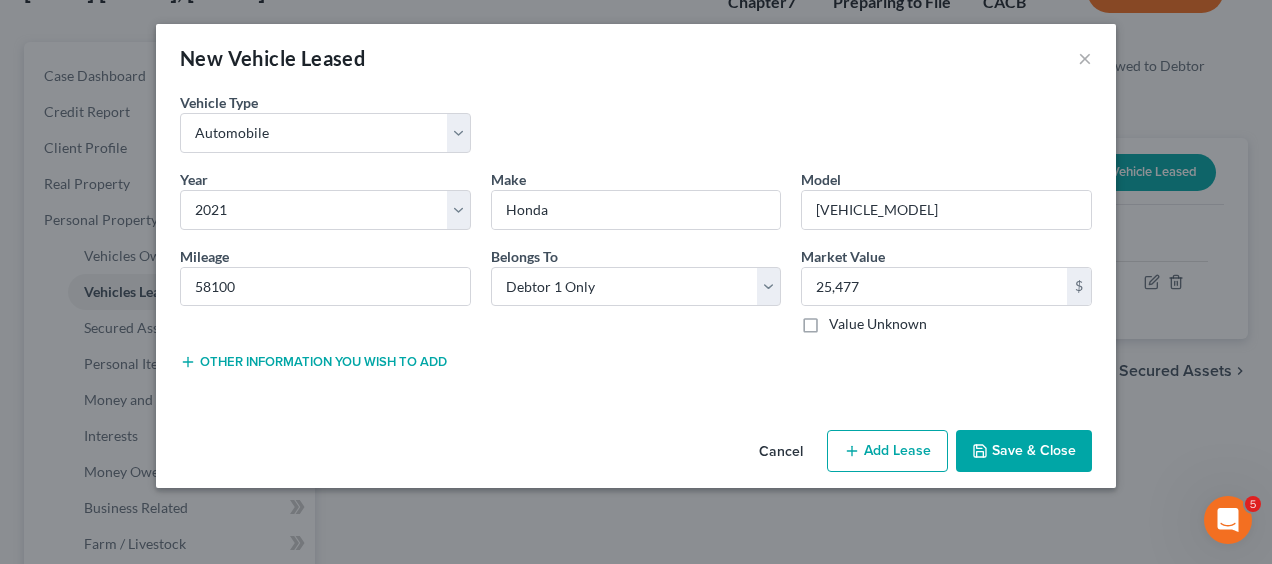 click on "Save & Close" at bounding box center (1024, 451) 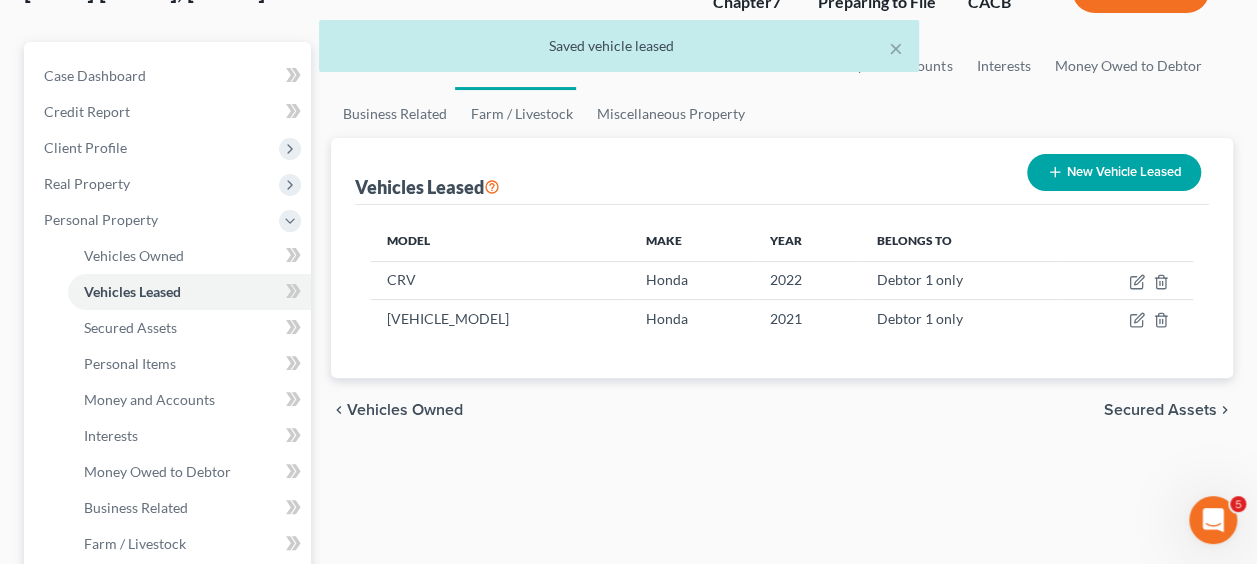click on "New Vehicle Leased" at bounding box center (1114, 172) 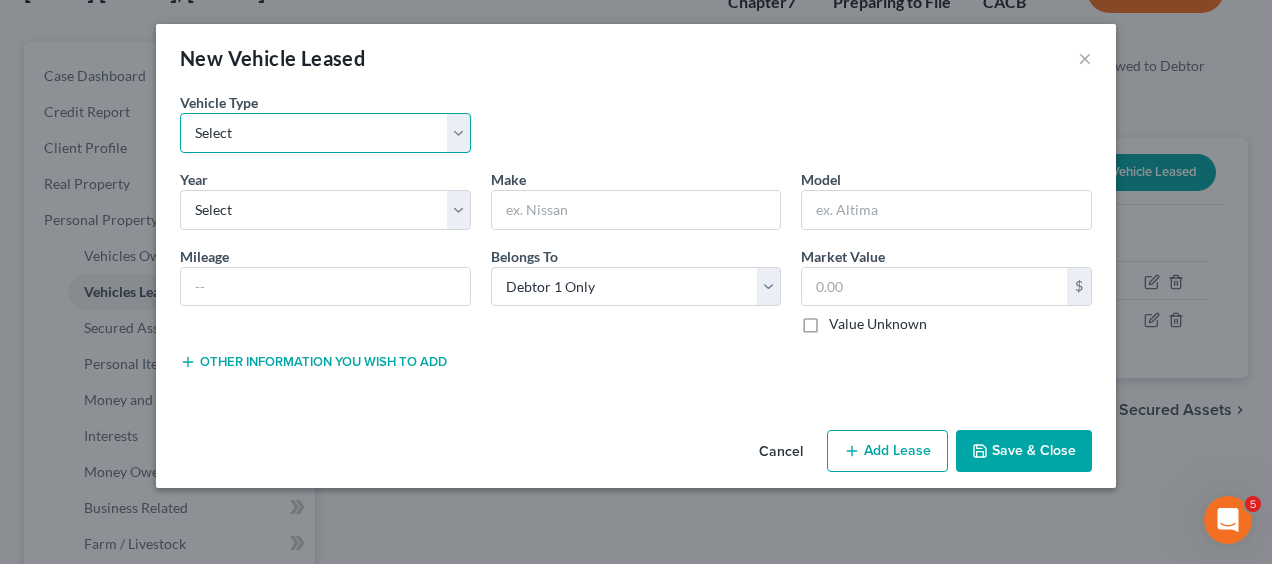 click on "Select Automobile Truck Trailer Watercraft Aircraft Motor Home Atv Other Vehicle" at bounding box center (325, 133) 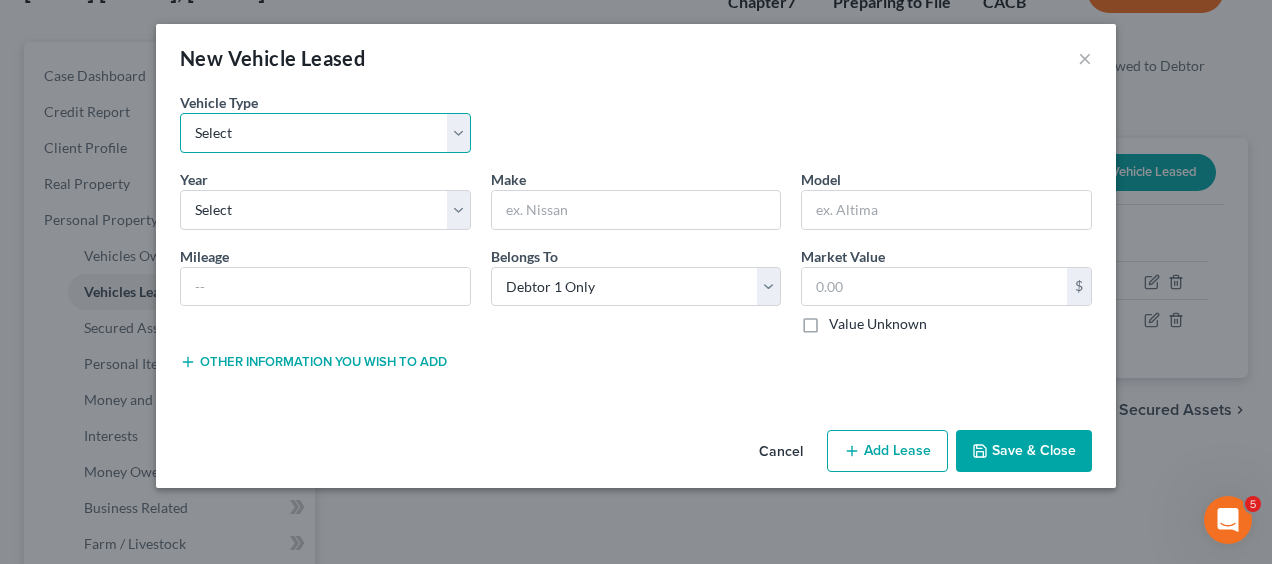 select on "1" 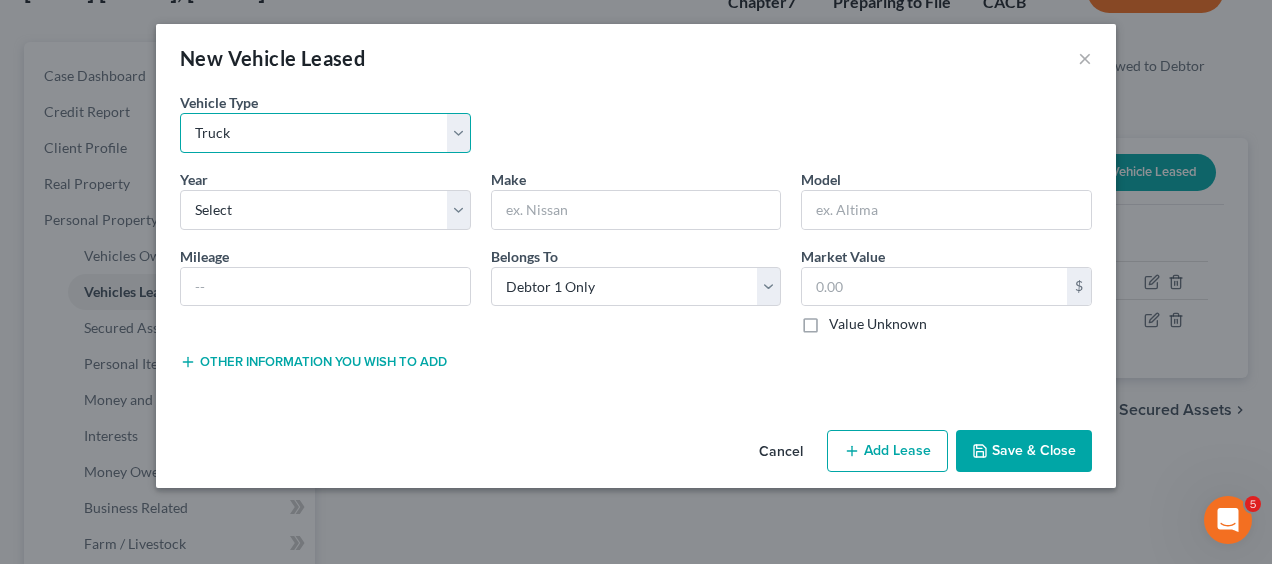 click on "Select Automobile Truck Trailer Watercraft Aircraft Motor Home Atv Other Vehicle" at bounding box center [325, 133] 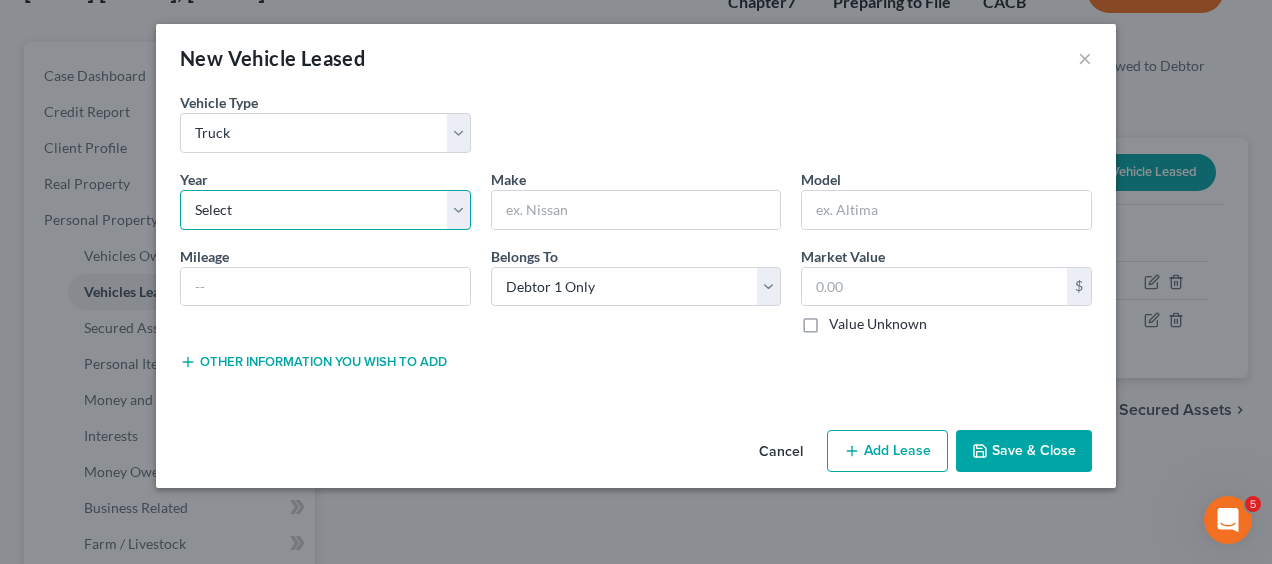 click on "Select 2026 2025 2024 2023 2022 2021 2020 2019 2018 2017 2016 2015 2014 2013 2012 2011 2010 2009 2008 2007 2006 2005 2004 2003 2002 2001 2000 1999 1998 1997 1996 1995 1994 1993 1992 1991 1990 1989 1988 1987 1986 1985 1984 1983 1982 1981 1980 1979 1978 1977 1976 1975 1974 1973 1972 1971 1970 1969 1968 1967 1966 1965 1964 1963 1962 1961 1960 1959 1958 1957 1956 1955 1954 1953 1952 1951 1950 1949 1948 1947 1946 1945 1944 1943 1942 1941 1940 1939 1938 1937 1936 1935 1934 1933 1932 1931 1930 1929 1928 1927 1926 1925 1924 1923 1922 1921 1920 1919 1918 1917 1916 1915 1914 1913 1912 1911 1910 1909 1908 1907 1906 1905 1904 1903 1902 1901" at bounding box center [325, 210] 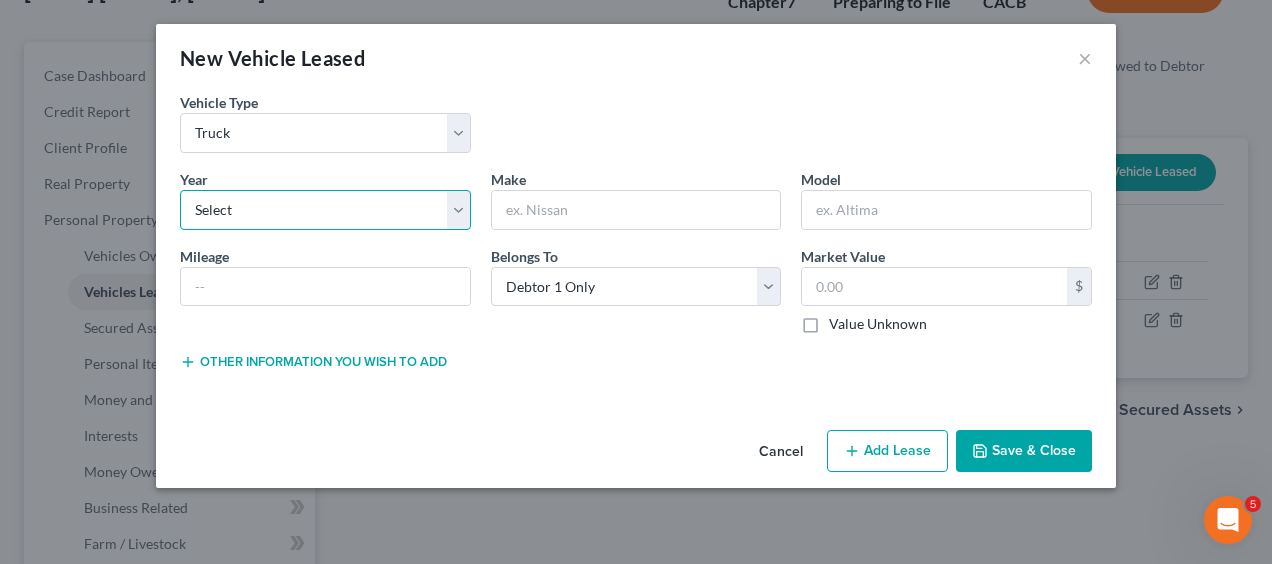 select on "6" 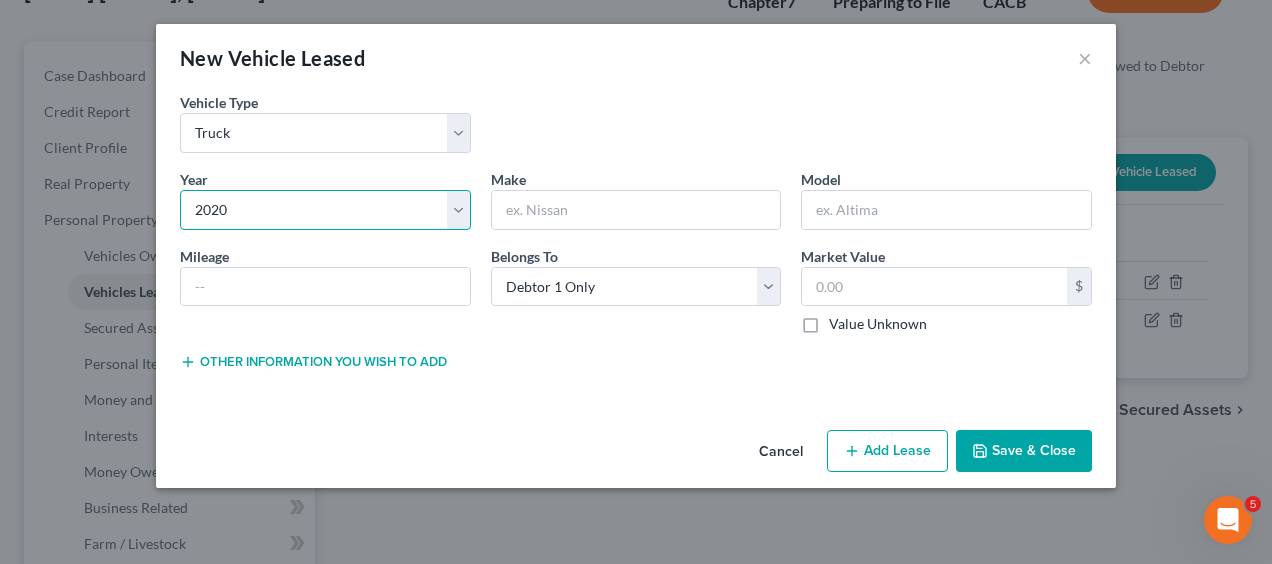 click on "Select 2026 2025 2024 2023 2022 2021 2020 2019 2018 2017 2016 2015 2014 2013 2012 2011 2010 2009 2008 2007 2006 2005 2004 2003 2002 2001 2000 1999 1998 1997 1996 1995 1994 1993 1992 1991 1990 1989 1988 1987 1986 1985 1984 1983 1982 1981 1980 1979 1978 1977 1976 1975 1974 1973 1972 1971 1970 1969 1968 1967 1966 1965 1964 1963 1962 1961 1960 1959 1958 1957 1956 1955 1954 1953 1952 1951 1950 1949 1948 1947 1946 1945 1944 1943 1942 1941 1940 1939 1938 1937 1936 1935 1934 1933 1932 1931 1930 1929 1928 1927 1926 1925 1924 1923 1922 1921 1920 1919 1918 1917 1916 1915 1914 1913 1912 1911 1910 1909 1908 1907 1906 1905 1904 1903 1902 1901" at bounding box center [325, 210] 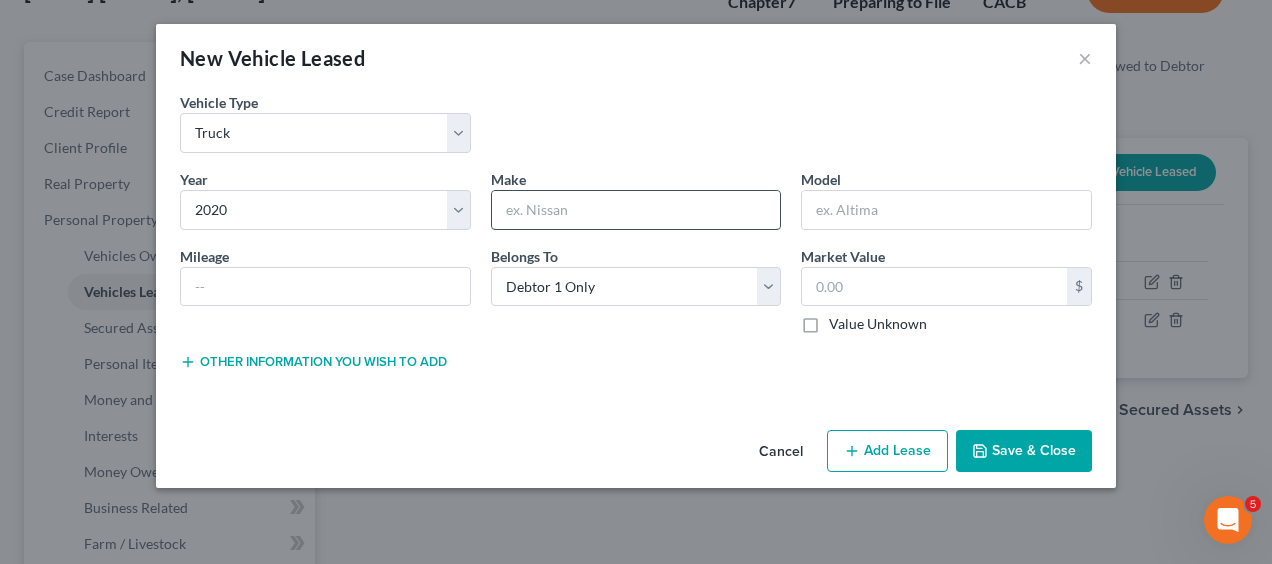 click at bounding box center (636, 210) 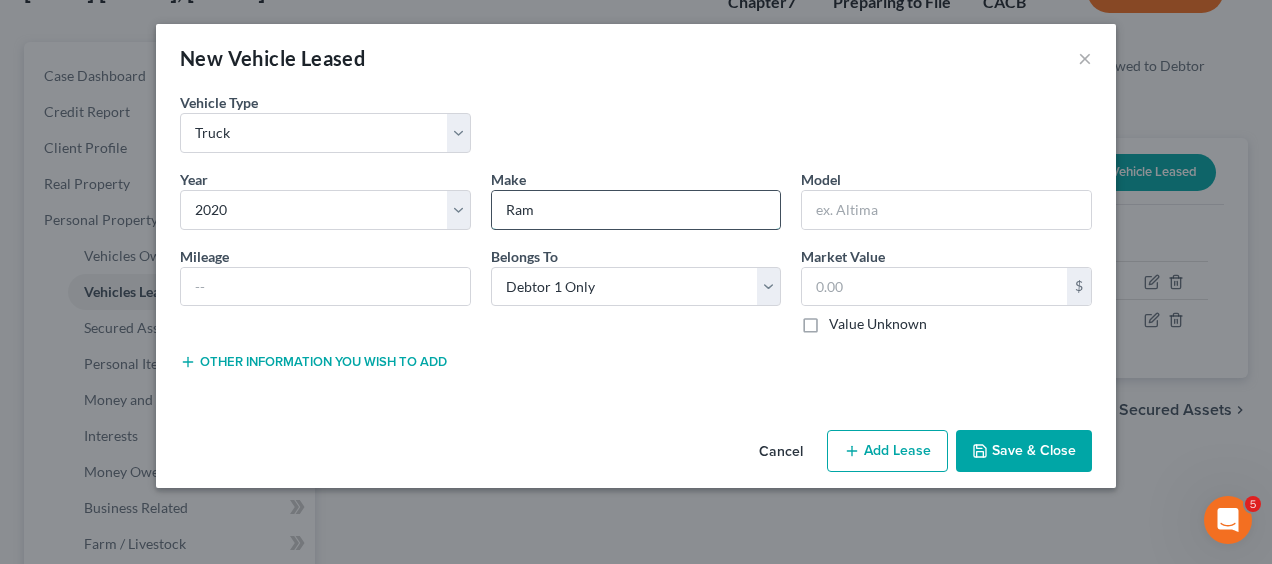 type on "Ram" 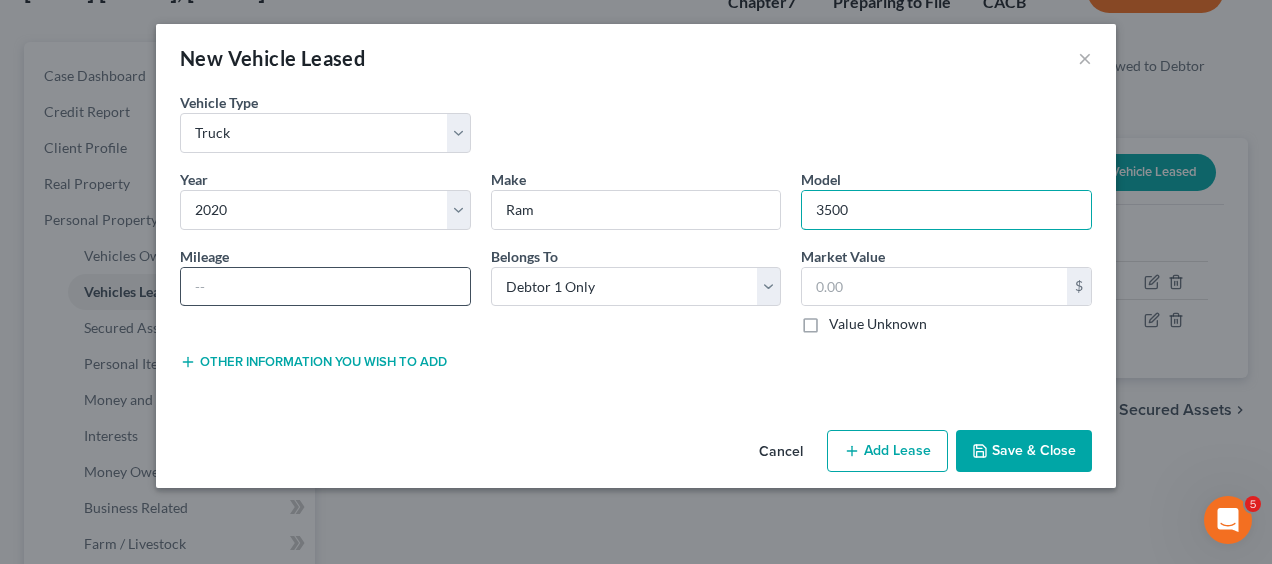 type on "3500" 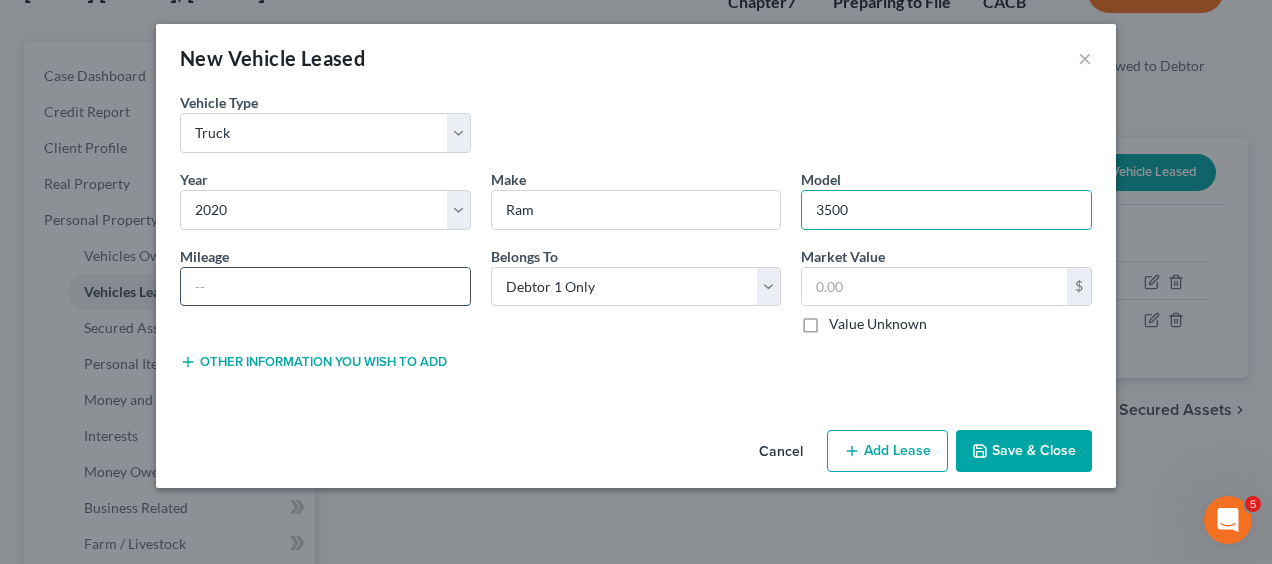 click at bounding box center (325, 287) 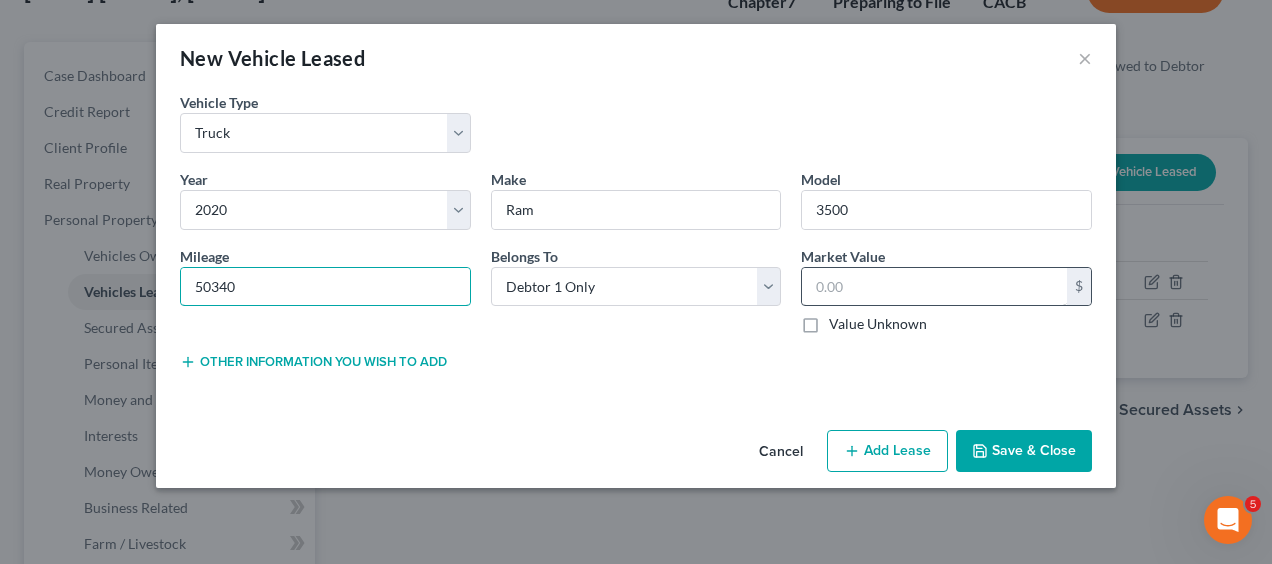 type on "50340" 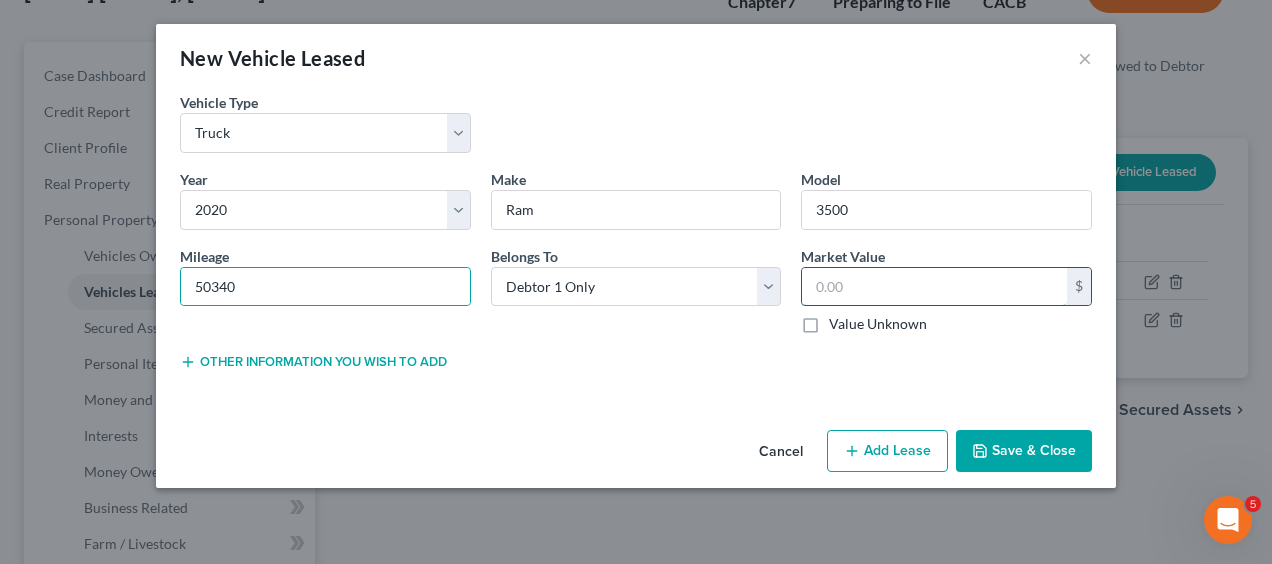 click at bounding box center [934, 287] 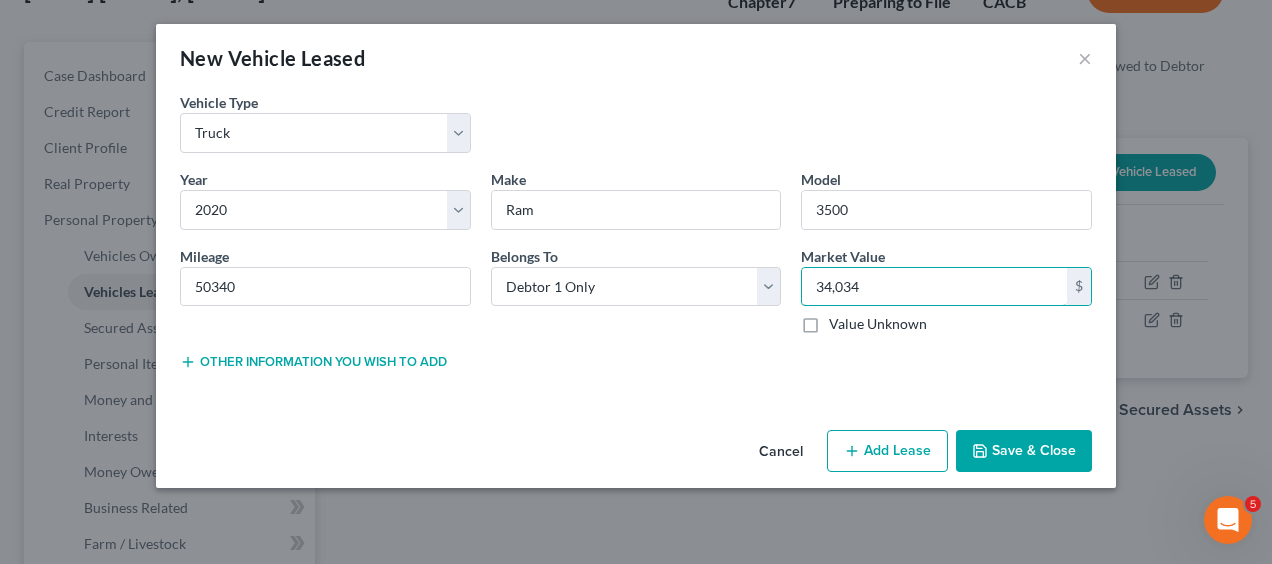 type on "34,034" 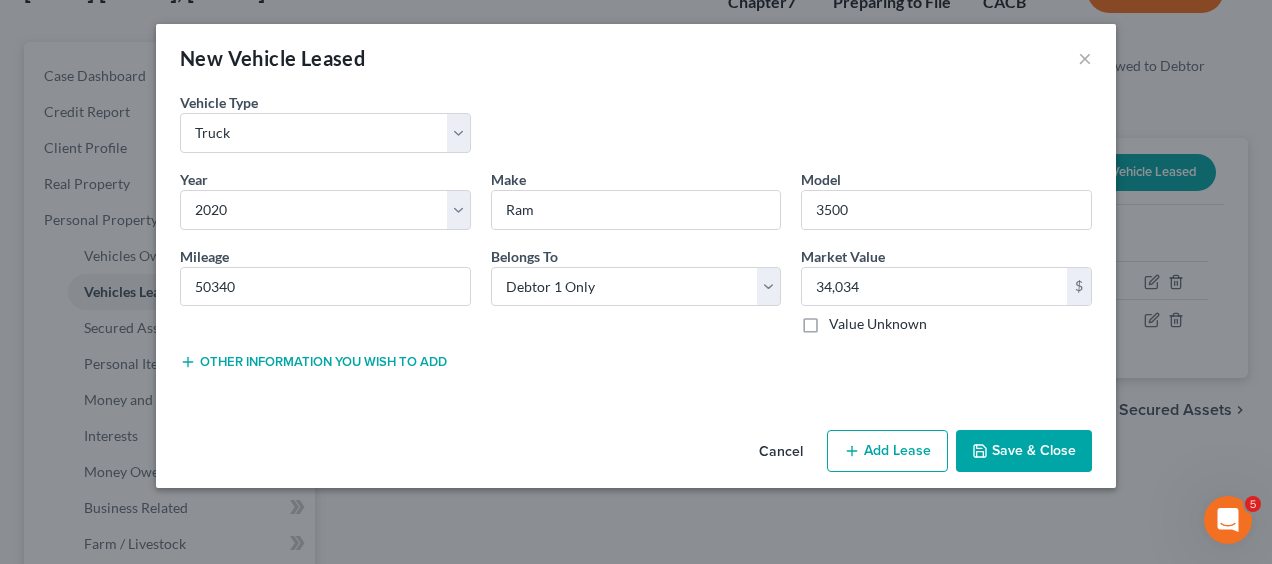 click on "Save & Close" at bounding box center (1024, 451) 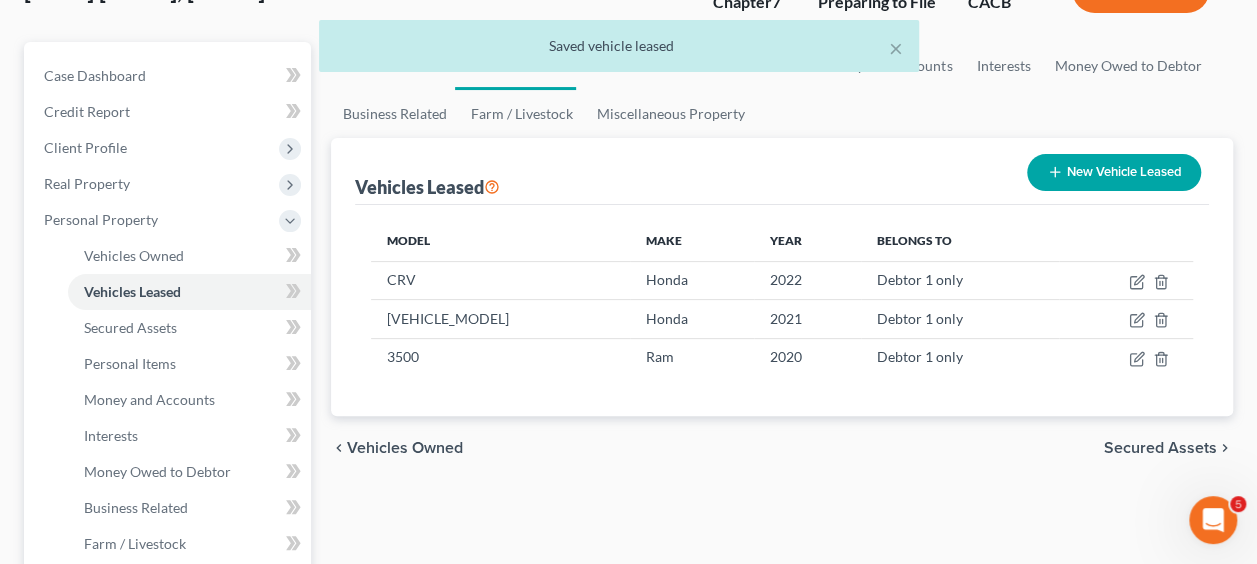 click on "New Vehicle Leased" at bounding box center [1114, 172] 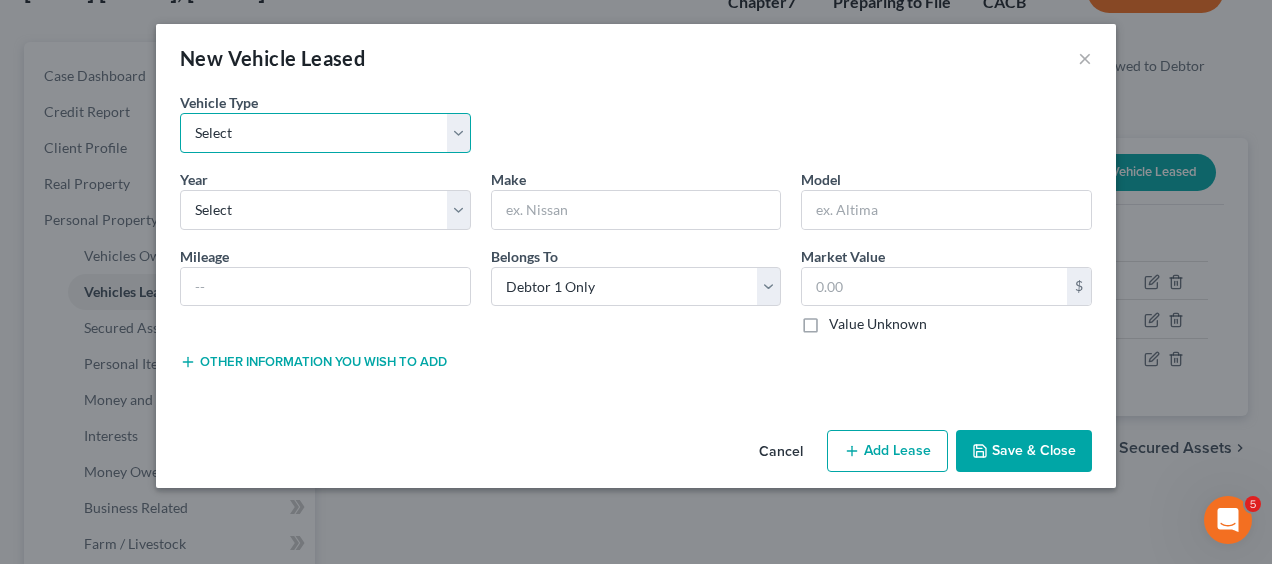 click on "Select Automobile Truck Trailer Watercraft Aircraft Motor Home Atv Other Vehicle" at bounding box center [325, 133] 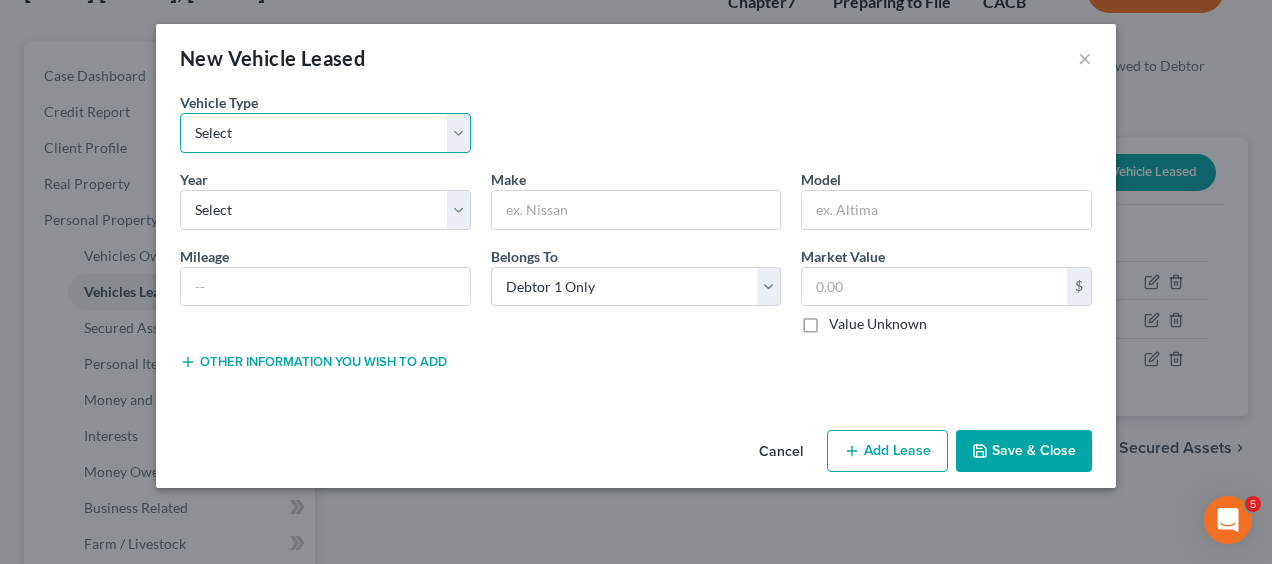 select on "1" 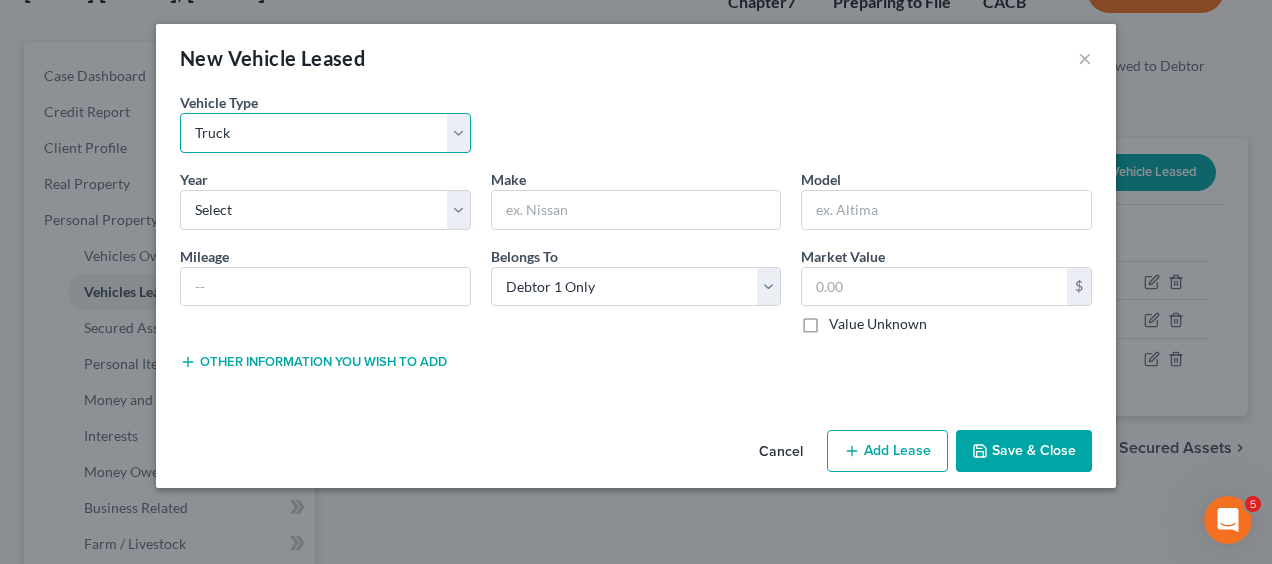 click on "Select Automobile Truck Trailer Watercraft Aircraft Motor Home Atv Other Vehicle" at bounding box center [325, 133] 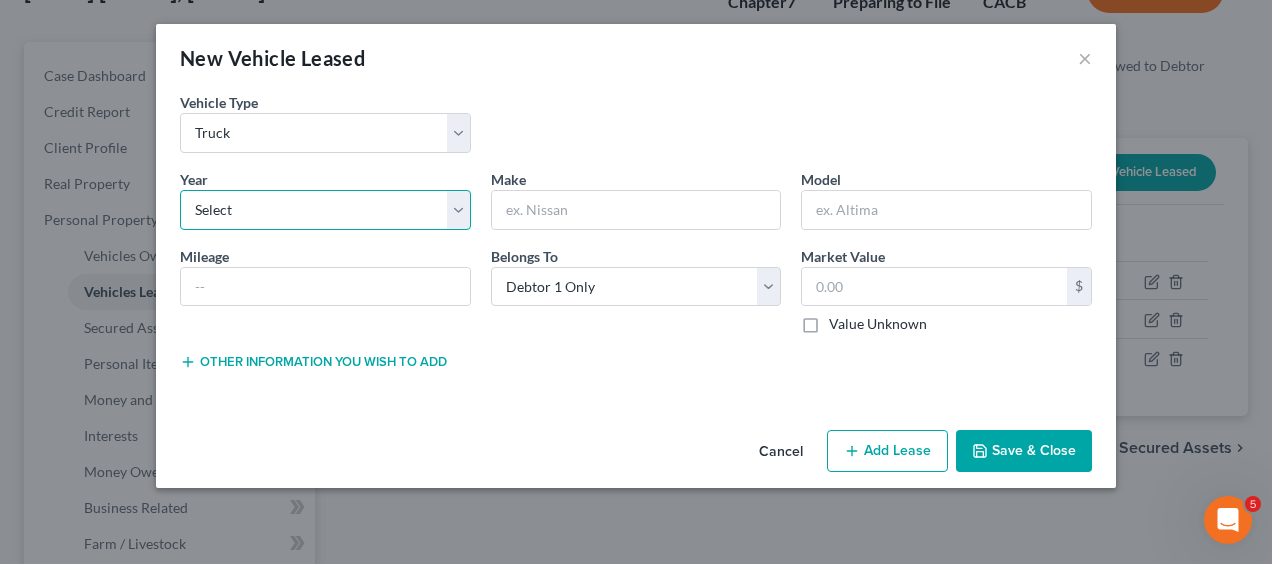 click on "Select 2026 2025 2024 2023 2022 2021 2020 2019 2018 2017 2016 2015 2014 2013 2012 2011 2010 2009 2008 2007 2006 2005 2004 2003 2002 2001 2000 1999 1998 1997 1996 1995 1994 1993 1992 1991 1990 1989 1988 1987 1986 1985 1984 1983 1982 1981 1980 1979 1978 1977 1976 1975 1974 1973 1972 1971 1970 1969 1968 1967 1966 1965 1964 1963 1962 1961 1960 1959 1958 1957 1956 1955 1954 1953 1952 1951 1950 1949 1948 1947 1946 1945 1944 1943 1942 1941 1940 1939 1938 1937 1936 1935 1934 1933 1932 1931 1930 1929 1928 1927 1926 1925 1924 1923 1922 1921 1920 1919 1918 1917 1916 1915 1914 1913 1912 1911 1910 1909 1908 1907 1906 1905 1904 1903 1902 1901" at bounding box center [325, 210] 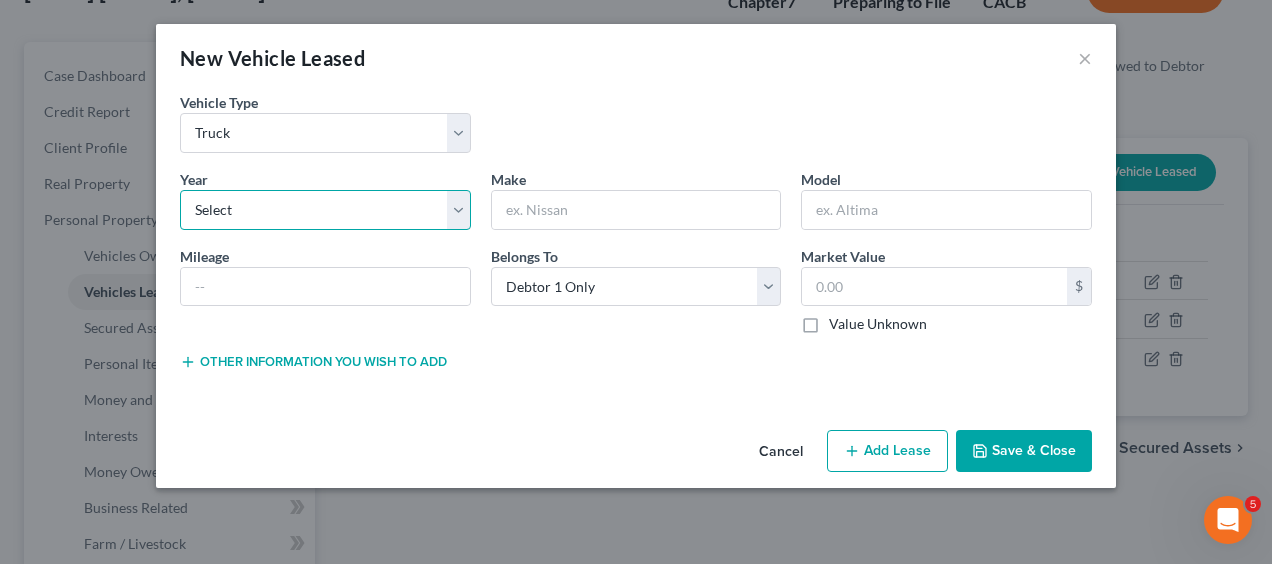 select on "3" 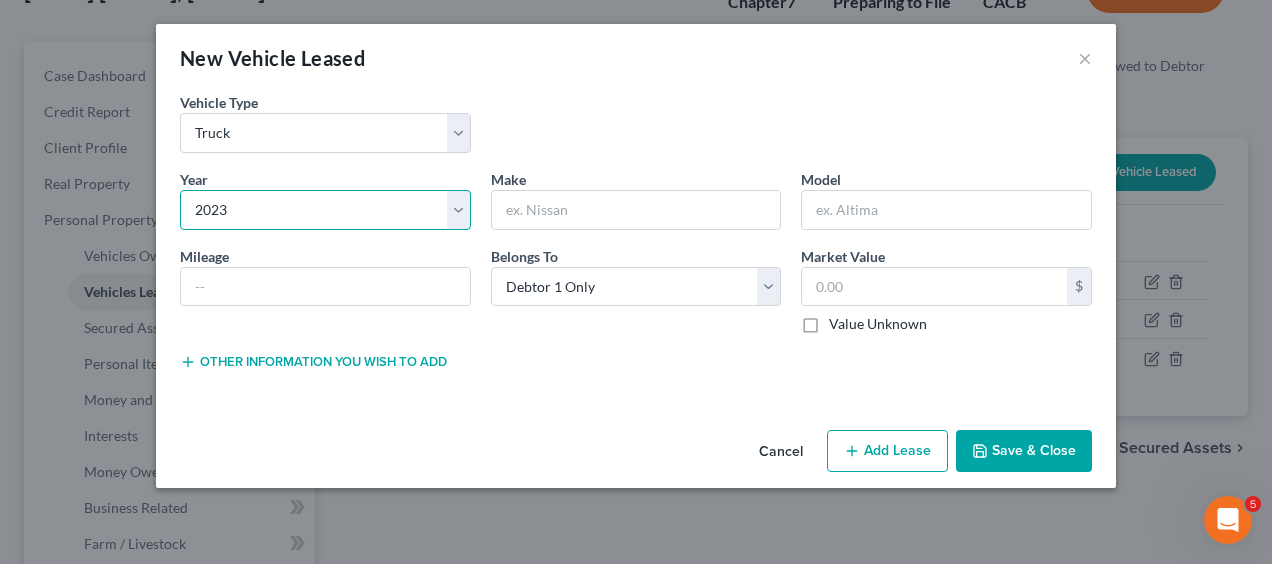 click on "Select 2026 2025 2024 2023 2022 2021 2020 2019 2018 2017 2016 2015 2014 2013 2012 2011 2010 2009 2008 2007 2006 2005 2004 2003 2002 2001 2000 1999 1998 1997 1996 1995 1994 1993 1992 1991 1990 1989 1988 1987 1986 1985 1984 1983 1982 1981 1980 1979 1978 1977 1976 1975 1974 1973 1972 1971 1970 1969 1968 1967 1966 1965 1964 1963 1962 1961 1960 1959 1958 1957 1956 1955 1954 1953 1952 1951 1950 1949 1948 1947 1946 1945 1944 1943 1942 1941 1940 1939 1938 1937 1936 1935 1934 1933 1932 1931 1930 1929 1928 1927 1926 1925 1924 1923 1922 1921 1920 1919 1918 1917 1916 1915 1914 1913 1912 1911 1910 1909 1908 1907 1906 1905 1904 1903 1902 1901" at bounding box center (325, 210) 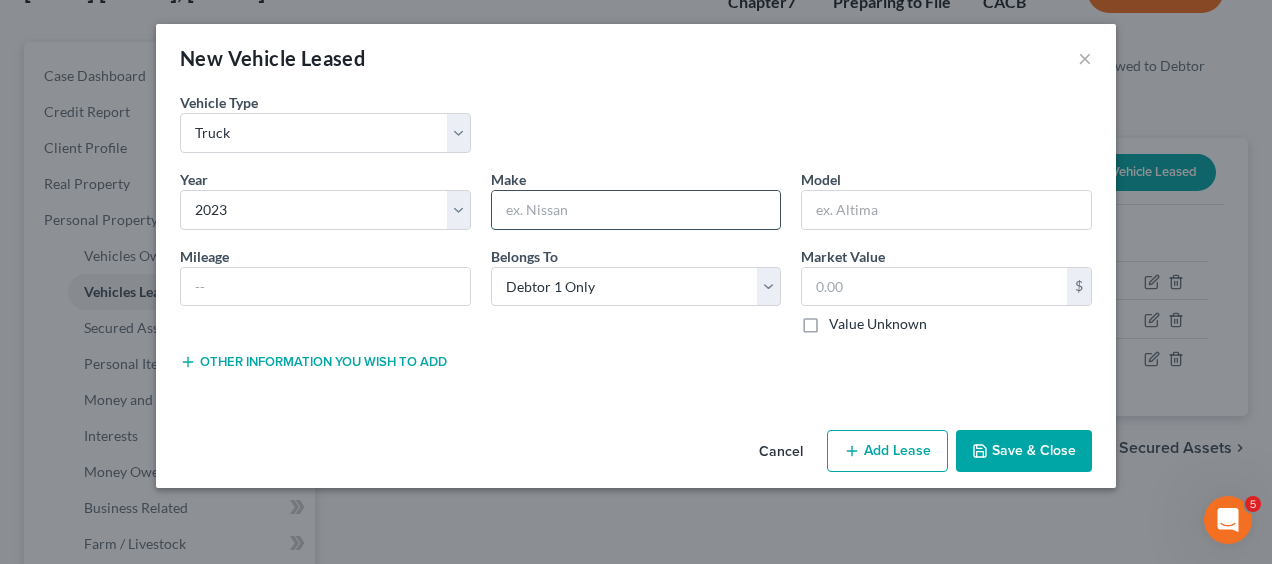 click at bounding box center [636, 210] 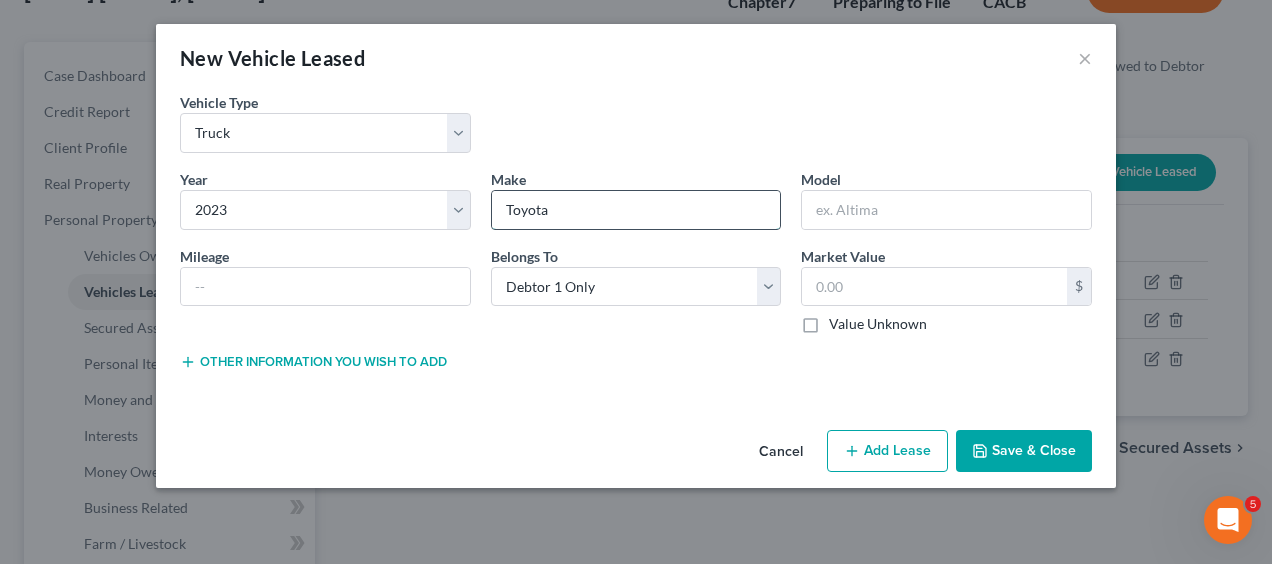 type on "Toyota" 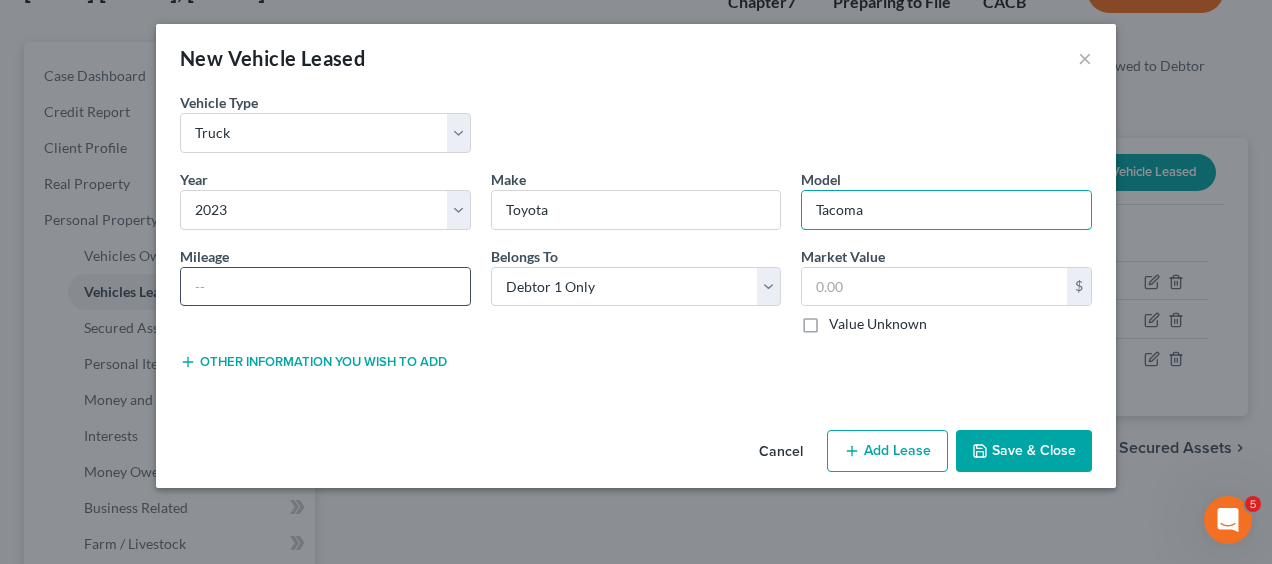 type on "Tacoma" 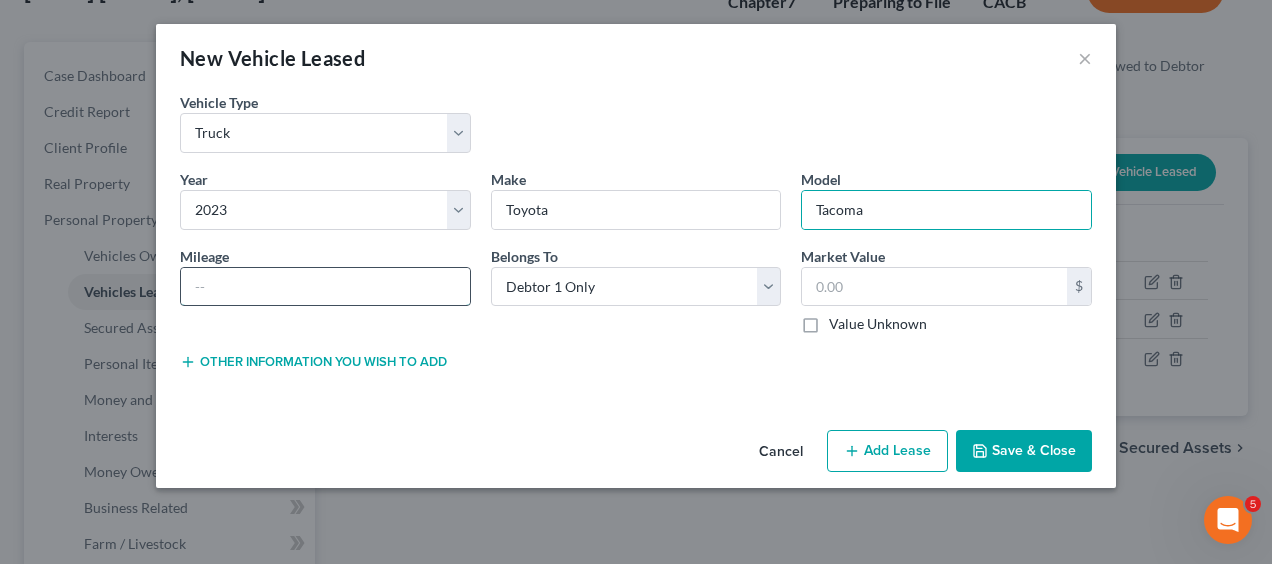 click at bounding box center [325, 287] 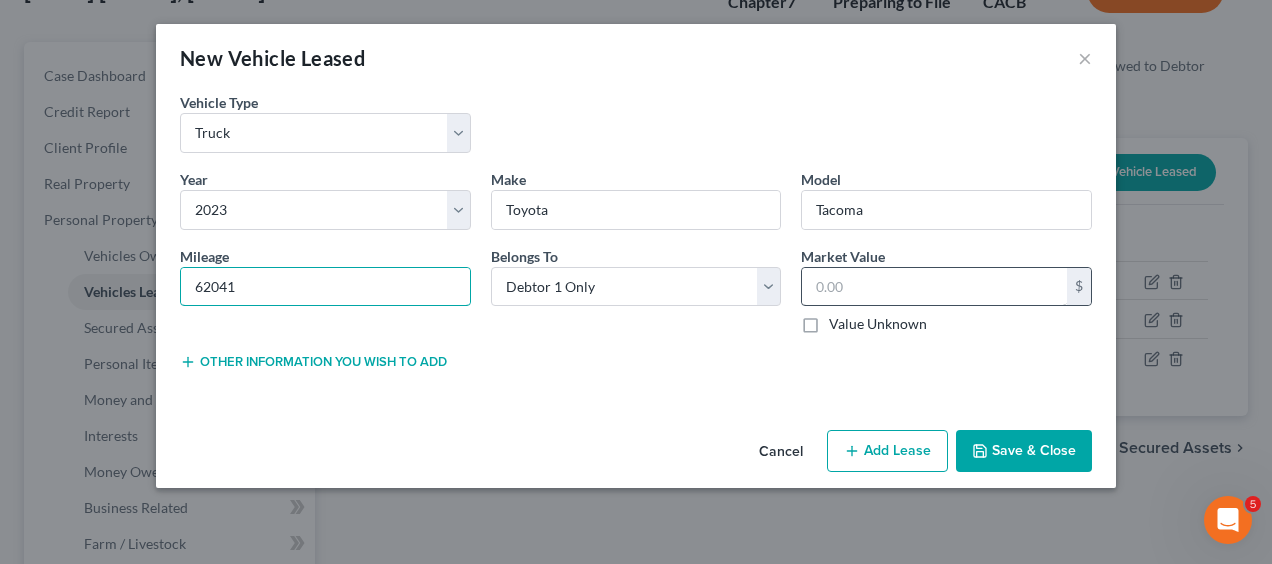 type on "62041" 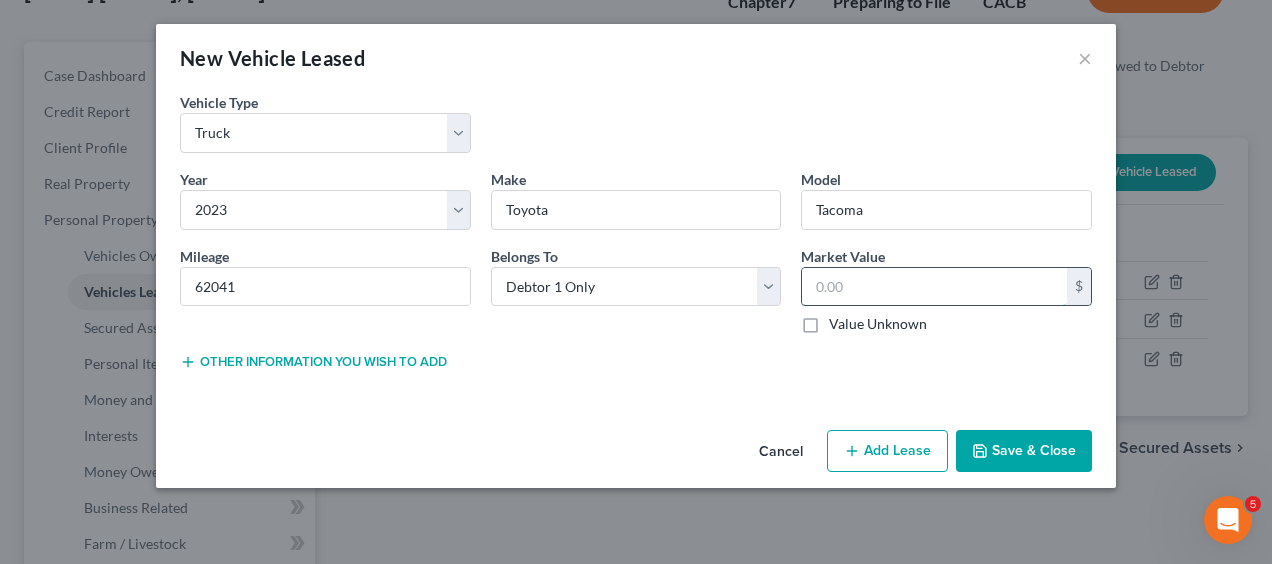click at bounding box center (934, 287) 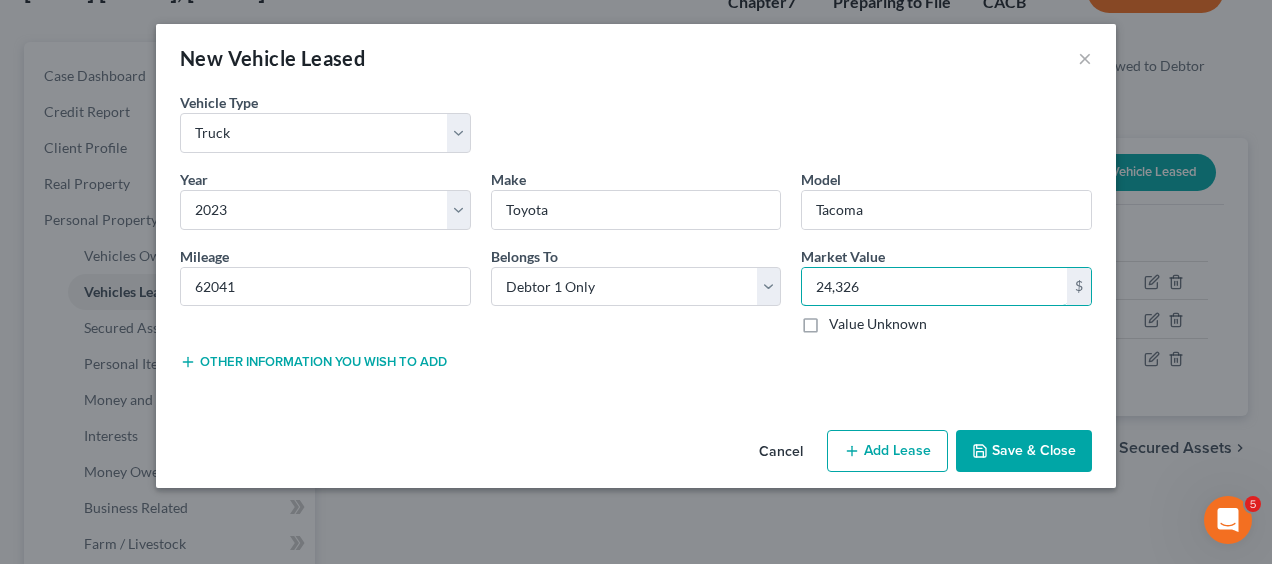 type on "24,326" 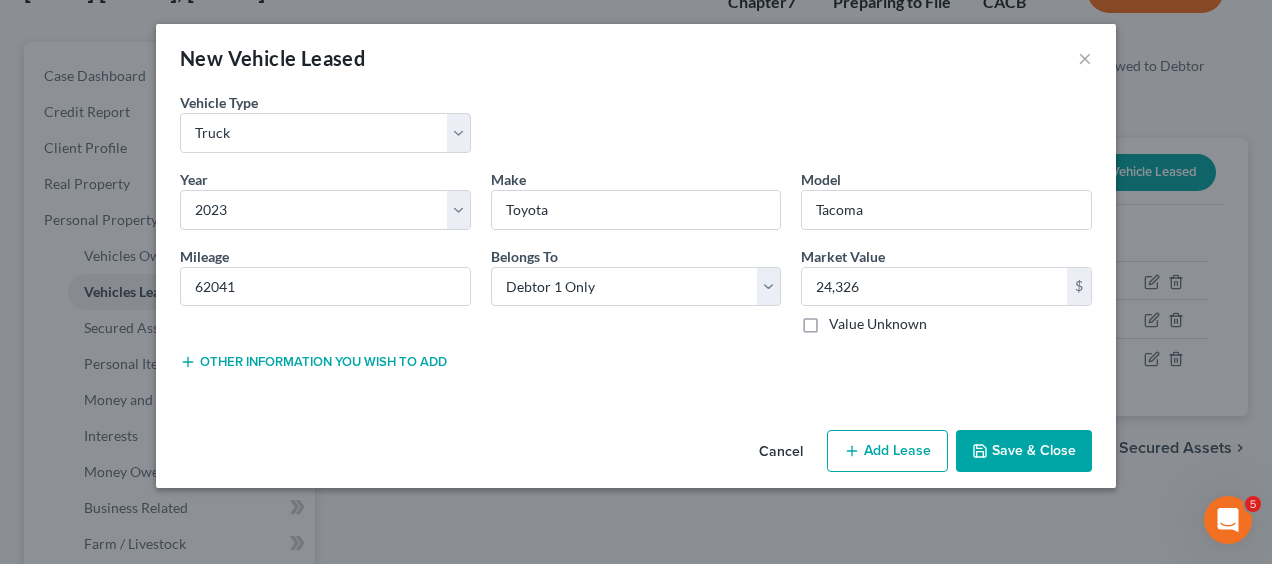 click on "Save & Close" at bounding box center [1024, 451] 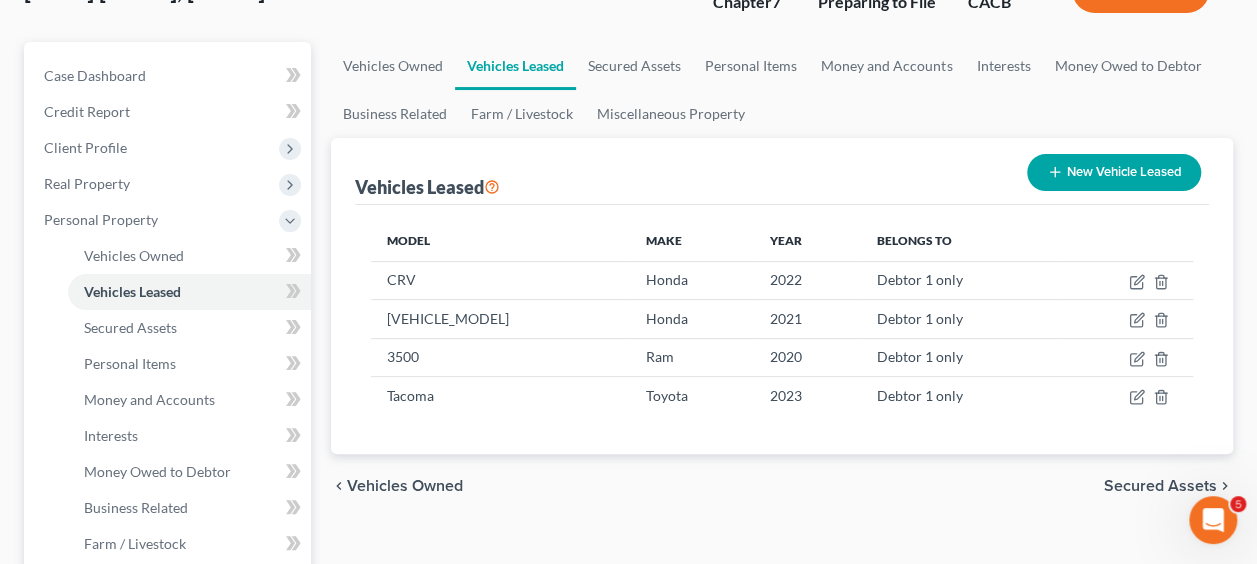 click on "New Vehicle Leased" at bounding box center [1114, 172] 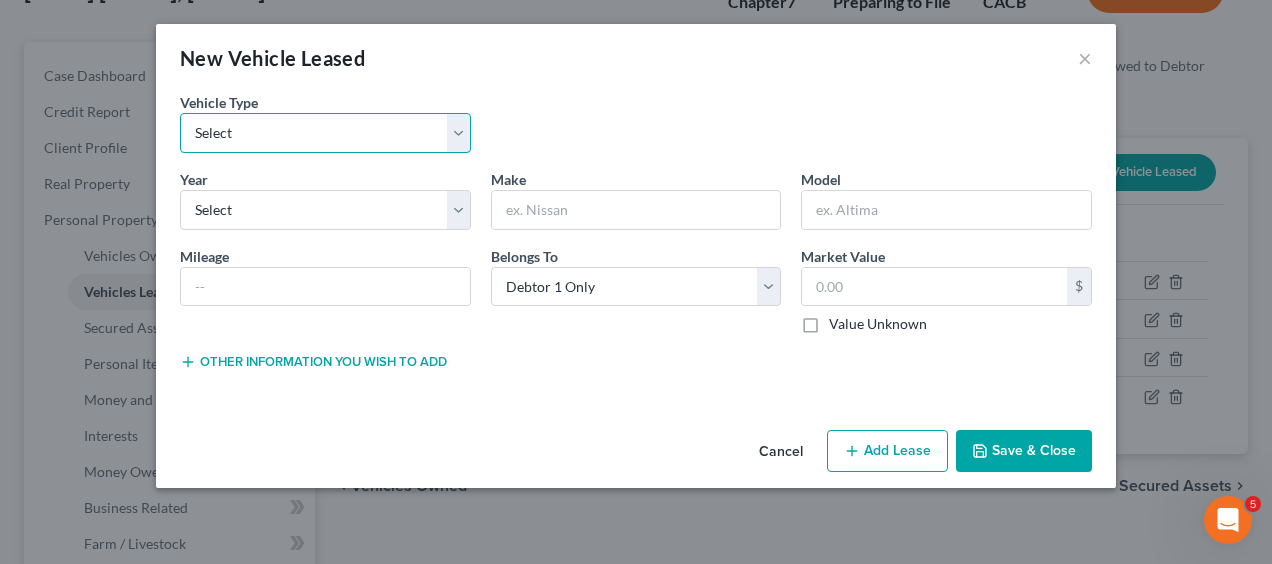click on "Select Automobile Truck Trailer Watercraft Aircraft Motor Home Atv Other Vehicle" at bounding box center (325, 133) 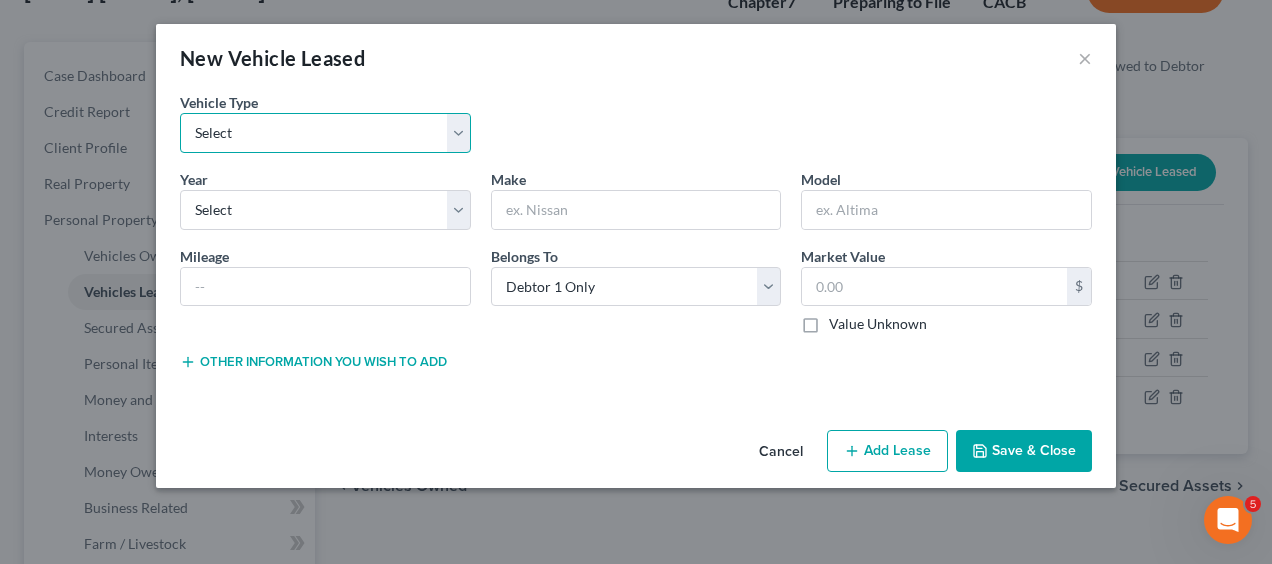 select on "0" 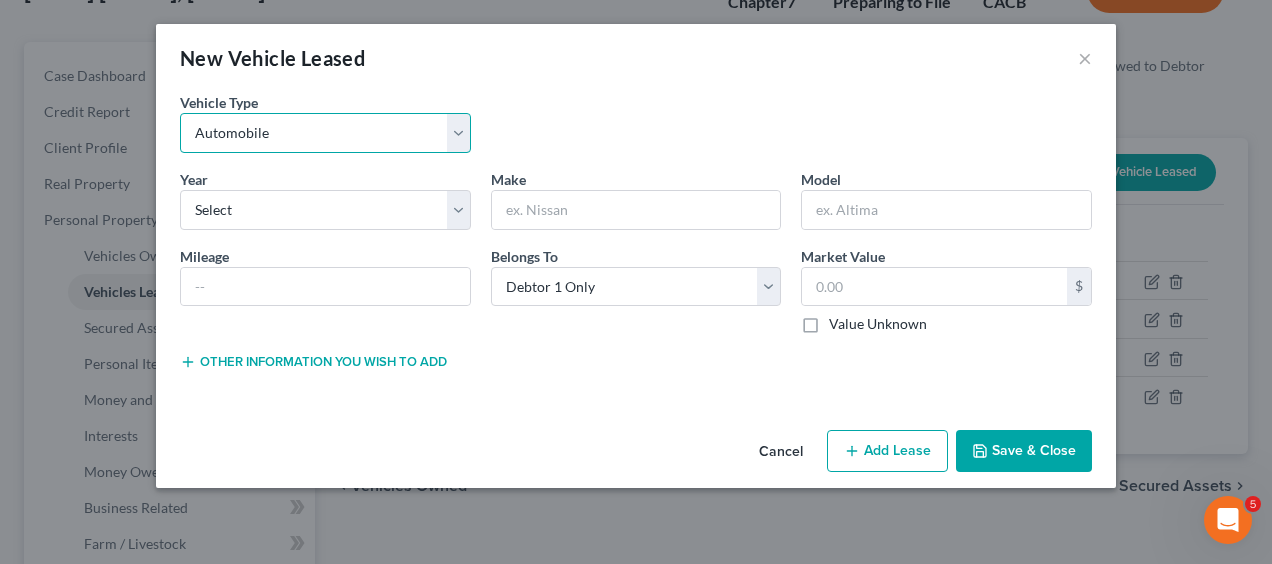 click on "Select Automobile Truck Trailer Watercraft Aircraft Motor Home Atv Other Vehicle" at bounding box center (325, 133) 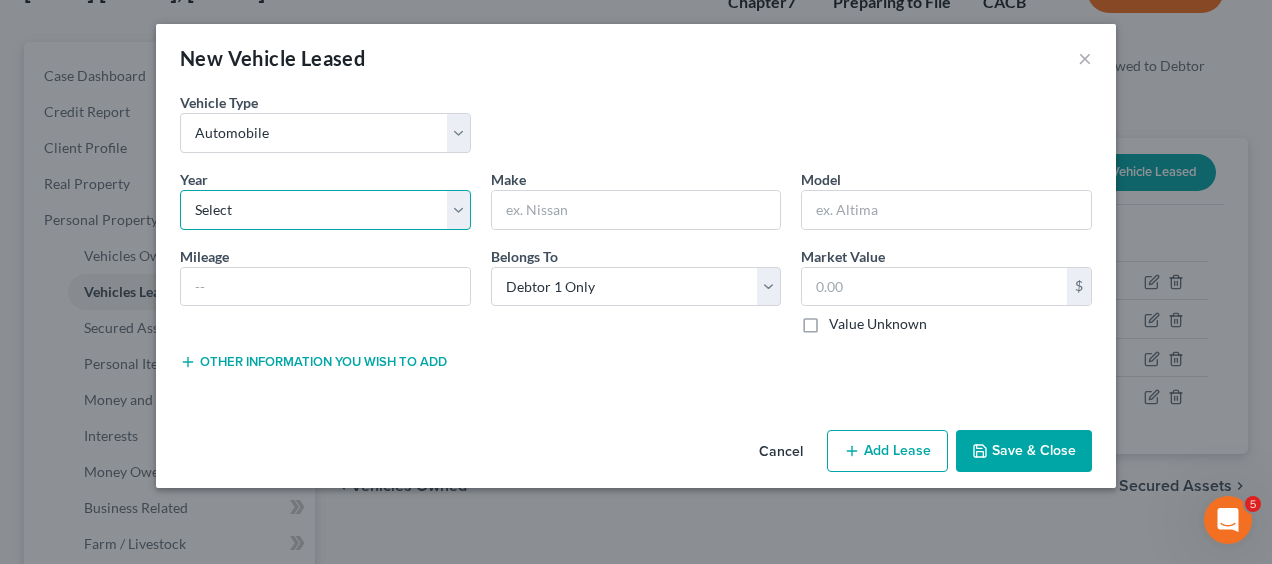 click on "Select 2026 2025 2024 2023 2022 2021 2020 2019 2018 2017 2016 2015 2014 2013 2012 2011 2010 2009 2008 2007 2006 2005 2004 2003 2002 2001 2000 1999 1998 1997 1996 1995 1994 1993 1992 1991 1990 1989 1988 1987 1986 1985 1984 1983 1982 1981 1980 1979 1978 1977 1976 1975 1974 1973 1972 1971 1970 1969 1968 1967 1966 1965 1964 1963 1962 1961 1960 1959 1958 1957 1956 1955 1954 1953 1952 1951 1950 1949 1948 1947 1946 1945 1944 1943 1942 1941 1940 1939 1938 1937 1936 1935 1934 1933 1932 1931 1930 1929 1928 1927 1926 1925 1924 1923 1922 1921 1920 1919 1918 1917 1916 1915 1914 1913 1912 1911 1910 1909 1908 1907 1906 1905 1904 1903 1902 1901" at bounding box center [325, 210] 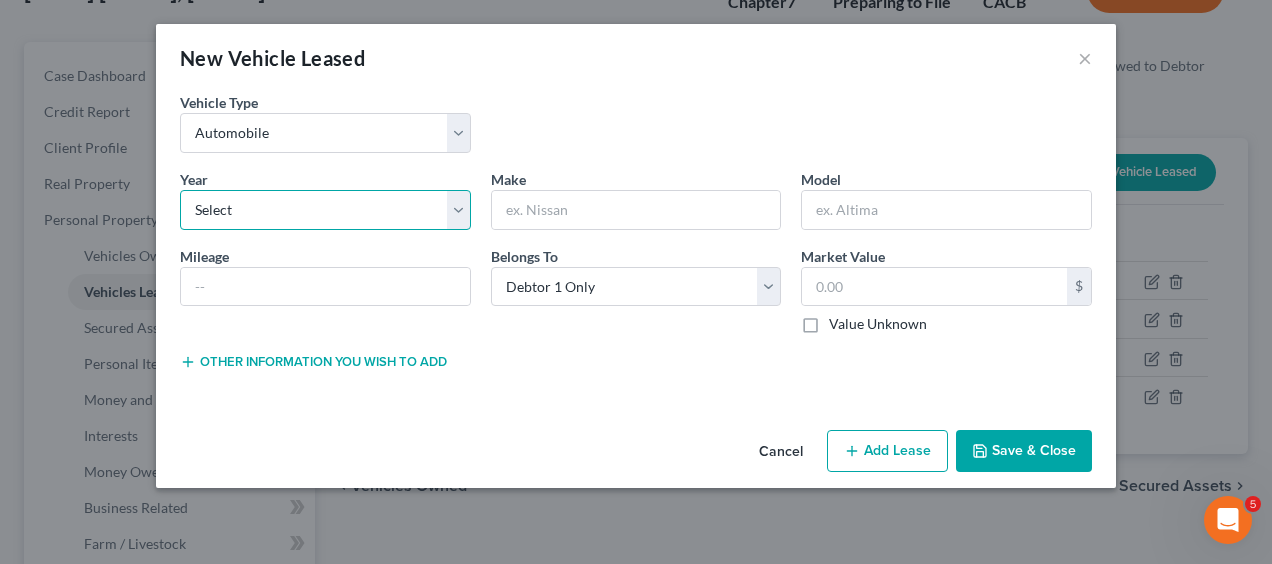 select on "3" 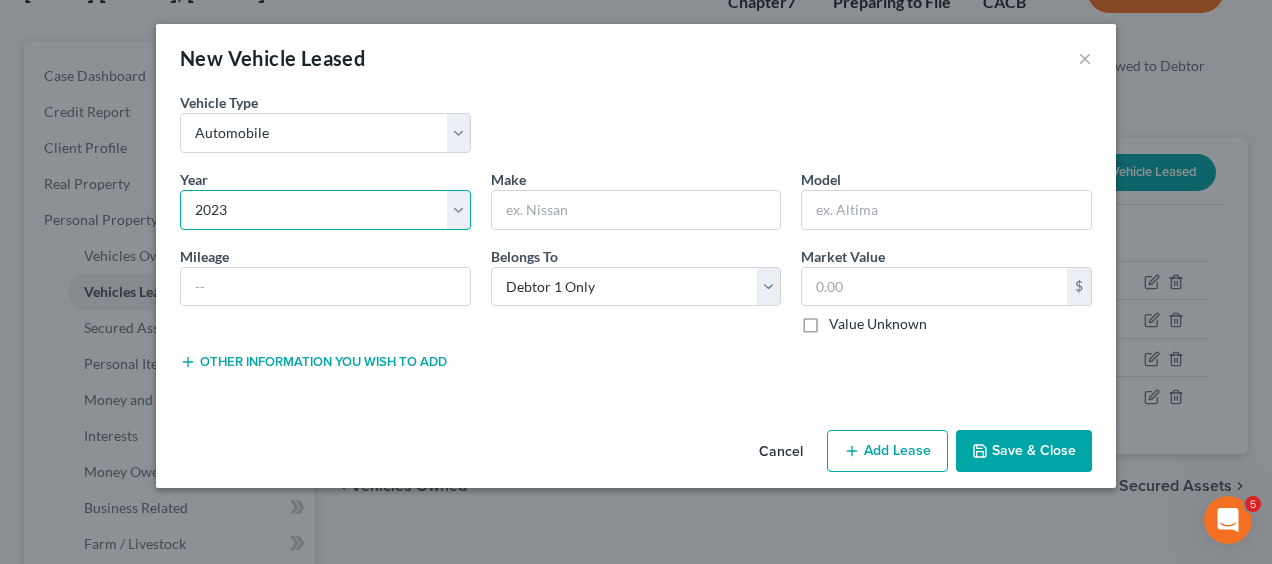 click on "Select 2026 2025 2024 2023 2022 2021 2020 2019 2018 2017 2016 2015 2014 2013 2012 2011 2010 2009 2008 2007 2006 2005 2004 2003 2002 2001 2000 1999 1998 1997 1996 1995 1994 1993 1992 1991 1990 1989 1988 1987 1986 1985 1984 1983 1982 1981 1980 1979 1978 1977 1976 1975 1974 1973 1972 1971 1970 1969 1968 1967 1966 1965 1964 1963 1962 1961 1960 1959 1958 1957 1956 1955 1954 1953 1952 1951 1950 1949 1948 1947 1946 1945 1944 1943 1942 1941 1940 1939 1938 1937 1936 1935 1934 1933 1932 1931 1930 1929 1928 1927 1926 1925 1924 1923 1922 1921 1920 1919 1918 1917 1916 1915 1914 1913 1912 1911 1910 1909 1908 1907 1906 1905 1904 1903 1902 1901" at bounding box center (325, 210) 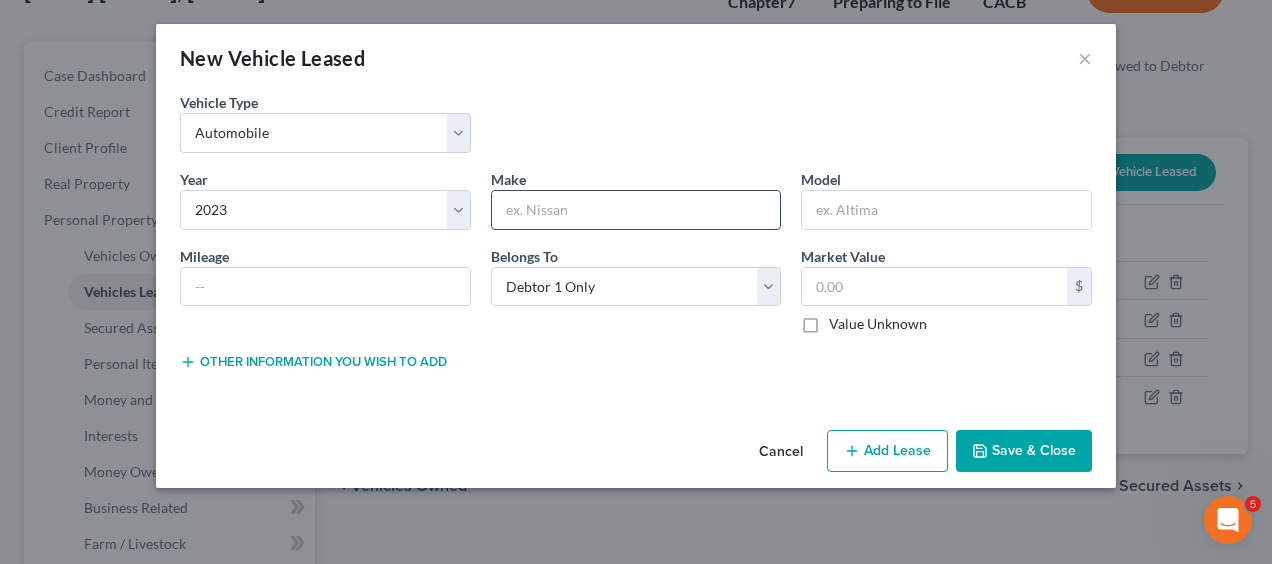 click at bounding box center [636, 210] 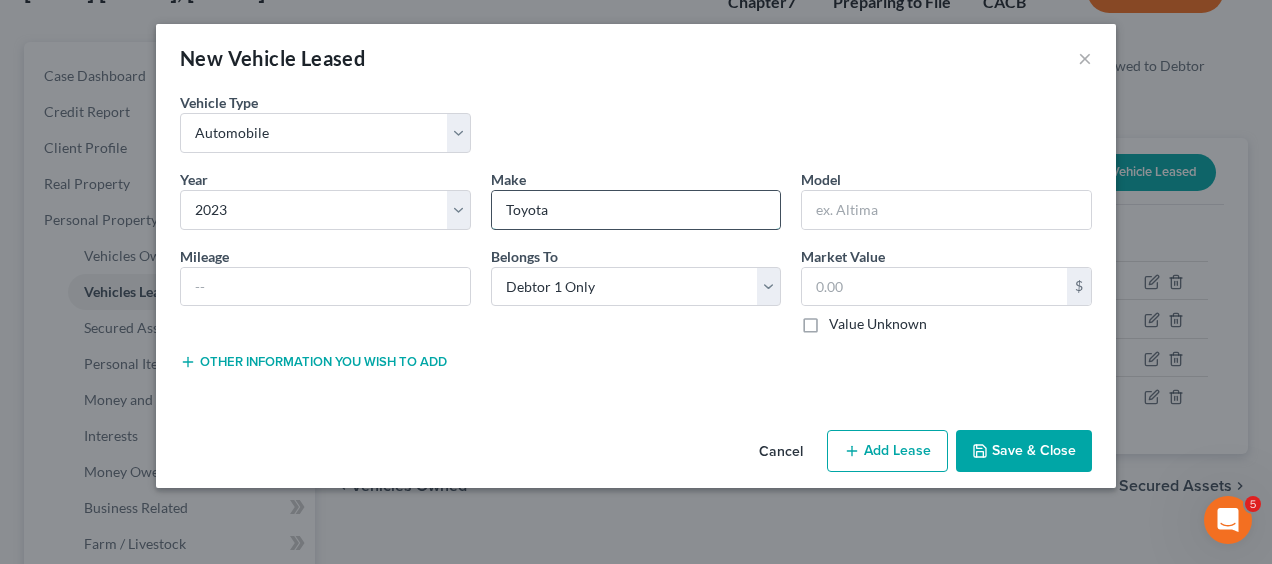type on "Toyota" 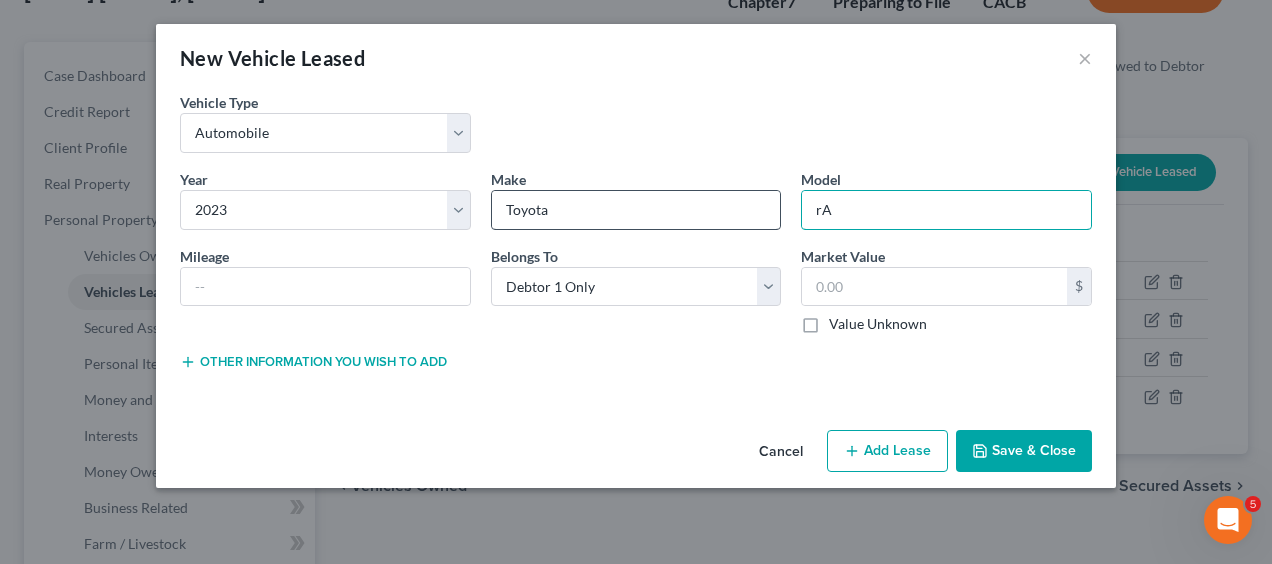 type on "r" 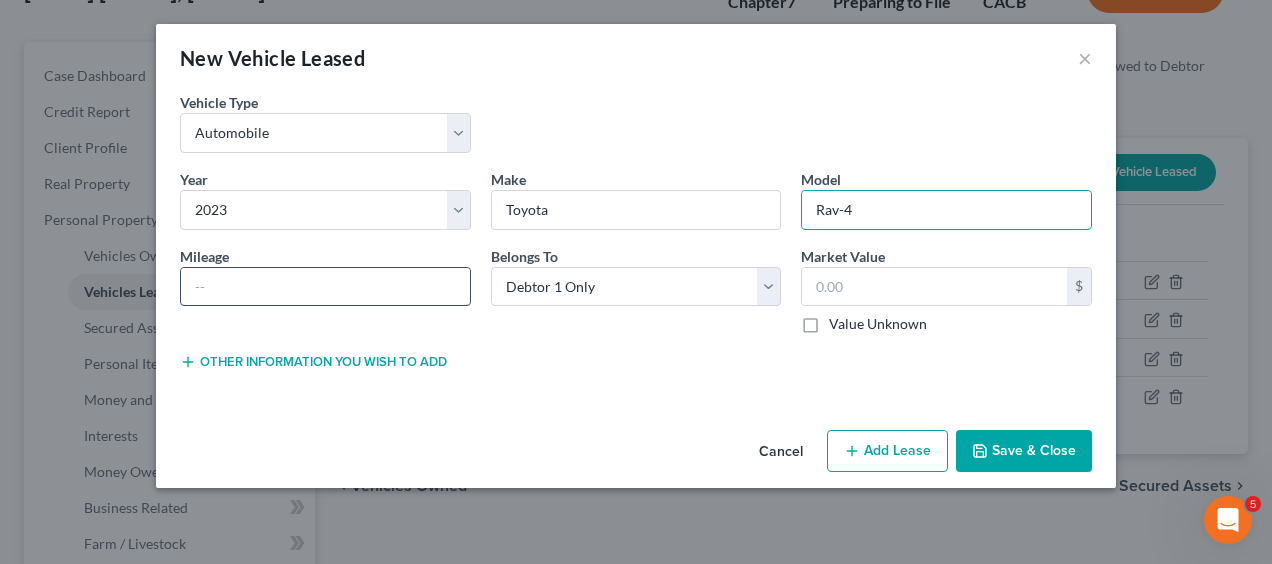 type on "Rav-4" 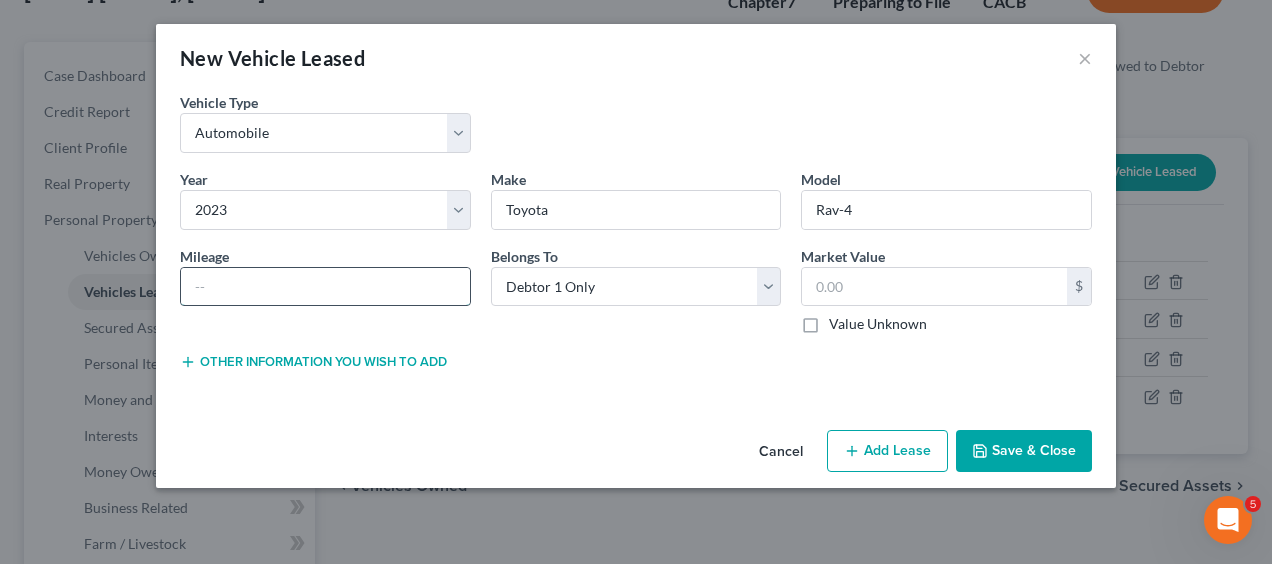 click at bounding box center (325, 287) 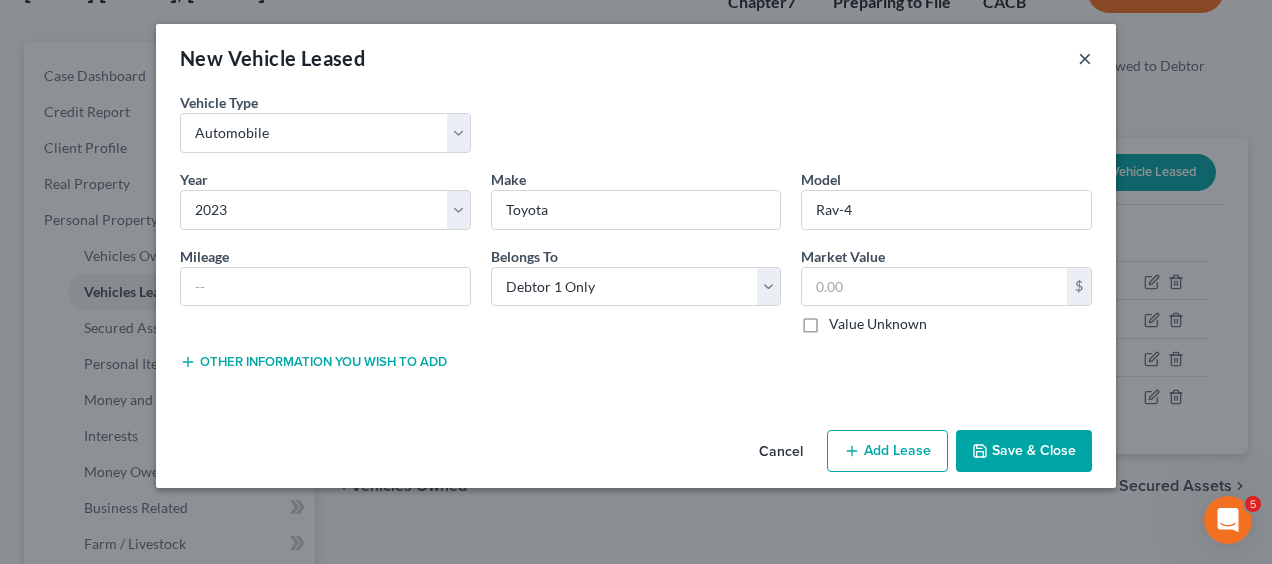 click on "×" at bounding box center [1085, 58] 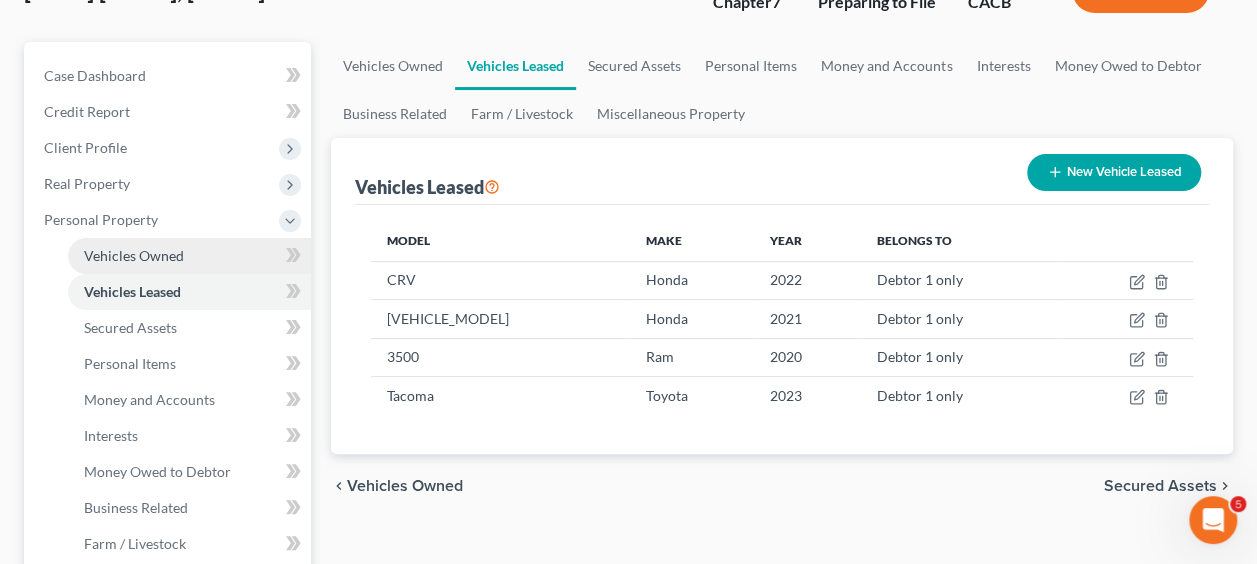 click on "Vehicles Owned" at bounding box center [134, 255] 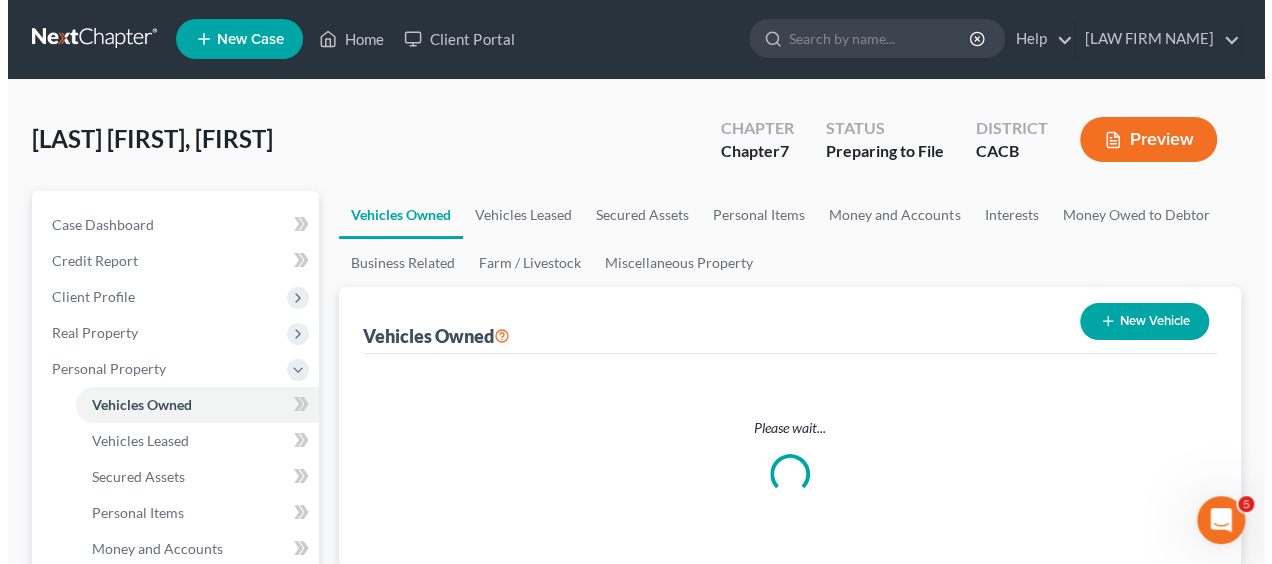 scroll, scrollTop: 0, scrollLeft: 0, axis: both 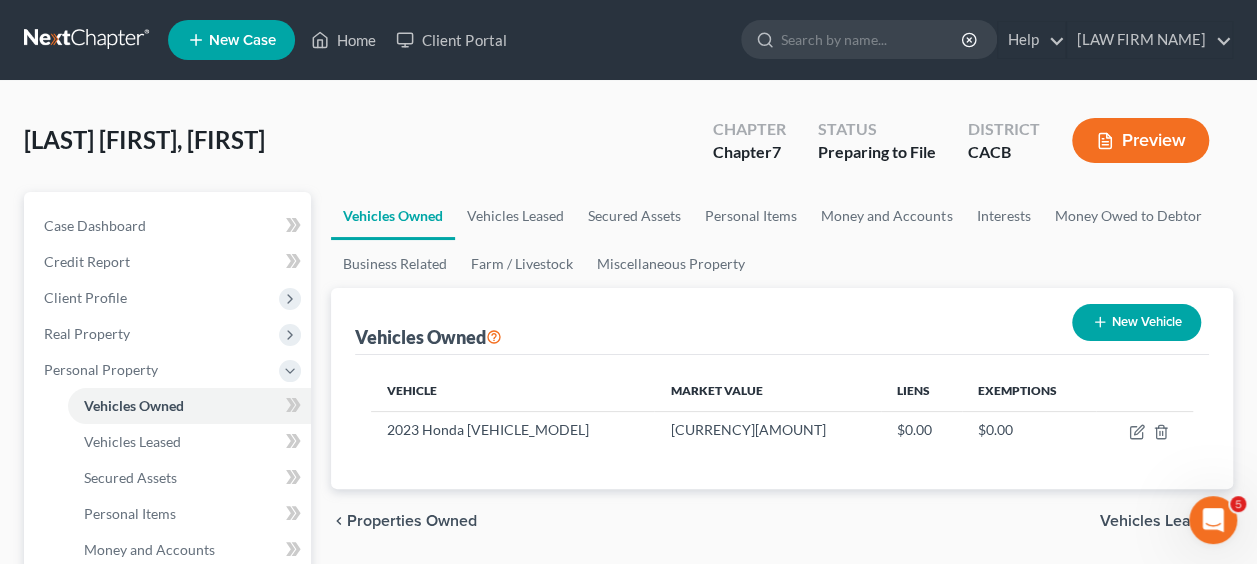 click on "New Vehicle" at bounding box center (1136, 322) 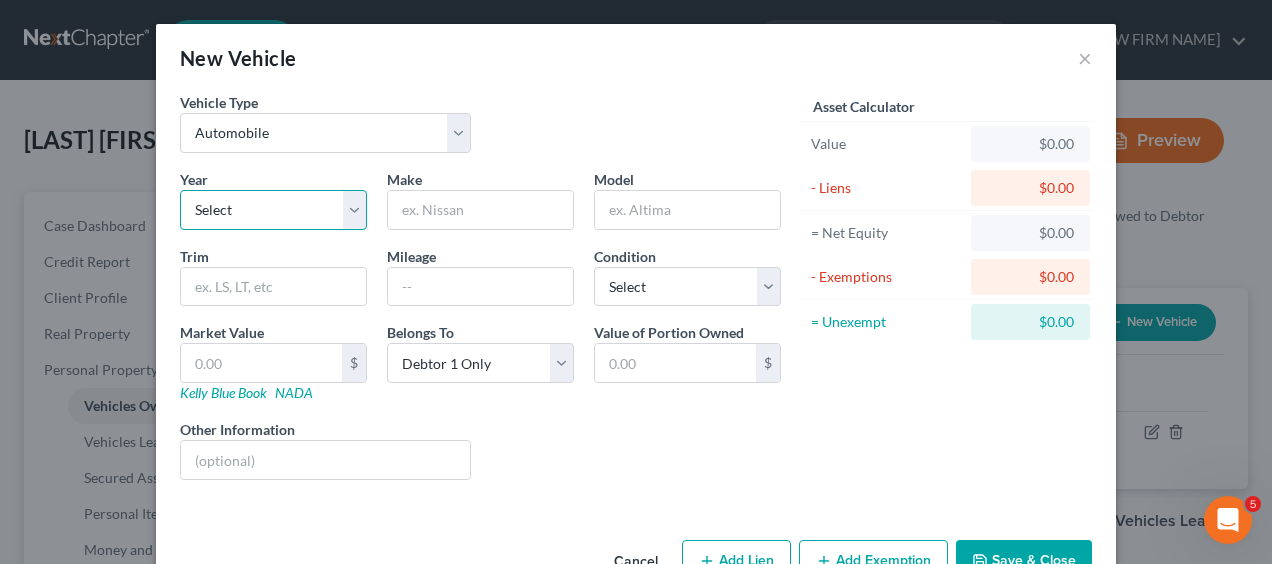 click on "Select 2026 2025 2024 2023 2022 2021 2020 2019 2018 2017 2016 2015 2014 2013 2012 2011 2010 2009 2008 2007 2006 2005 2004 2003 2002 2001 2000 1999 1998 1997 1996 1995 1994 1993 1992 1991 1990 1989 1988 1987 1986 1985 1984 1983 1982 1981 1980 1979 1978 1977 1976 1975 1974 1973 1972 1971 1970 1969 1968 1967 1966 1965 1964 1963 1962 1961 1960 1959 1958 1957 1956 1955 1954 1953 1952 1951 1950 1949 1948 1947 1946 1945 1944 1943 1942 1941 1940 1939 1938 1937 1936 1935 1934 1933 1932 1931 1930 1929 1928 1927 1926 1925 1924 1923 1922 1921 1920 1919 1918 1917 1916 1915 1914 1913 1912 1911 1910 1909 1908 1907 1906 1905 1904 1903 1902 1901" at bounding box center (273, 210) 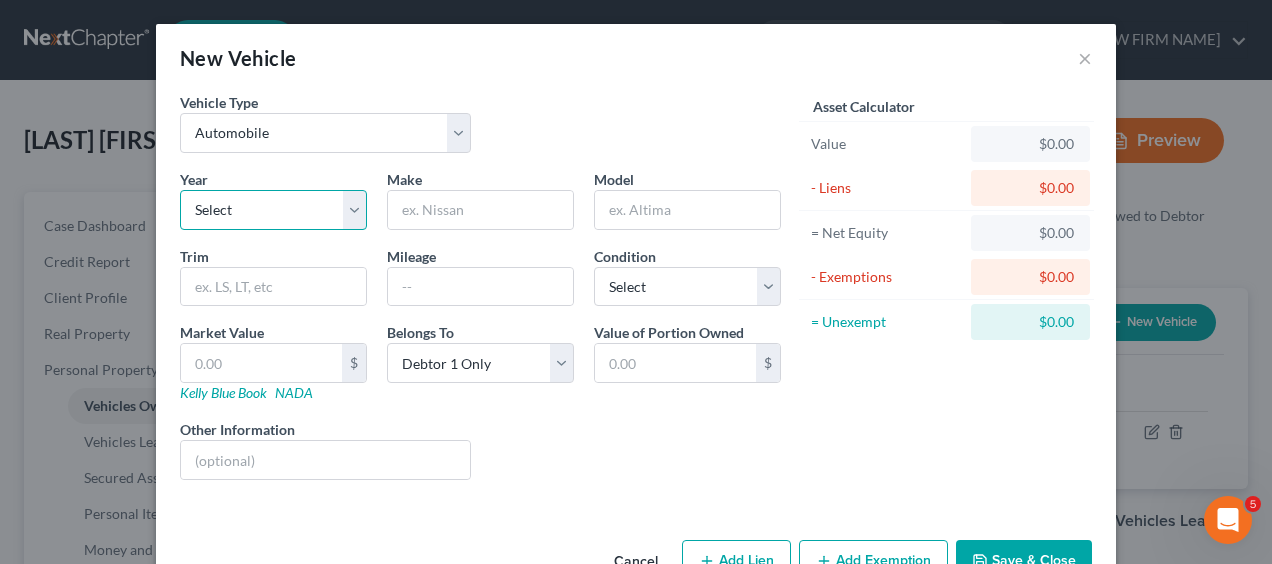 select on "3" 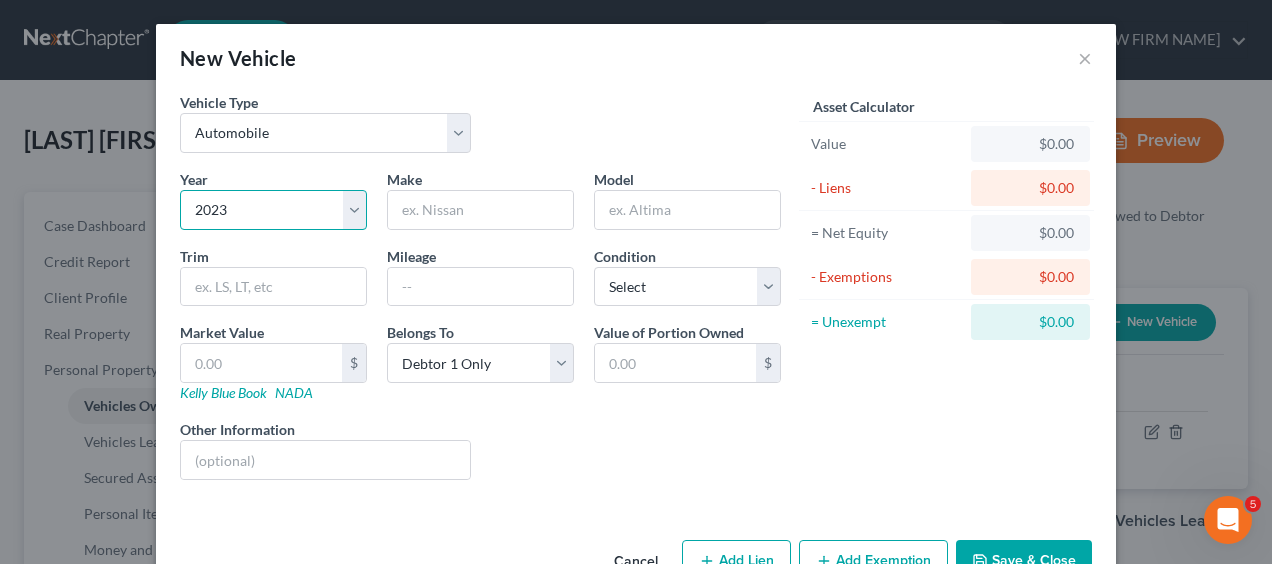 click on "Select 2026 2025 2024 2023 2022 2021 2020 2019 2018 2017 2016 2015 2014 2013 2012 2011 2010 2009 2008 2007 2006 2005 2004 2003 2002 2001 2000 1999 1998 1997 1996 1995 1994 1993 1992 1991 1990 1989 1988 1987 1986 1985 1984 1983 1982 1981 1980 1979 1978 1977 1976 1975 1974 1973 1972 1971 1970 1969 1968 1967 1966 1965 1964 1963 1962 1961 1960 1959 1958 1957 1956 1955 1954 1953 1952 1951 1950 1949 1948 1947 1946 1945 1944 1943 1942 1941 1940 1939 1938 1937 1936 1935 1934 1933 1932 1931 1930 1929 1928 1927 1926 1925 1924 1923 1922 1921 1920 1919 1918 1917 1916 1915 1914 1913 1912 1911 1910 1909 1908 1907 1906 1905 1904 1903 1902 1901" at bounding box center [273, 210] 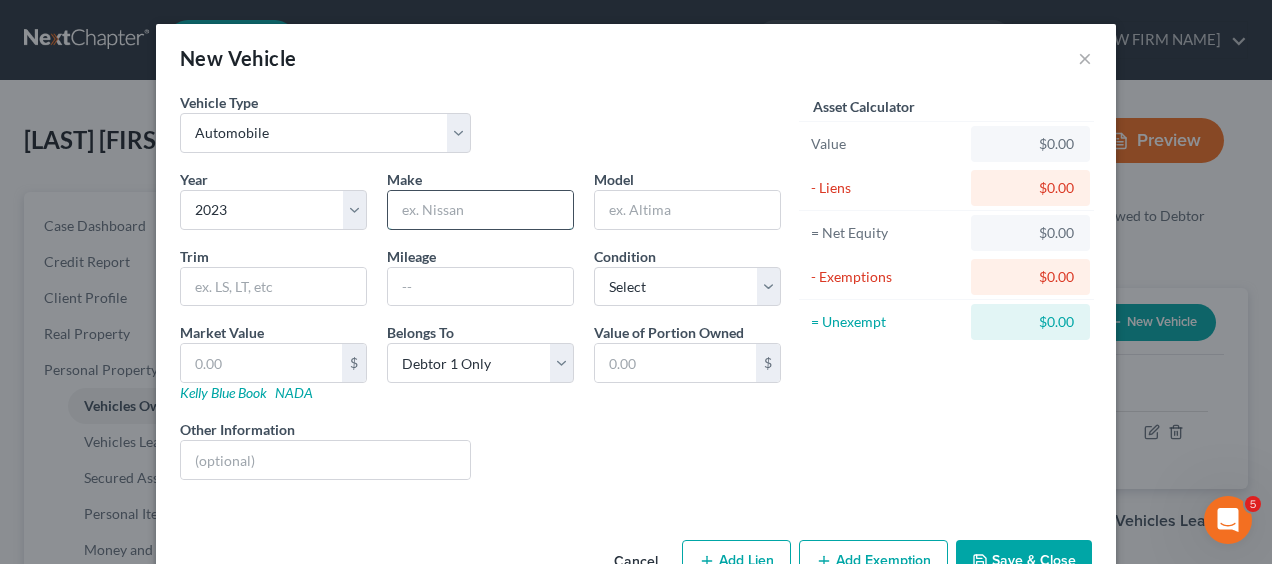 click at bounding box center (480, 210) 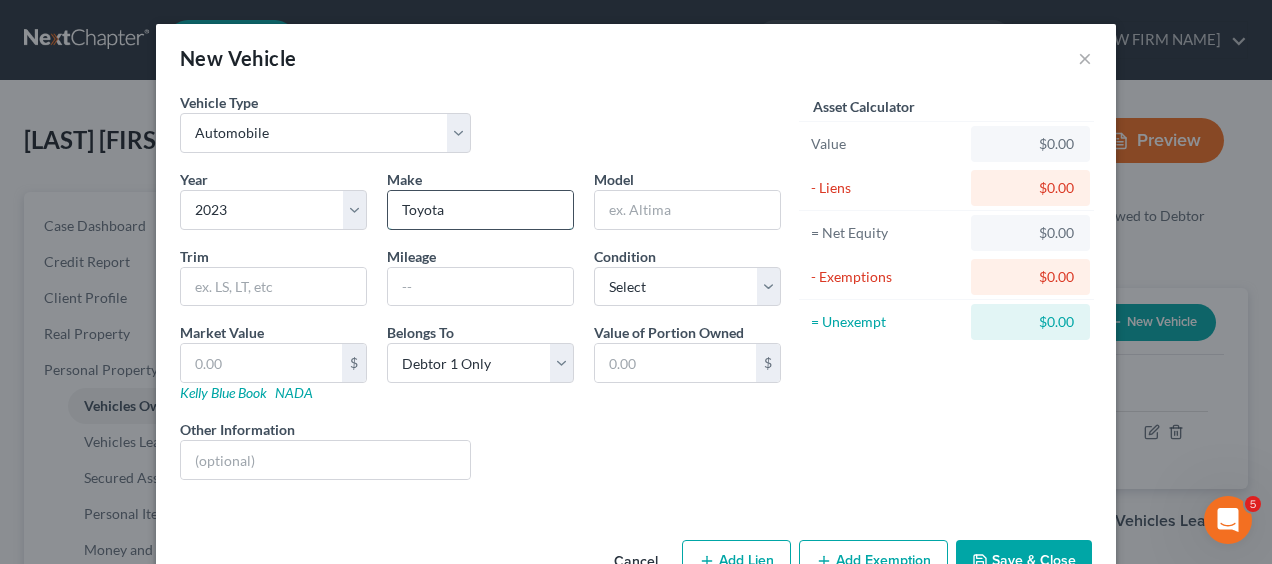 type on "Toyota" 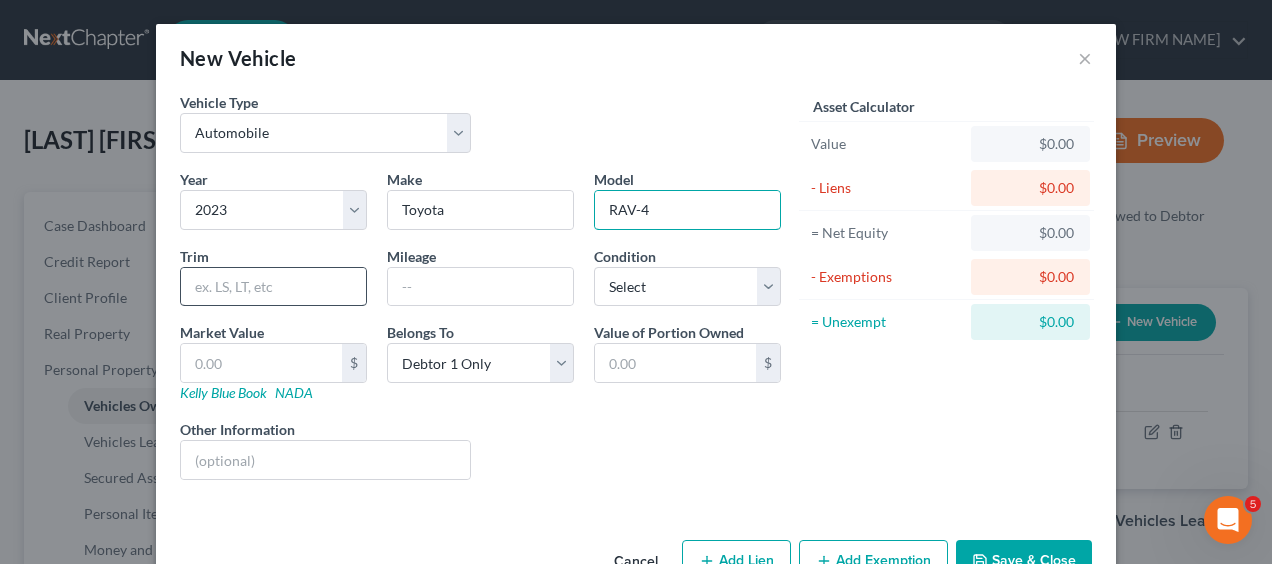 type on "RAV-4" 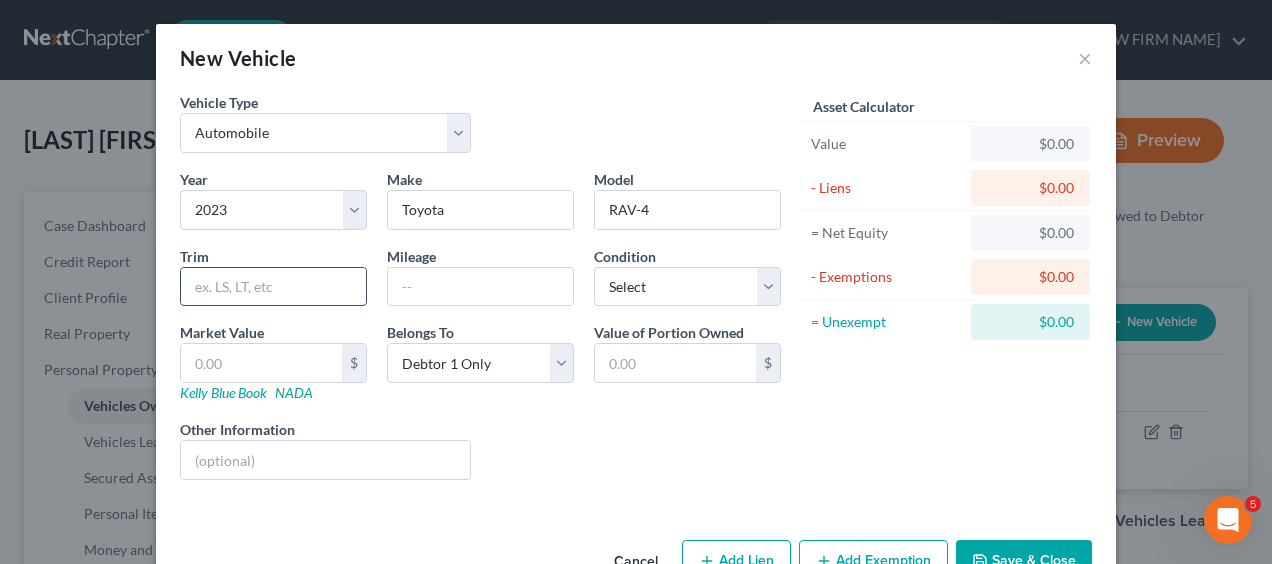 click at bounding box center [273, 287] 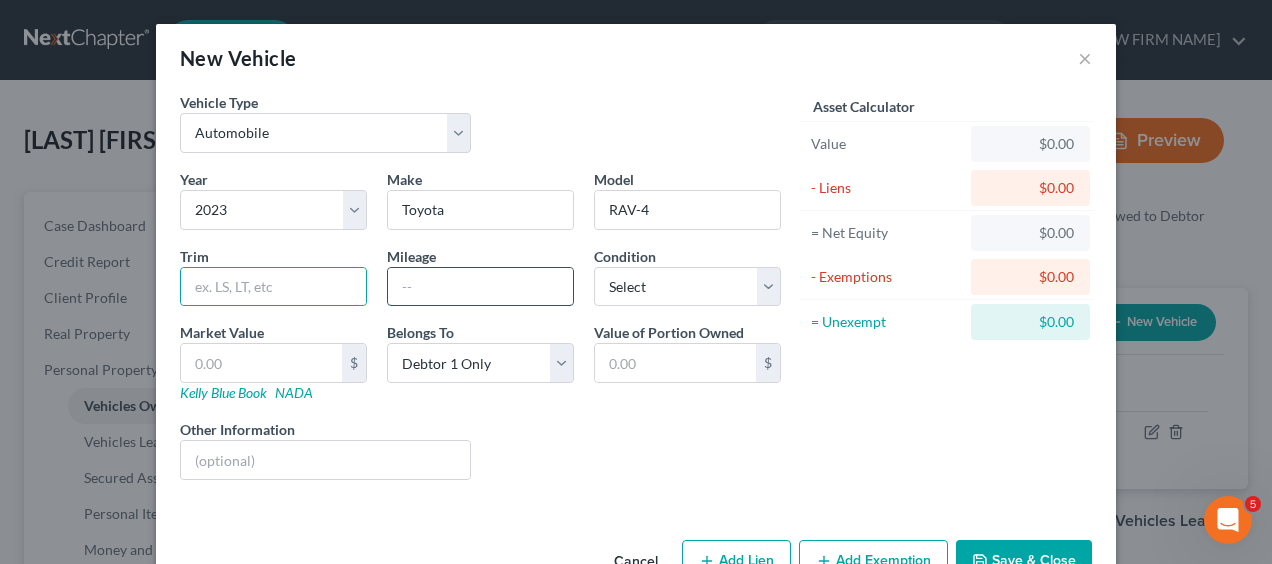 click at bounding box center [480, 287] 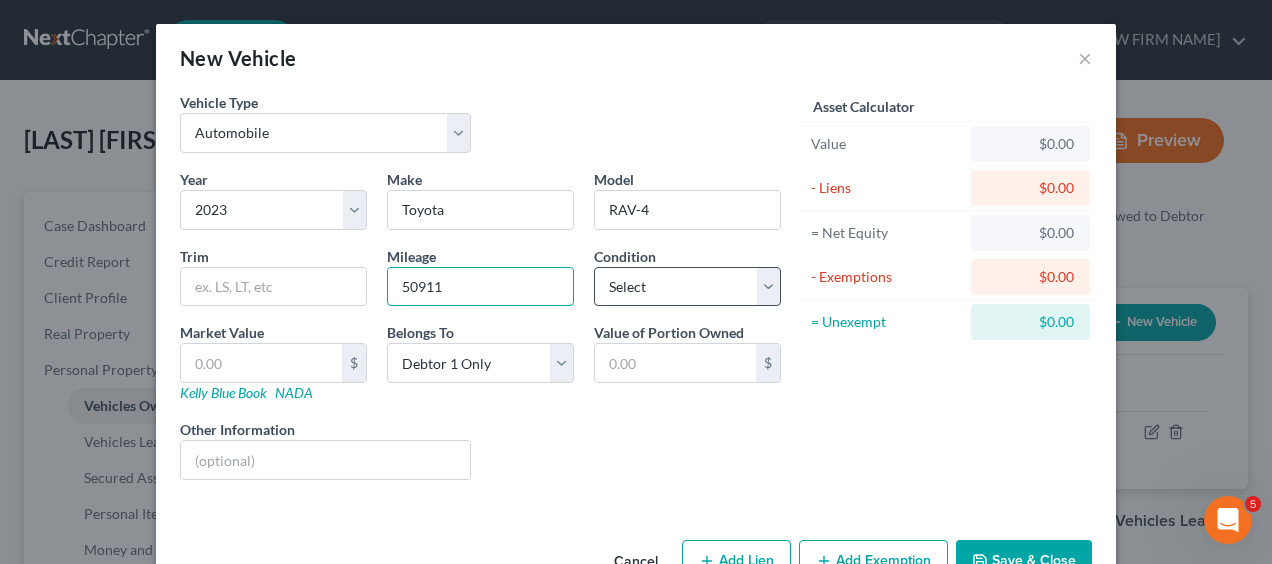 type on "50911" 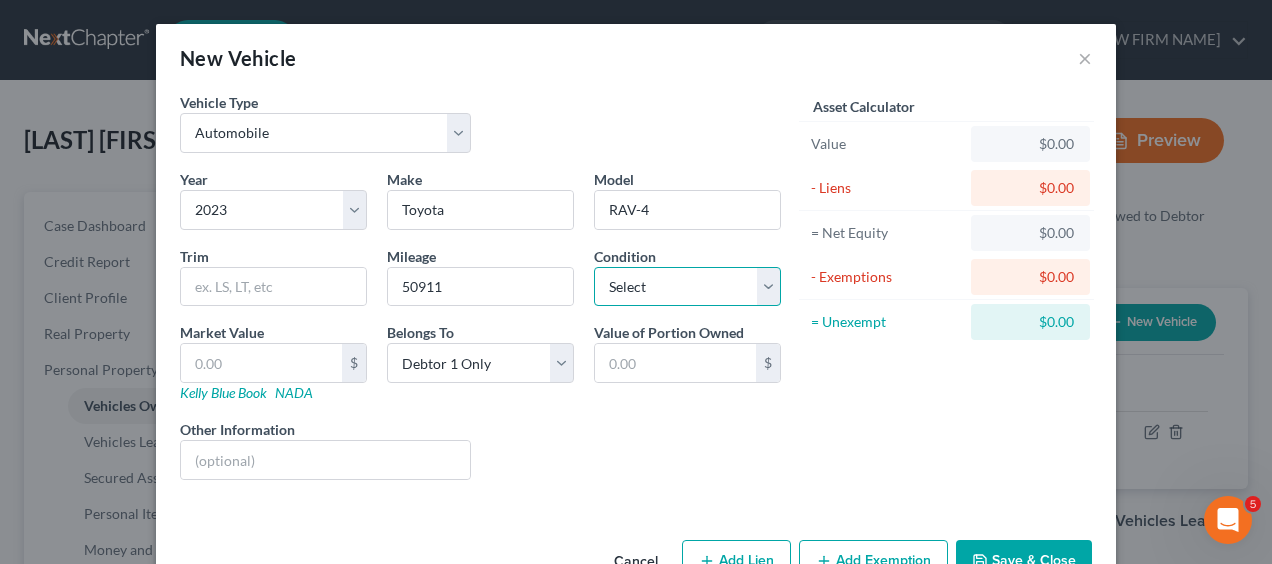 click on "Select Excellent Very Good Good Fair Poor" at bounding box center [687, 287] 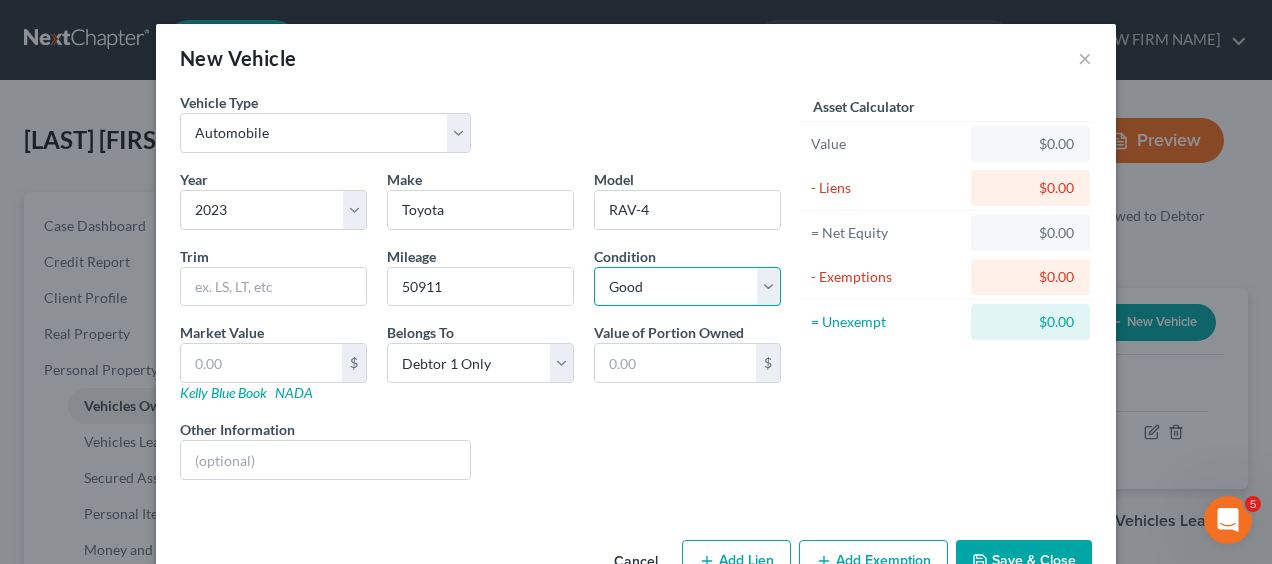 click on "Select Excellent Very Good Good Fair Poor" at bounding box center [687, 287] 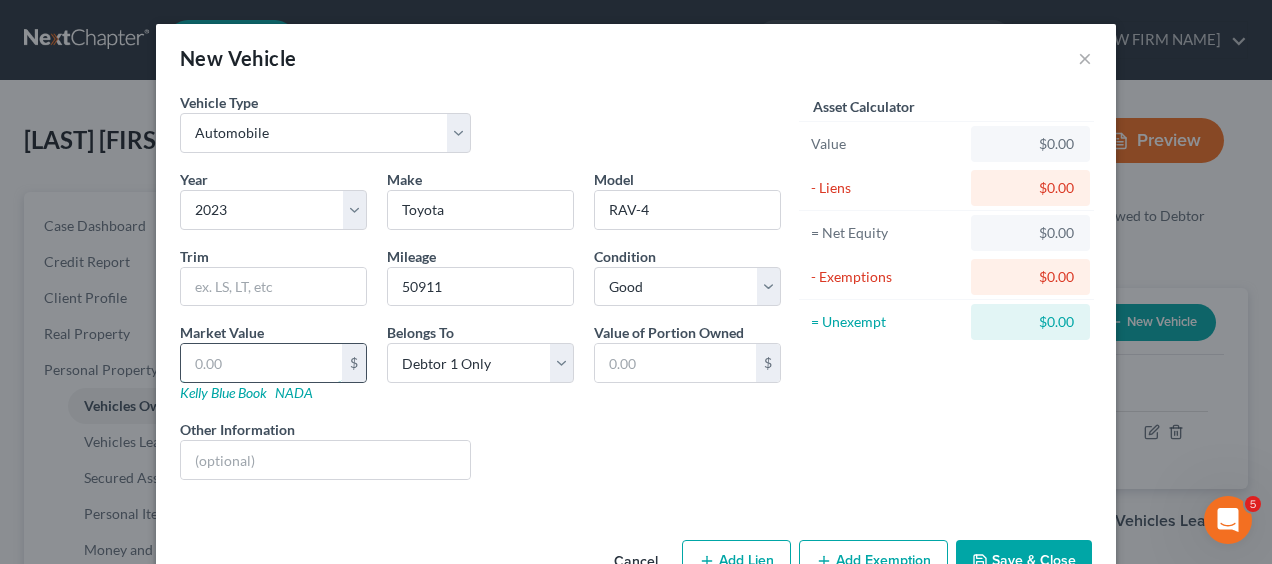 click at bounding box center (261, 363) 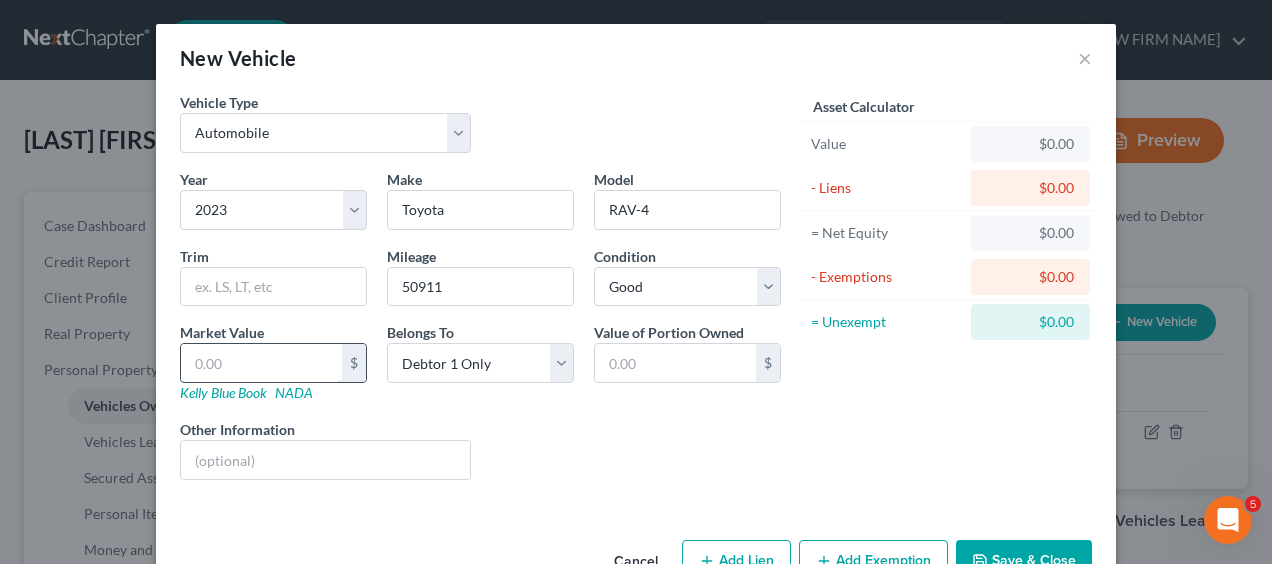 type on "2" 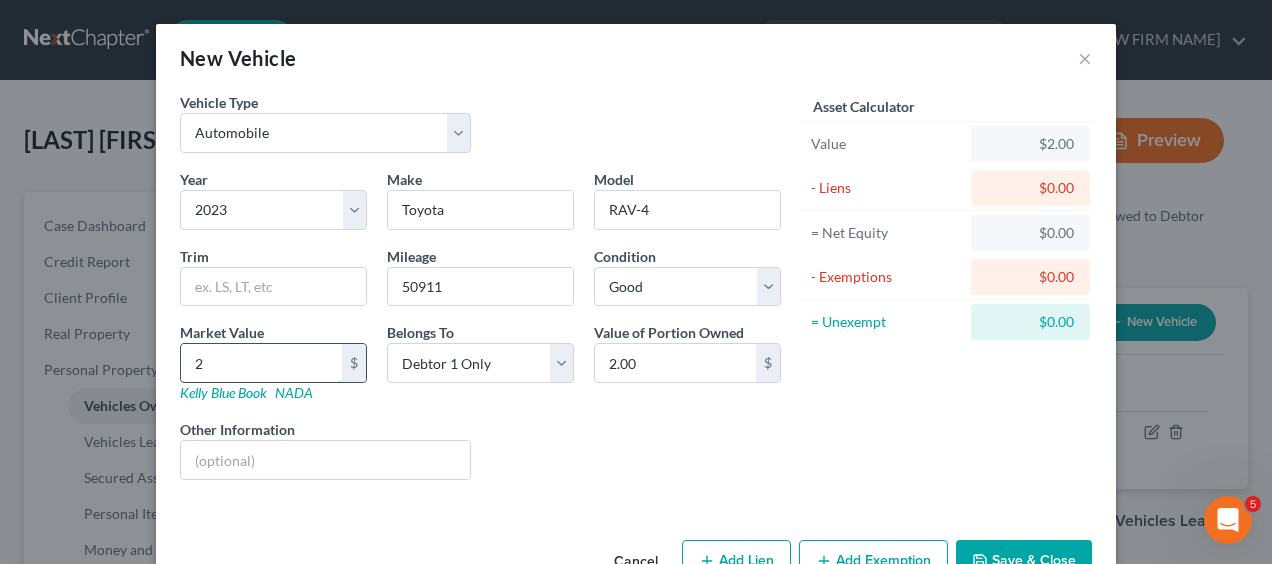 type on "25" 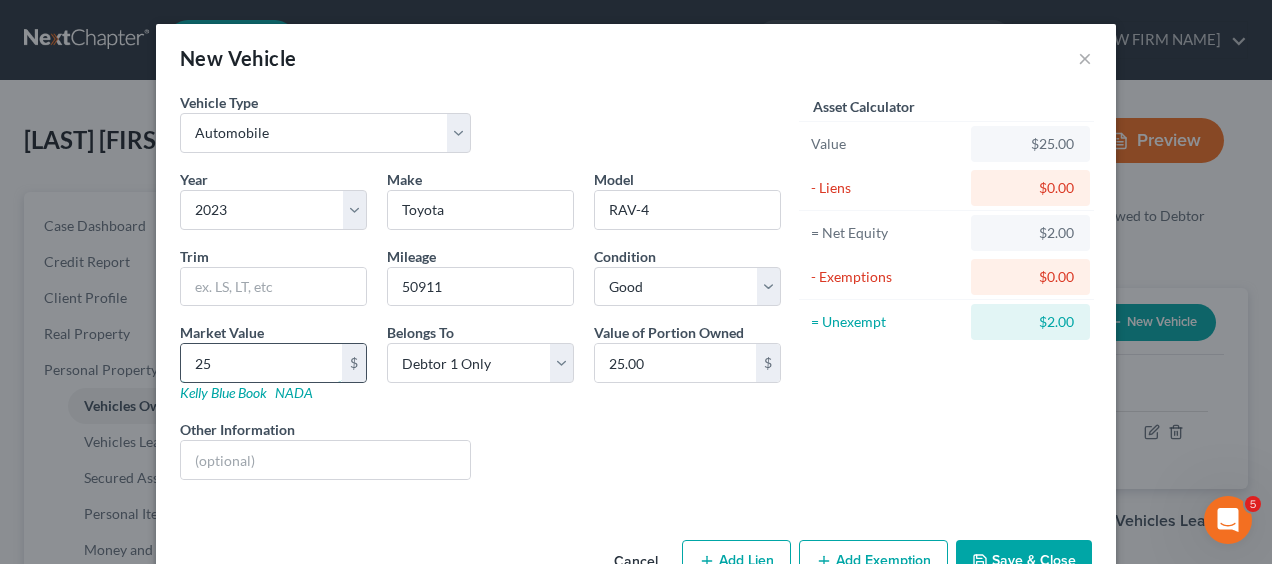 type on "256" 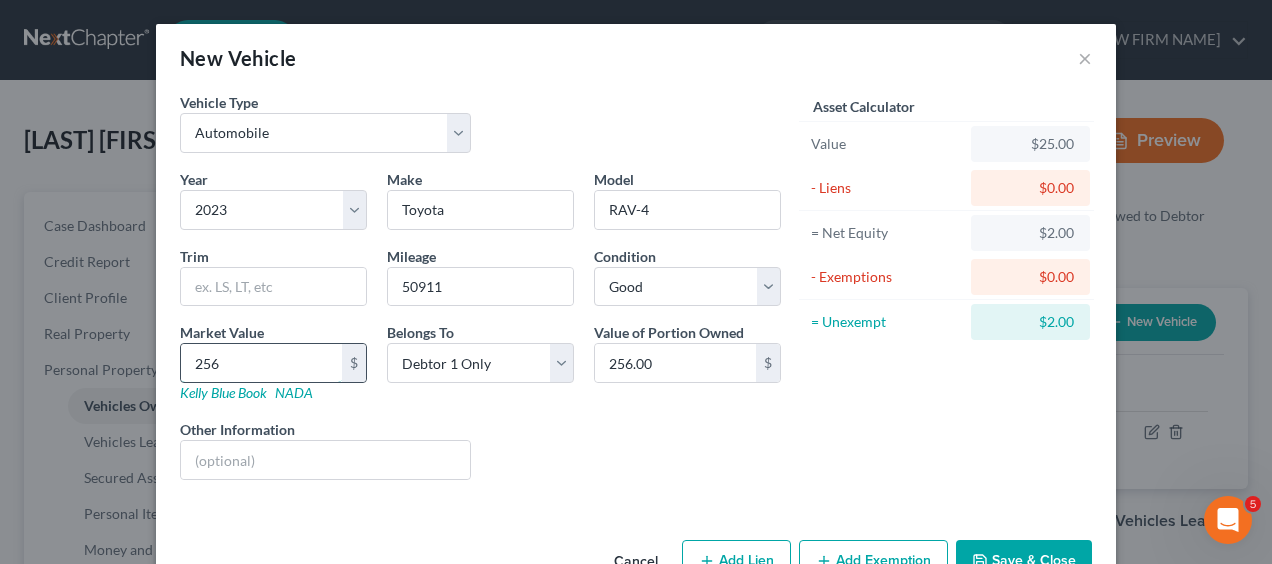 type on "2569" 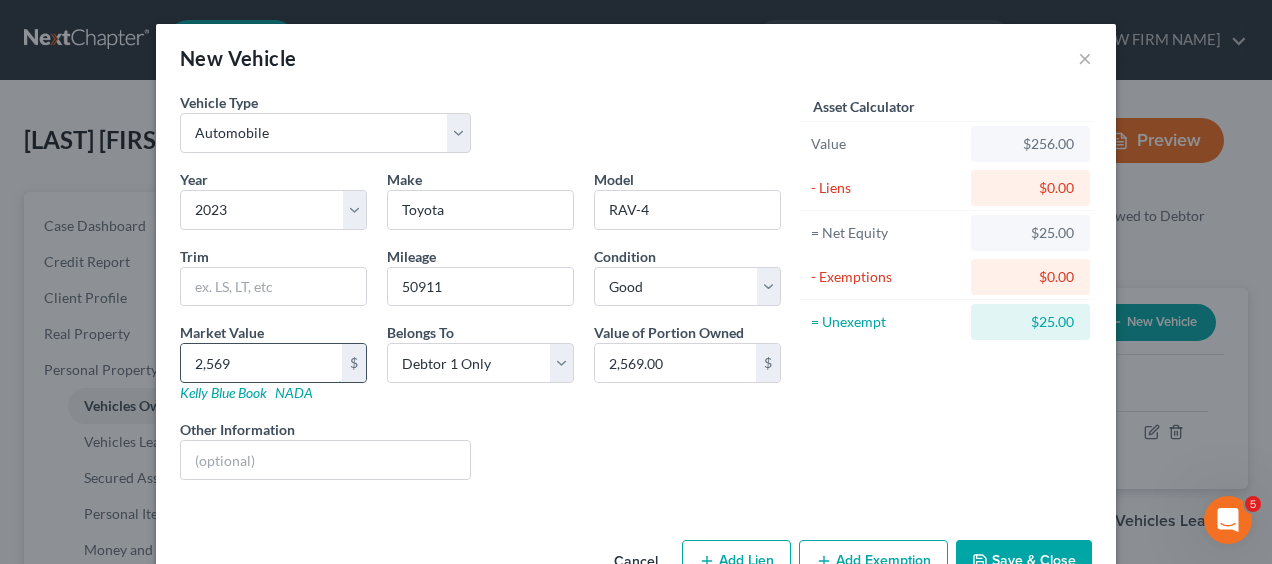 type on "[CURRENCY][AMOUNT]" 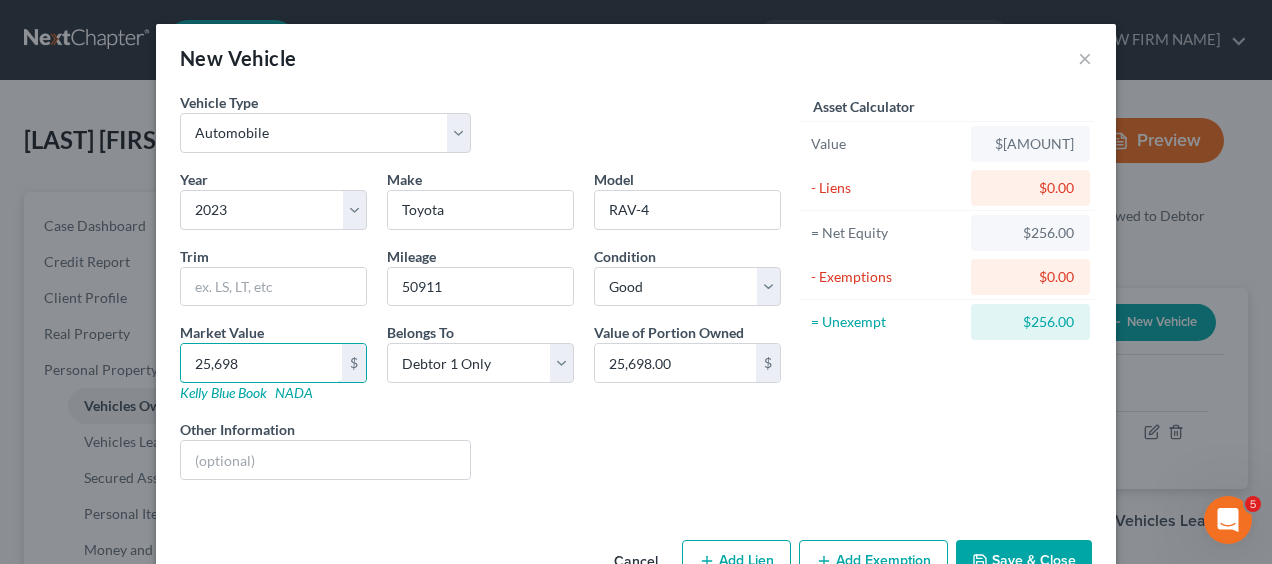 type on "25,698" 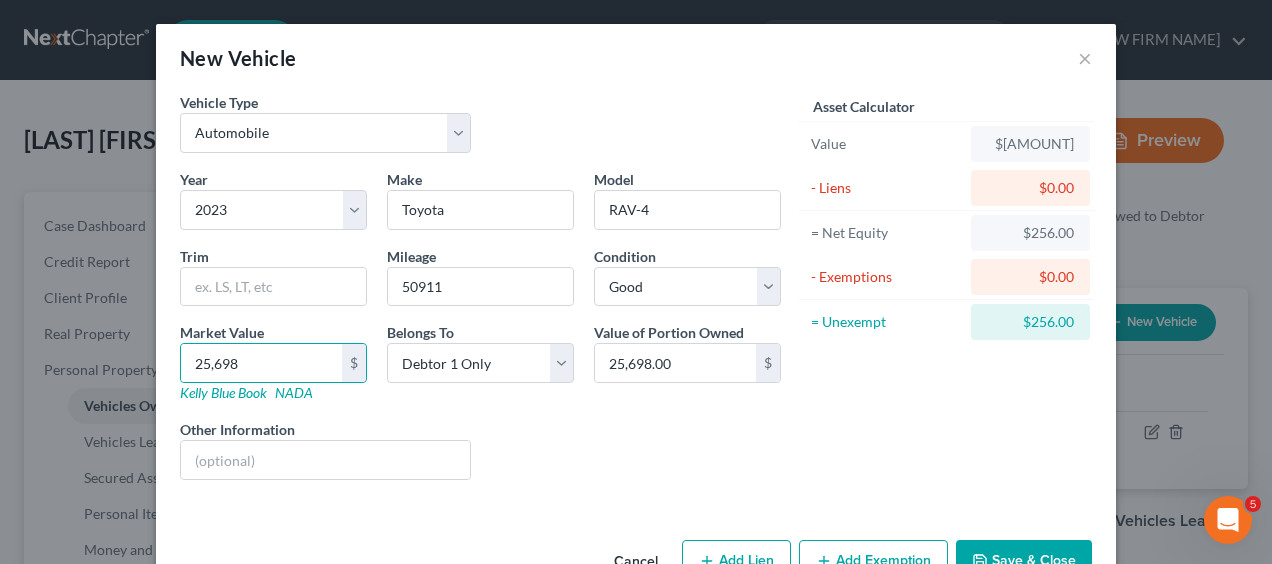click on "$0.00" at bounding box center [1030, 188] 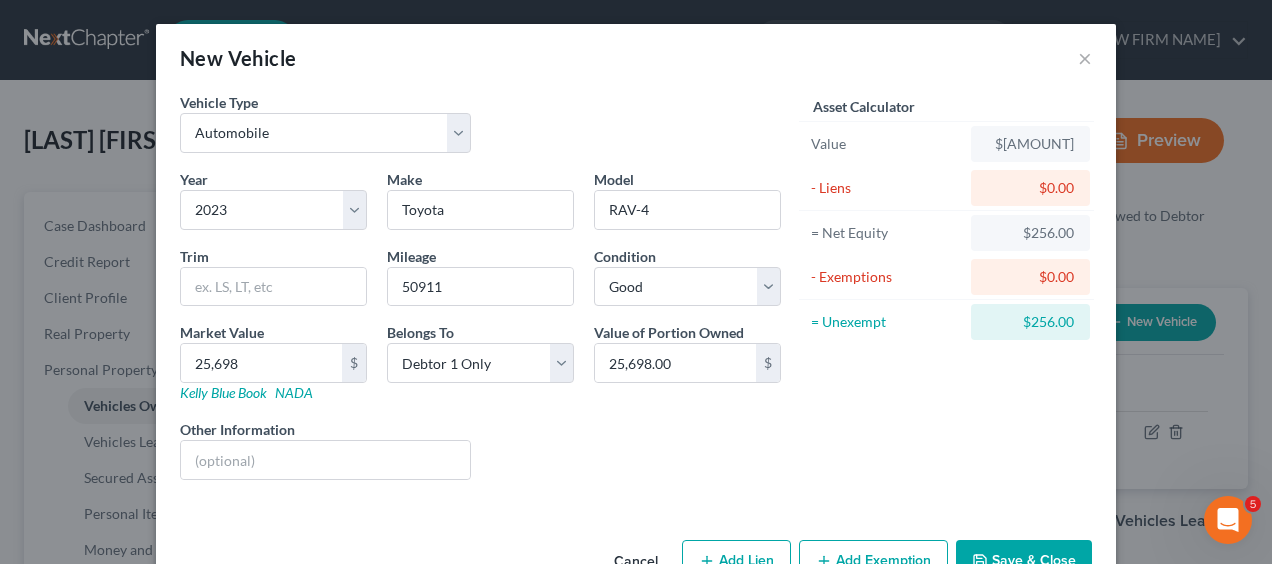 scroll, scrollTop: 54, scrollLeft: 0, axis: vertical 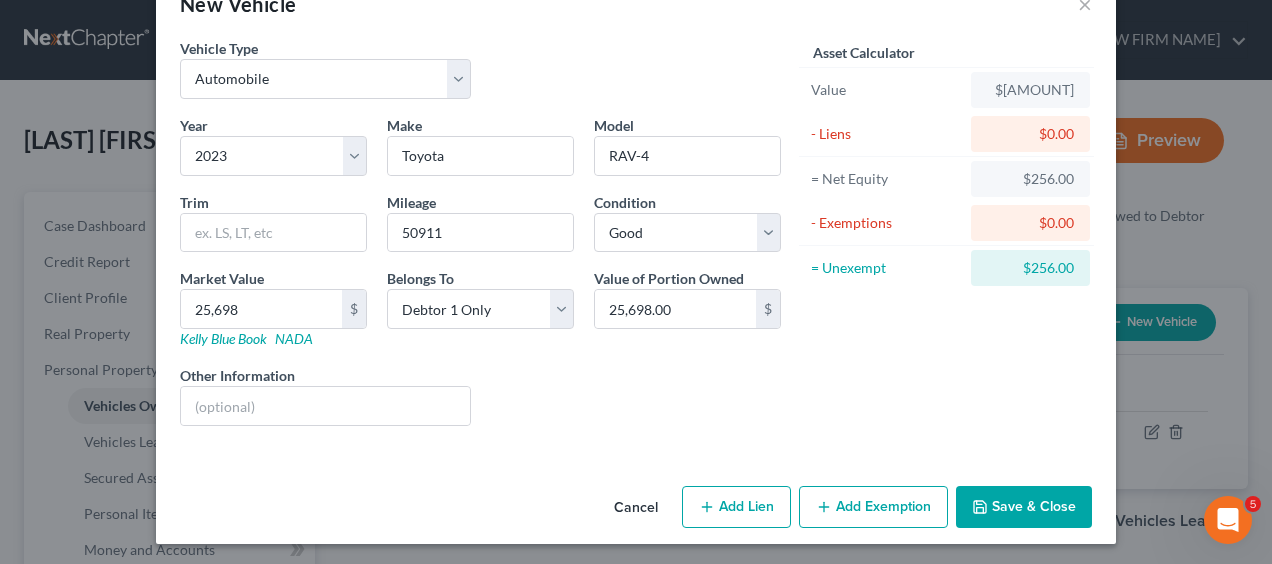click on "Add Lien" at bounding box center (736, 507) 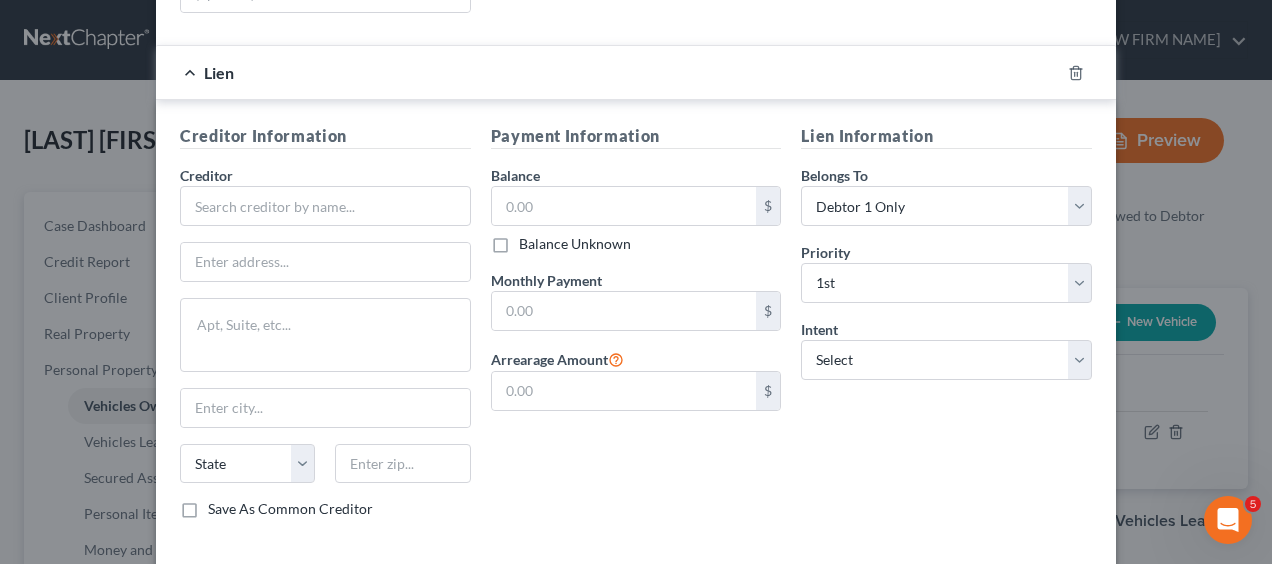 scroll, scrollTop: 469, scrollLeft: 0, axis: vertical 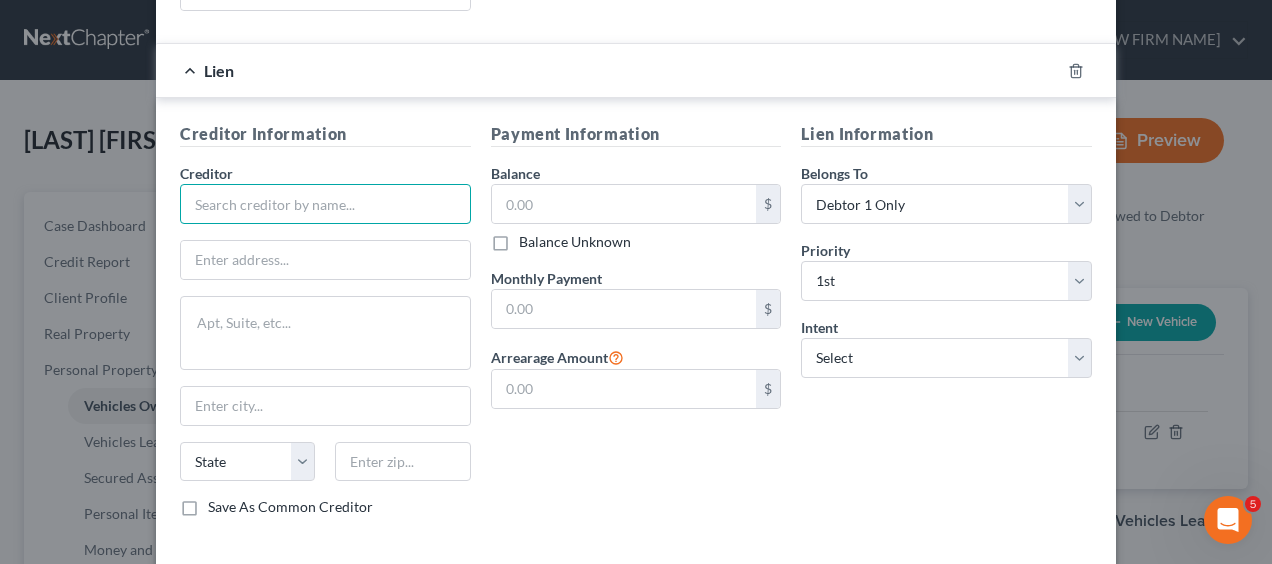 click at bounding box center (325, 204) 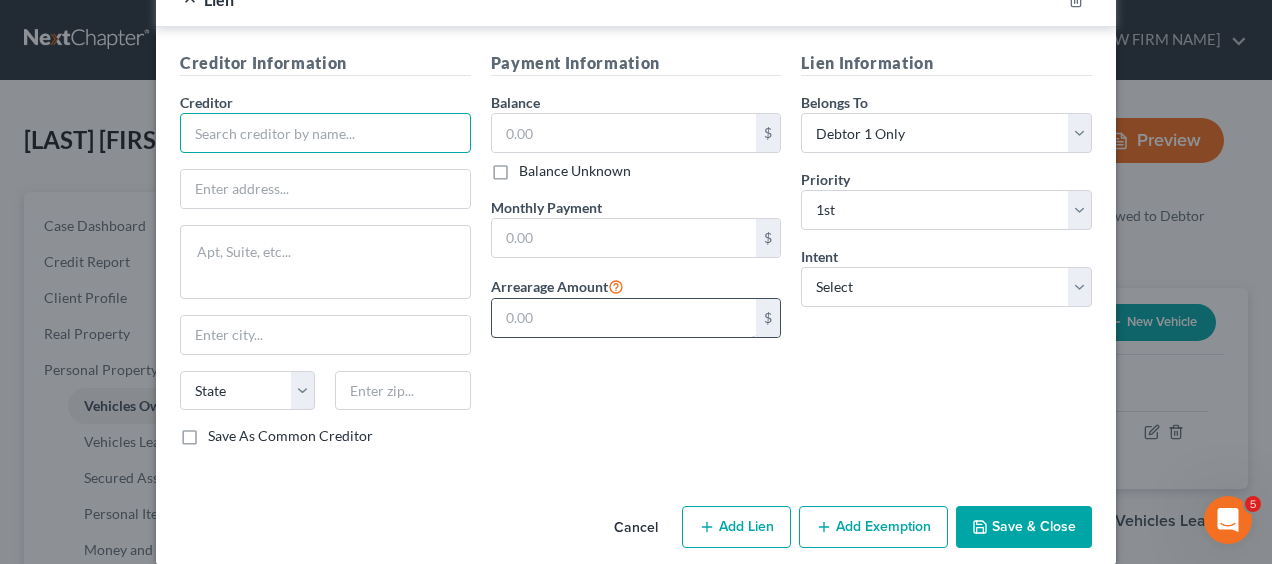 scroll, scrollTop: 538, scrollLeft: 0, axis: vertical 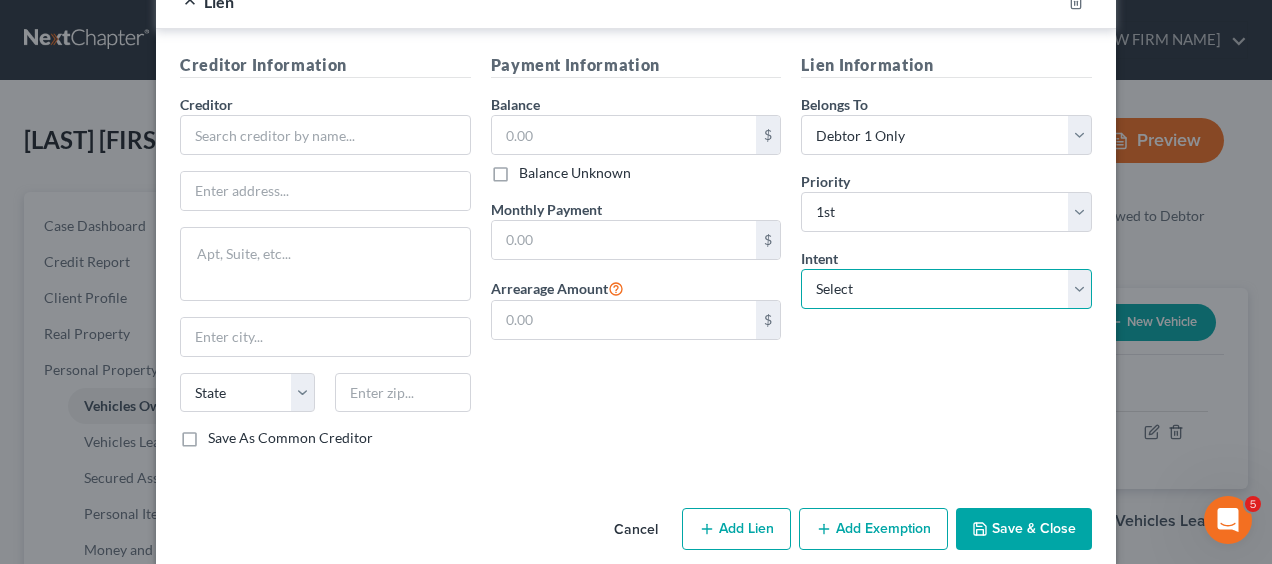 click on "Select Surrender Redeem Reaffirm Avoid Other" at bounding box center [946, 289] 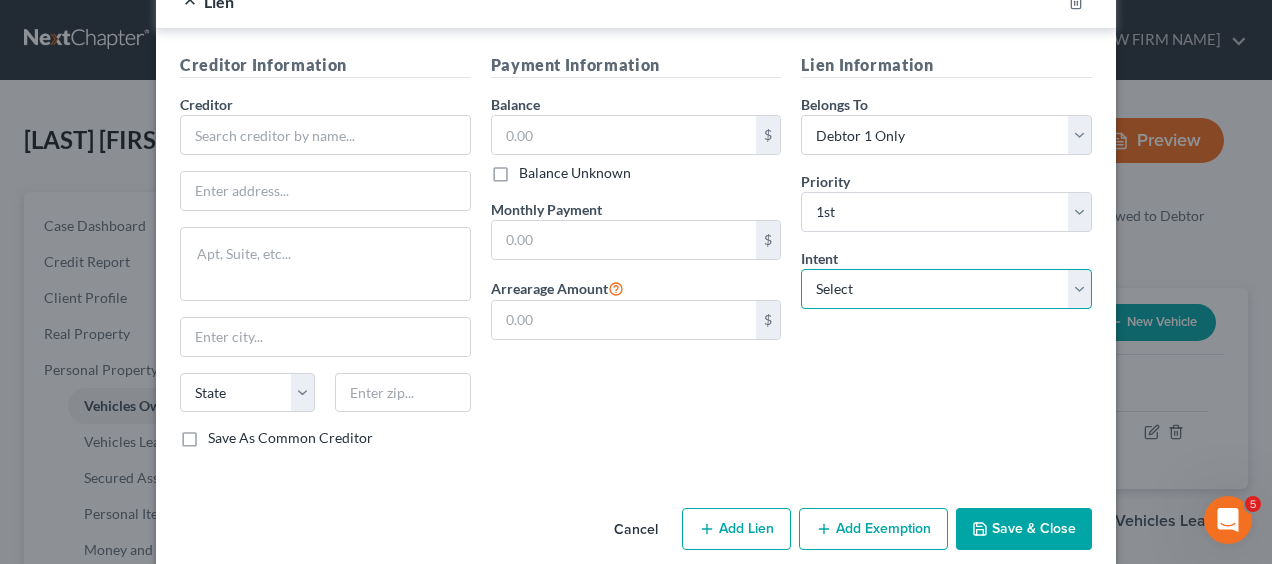 select on "0" 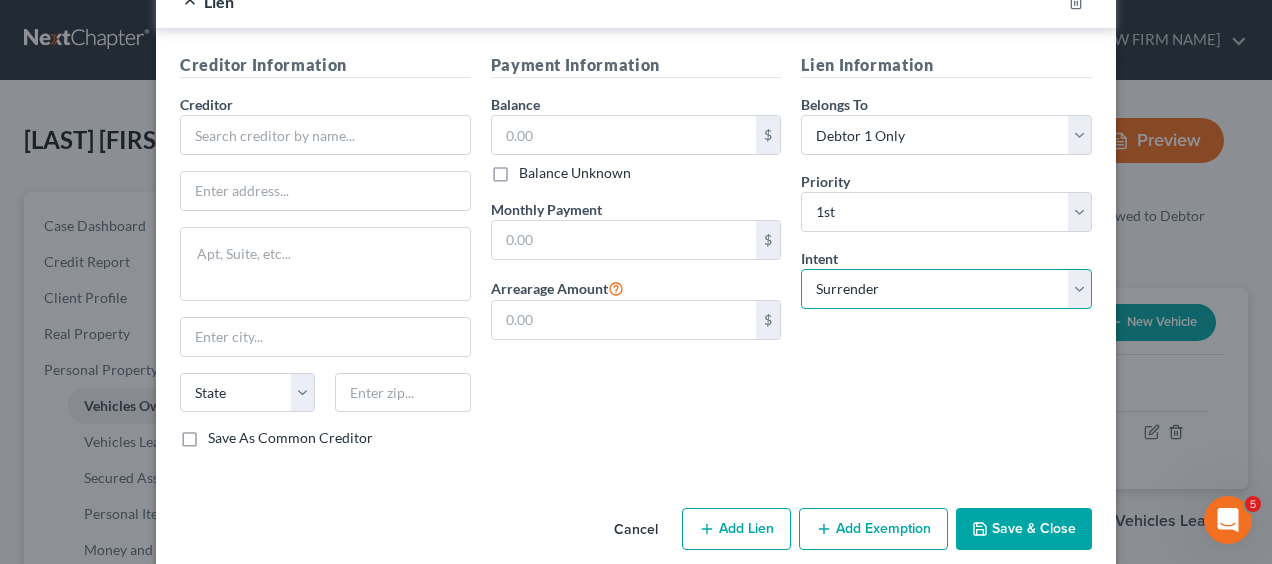 click on "Select Surrender Redeem Reaffirm Avoid Other" at bounding box center (946, 289) 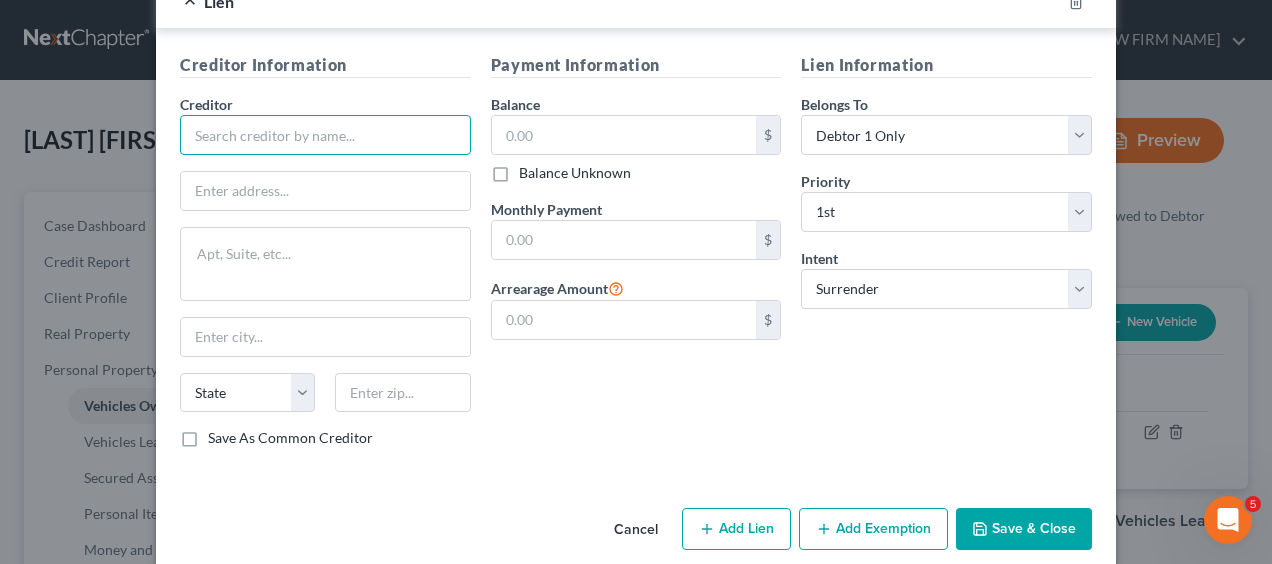 click at bounding box center (325, 135) 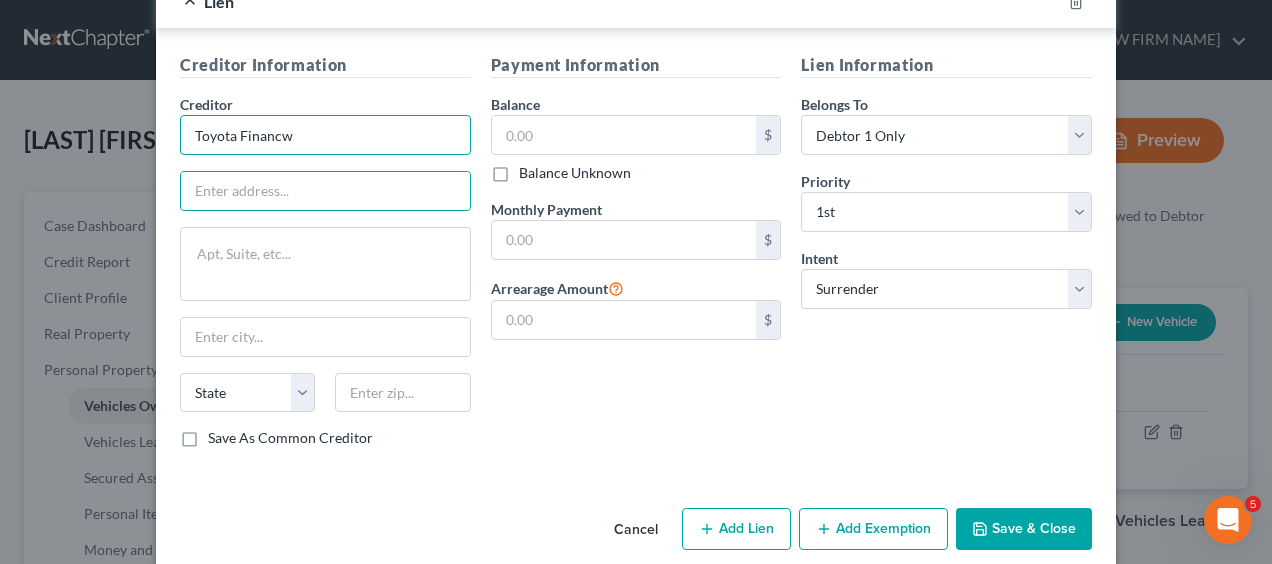 click on "Toyota Financw" at bounding box center (325, 135) 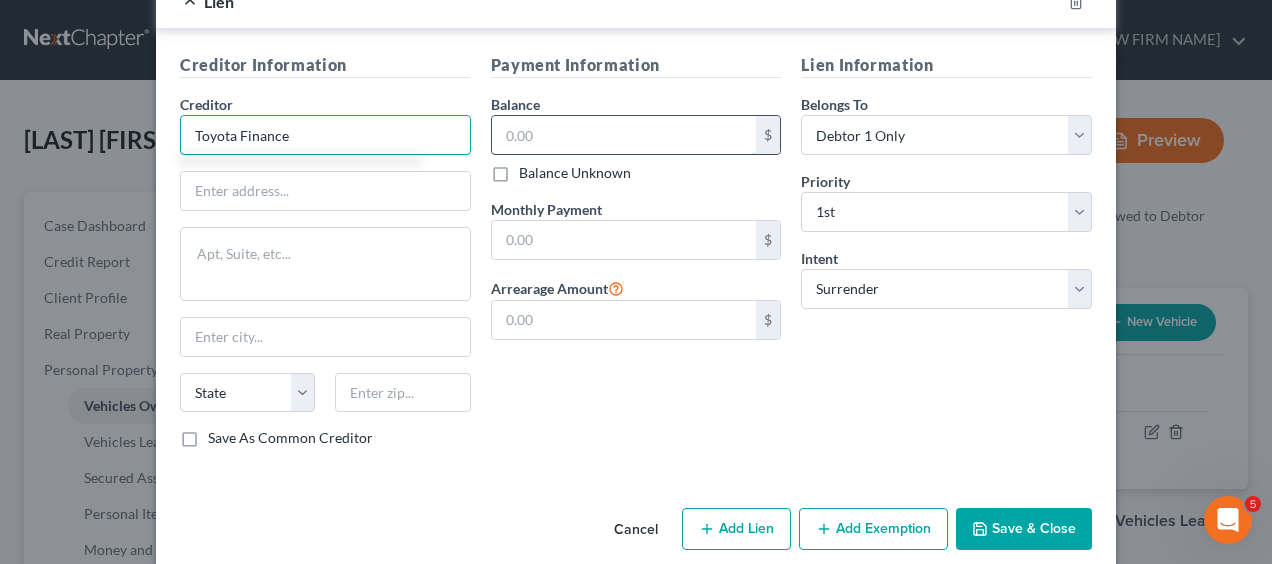 type on "Toyota Finance" 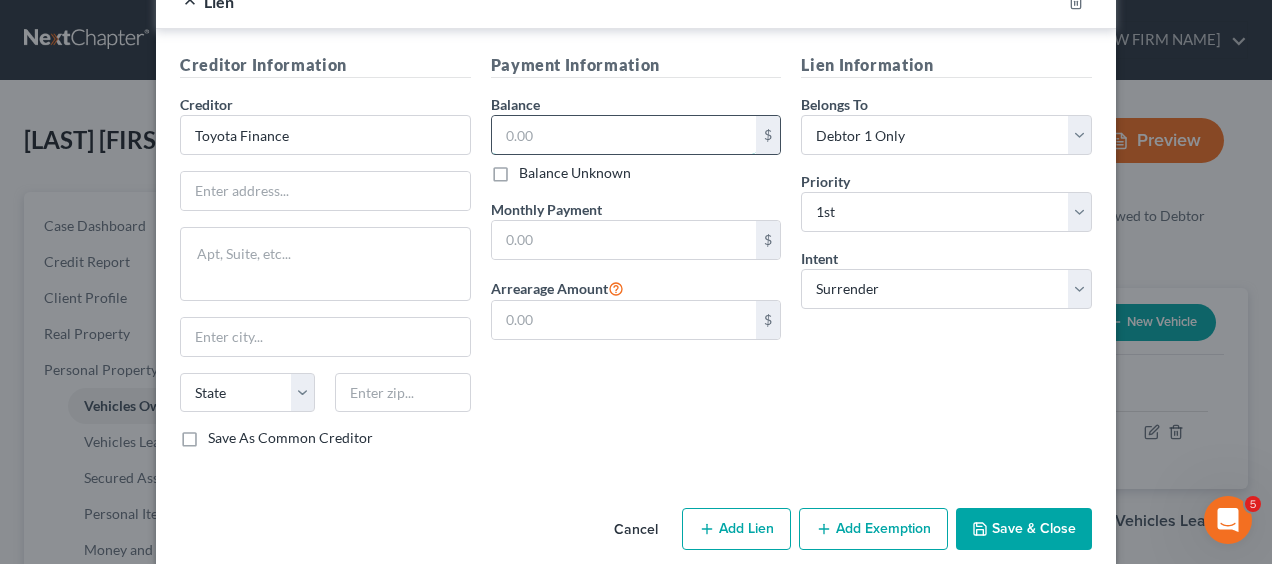 click at bounding box center (624, 135) 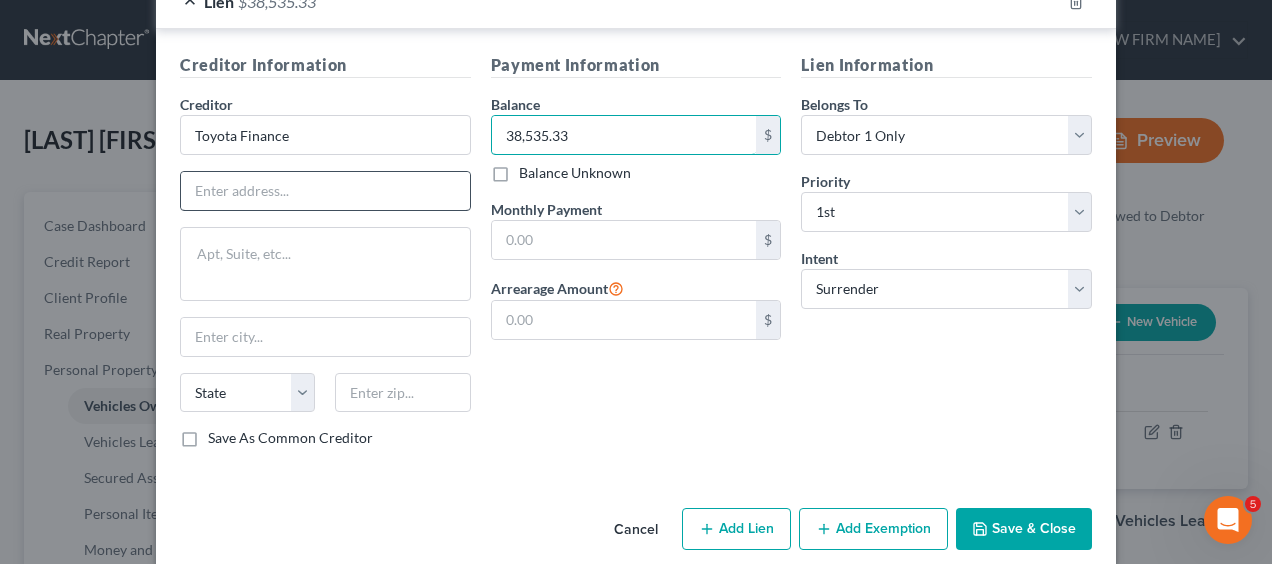type on "38,535.33" 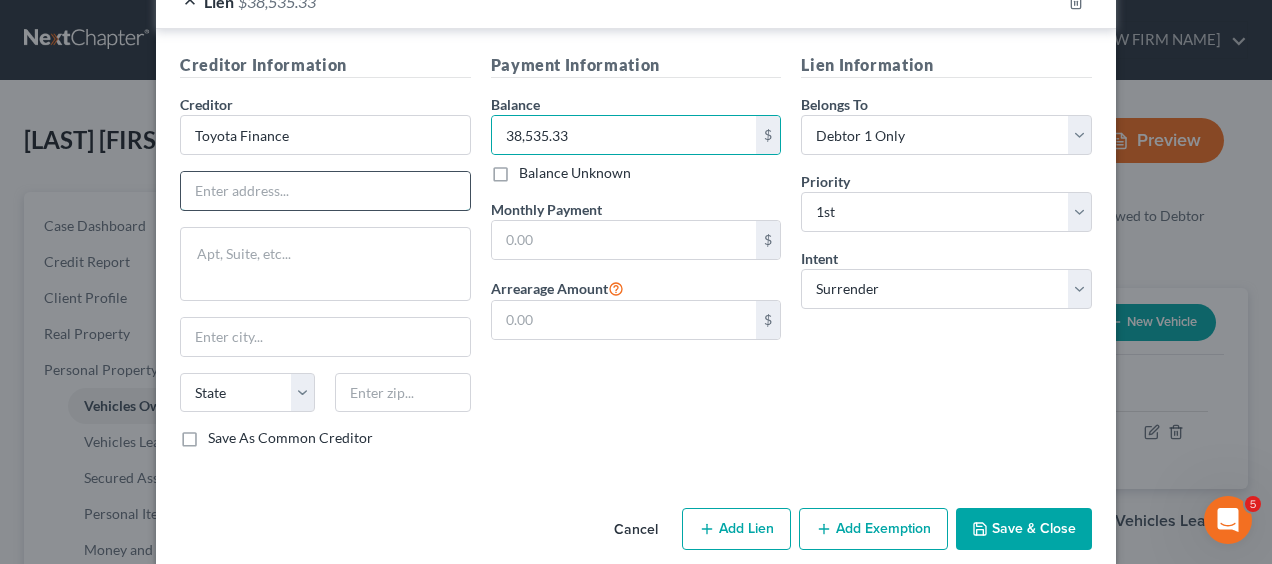 click at bounding box center (325, 191) 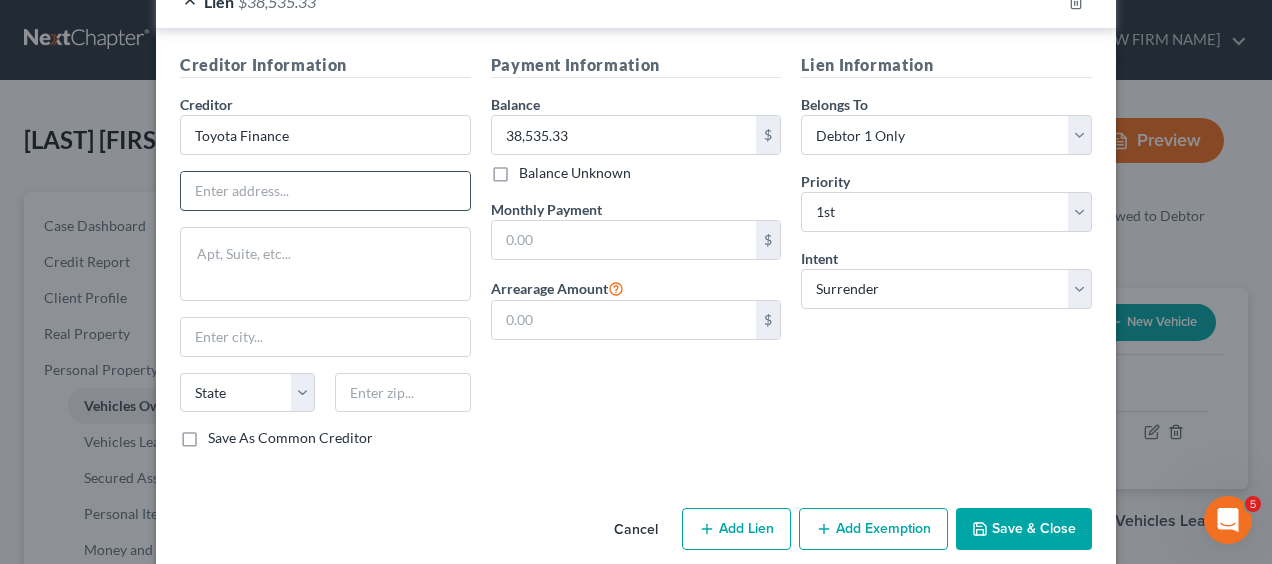 click at bounding box center [325, 191] 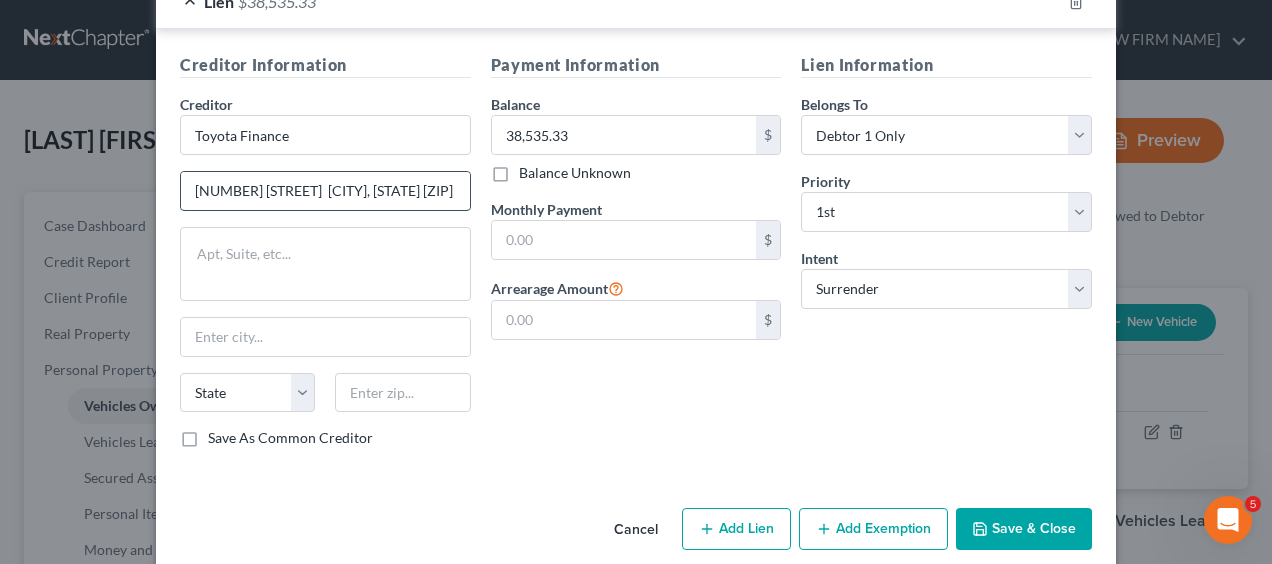 scroll, scrollTop: 0, scrollLeft: 41, axis: horizontal 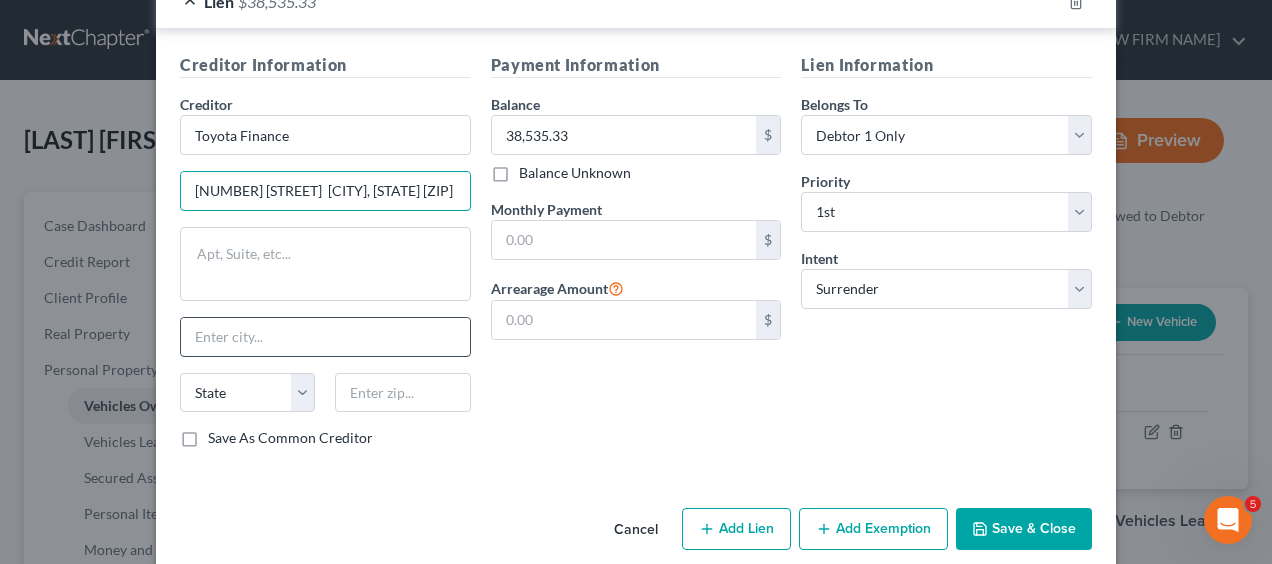 type on "[NUMBER] [STREET]  [CITY], [STATE] [ZIP]" 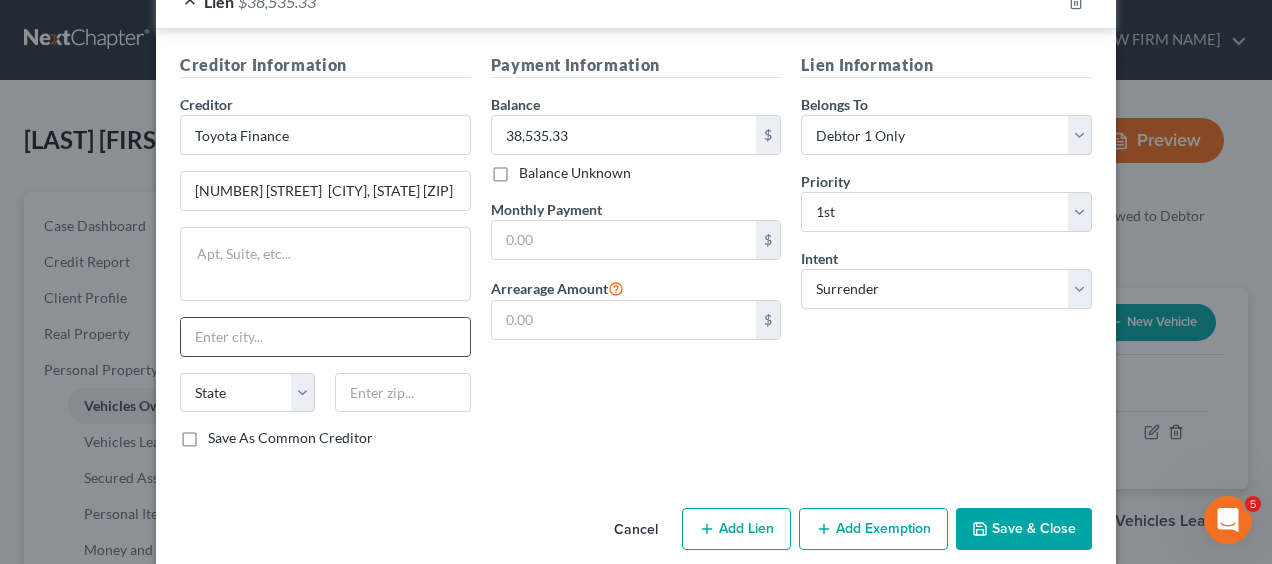 scroll, scrollTop: 0, scrollLeft: 0, axis: both 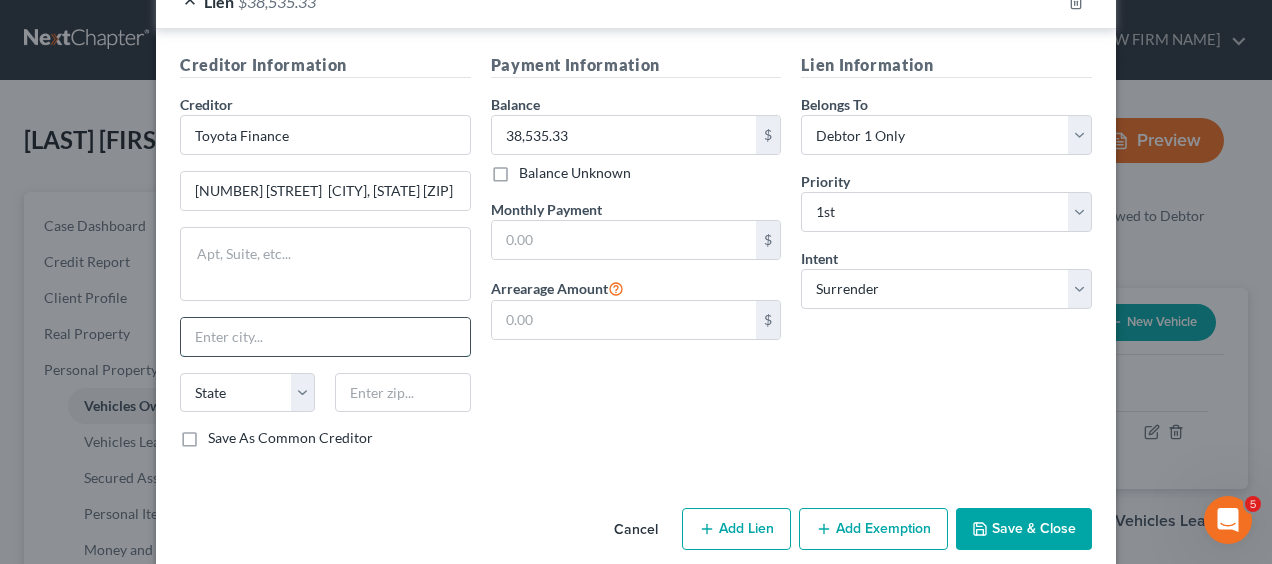 paste on "[CITY], [STATE] [ZIP]" 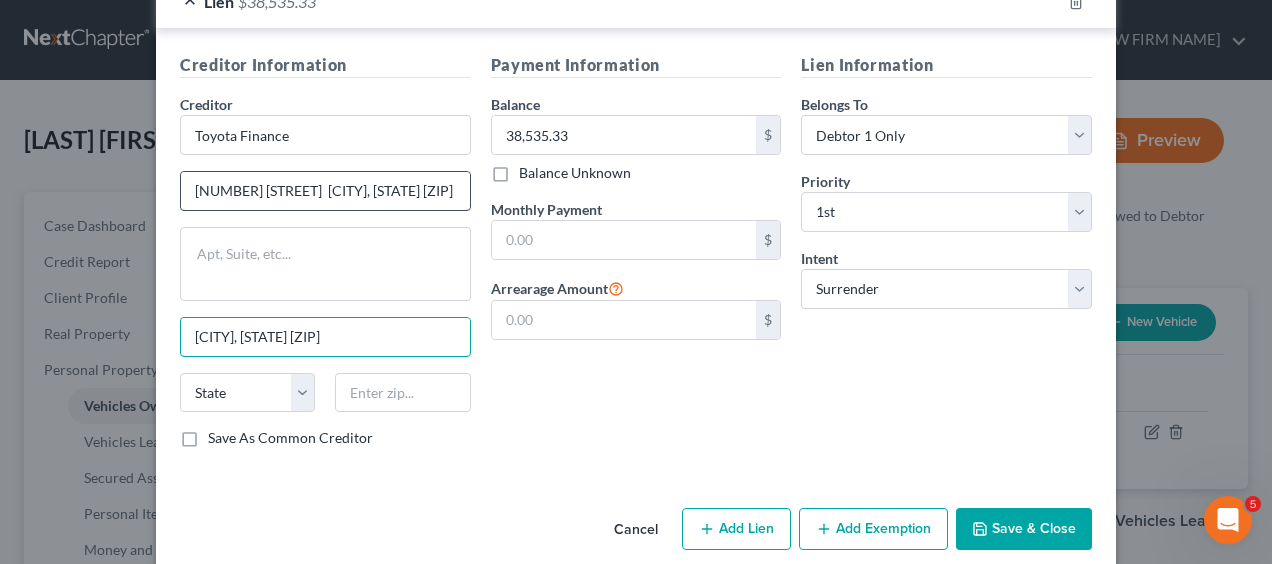 type on "[CITY], [STATE] [ZIP]" 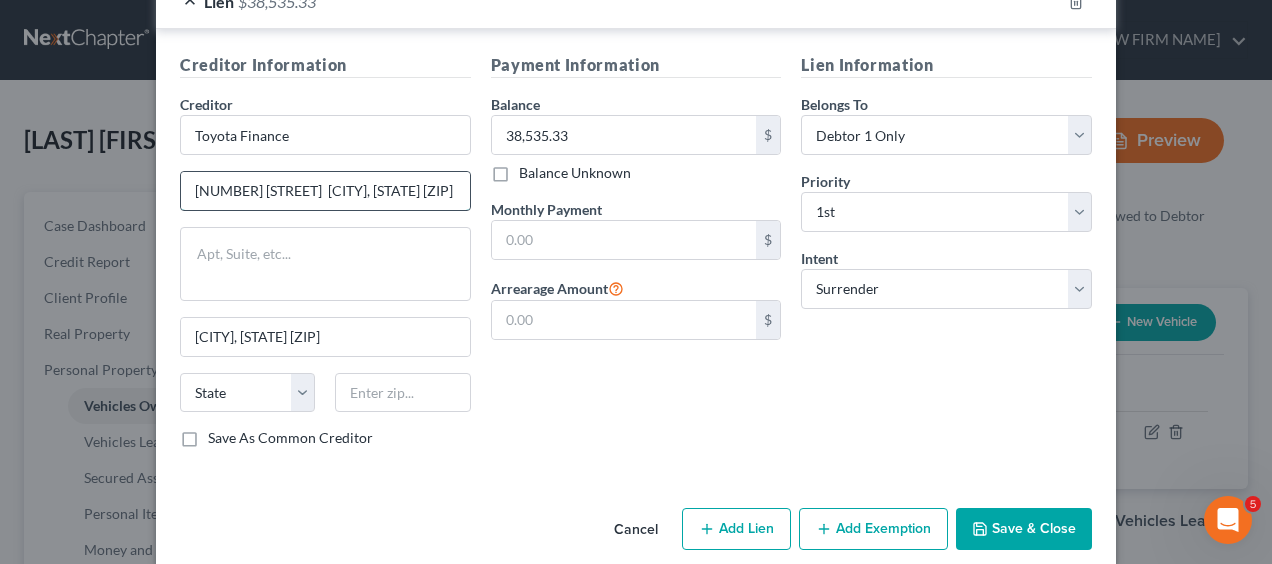 click on "[NUMBER] [STREET]  [CITY], [STATE] [ZIP]" at bounding box center [325, 191] 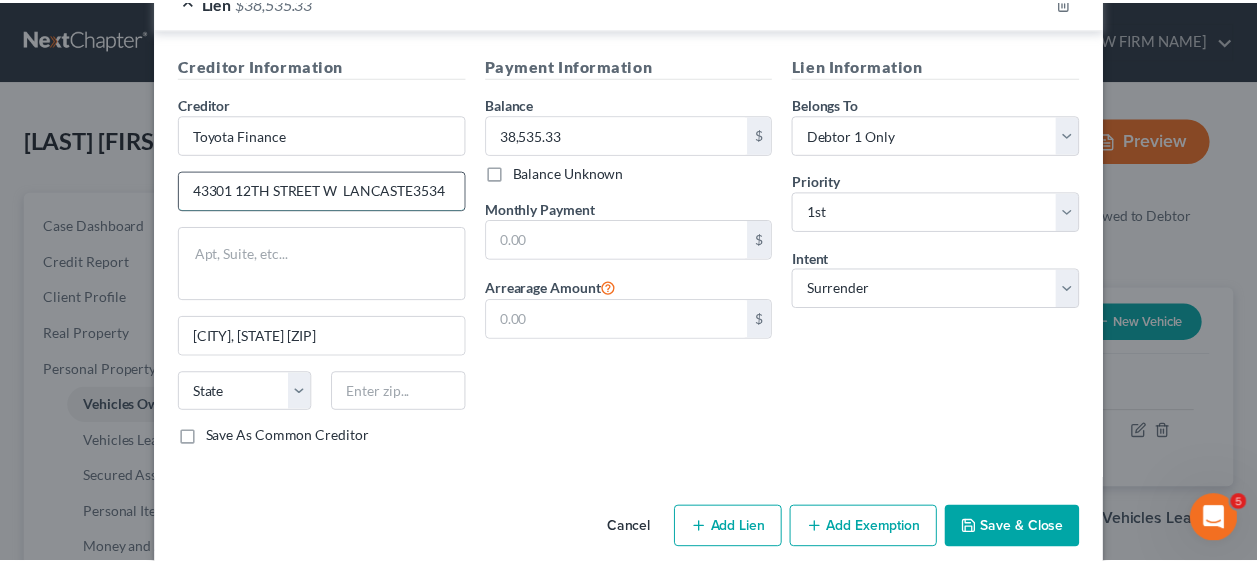 scroll, scrollTop: 0, scrollLeft: 0, axis: both 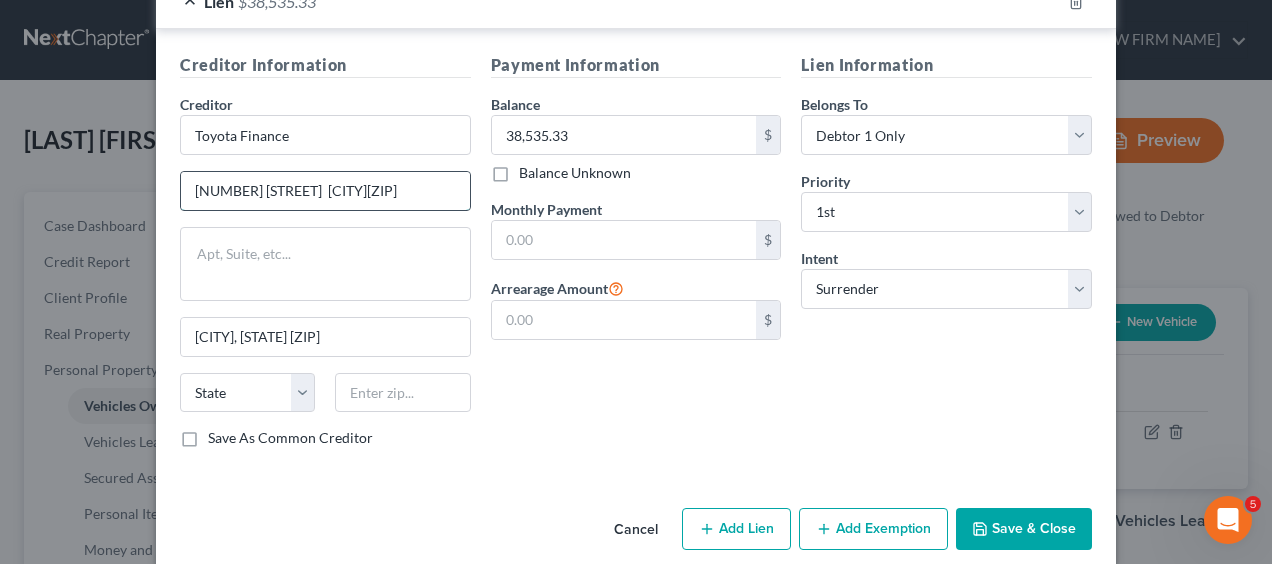 click on "[NUMBER] [STREET]  [CITY][ZIP]" at bounding box center (325, 191) 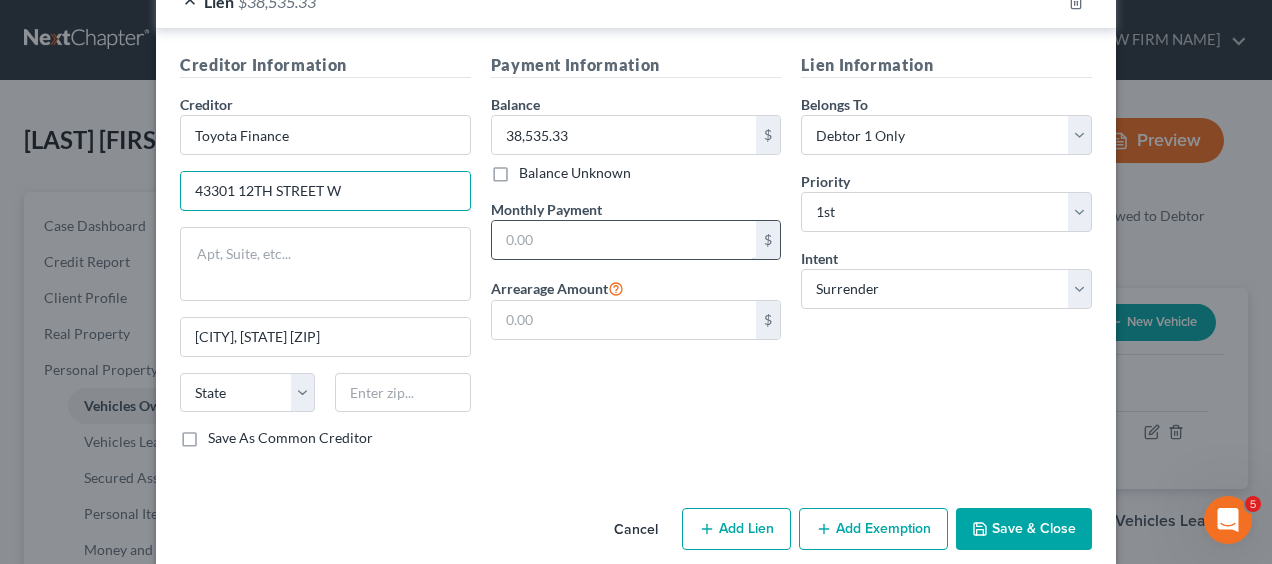type on "43301 12TH STREET W" 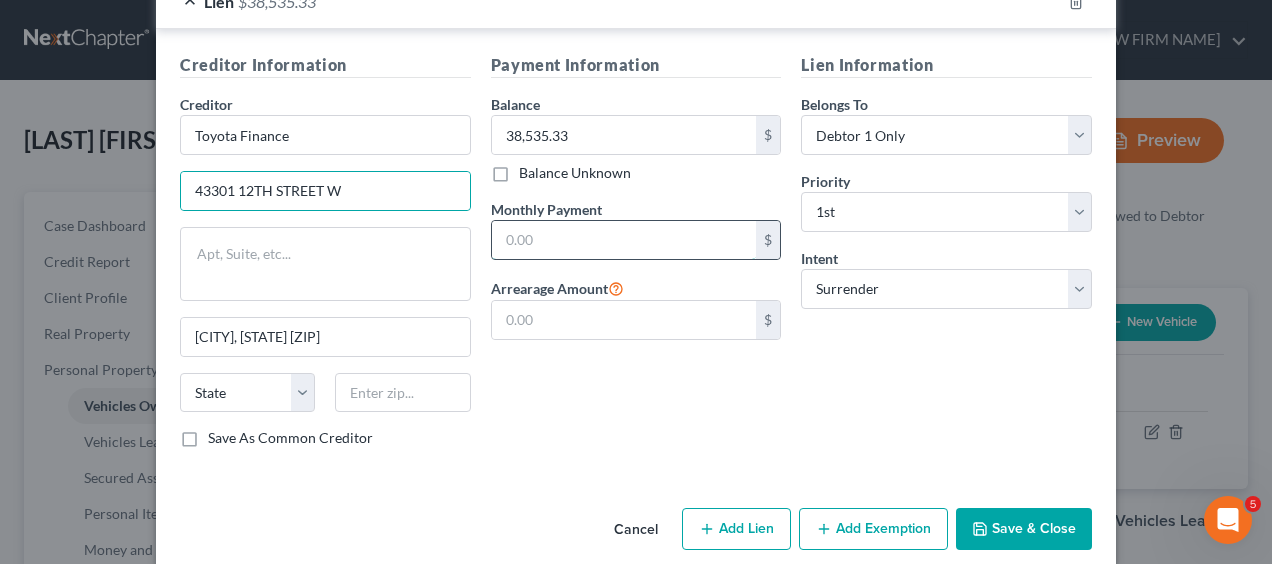 click at bounding box center (624, 240) 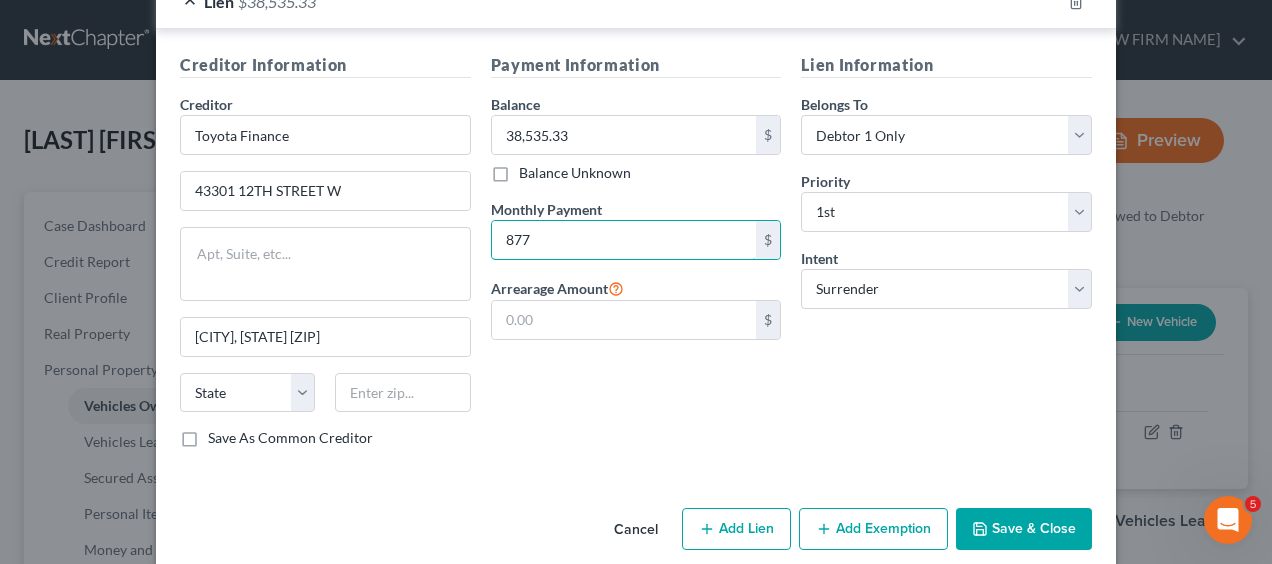 type on "877" 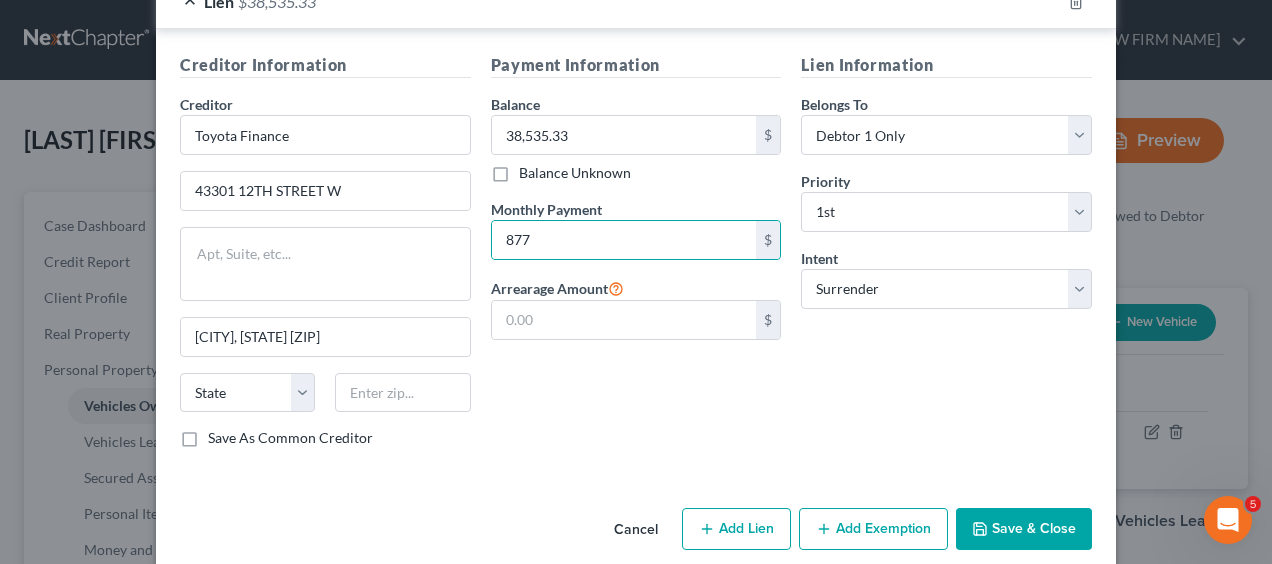 click on "Payment Information Balance
[AMOUNT]
Balance Unknown
Balance Undetermined
[AMOUNT]
Balance Unknown
Monthly Payment [AMOUNT] Arrearage Amount  $" at bounding box center (636, 258) 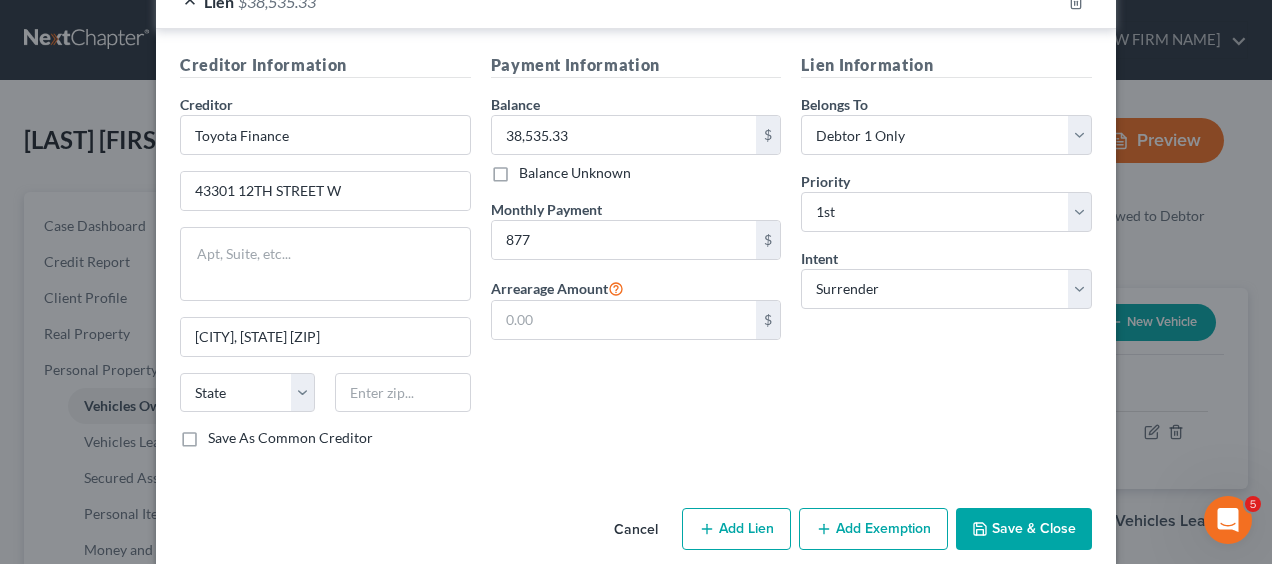 click on "Save & Close" at bounding box center [1024, 529] 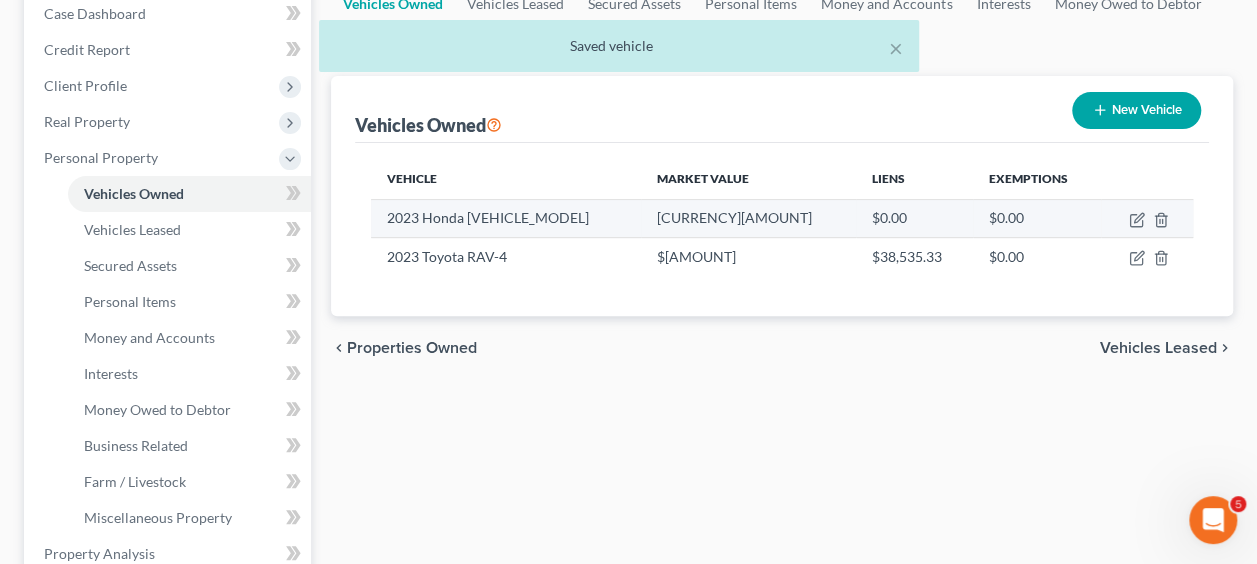 scroll, scrollTop: 213, scrollLeft: 0, axis: vertical 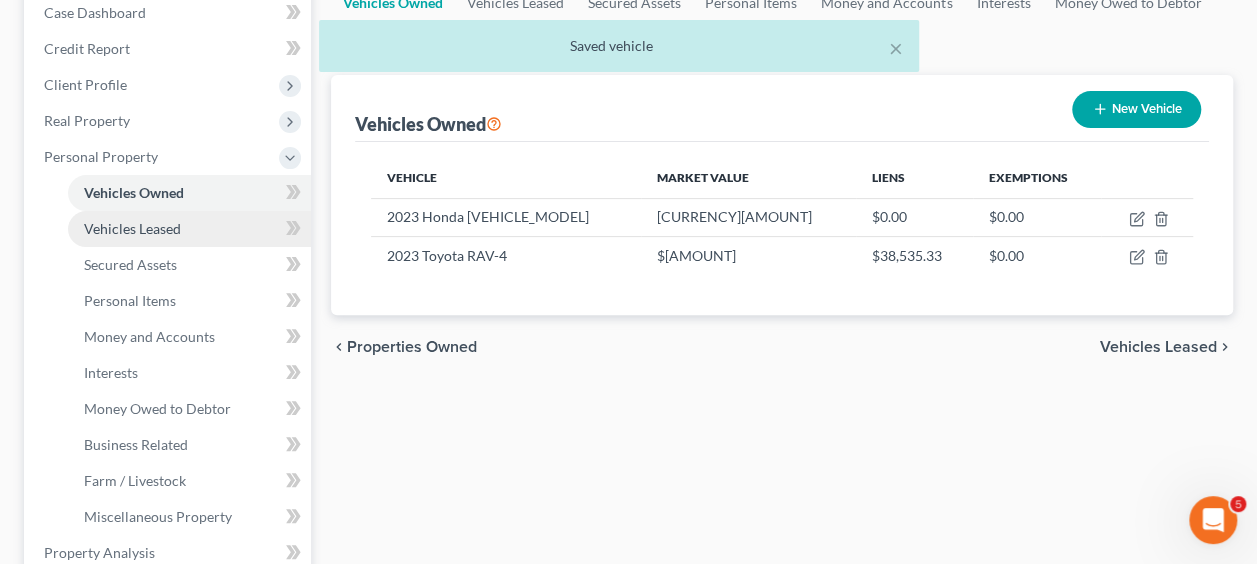 click on "Vehicles Leased" at bounding box center [132, 228] 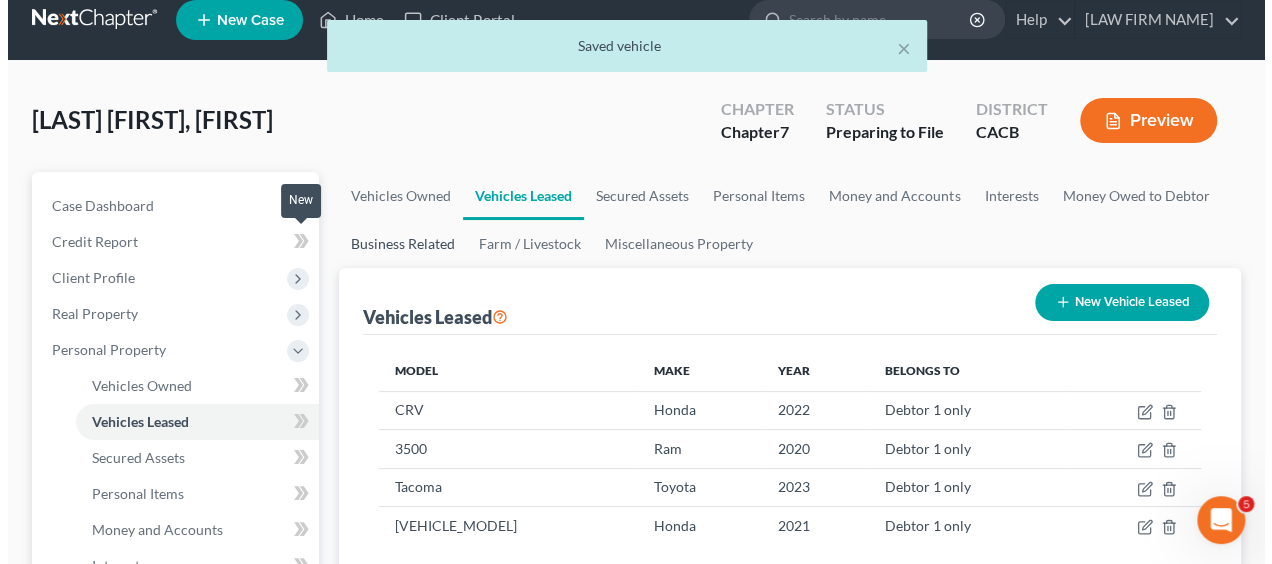 scroll, scrollTop: 0, scrollLeft: 0, axis: both 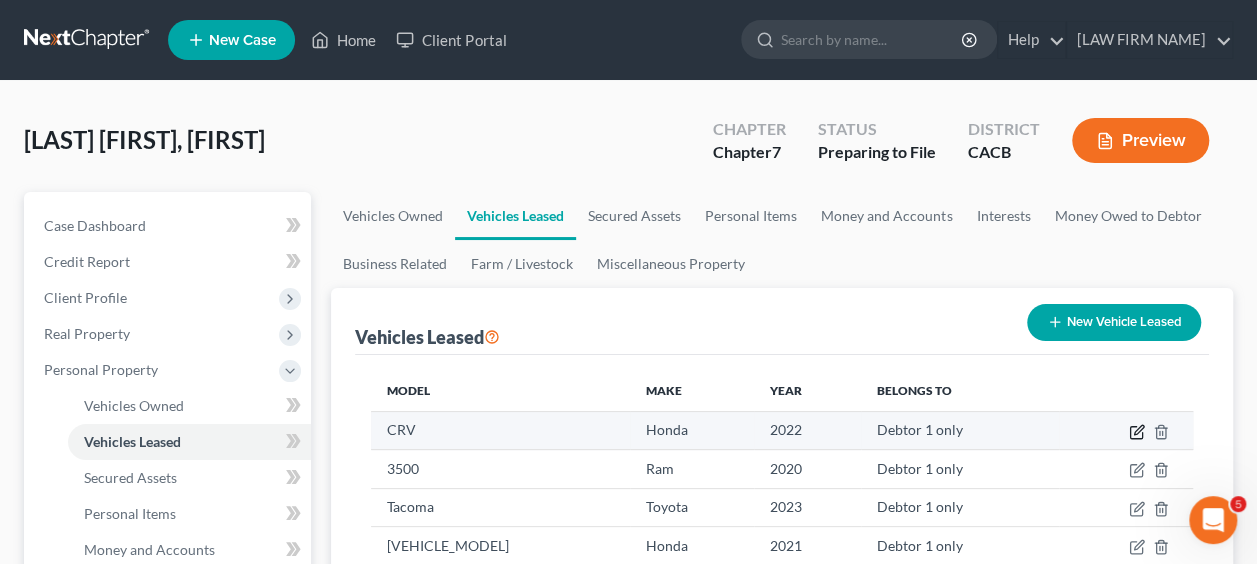 click 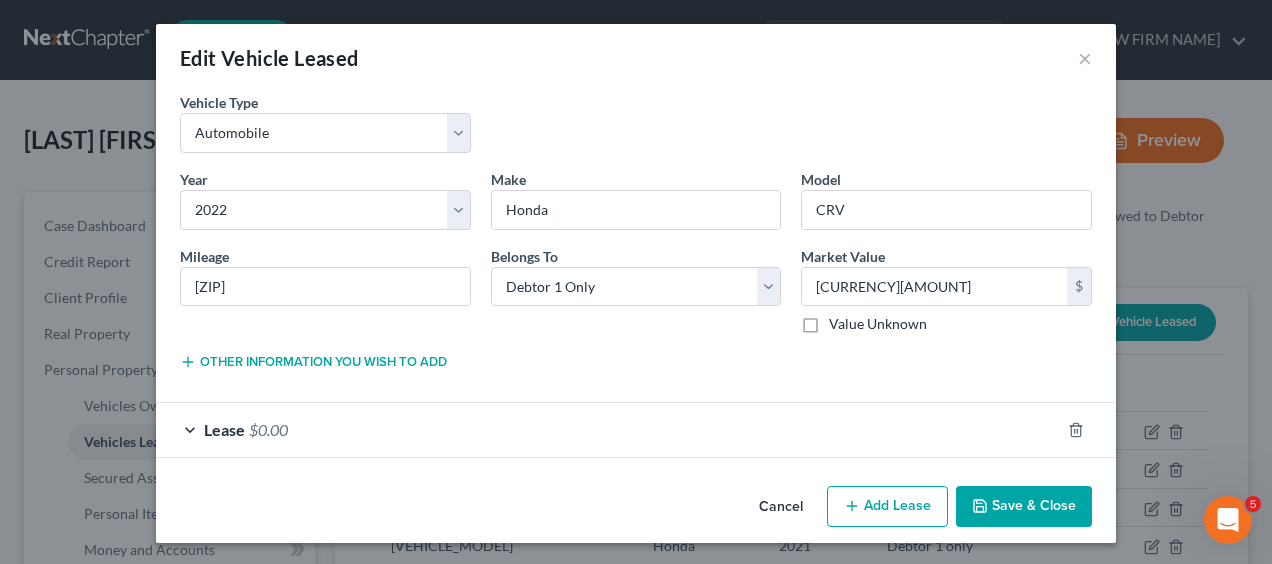 click on "Lease" at bounding box center [224, 429] 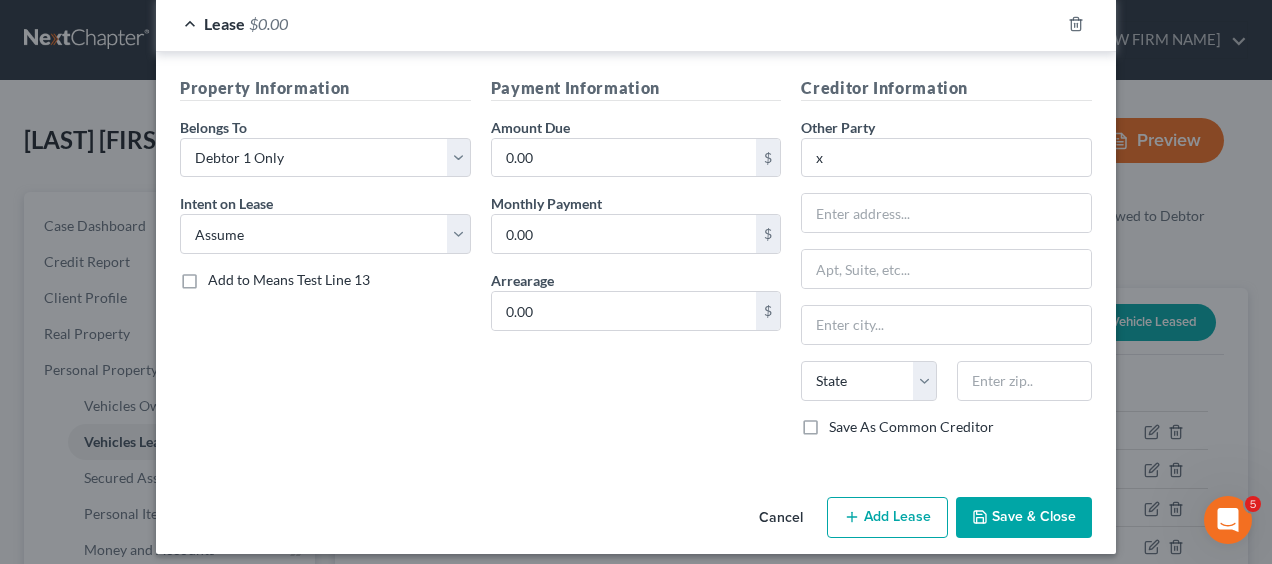 scroll, scrollTop: 405, scrollLeft: 0, axis: vertical 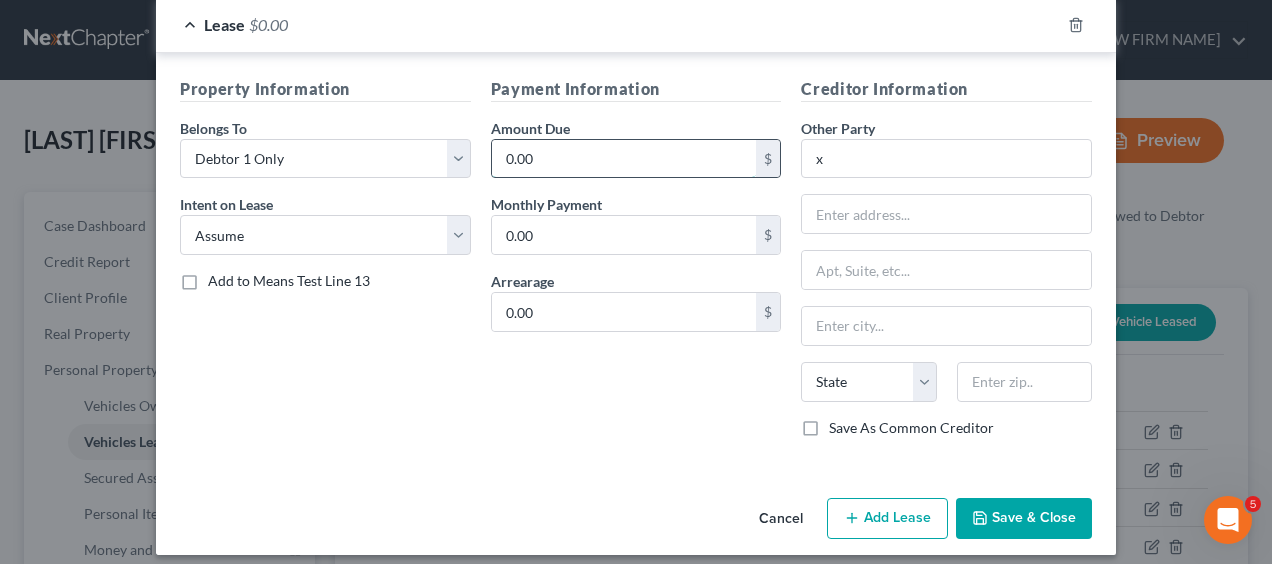 click on "0.00" at bounding box center [624, 159] 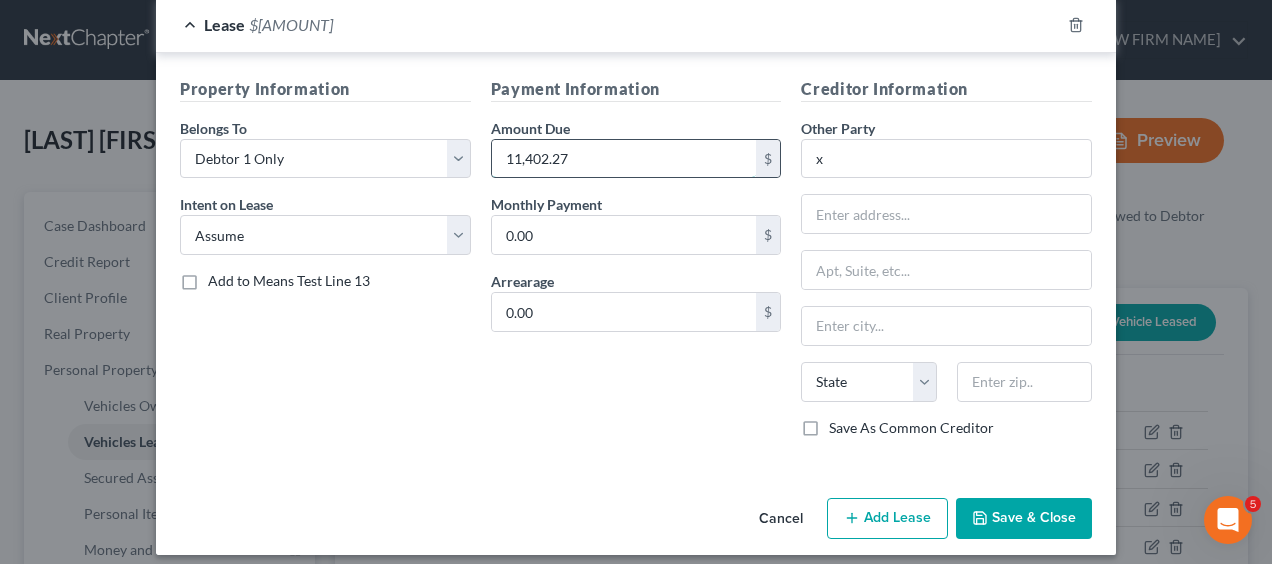 scroll, scrollTop: 414, scrollLeft: 0, axis: vertical 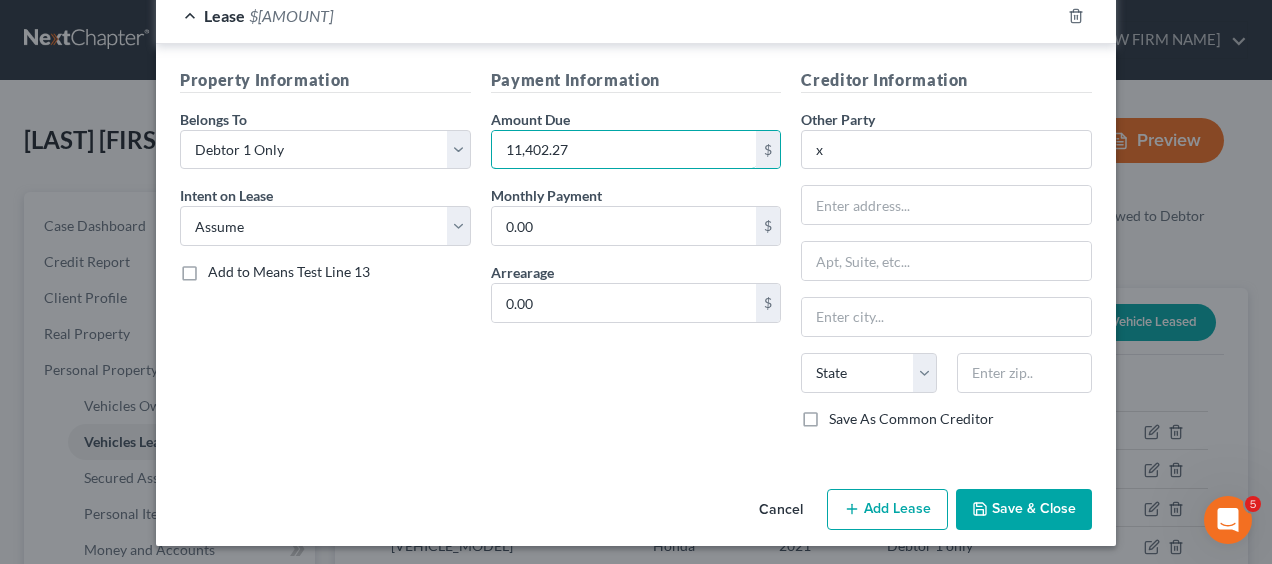 type on "11,402.27" 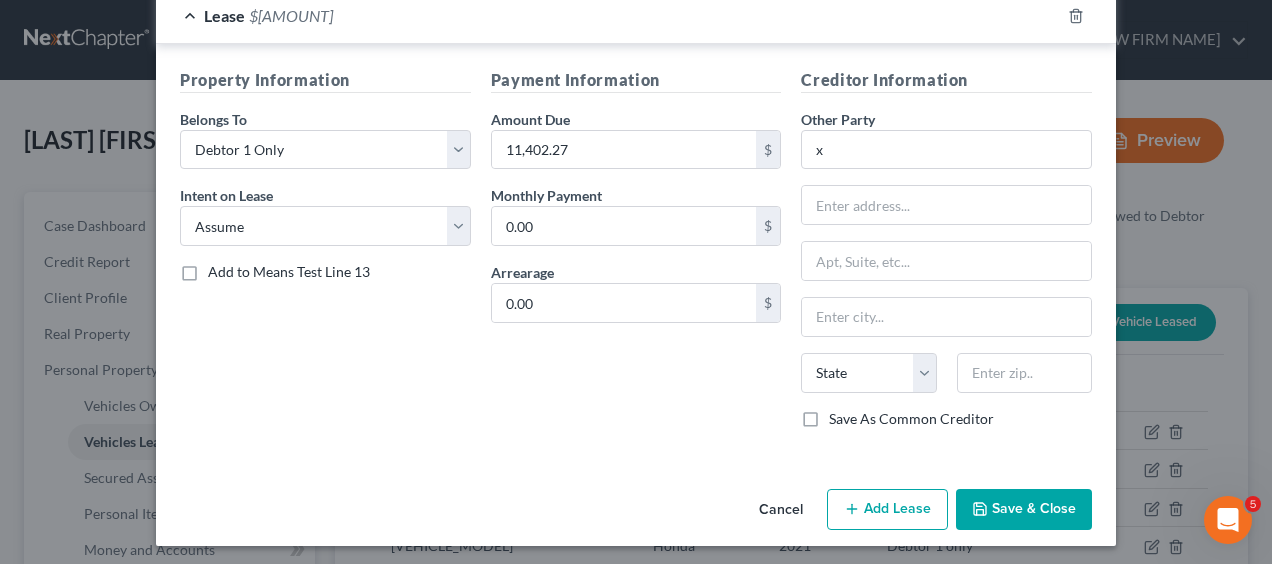 click on "Save & Close" at bounding box center [1024, 510] 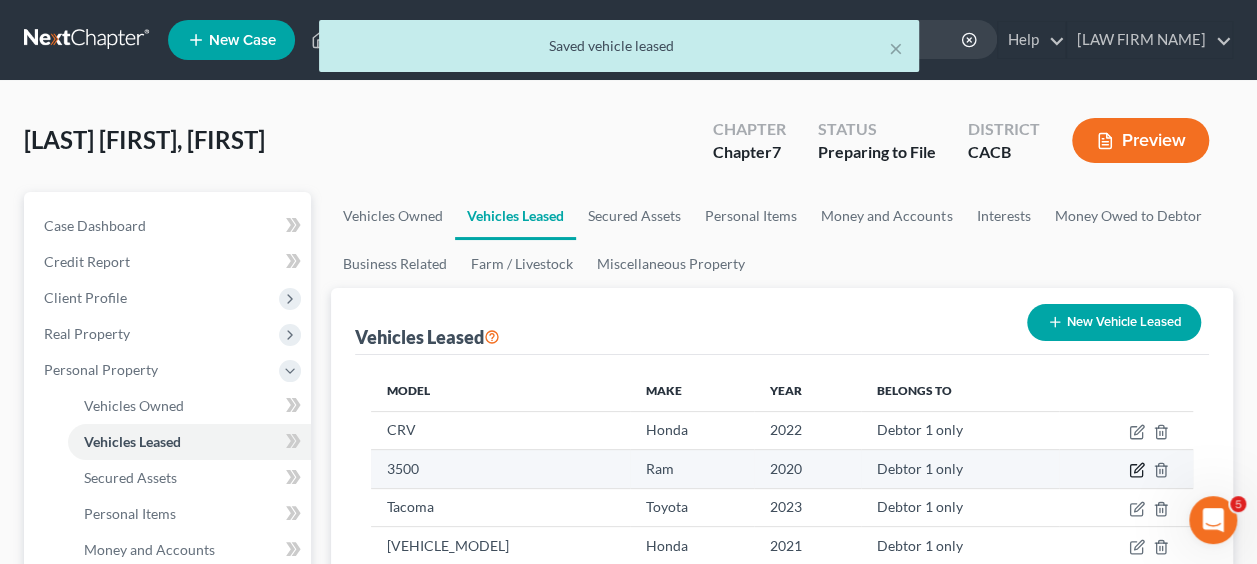 click 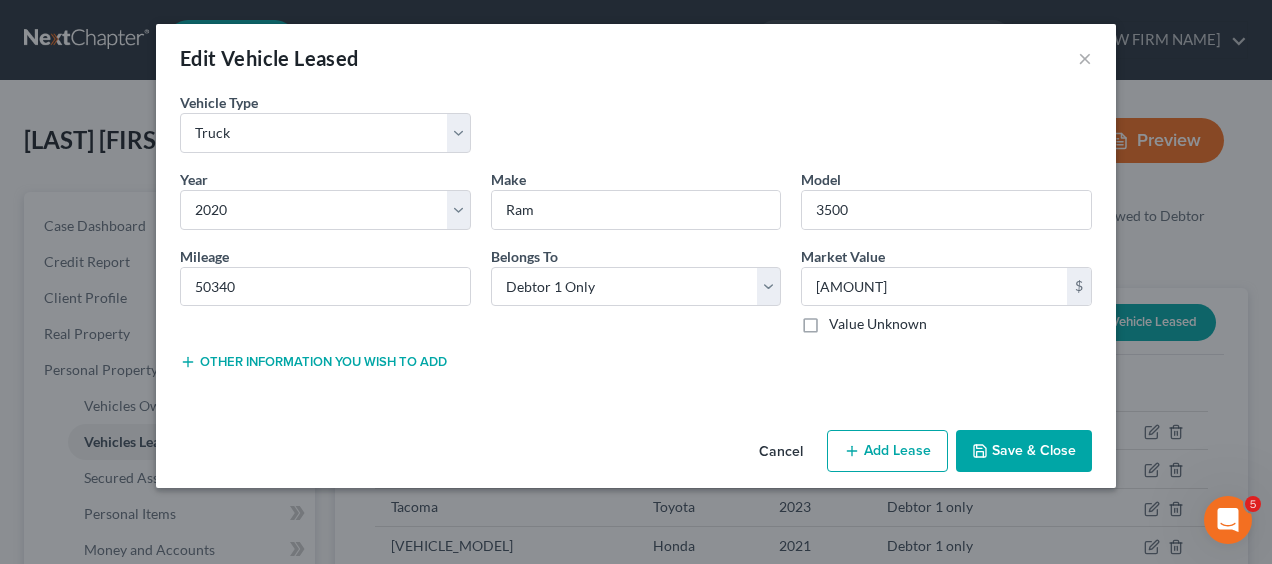 click on "Add Lease" at bounding box center [887, 451] 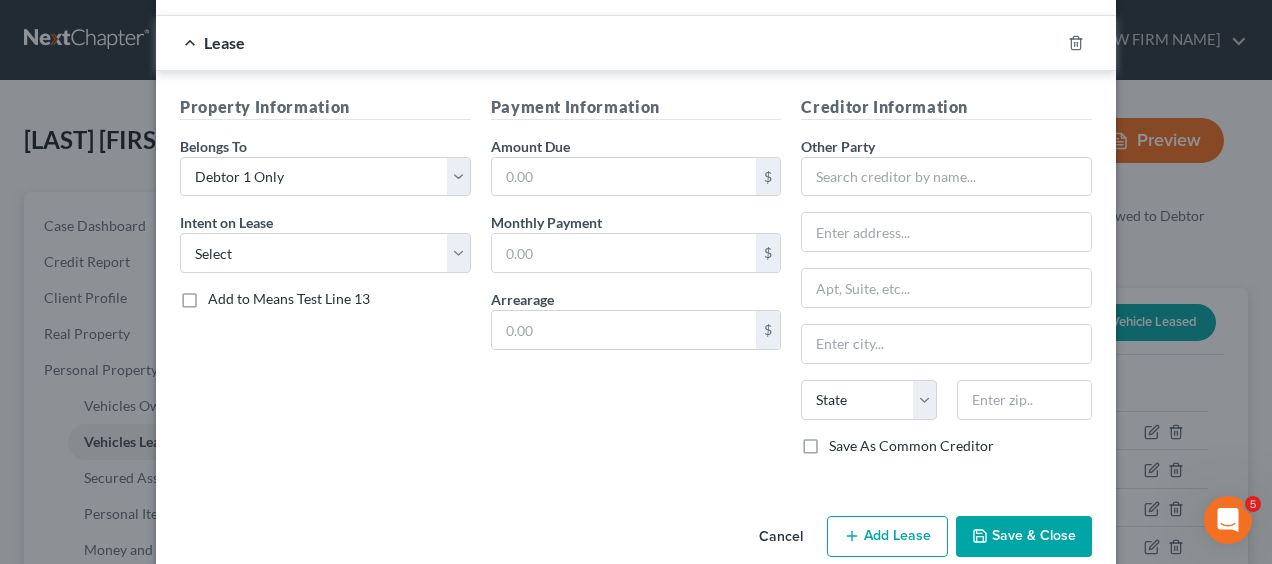 scroll, scrollTop: 388, scrollLeft: 0, axis: vertical 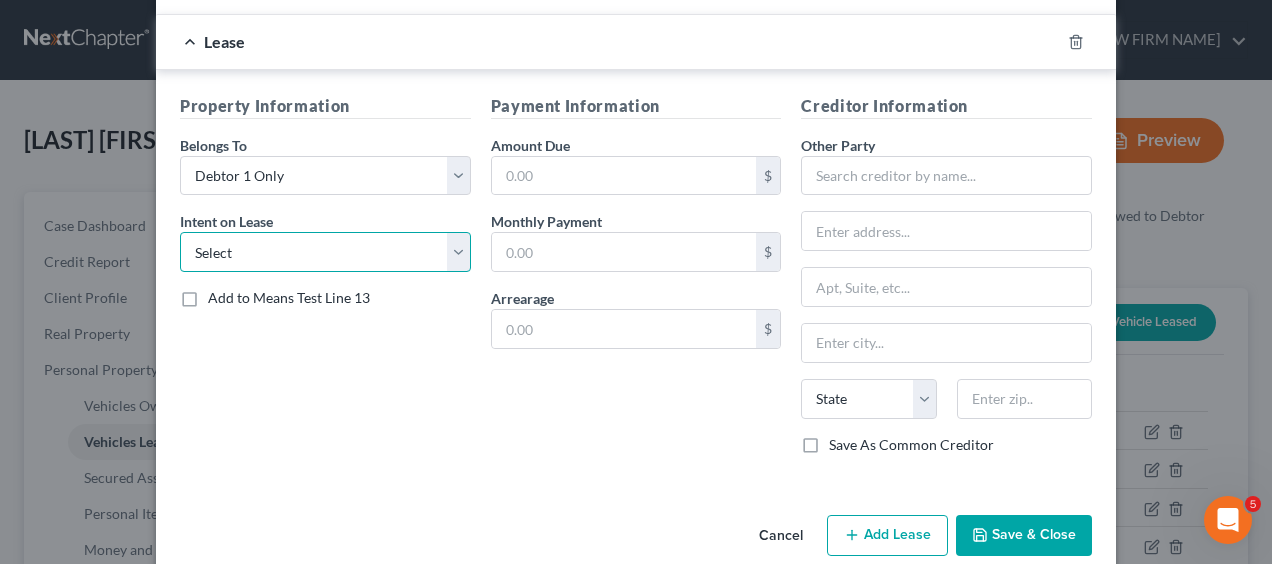 click on "Select None Assume Reject" at bounding box center (325, 252) 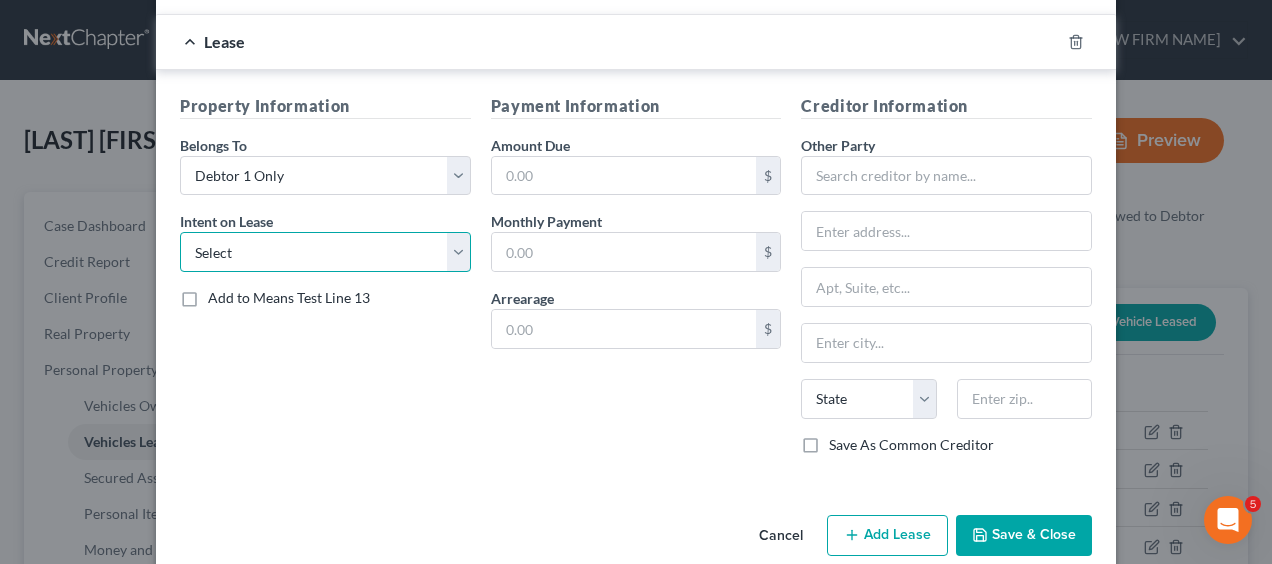 select on "1" 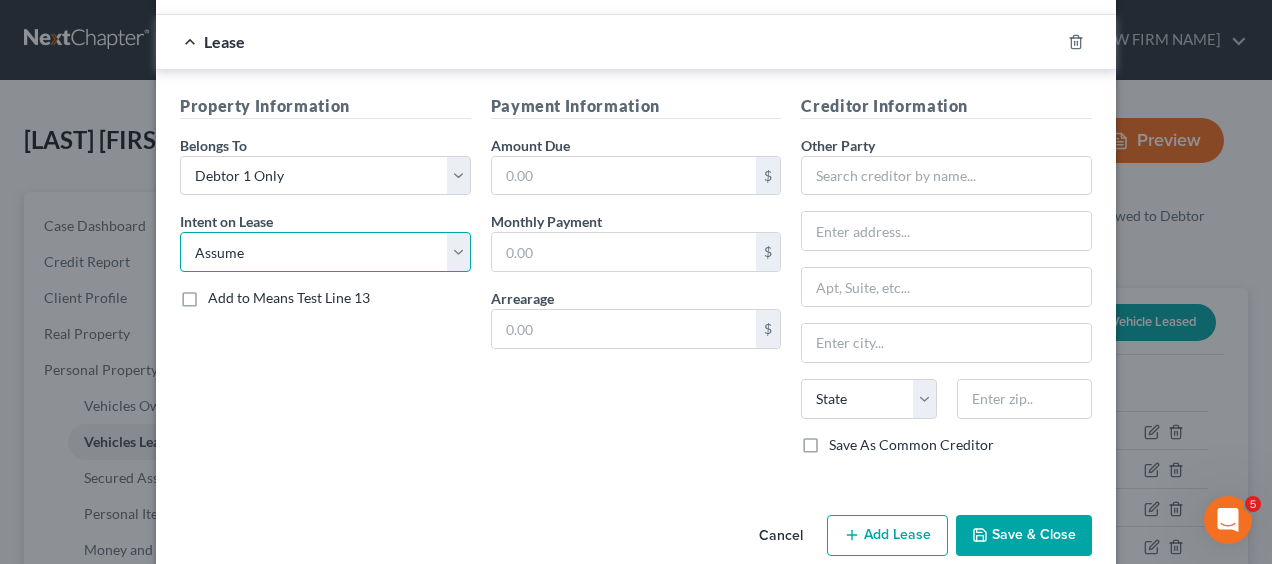 click on "Select None Assume Reject" at bounding box center (325, 252) 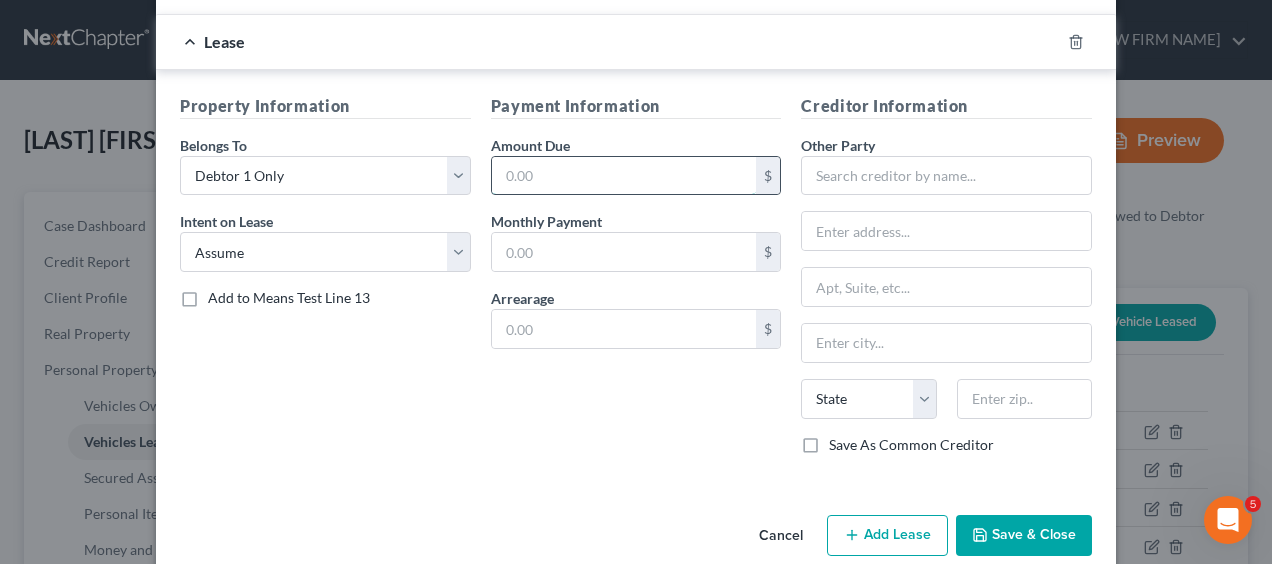 click at bounding box center [624, 176] 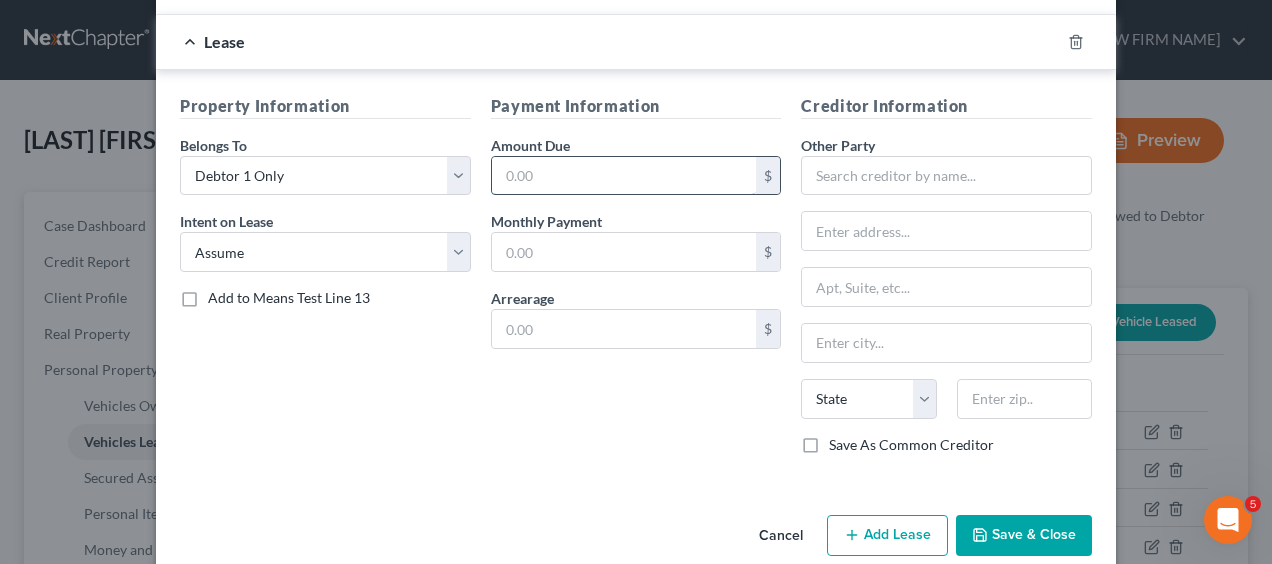 scroll, scrollTop: 0, scrollLeft: 0, axis: both 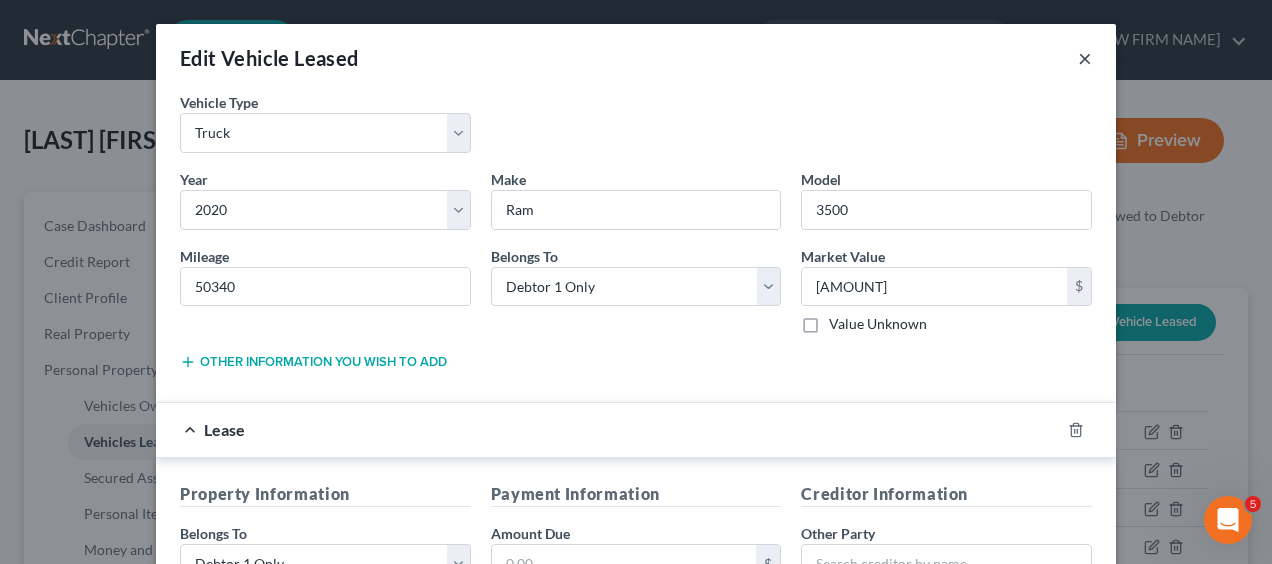 click on "×" at bounding box center (1085, 58) 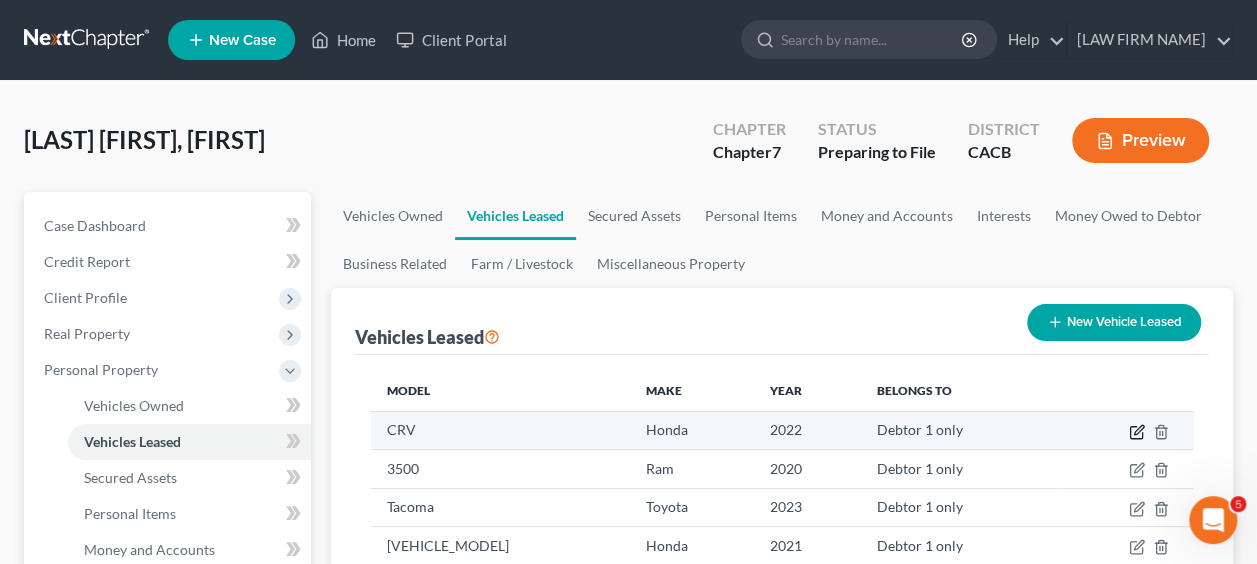 click 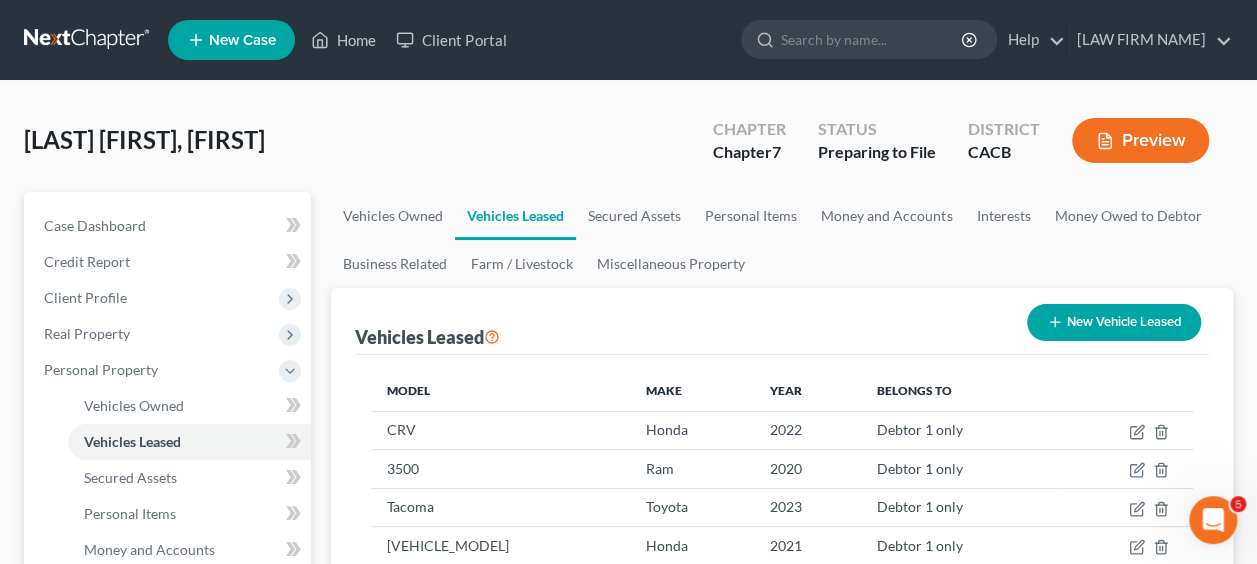 select on "0" 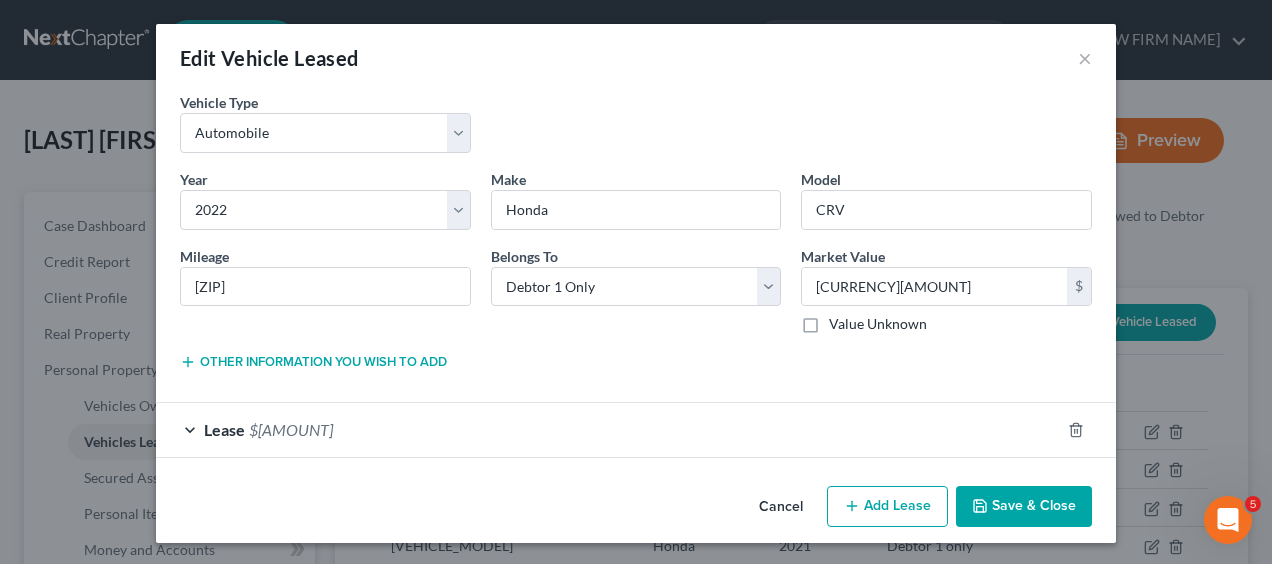 click on "Lease $11,402.27" at bounding box center (608, 429) 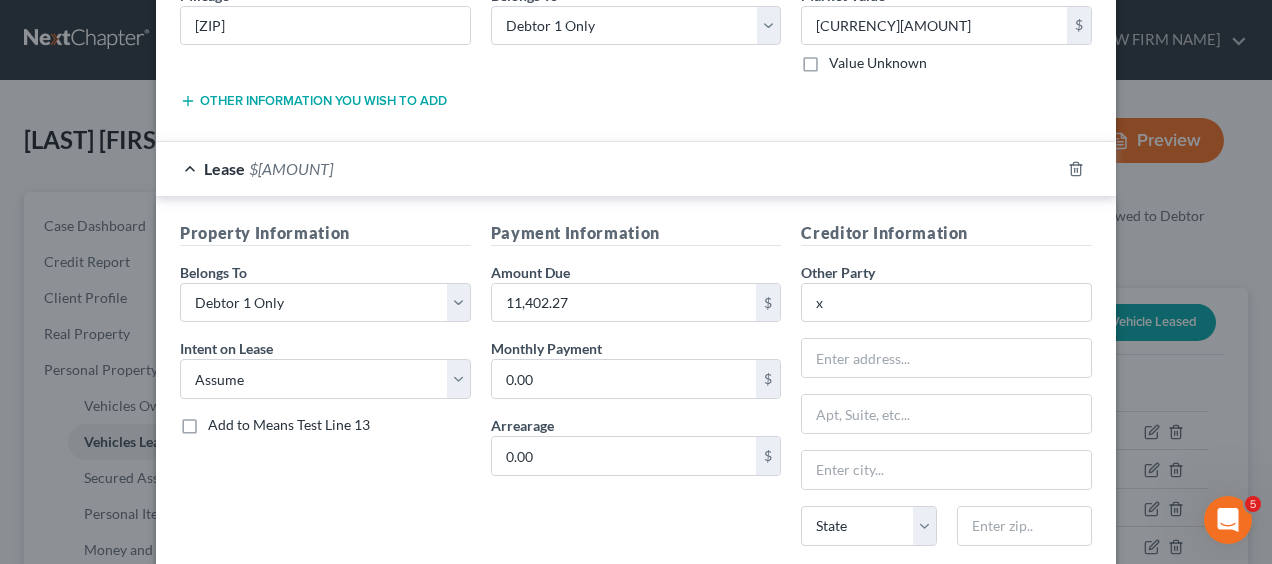 scroll, scrollTop: 0, scrollLeft: 0, axis: both 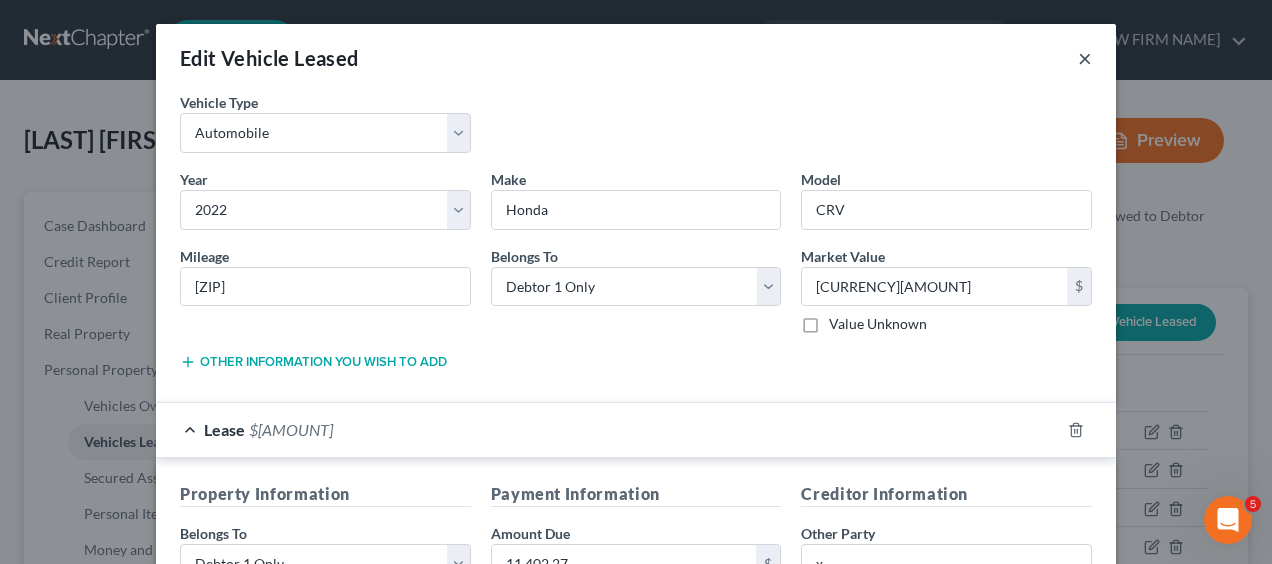 click on "×" at bounding box center (1085, 58) 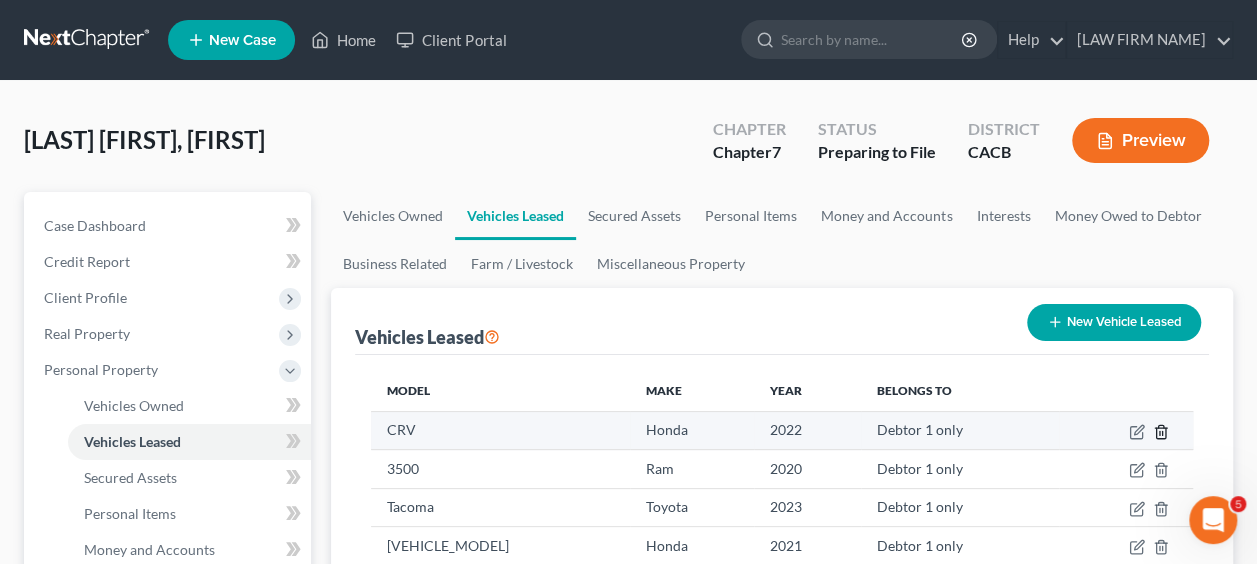 click 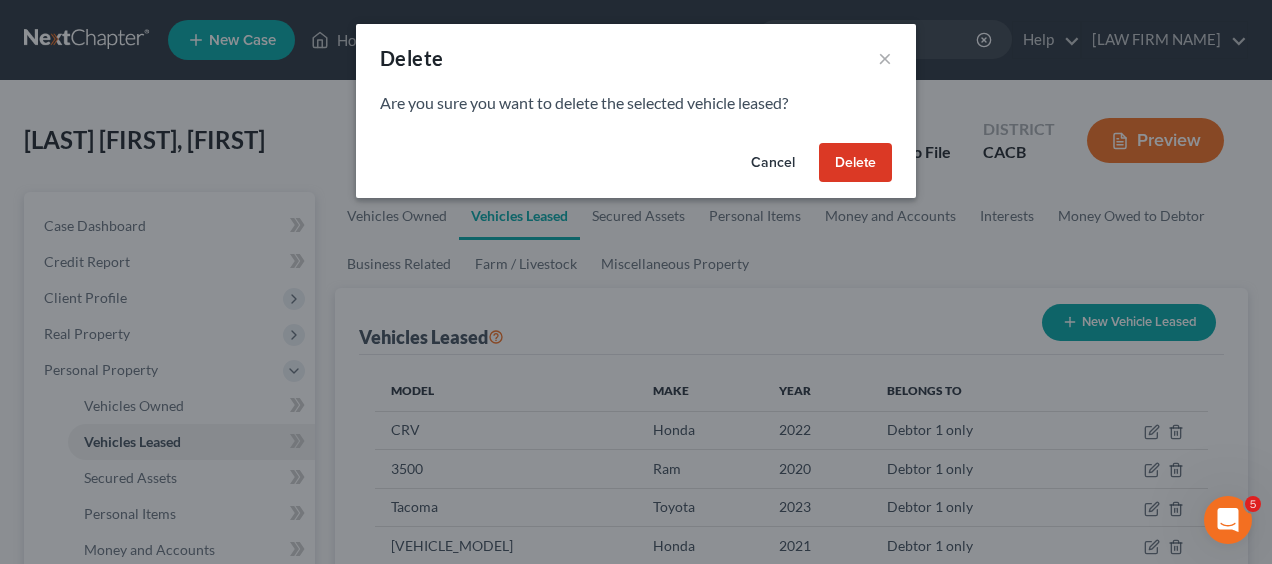 click on "Delete" at bounding box center [855, 163] 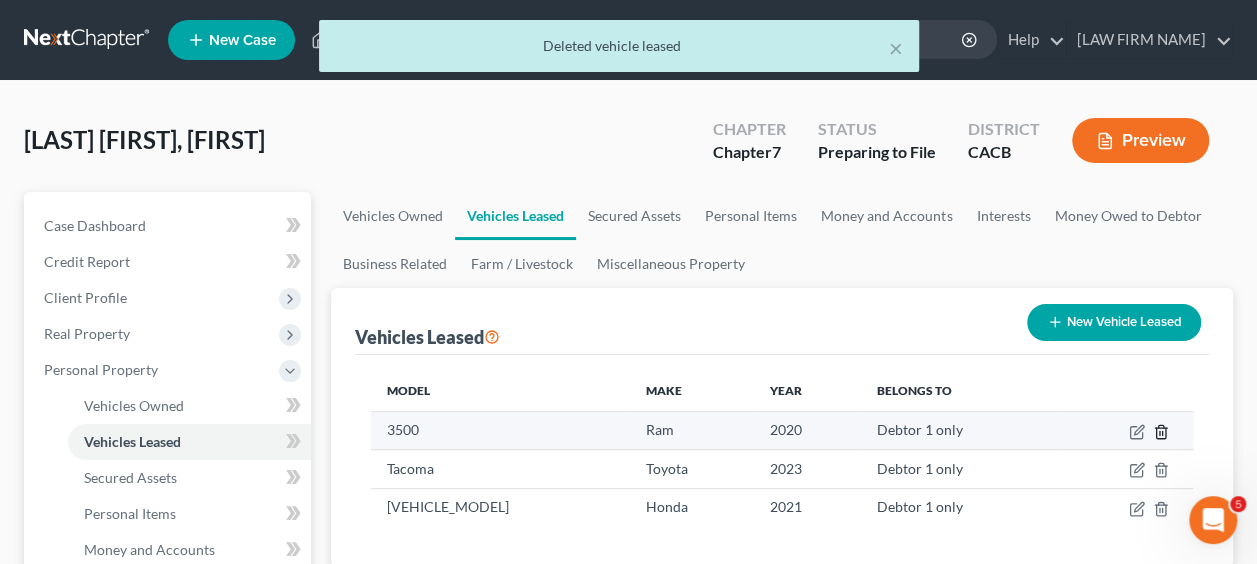 click 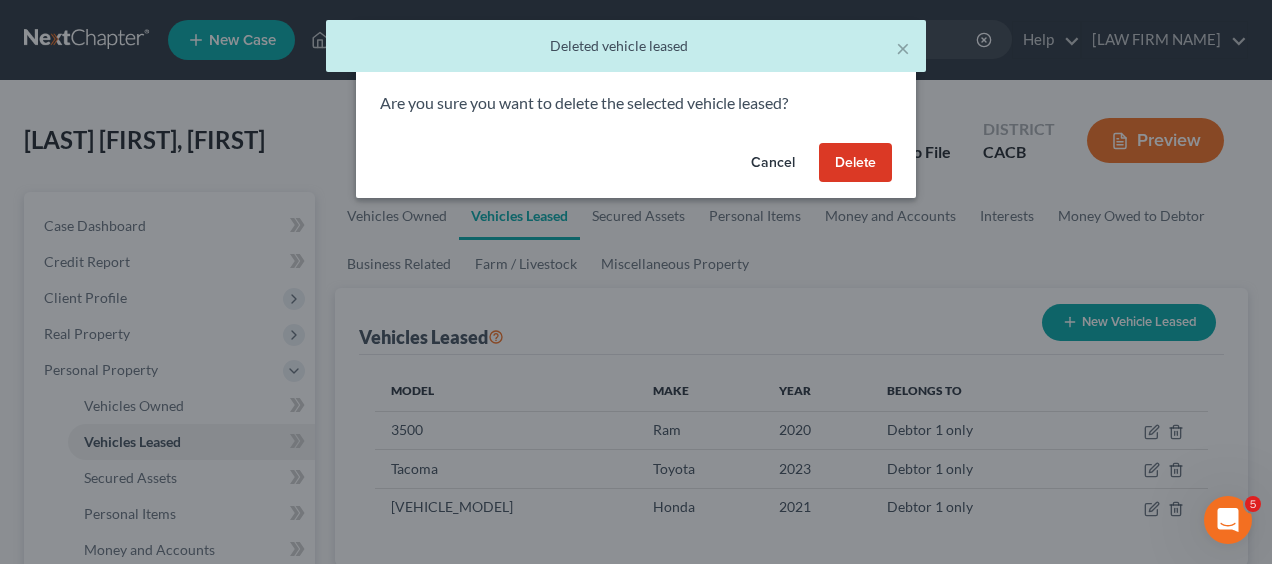 click on "Delete" at bounding box center (855, 163) 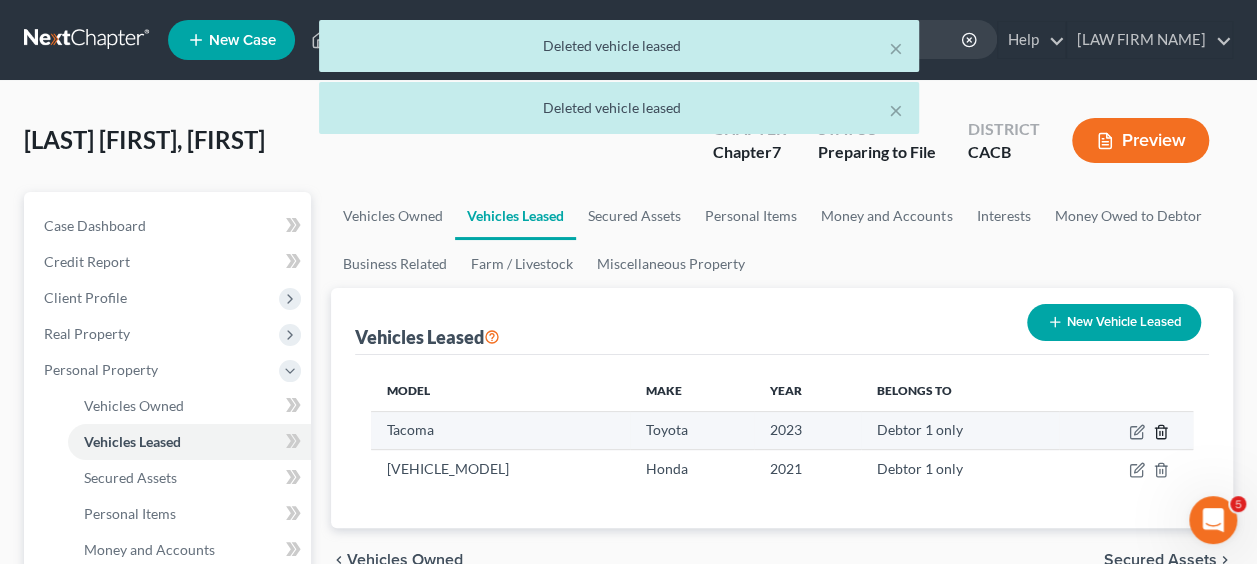 click 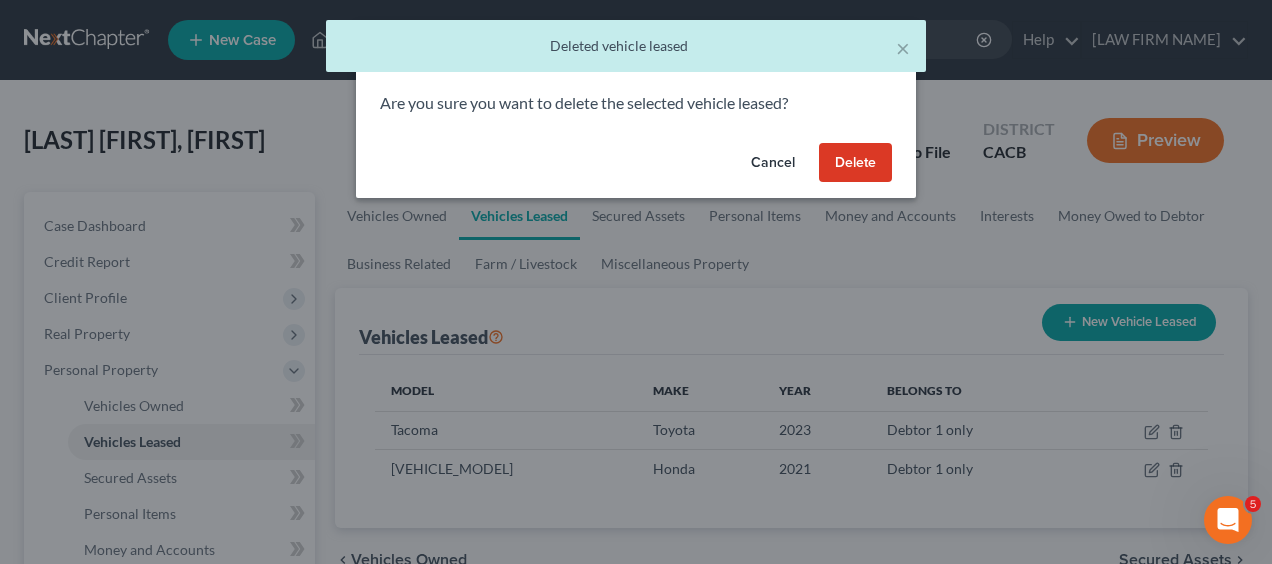 click on "Delete" at bounding box center [855, 163] 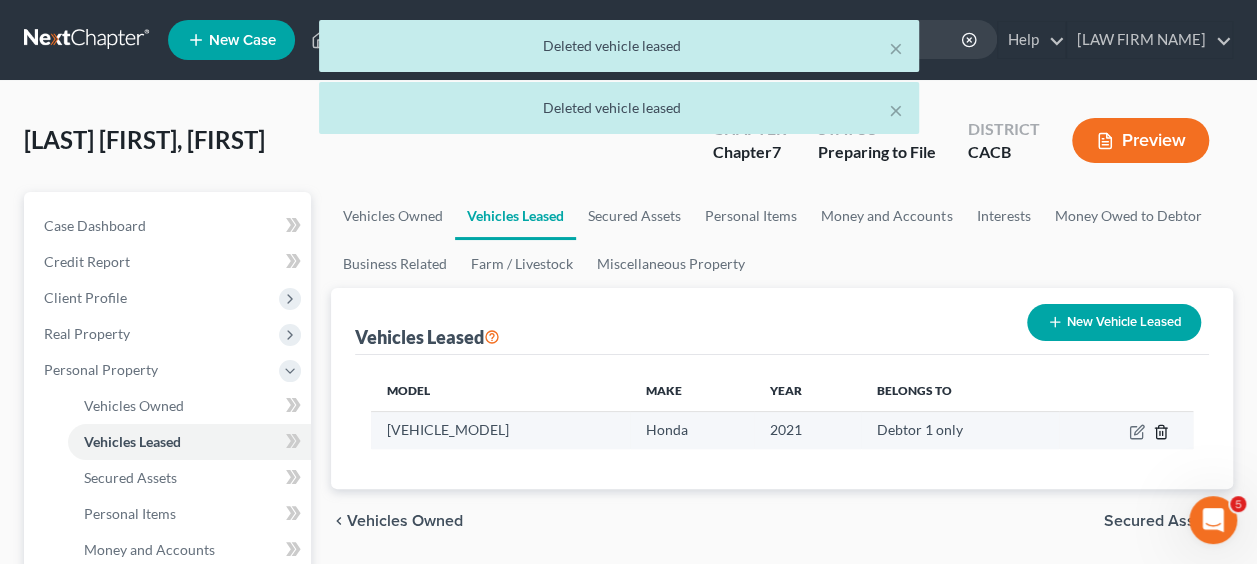 click 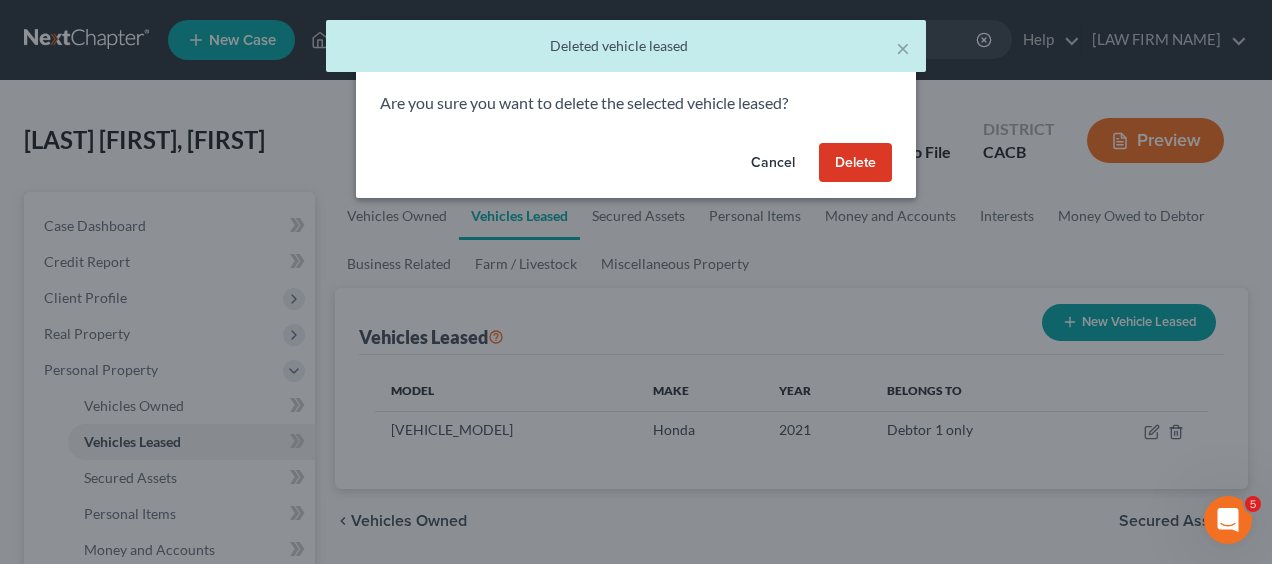 click on "Delete" at bounding box center [855, 163] 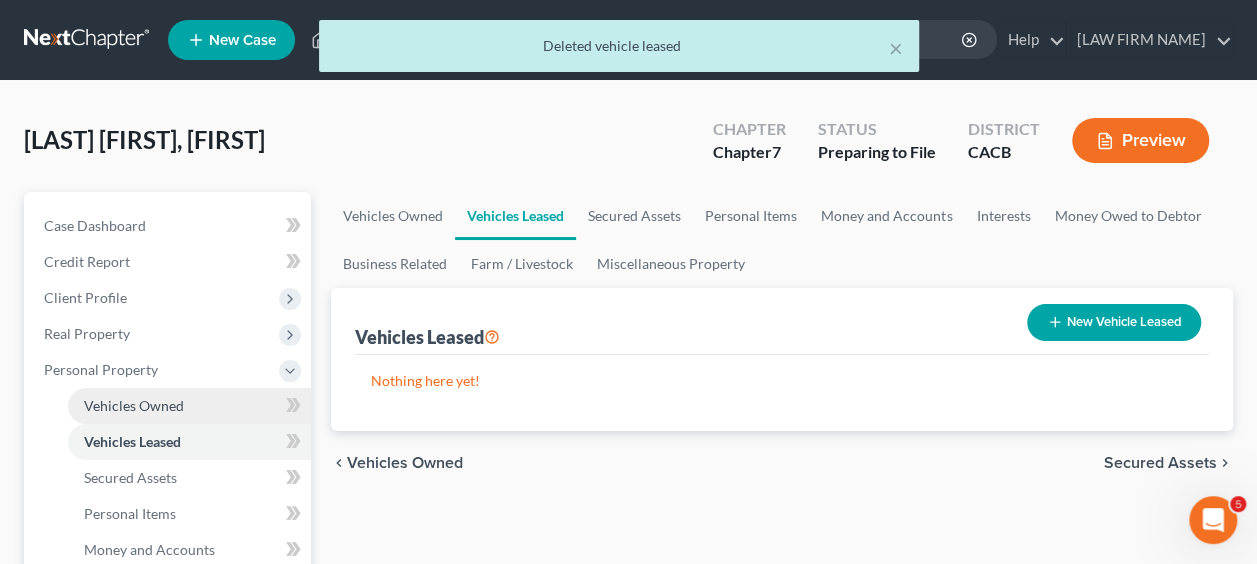 click on "Vehicles Owned" at bounding box center (134, 405) 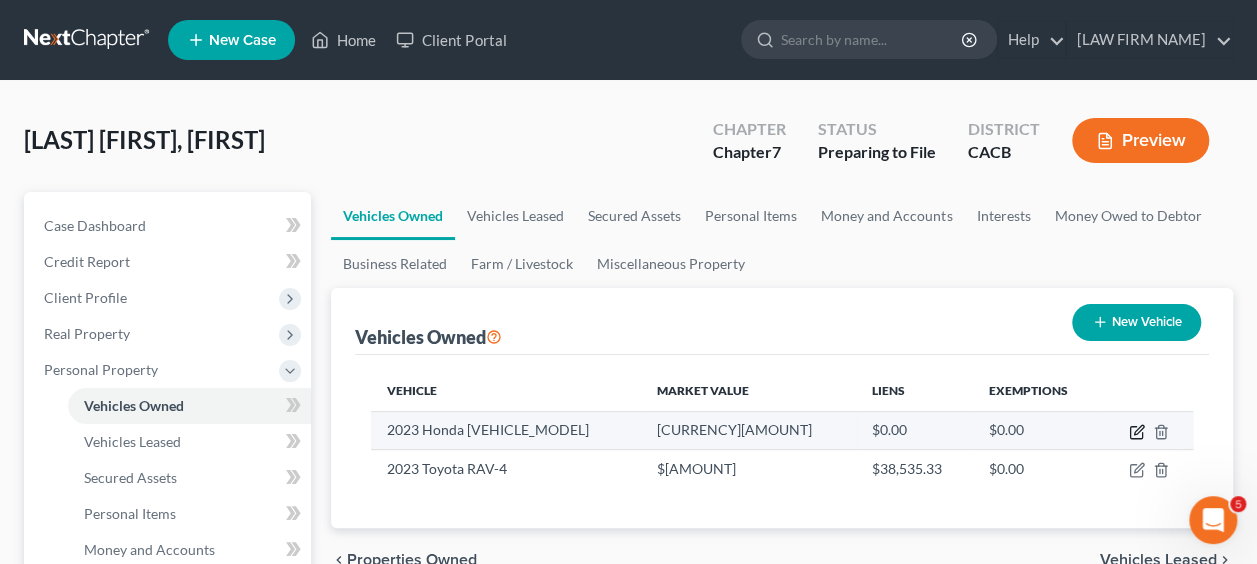 click 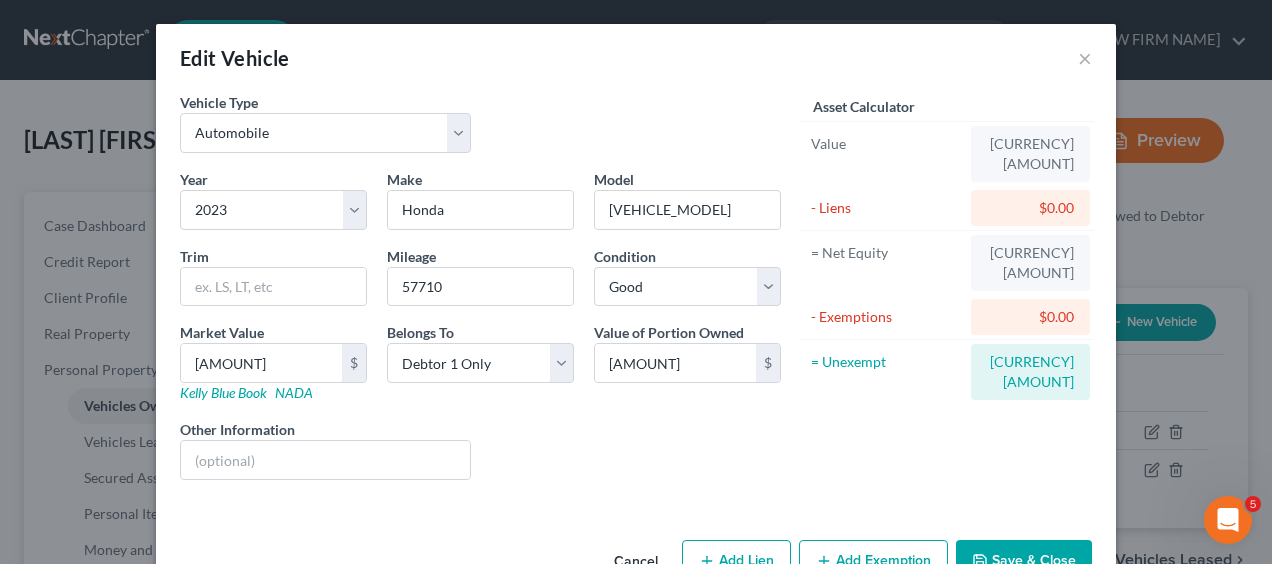 click on "Add Lien" at bounding box center [736, 561] 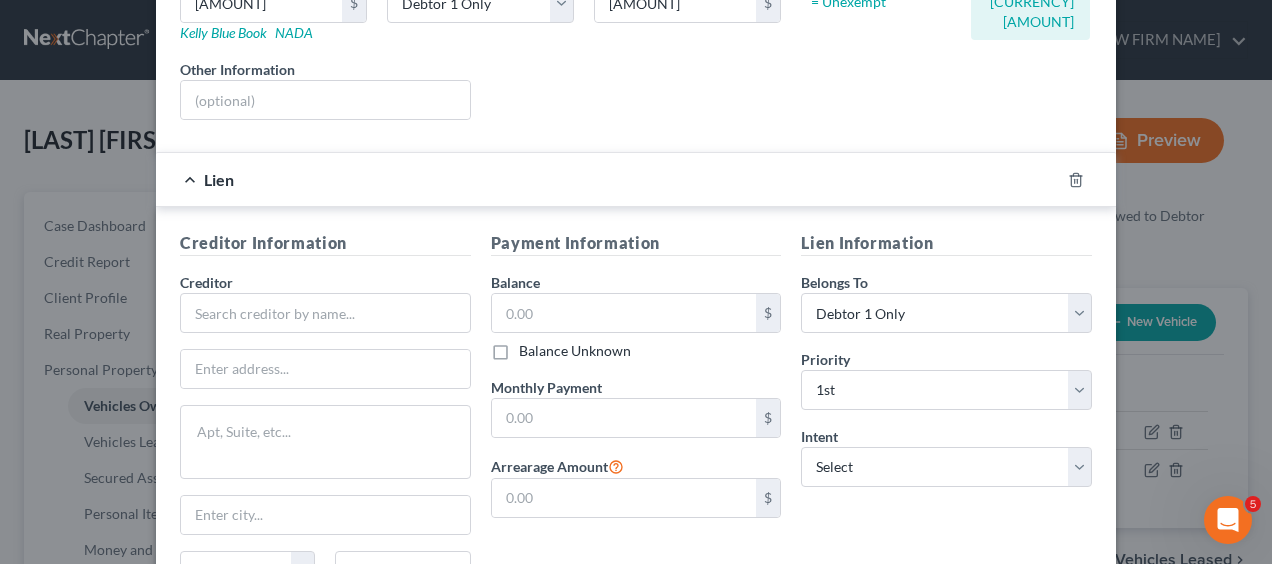 scroll, scrollTop: 429, scrollLeft: 0, axis: vertical 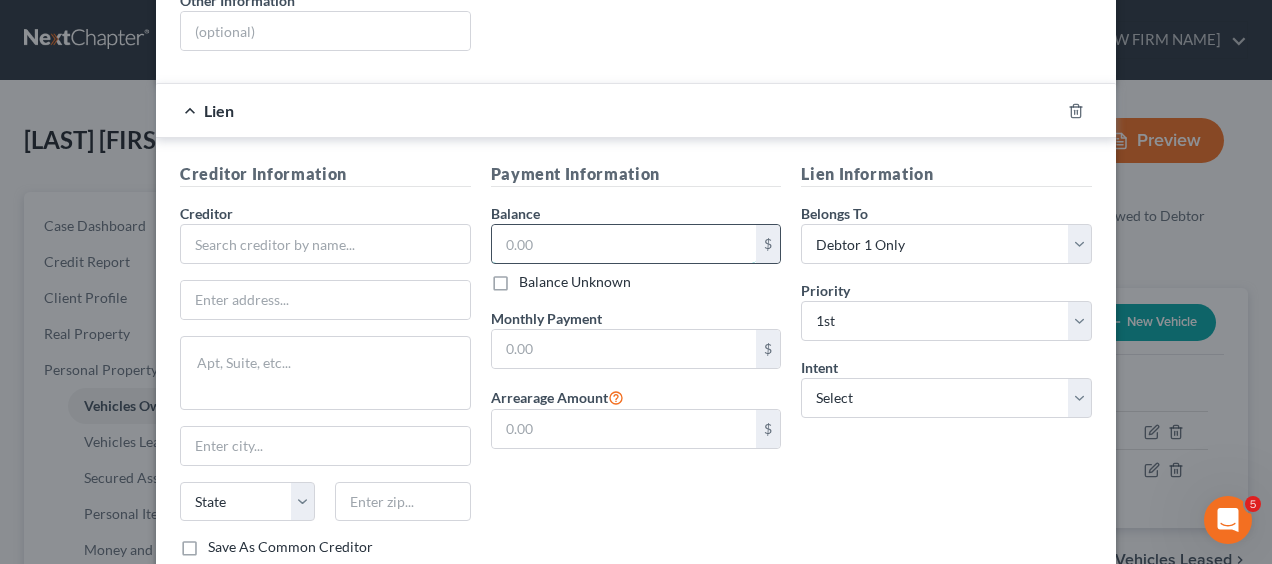 click at bounding box center [624, 244] 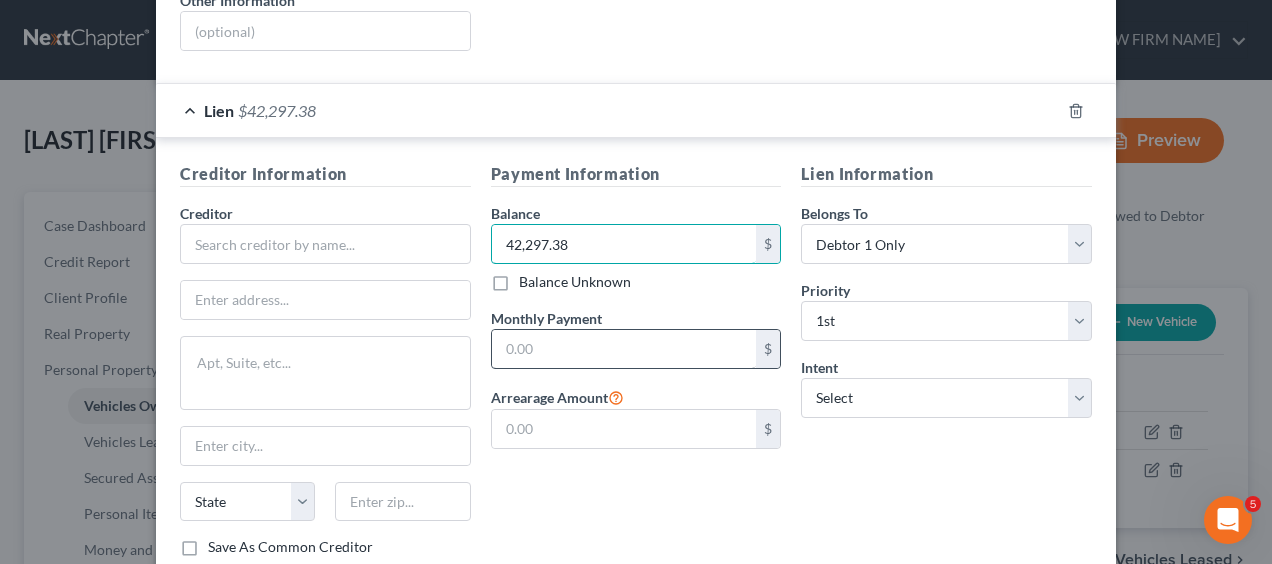 type on "42,297.38" 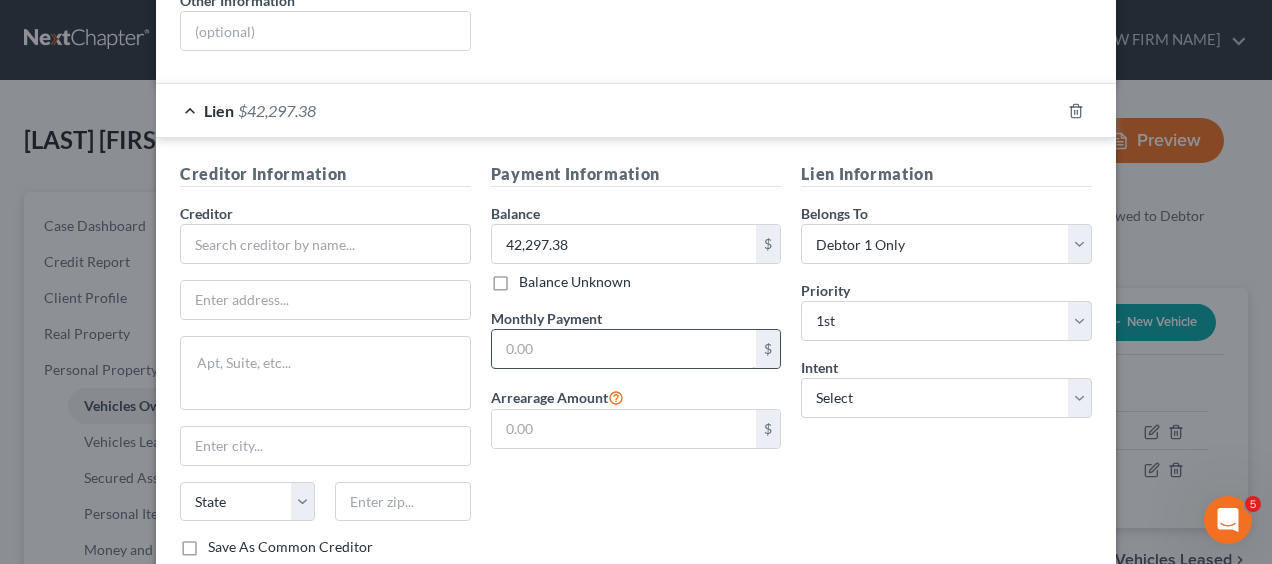 click at bounding box center (624, 349) 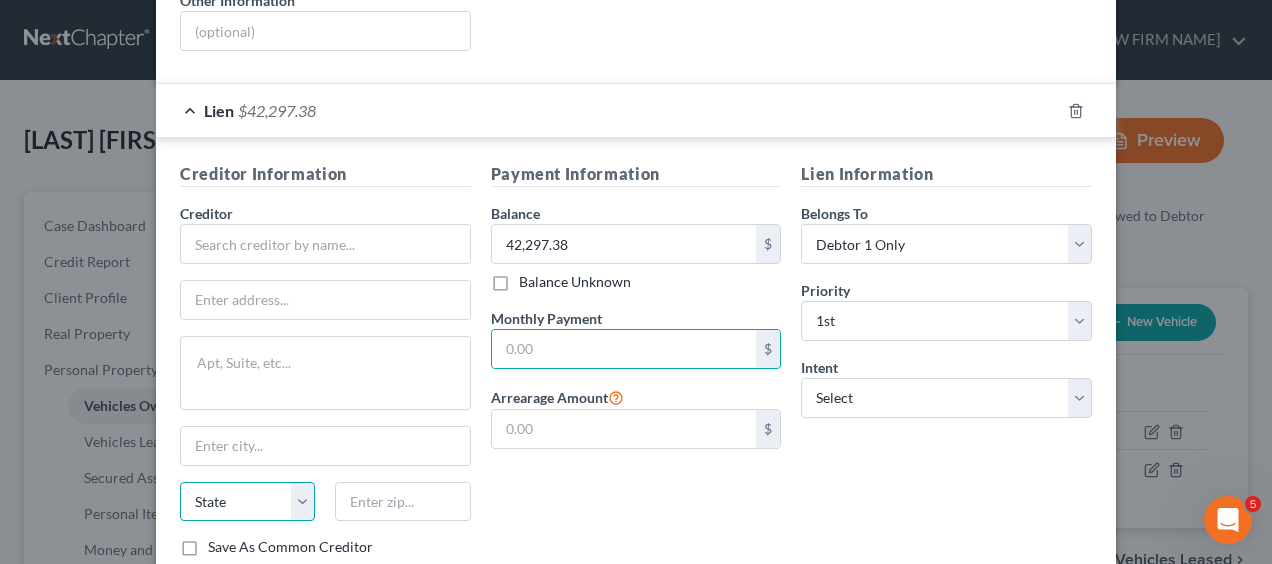 click on "State AL AK AR AZ CA CO CT DE DC FL GA GU HI ID IL IN IA KS KY LA ME MD MA MI MN MS MO MT NC ND NE NV NH NJ NM NY OH OK OR PA PR RI SC SD TN TX UT VI VA VT WA WV WI WY" at bounding box center (247, 502) 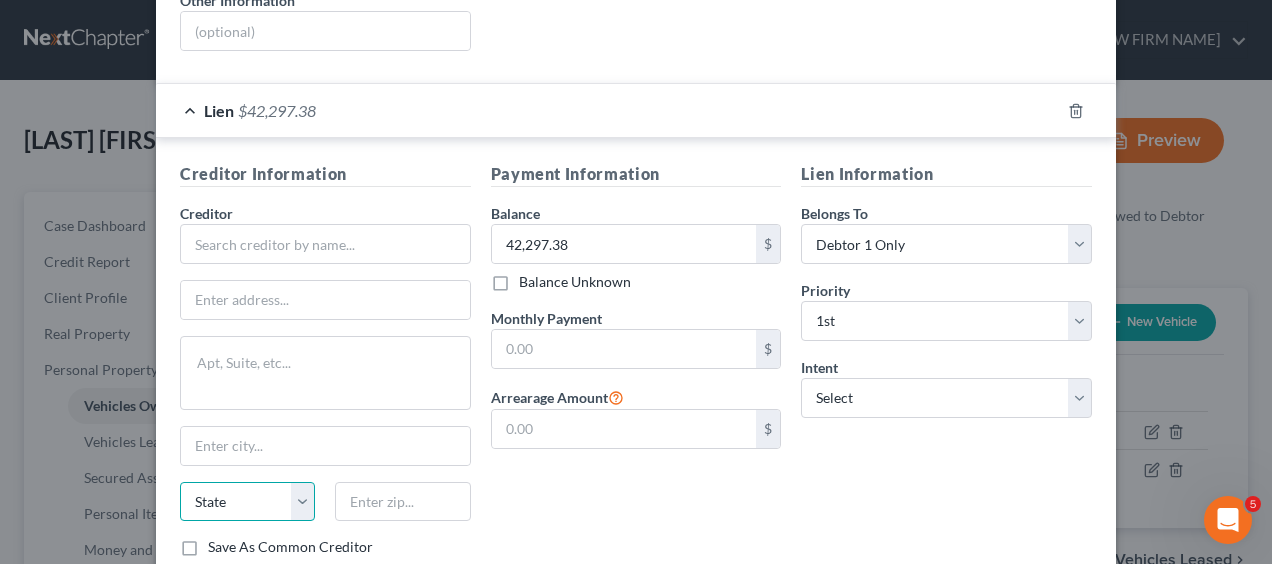 select on "4" 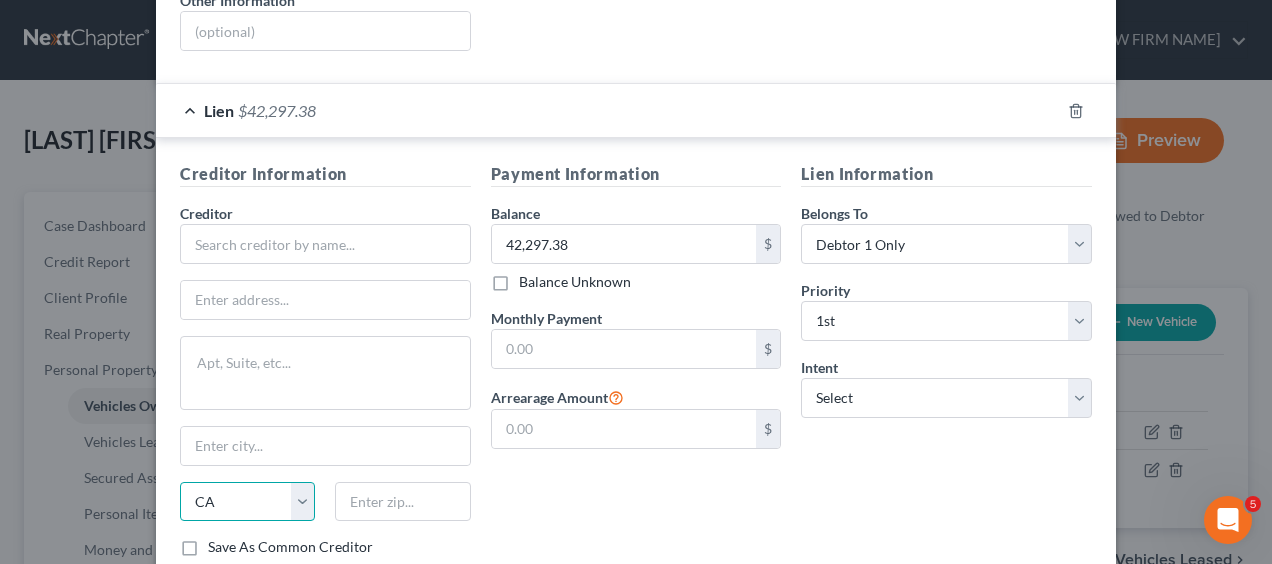click on "State AL AK AR AZ CA CO CT DE DC FL GA GU HI ID IL IN IA KS KY LA ME MD MA MI MN MS MO MT NC ND NE NV NH NJ NM NY OH OK OR PA PR RI SC SD TN TX UT VI VA VT WA WV WI WY" at bounding box center [247, 502] 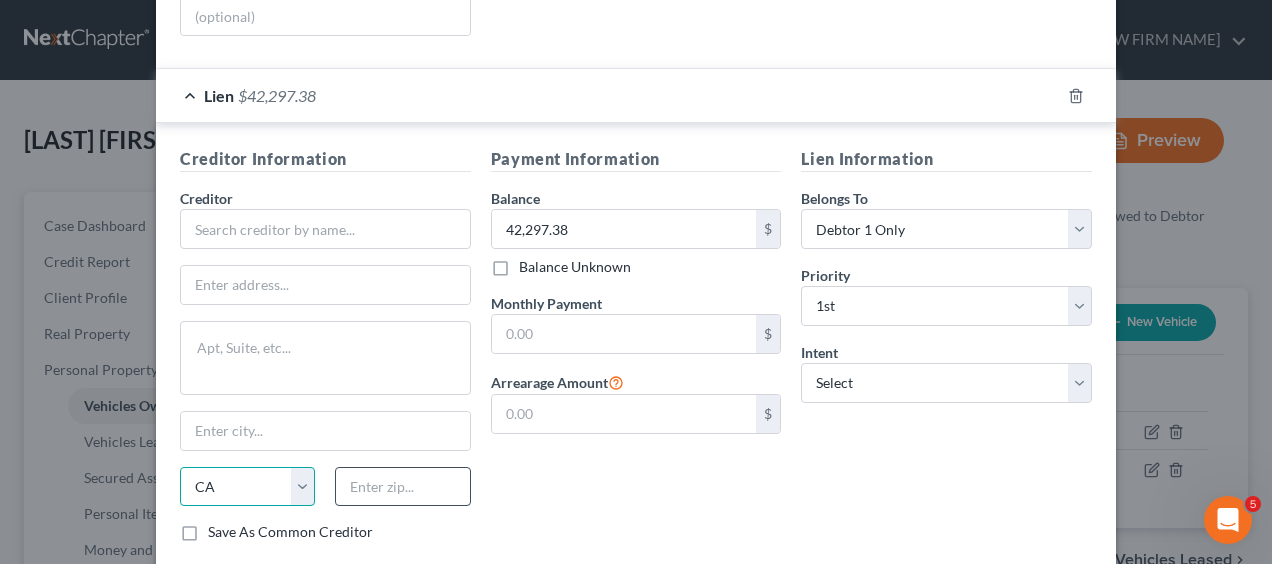 scroll, scrollTop: 442, scrollLeft: 0, axis: vertical 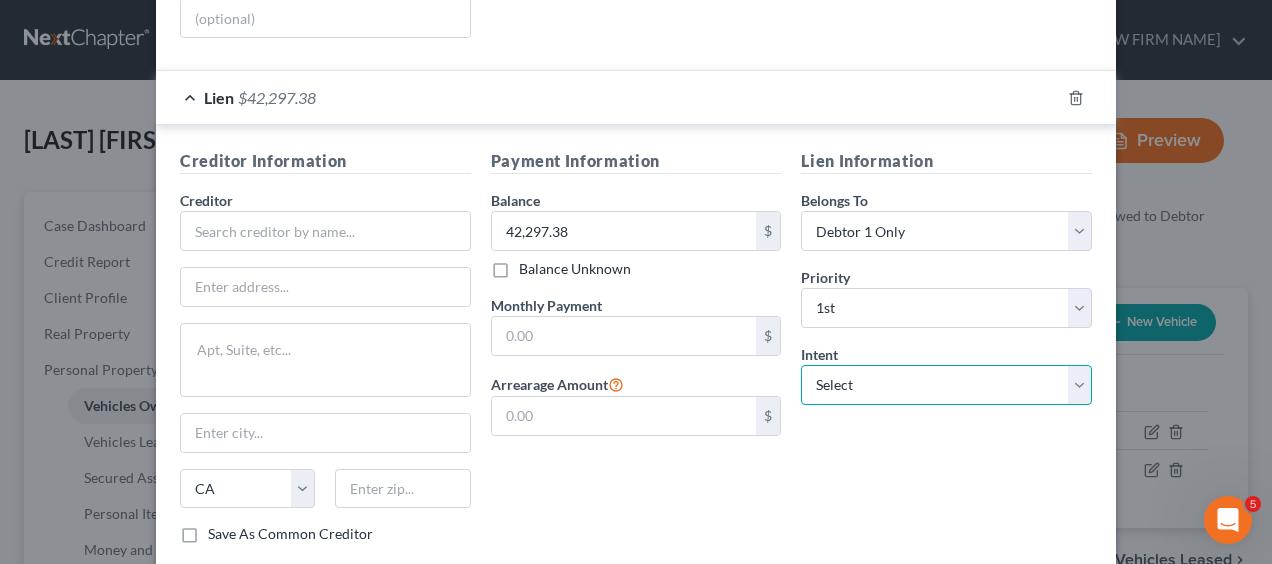 click on "Select Surrender Redeem Reaffirm Avoid Other" at bounding box center [946, 385] 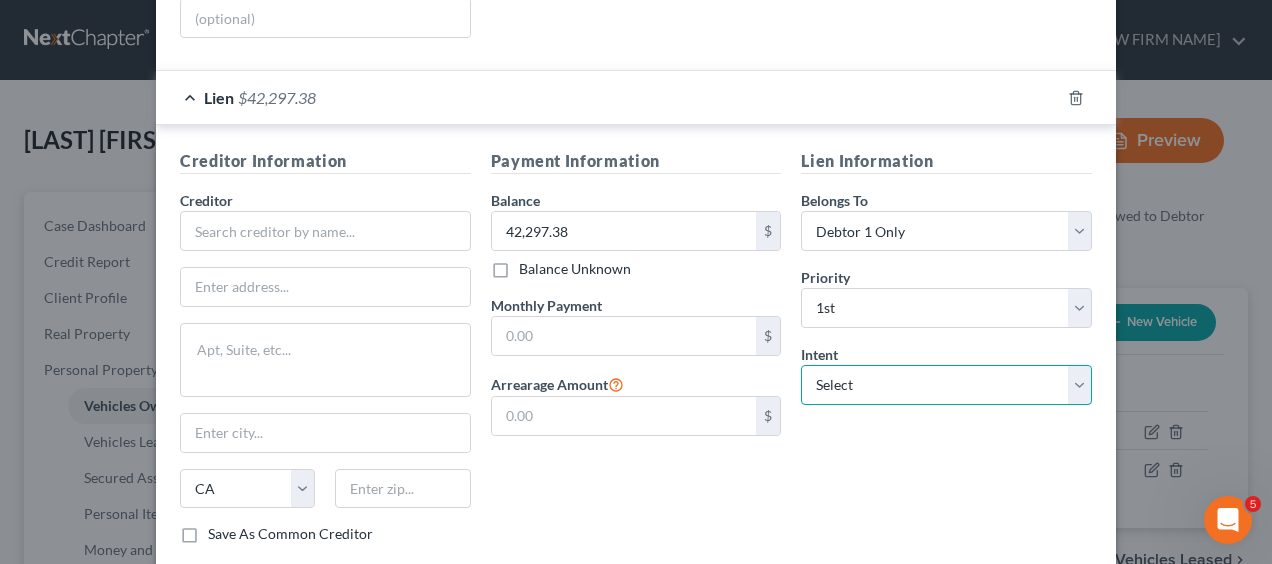 select on "2" 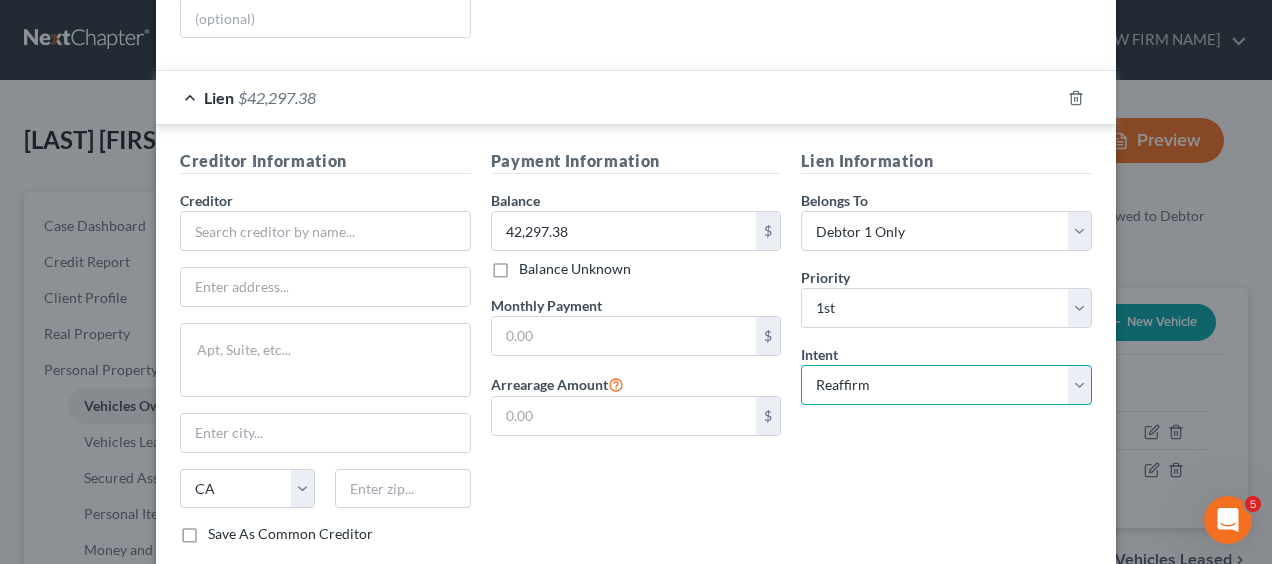 click on "Select Surrender Redeem Reaffirm Avoid Other" at bounding box center (946, 385) 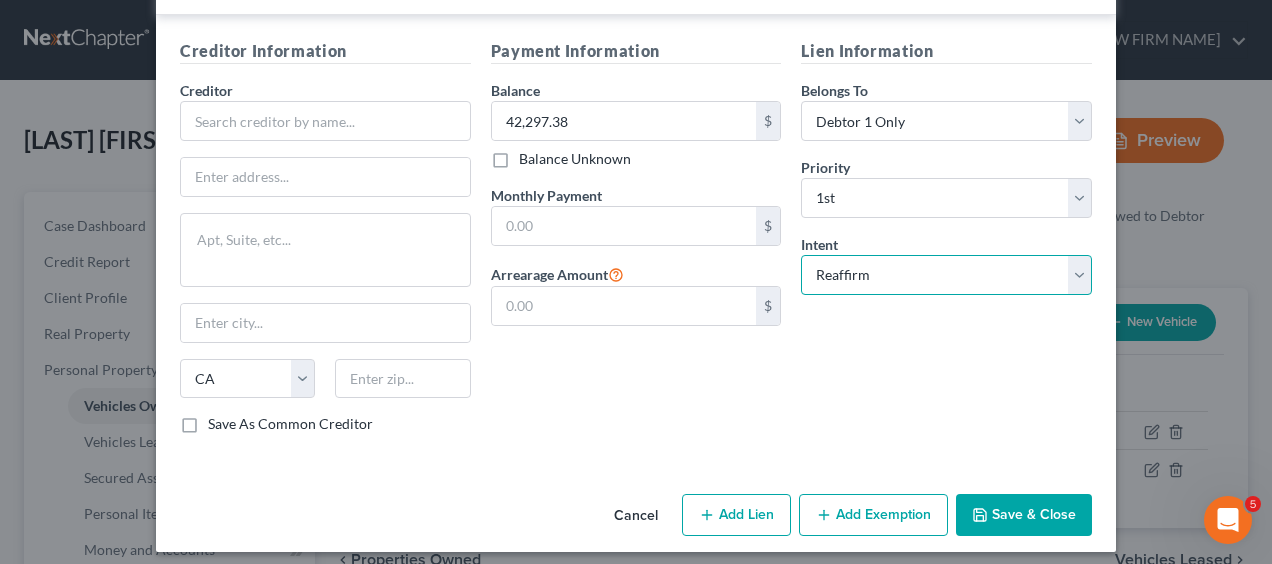 scroll, scrollTop: 552, scrollLeft: 0, axis: vertical 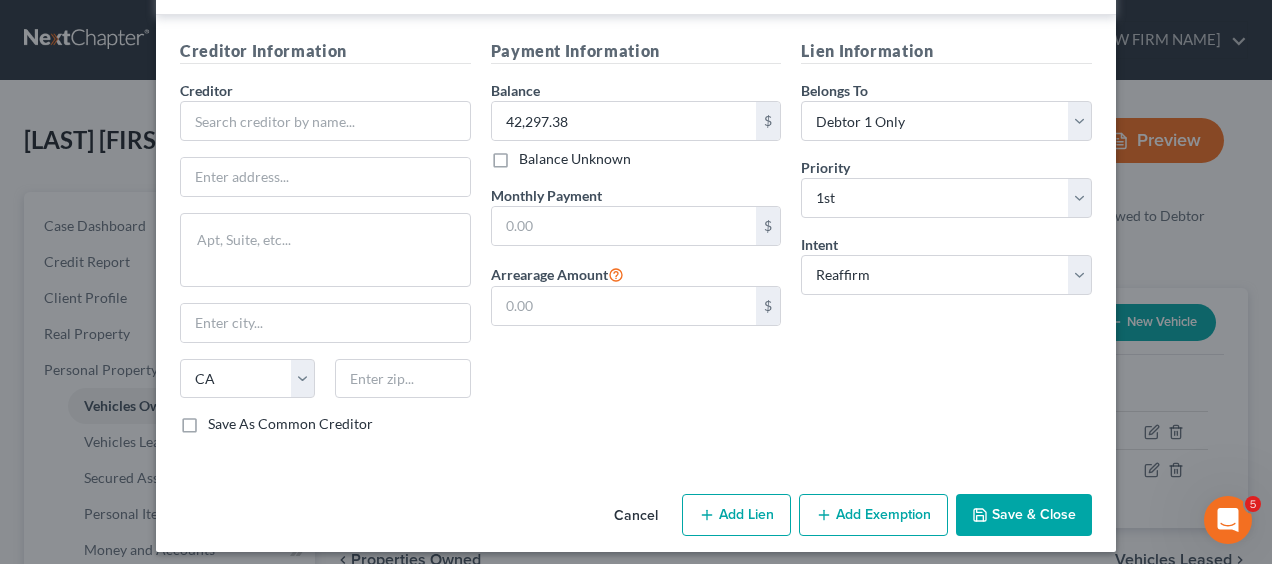 click on "Save & Close" at bounding box center [1024, 515] 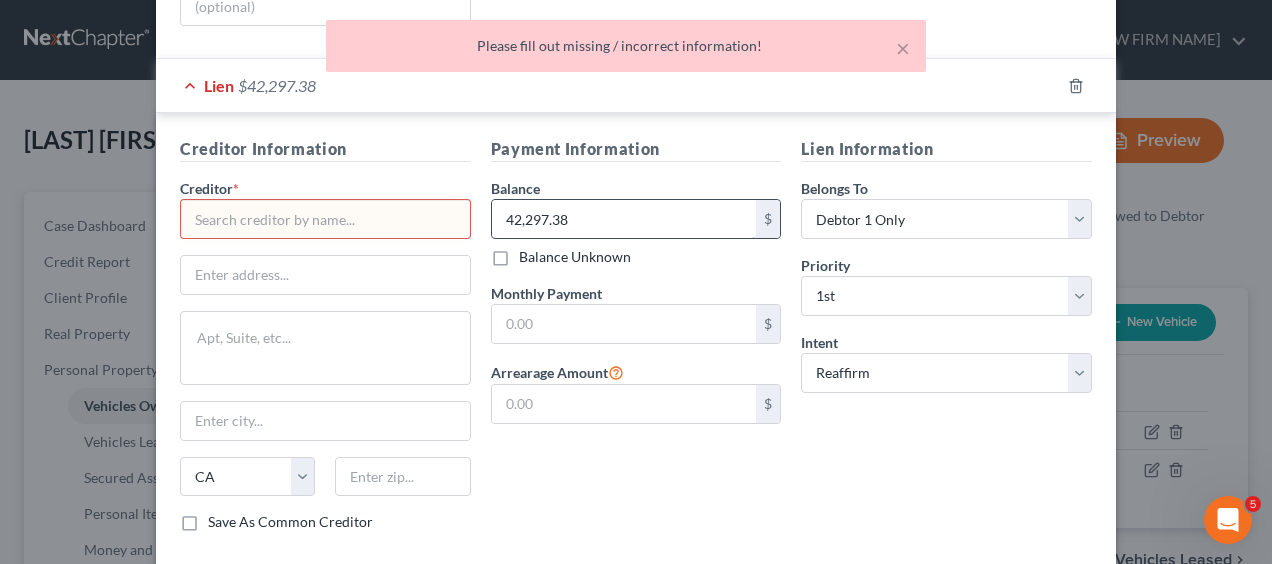 scroll, scrollTop: 450, scrollLeft: 0, axis: vertical 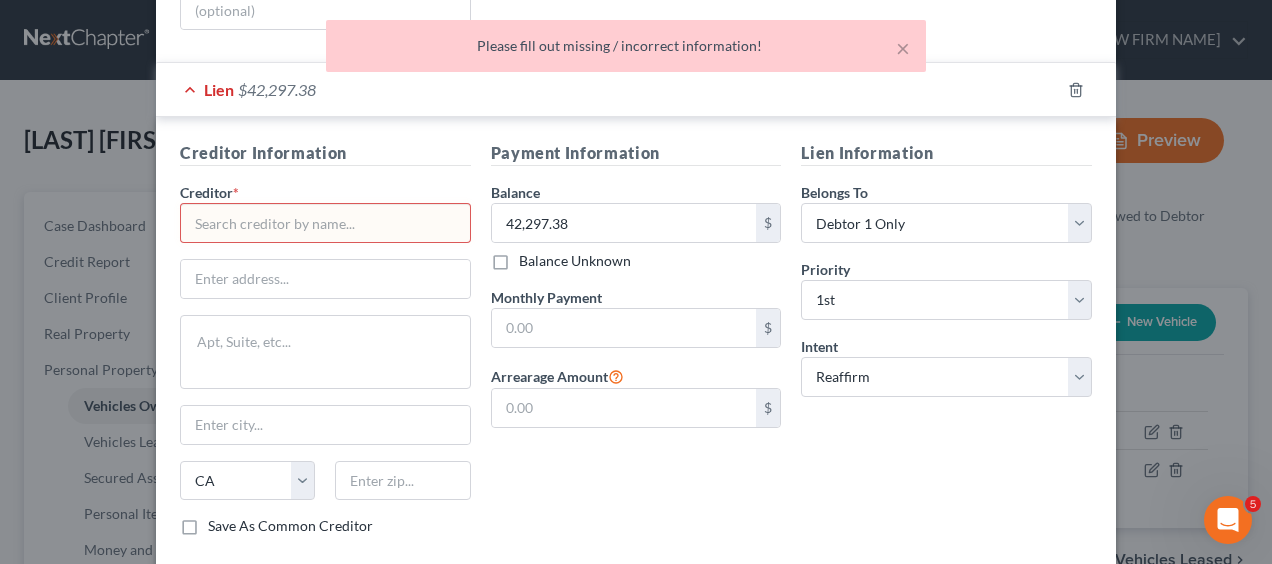 click at bounding box center (325, 223) 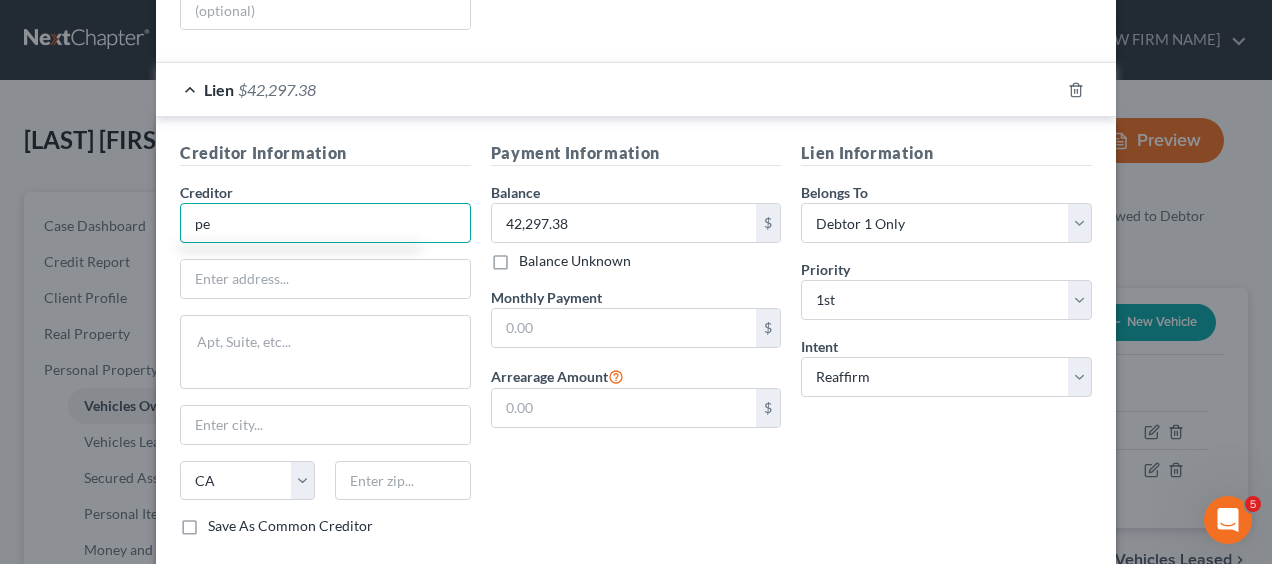 type on "p" 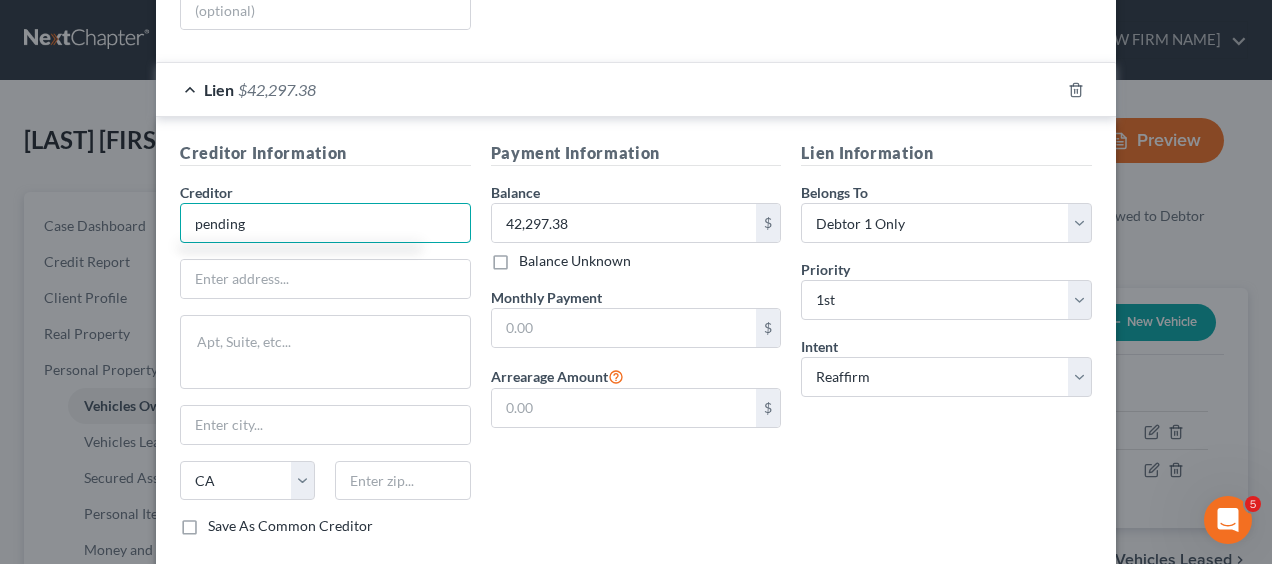 scroll, scrollTop: 556, scrollLeft: 0, axis: vertical 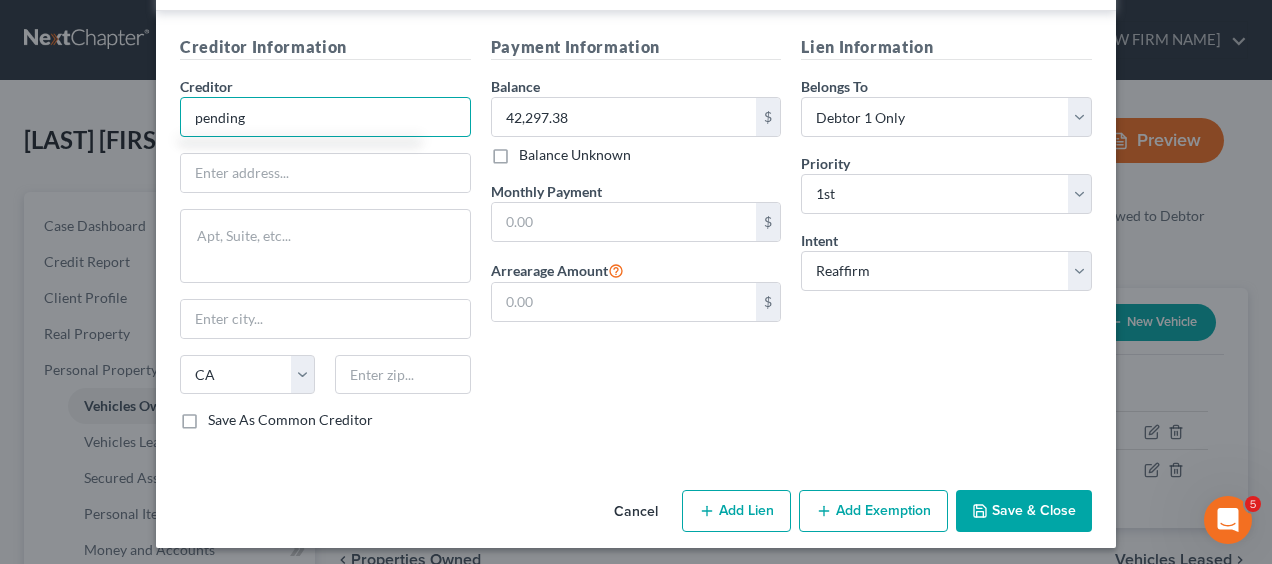 type on "pending" 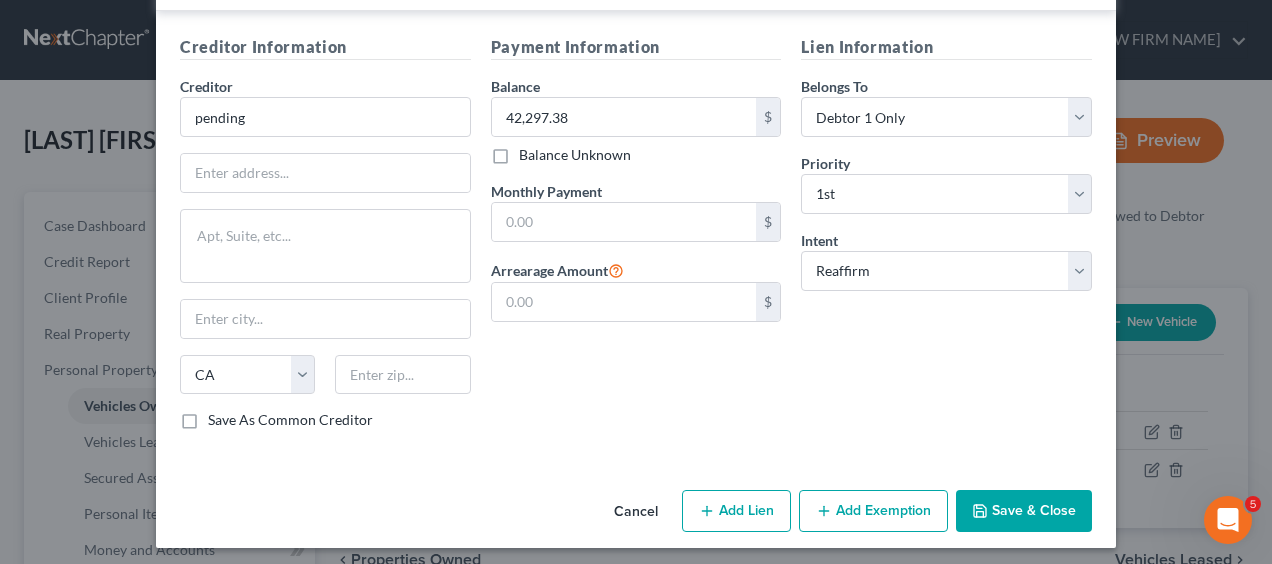 click on "Save & Close" at bounding box center [1024, 511] 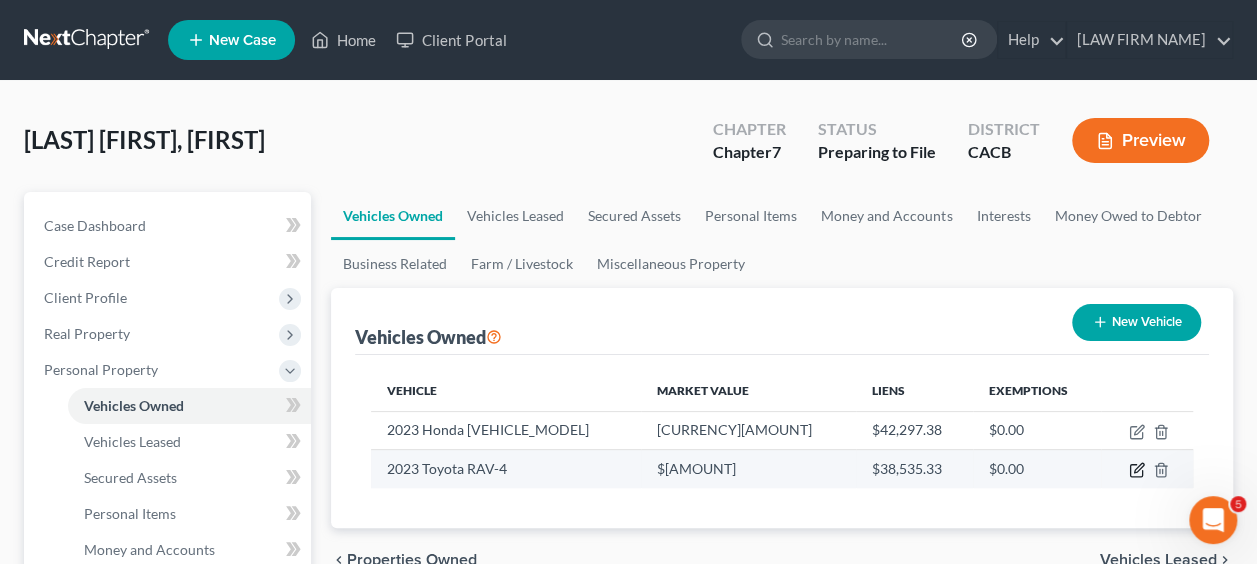 click 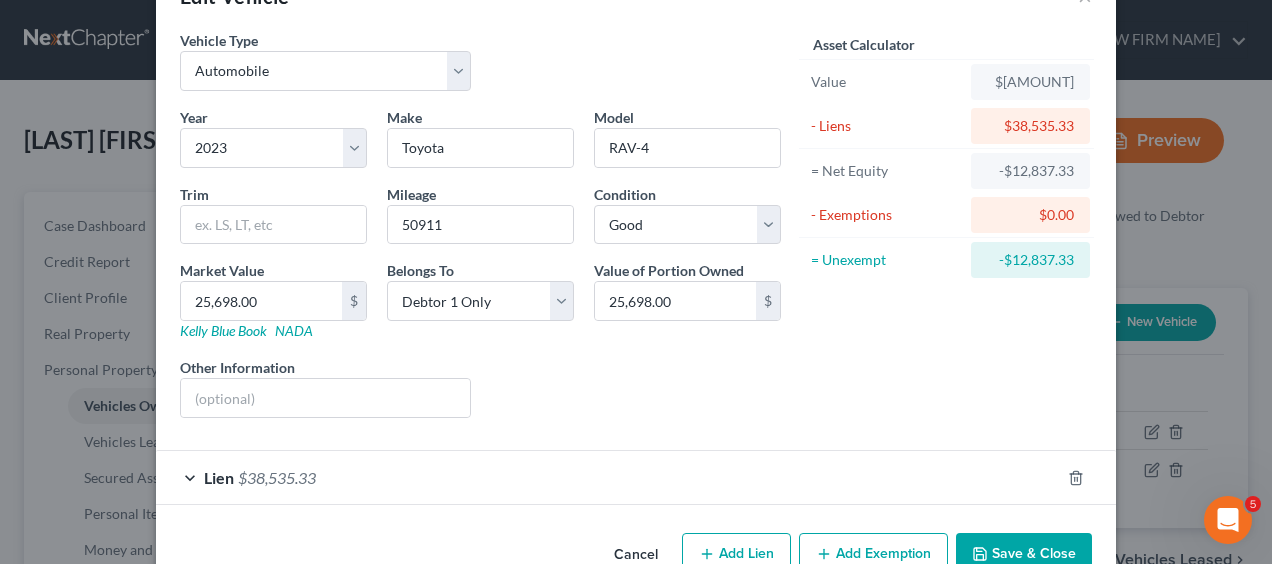scroll, scrollTop: 108, scrollLeft: 0, axis: vertical 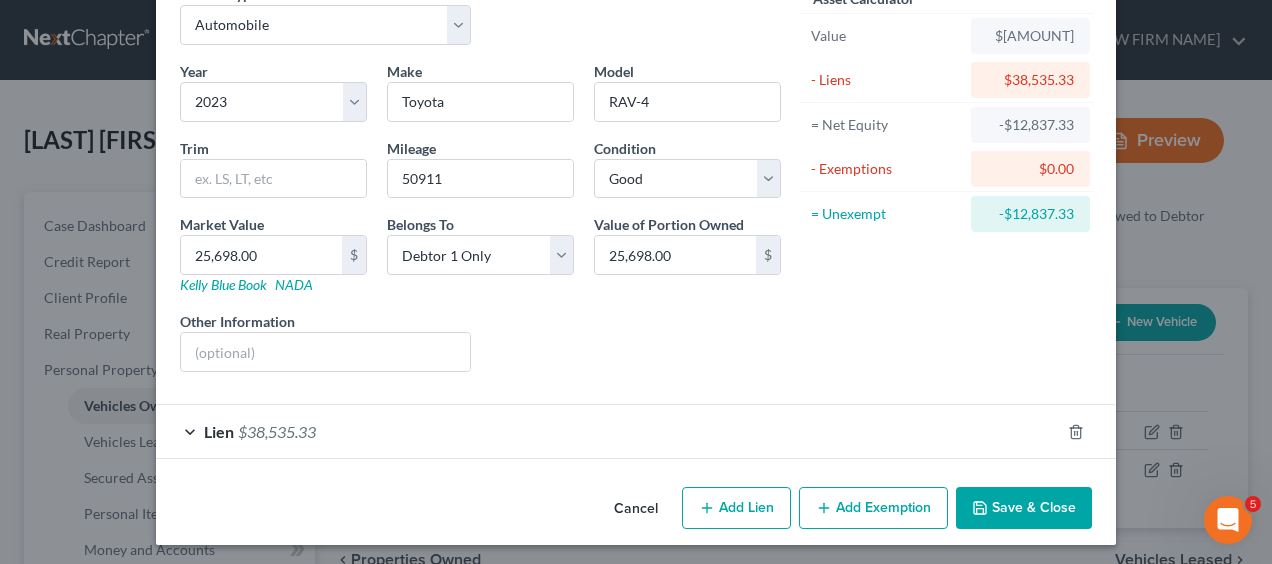 click on "Lien $38,535.33" at bounding box center [608, 431] 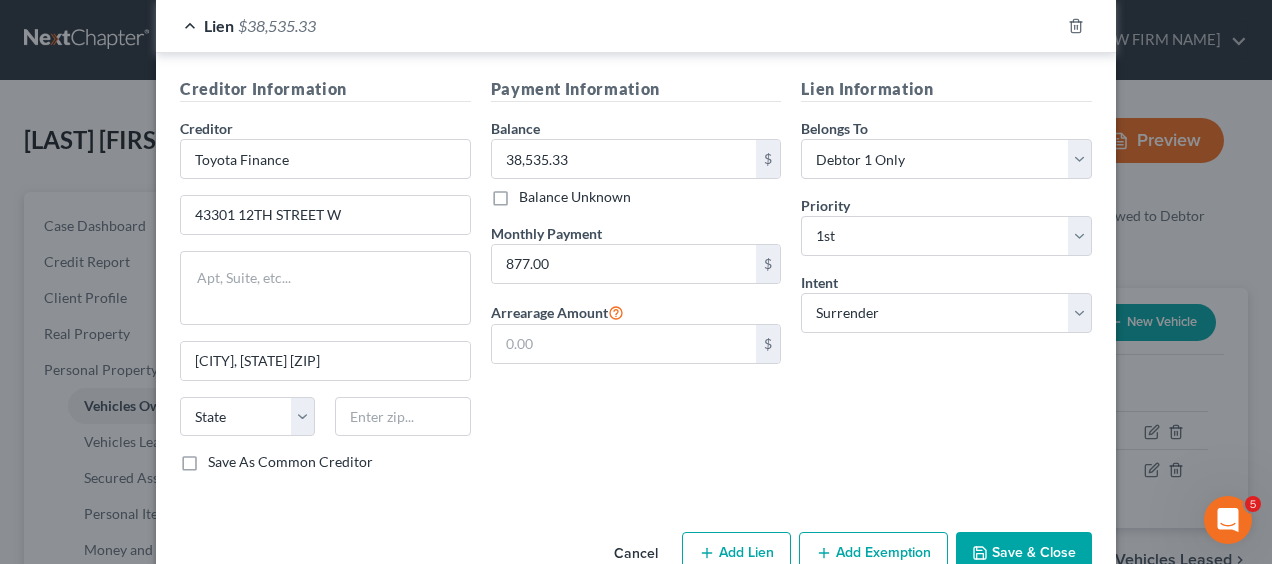 scroll, scrollTop: 516, scrollLeft: 0, axis: vertical 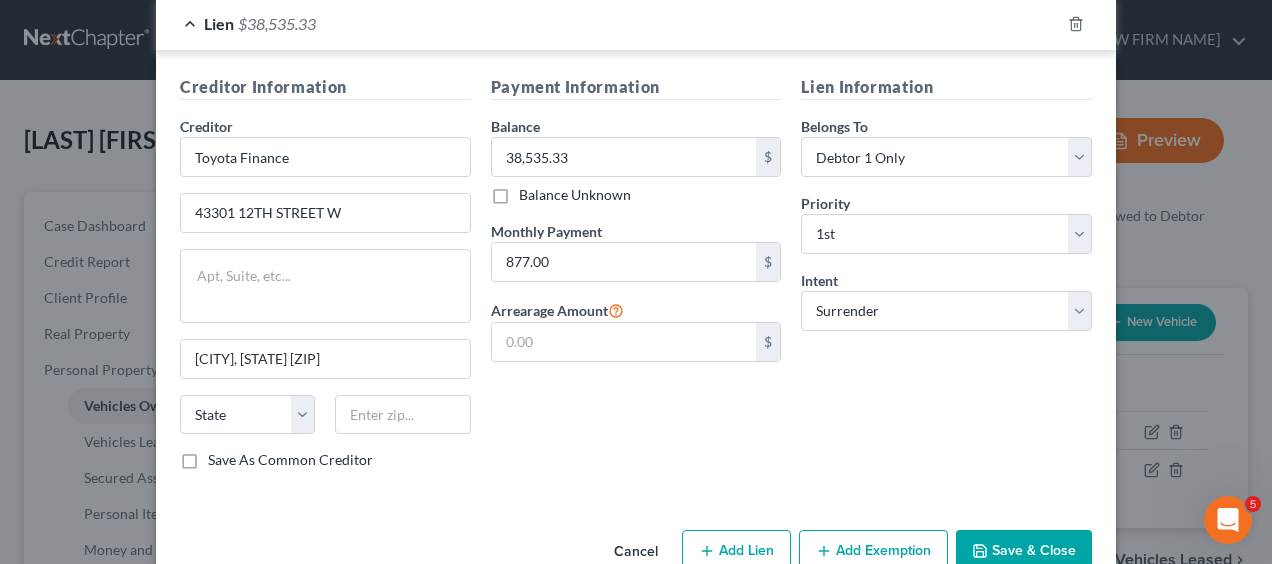 click on "Save & Close" at bounding box center [1024, 551] 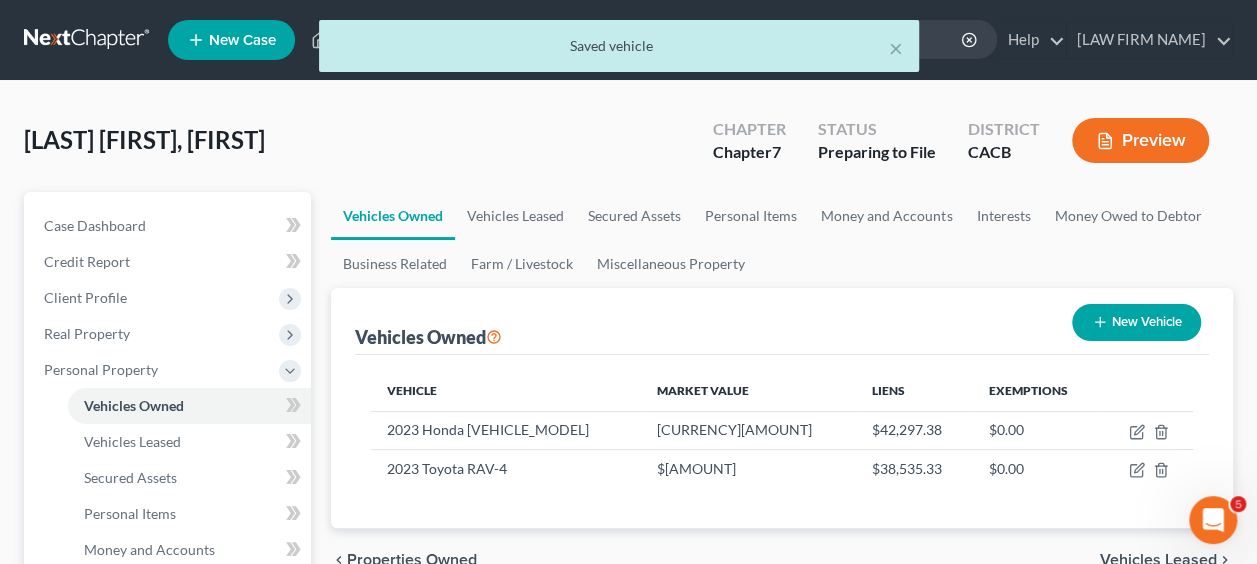 click on "New Vehicle" at bounding box center [1136, 322] 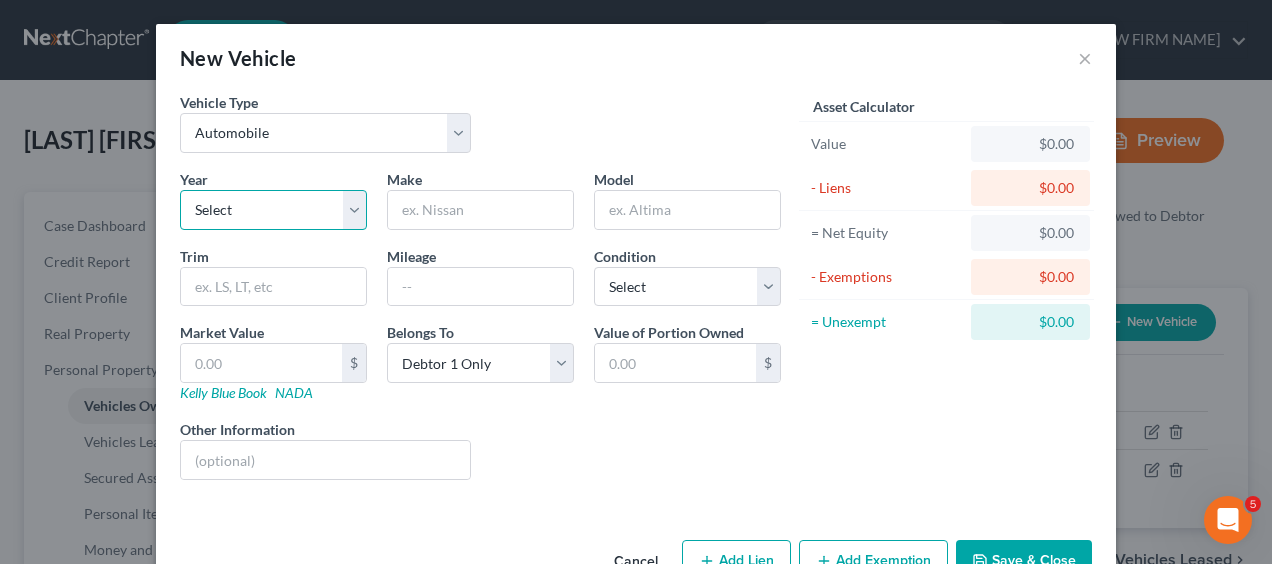 click on "Select 2026 2025 2024 2023 2022 2021 2020 2019 2018 2017 2016 2015 2014 2013 2012 2011 2010 2009 2008 2007 2006 2005 2004 2003 2002 2001 2000 1999 1998 1997 1996 1995 1994 1993 1992 1991 1990 1989 1988 1987 1986 1985 1984 1983 1982 1981 1980 1979 1978 1977 1976 1975 1974 1973 1972 1971 1970 1969 1968 1967 1966 1965 1964 1963 1962 1961 1960 1959 1958 1957 1956 1955 1954 1953 1952 1951 1950 1949 1948 1947 1946 1945 1944 1943 1942 1941 1940 1939 1938 1937 1936 1935 1934 1933 1932 1931 1930 1929 1928 1927 1926 1925 1924 1923 1922 1921 1920 1919 1918 1917 1916 1915 1914 1913 1912 1911 1910 1909 1908 1907 1906 1905 1904 1903 1902 1901" at bounding box center [273, 210] 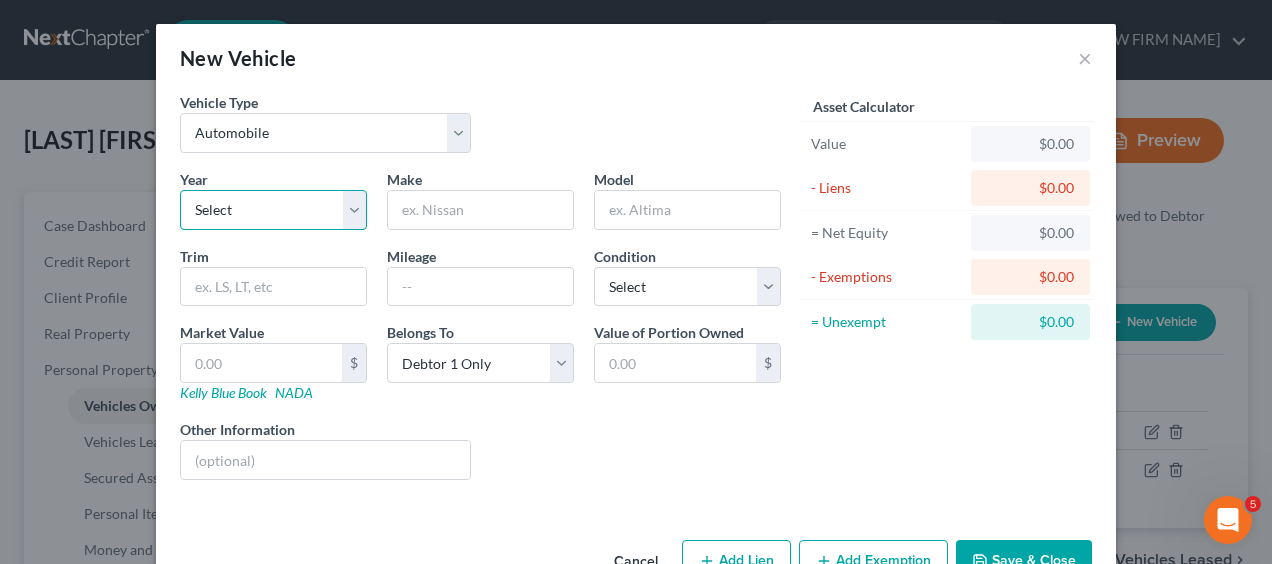 select on "4" 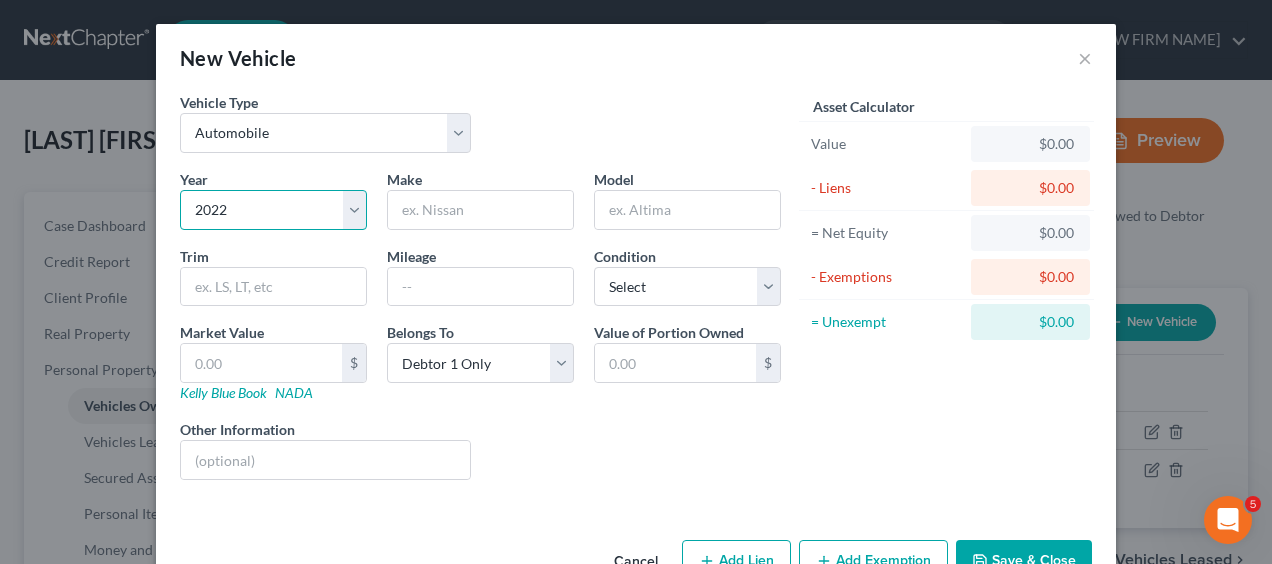 click on "Select 2026 2025 2024 2023 2022 2021 2020 2019 2018 2017 2016 2015 2014 2013 2012 2011 2010 2009 2008 2007 2006 2005 2004 2003 2002 2001 2000 1999 1998 1997 1996 1995 1994 1993 1992 1991 1990 1989 1988 1987 1986 1985 1984 1983 1982 1981 1980 1979 1978 1977 1976 1975 1974 1973 1972 1971 1970 1969 1968 1967 1966 1965 1964 1963 1962 1961 1960 1959 1958 1957 1956 1955 1954 1953 1952 1951 1950 1949 1948 1947 1946 1945 1944 1943 1942 1941 1940 1939 1938 1937 1936 1935 1934 1933 1932 1931 1930 1929 1928 1927 1926 1925 1924 1923 1922 1921 1920 1919 1918 1917 1916 1915 1914 1913 1912 1911 1910 1909 1908 1907 1906 1905 1904 1903 1902 1901" at bounding box center (273, 210) 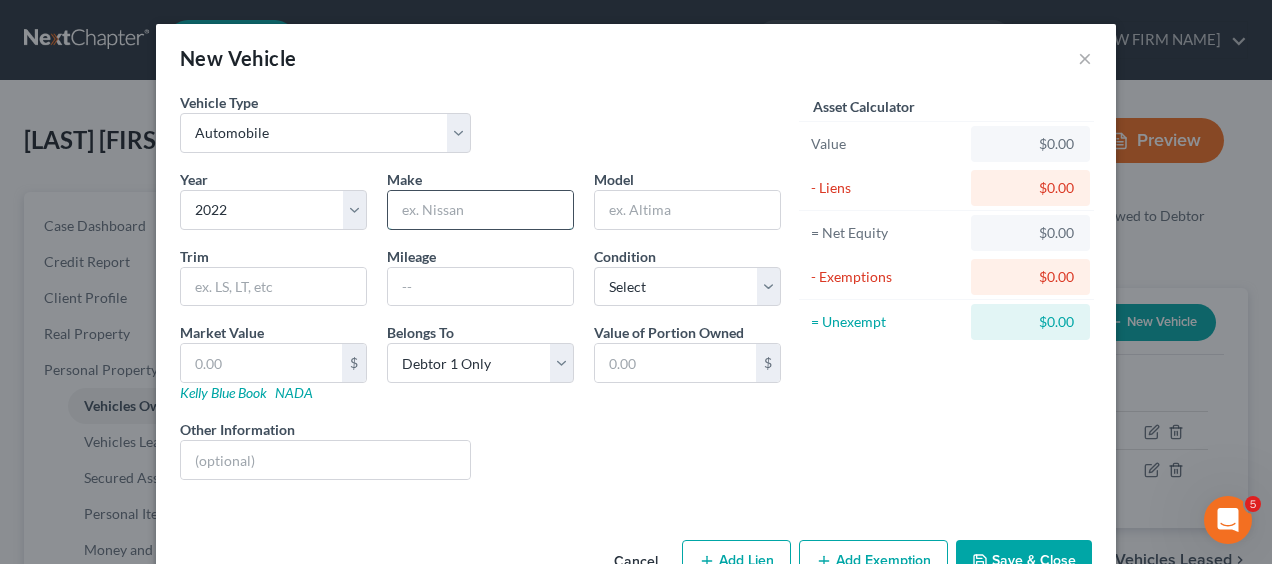 click at bounding box center [480, 210] 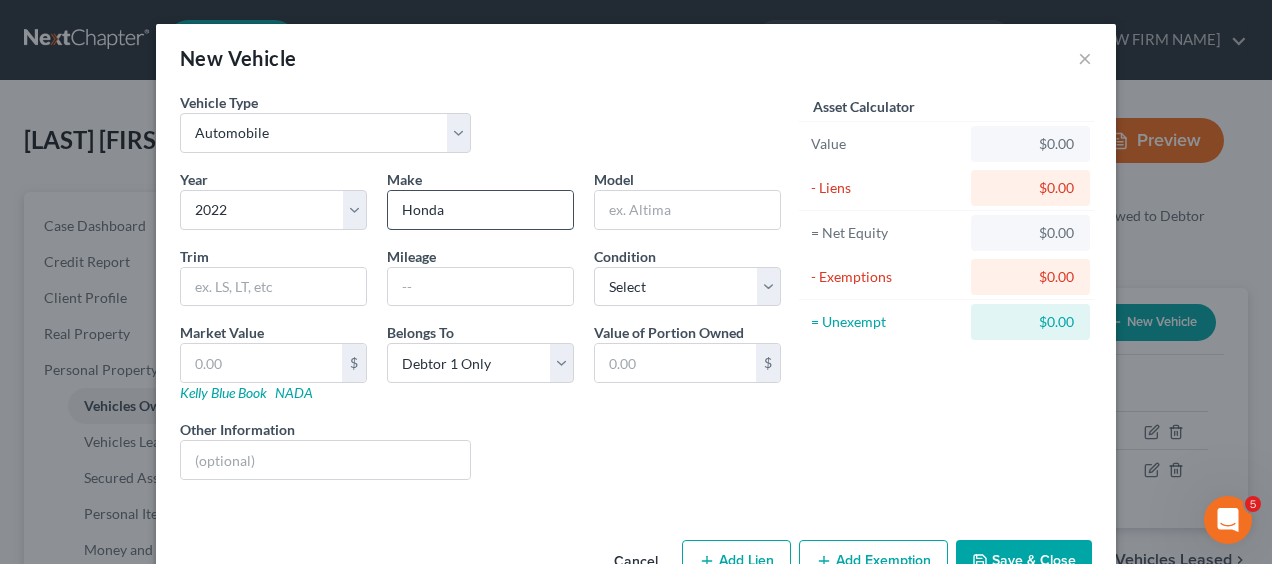 type on "Honda" 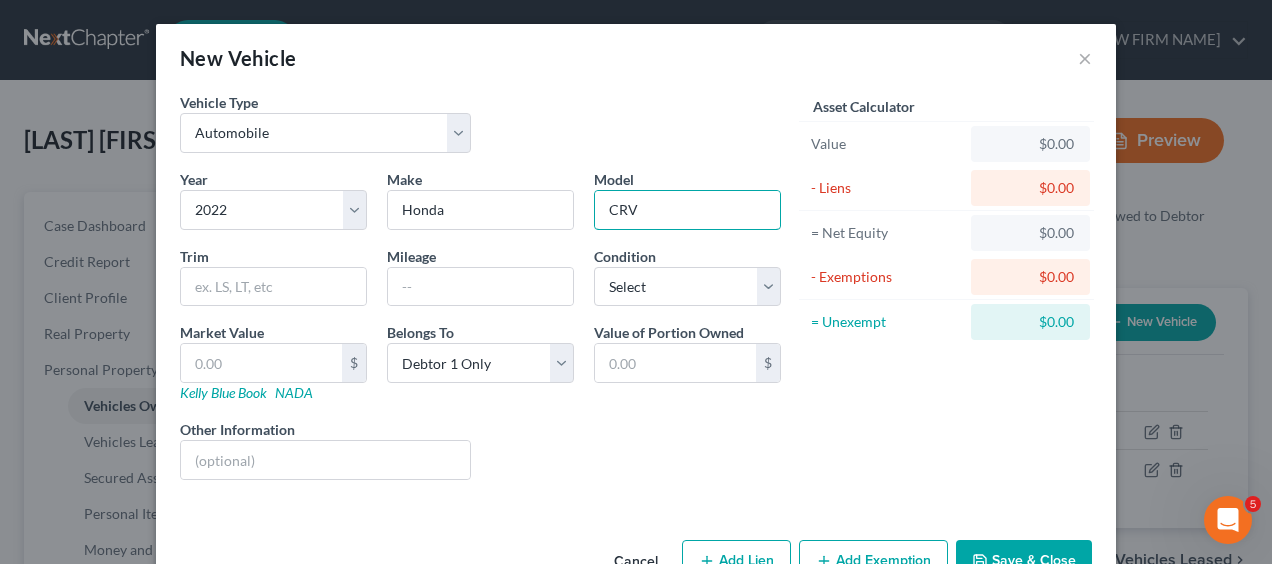 type on "CRV" 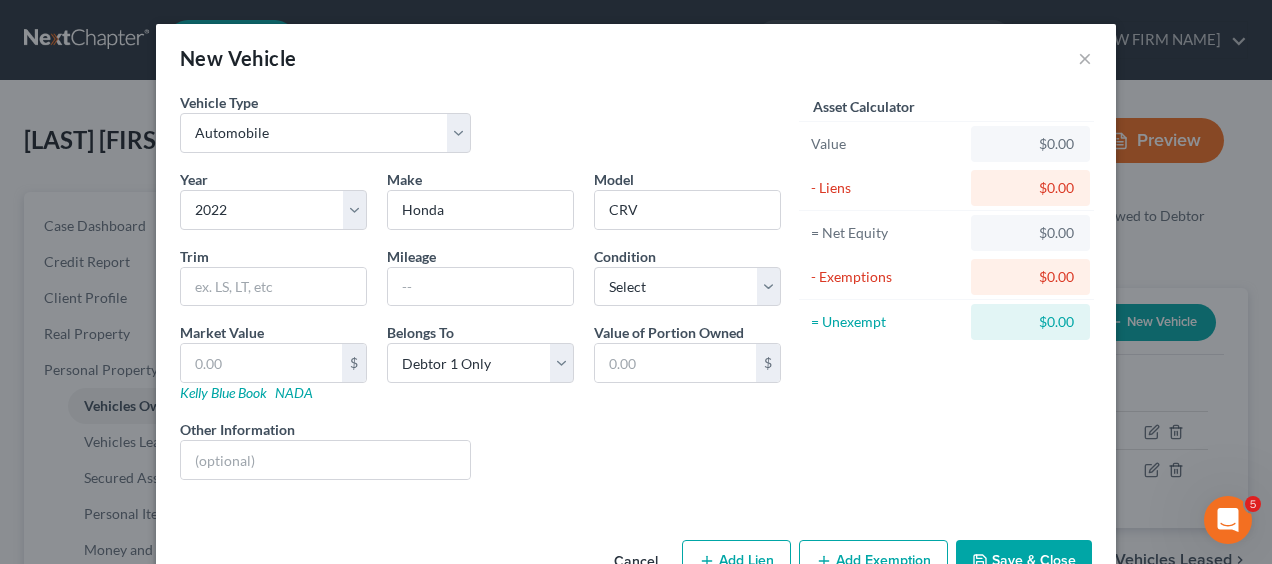 click on "Mileage" at bounding box center (480, 276) 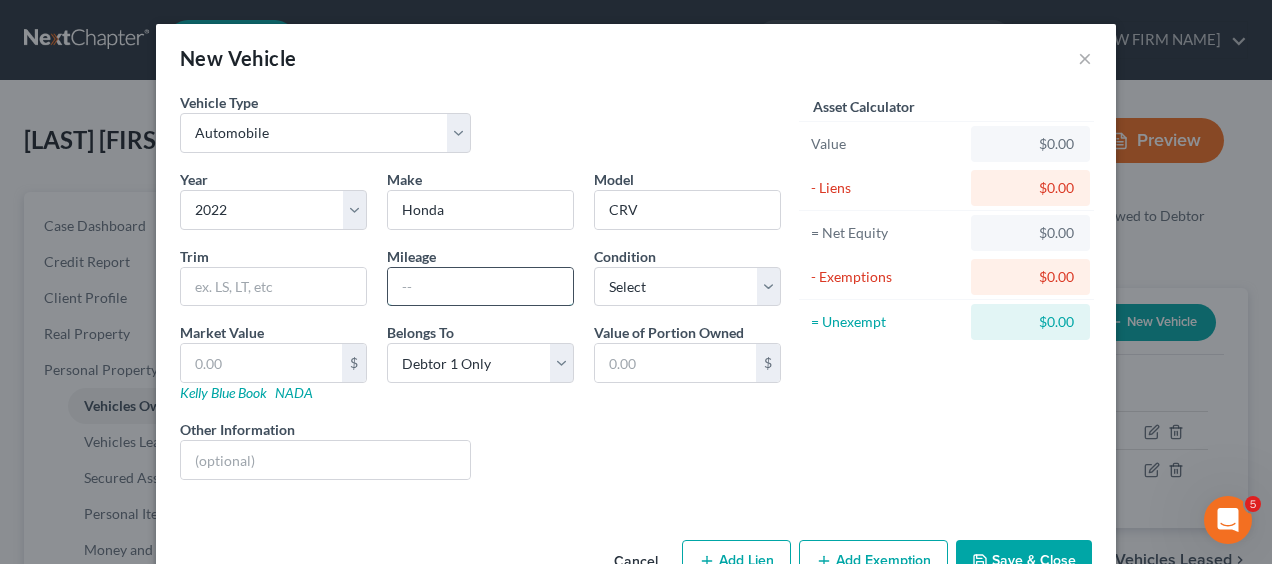 click at bounding box center (480, 287) 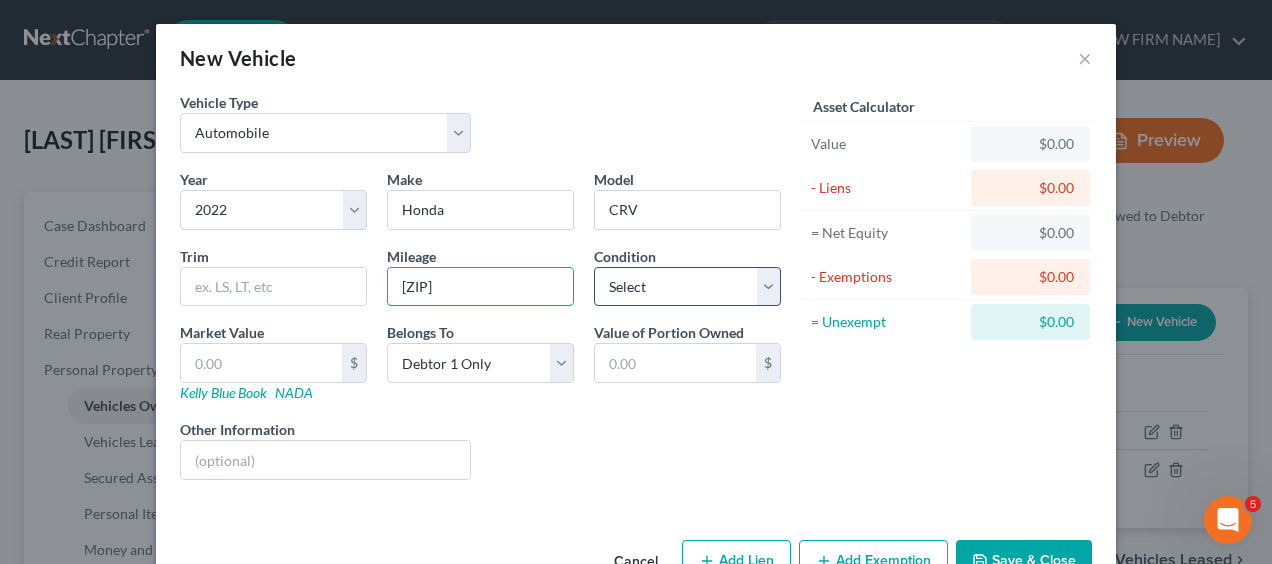 type on "[ZIP]" 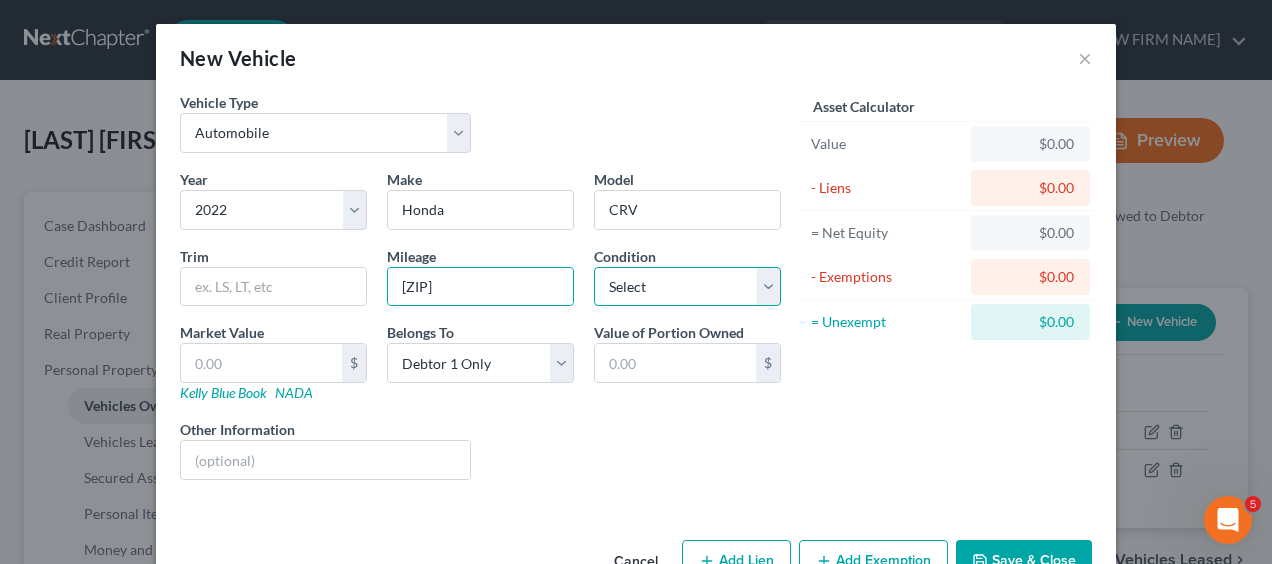 click on "Select Excellent Very Good Good Fair Poor" at bounding box center (687, 287) 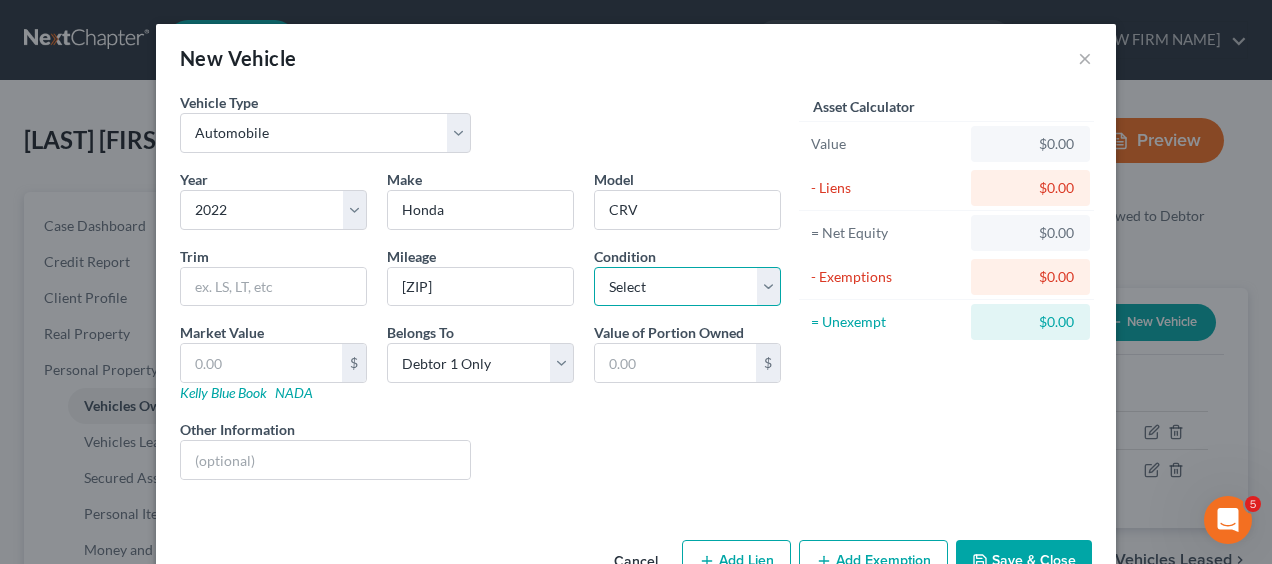 select on "2" 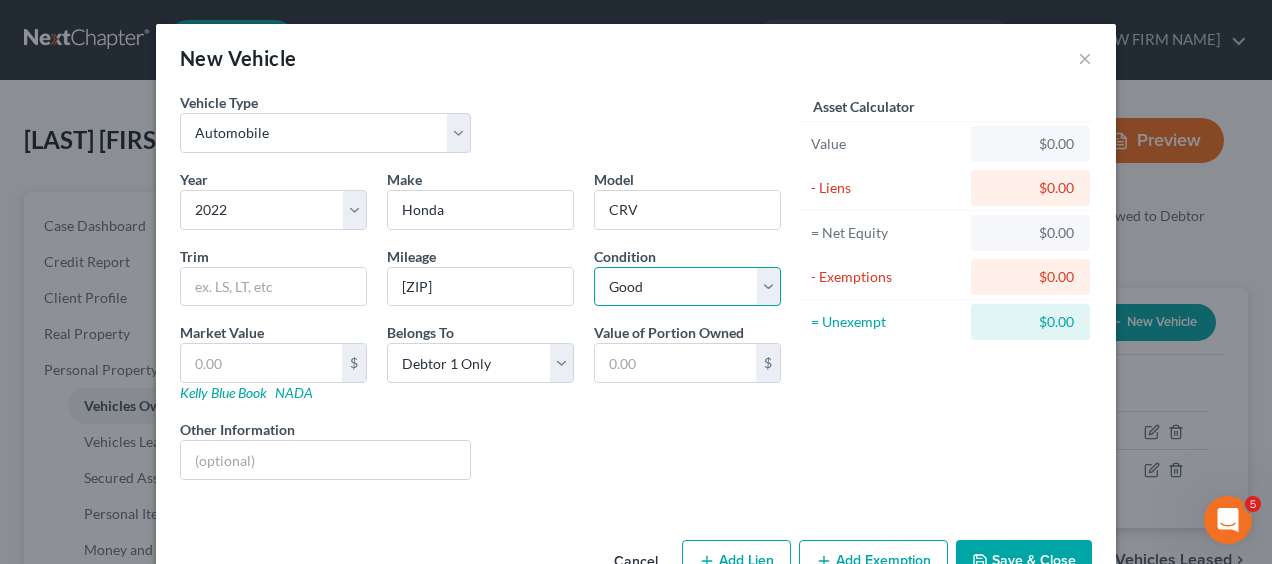 click on "Select Excellent Very Good Good Fair Poor" at bounding box center (687, 287) 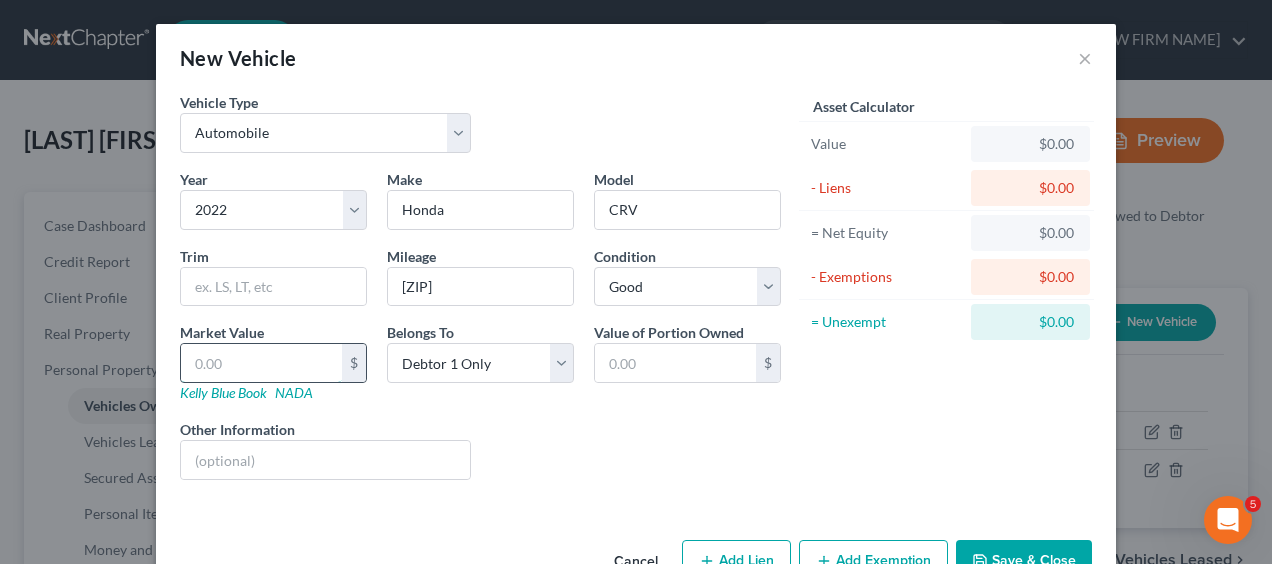 click at bounding box center [261, 363] 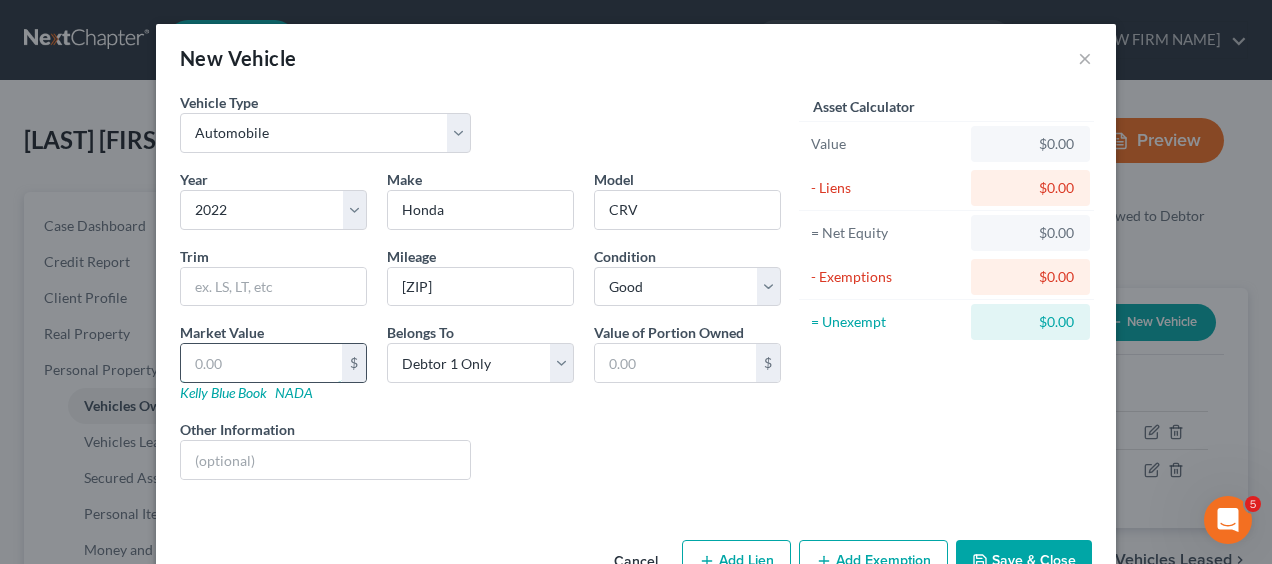 type on "2" 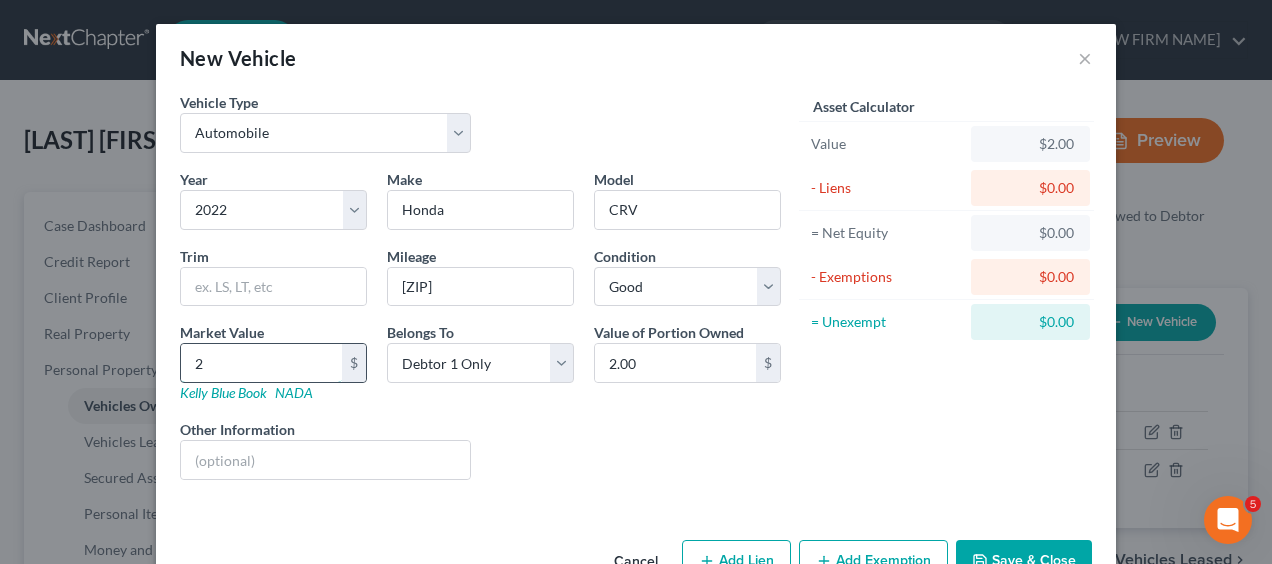 type on "24" 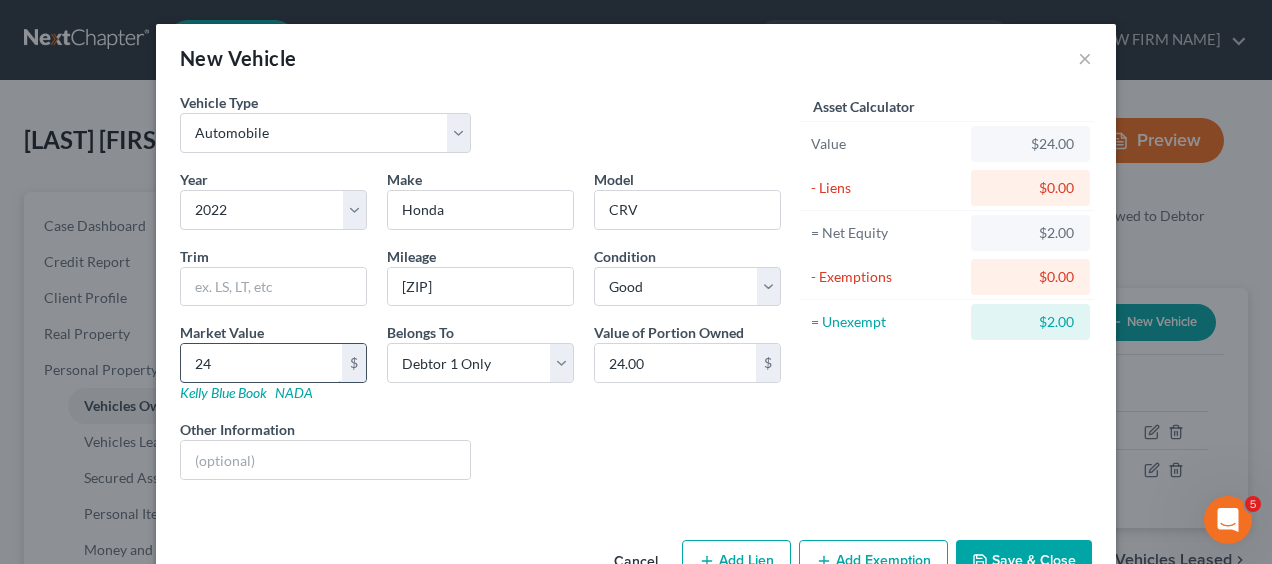 type on "247" 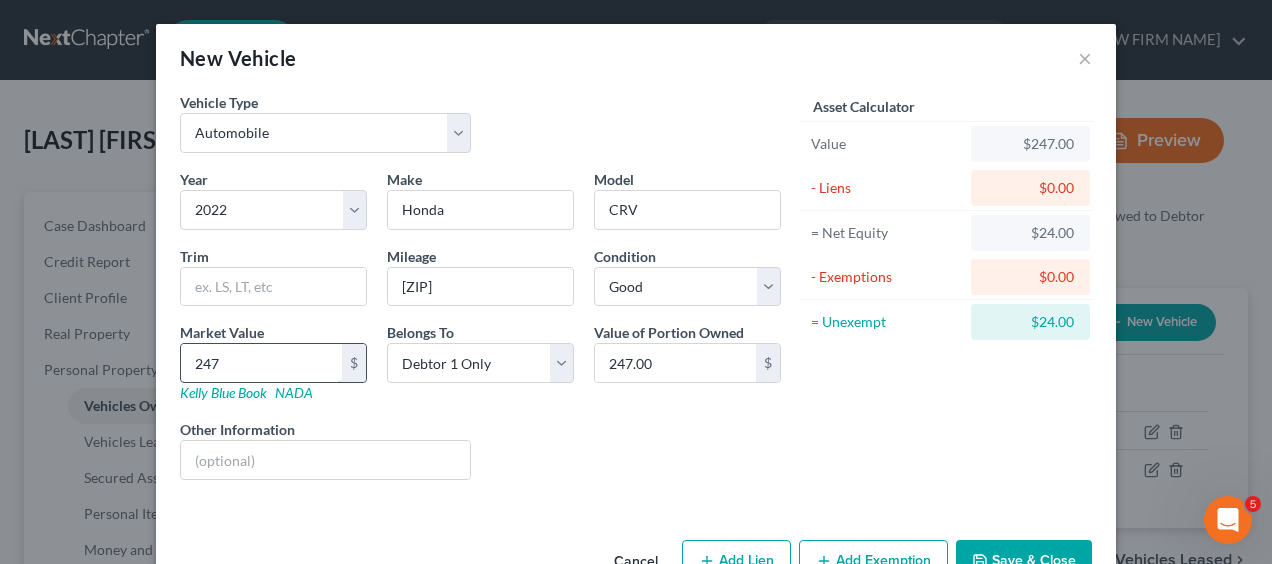 type on "2479" 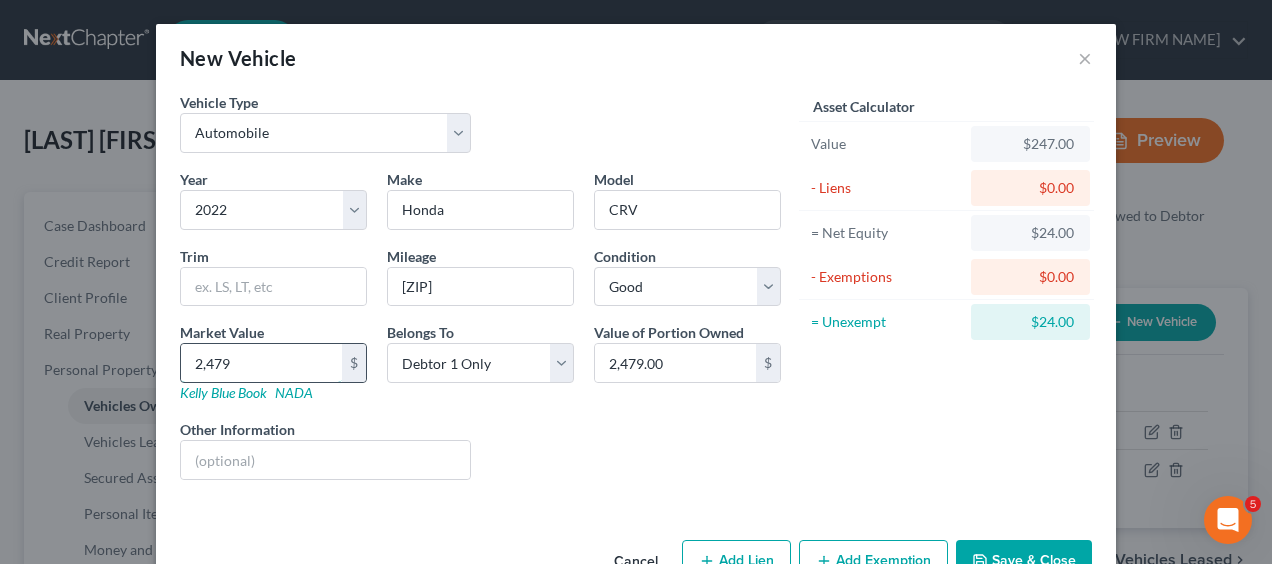 type on "2,4792" 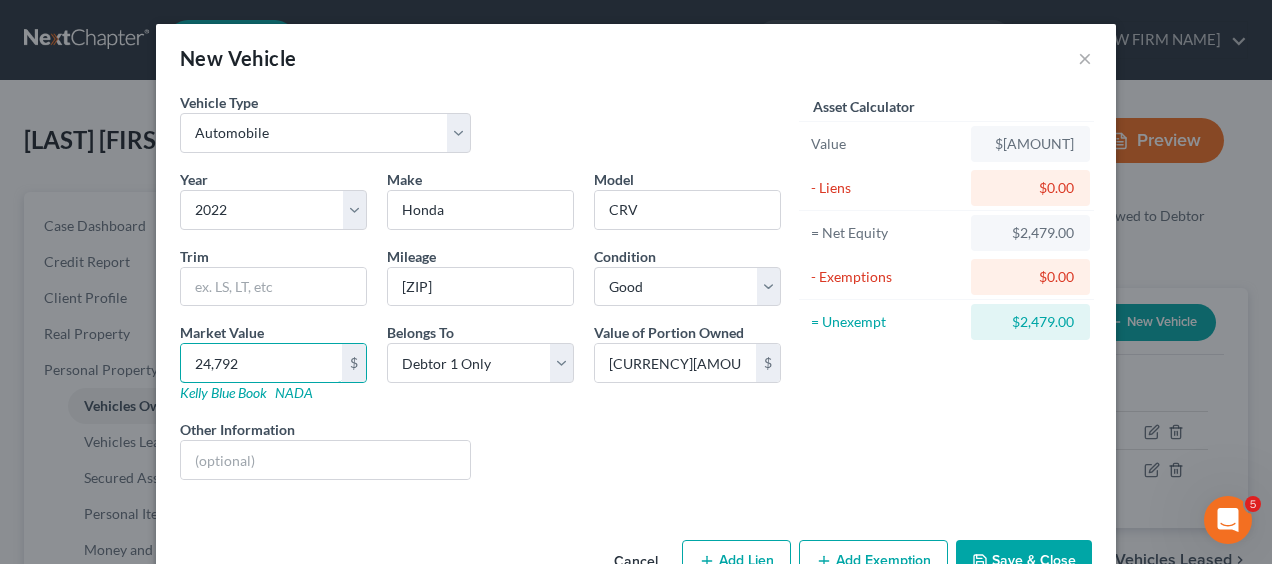 scroll, scrollTop: 54, scrollLeft: 0, axis: vertical 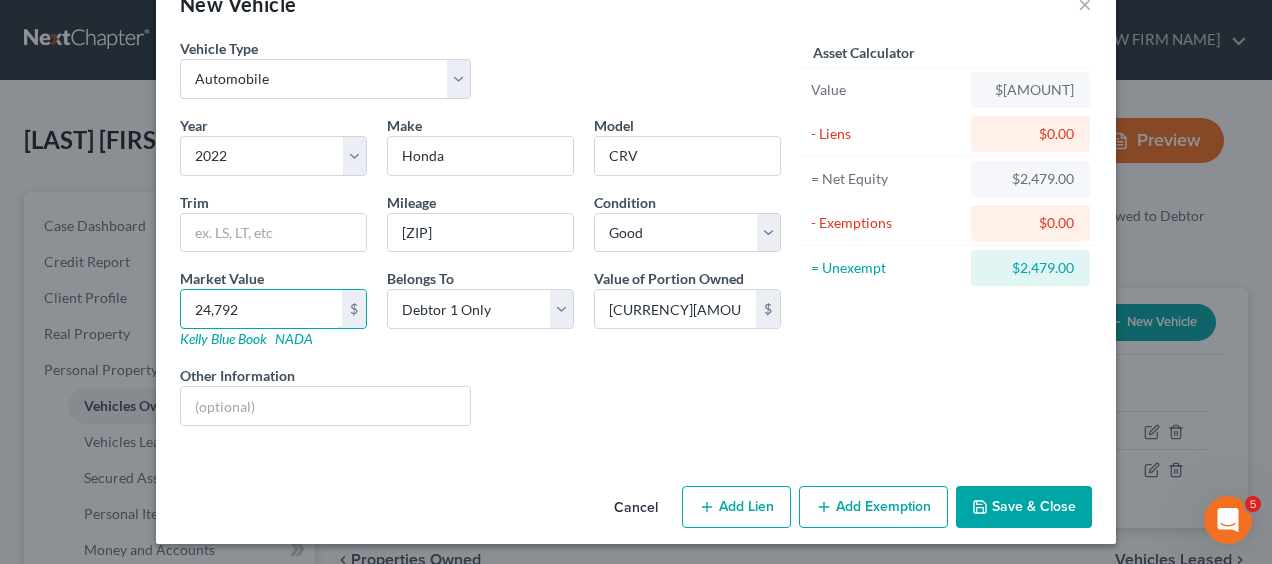 type on "24,792" 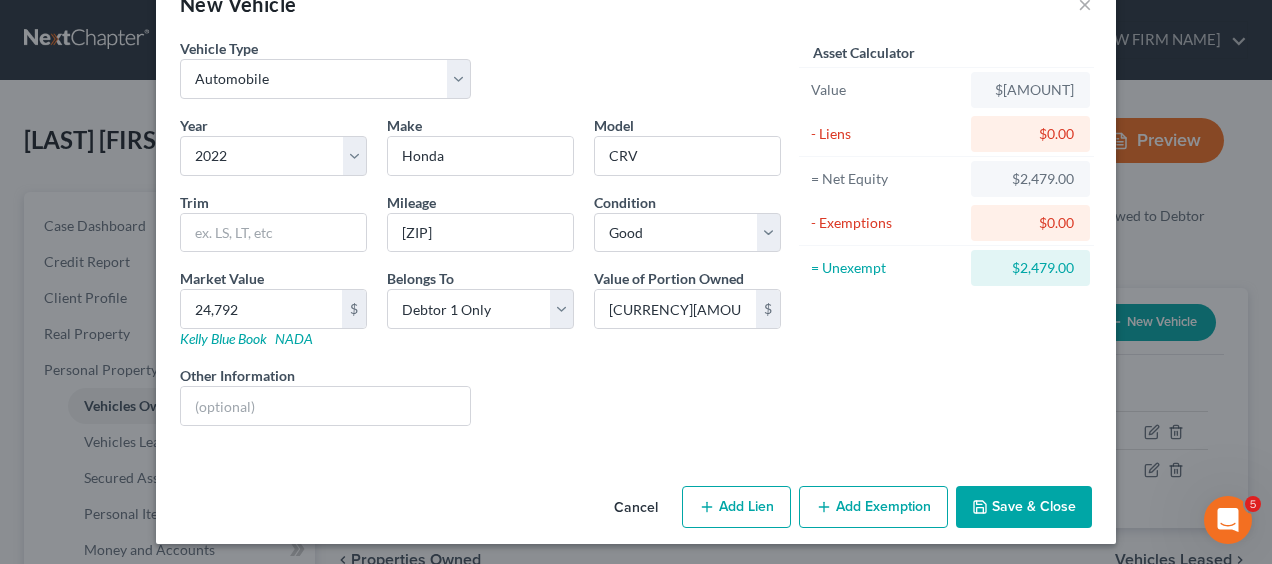 click on "Add Lien" at bounding box center [736, 507] 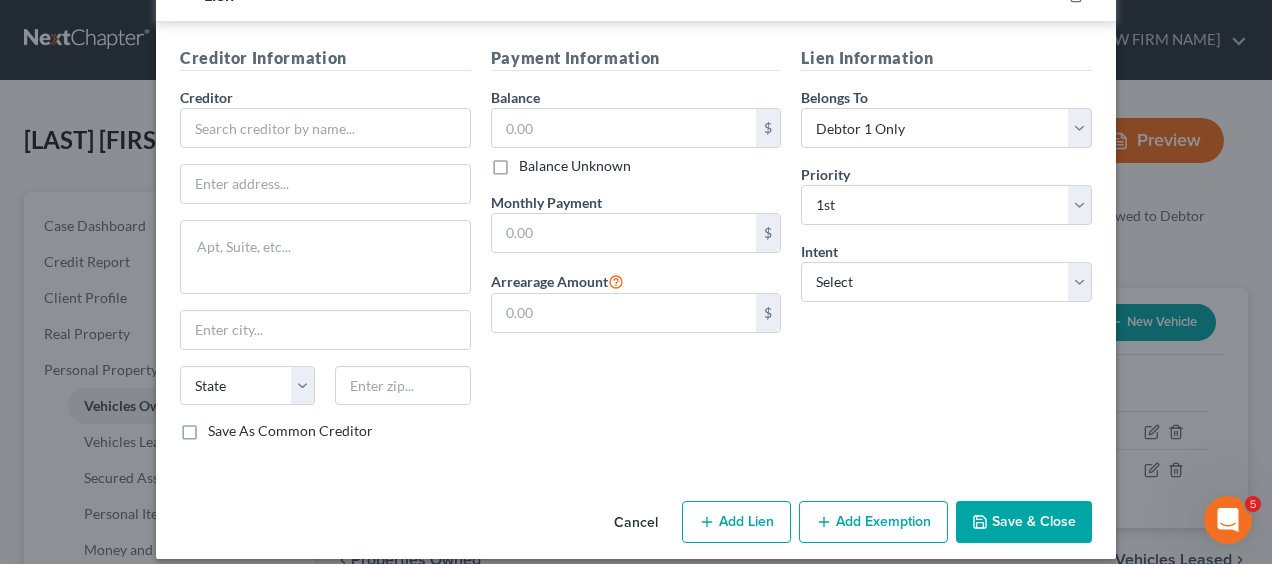 scroll, scrollTop: 546, scrollLeft: 0, axis: vertical 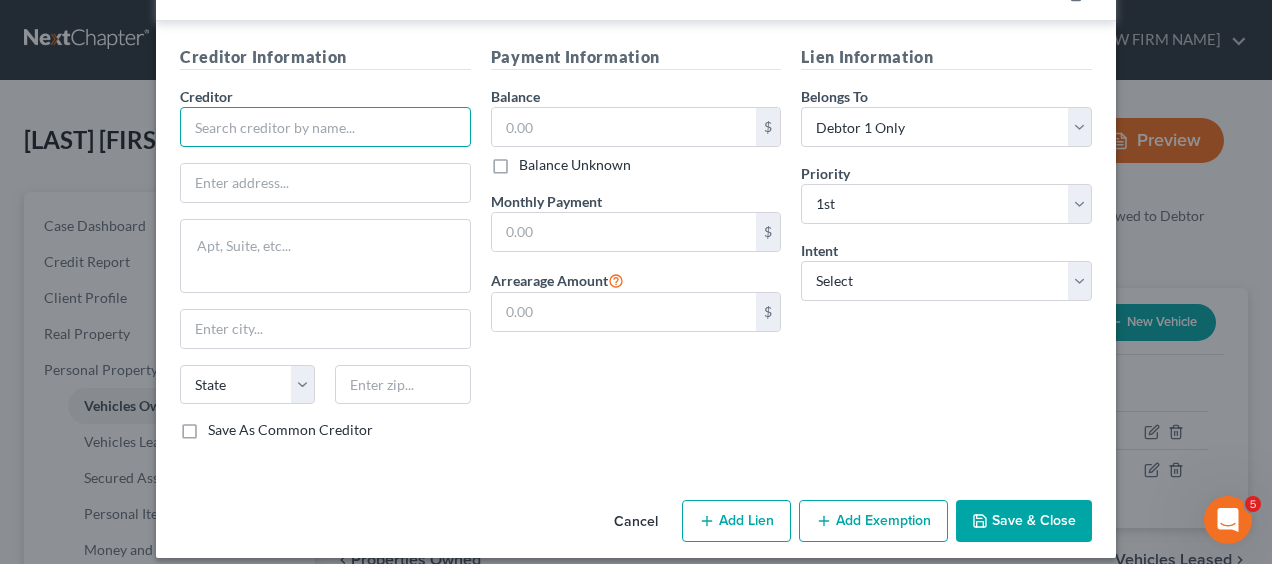 click at bounding box center [325, 127] 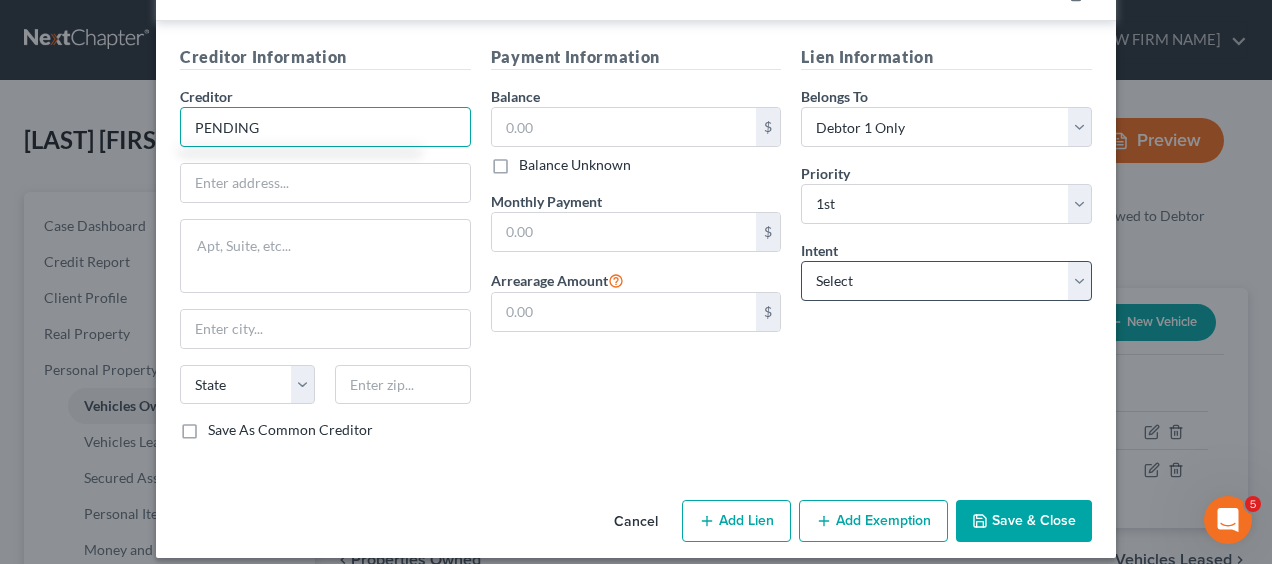 type on "PENDING" 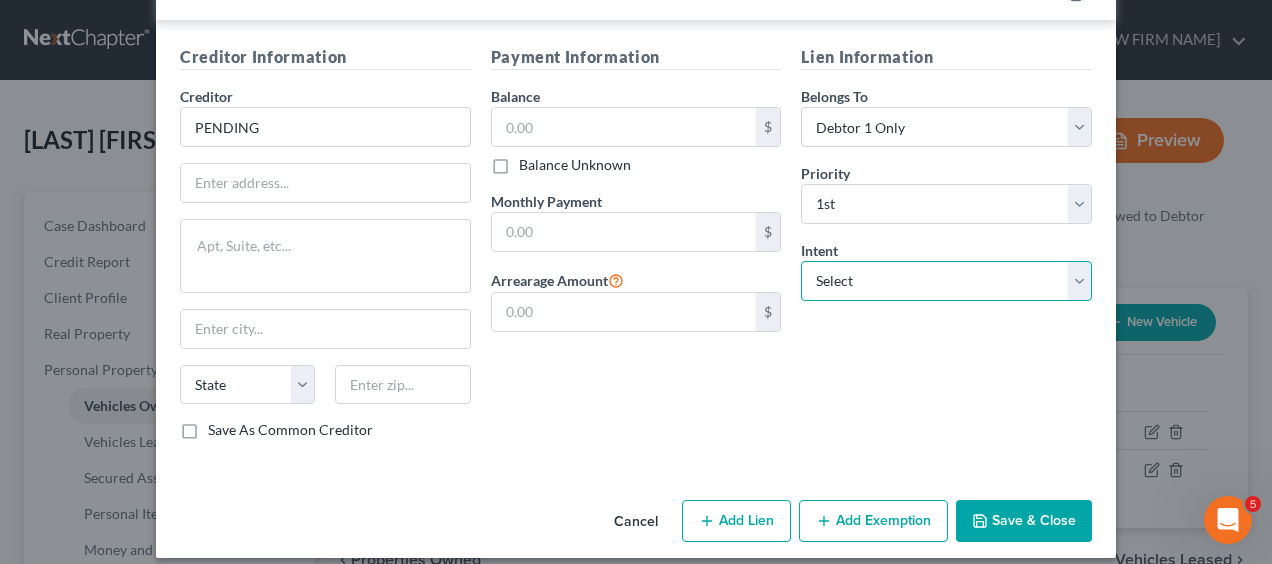 click on "Select Surrender Redeem Reaffirm Avoid Other" at bounding box center (946, 281) 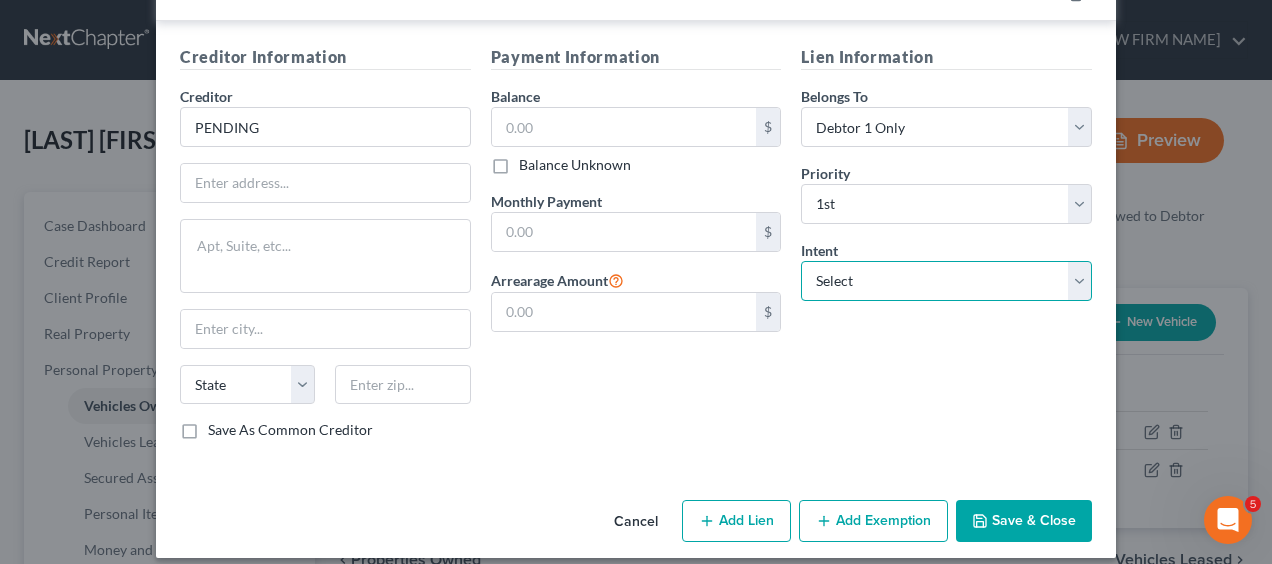 select on "2" 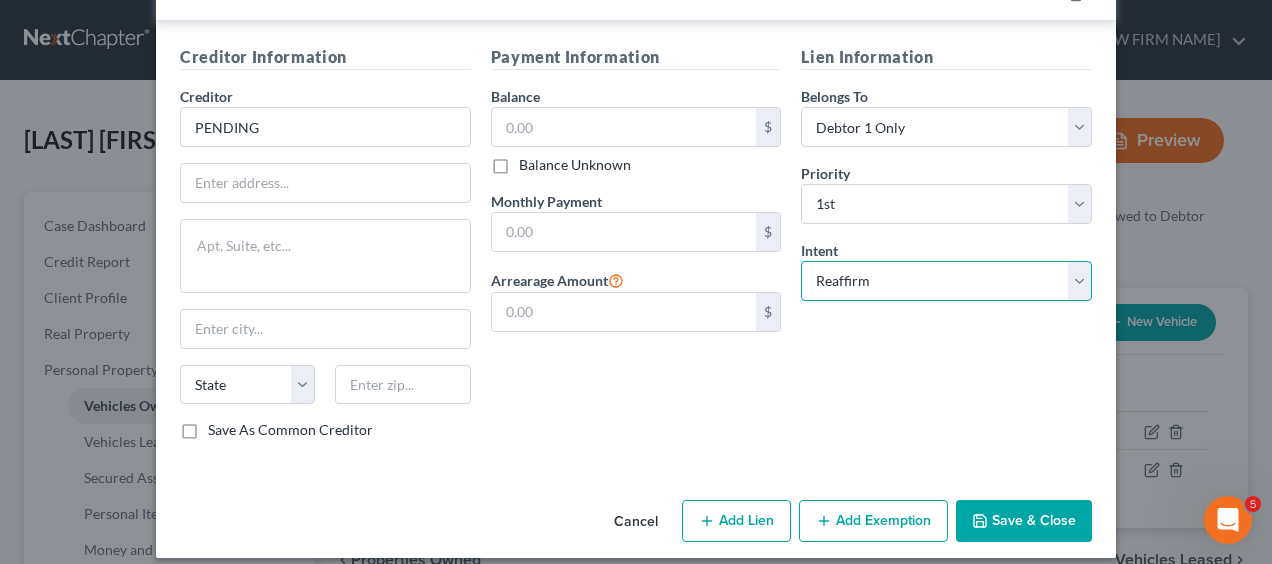 click on "Select Surrender Redeem Reaffirm Avoid Other" at bounding box center (946, 281) 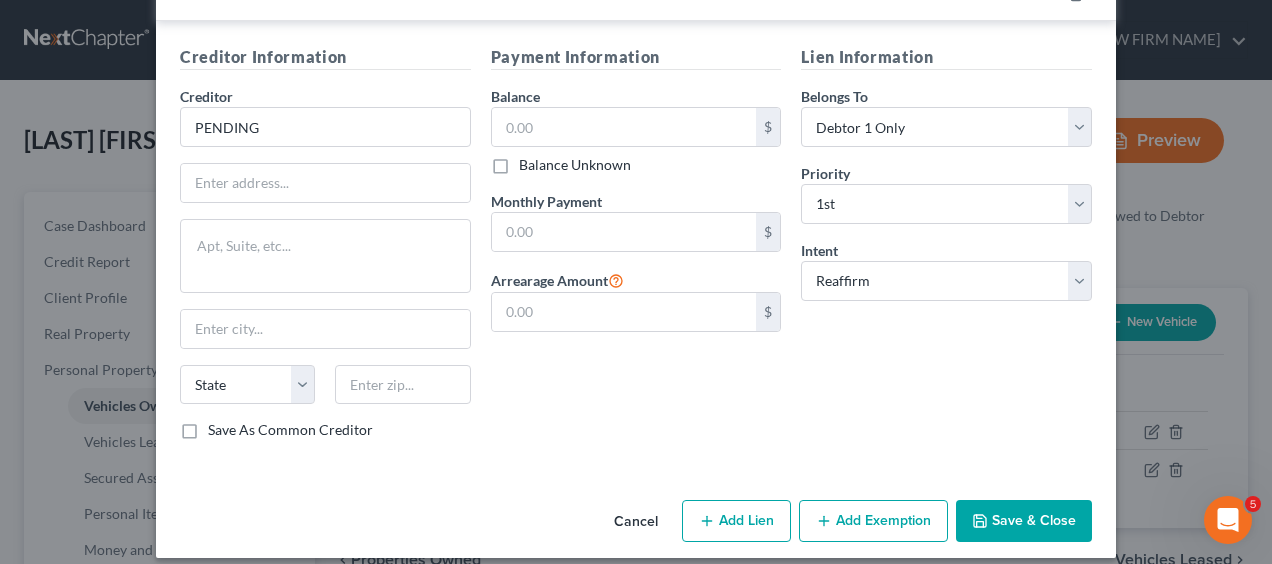 click on "Save & Close" at bounding box center [1024, 521] 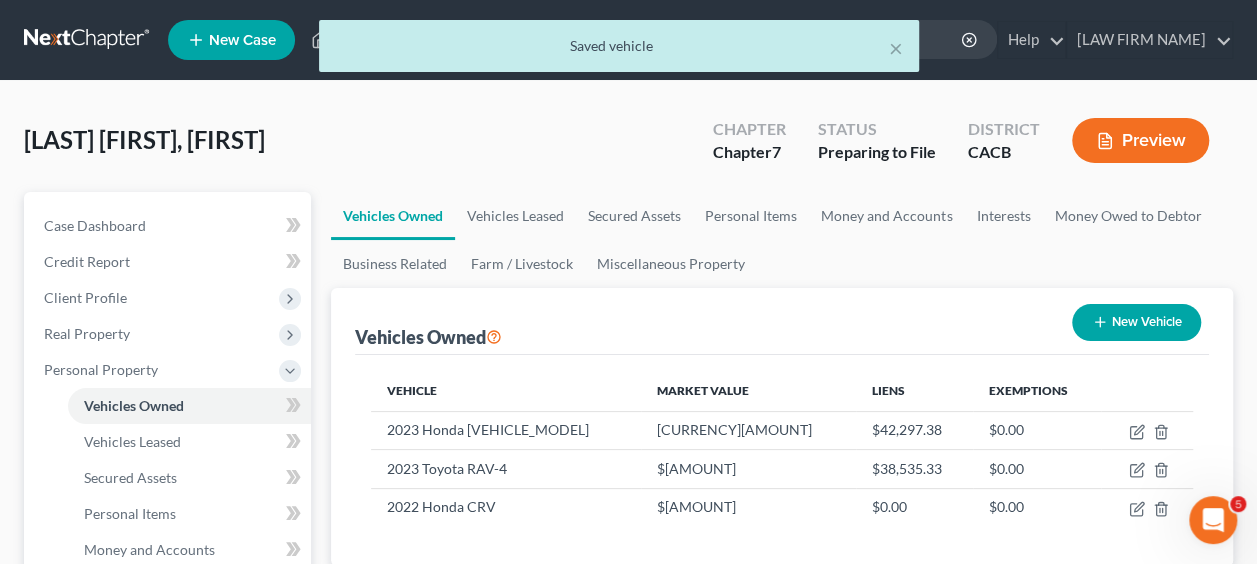 click on "New Vehicle" at bounding box center (1136, 322) 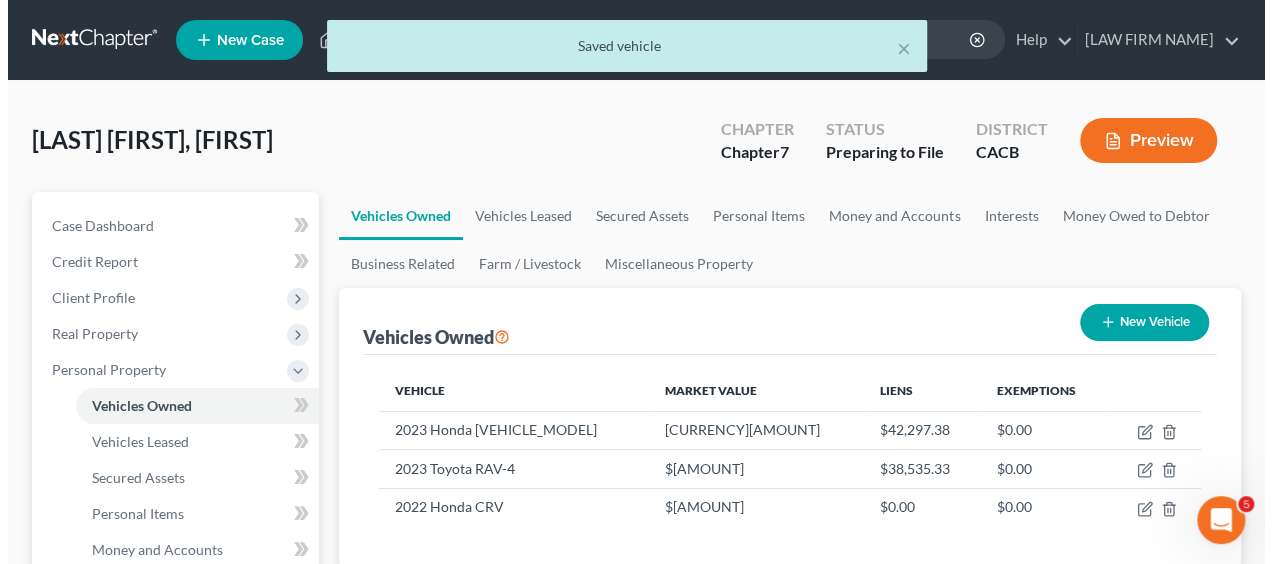 type 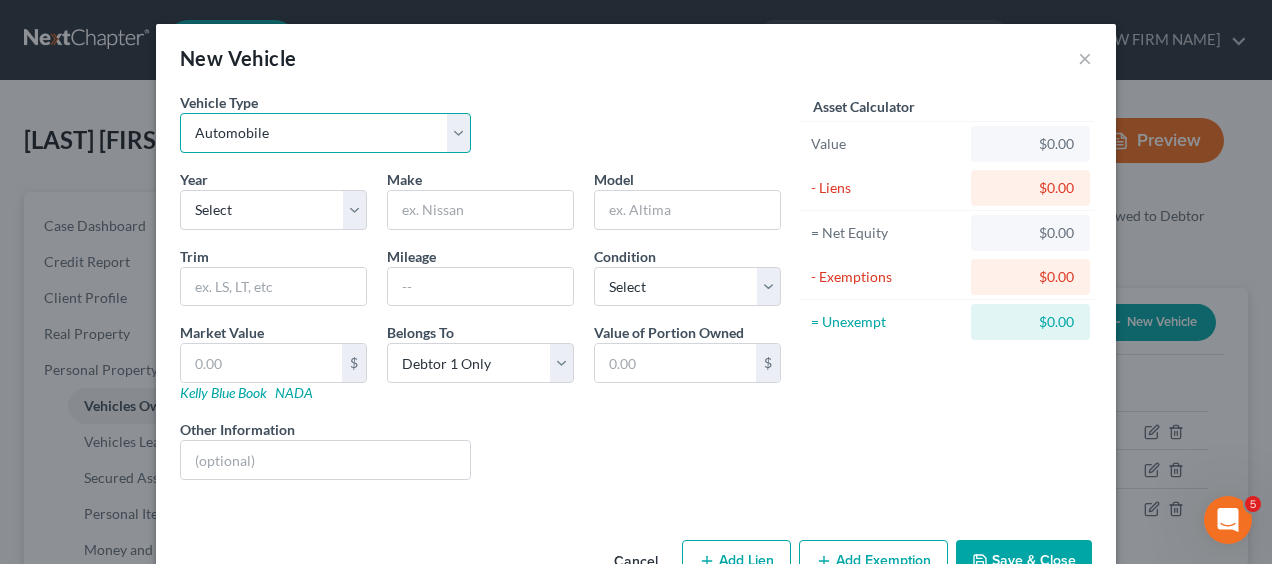 click on "Select Automobile Truck Trailer Watercraft Aircraft Motor Home Atv Other Vehicle" at bounding box center [325, 133] 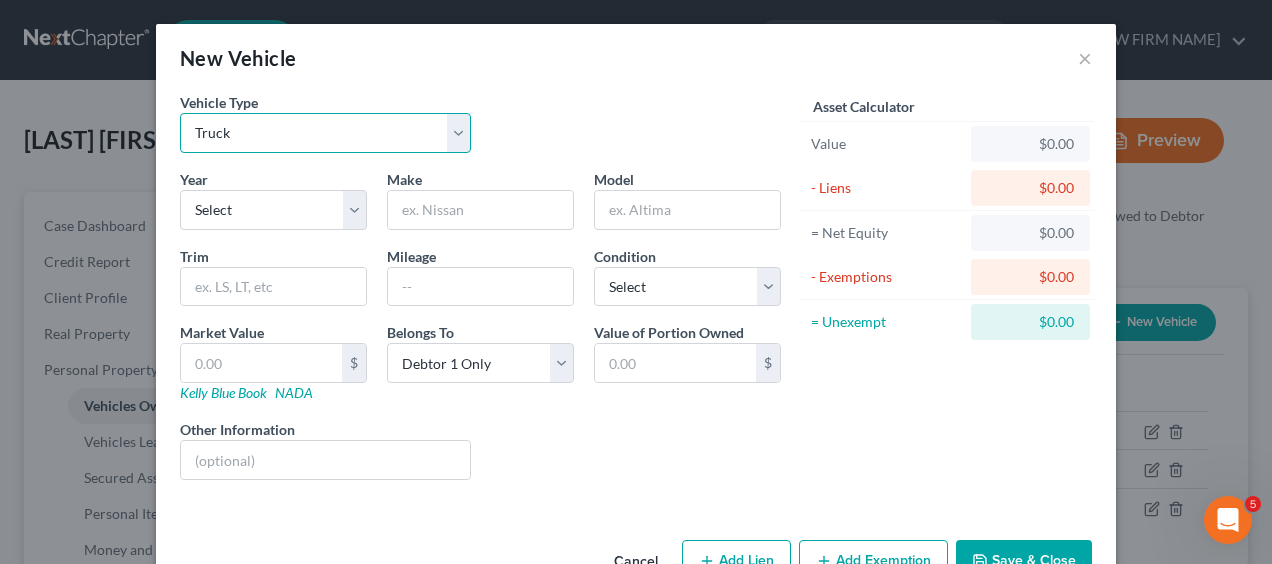click on "Select Automobile Truck Trailer Watercraft Aircraft Motor Home Atv Other Vehicle" at bounding box center (325, 133) 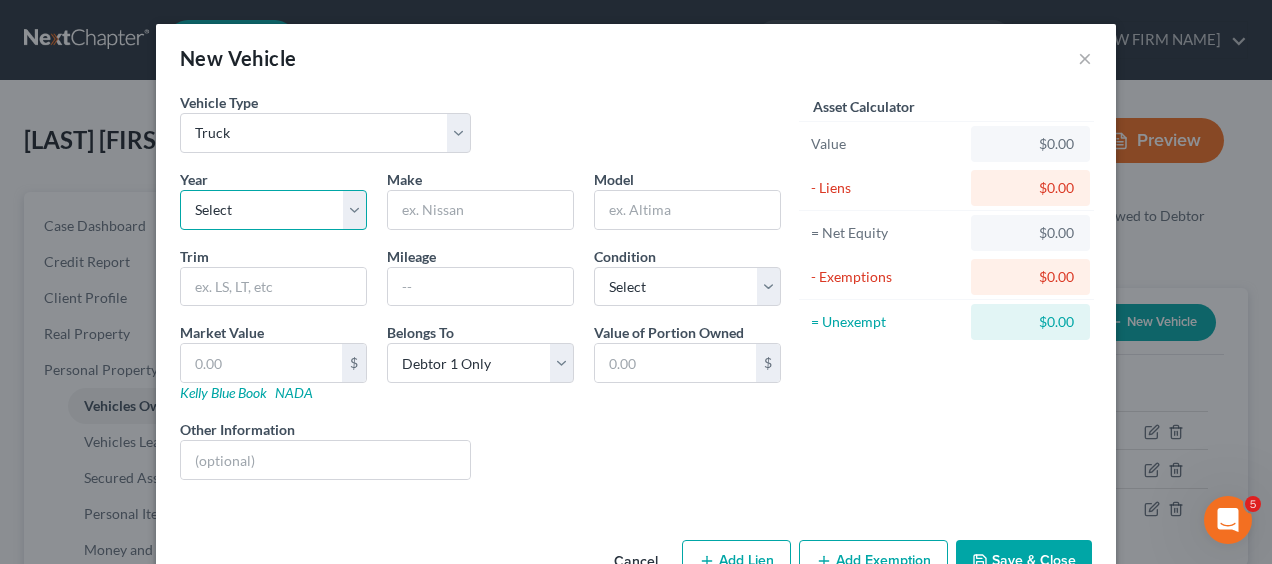 click on "Select 2026 2025 2024 2023 2022 2021 2020 2019 2018 2017 2016 2015 2014 2013 2012 2011 2010 2009 2008 2007 2006 2005 2004 2003 2002 2001 2000 1999 1998 1997 1996 1995 1994 1993 1992 1991 1990 1989 1988 1987 1986 1985 1984 1983 1982 1981 1980 1979 1978 1977 1976 1975 1974 1973 1972 1971 1970 1969 1968 1967 1966 1965 1964 1963 1962 1961 1960 1959 1958 1957 1956 1955 1954 1953 1952 1951 1950 1949 1948 1947 1946 1945 1944 1943 1942 1941 1940 1939 1938 1937 1936 1935 1934 1933 1932 1931 1930 1929 1928 1927 1926 1925 1924 1923 1922 1921 1920 1919 1918 1917 1916 1915 1914 1913 1912 1911 1910 1909 1908 1907 1906 1905 1904 1903 1902 1901" at bounding box center (273, 210) 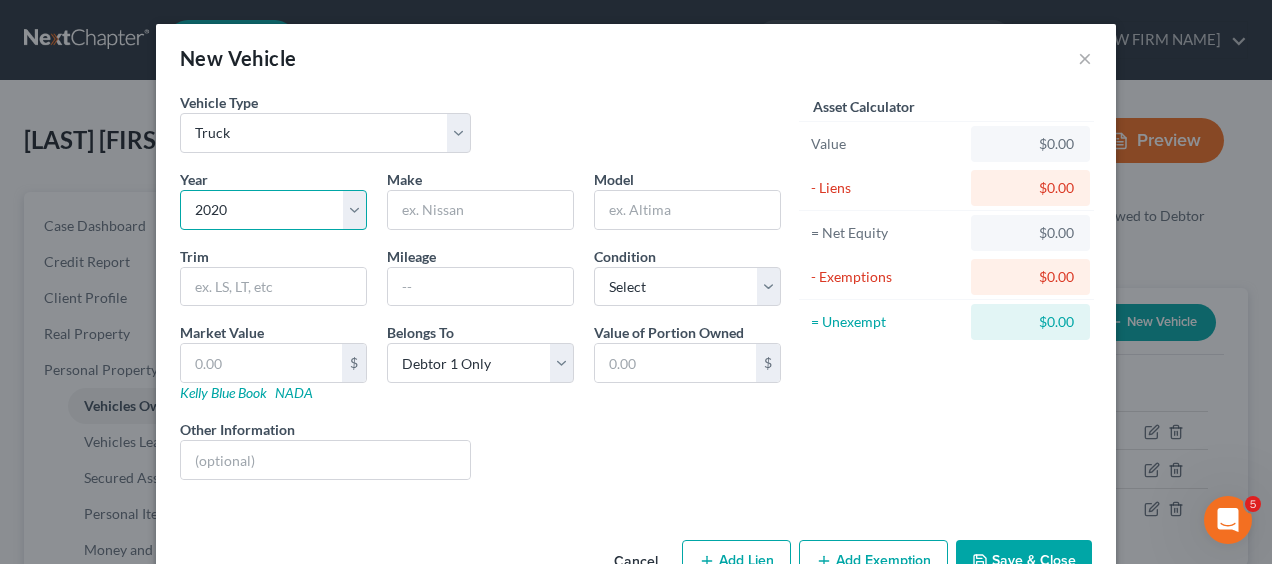 click on "Select 2026 2025 2024 2023 2022 2021 2020 2019 2018 2017 2016 2015 2014 2013 2012 2011 2010 2009 2008 2007 2006 2005 2004 2003 2002 2001 2000 1999 1998 1997 1996 1995 1994 1993 1992 1991 1990 1989 1988 1987 1986 1985 1984 1983 1982 1981 1980 1979 1978 1977 1976 1975 1974 1973 1972 1971 1970 1969 1968 1967 1966 1965 1964 1963 1962 1961 1960 1959 1958 1957 1956 1955 1954 1953 1952 1951 1950 1949 1948 1947 1946 1945 1944 1943 1942 1941 1940 1939 1938 1937 1936 1935 1934 1933 1932 1931 1930 1929 1928 1927 1926 1925 1924 1923 1922 1921 1920 1919 1918 1917 1916 1915 1914 1913 1912 1911 1910 1909 1908 1907 1906 1905 1904 1903 1902 1901" at bounding box center (273, 210) 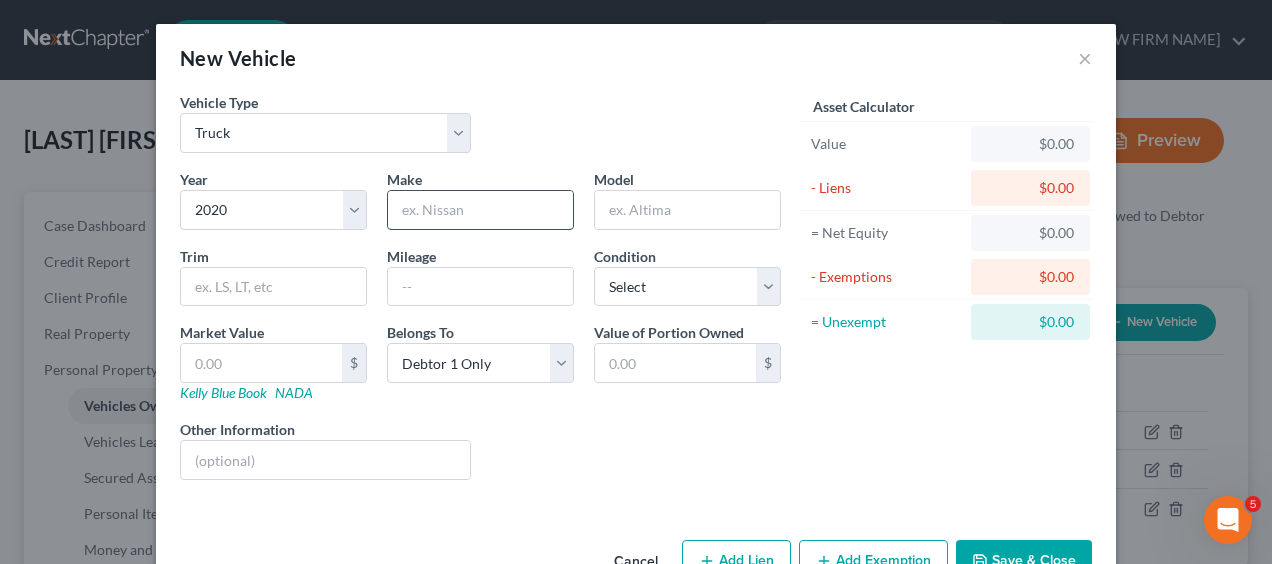 click at bounding box center (480, 210) 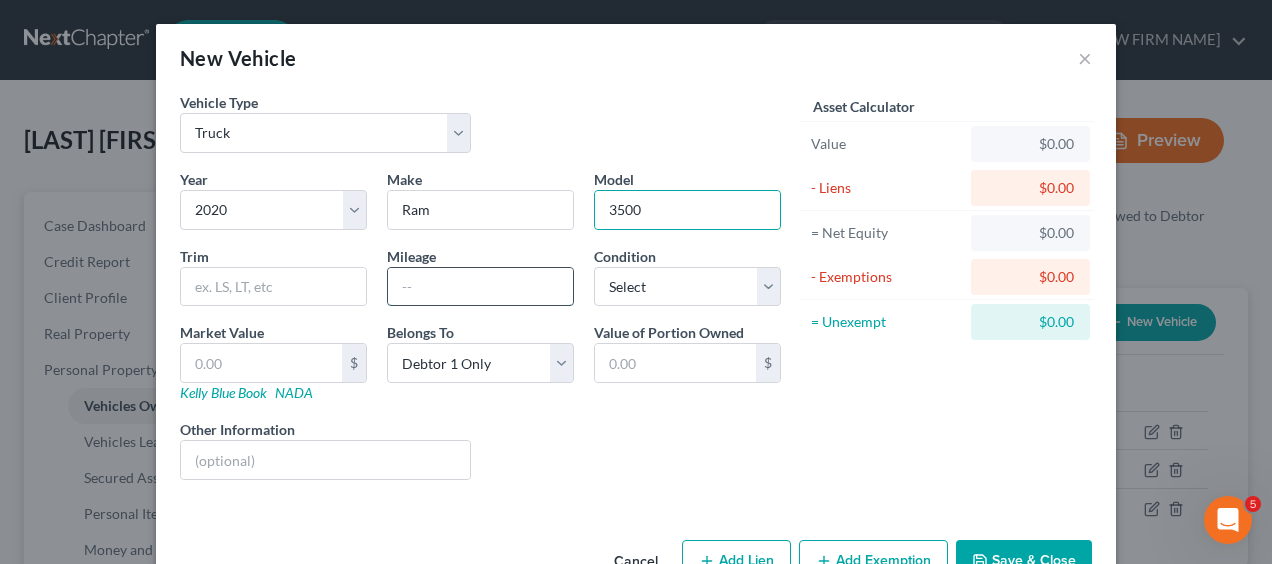 click at bounding box center (480, 287) 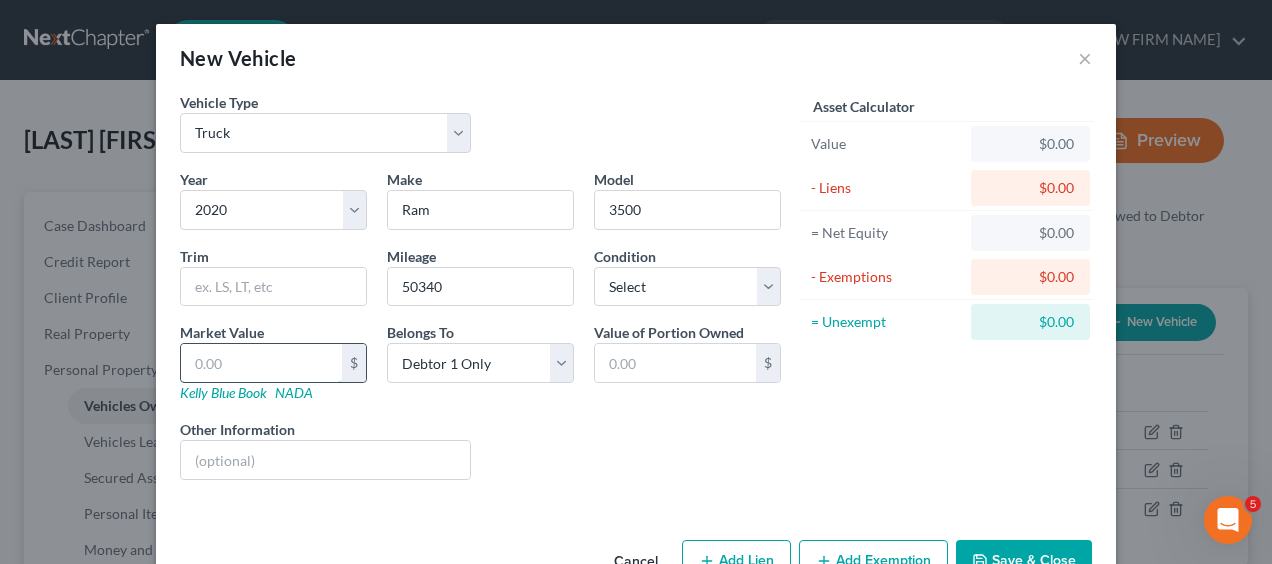 click at bounding box center (261, 363) 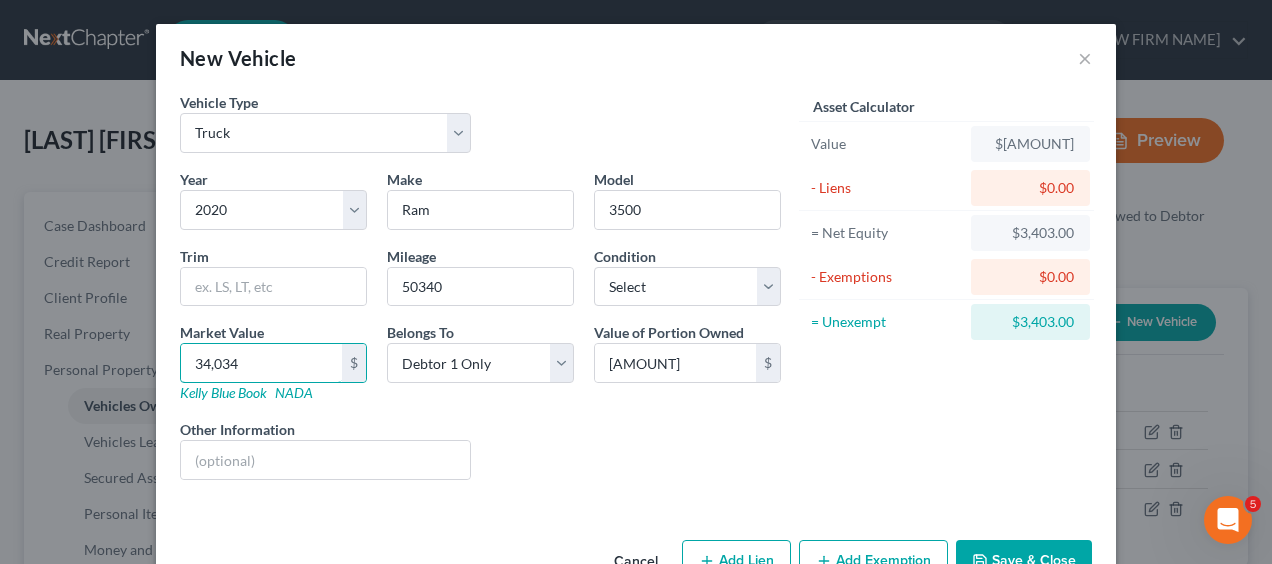 scroll, scrollTop: 54, scrollLeft: 0, axis: vertical 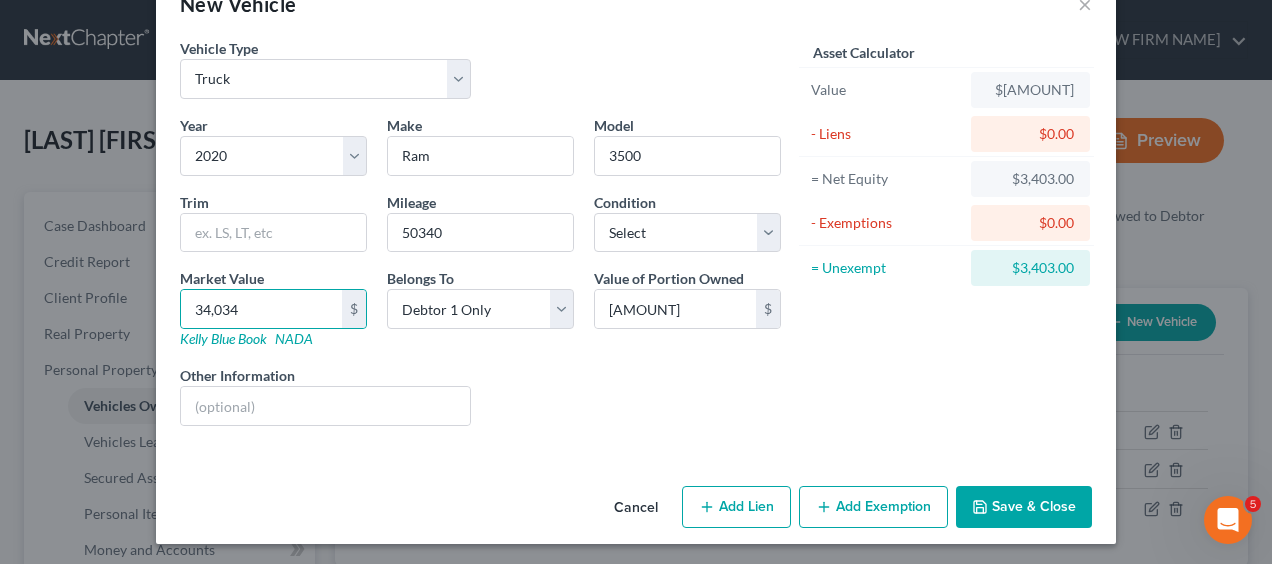 click on "Add Lien" at bounding box center (736, 507) 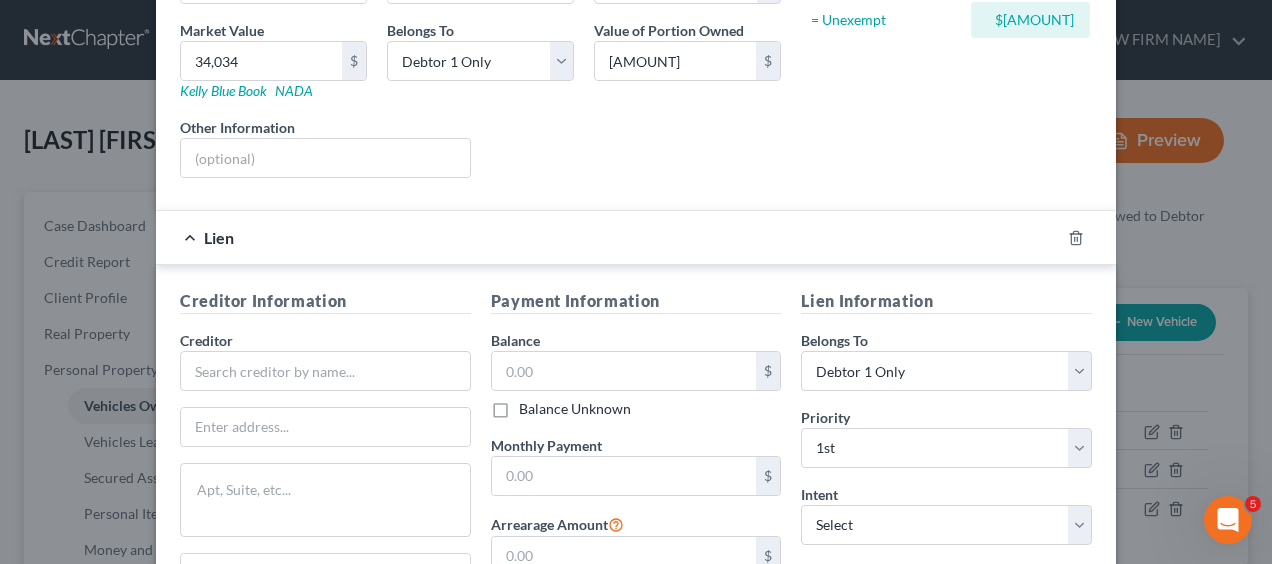 scroll, scrollTop: 303, scrollLeft: 0, axis: vertical 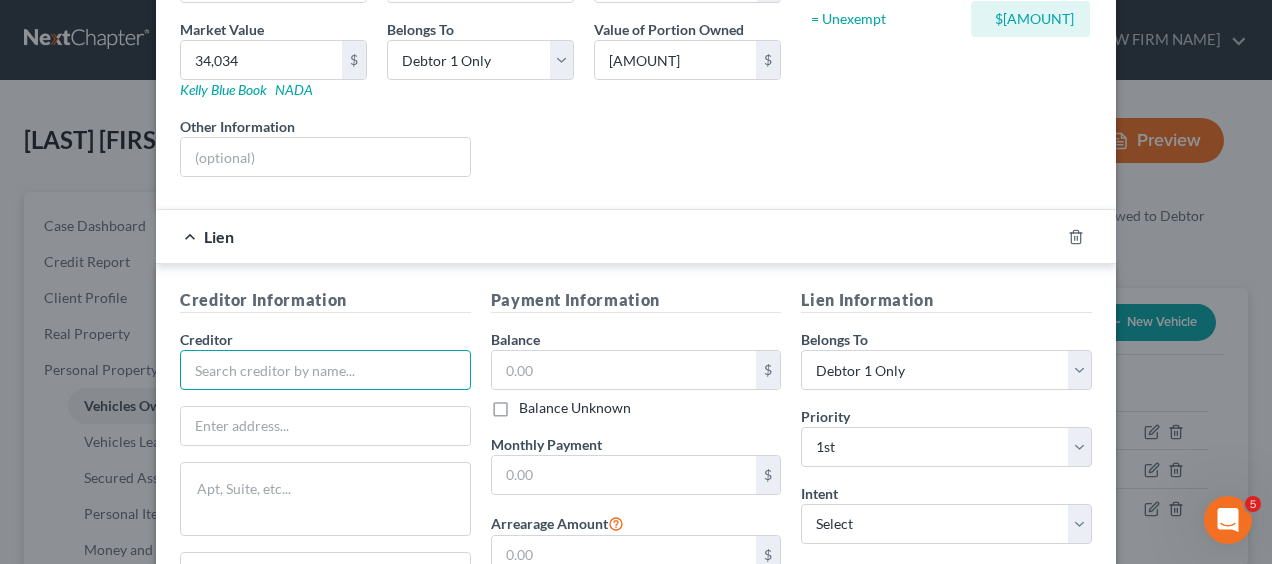 click at bounding box center (325, 370) 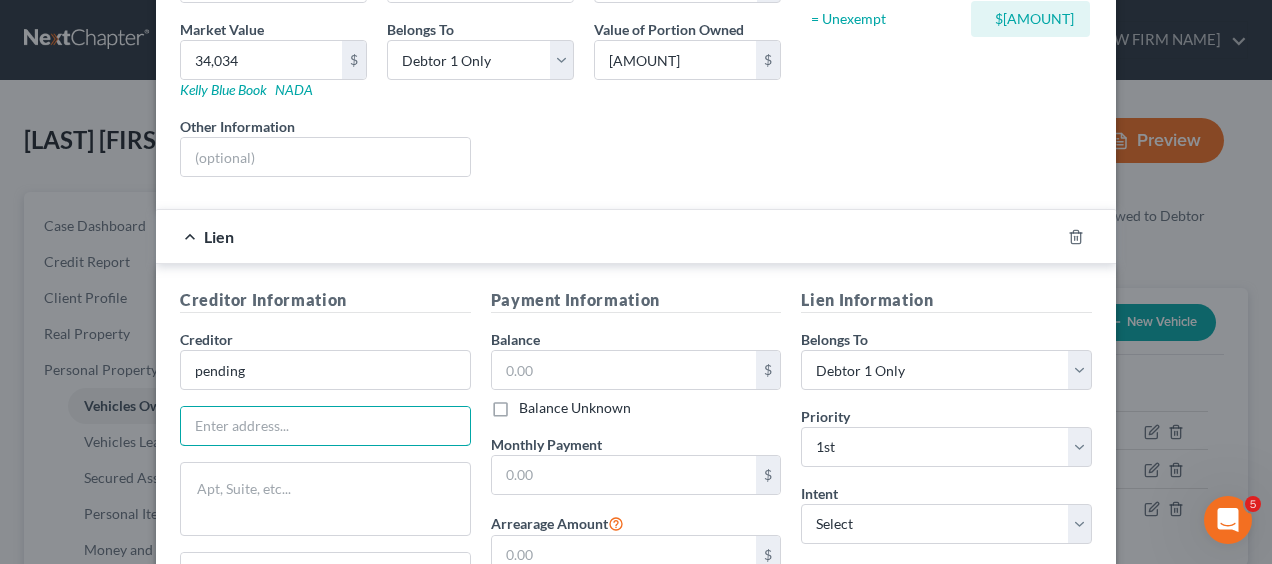 scroll, scrollTop: 393, scrollLeft: 0, axis: vertical 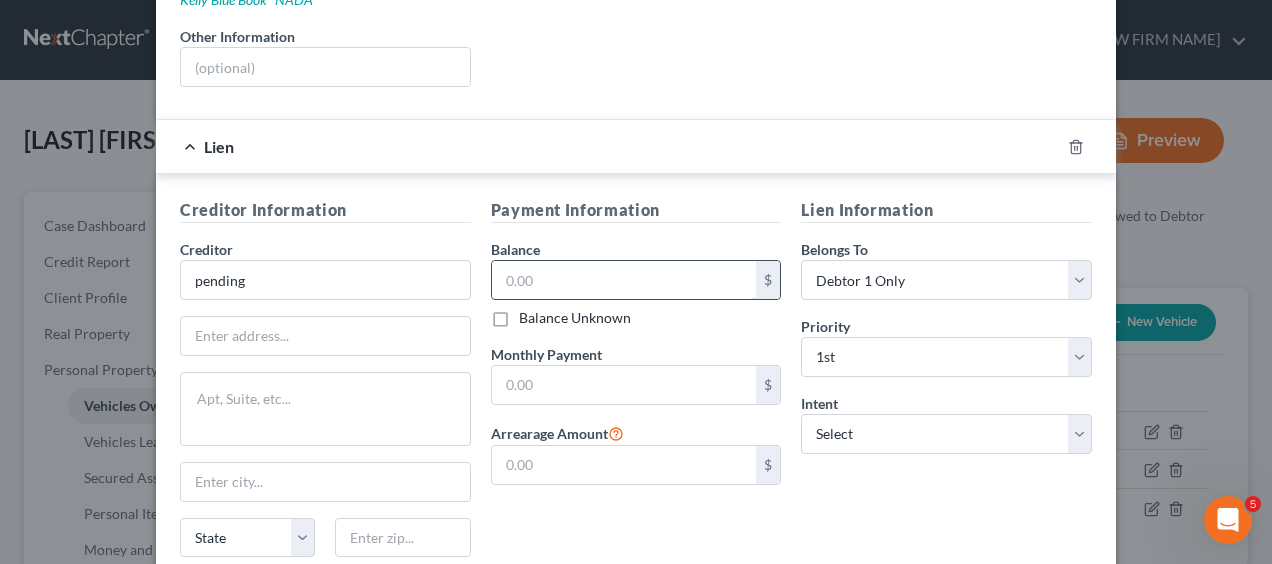 click at bounding box center (624, 280) 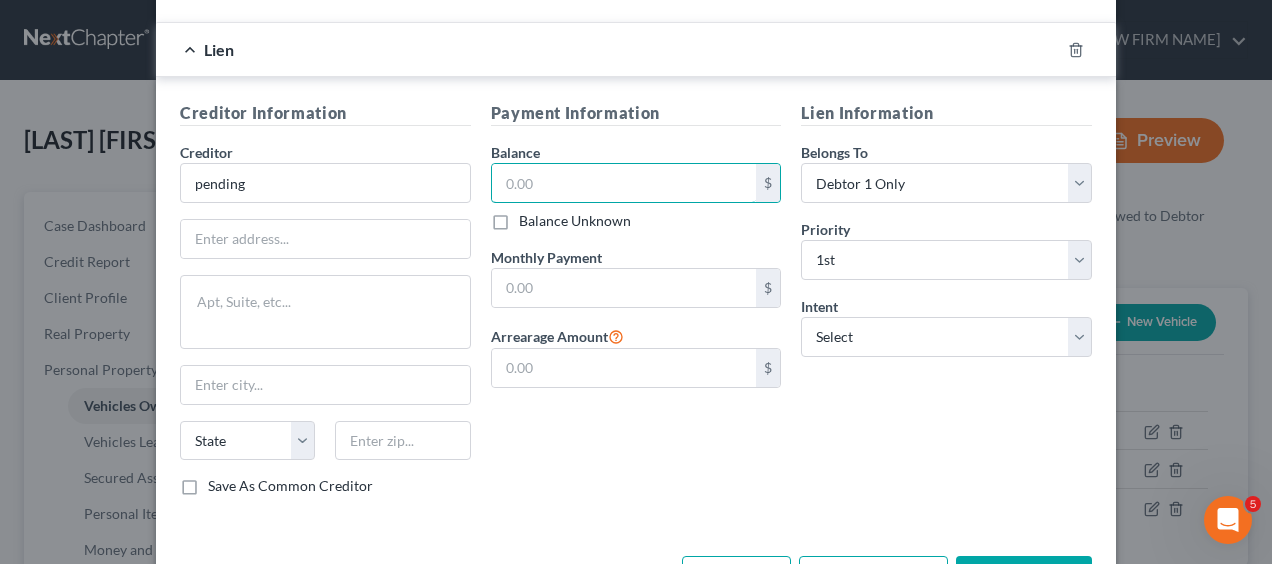 scroll, scrollTop: 506, scrollLeft: 0, axis: vertical 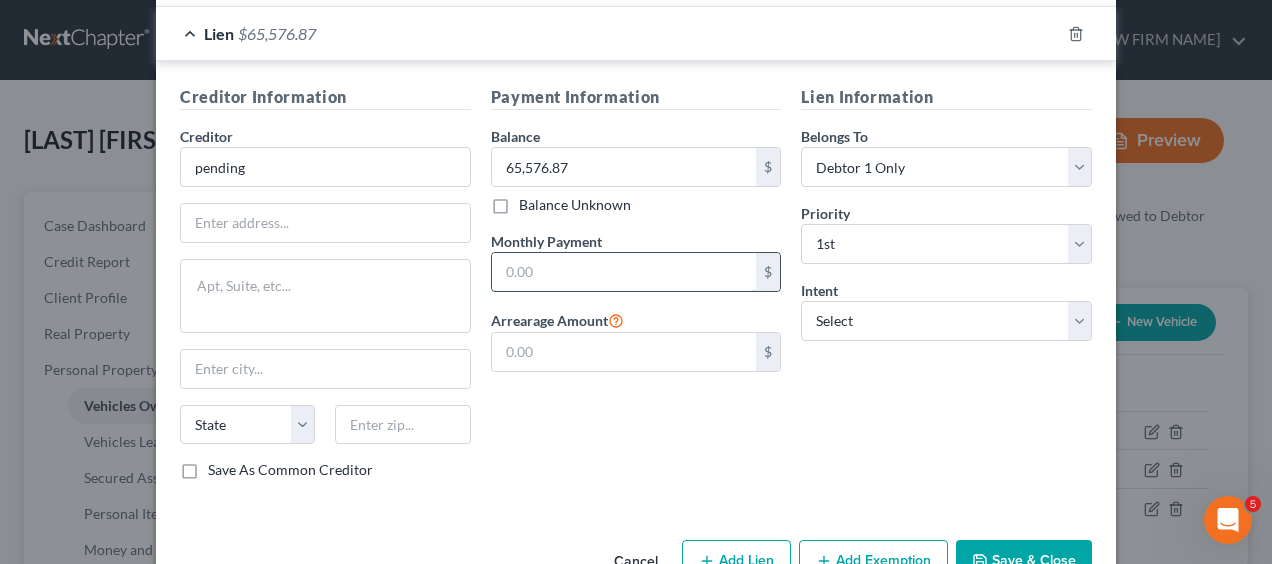 click at bounding box center [624, 272] 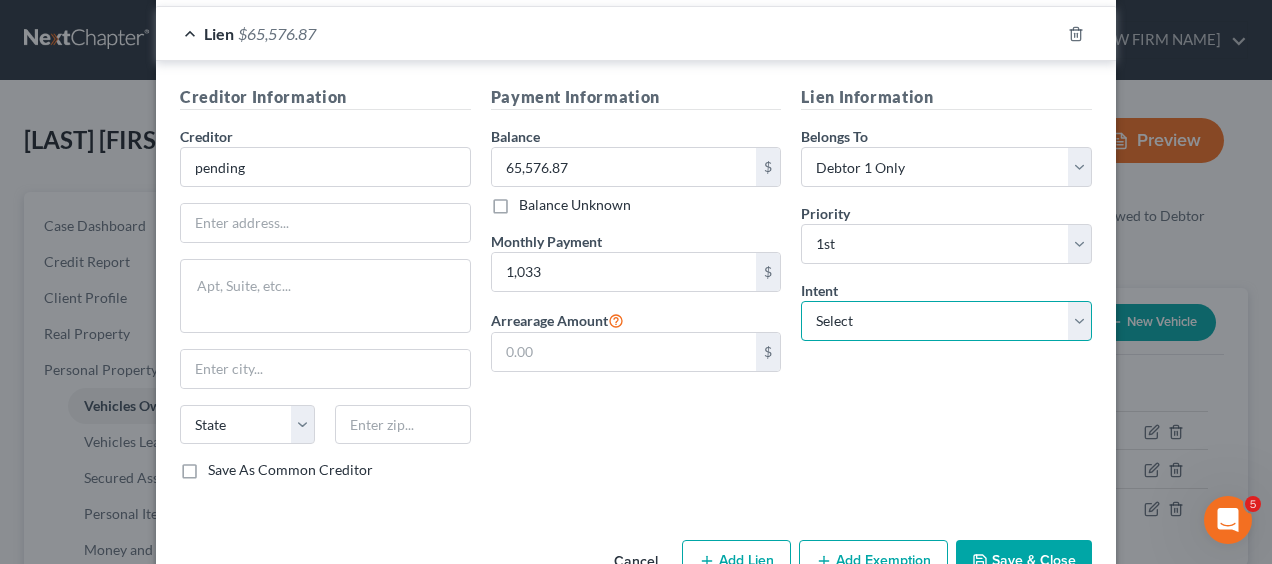 click on "Select Surrender Redeem Reaffirm Avoid Other" at bounding box center [946, 321] 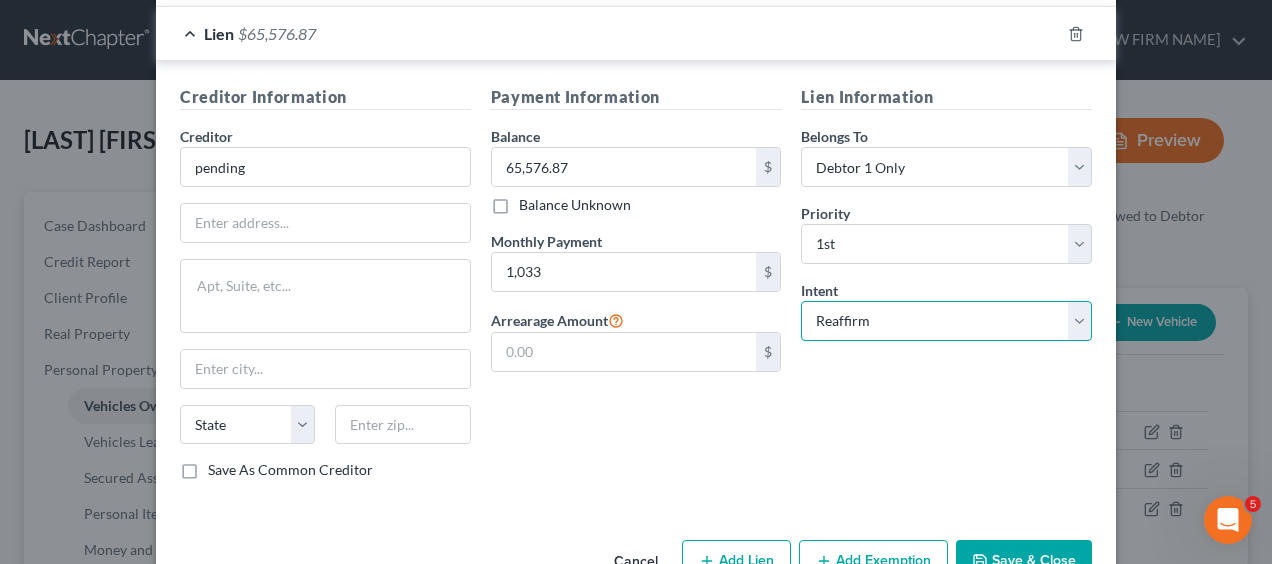 click on "Select Surrender Redeem Reaffirm Avoid Other" at bounding box center [946, 321] 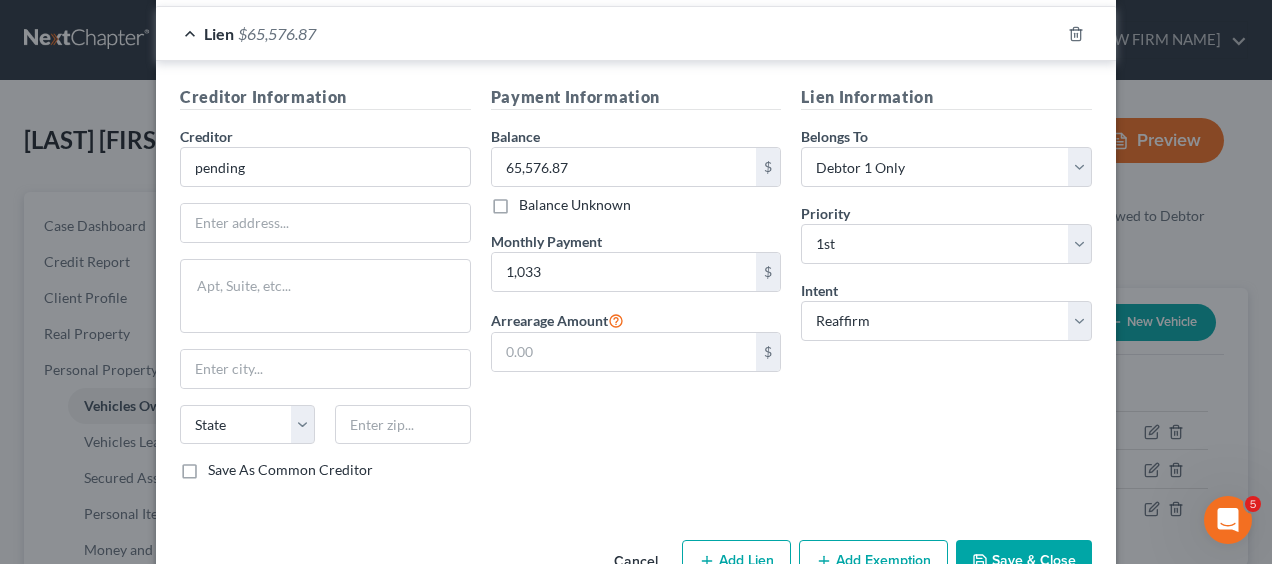 click on "Save & Close" at bounding box center [1024, 561] 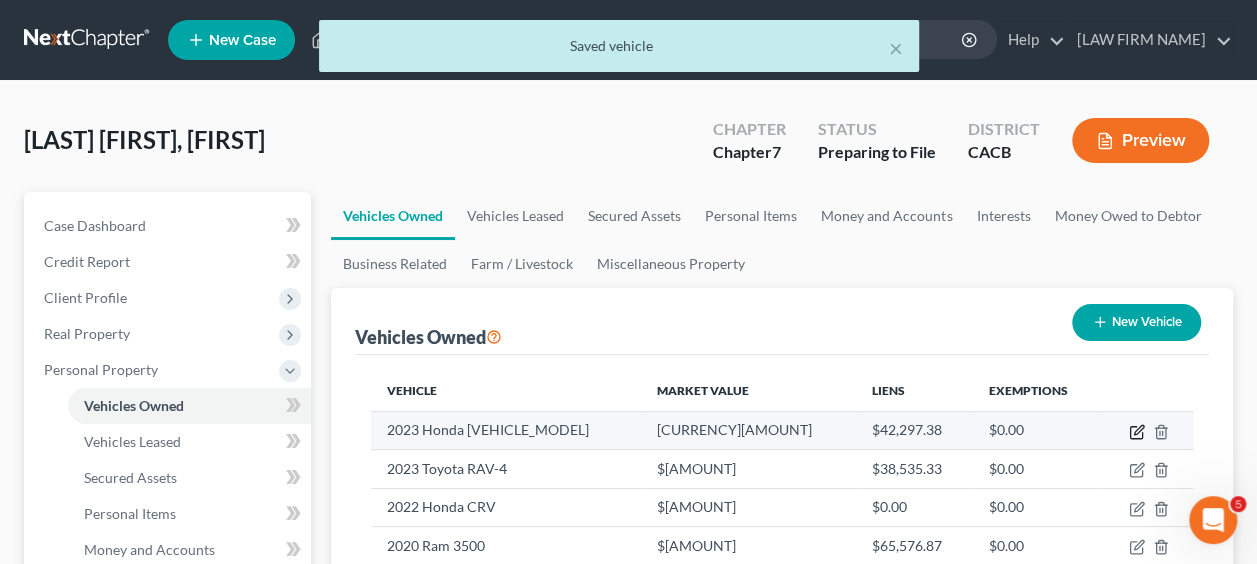 click 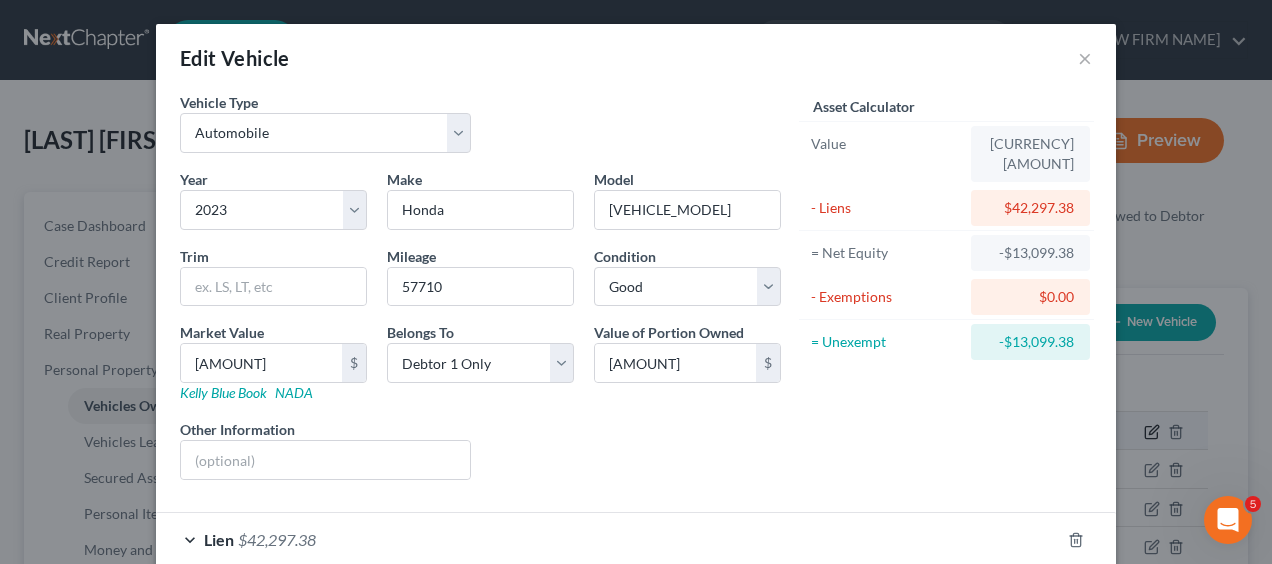 scroll, scrollTop: 108, scrollLeft: 0, axis: vertical 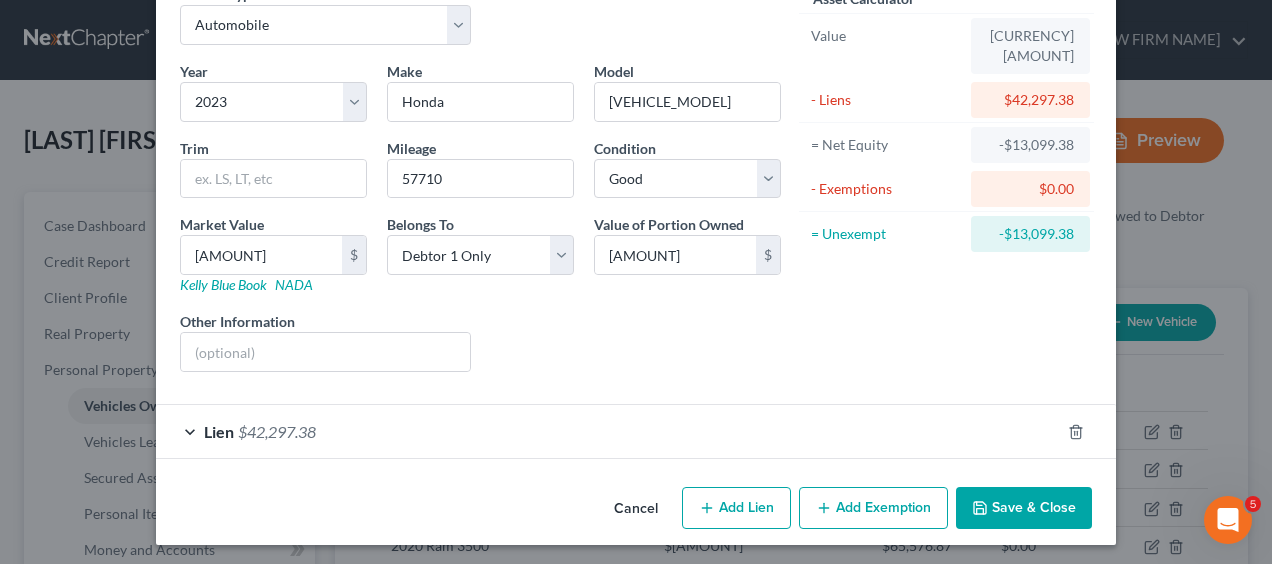 click on "$42,297.38" at bounding box center (277, 431) 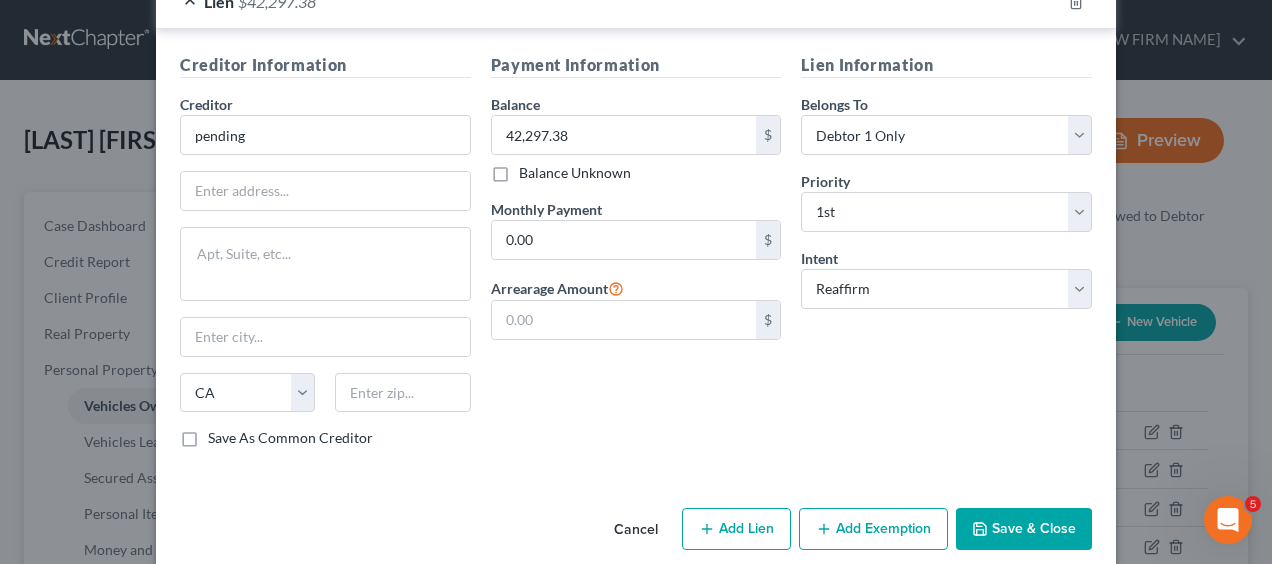 scroll, scrollTop: 556, scrollLeft: 0, axis: vertical 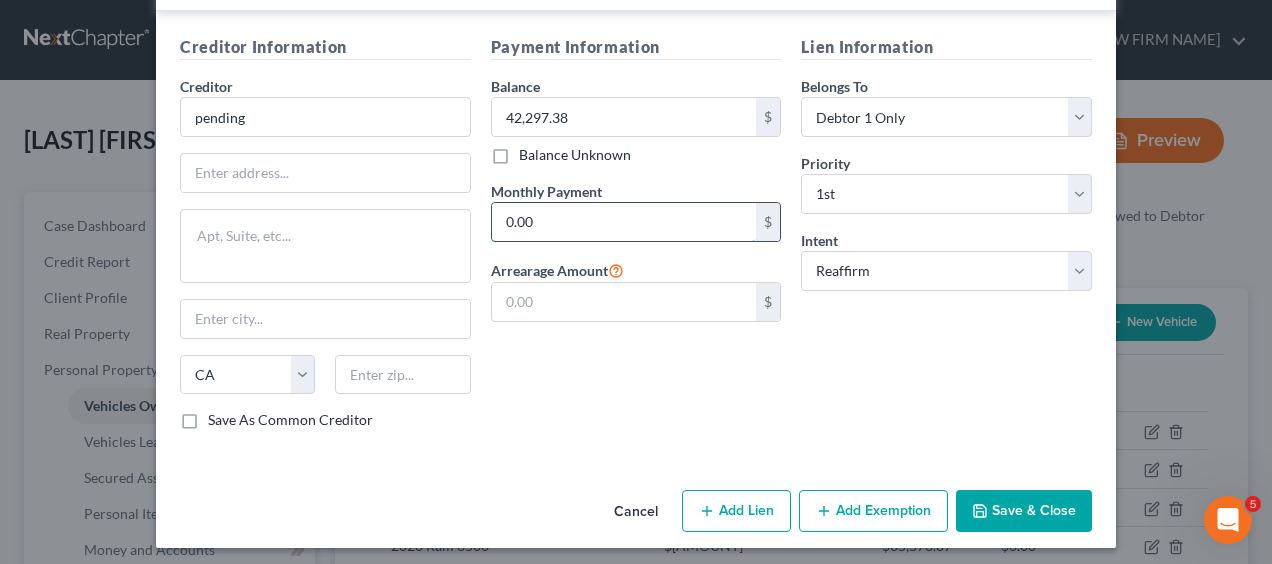 click on "0.00" at bounding box center (624, 222) 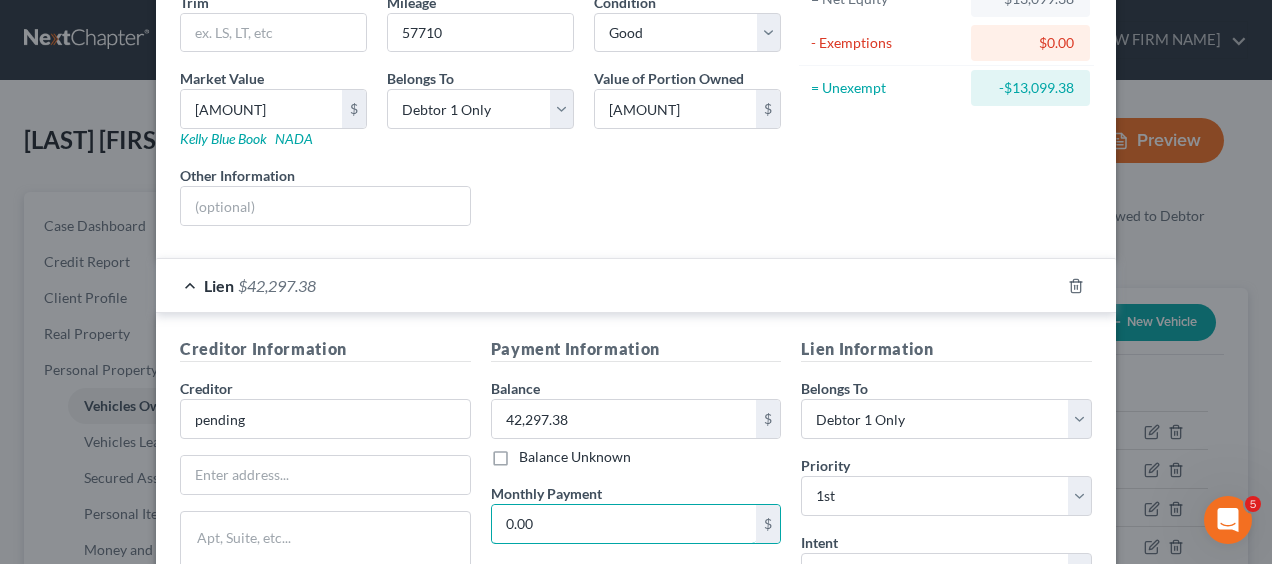 scroll, scrollTop: 0, scrollLeft: 0, axis: both 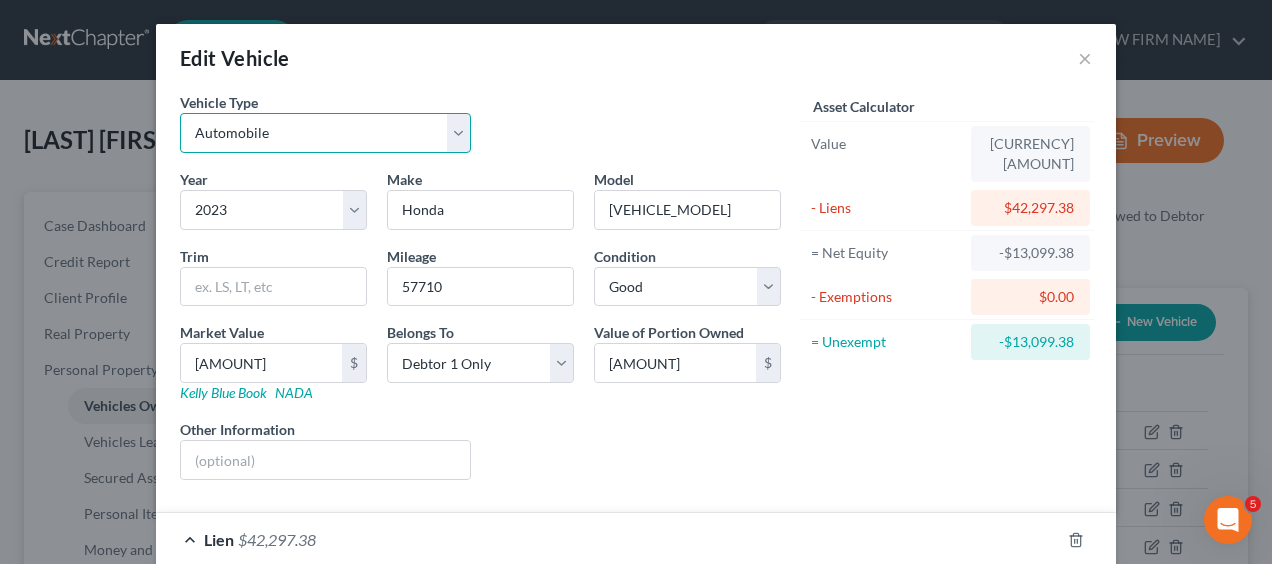 click on "Select Automobile Truck Trailer Watercraft Aircraft Motor Home Atv Other Vehicle" at bounding box center (325, 133) 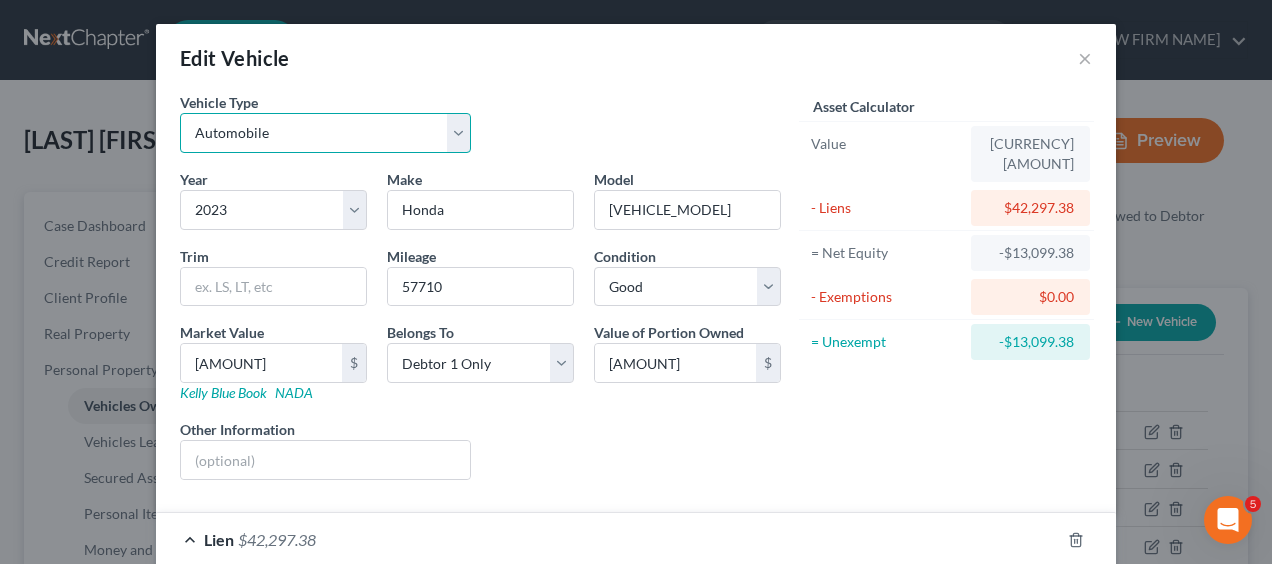 click on "Select Automobile Truck Trailer Watercraft Aircraft Motor Home Atv Other Vehicle" at bounding box center (325, 133) 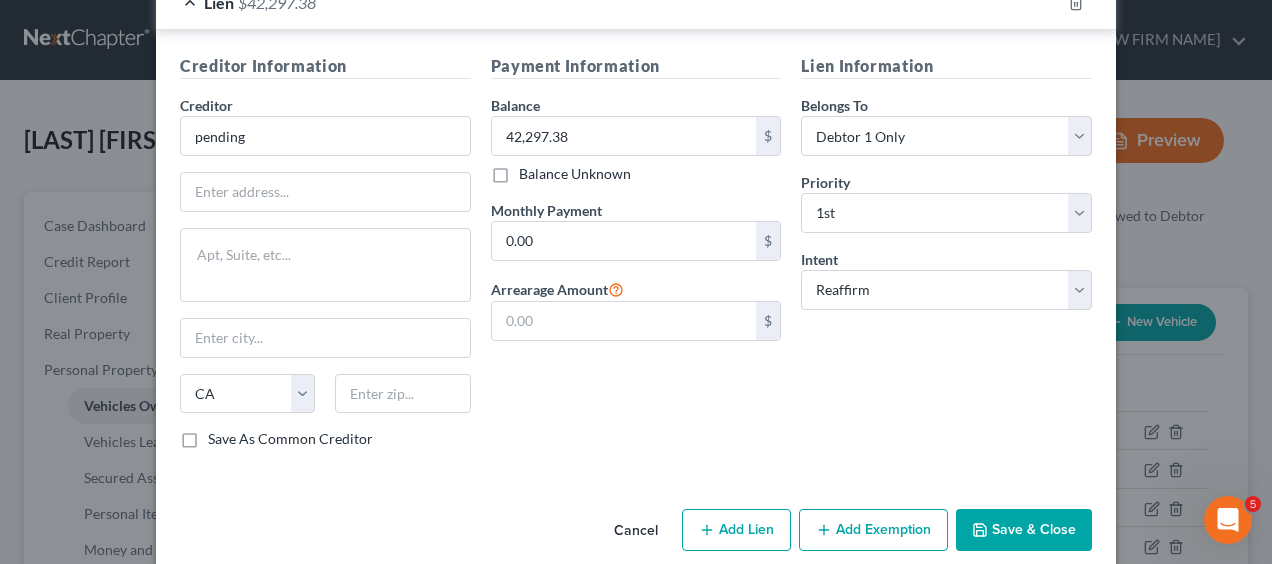 scroll, scrollTop: 556, scrollLeft: 0, axis: vertical 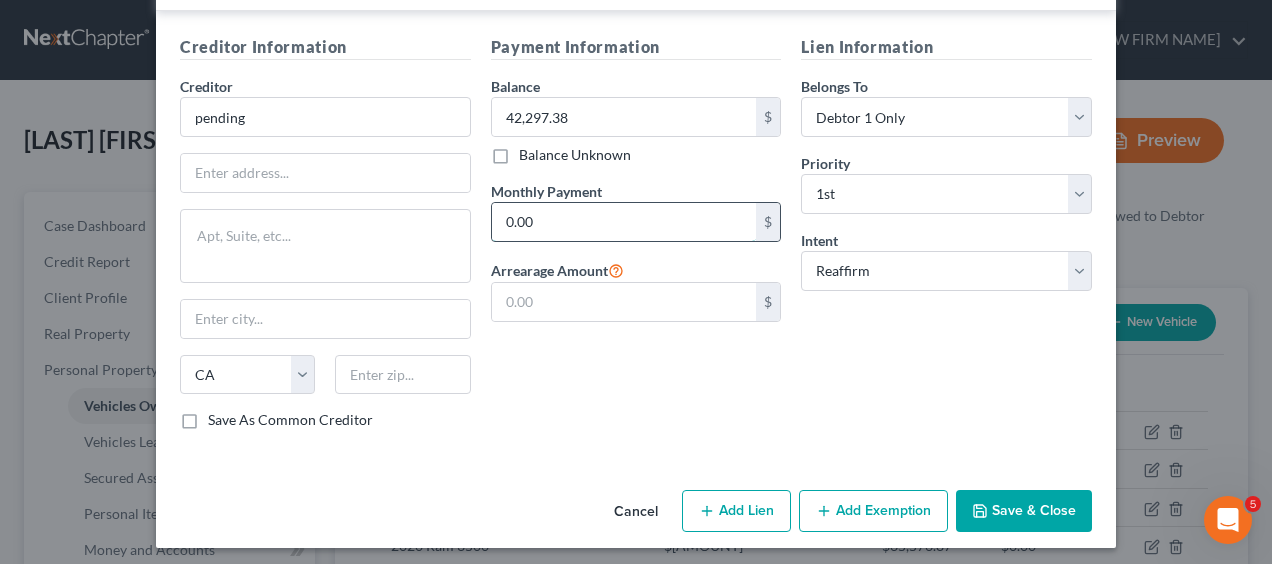 click on "0.00" at bounding box center (624, 222) 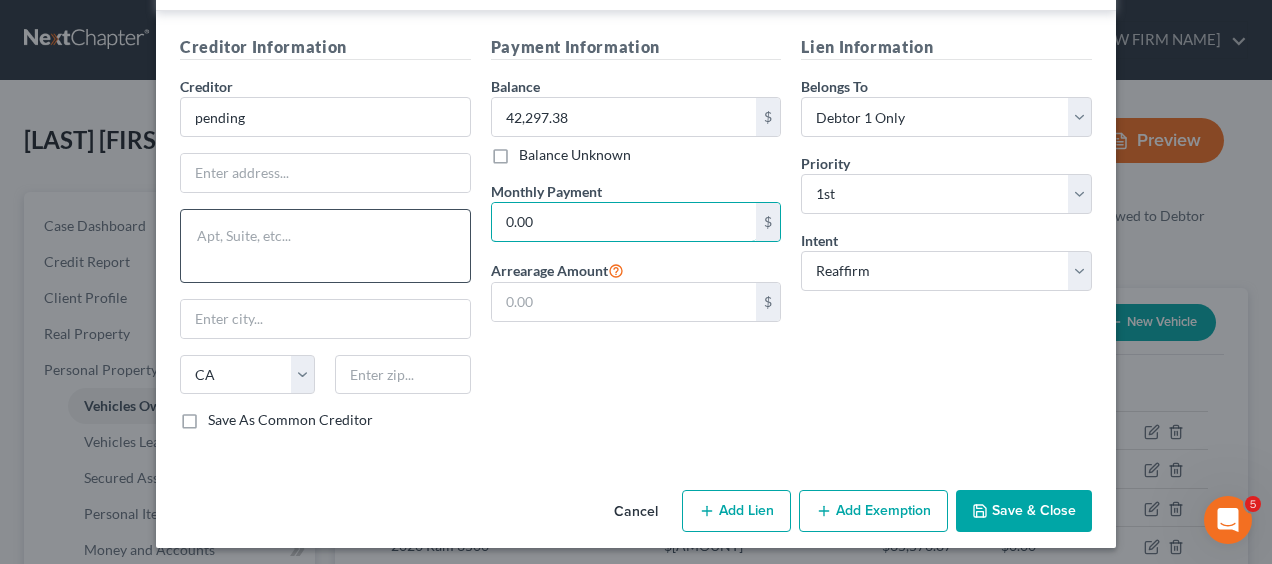 drag, startPoint x: 658, startPoint y: 217, endPoint x: 374, endPoint y: 210, distance: 284.08624 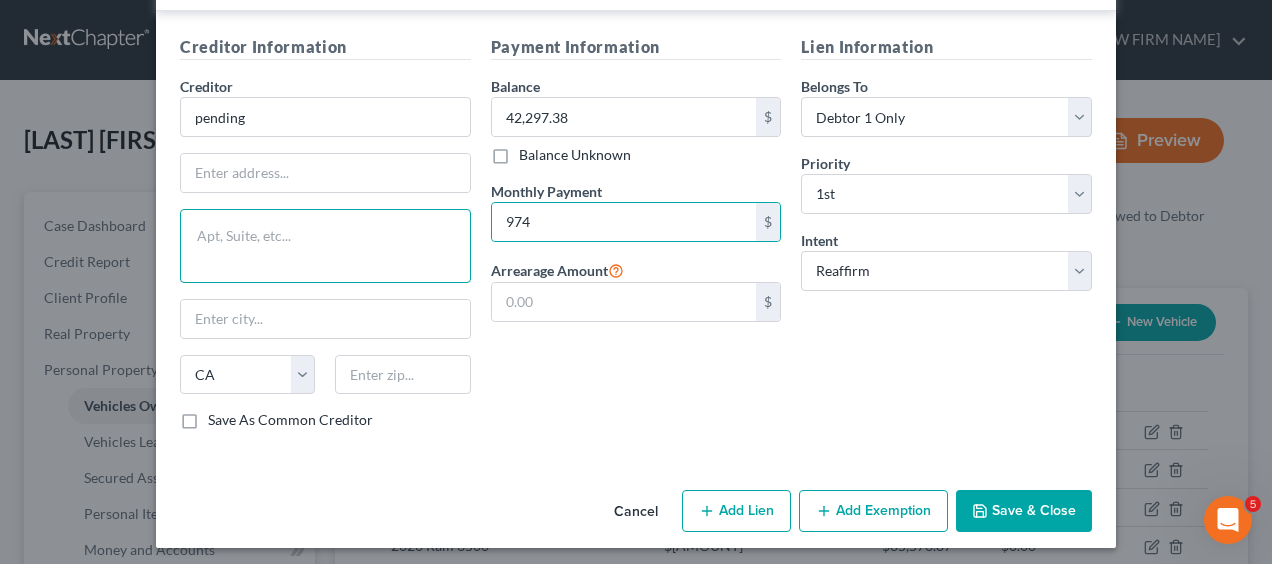 click at bounding box center (325, 246) 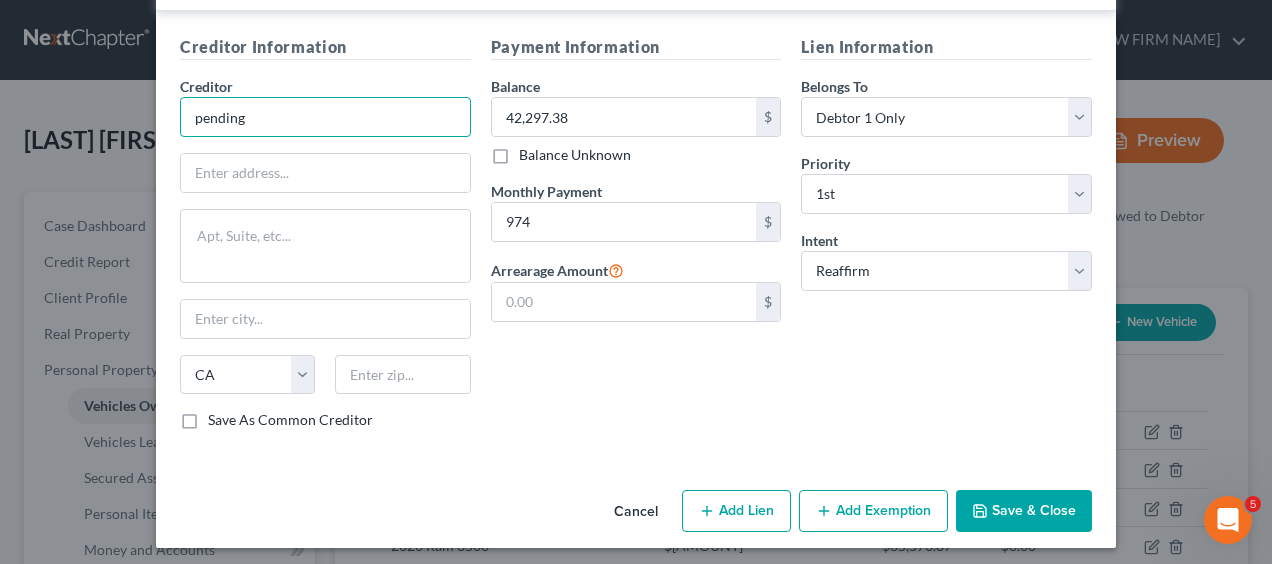 click on "pending" at bounding box center [325, 117] 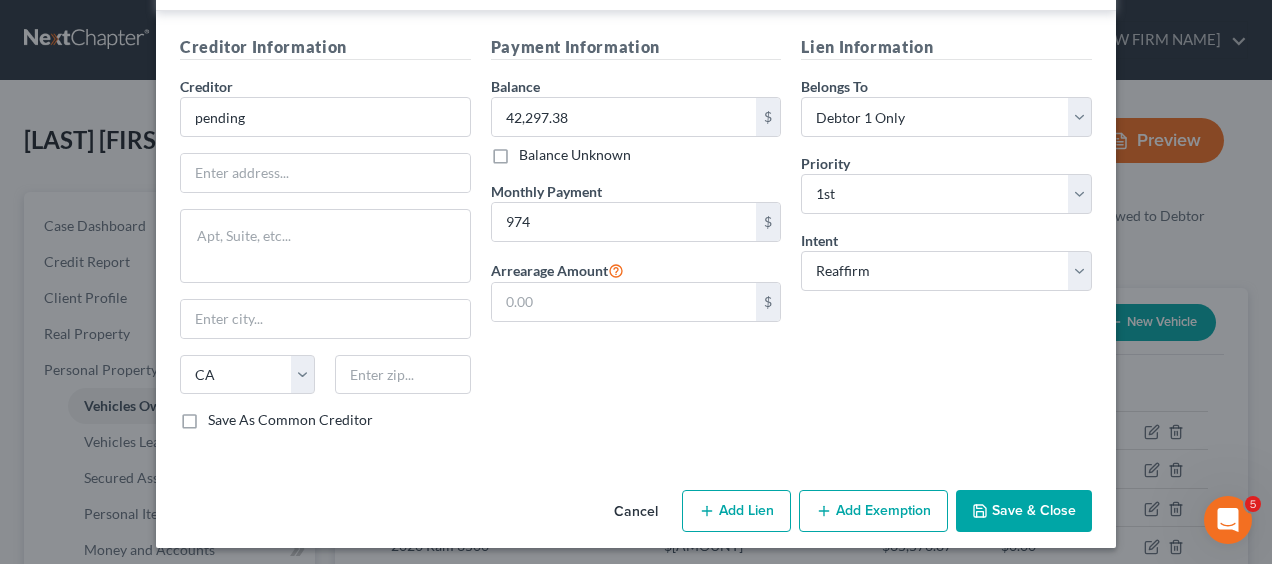 click on "Save & Close" at bounding box center (1024, 511) 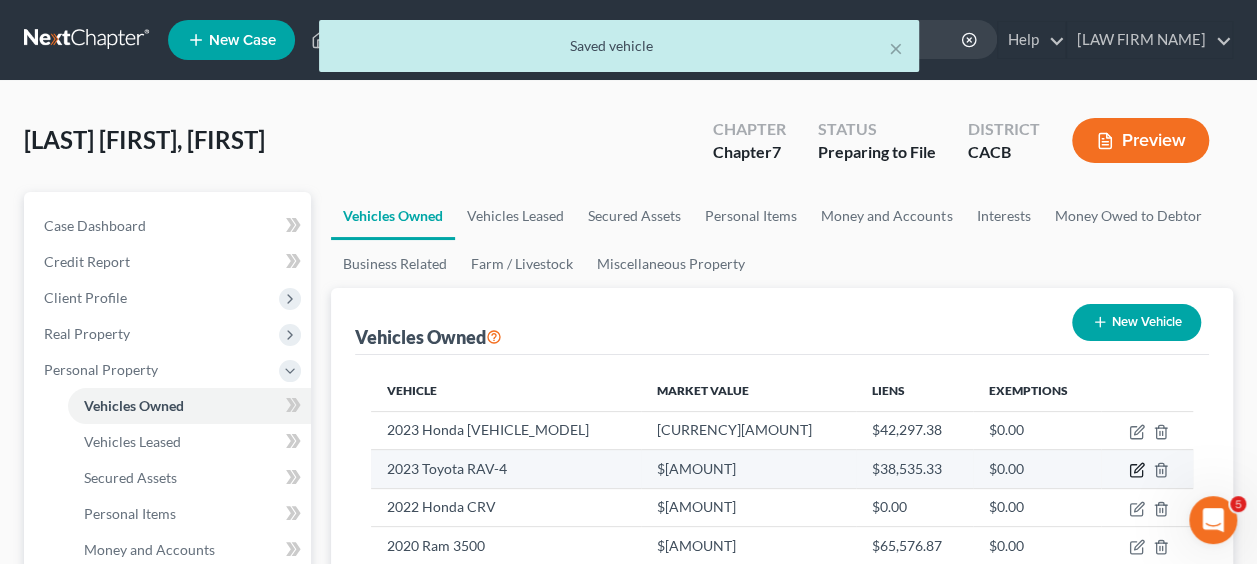 click 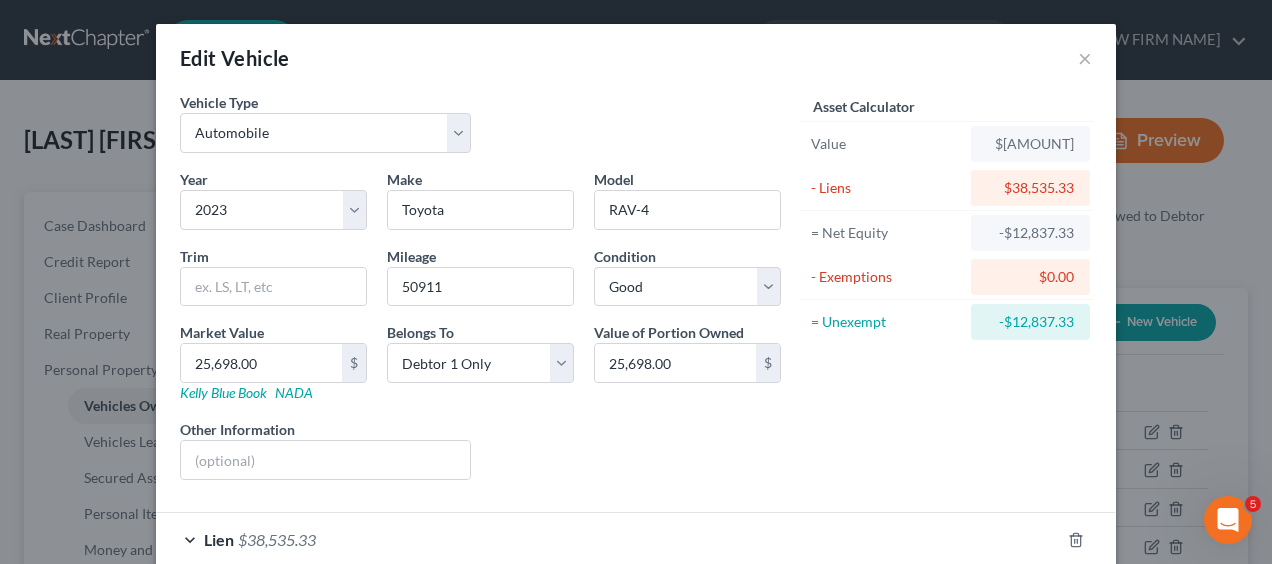 click on "$38,535.33" at bounding box center [277, 539] 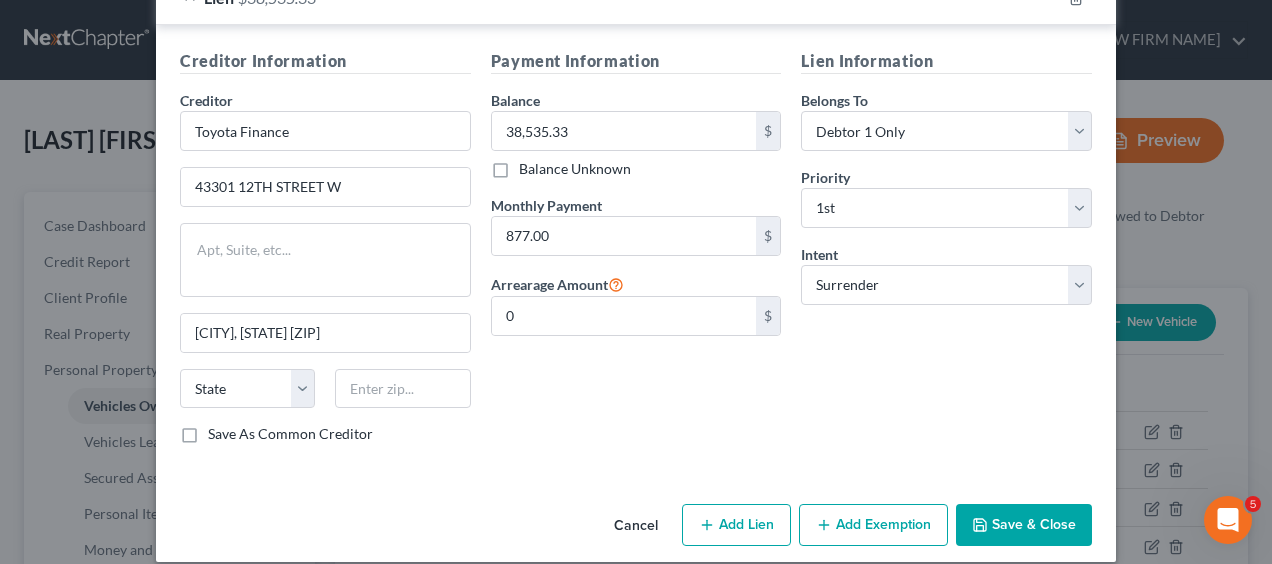 scroll, scrollTop: 556, scrollLeft: 0, axis: vertical 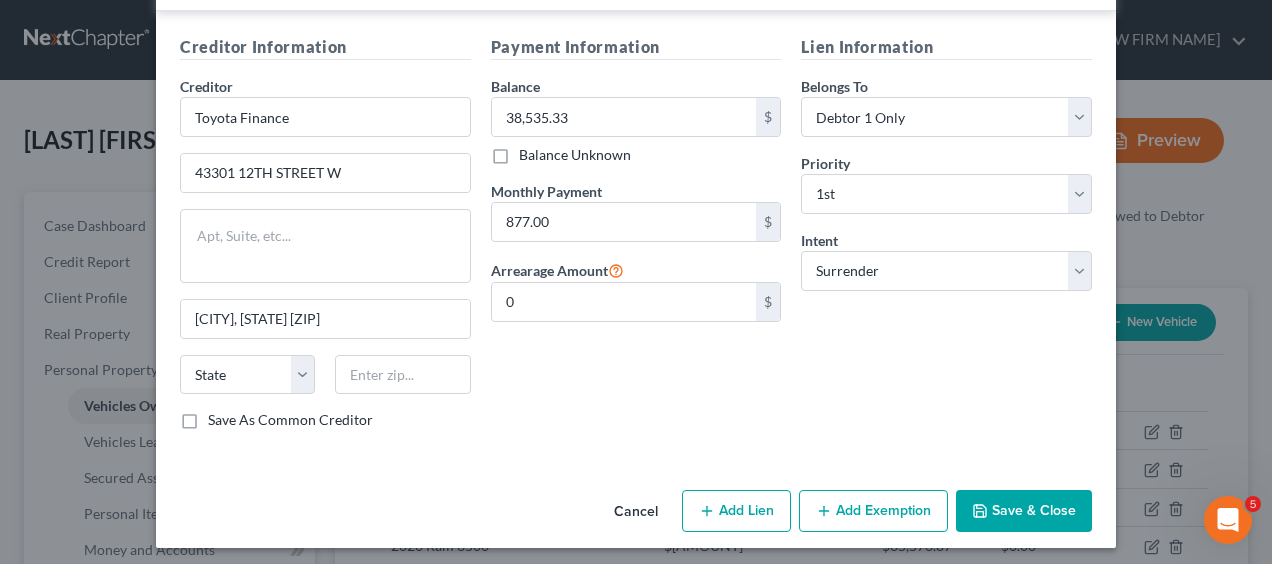 click on "Save & Close" at bounding box center (1024, 511) 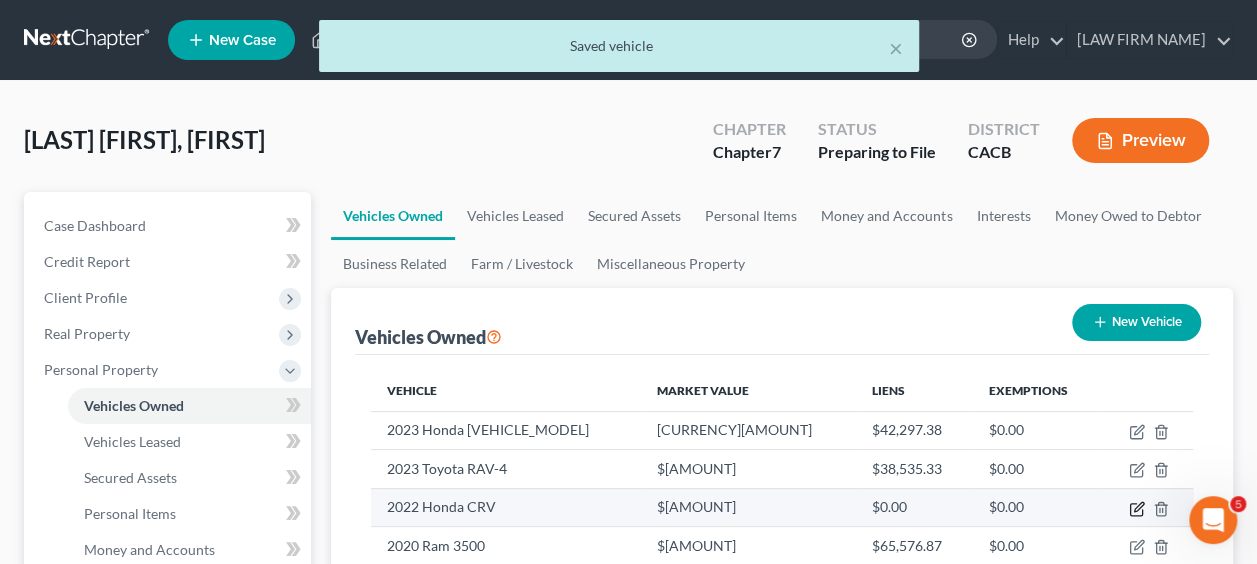 click 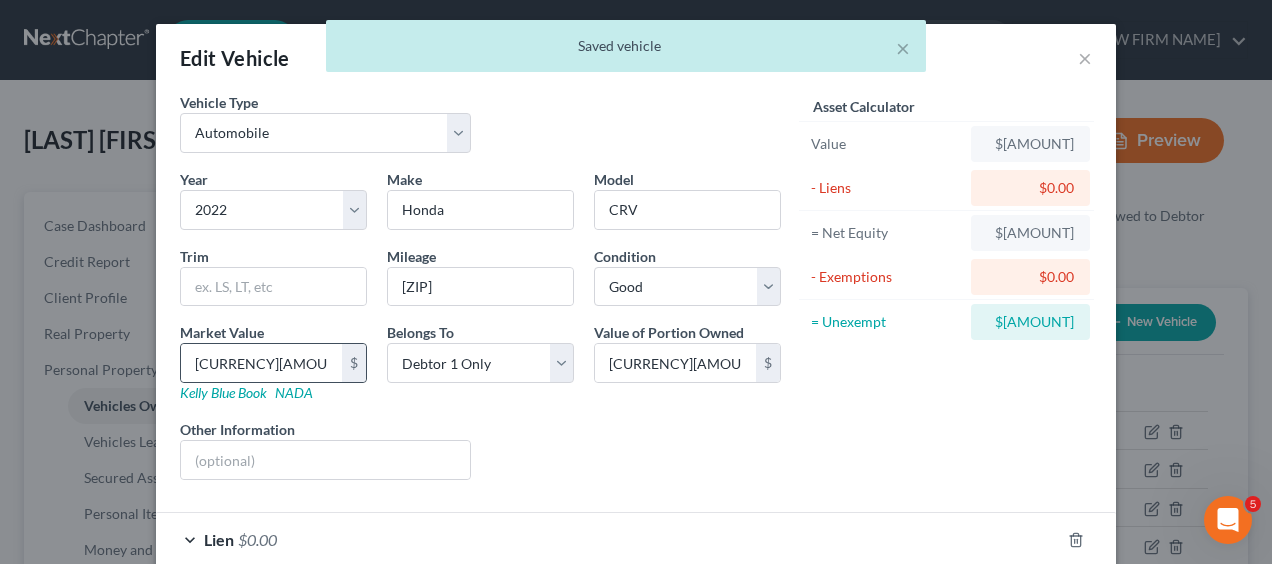 scroll, scrollTop: 108, scrollLeft: 0, axis: vertical 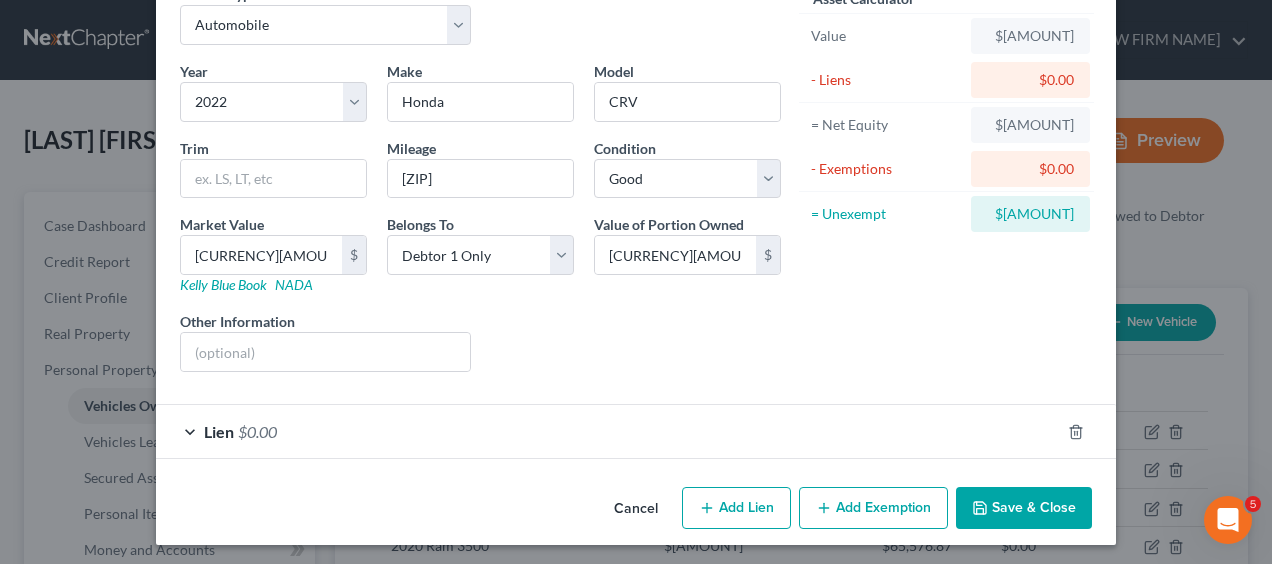 click on "$0.00" at bounding box center (257, 431) 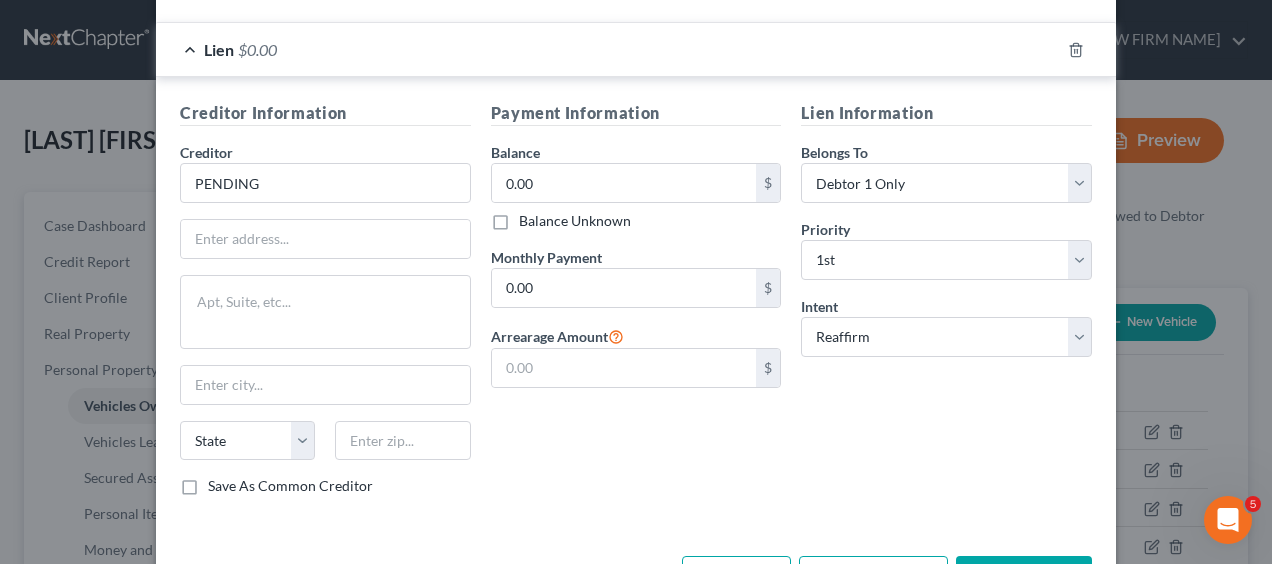 scroll, scrollTop: 556, scrollLeft: 0, axis: vertical 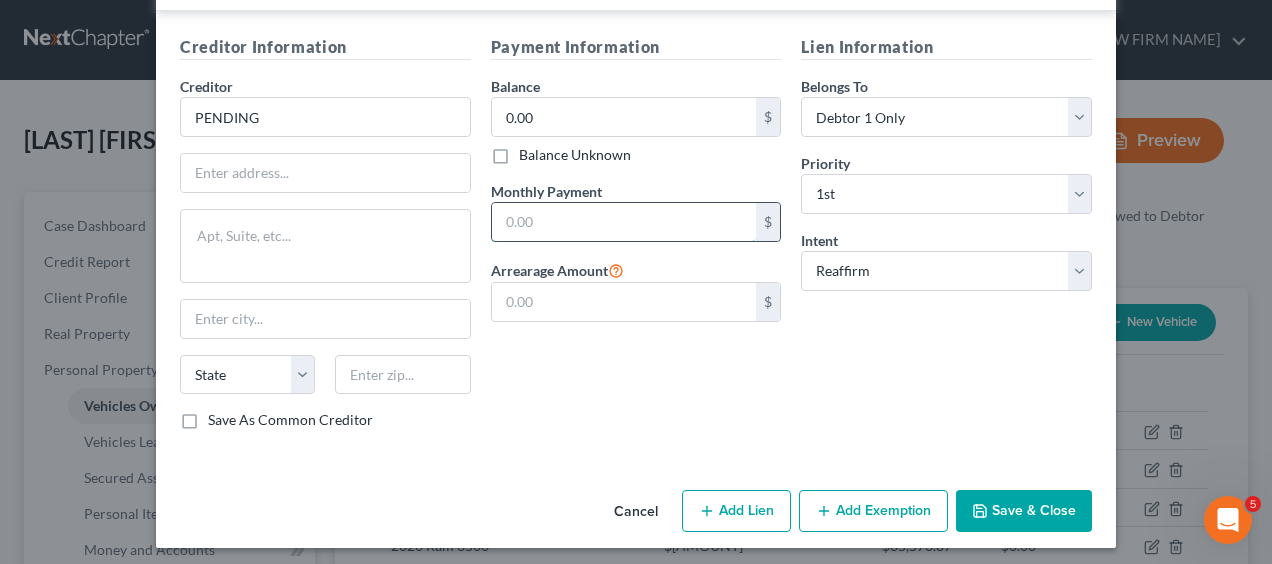 click at bounding box center (624, 222) 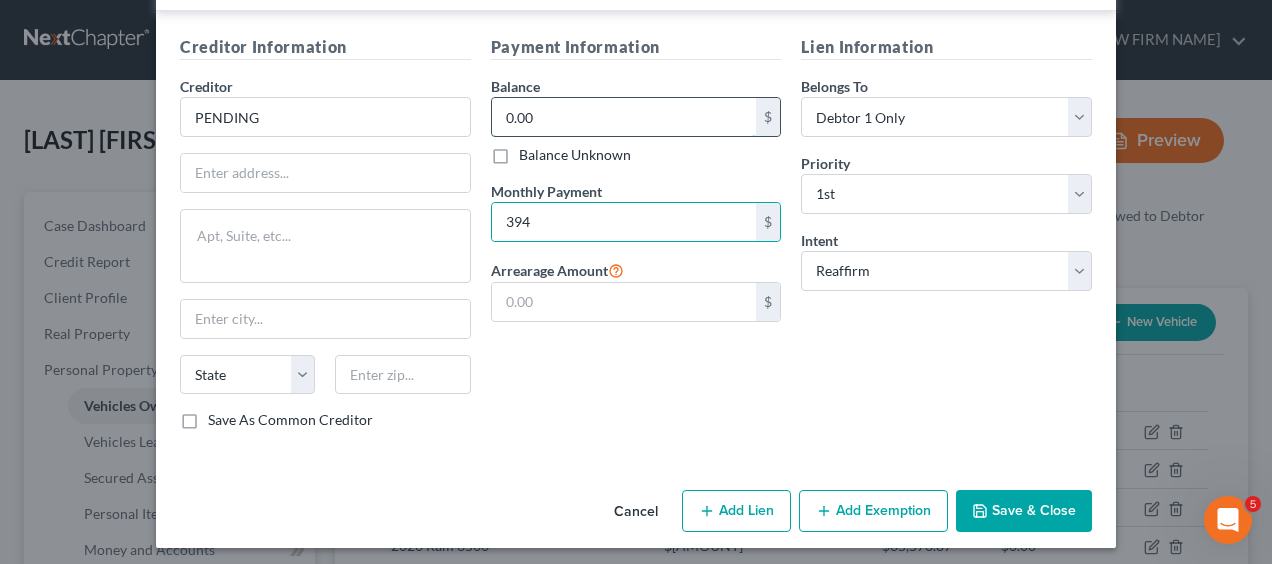 click on "0.00" at bounding box center (624, 117) 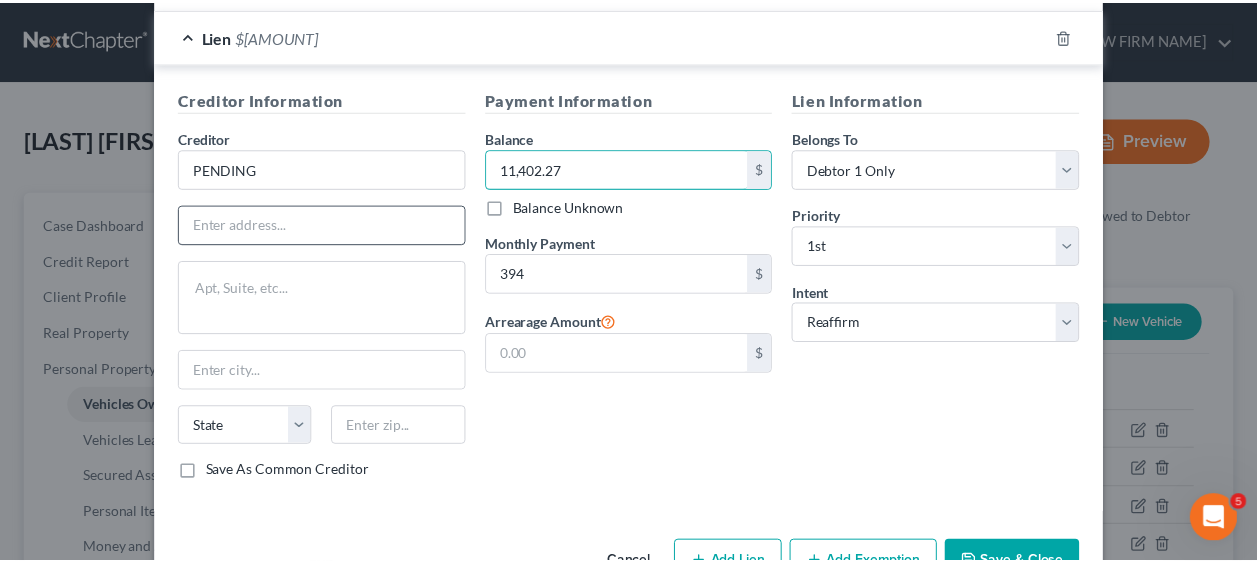 scroll, scrollTop: 556, scrollLeft: 0, axis: vertical 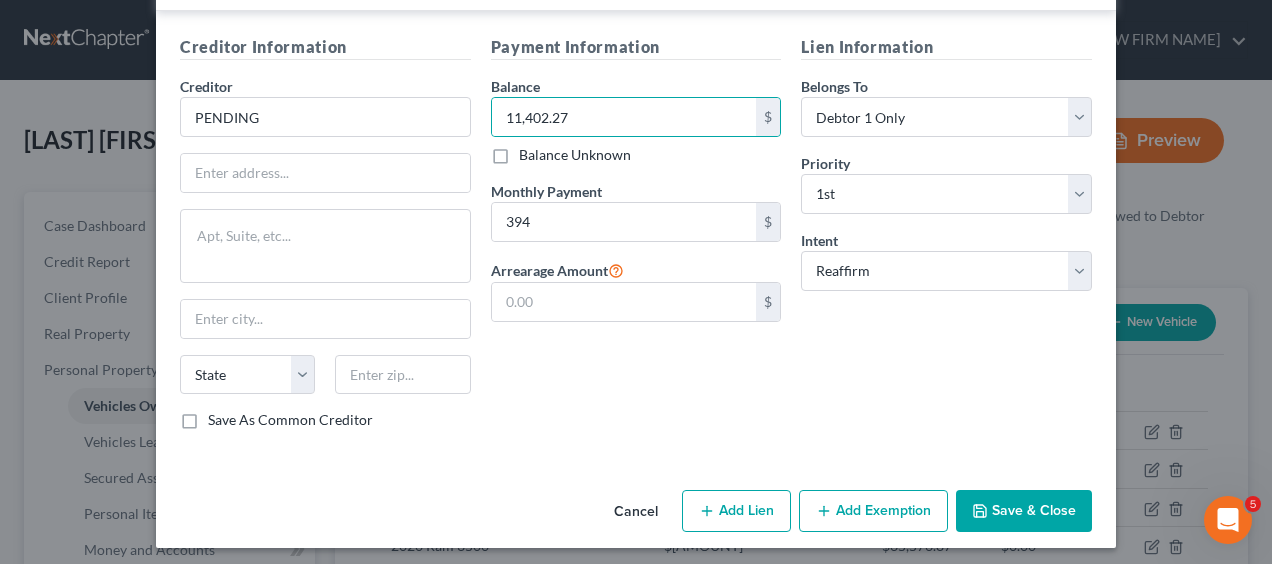 click on "Save & Close" at bounding box center (1024, 511) 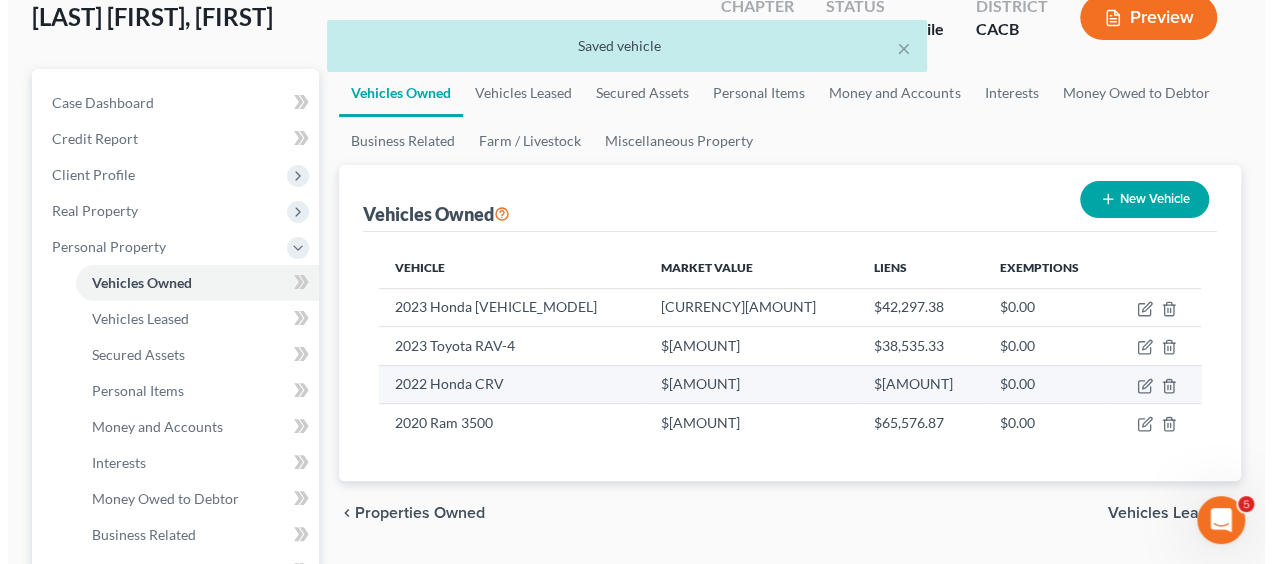 scroll, scrollTop: 124, scrollLeft: 0, axis: vertical 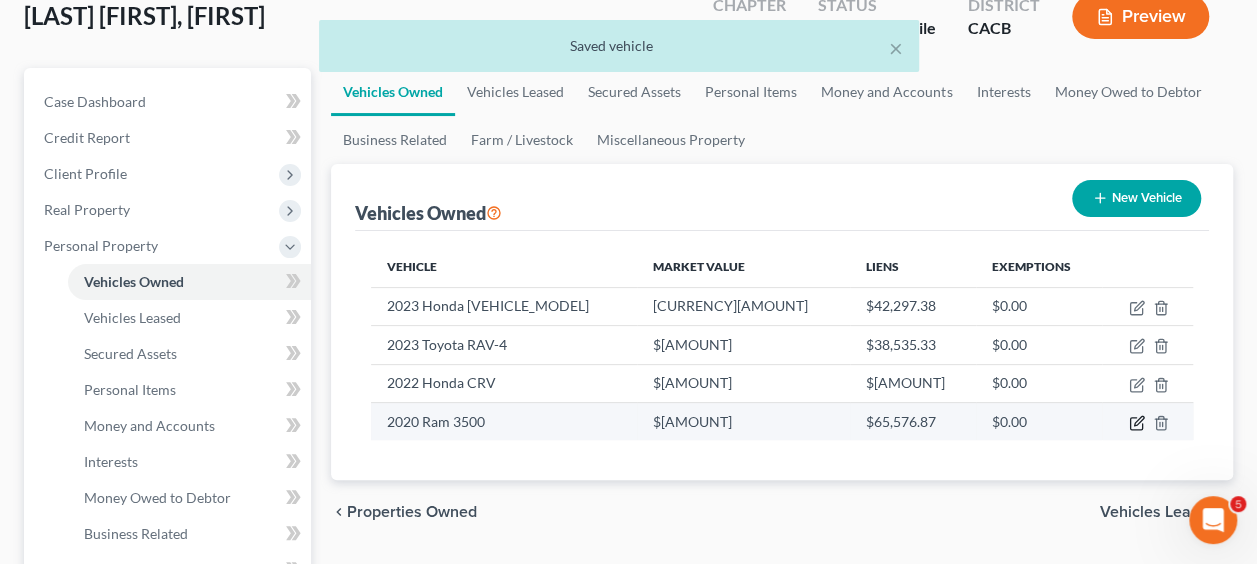 click 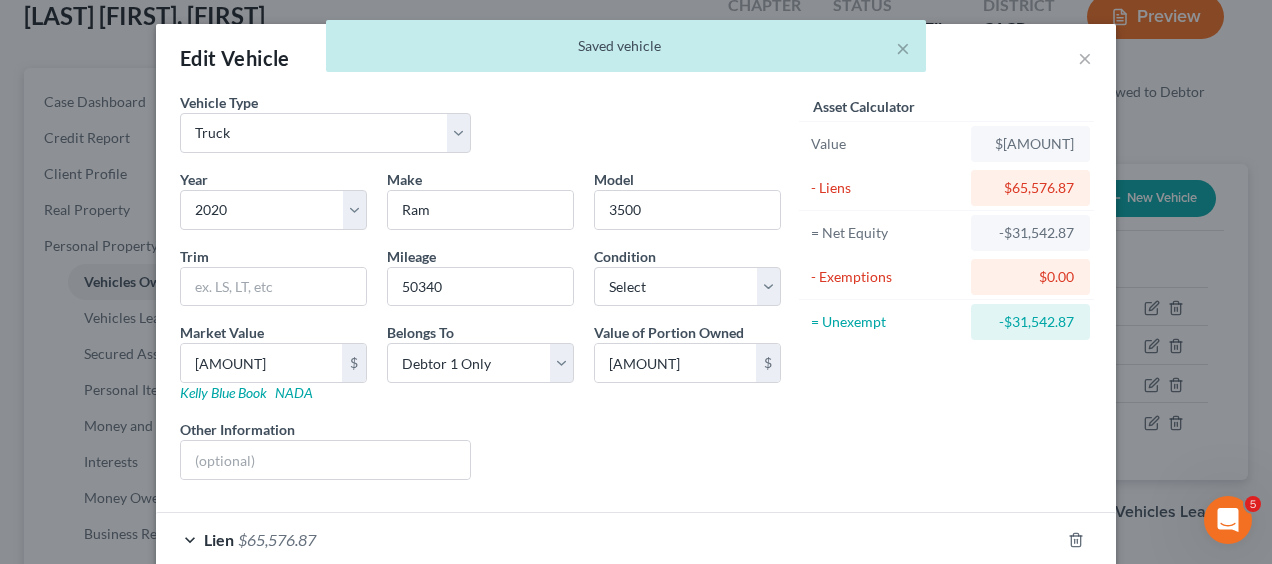 scroll, scrollTop: 108, scrollLeft: 0, axis: vertical 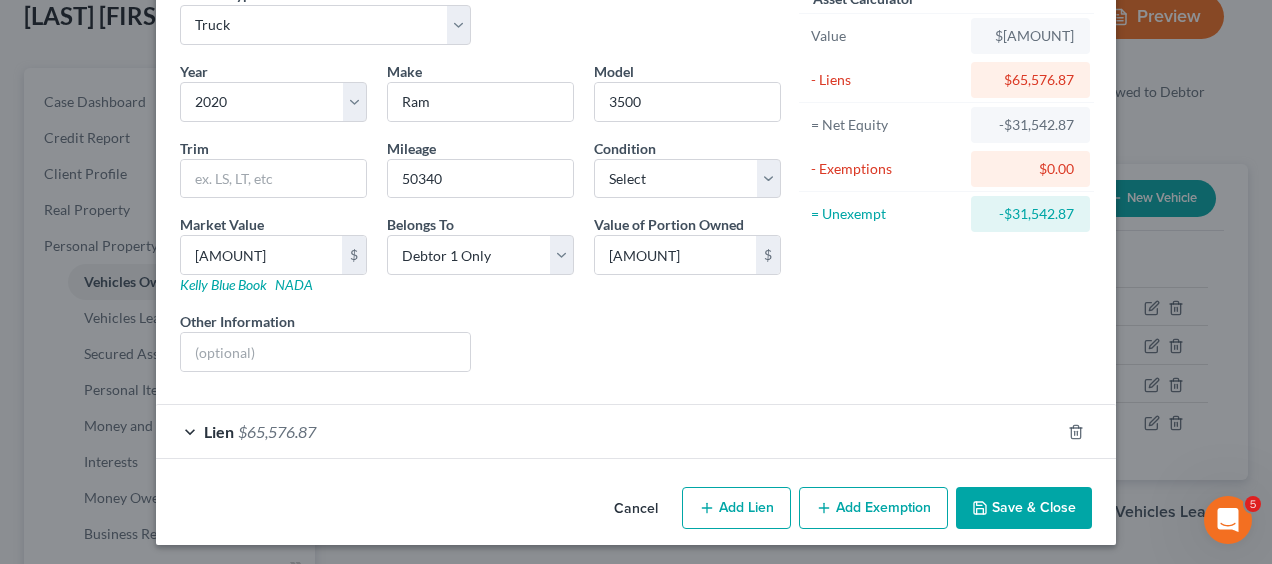 click on "$65,576.87" at bounding box center [277, 431] 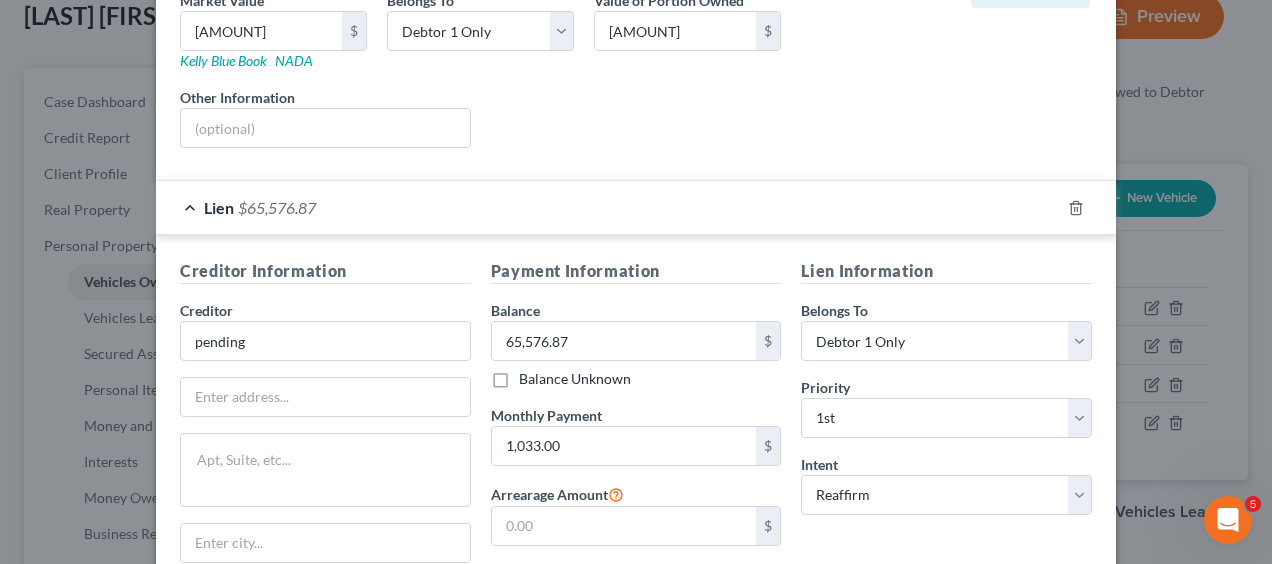 scroll, scrollTop: 556, scrollLeft: 0, axis: vertical 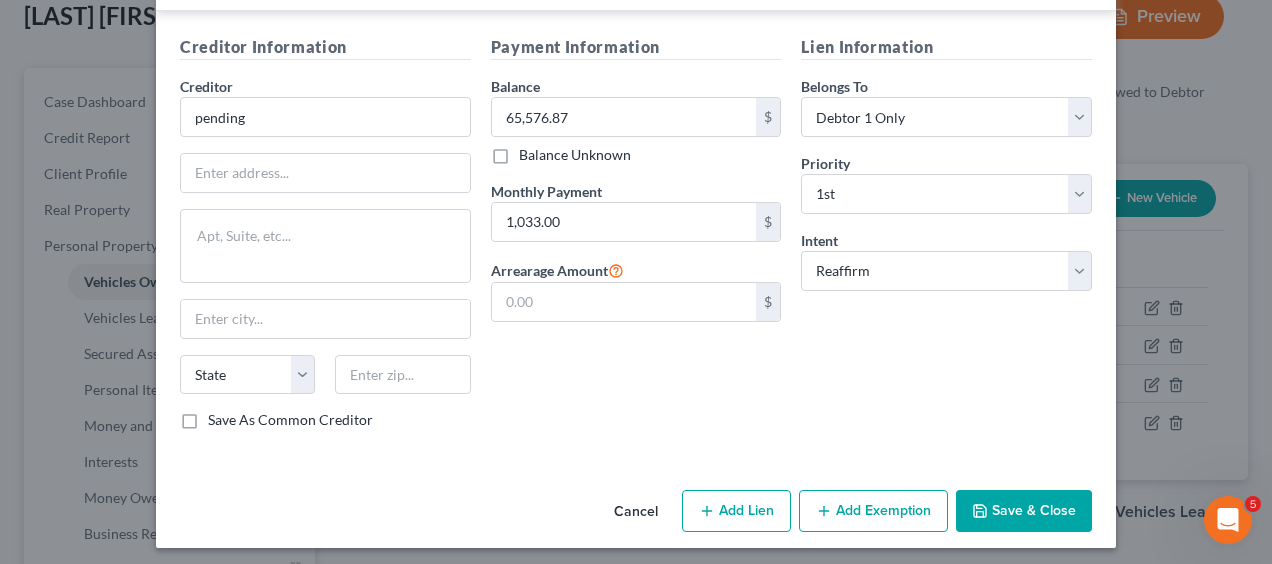 click on "Save & Close" at bounding box center [1024, 511] 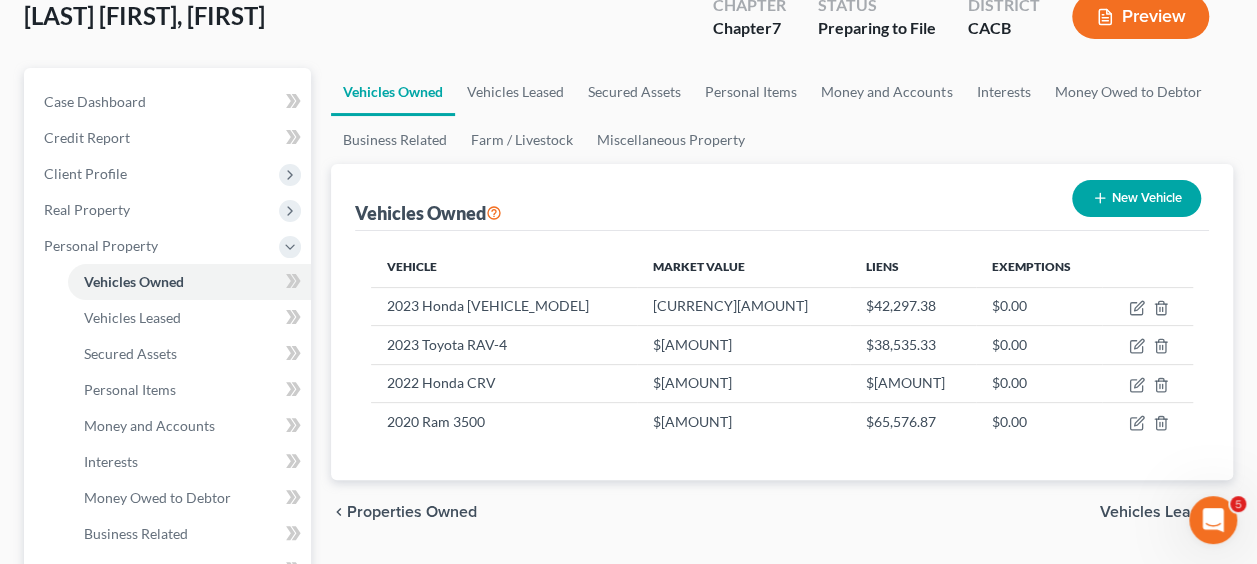 click on "New Vehicle" at bounding box center (1136, 198) 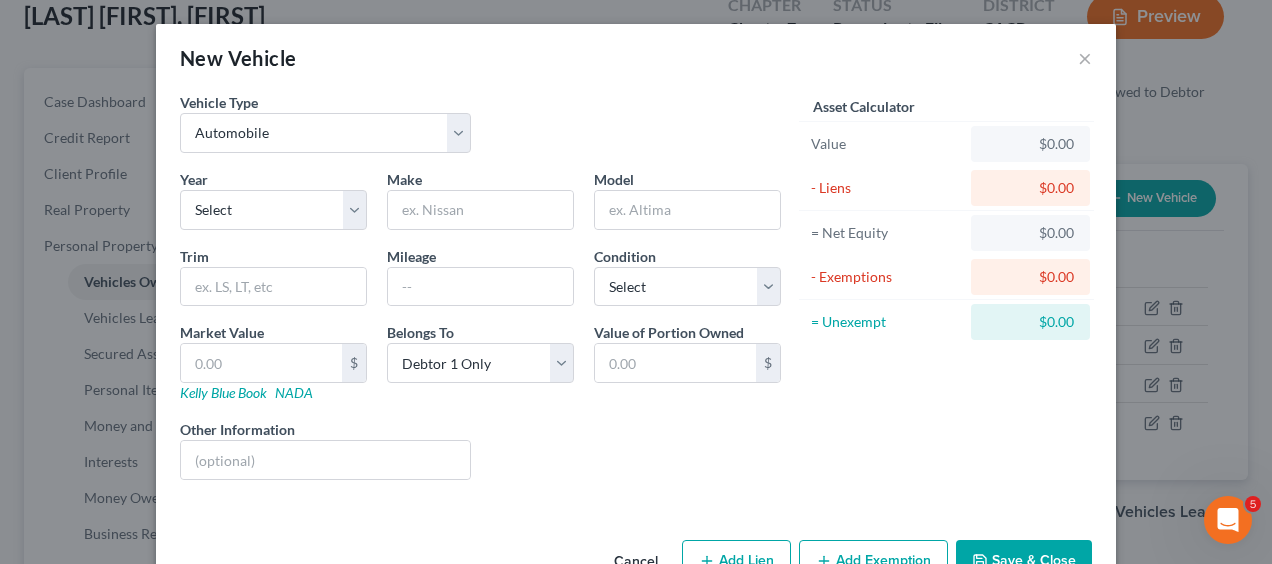 click on "New Vehicle ×" at bounding box center [636, 58] 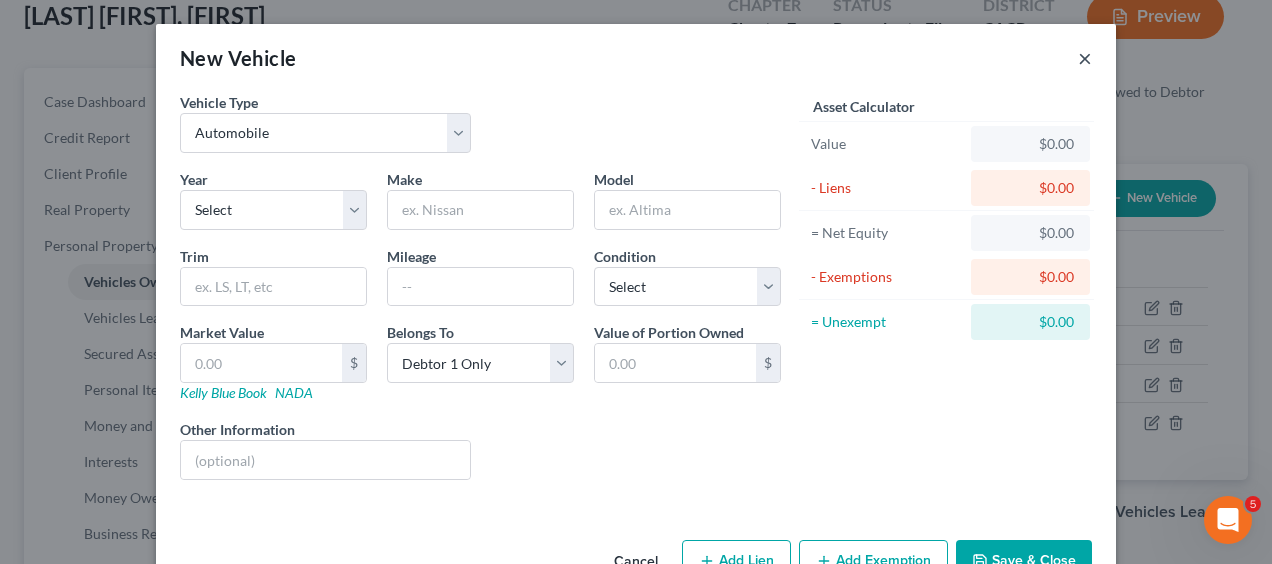 click on "×" at bounding box center (1085, 58) 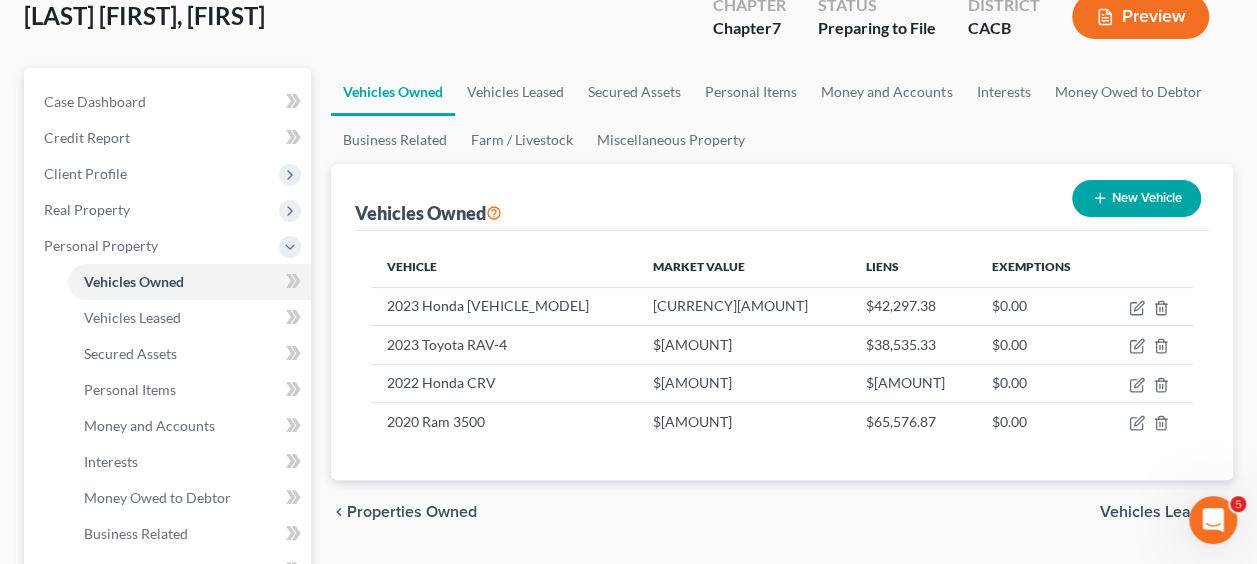 click on "New Vehicle" at bounding box center [1136, 198] 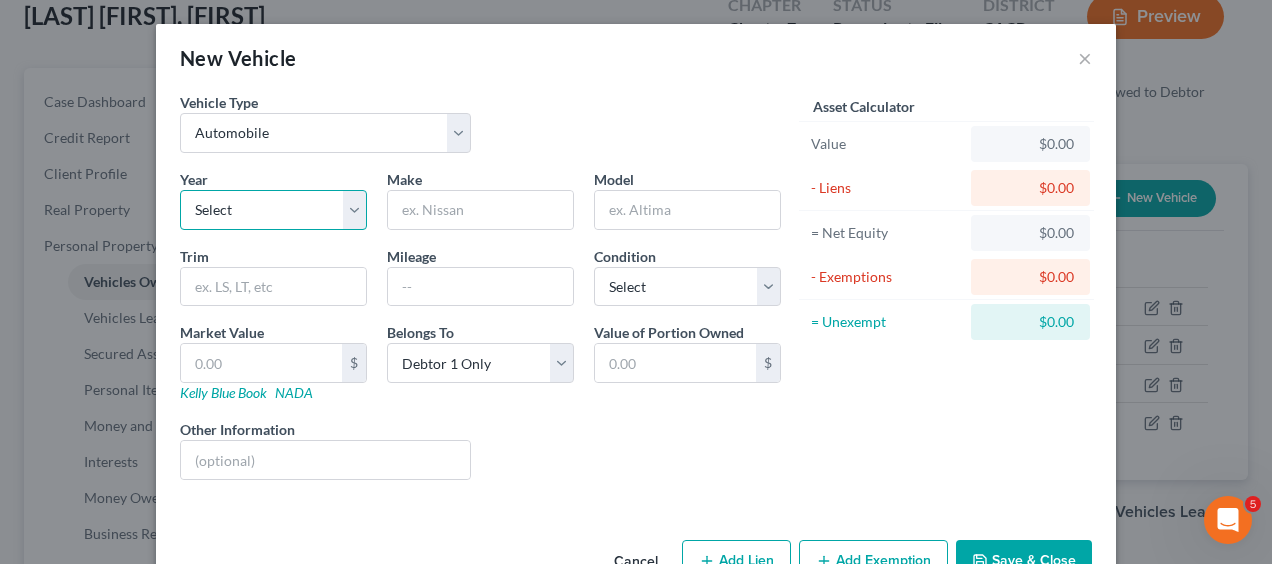 click on "Select 2026 2025 2024 2023 2022 2021 2020 2019 2018 2017 2016 2015 2014 2013 2012 2011 2010 2009 2008 2007 2006 2005 2004 2003 2002 2001 2000 1999 1998 1997 1996 1995 1994 1993 1992 1991 1990 1989 1988 1987 1986 1985 1984 1983 1982 1981 1980 1979 1978 1977 1976 1975 1974 1973 1972 1971 1970 1969 1968 1967 1966 1965 1964 1963 1962 1961 1960 1959 1958 1957 1956 1955 1954 1953 1952 1951 1950 1949 1948 1947 1946 1945 1944 1943 1942 1941 1940 1939 1938 1937 1936 1935 1934 1933 1932 1931 1930 1929 1928 1927 1926 1925 1924 1923 1922 1921 1920 1919 1918 1917 1916 1915 1914 1913 1912 1911 1910 1909 1908 1907 1906 1905 1904 1903 1902 1901" at bounding box center (273, 210) 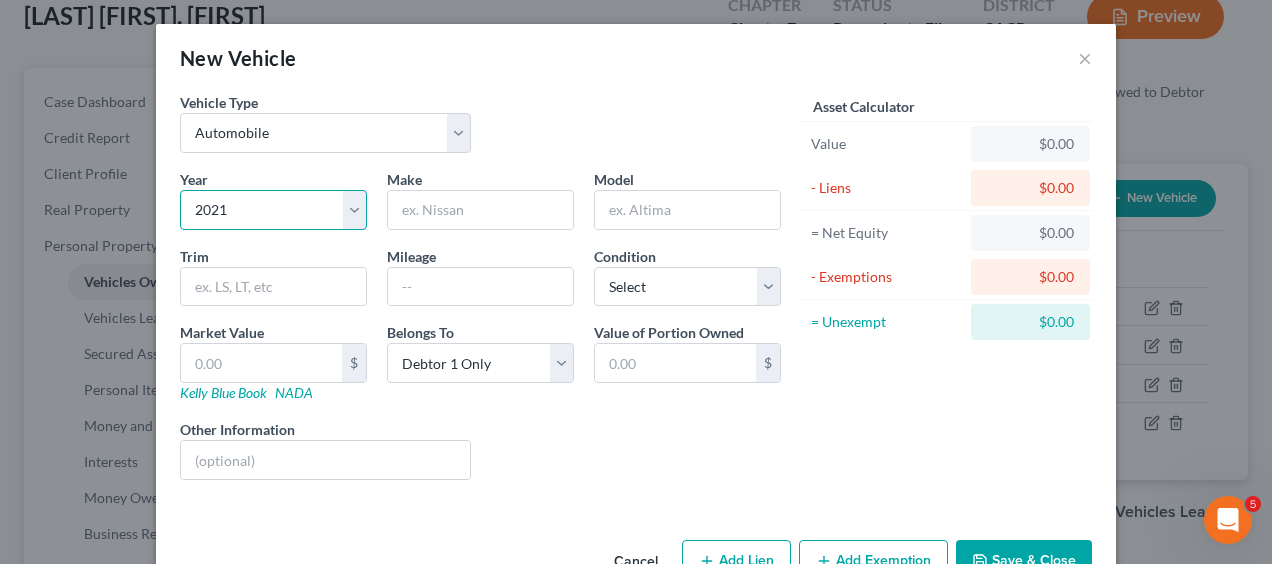click on "Select 2026 2025 2024 2023 2022 2021 2020 2019 2018 2017 2016 2015 2014 2013 2012 2011 2010 2009 2008 2007 2006 2005 2004 2003 2002 2001 2000 1999 1998 1997 1996 1995 1994 1993 1992 1991 1990 1989 1988 1987 1986 1985 1984 1983 1982 1981 1980 1979 1978 1977 1976 1975 1974 1973 1972 1971 1970 1969 1968 1967 1966 1965 1964 1963 1962 1961 1960 1959 1958 1957 1956 1955 1954 1953 1952 1951 1950 1949 1948 1947 1946 1945 1944 1943 1942 1941 1940 1939 1938 1937 1936 1935 1934 1933 1932 1931 1930 1929 1928 1927 1926 1925 1924 1923 1922 1921 1920 1919 1918 1917 1916 1915 1914 1913 1912 1911 1910 1909 1908 1907 1906 1905 1904 1903 1902 1901" at bounding box center [273, 210] 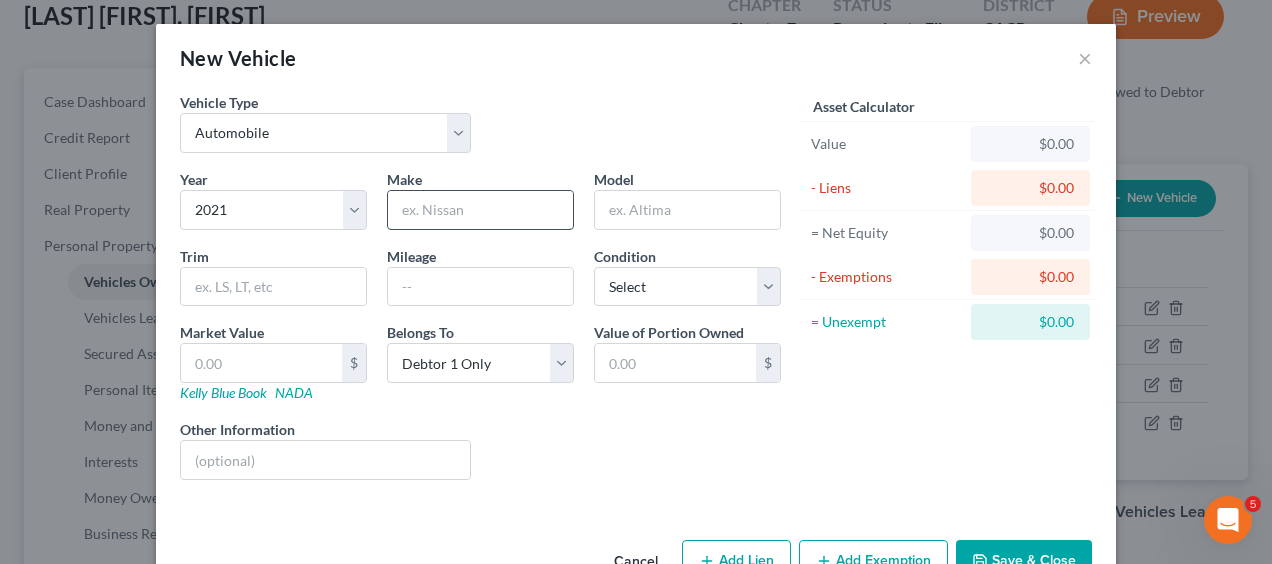 click at bounding box center [480, 210] 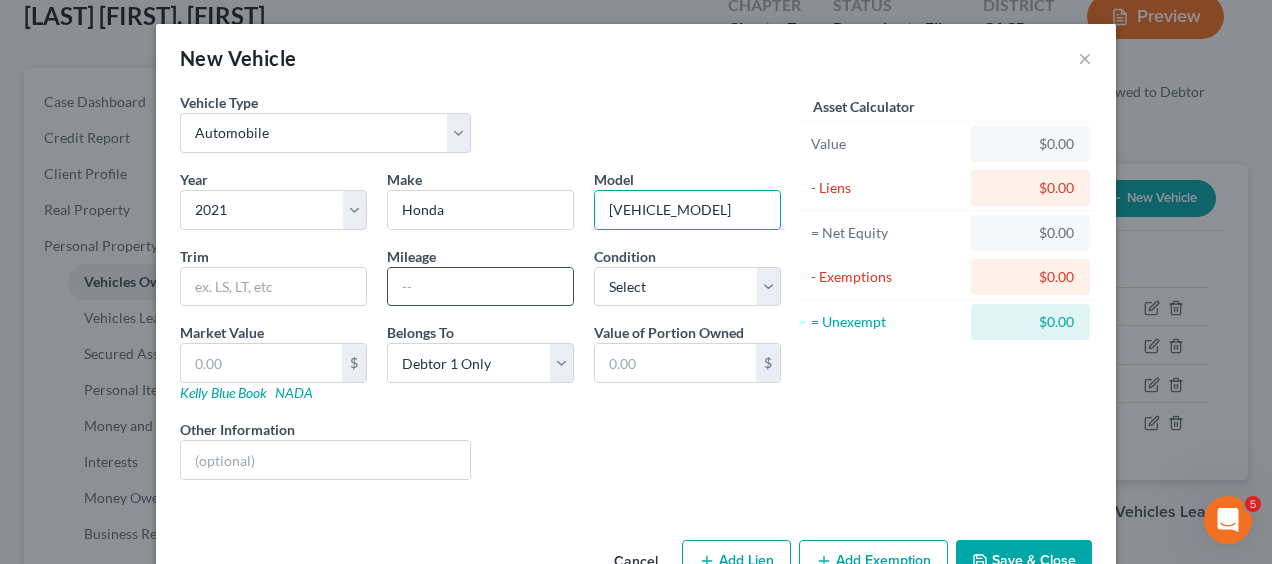 click at bounding box center [480, 287] 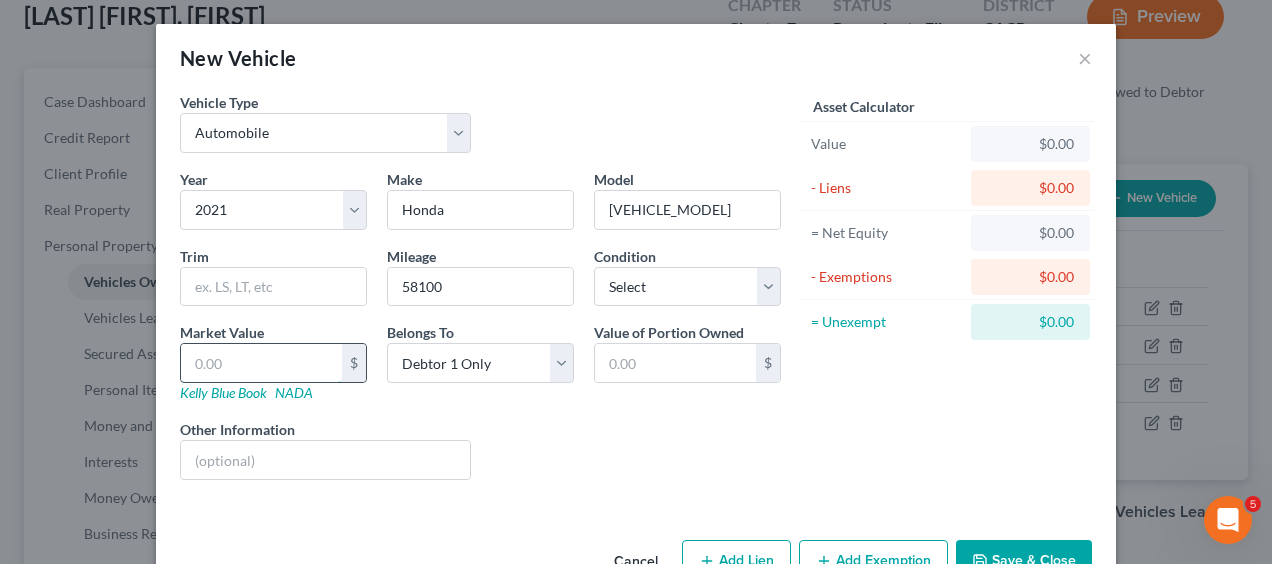 click at bounding box center [261, 363] 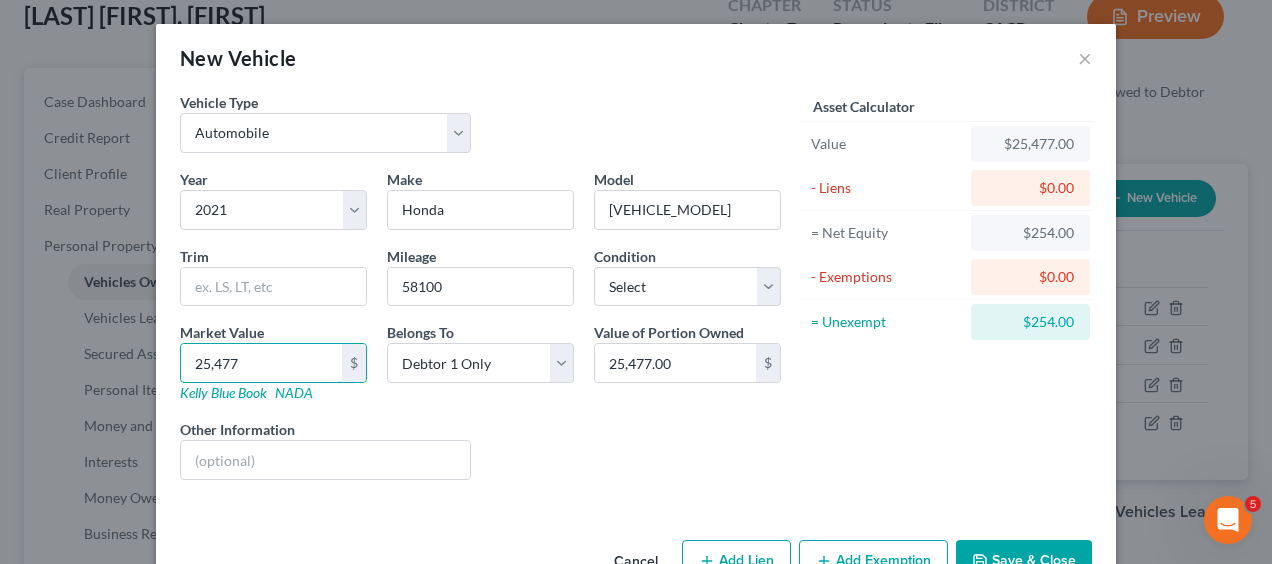 scroll, scrollTop: 54, scrollLeft: 0, axis: vertical 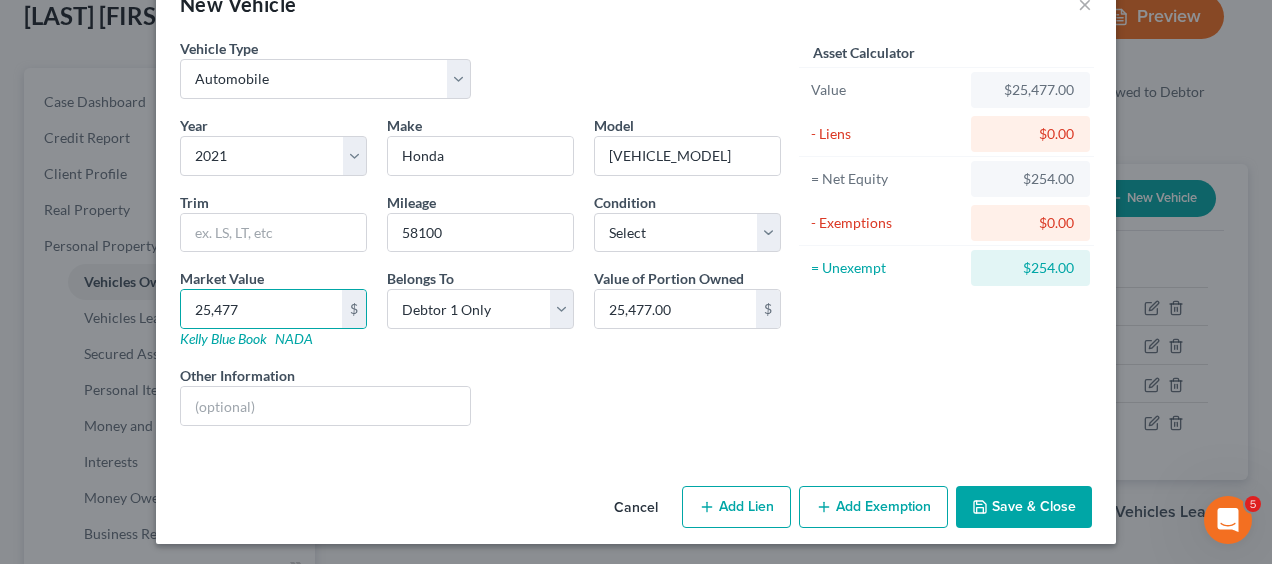 click on "Add Lien" at bounding box center [736, 507] 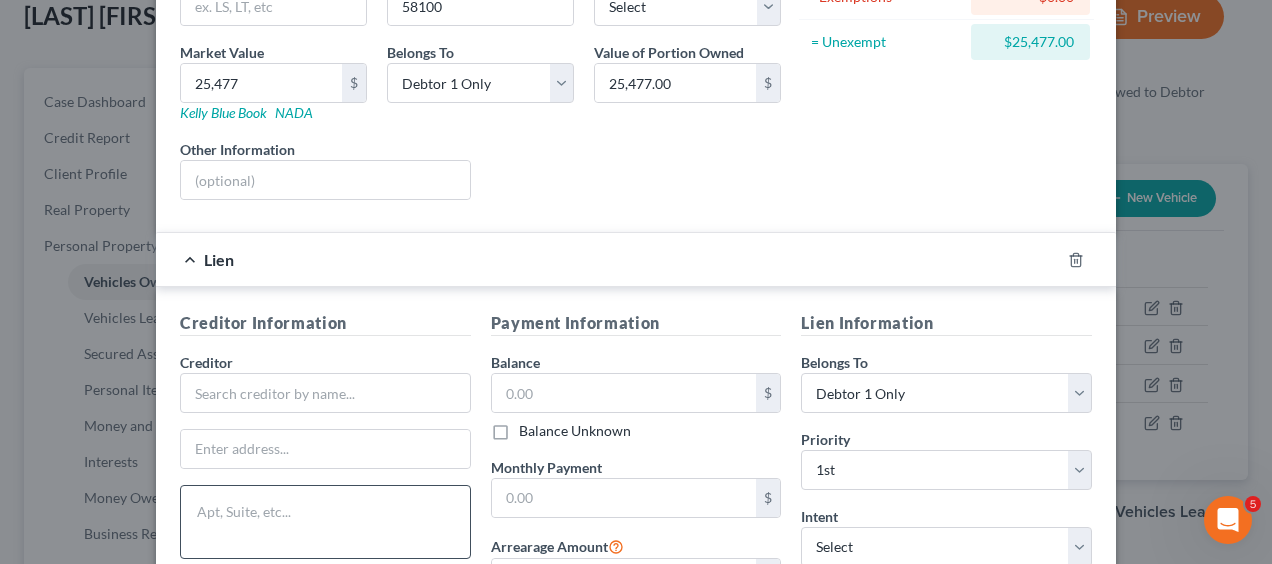scroll, scrollTop: 282, scrollLeft: 0, axis: vertical 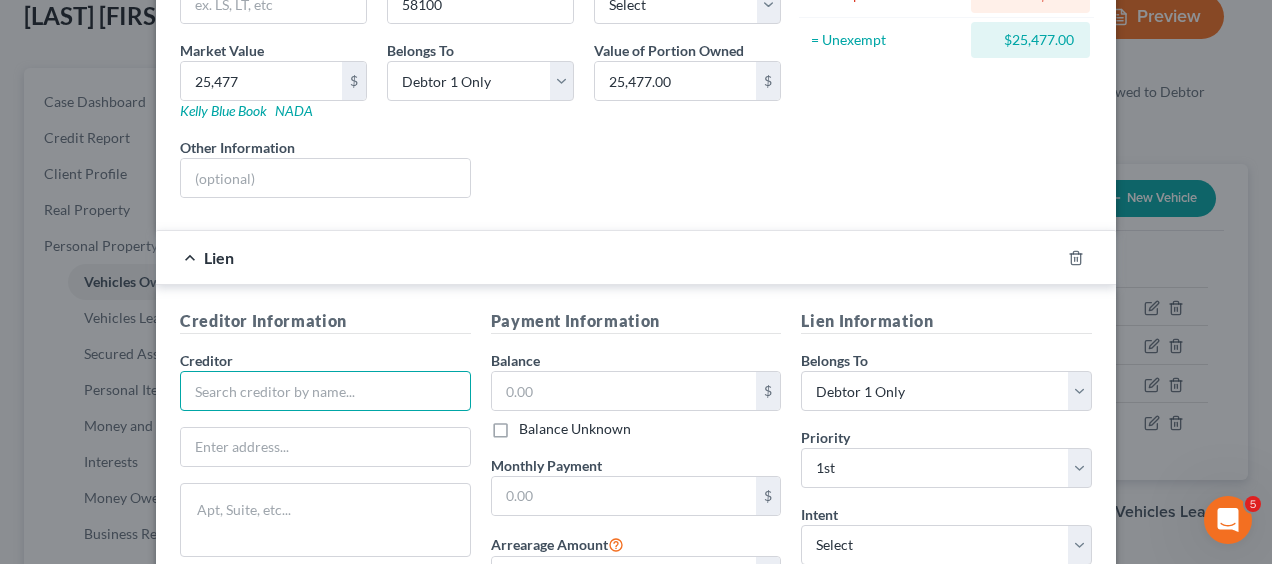 click at bounding box center [325, 391] 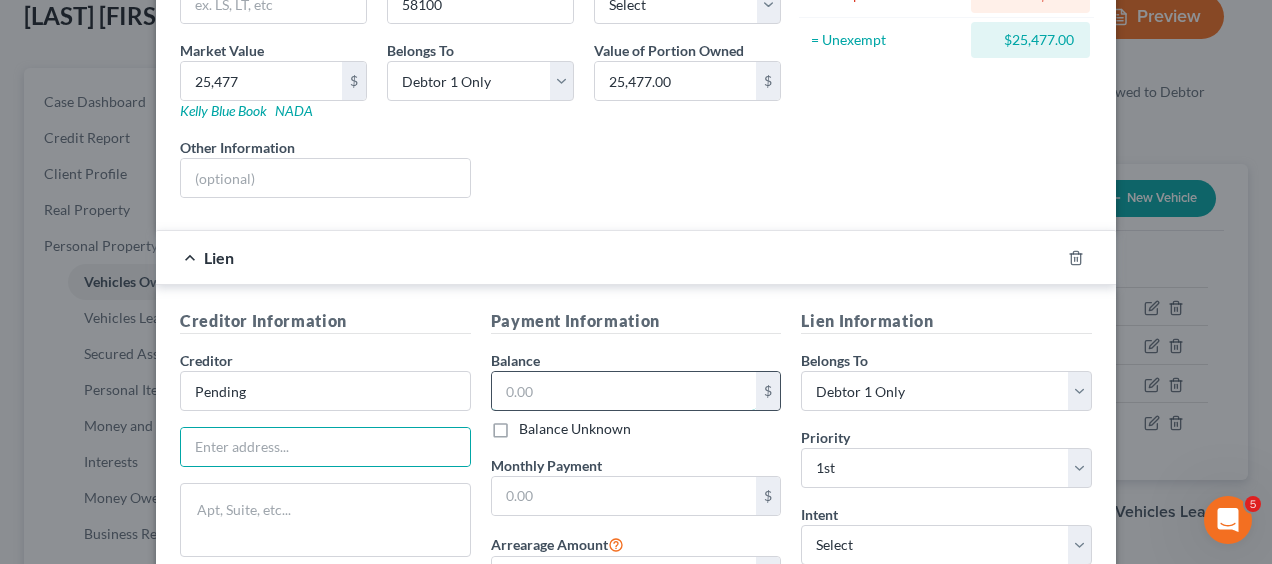 click at bounding box center (624, 391) 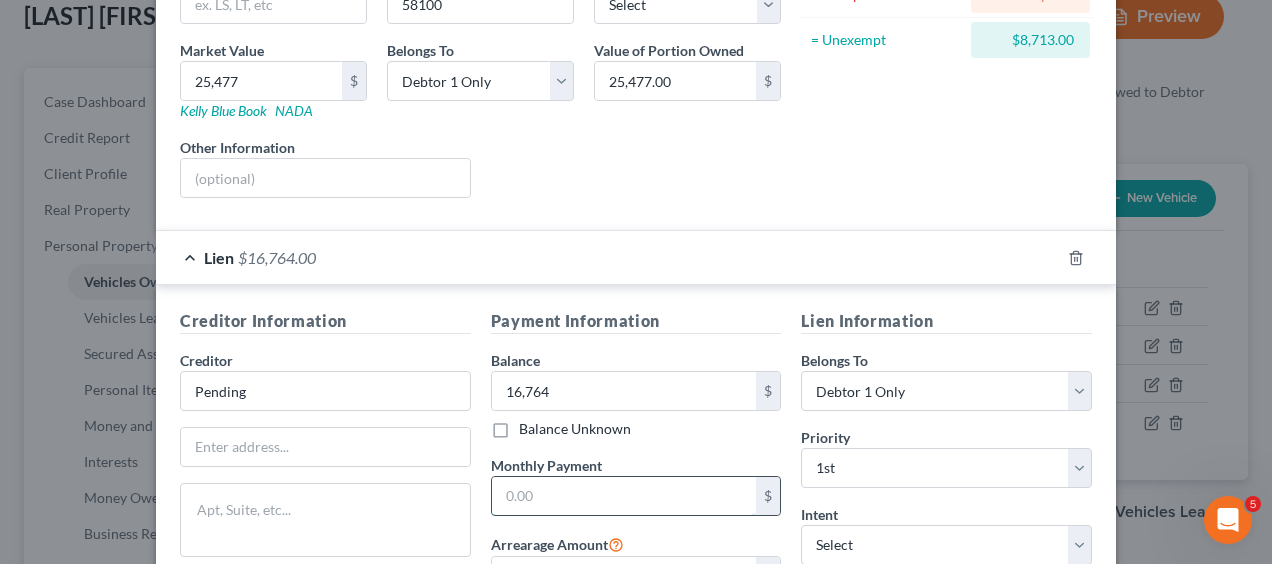 click at bounding box center [624, 496] 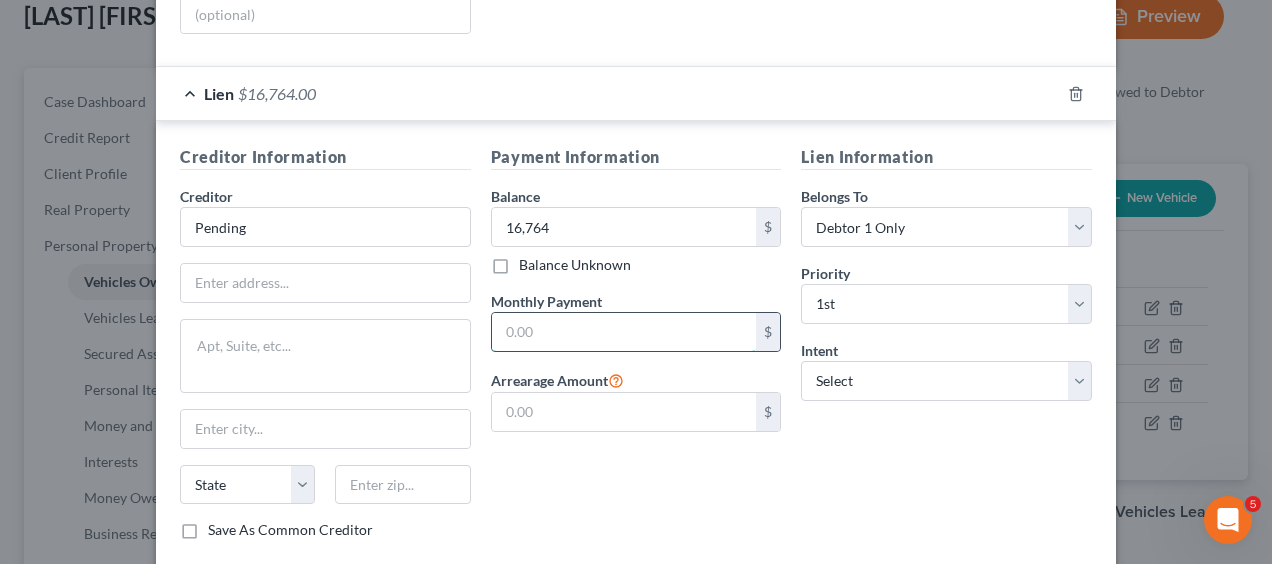 scroll, scrollTop: 449, scrollLeft: 0, axis: vertical 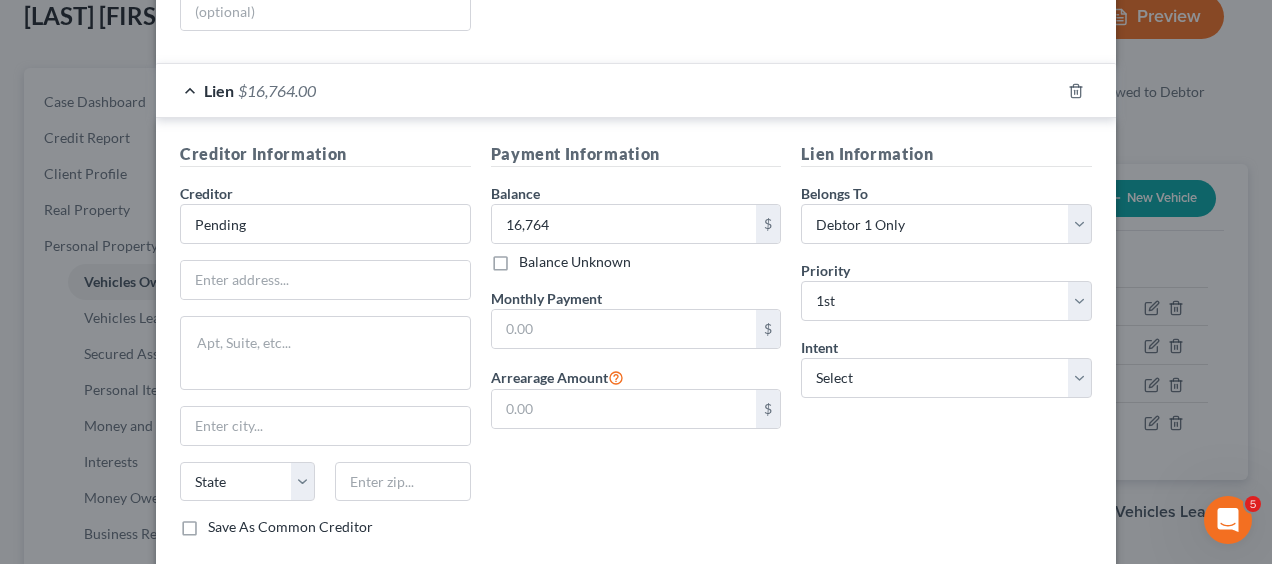 click on "Payment Information Balance
16,764.00 $
Balance Unknown
Balance Undetermined
16,764 $
Balance Unknown
Monthly Payment $ Arrearage Amount  $" at bounding box center [636, 347] 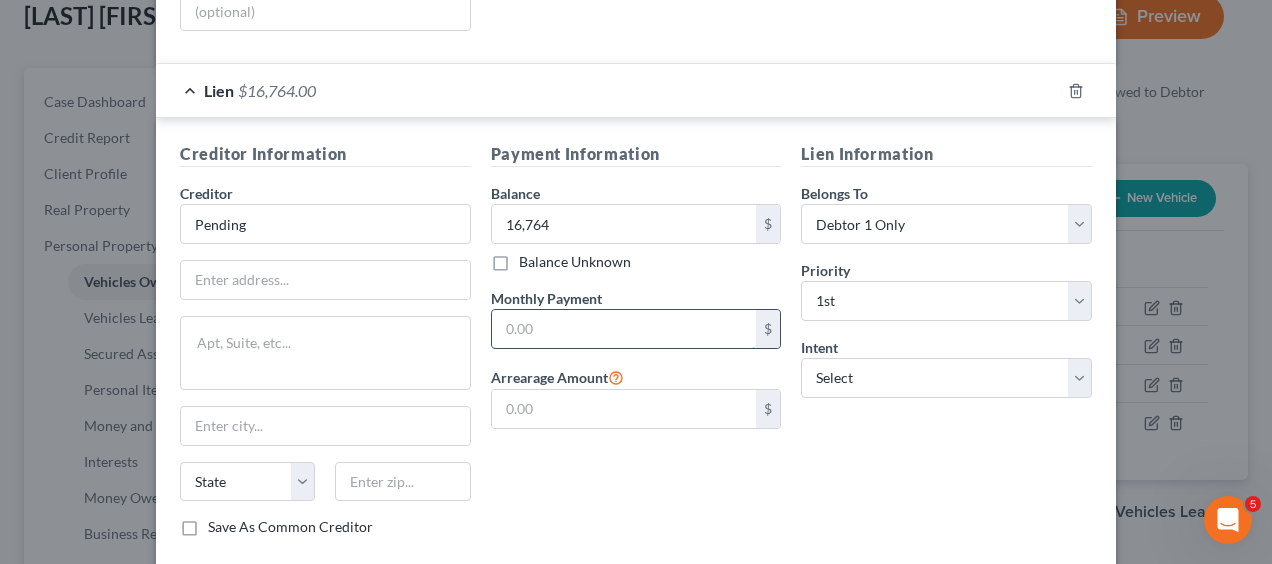 click at bounding box center [624, 329] 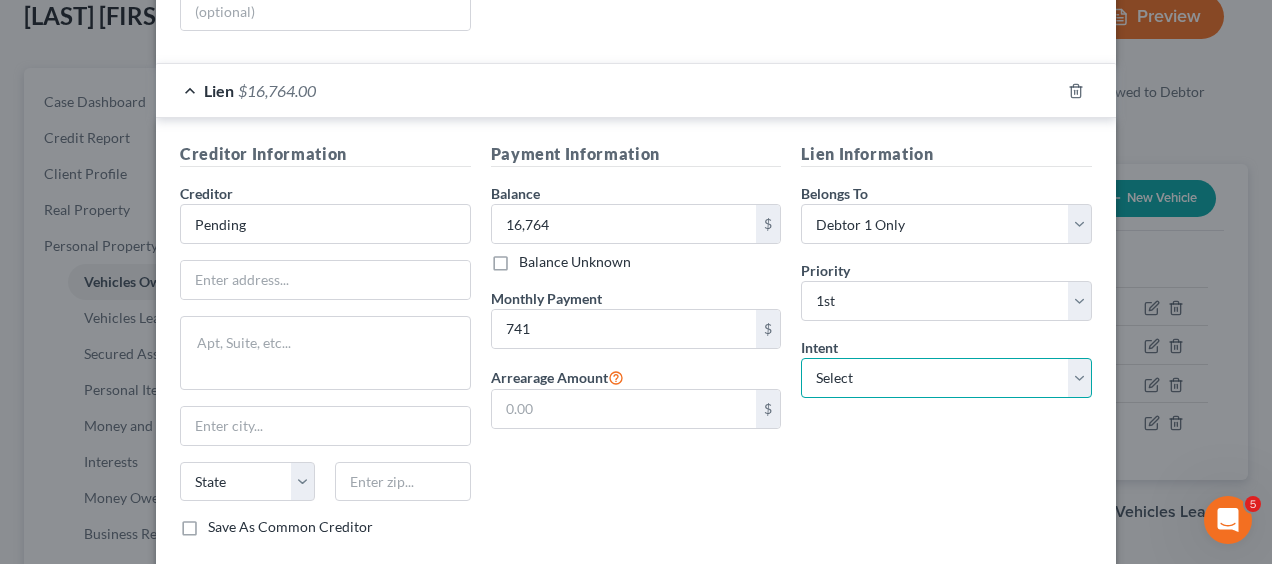 click on "Select Surrender Redeem Reaffirm Avoid Other" at bounding box center [946, 378] 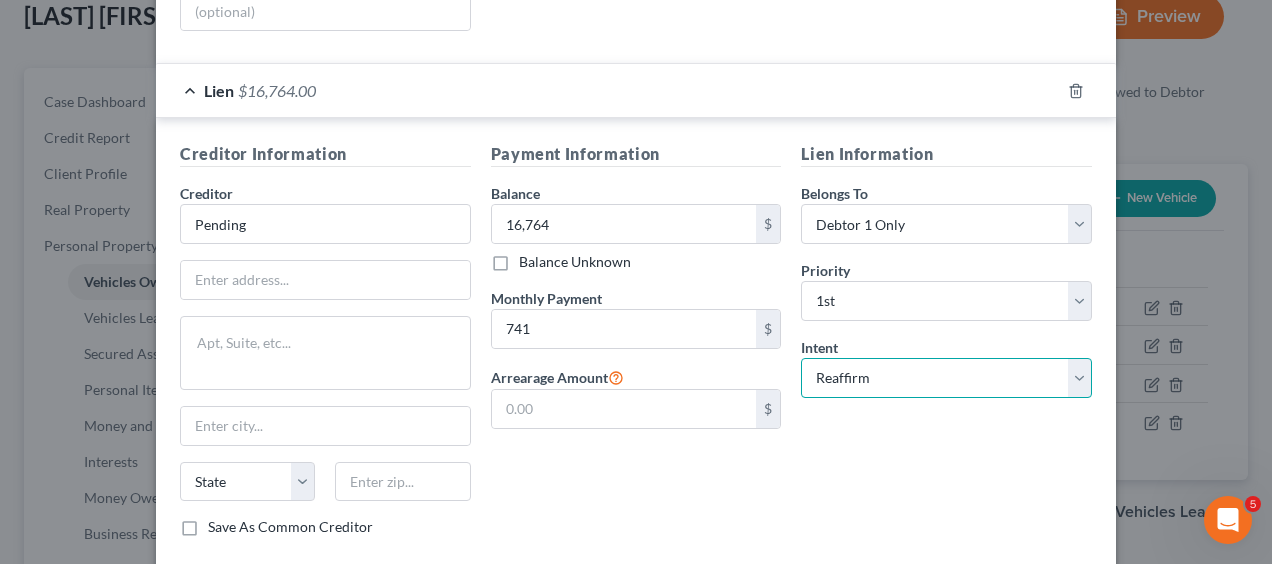 click on "Select Surrender Redeem Reaffirm Avoid Other" at bounding box center (946, 378) 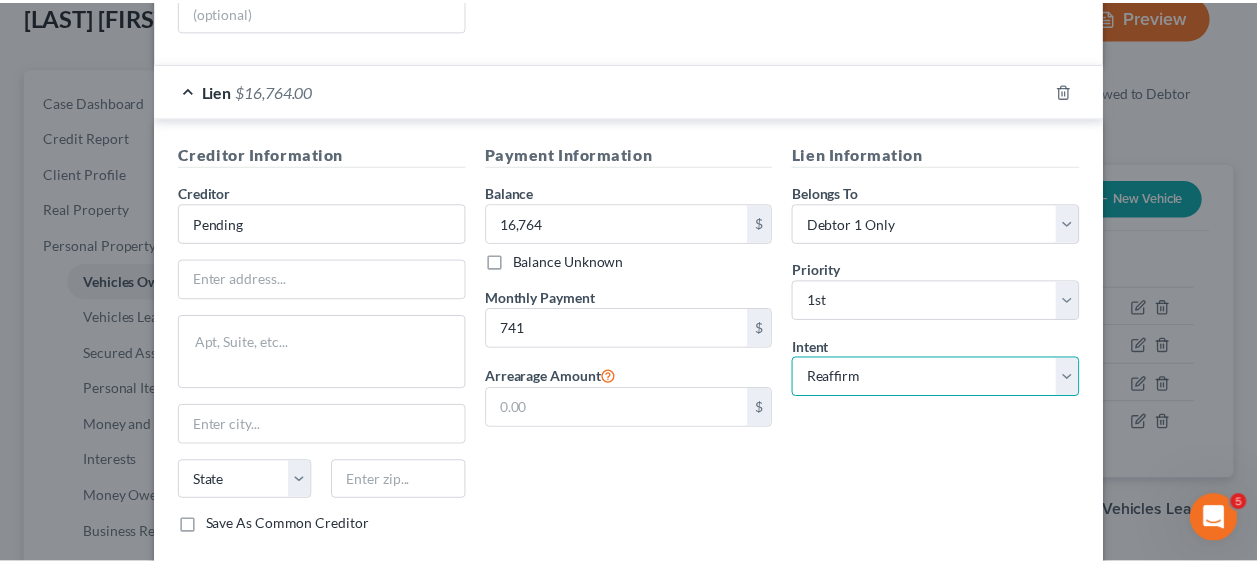 scroll, scrollTop: 556, scrollLeft: 0, axis: vertical 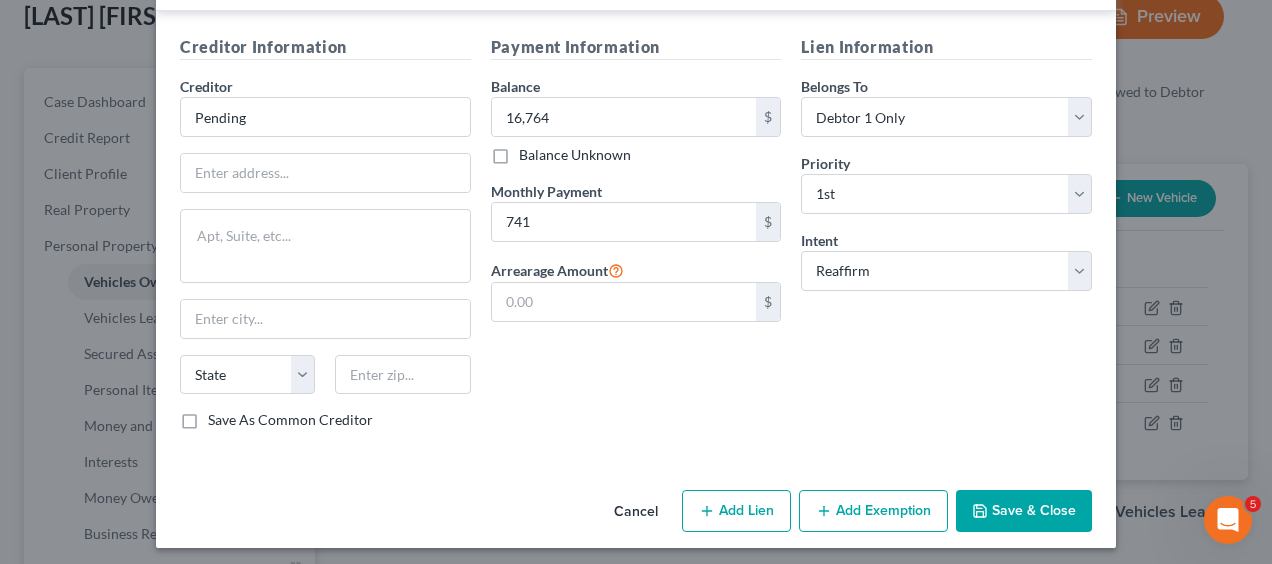 click on "Save & Close" at bounding box center (1024, 511) 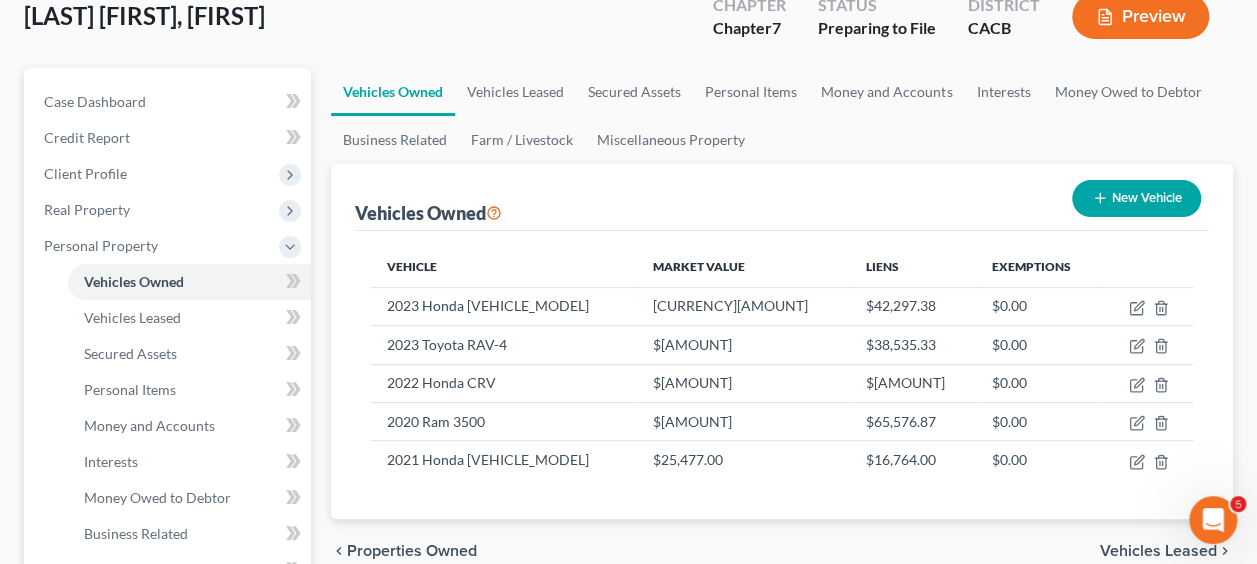 click on "New Vehicle" at bounding box center [1136, 198] 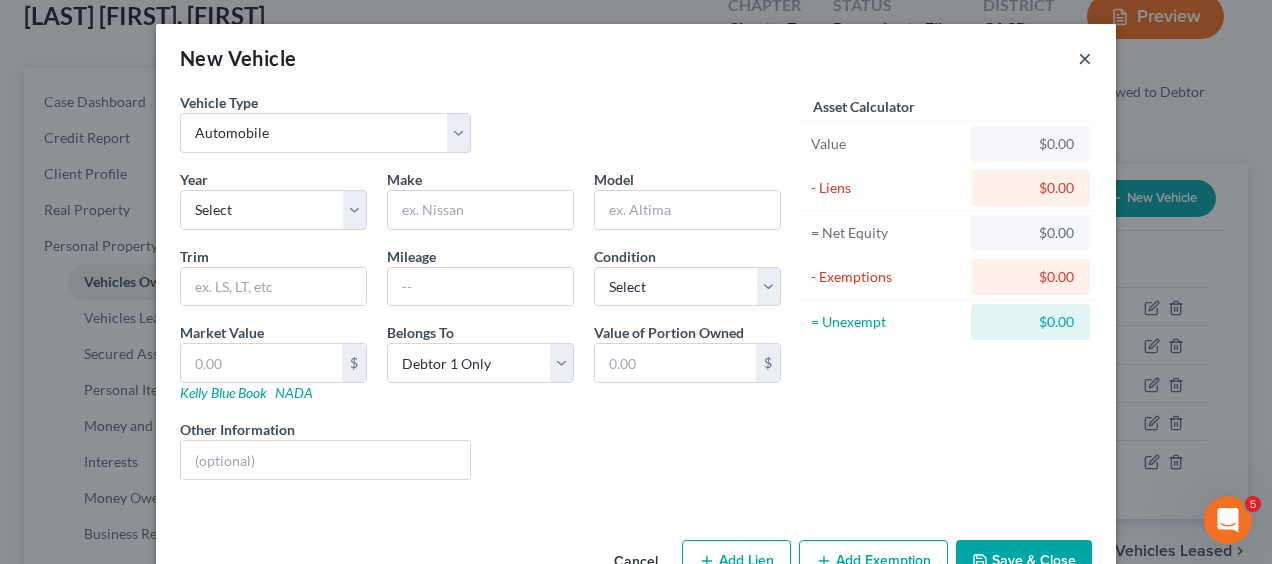 click on "×" at bounding box center [1085, 58] 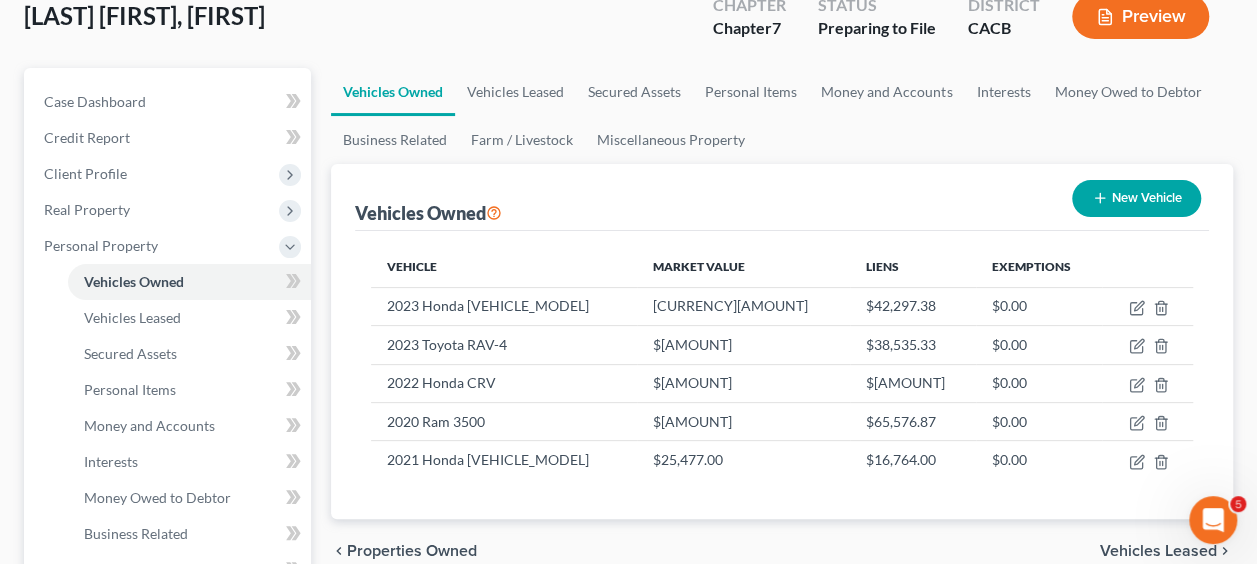 click on "New Vehicle" at bounding box center [1136, 198] 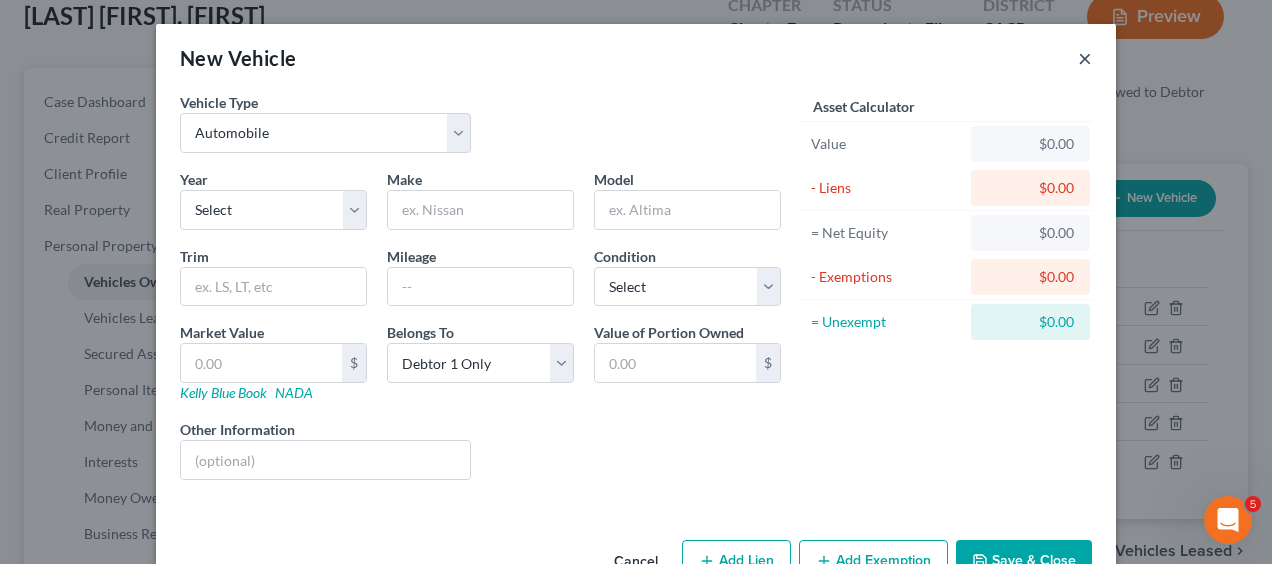 click on "×" at bounding box center [1085, 58] 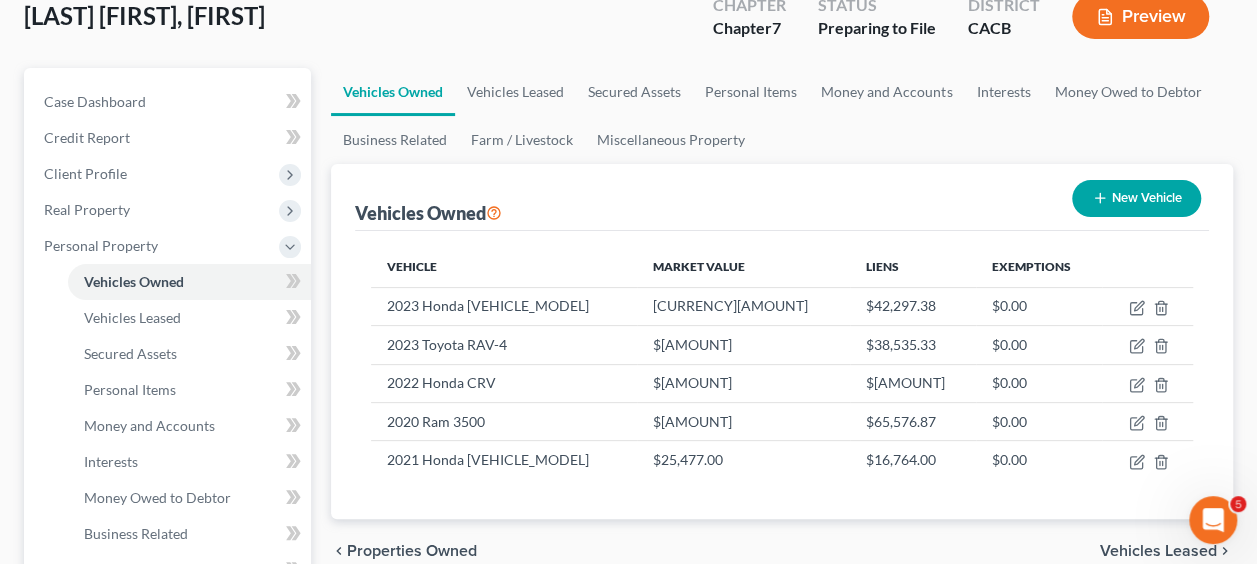 click on "New Vehicle" at bounding box center (1136, 198) 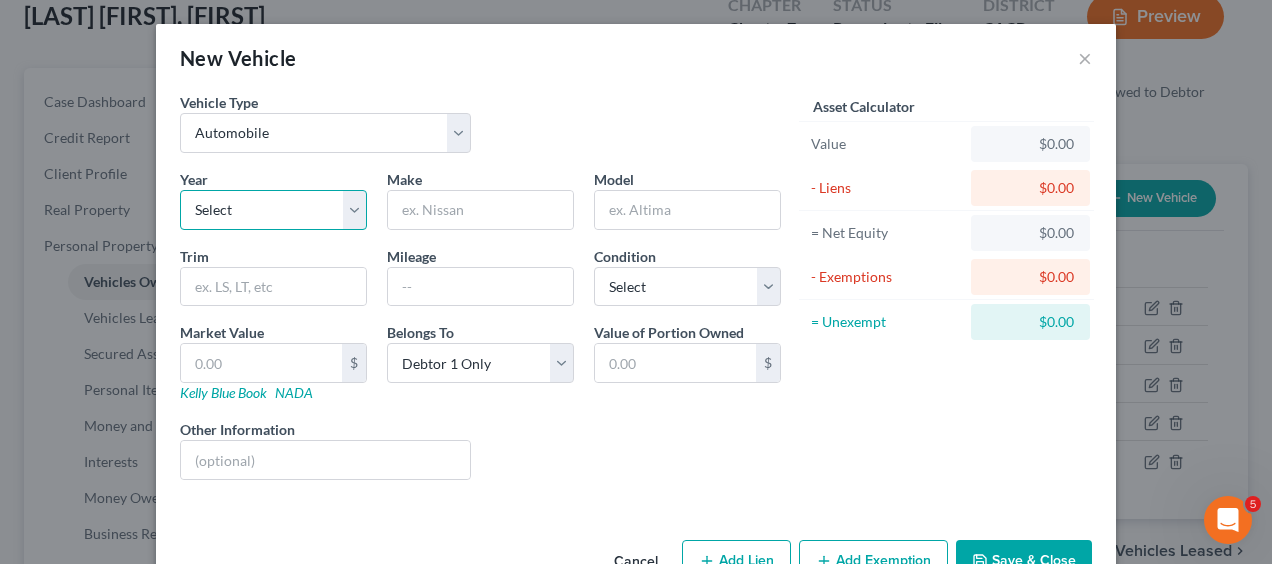 click on "Select 2026 2025 2024 2023 2022 2021 2020 2019 2018 2017 2016 2015 2014 2013 2012 2011 2010 2009 2008 2007 2006 2005 2004 2003 2002 2001 2000 1999 1998 1997 1996 1995 1994 1993 1992 1991 1990 1989 1988 1987 1986 1985 1984 1983 1982 1981 1980 1979 1978 1977 1976 1975 1974 1973 1972 1971 1970 1969 1968 1967 1966 1965 1964 1963 1962 1961 1960 1959 1958 1957 1956 1955 1954 1953 1952 1951 1950 1949 1948 1947 1946 1945 1944 1943 1942 1941 1940 1939 1938 1937 1936 1935 1934 1933 1932 1931 1930 1929 1928 1927 1926 1925 1924 1923 1922 1921 1920 1919 1918 1917 1916 1915 1914 1913 1912 1911 1910 1909 1908 1907 1906 1905 1904 1903 1902 1901" at bounding box center [273, 210] 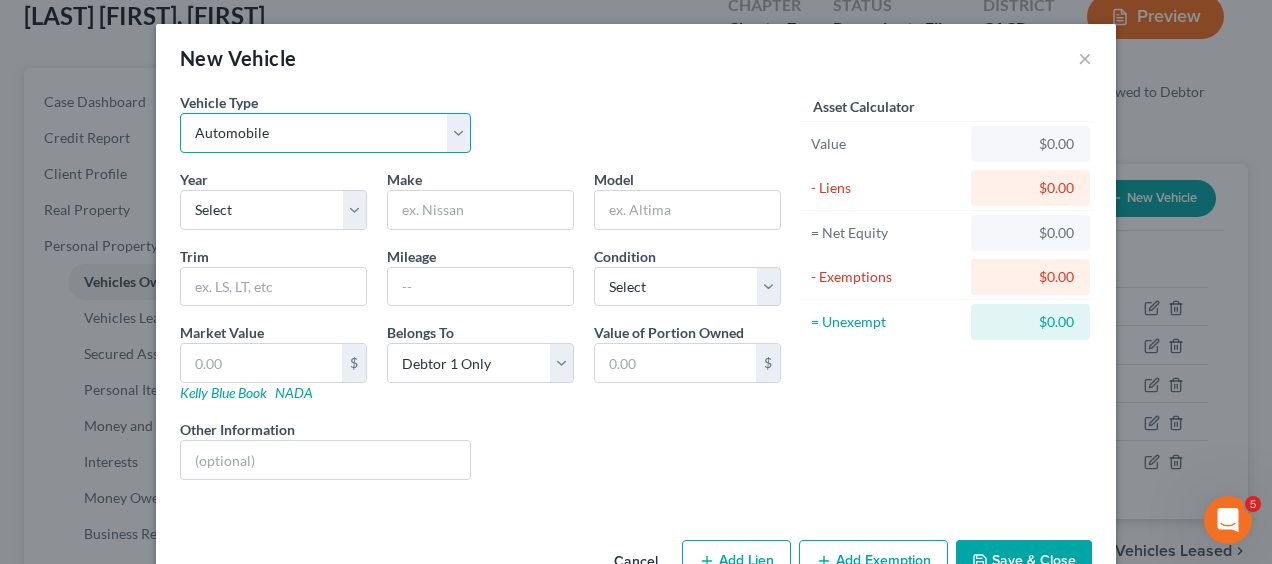 click on "Select Automobile Truck Trailer Watercraft Aircraft Motor Home Atv Other Vehicle" at bounding box center [325, 133] 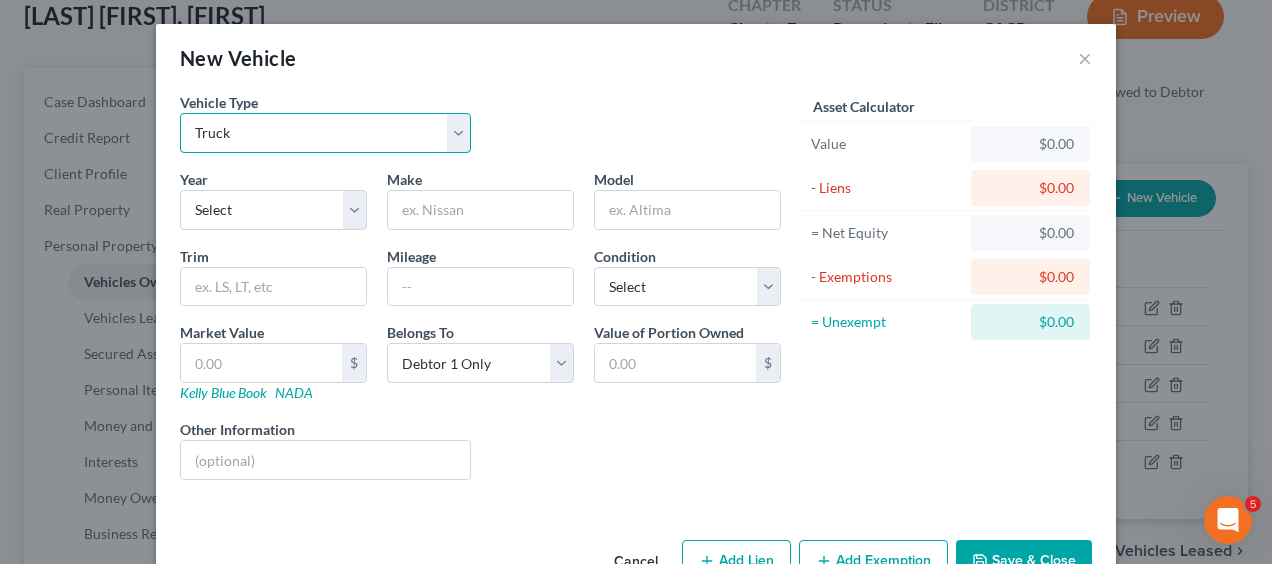 click on "Select Automobile Truck Trailer Watercraft Aircraft Motor Home Atv Other Vehicle" at bounding box center [325, 133] 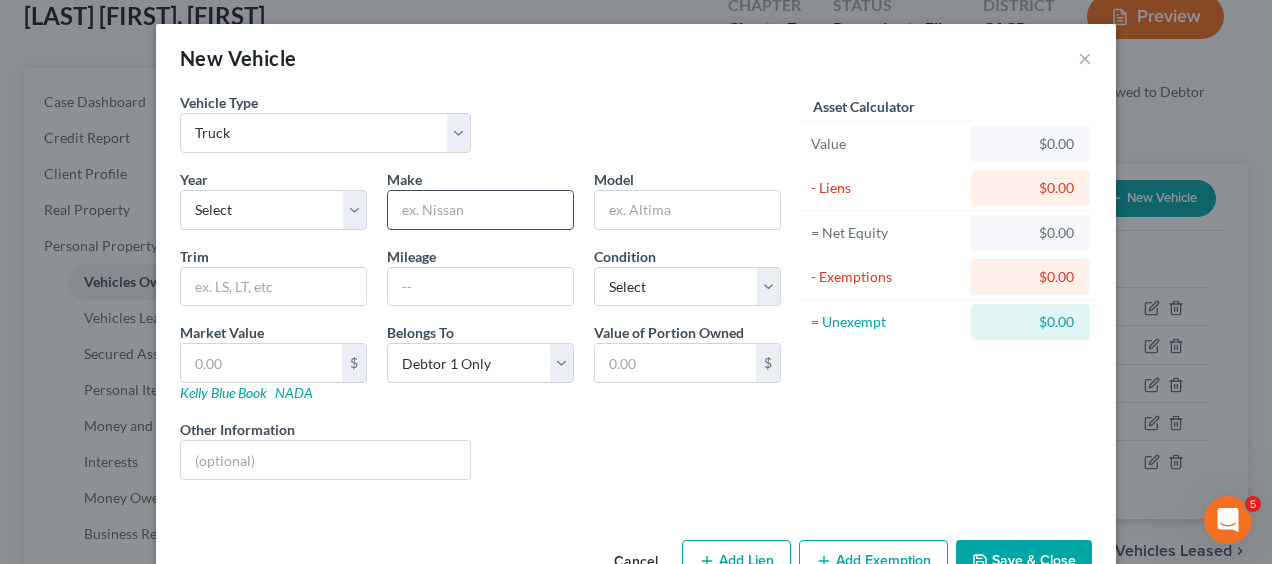click at bounding box center [480, 210] 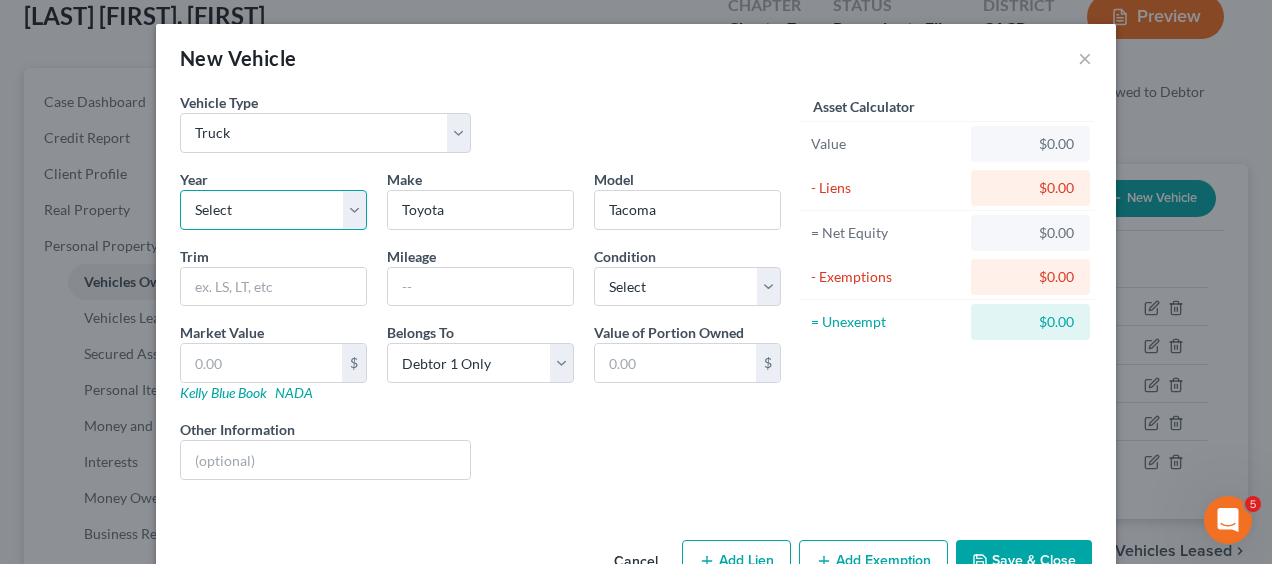click on "Select 2026 2025 2024 2023 2022 2021 2020 2019 2018 2017 2016 2015 2014 2013 2012 2011 2010 2009 2008 2007 2006 2005 2004 2003 2002 2001 2000 1999 1998 1997 1996 1995 1994 1993 1992 1991 1990 1989 1988 1987 1986 1985 1984 1983 1982 1981 1980 1979 1978 1977 1976 1975 1974 1973 1972 1971 1970 1969 1968 1967 1966 1965 1964 1963 1962 1961 1960 1959 1958 1957 1956 1955 1954 1953 1952 1951 1950 1949 1948 1947 1946 1945 1944 1943 1942 1941 1940 1939 1938 1937 1936 1935 1934 1933 1932 1931 1930 1929 1928 1927 1926 1925 1924 1923 1922 1921 1920 1919 1918 1917 1916 1915 1914 1913 1912 1911 1910 1909 1908 1907 1906 1905 1904 1903 1902 1901" at bounding box center [273, 210] 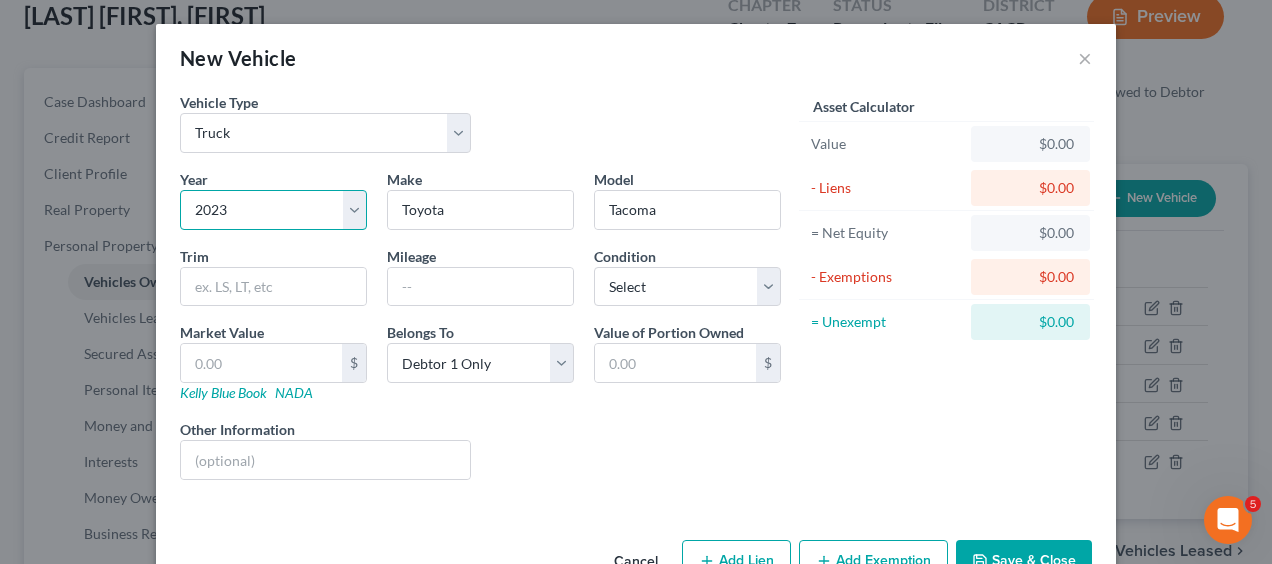 click on "Select 2026 2025 2024 2023 2022 2021 2020 2019 2018 2017 2016 2015 2014 2013 2012 2011 2010 2009 2008 2007 2006 2005 2004 2003 2002 2001 2000 1999 1998 1997 1996 1995 1994 1993 1992 1991 1990 1989 1988 1987 1986 1985 1984 1983 1982 1981 1980 1979 1978 1977 1976 1975 1974 1973 1972 1971 1970 1969 1968 1967 1966 1965 1964 1963 1962 1961 1960 1959 1958 1957 1956 1955 1954 1953 1952 1951 1950 1949 1948 1947 1946 1945 1944 1943 1942 1941 1940 1939 1938 1937 1936 1935 1934 1933 1932 1931 1930 1929 1928 1927 1926 1925 1924 1923 1922 1921 1920 1919 1918 1917 1916 1915 1914 1913 1912 1911 1910 1909 1908 1907 1906 1905 1904 1903 1902 1901" at bounding box center (273, 210) 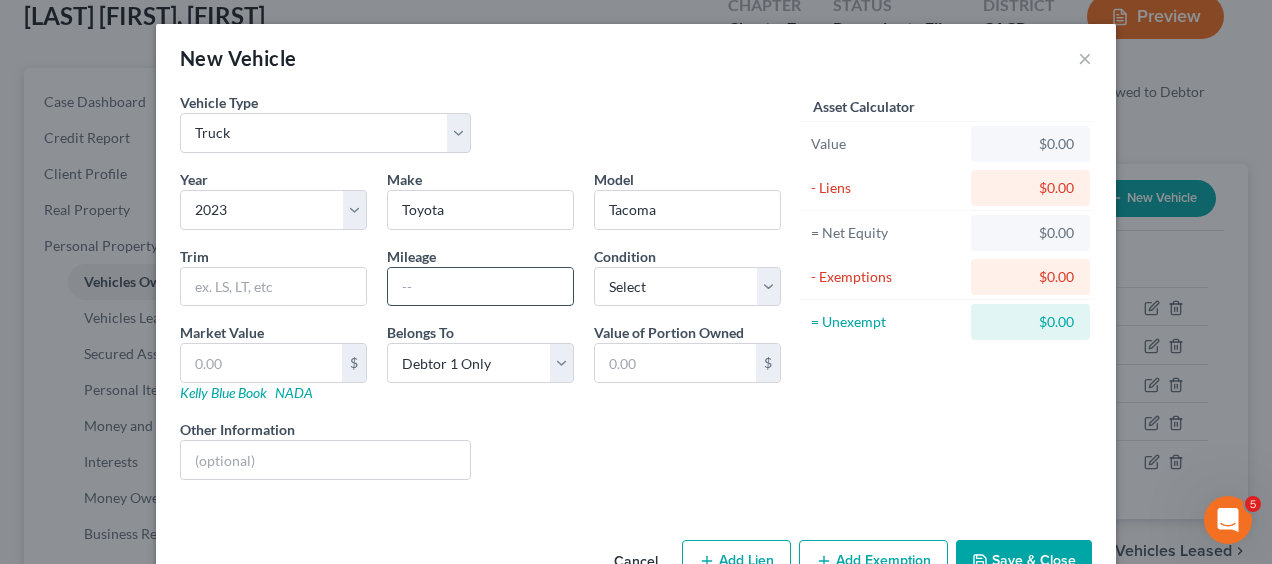 click at bounding box center [480, 287] 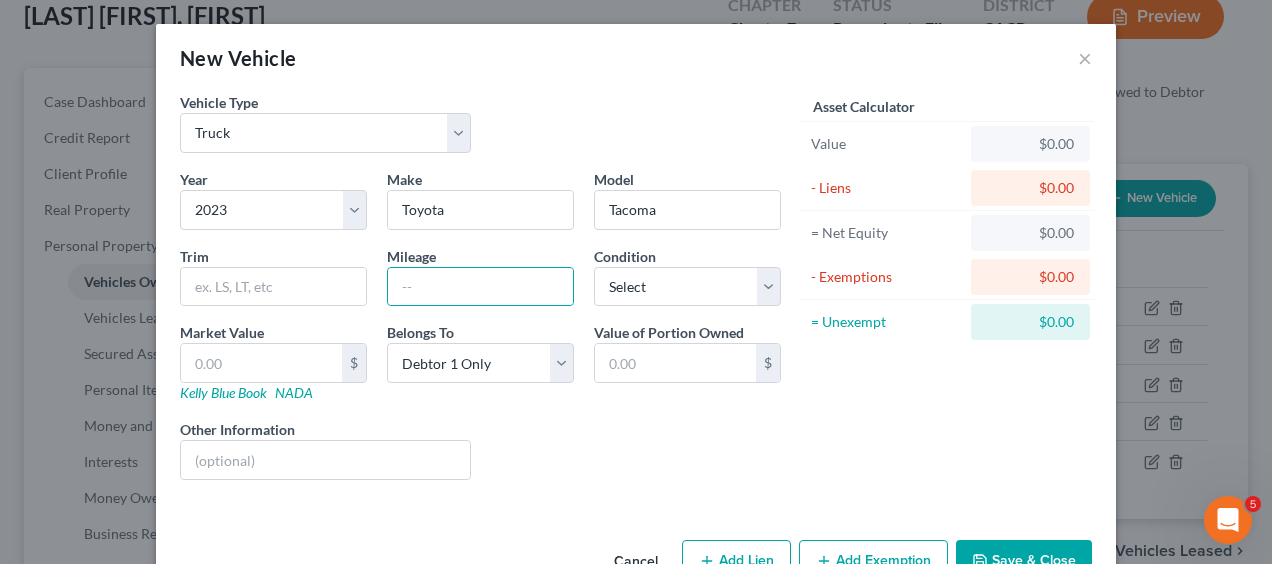 click on "Save & Close" at bounding box center [1024, 561] 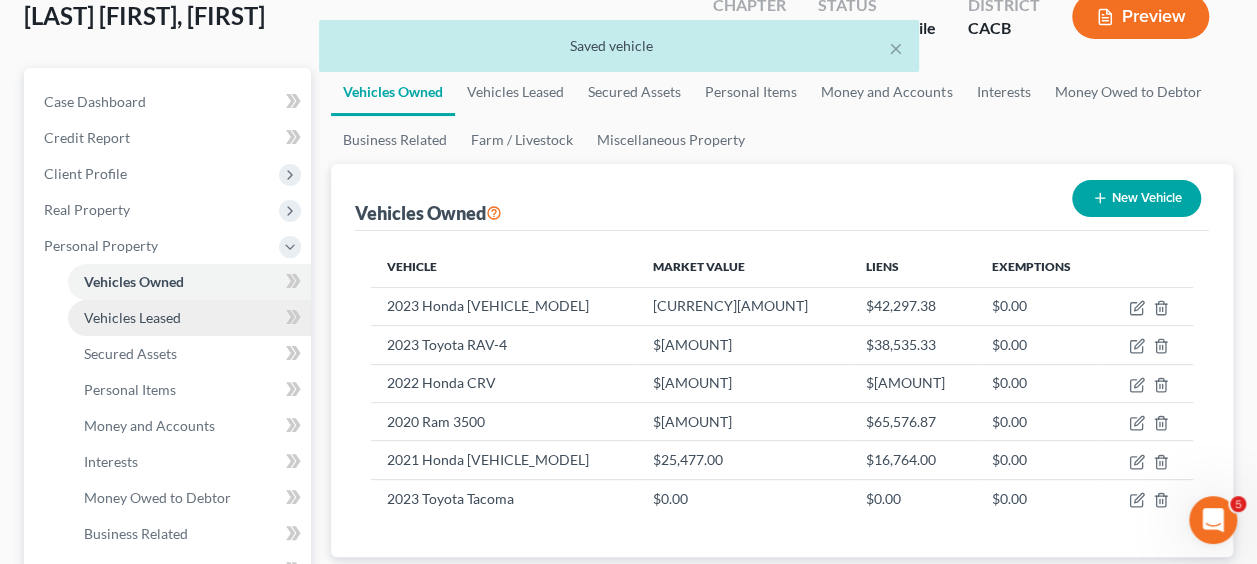 click on "Vehicles Leased" at bounding box center [132, 317] 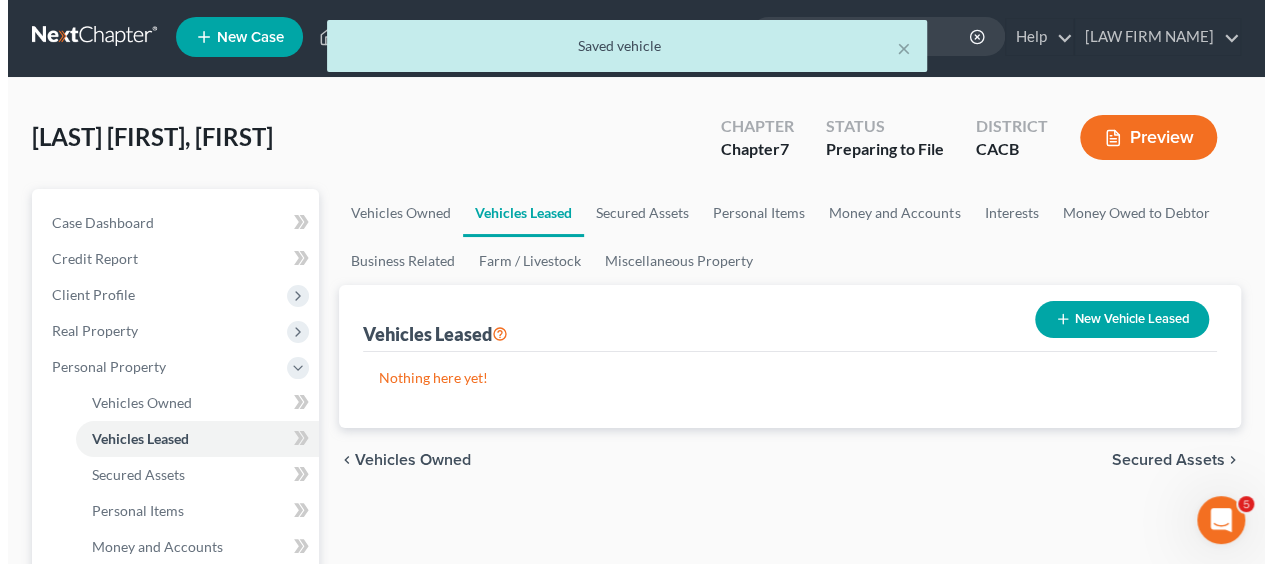 scroll, scrollTop: 0, scrollLeft: 0, axis: both 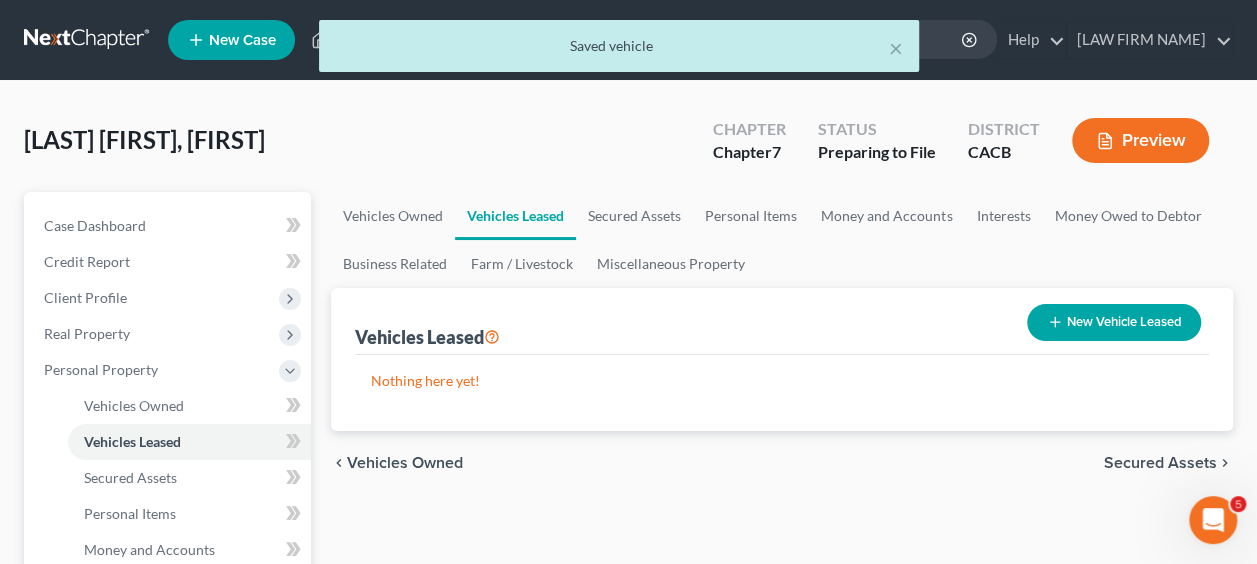 click on "New Vehicle Leased" at bounding box center [1114, 322] 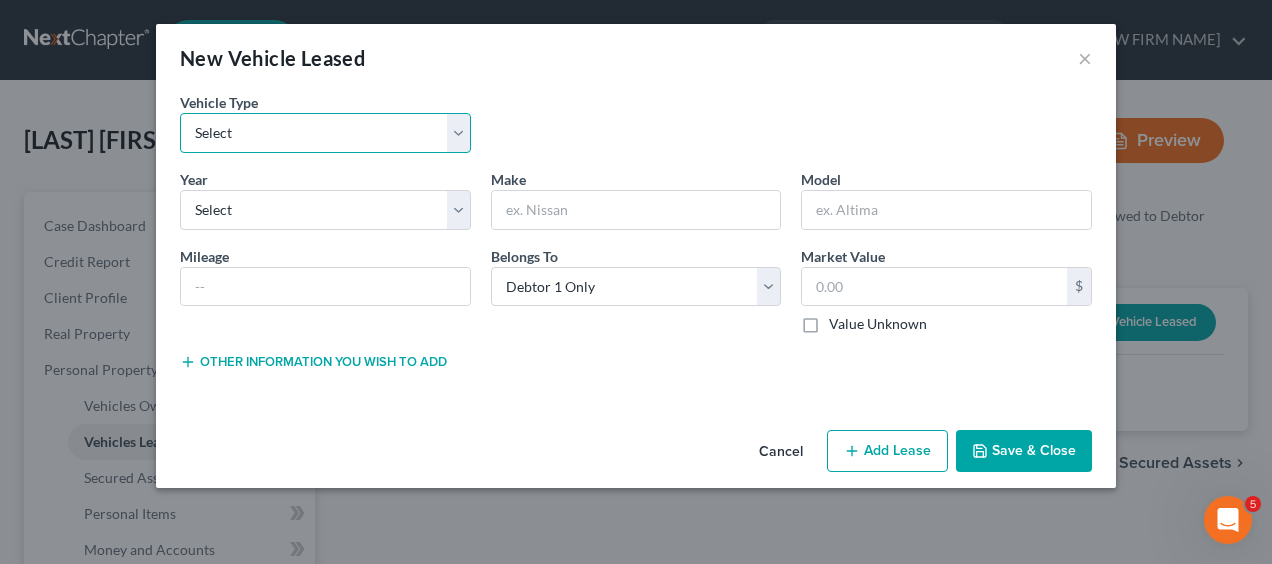 click on "Select Automobile Truck Trailer Watercraft Aircraft Motor Home Atv Other Vehicle" at bounding box center (325, 133) 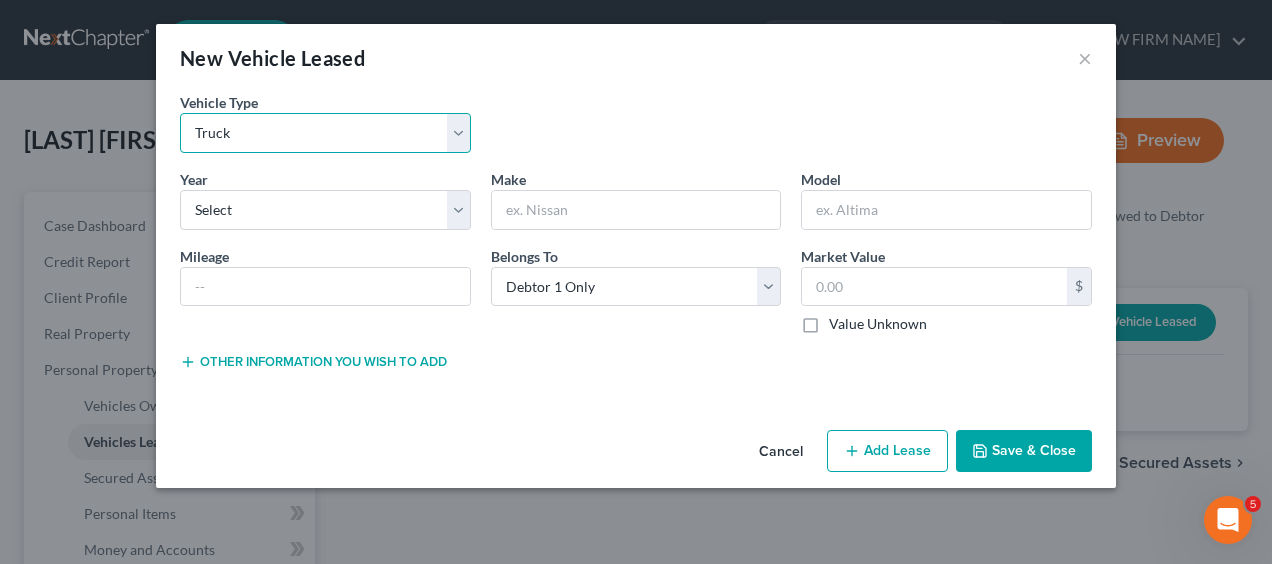 click on "Select Automobile Truck Trailer Watercraft Aircraft Motor Home Atv Other Vehicle" at bounding box center (325, 133) 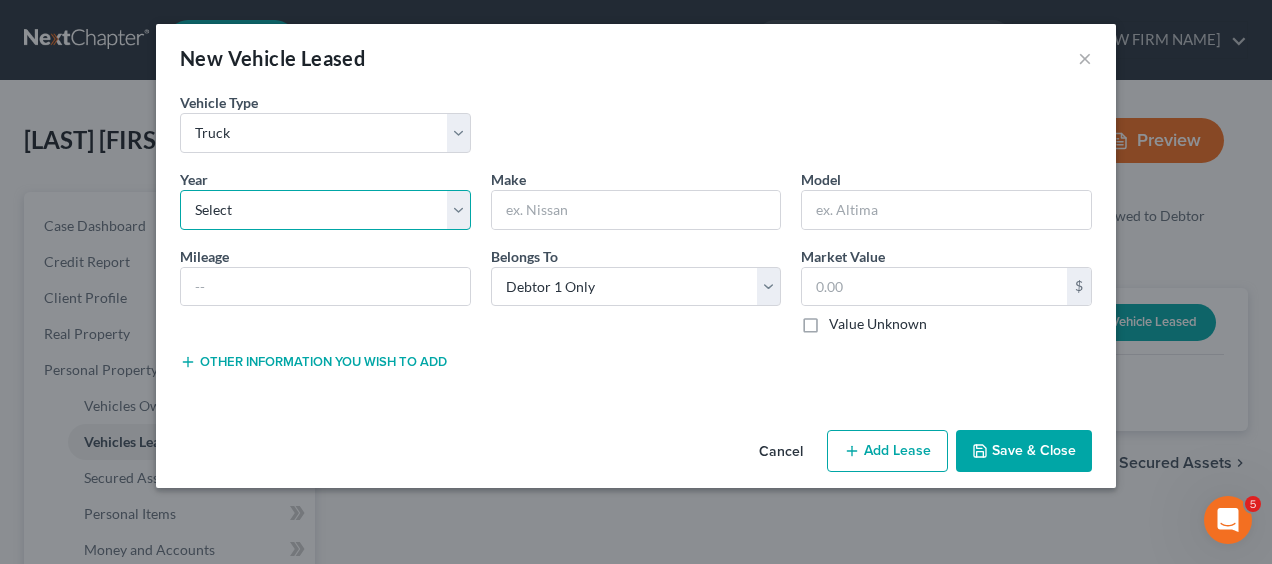 click on "Select 2026 2025 2024 2023 2022 2021 2020 2019 2018 2017 2016 2015 2014 2013 2012 2011 2010 2009 2008 2007 2006 2005 2004 2003 2002 2001 2000 1999 1998 1997 1996 1995 1994 1993 1992 1991 1990 1989 1988 1987 1986 1985 1984 1983 1982 1981 1980 1979 1978 1977 1976 1975 1974 1973 1972 1971 1970 1969 1968 1967 1966 1965 1964 1963 1962 1961 1960 1959 1958 1957 1956 1955 1954 1953 1952 1951 1950 1949 1948 1947 1946 1945 1944 1943 1942 1941 1940 1939 1938 1937 1936 1935 1934 1933 1932 1931 1930 1929 1928 1927 1926 1925 1924 1923 1922 1921 1920 1919 1918 1917 1916 1915 1914 1913 1912 1911 1910 1909 1908 1907 1906 1905 1904 1903 1902 1901" at bounding box center [325, 210] 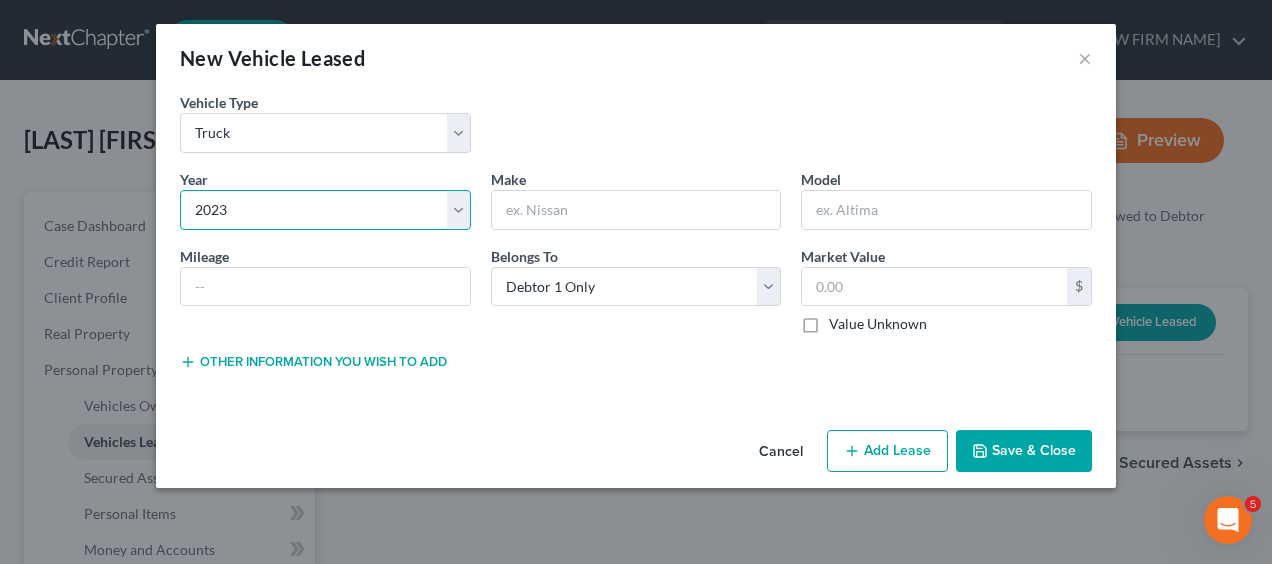 click on "Select 2026 2025 2024 2023 2022 2021 2020 2019 2018 2017 2016 2015 2014 2013 2012 2011 2010 2009 2008 2007 2006 2005 2004 2003 2002 2001 2000 1999 1998 1997 1996 1995 1994 1993 1992 1991 1990 1989 1988 1987 1986 1985 1984 1983 1982 1981 1980 1979 1978 1977 1976 1975 1974 1973 1972 1971 1970 1969 1968 1967 1966 1965 1964 1963 1962 1961 1960 1959 1958 1957 1956 1955 1954 1953 1952 1951 1950 1949 1948 1947 1946 1945 1944 1943 1942 1941 1940 1939 1938 1937 1936 1935 1934 1933 1932 1931 1930 1929 1928 1927 1926 1925 1924 1923 1922 1921 1920 1919 1918 1917 1916 1915 1914 1913 1912 1911 1910 1909 1908 1907 1906 1905 1904 1903 1902 1901" at bounding box center (325, 210) 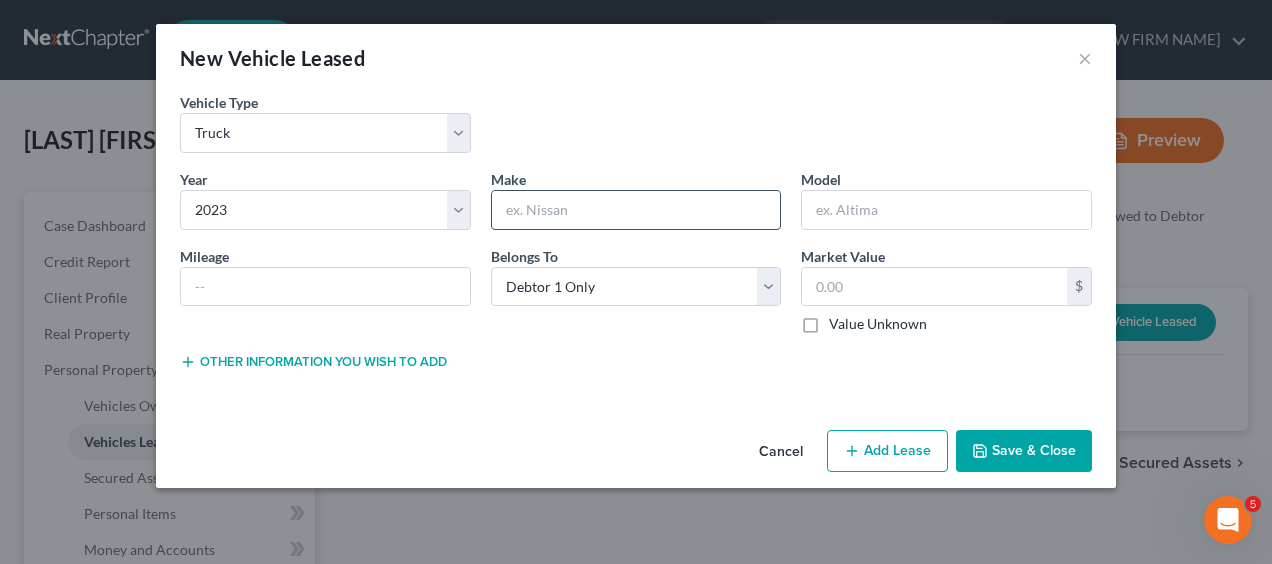 click at bounding box center (636, 210) 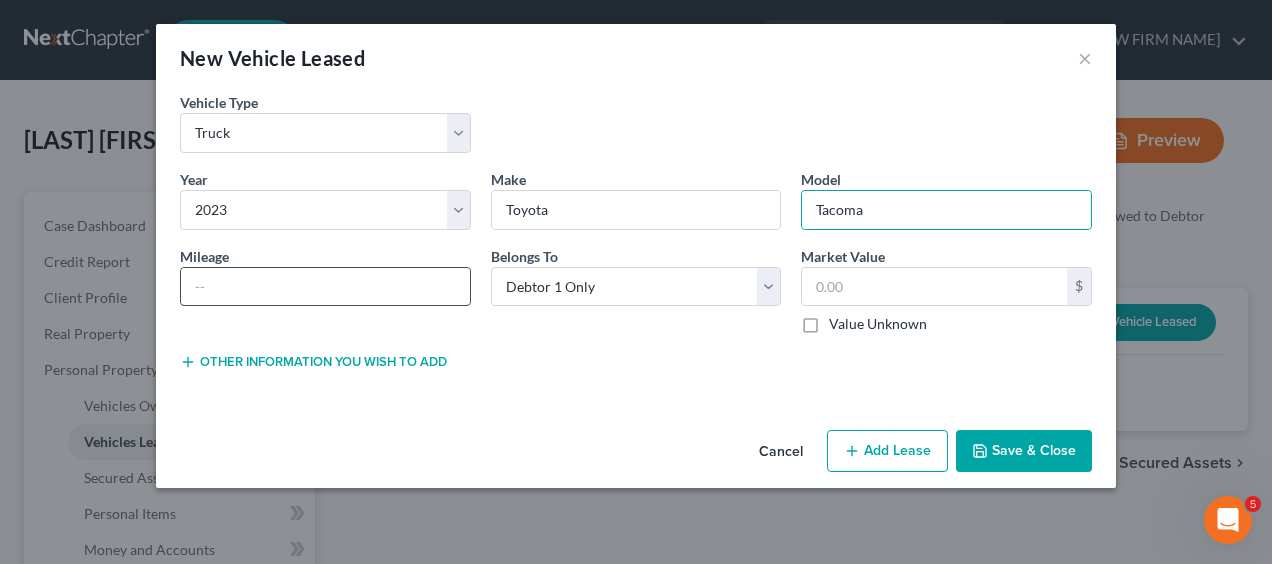 click at bounding box center (325, 287) 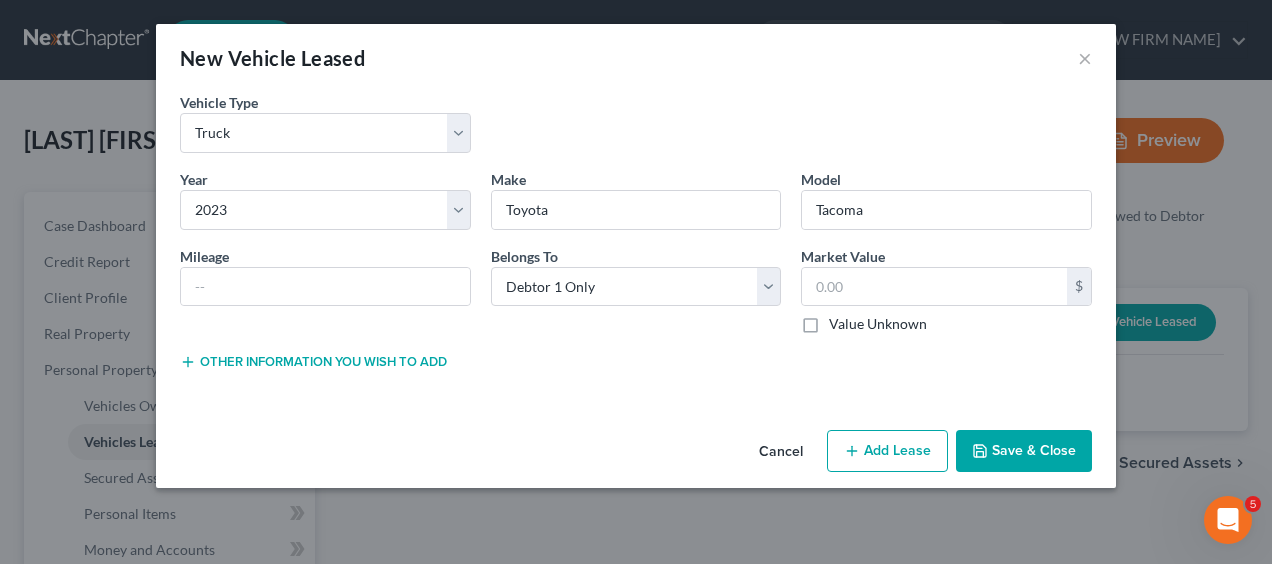 click on "Add Lease" at bounding box center (887, 451) 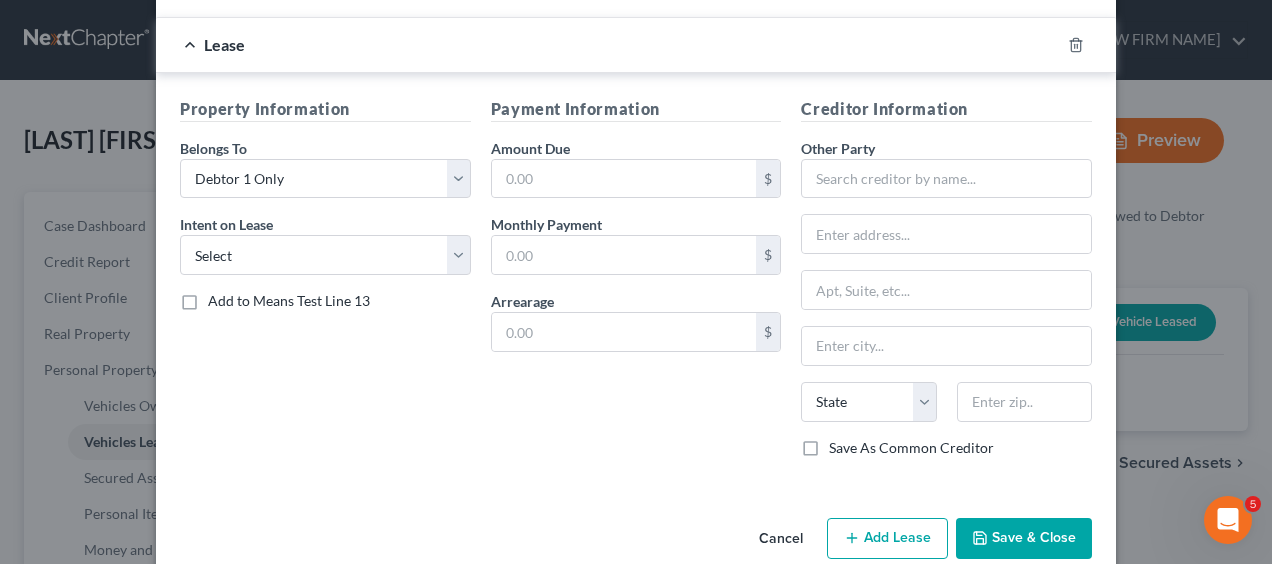 scroll, scrollTop: 388, scrollLeft: 0, axis: vertical 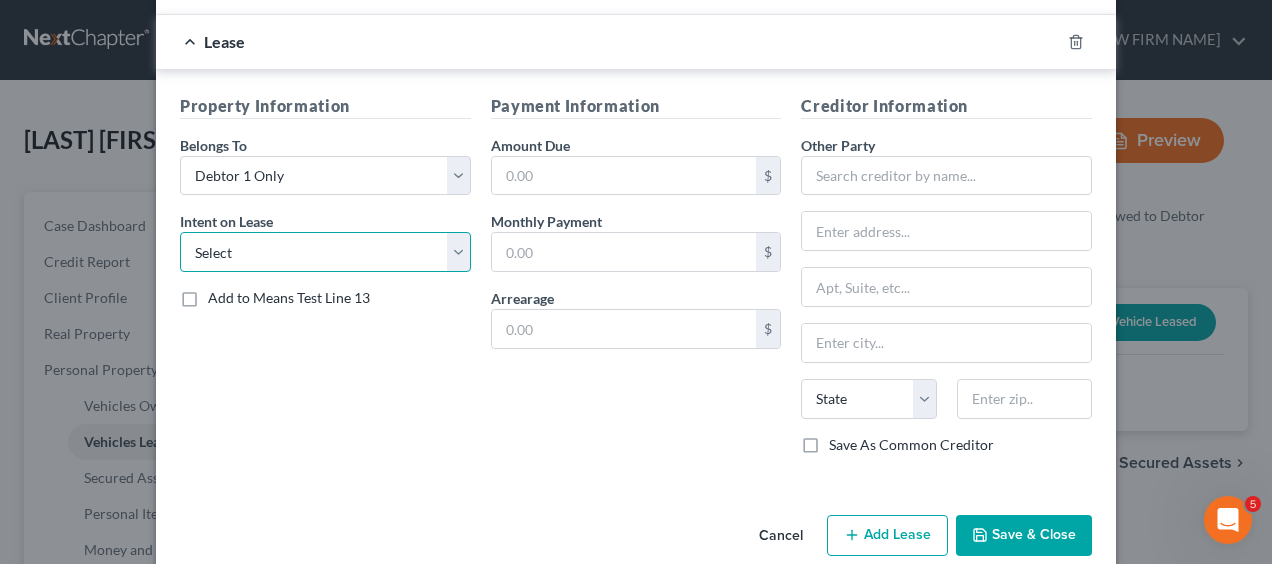 click on "Select None Assume Reject" at bounding box center (325, 252) 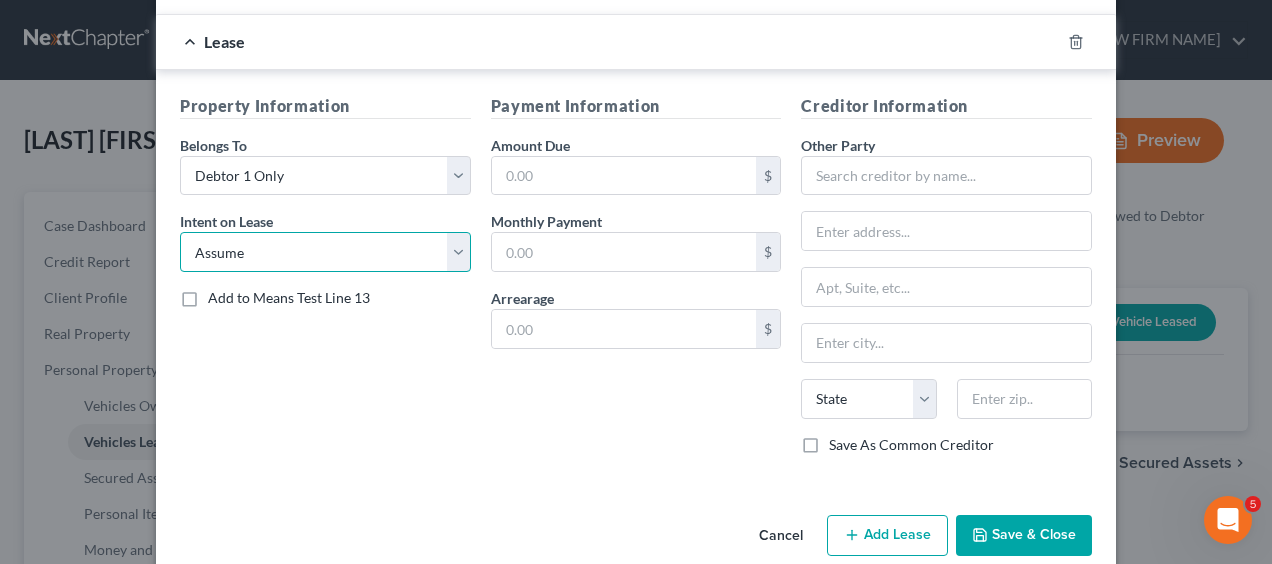 click on "Select None Assume Reject" at bounding box center [325, 252] 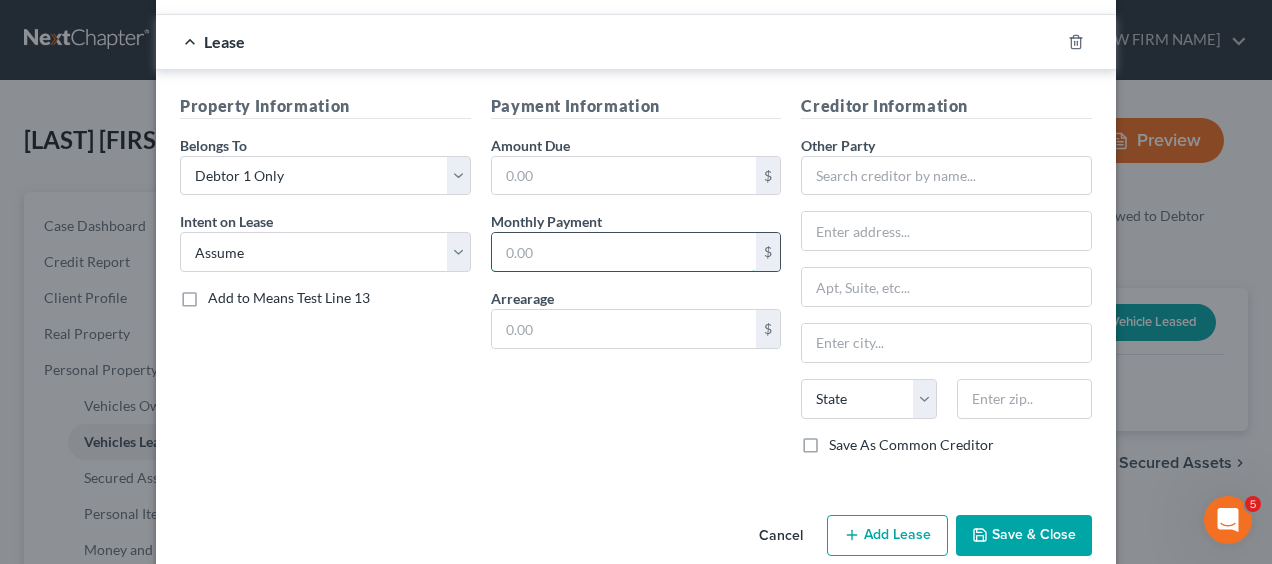 click at bounding box center (624, 252) 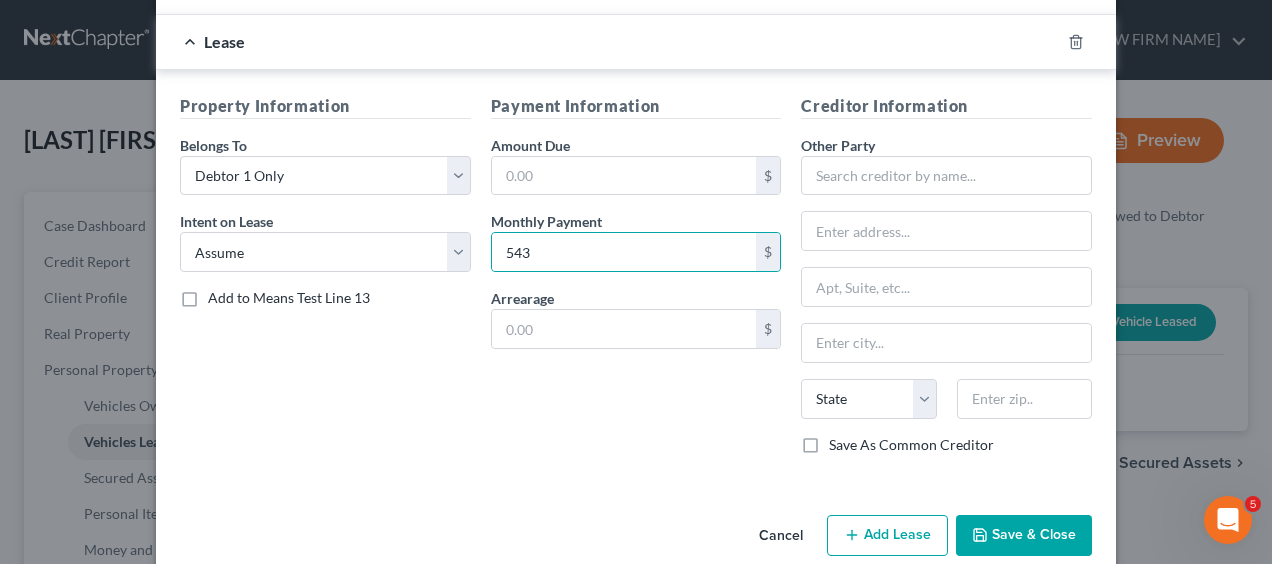 click on "Save & Close" at bounding box center [1024, 536] 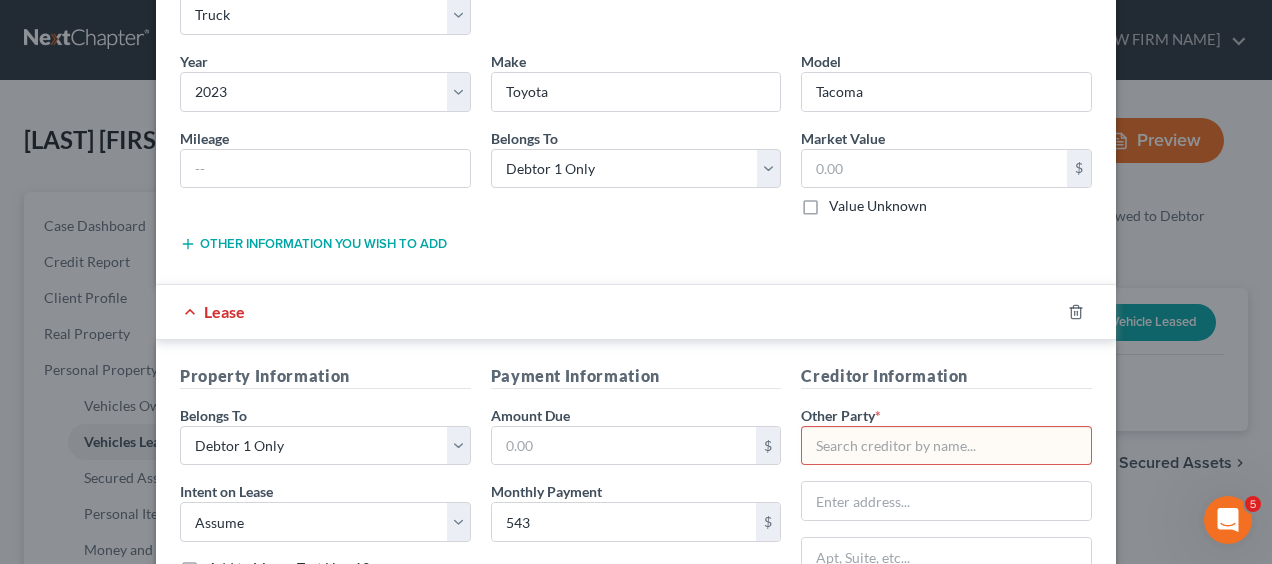 scroll, scrollTop: 117, scrollLeft: 0, axis: vertical 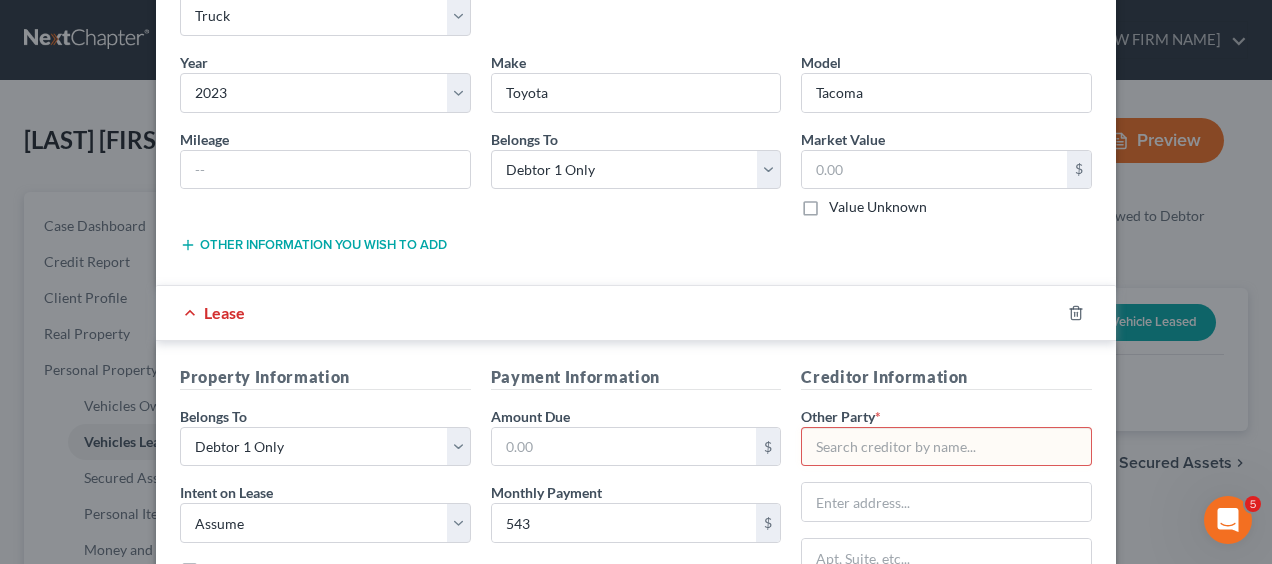 click at bounding box center (946, 447) 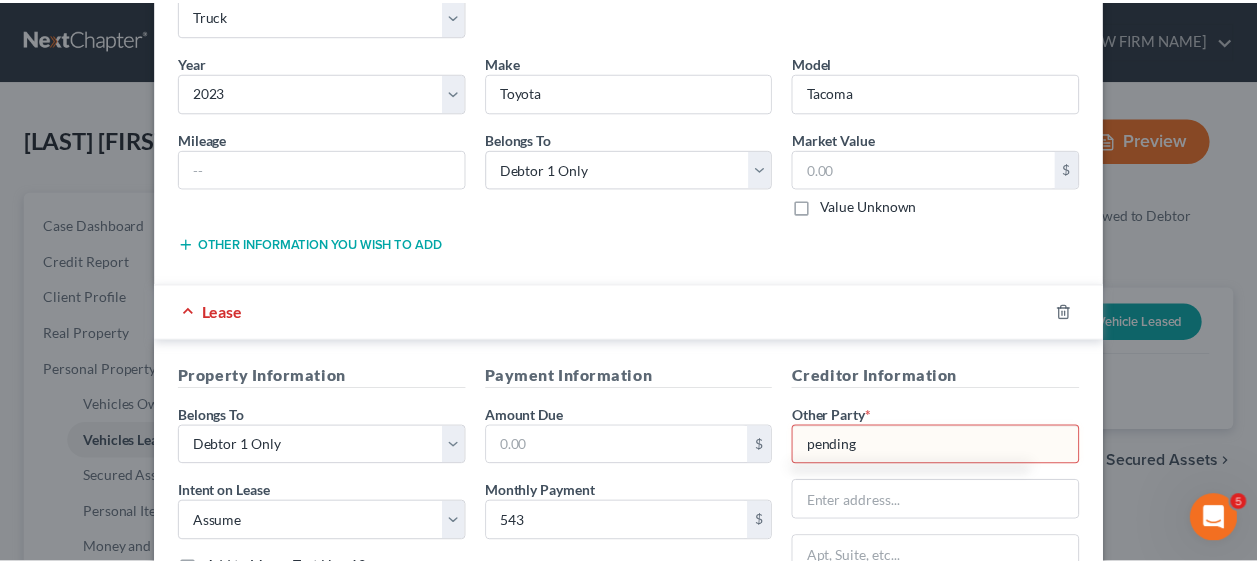 scroll, scrollTop: 414, scrollLeft: 0, axis: vertical 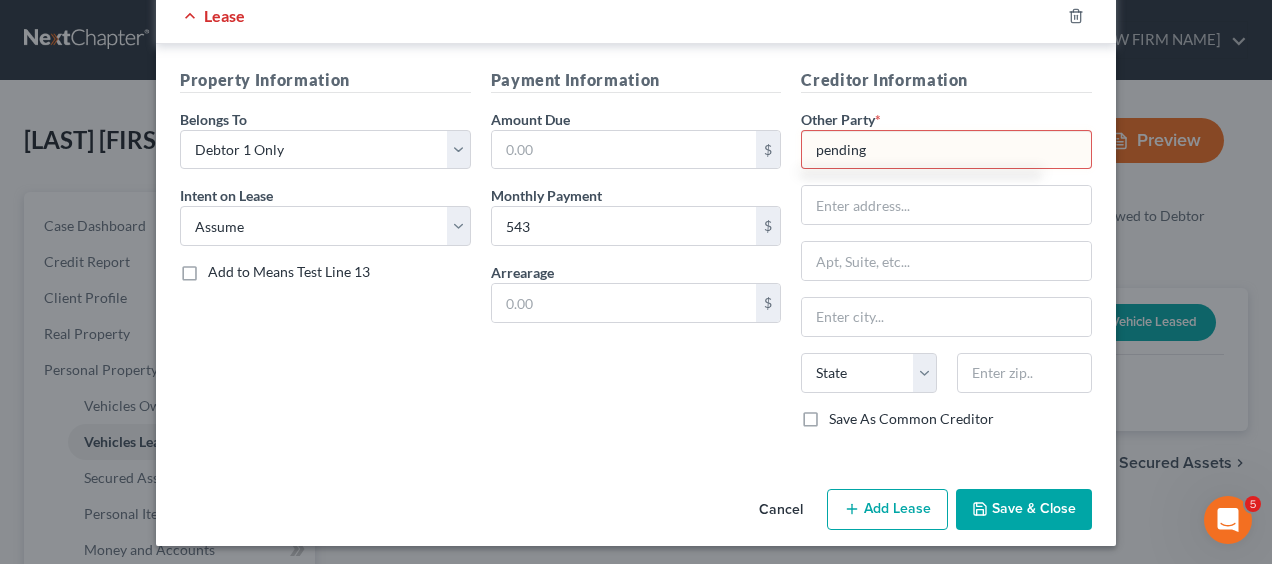 click on "Save & Close" at bounding box center [1024, 510] 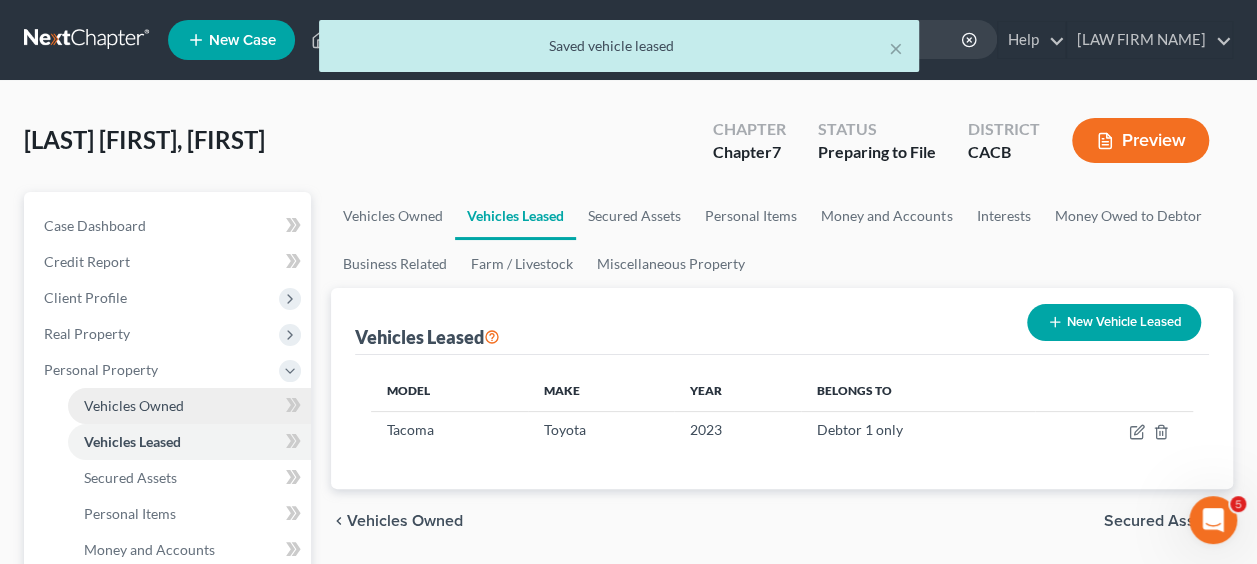 click on "Vehicles Owned" at bounding box center [134, 405] 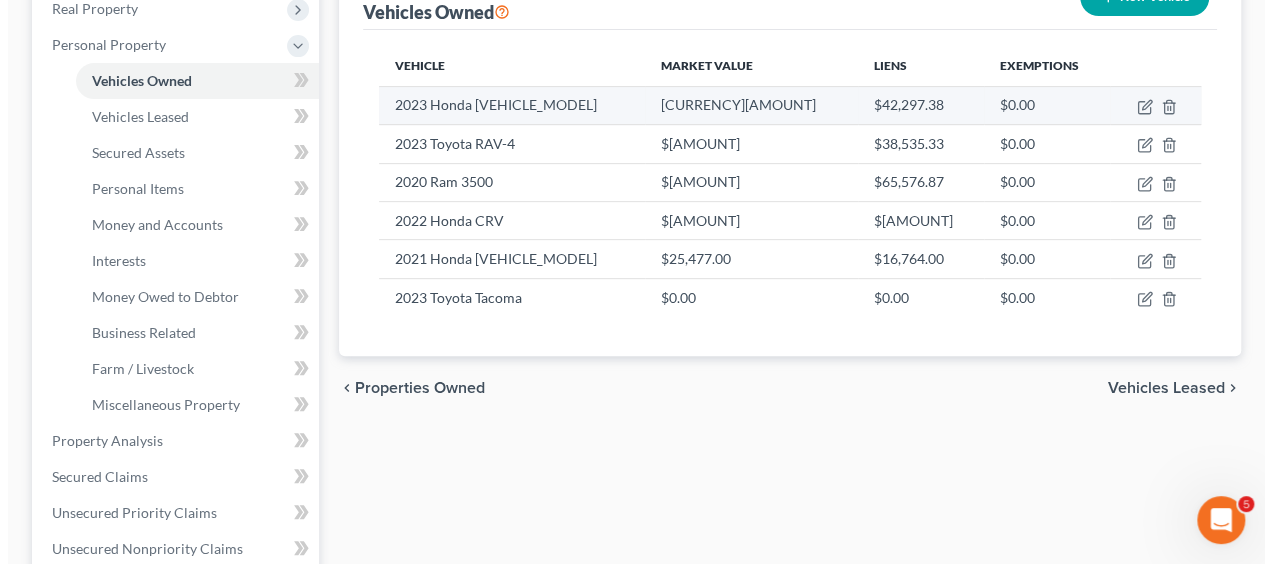 scroll, scrollTop: 288, scrollLeft: 0, axis: vertical 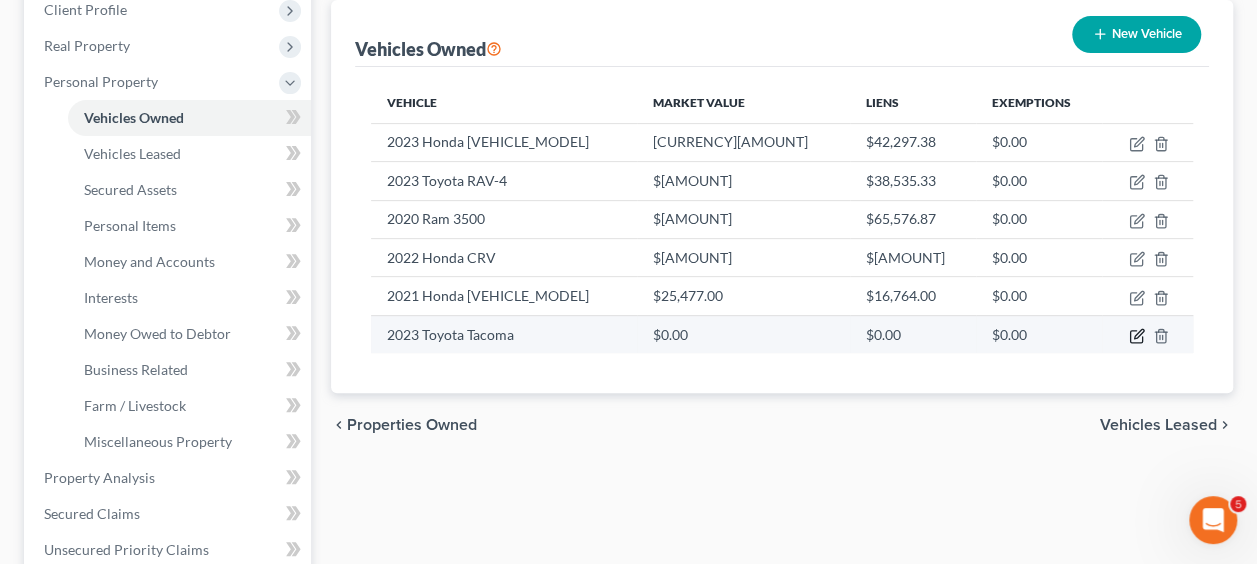 click 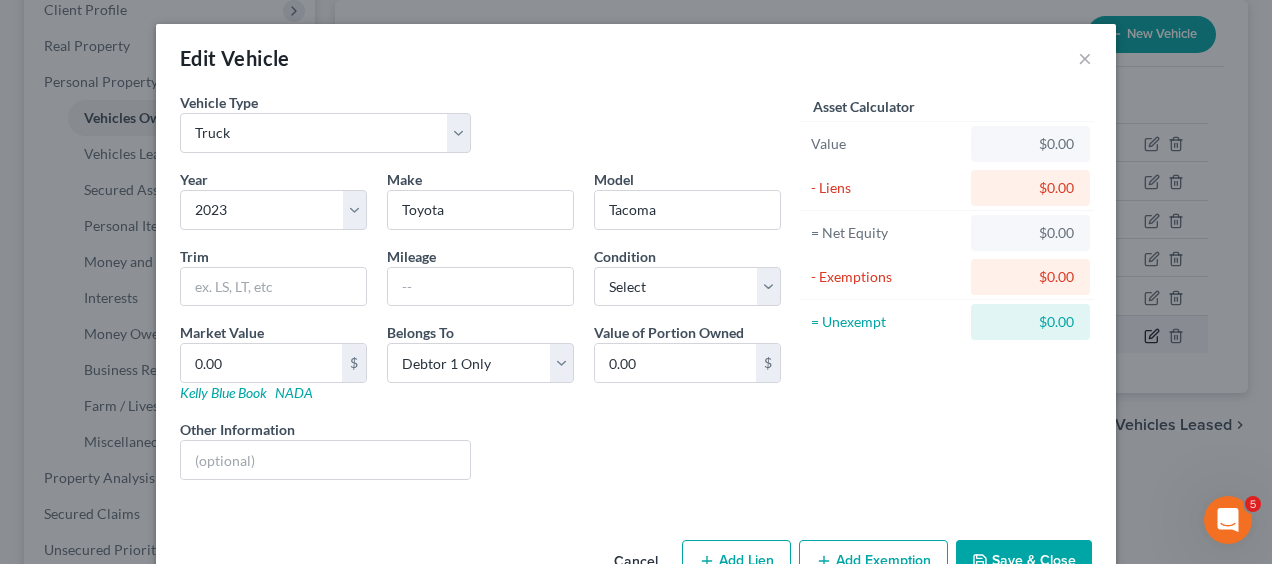 scroll, scrollTop: 54, scrollLeft: 0, axis: vertical 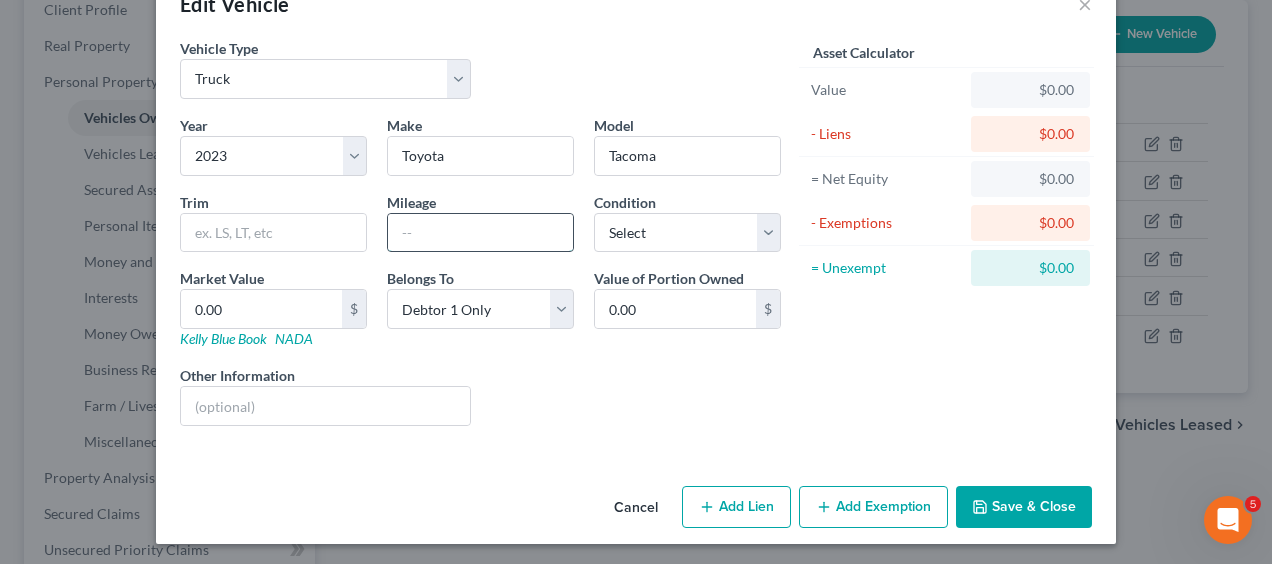 click at bounding box center [480, 233] 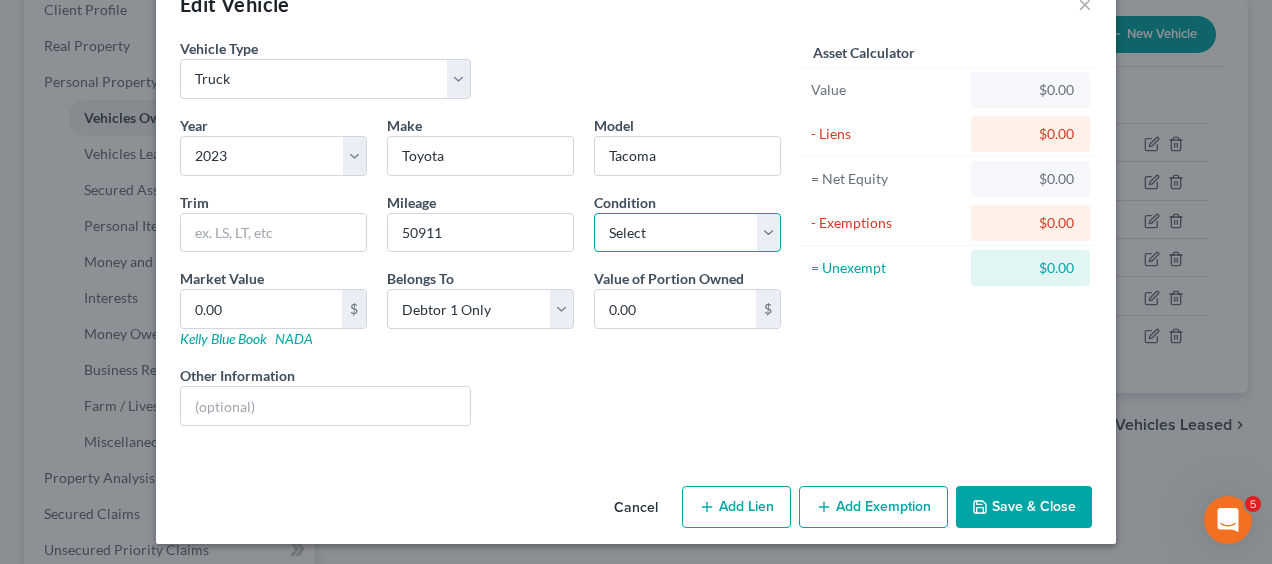click on "Select Excellent Very Good Good Fair Poor" at bounding box center (687, 233) 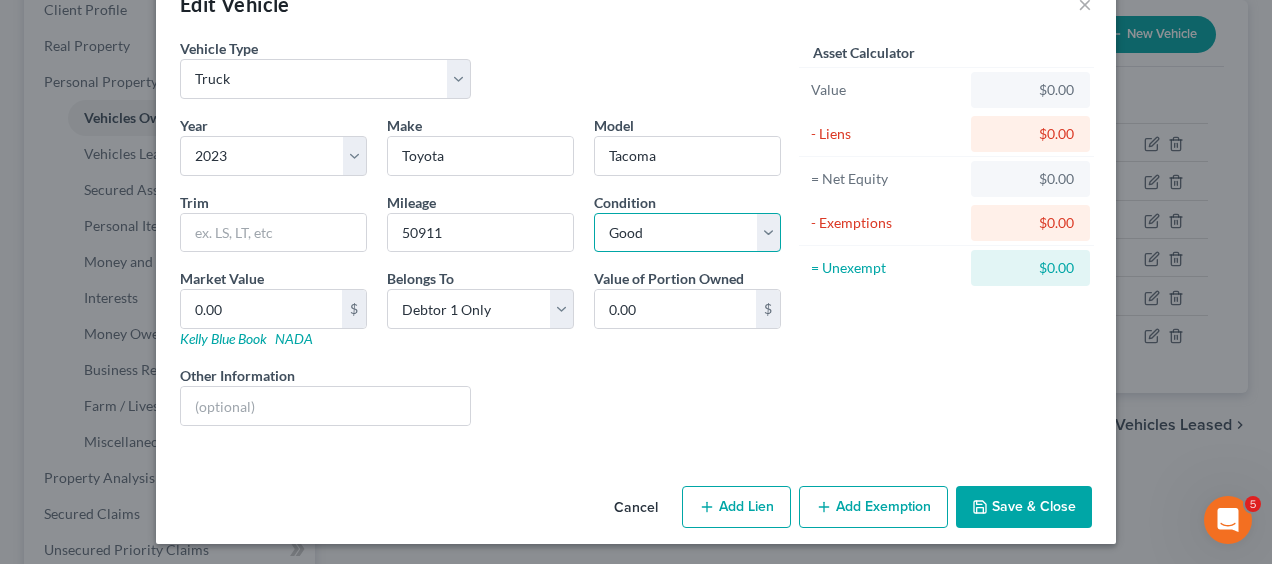 click on "Select Excellent Very Good Good Fair Poor" at bounding box center [687, 233] 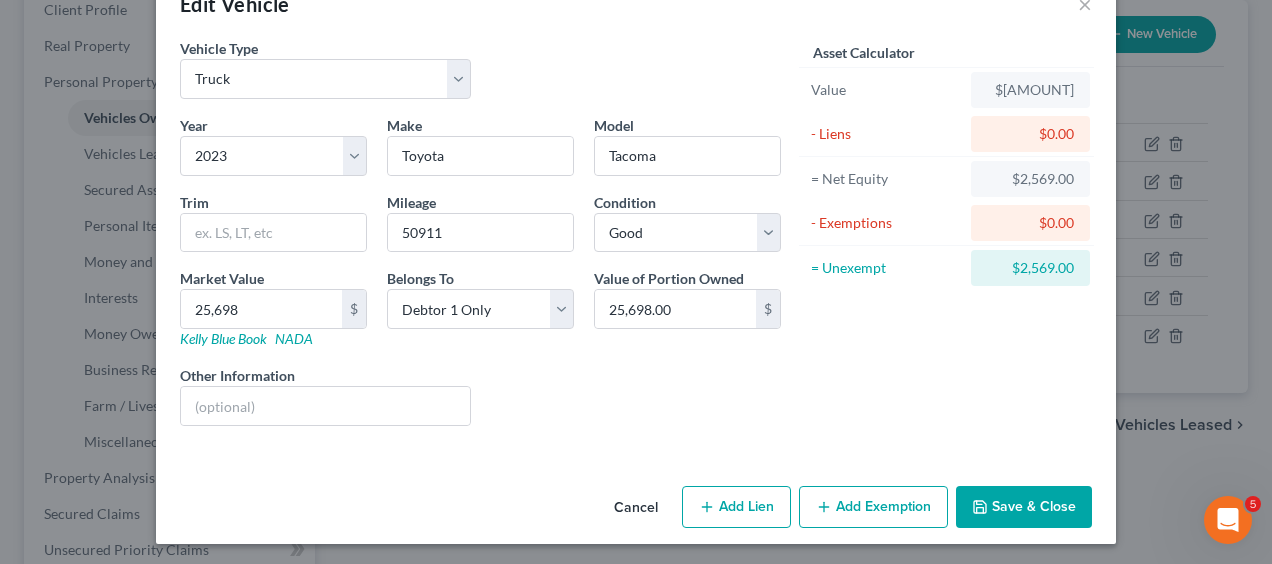 click on "Add Lien" at bounding box center [736, 507] 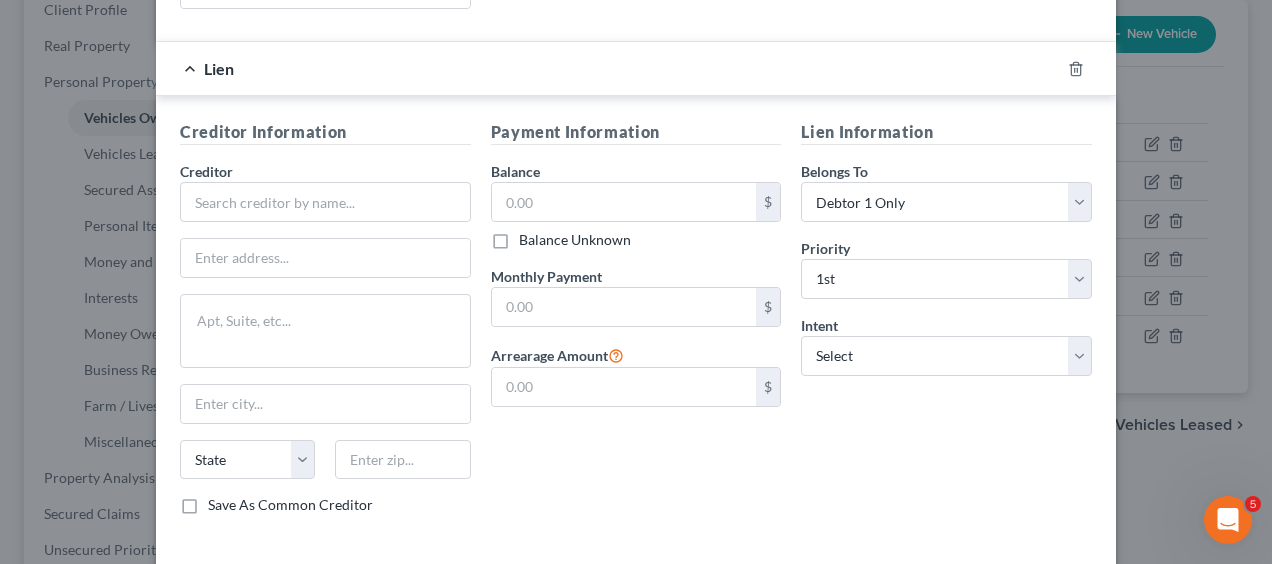 scroll, scrollTop: 472, scrollLeft: 0, axis: vertical 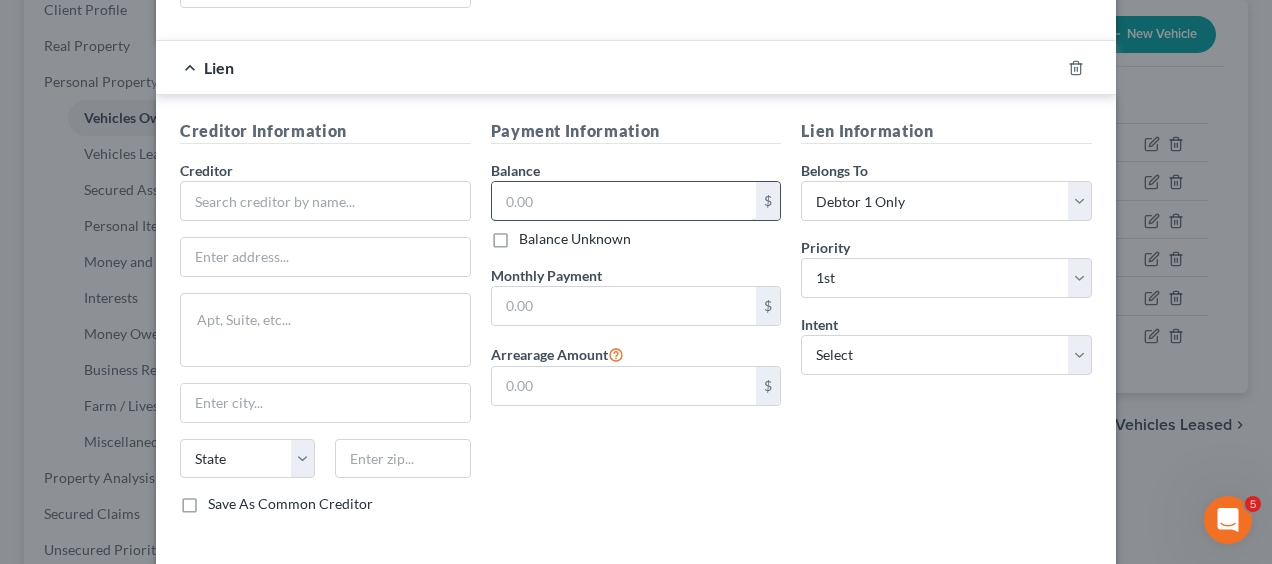 click at bounding box center (624, 201) 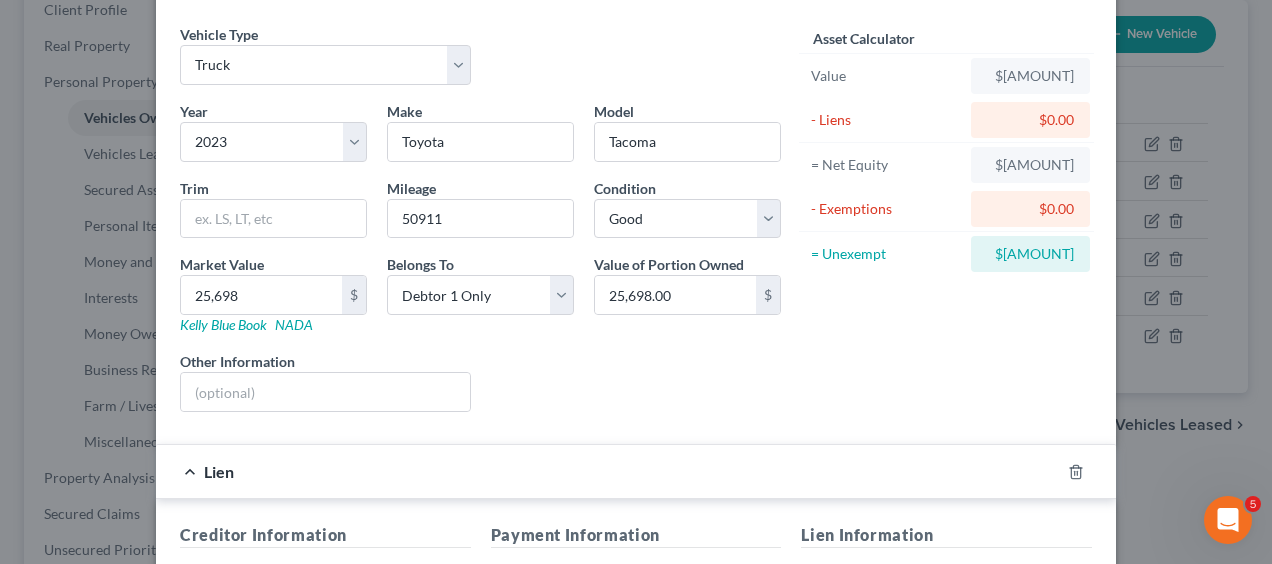 scroll, scrollTop: 0, scrollLeft: 0, axis: both 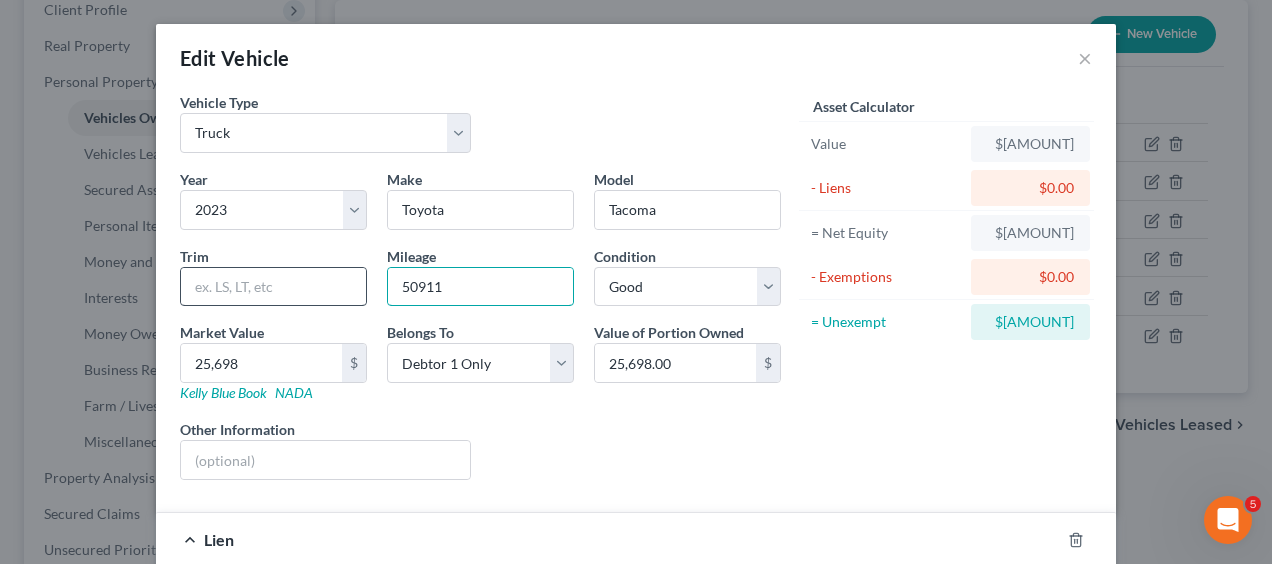 drag, startPoint x: 490, startPoint y: 285, endPoint x: 294, endPoint y: 279, distance: 196.09181 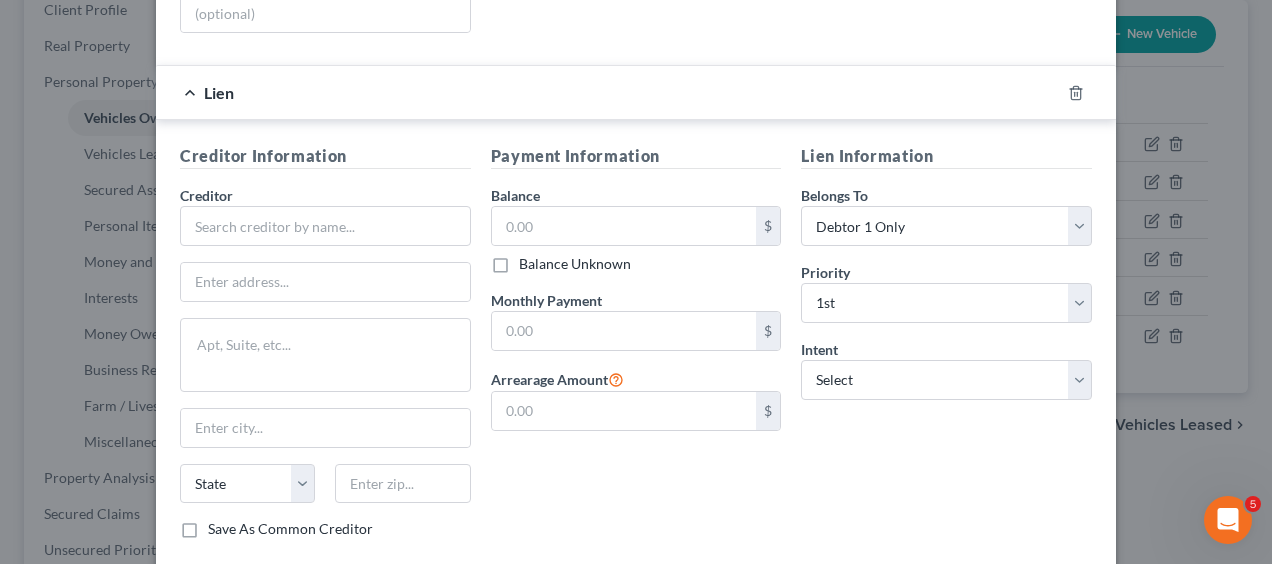 scroll, scrollTop: 450, scrollLeft: 0, axis: vertical 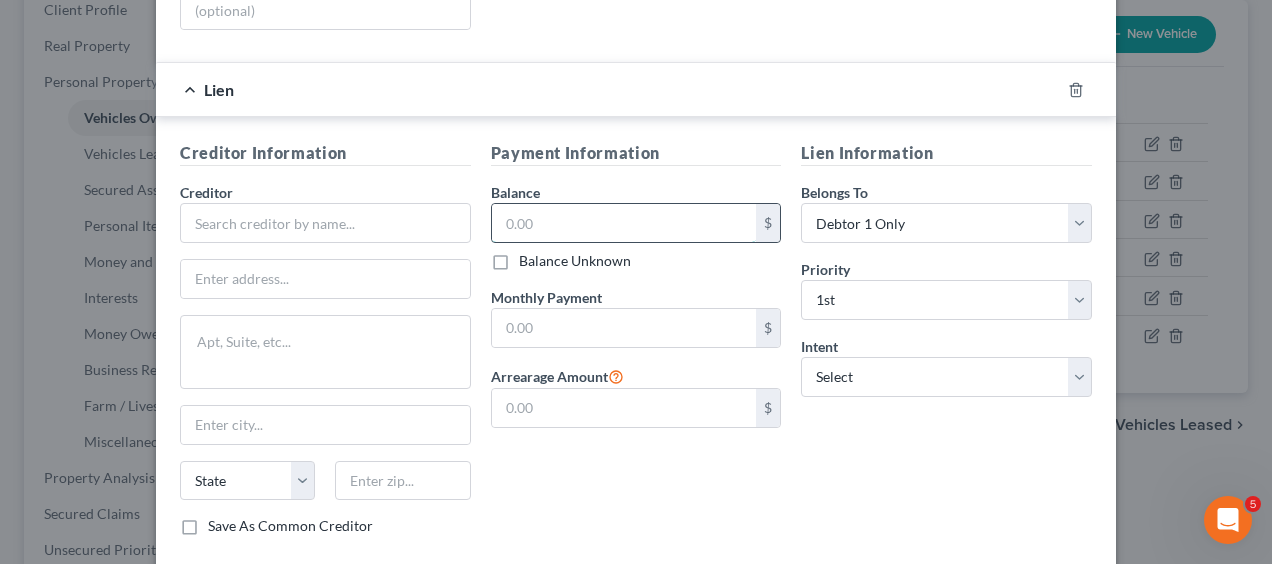 click at bounding box center [624, 223] 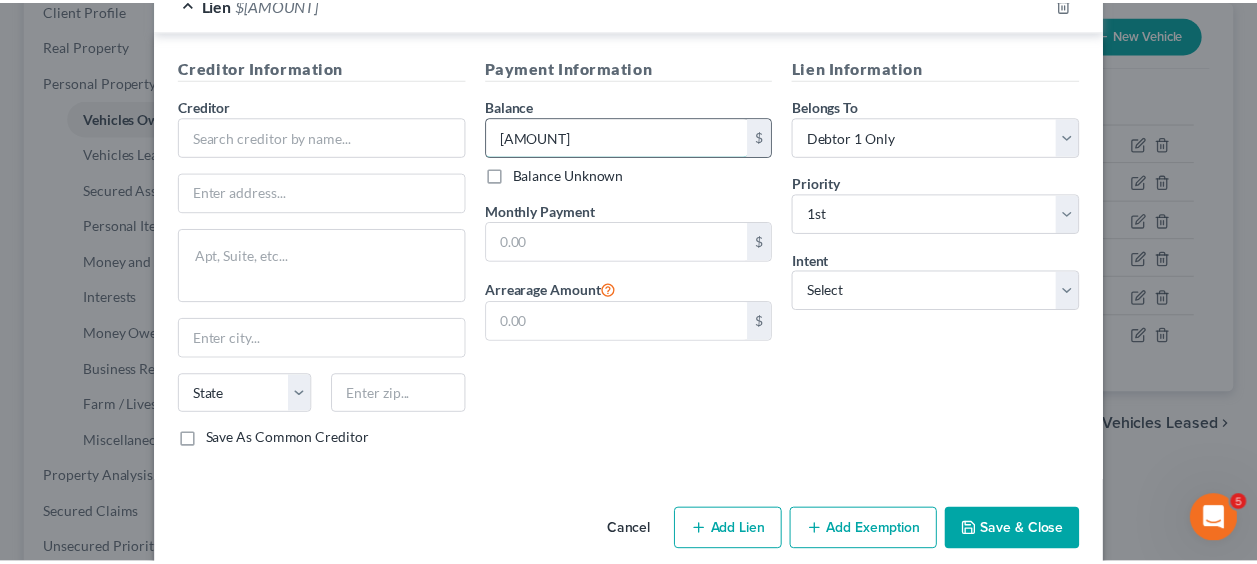 scroll, scrollTop: 538, scrollLeft: 0, axis: vertical 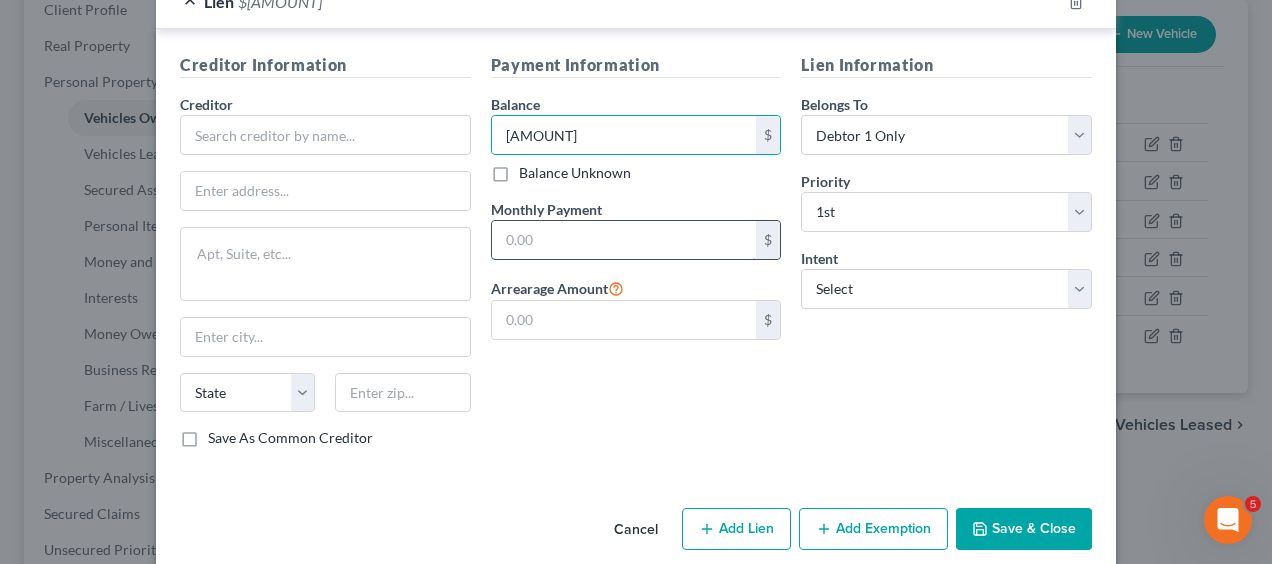click at bounding box center (624, 240) 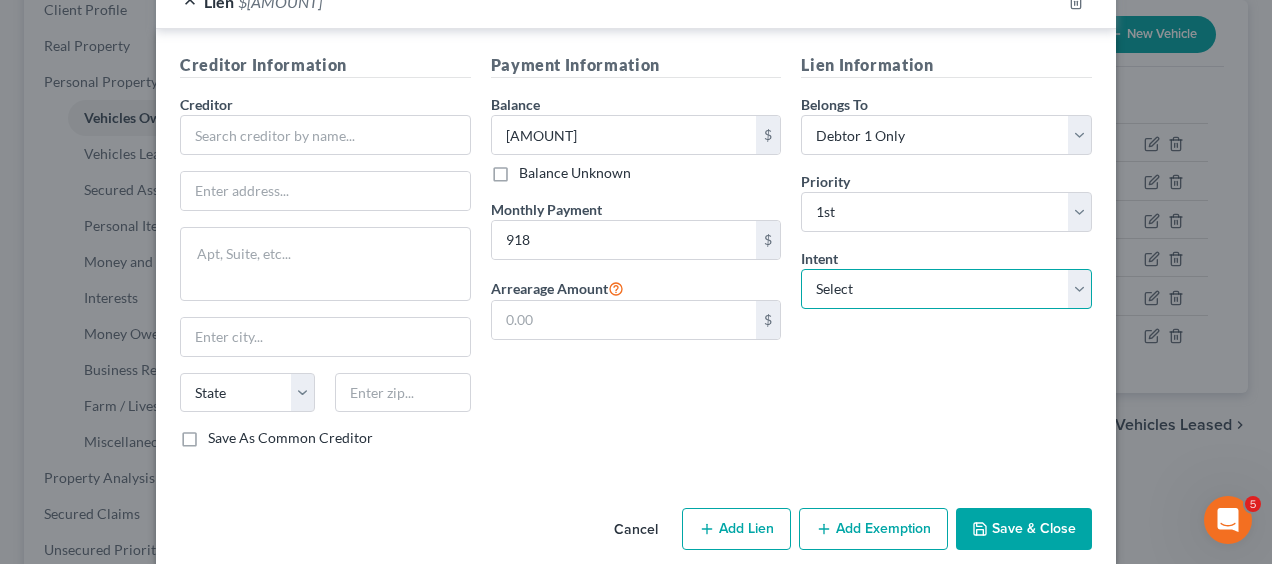 click on "Select Surrender Redeem Reaffirm Avoid Other" at bounding box center (946, 289) 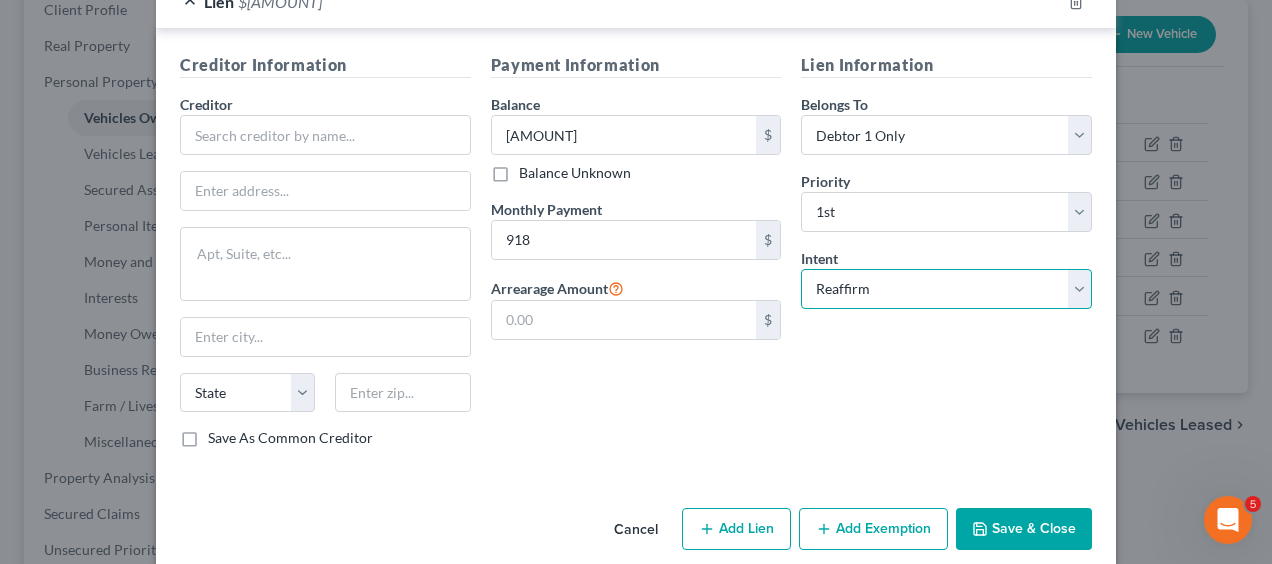 click on "Select Surrender Redeem Reaffirm Avoid Other" at bounding box center (946, 289) 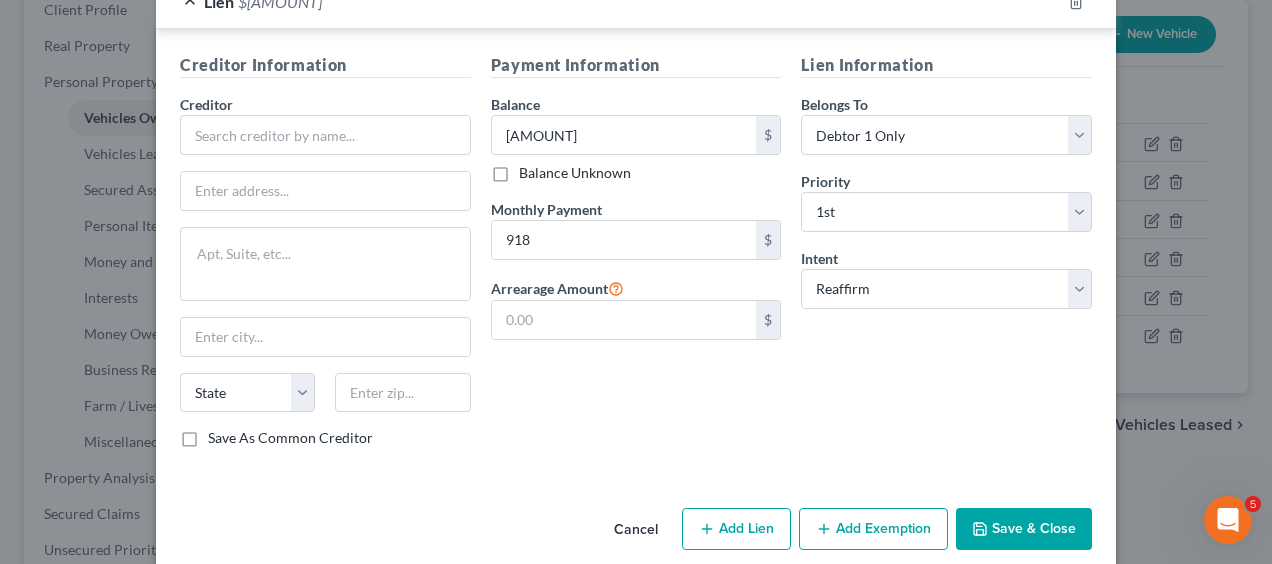 click on "Save & Close" at bounding box center (1024, 529) 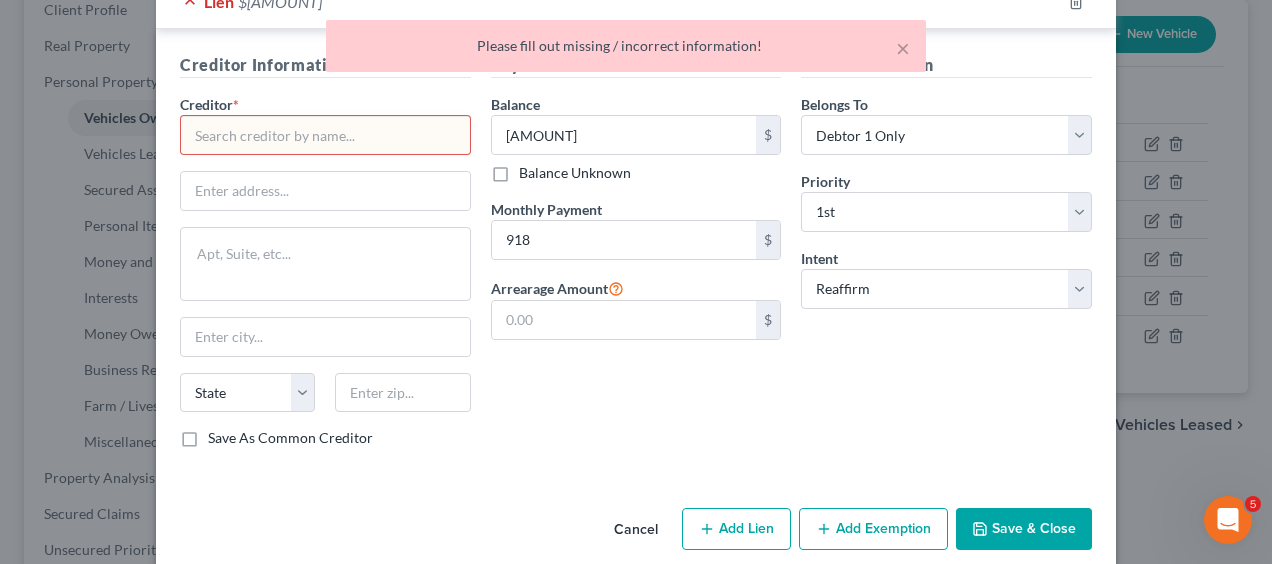 click at bounding box center [325, 135] 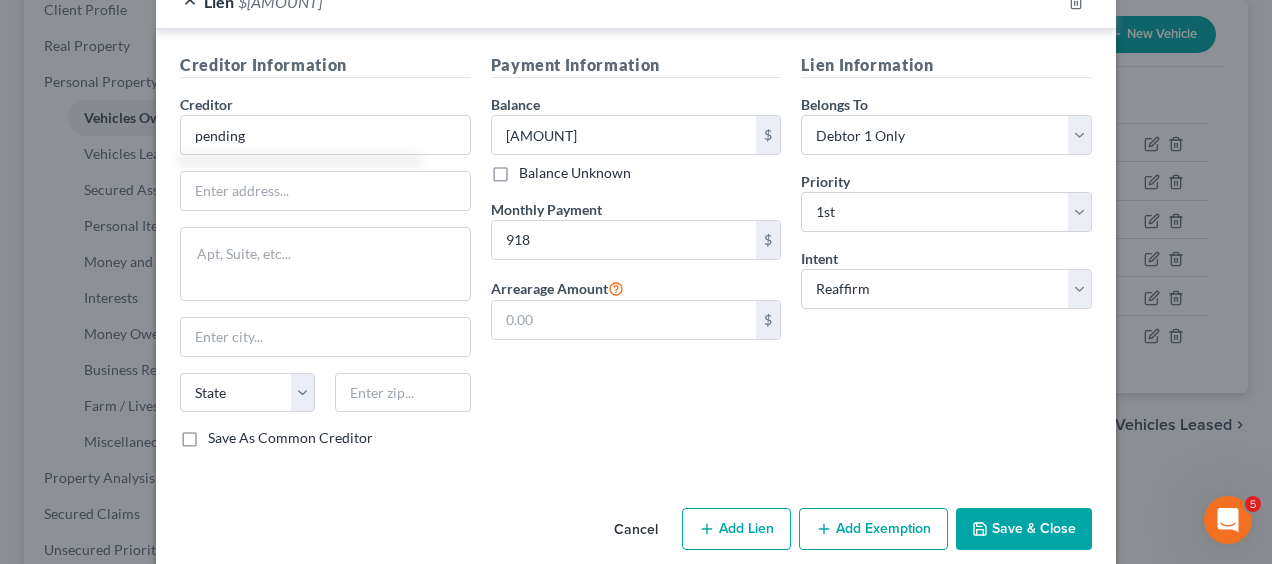 click on "Save & Close" at bounding box center [1024, 529] 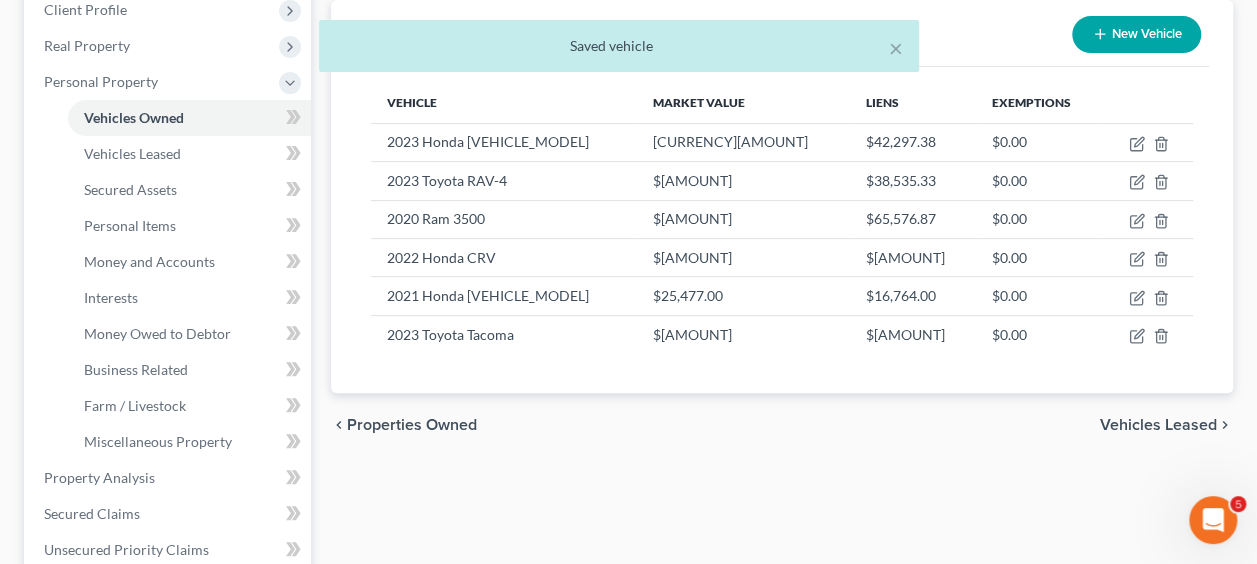 click on "×                     Saved vehicle" at bounding box center (618, 51) 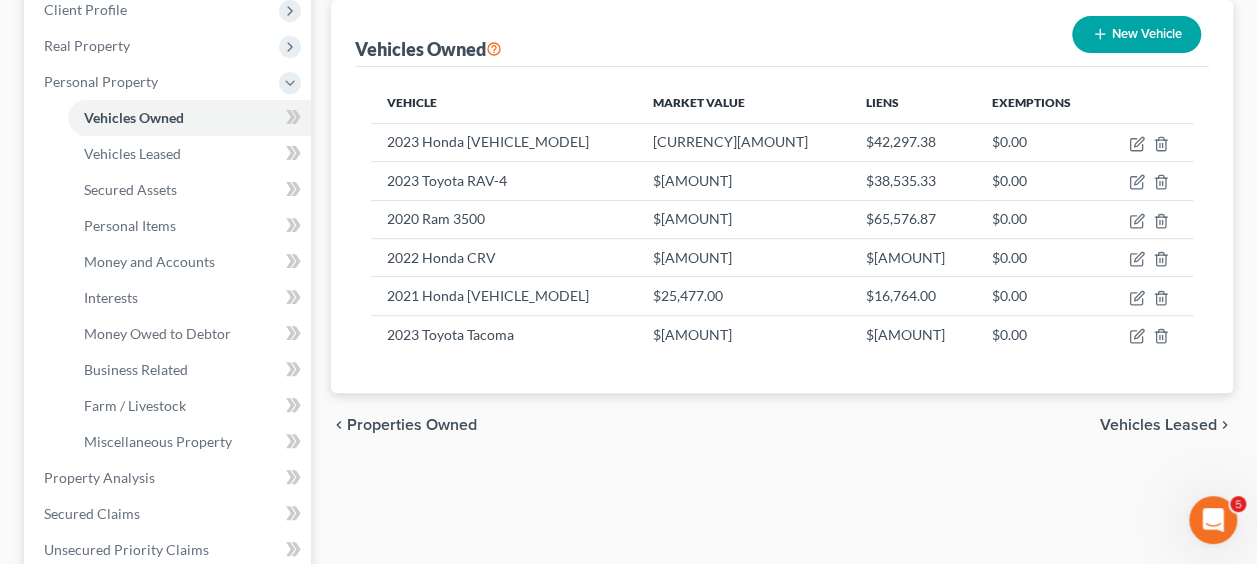 click on "New Vehicle" at bounding box center (1136, 34) 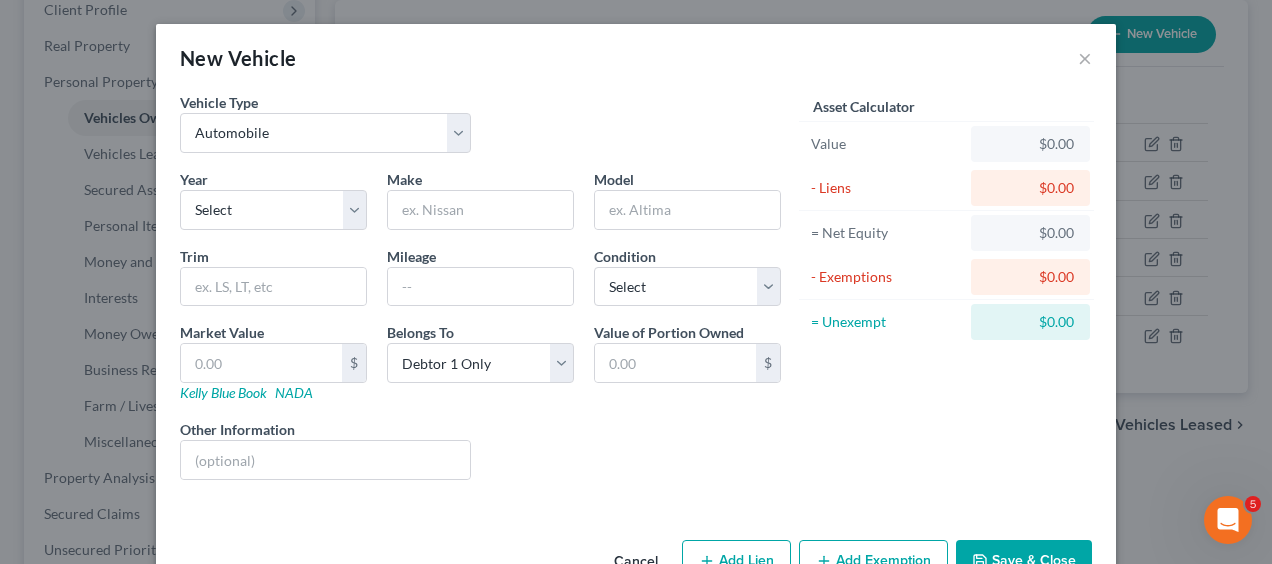 click on "Vehicle Type Select Automobile Truck Trailer Watercraft Aircraft Motor Home Atv Other Vehicle" at bounding box center [325, 122] 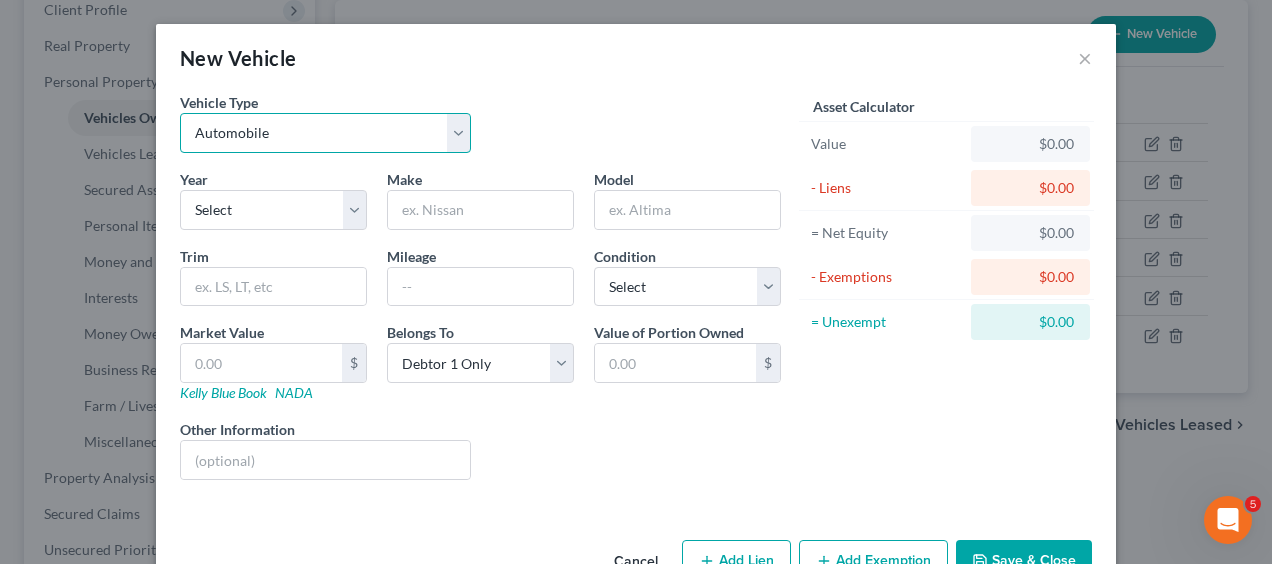 click on "Select Automobile Truck Trailer Watercraft Aircraft Motor Home Atv Other Vehicle" at bounding box center [325, 133] 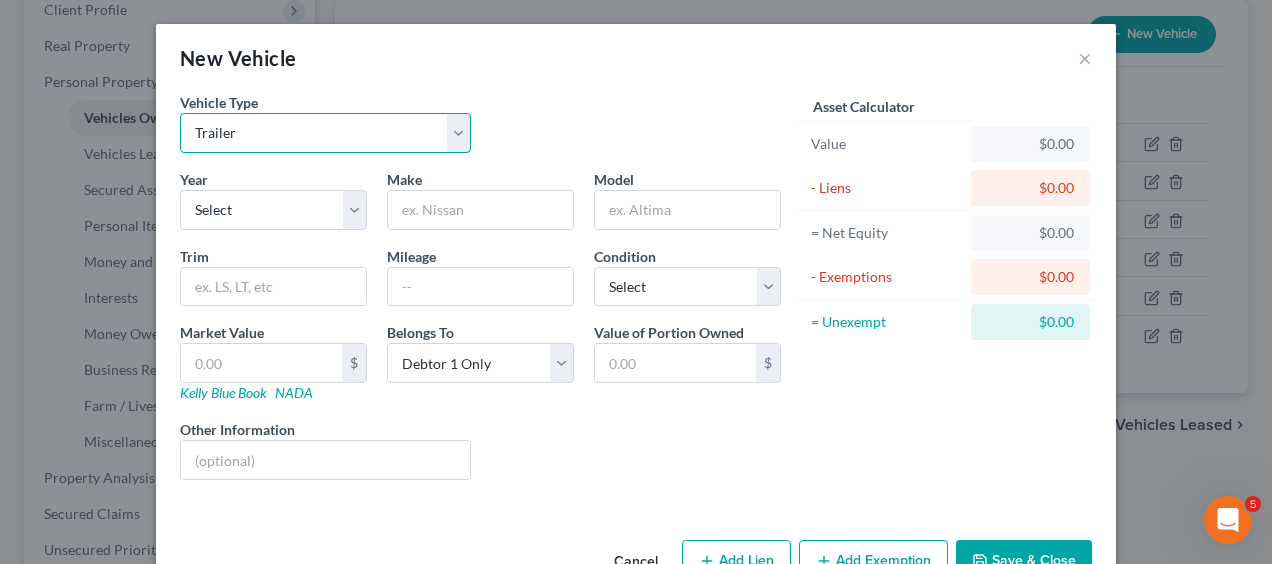 click on "Select Automobile Truck Trailer Watercraft Aircraft Motor Home Atv Other Vehicle" at bounding box center [325, 133] 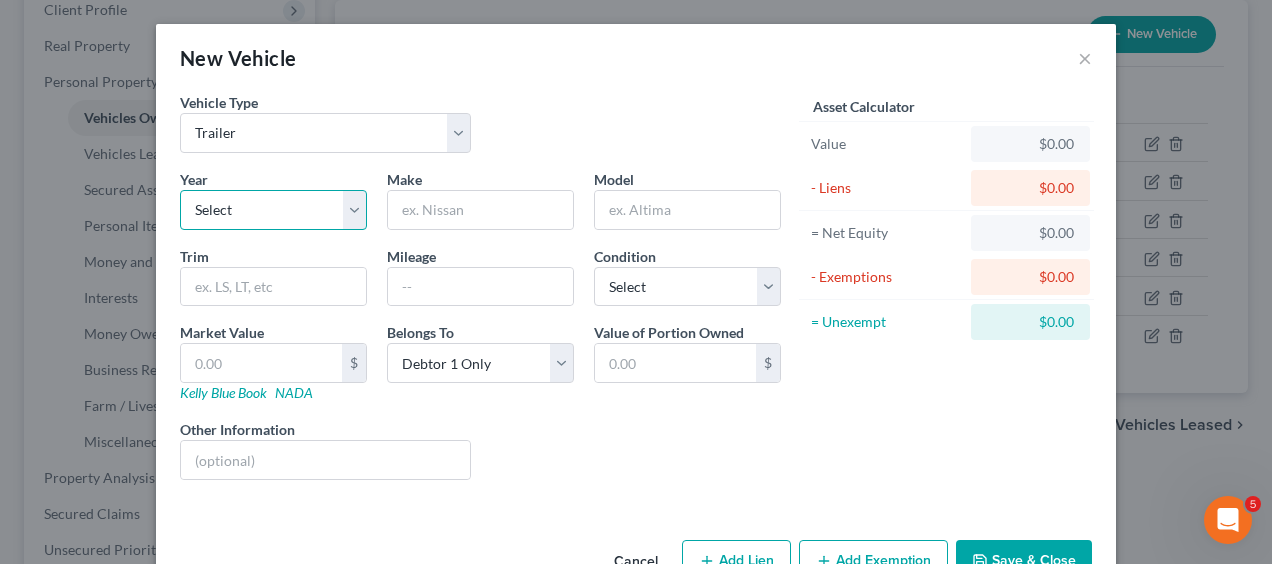click on "Select 2026 2025 2024 2023 2022 2021 2020 2019 2018 2017 2016 2015 2014 2013 2012 2011 2010 2009 2008 2007 2006 2005 2004 2003 2002 2001 2000 1999 1998 1997 1996 1995 1994 1993 1992 1991 1990 1989 1988 1987 1986 1985 1984 1983 1982 1981 1980 1979 1978 1977 1976 1975 1974 1973 1972 1971 1970 1969 1968 1967 1966 1965 1964 1963 1962 1961 1960 1959 1958 1957 1956 1955 1954 1953 1952 1951 1950 1949 1948 1947 1946 1945 1944 1943 1942 1941 1940 1939 1938 1937 1936 1935 1934 1933 1932 1931 1930 1929 1928 1927 1926 1925 1924 1923 1922 1921 1920 1919 1918 1917 1916 1915 1914 1913 1912 1911 1910 1909 1908 1907 1906 1905 1904 1903 1902 1901" at bounding box center [273, 210] 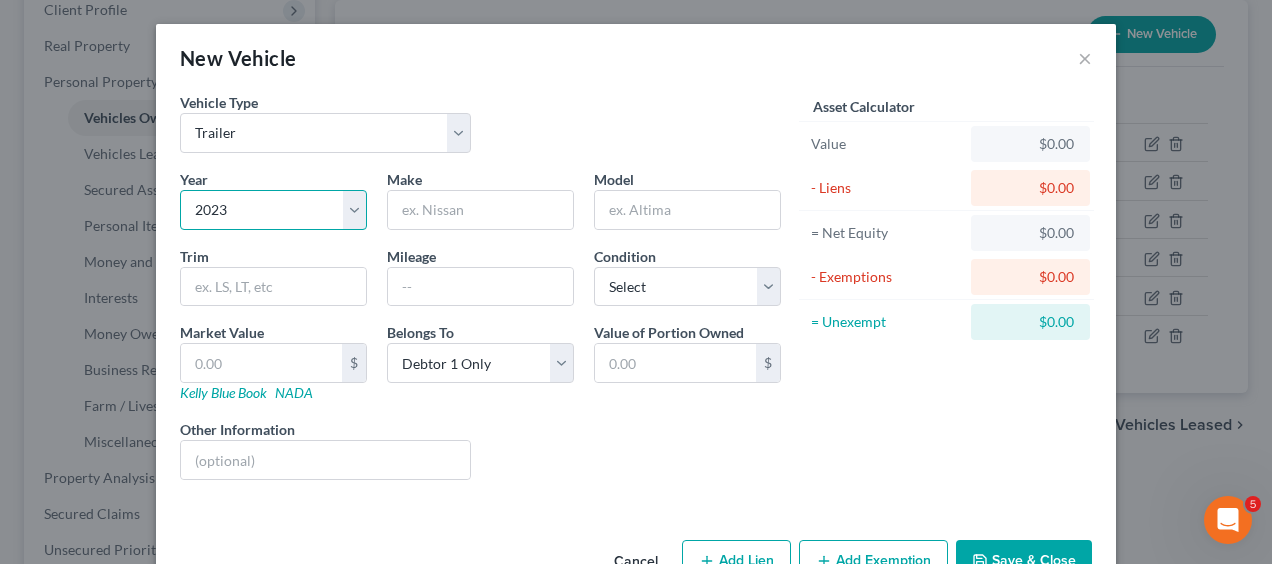 click on "Select 2026 2025 2024 2023 2022 2021 2020 2019 2018 2017 2016 2015 2014 2013 2012 2011 2010 2009 2008 2007 2006 2005 2004 2003 2002 2001 2000 1999 1998 1997 1996 1995 1994 1993 1992 1991 1990 1989 1988 1987 1986 1985 1984 1983 1982 1981 1980 1979 1978 1977 1976 1975 1974 1973 1972 1971 1970 1969 1968 1967 1966 1965 1964 1963 1962 1961 1960 1959 1958 1957 1956 1955 1954 1953 1952 1951 1950 1949 1948 1947 1946 1945 1944 1943 1942 1941 1940 1939 1938 1937 1936 1935 1934 1933 1932 1931 1930 1929 1928 1927 1926 1925 1924 1923 1922 1921 1920 1919 1918 1917 1916 1915 1914 1913 1912 1911 1910 1909 1908 1907 1906 1905 1904 1903 1902 1901" at bounding box center (273, 210) 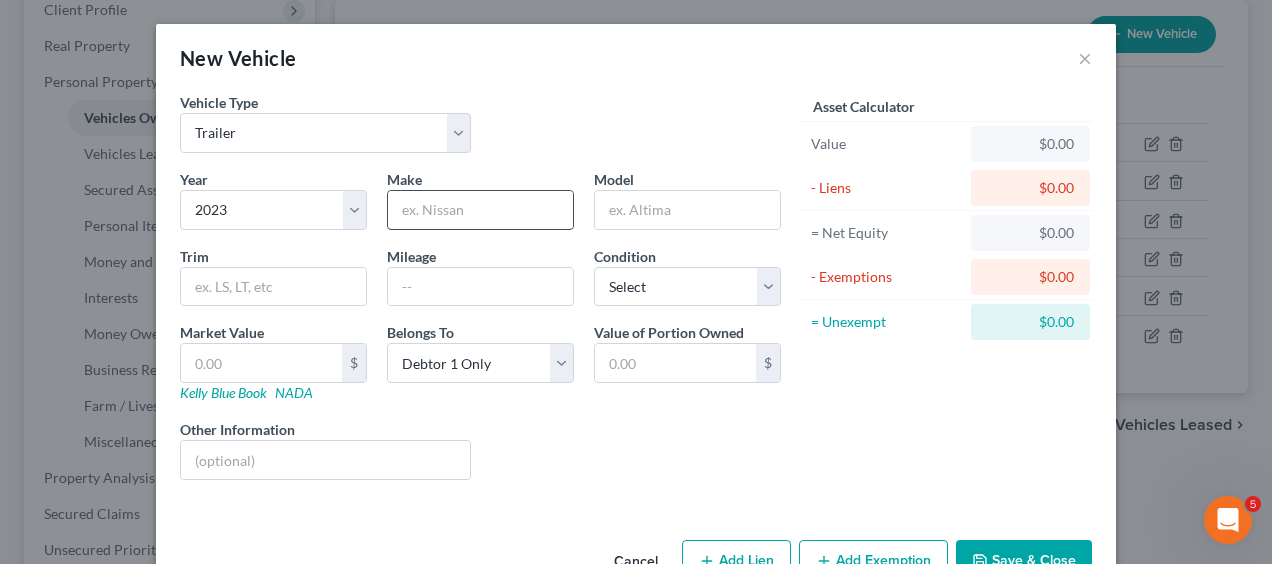 click at bounding box center [480, 210] 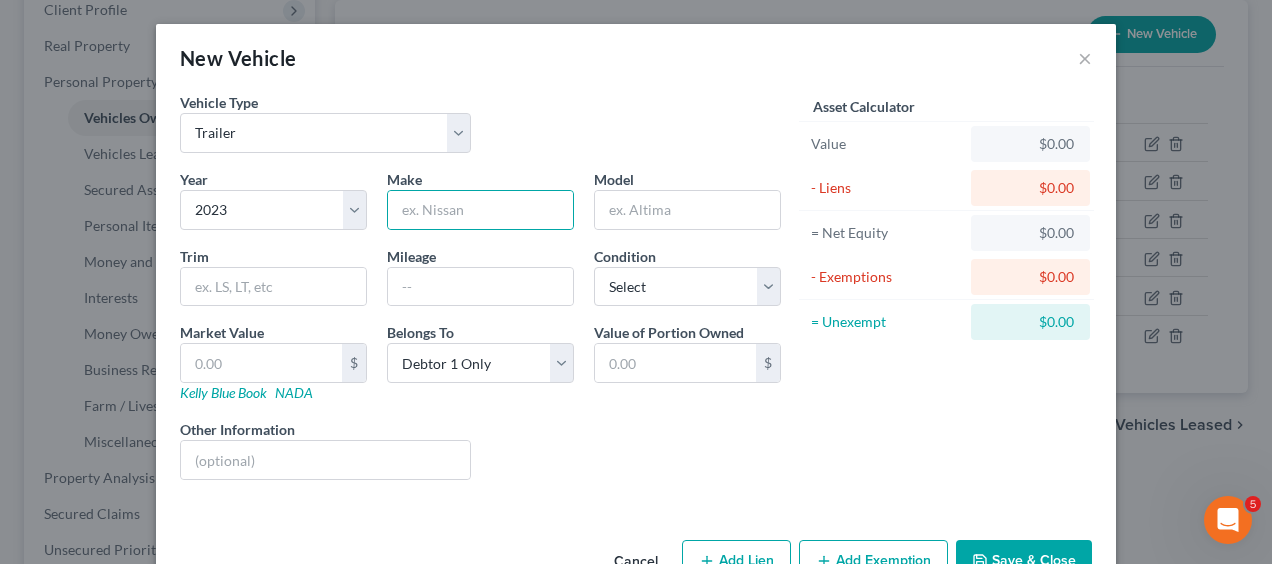 click on "Vehicle Type Select Automobile Truck Trailer Watercraft Aircraft Motor Home Atv Other Vehicle" at bounding box center [480, 130] 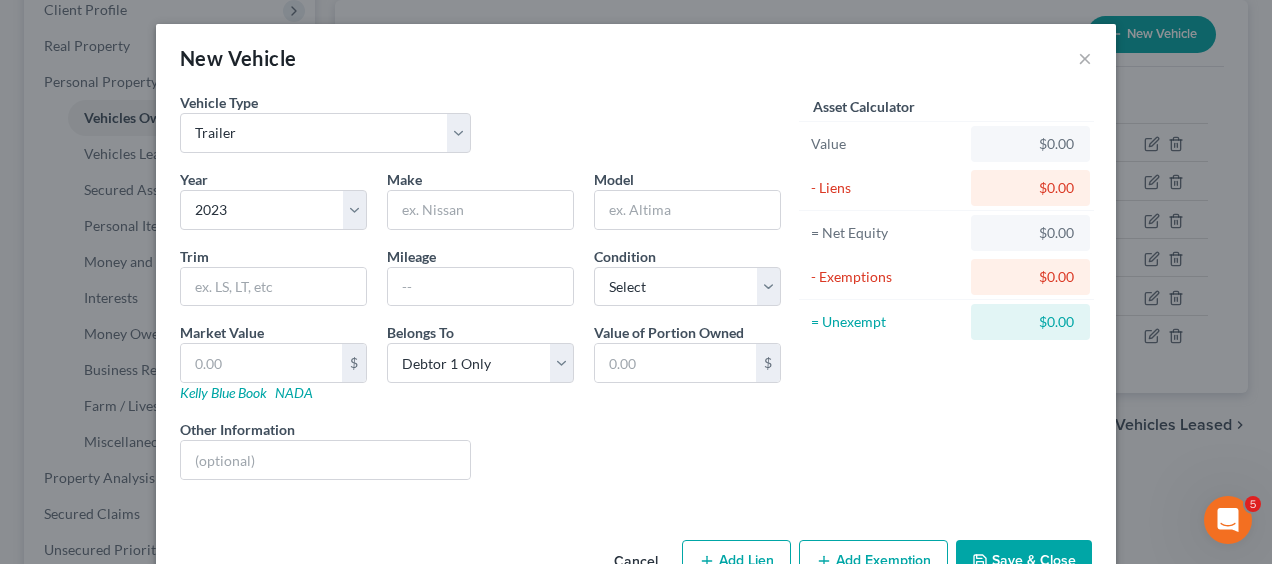 click on "Save & Close" at bounding box center [1024, 561] 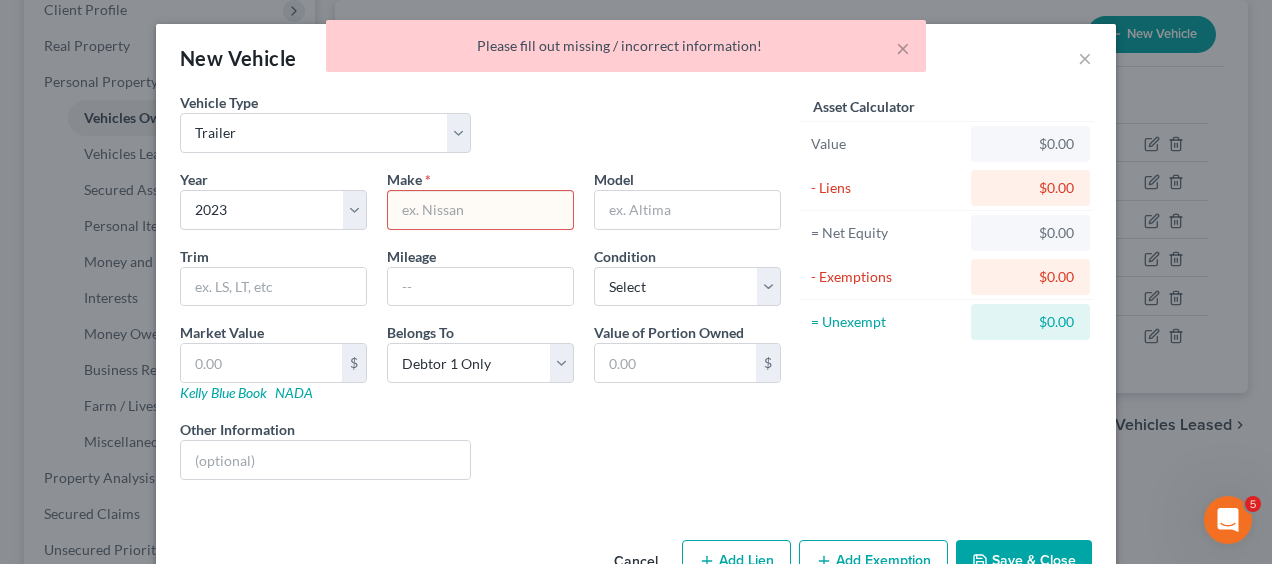 click at bounding box center [480, 210] 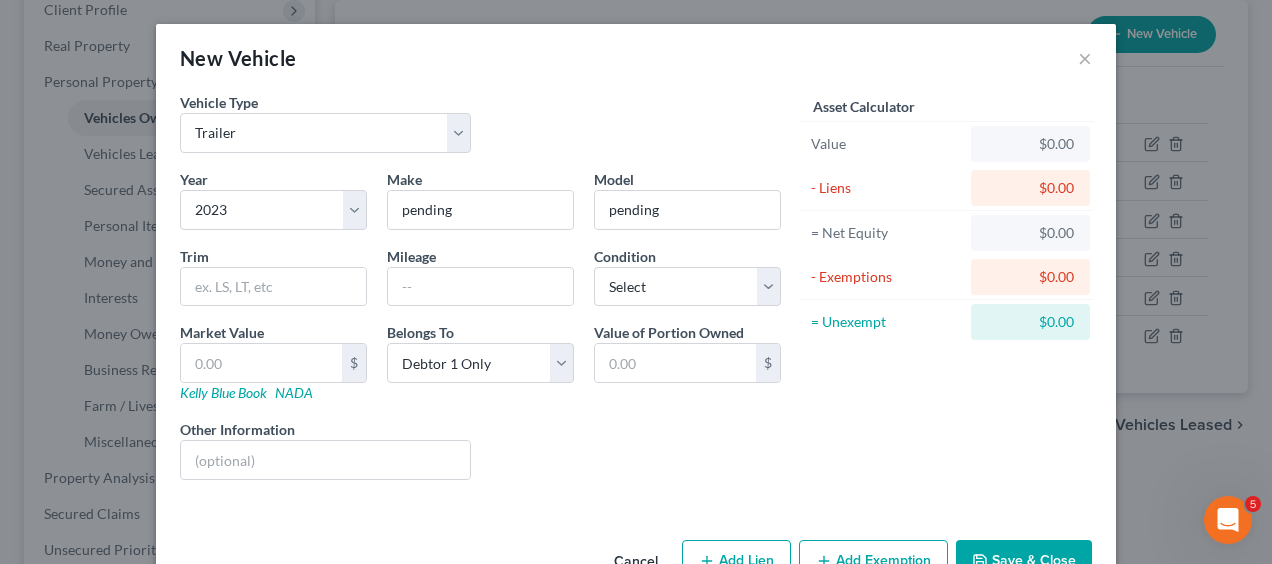 click on "Save & Close" at bounding box center [1024, 561] 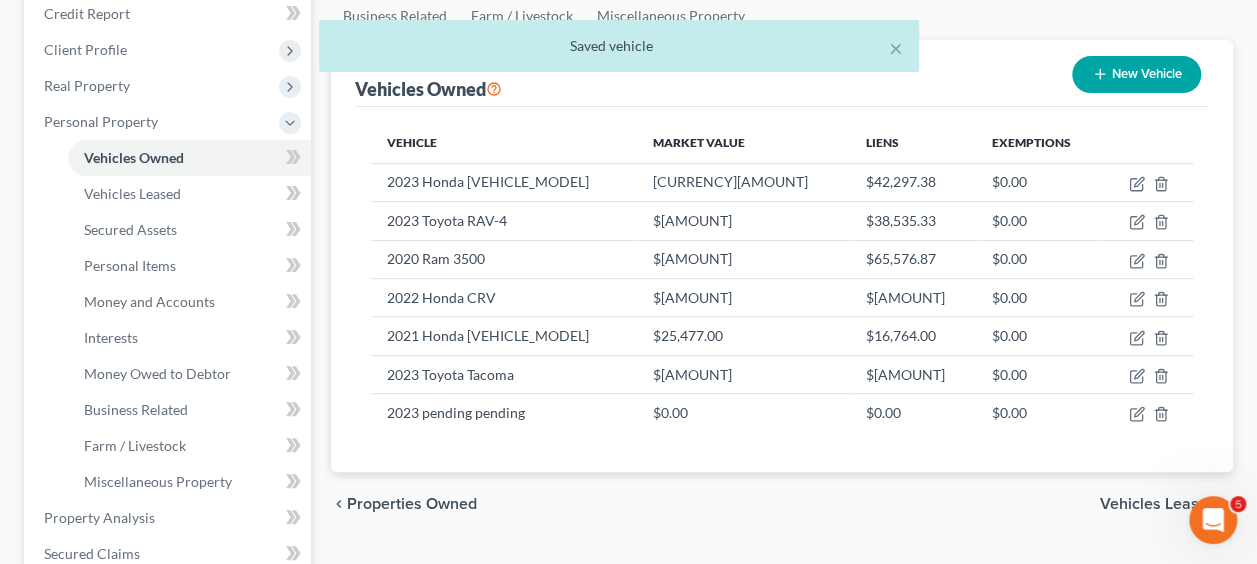 scroll, scrollTop: 244, scrollLeft: 0, axis: vertical 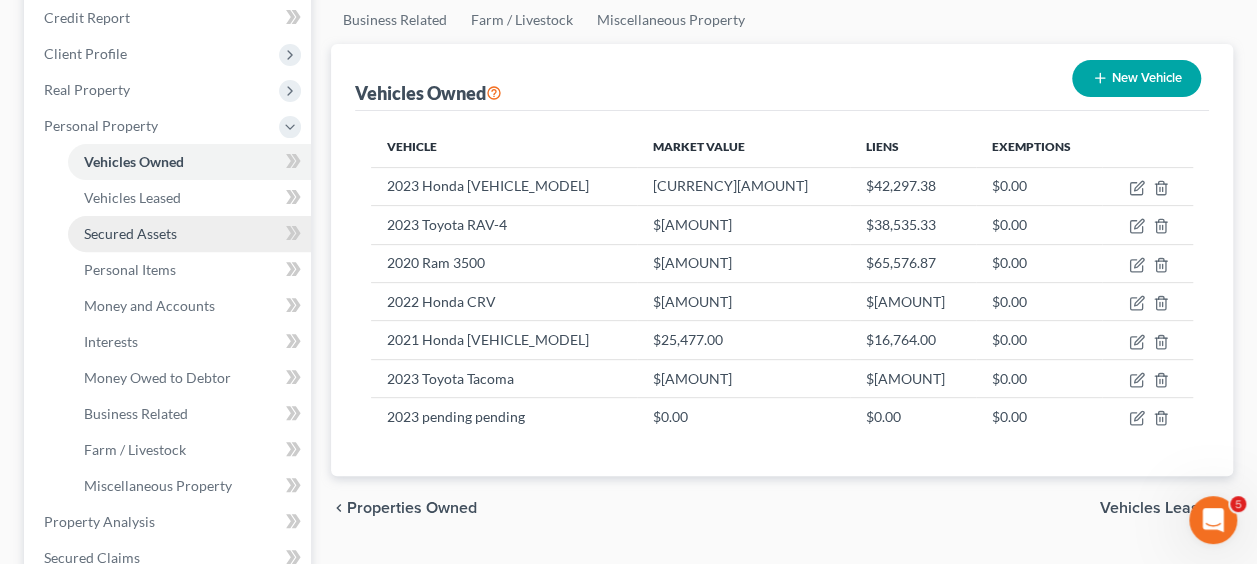 click on "Secured Assets" at bounding box center (130, 233) 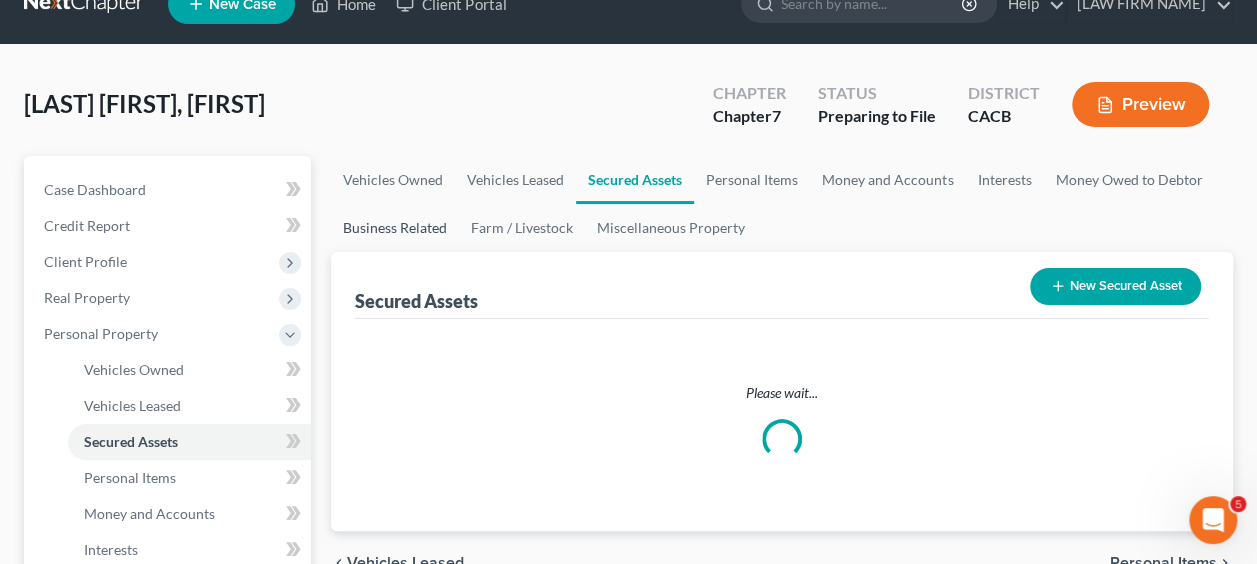 scroll, scrollTop: 0, scrollLeft: 0, axis: both 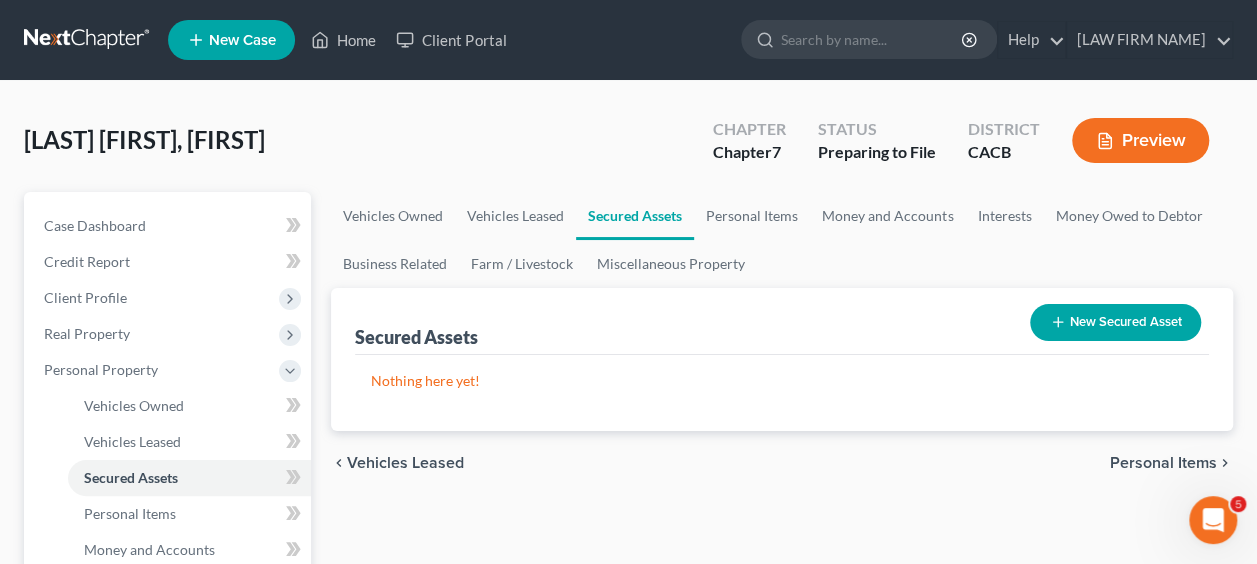 click on "New Secured Asset" at bounding box center [1115, 322] 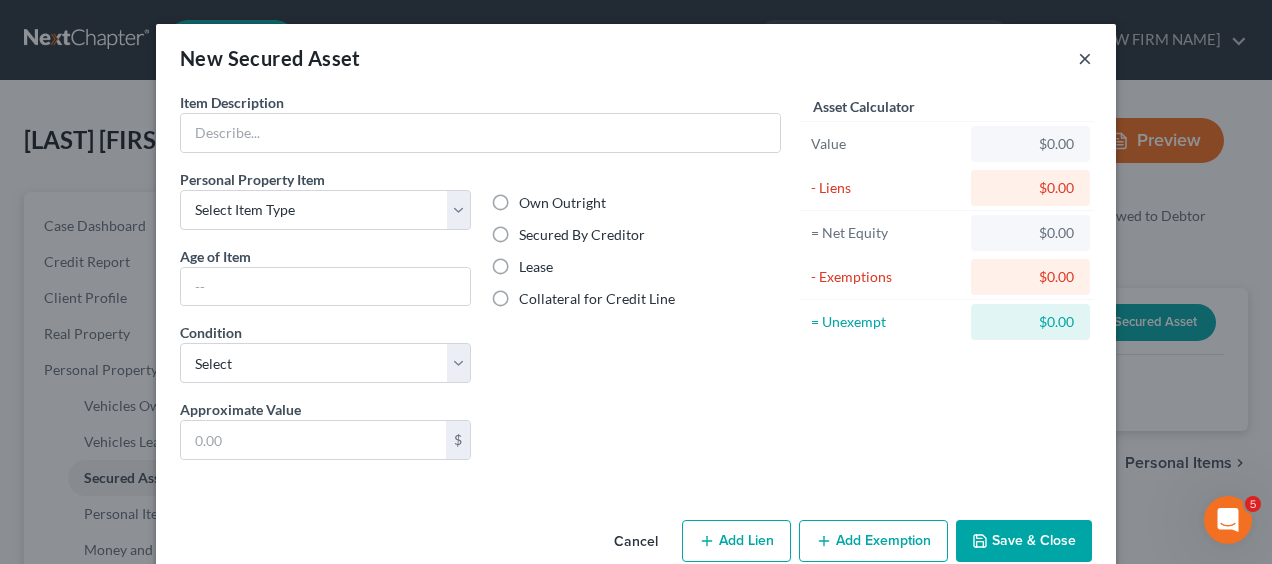 click on "×" at bounding box center [1085, 58] 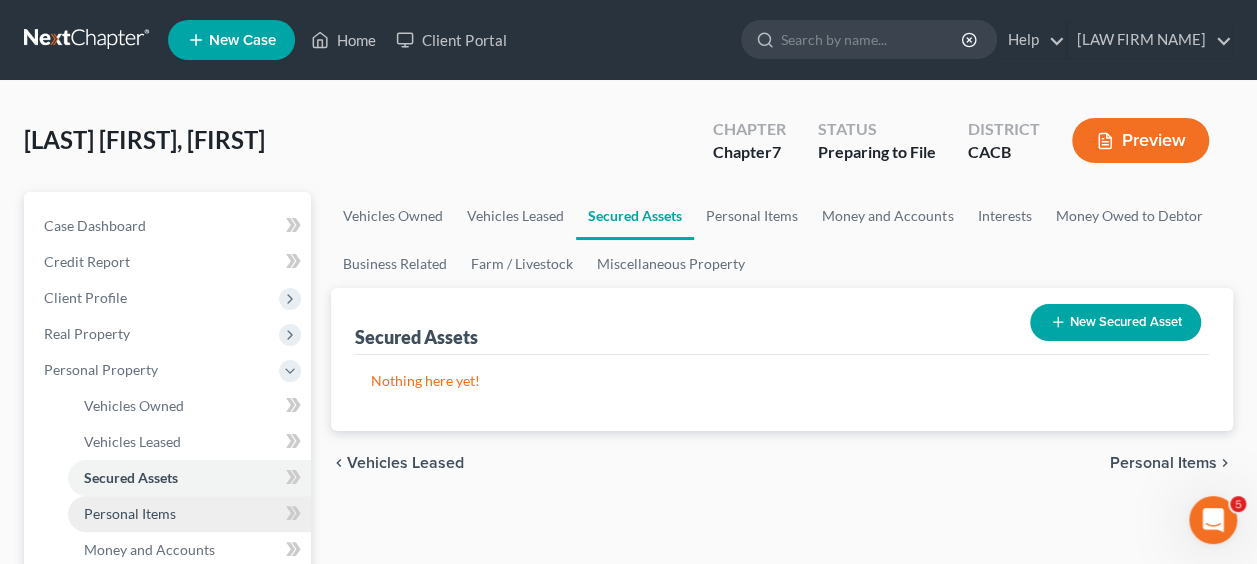 click on "Personal Items" at bounding box center [130, 513] 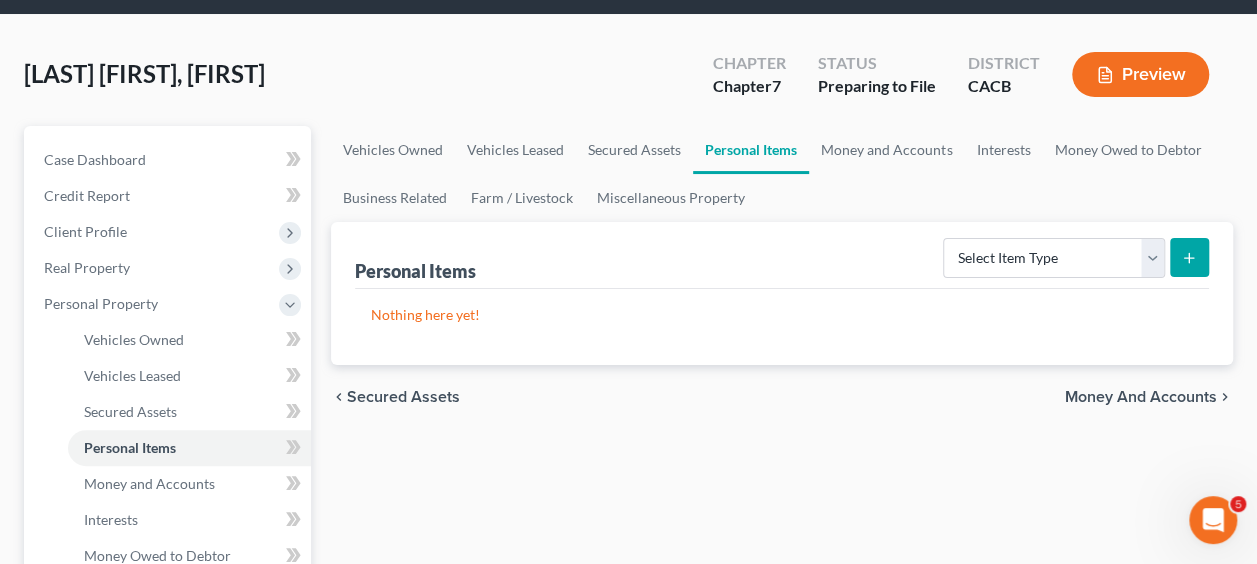 scroll, scrollTop: 74, scrollLeft: 0, axis: vertical 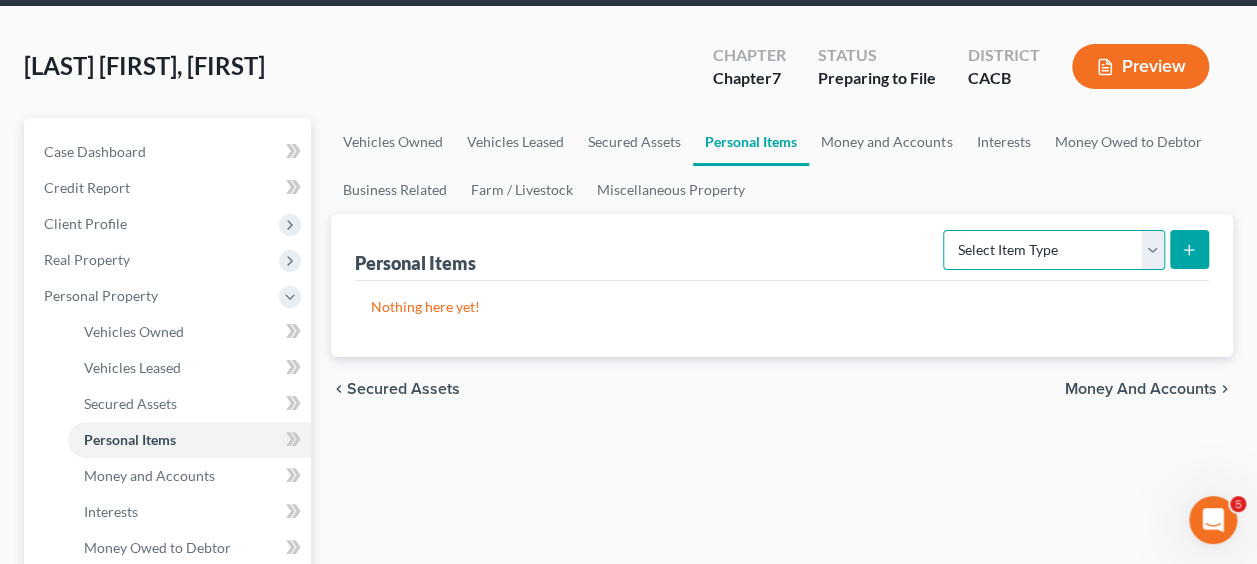 click on "Select Item Type Clothing Collectibles Of Value Electronics Firearms Household Goods Jewelry Other Pet(s) Sports & Hobby Equipment" at bounding box center [1054, 250] 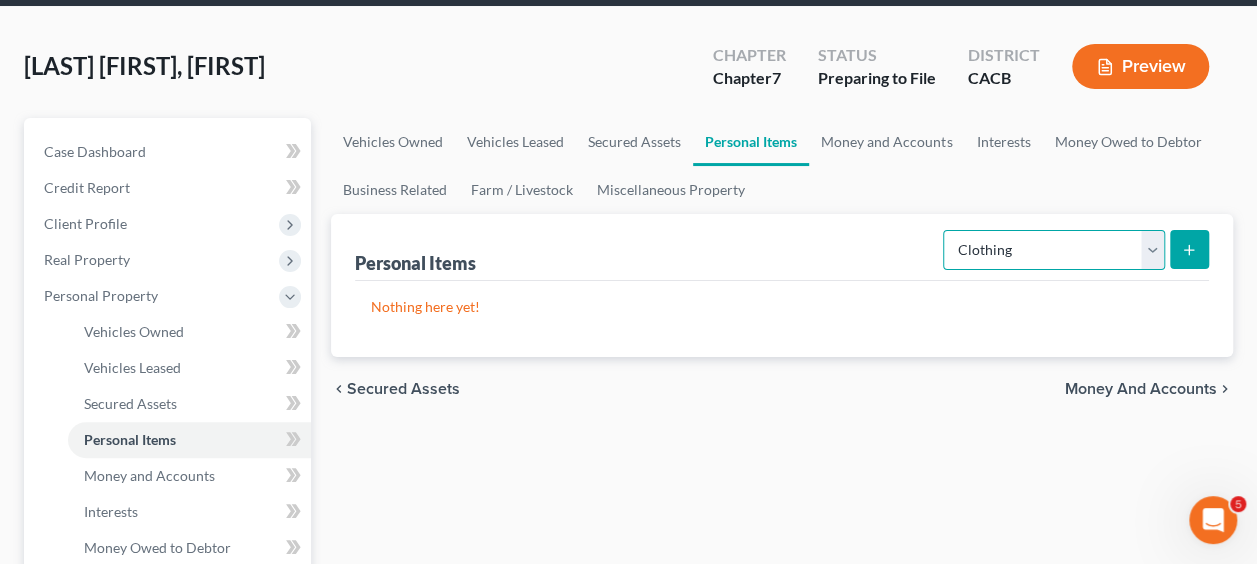 click on "Select Item Type Clothing Collectibles Of Value Electronics Firearms Household Goods Jewelry Other Pet(s) Sports & Hobby Equipment" at bounding box center (1054, 250) 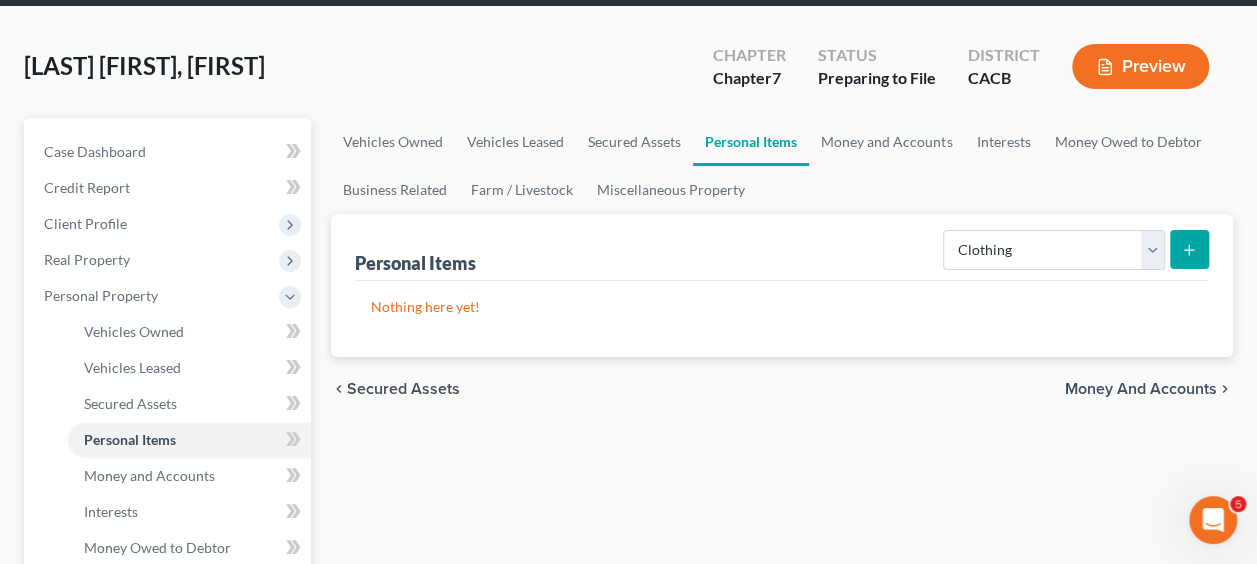 click 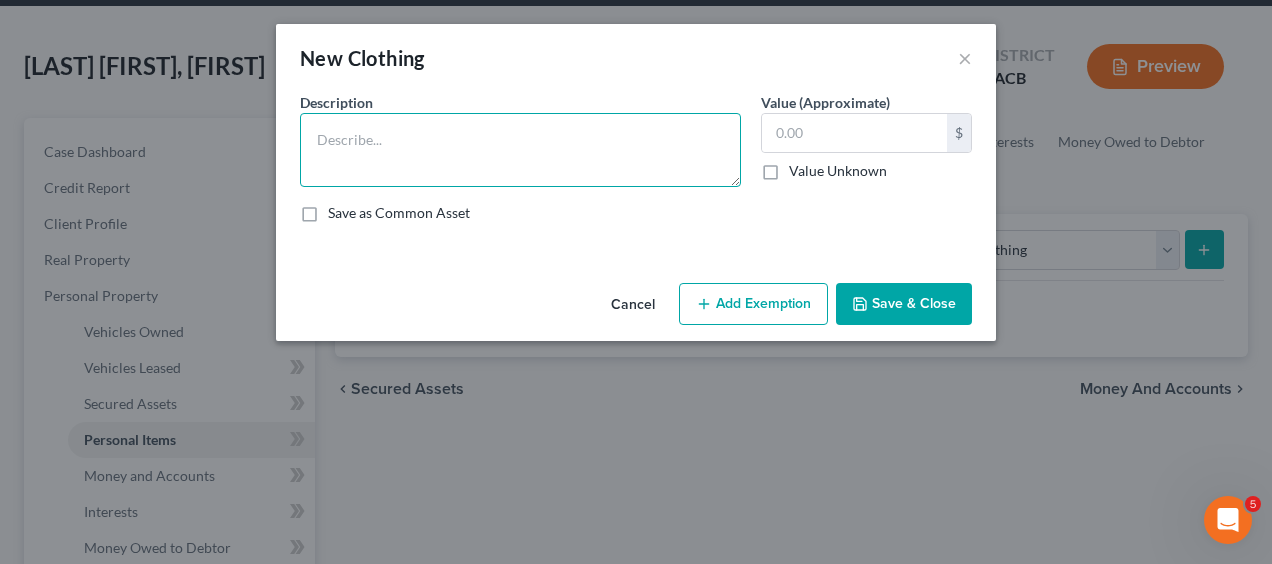 click at bounding box center (520, 150) 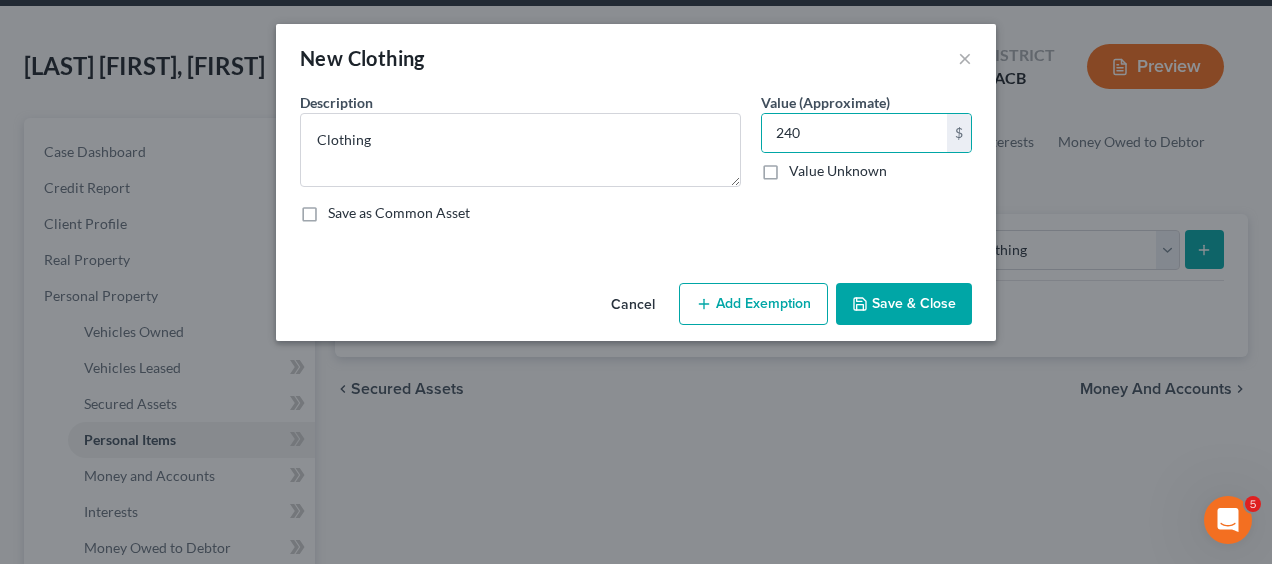 click on "Save & Close" at bounding box center (904, 304) 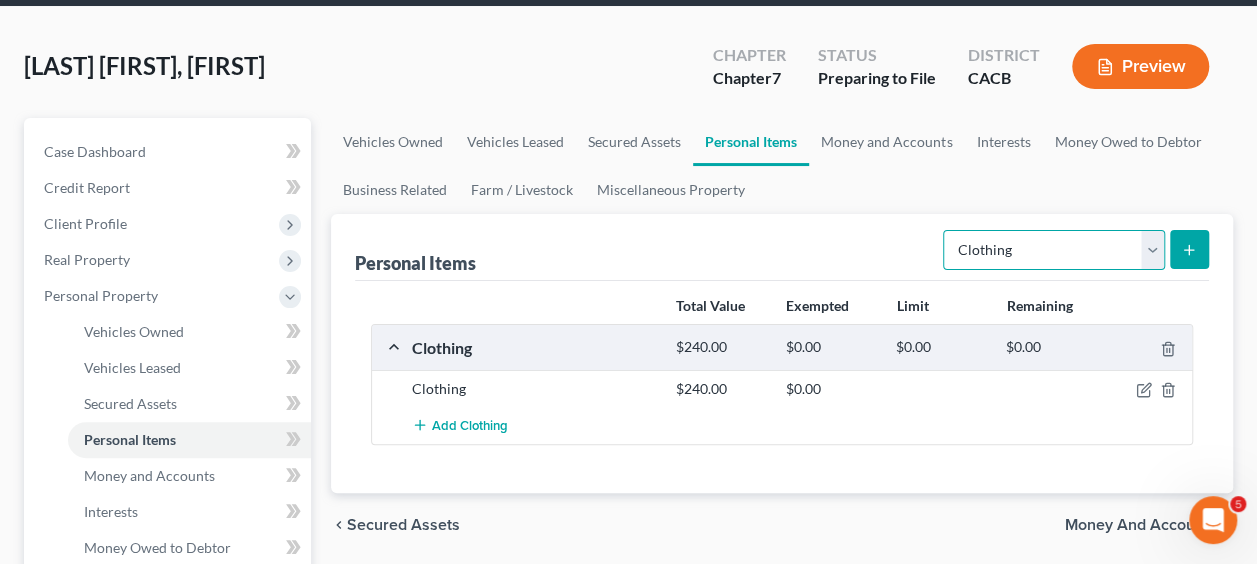 click on "Select Item Type Clothing Collectibles Of Value Electronics Firearms Household Goods Jewelry Other Pet(s) Sports & Hobby Equipment" at bounding box center (1054, 250) 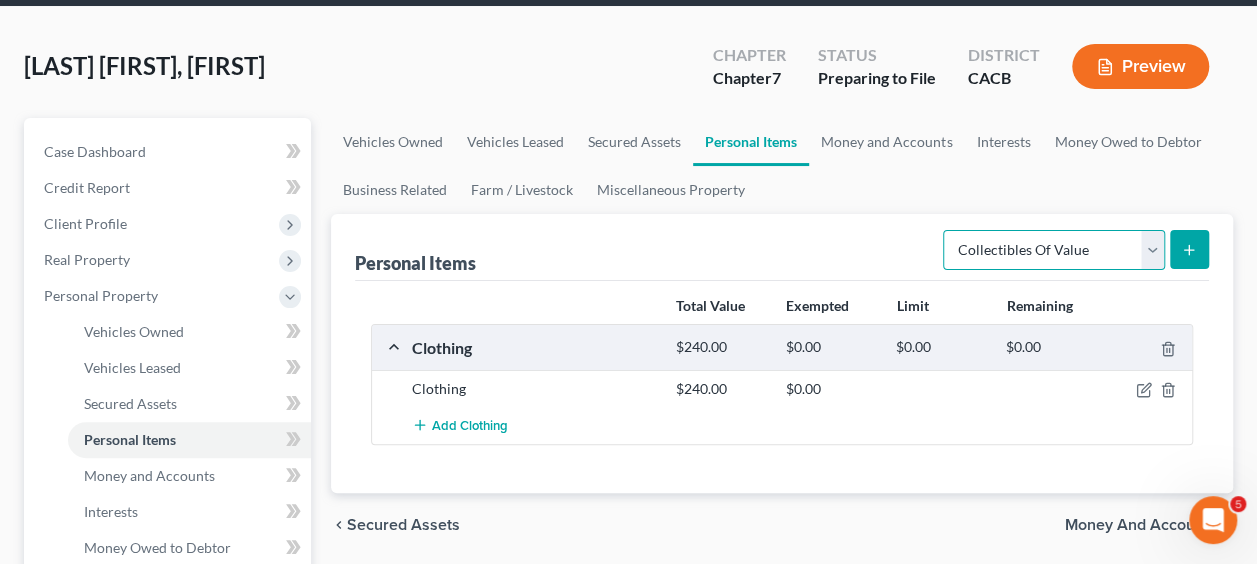 click on "Select Item Type Clothing Collectibles Of Value Electronics Firearms Household Goods Jewelry Other Pet(s) Sports & Hobby Equipment" at bounding box center (1054, 250) 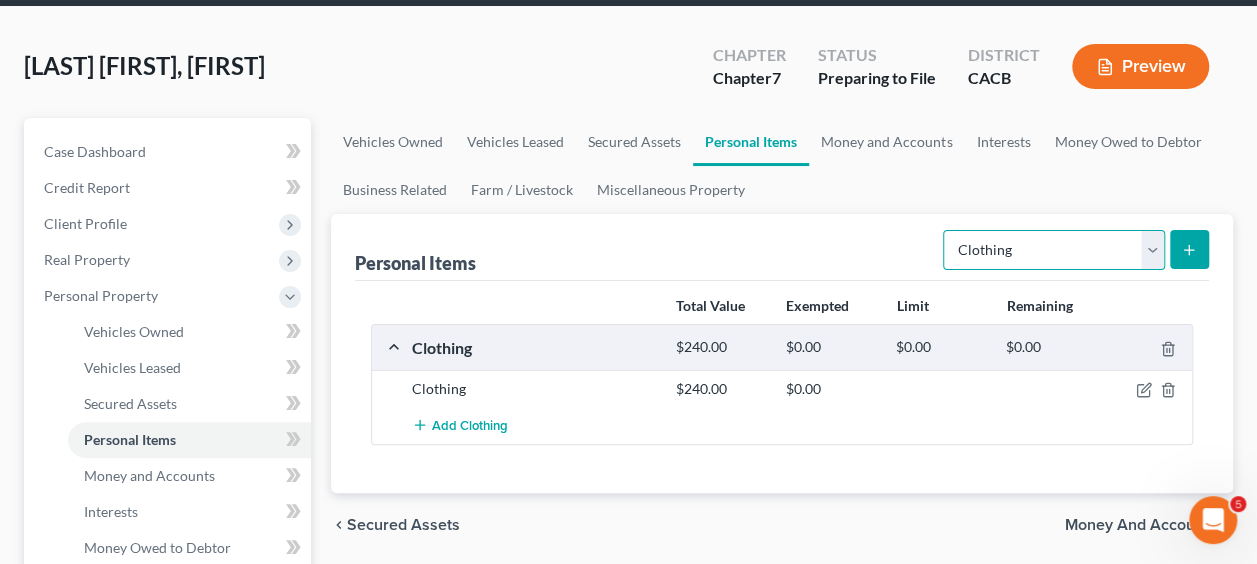click on "Select Item Type Clothing Collectibles Of Value Electronics Firearms Household Goods Jewelry Other Pet(s) Sports & Hobby Equipment" at bounding box center [1054, 250] 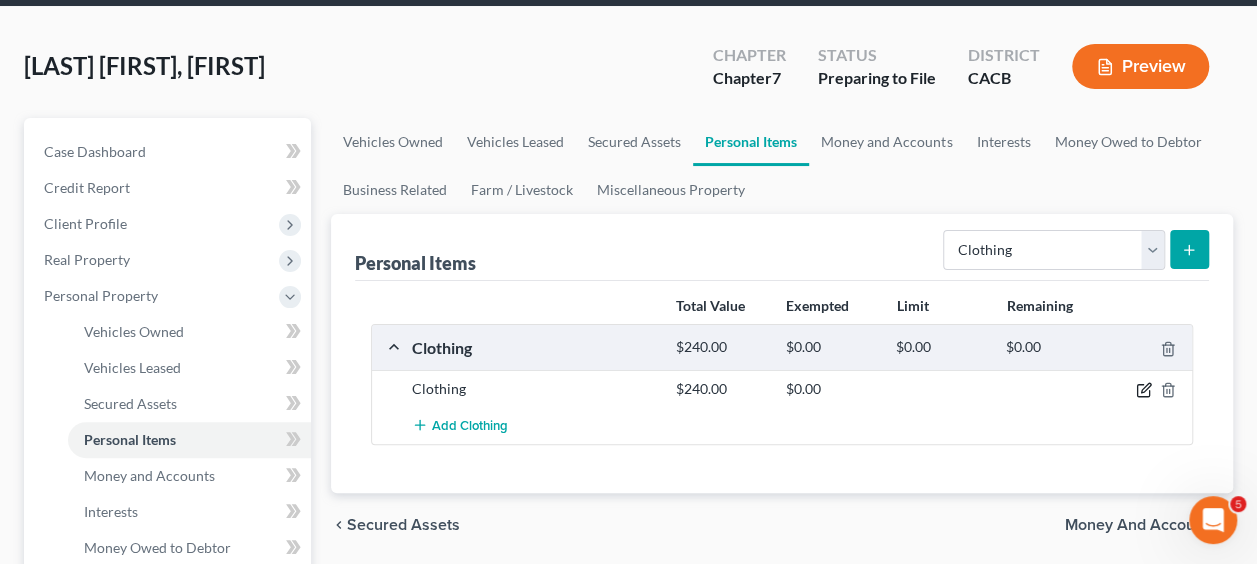 click 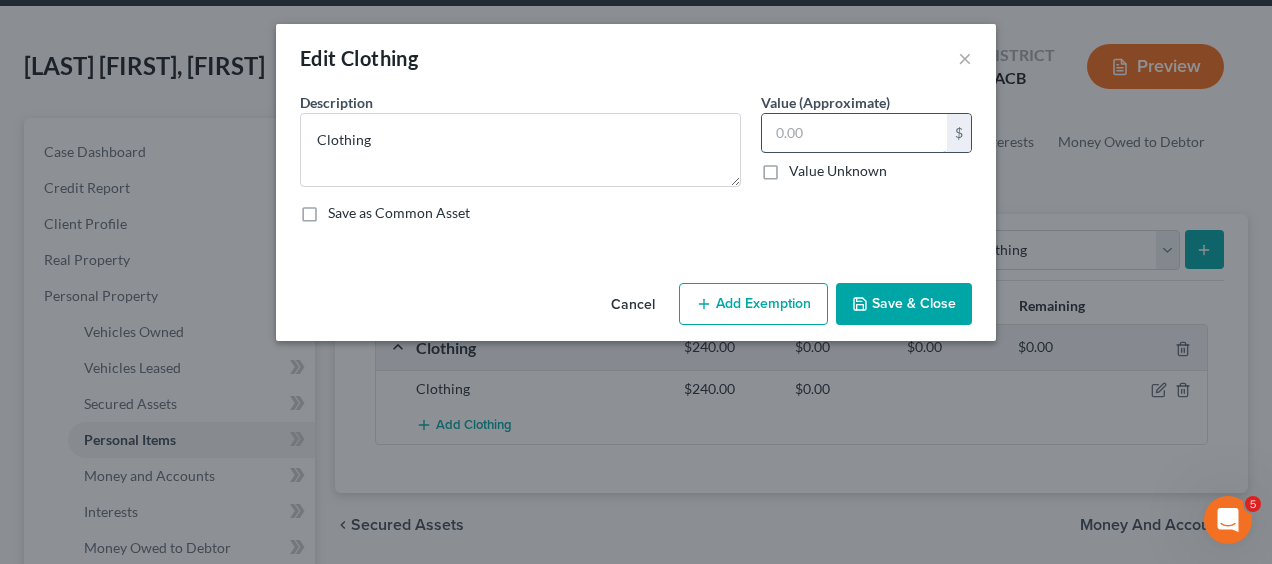 click at bounding box center (854, 133) 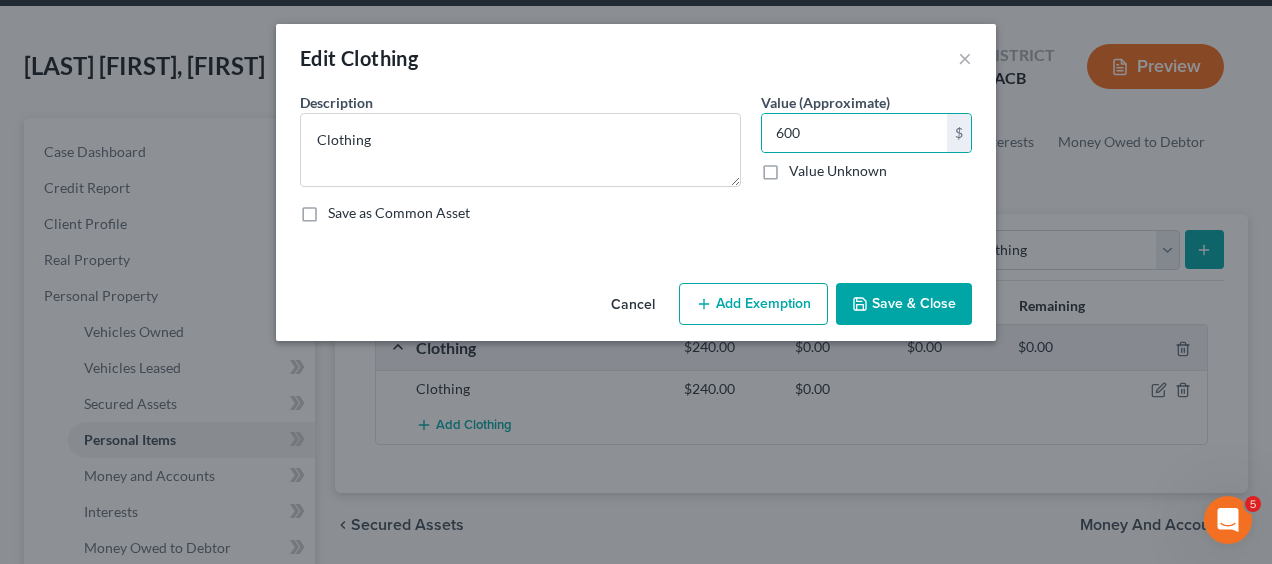 click on "Save & Close" at bounding box center [904, 304] 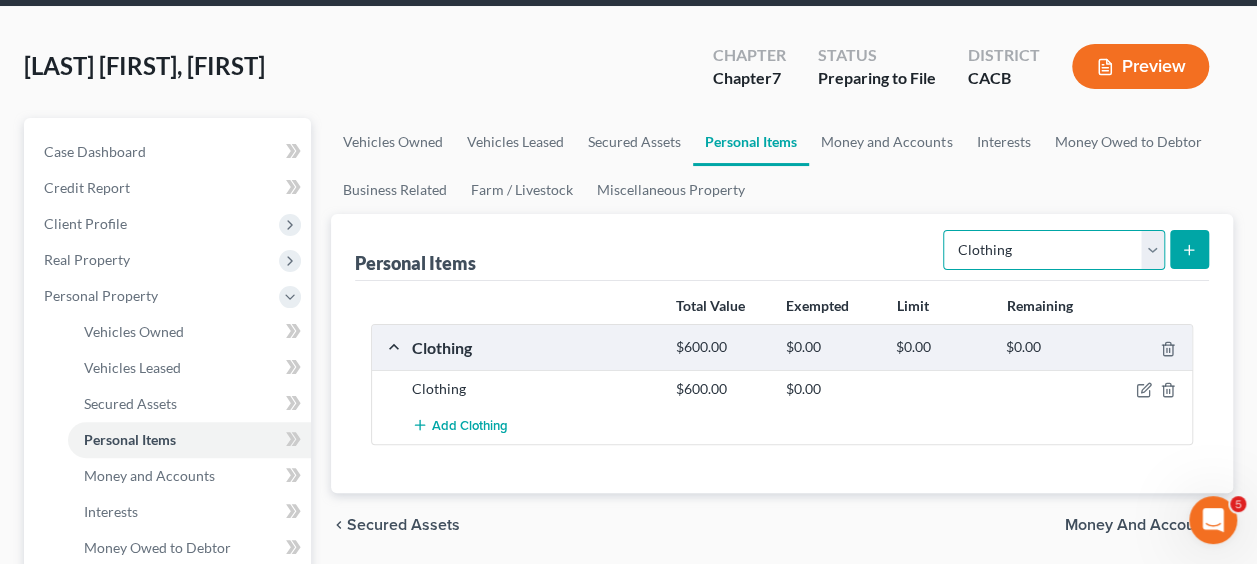 click on "Select Item Type Clothing Collectibles Of Value Electronics Firearms Household Goods Jewelry Other Pet(s) Sports & Hobby Equipment" at bounding box center (1054, 250) 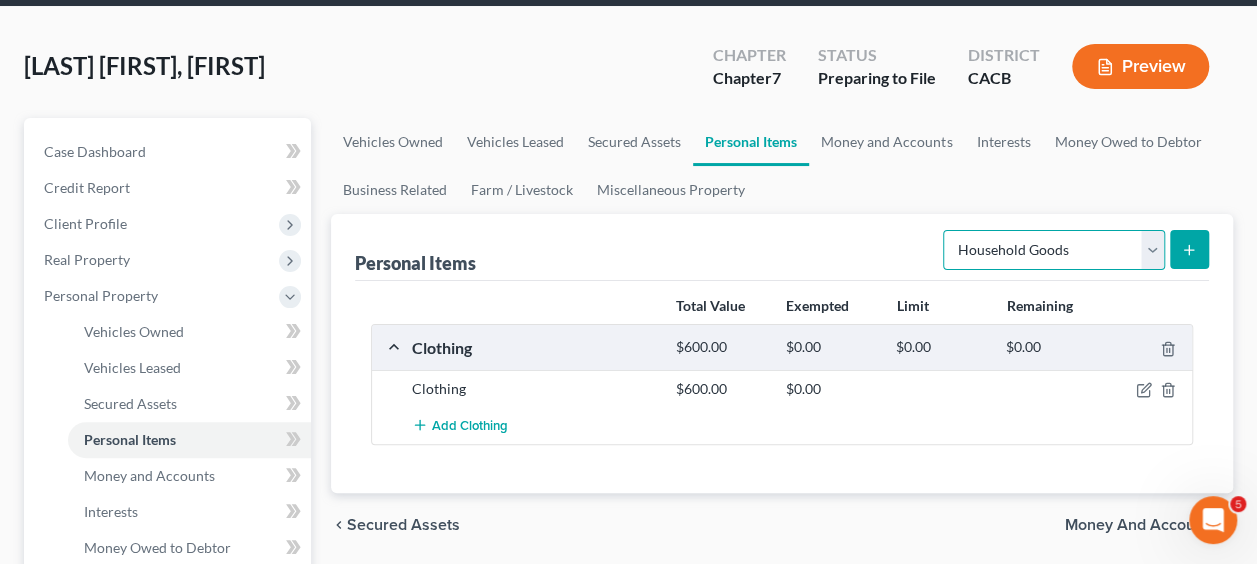 click on "Select Item Type Clothing Collectibles Of Value Electronics Firearms Household Goods Jewelry Other Pet(s) Sports & Hobby Equipment" at bounding box center (1054, 250) 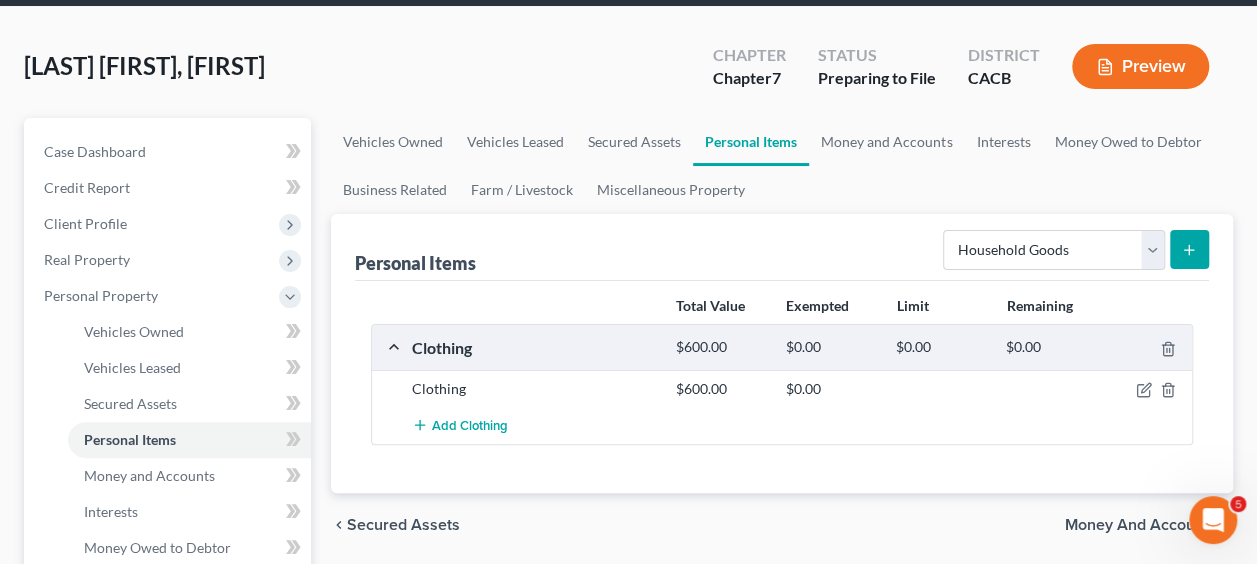 click 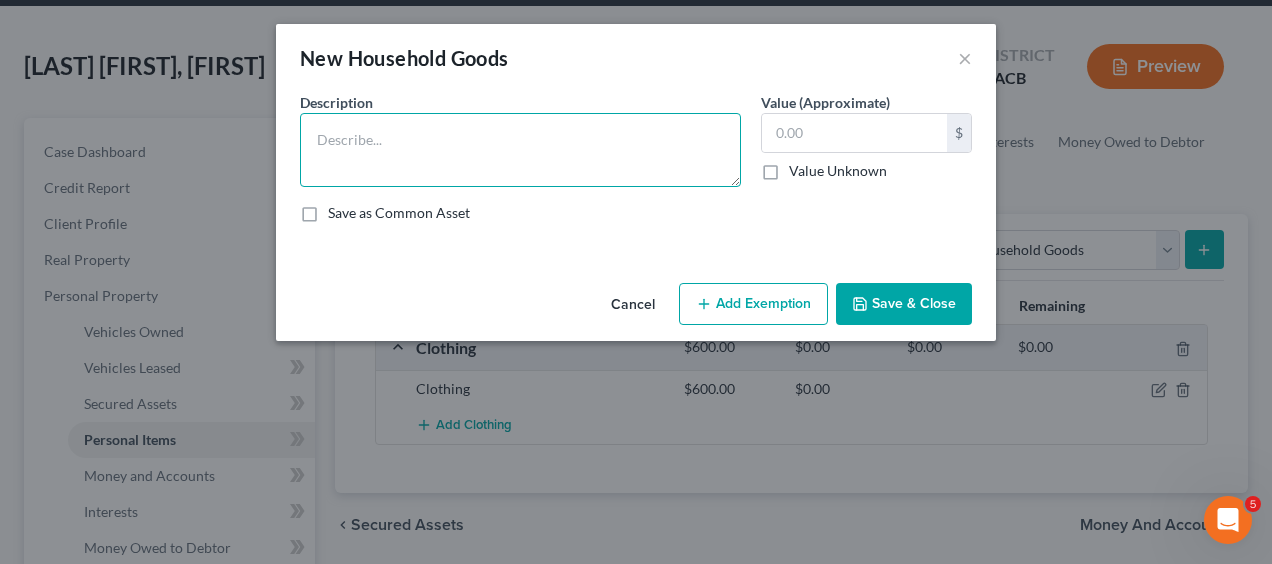 click at bounding box center [520, 150] 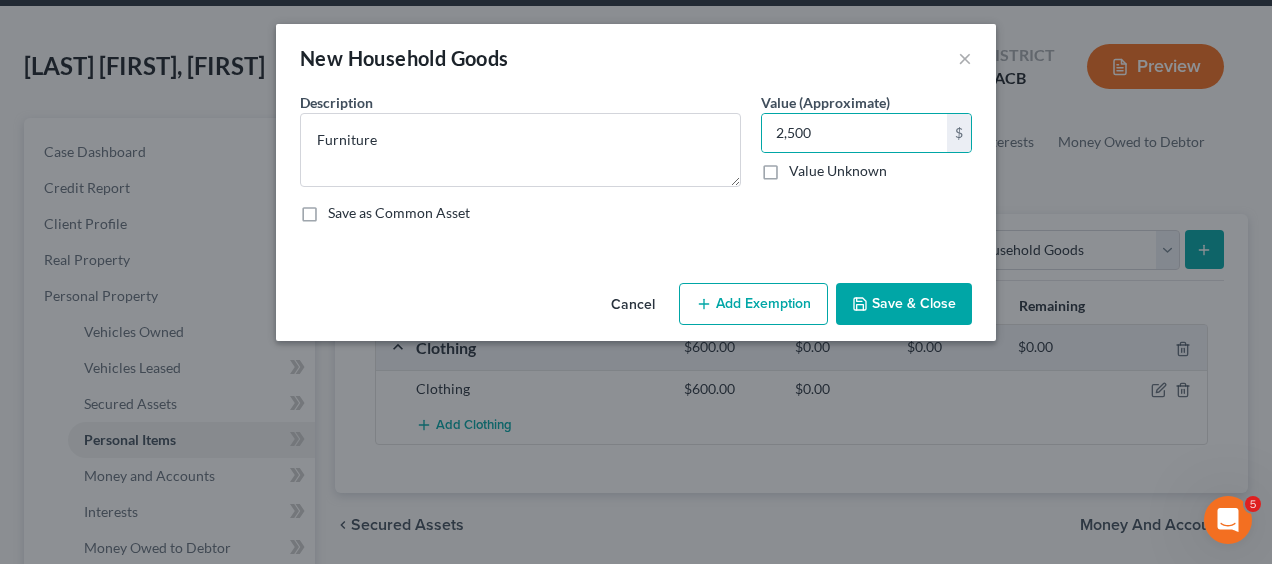 click on "Save & Close" at bounding box center [904, 304] 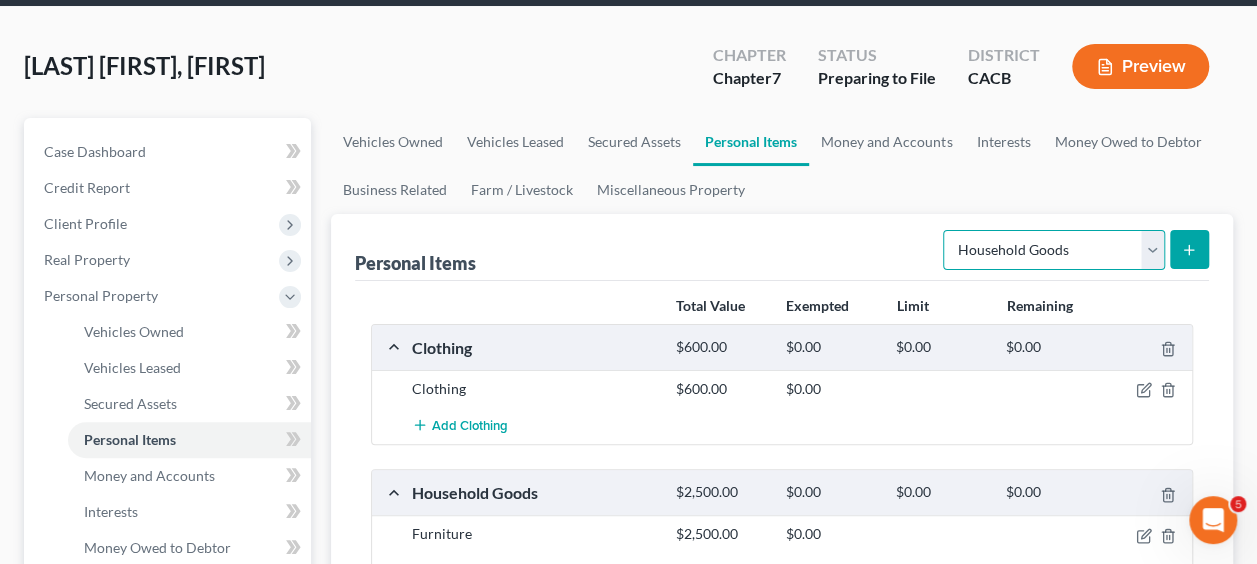 click on "Select Item Type Clothing Collectibles Of Value Electronics Firearms Household Goods Jewelry Other Pet(s) Sports & Hobby Equipment" at bounding box center (1054, 250) 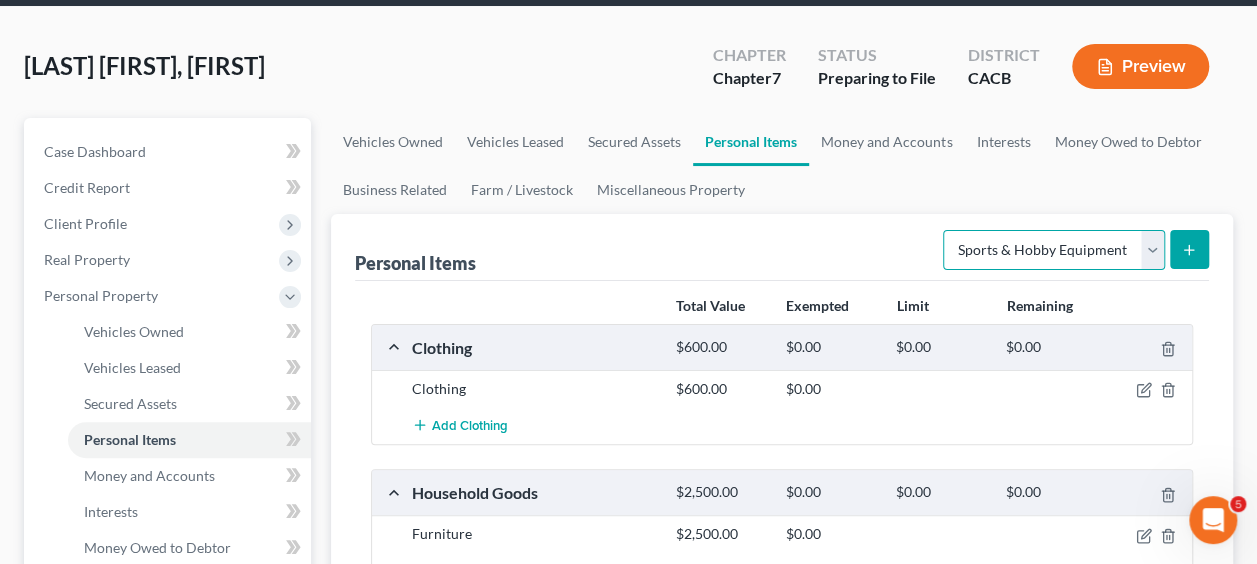 click on "Select Item Type Clothing Collectibles Of Value Electronics Firearms Household Goods Jewelry Other Pet(s) Sports & Hobby Equipment" at bounding box center (1054, 250) 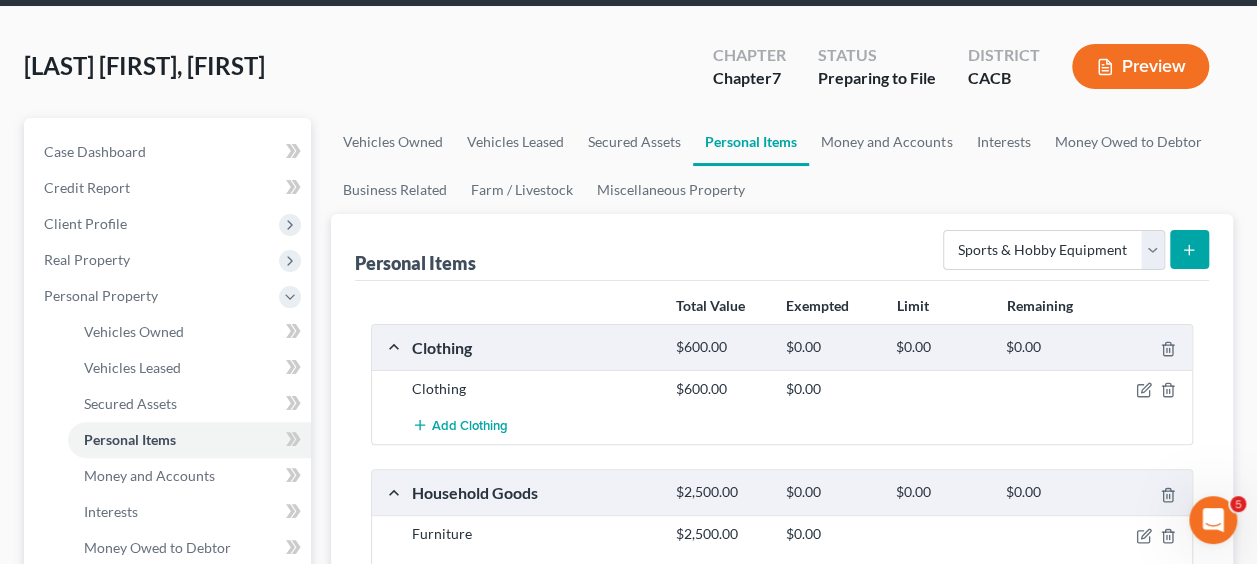 click at bounding box center (1189, 249) 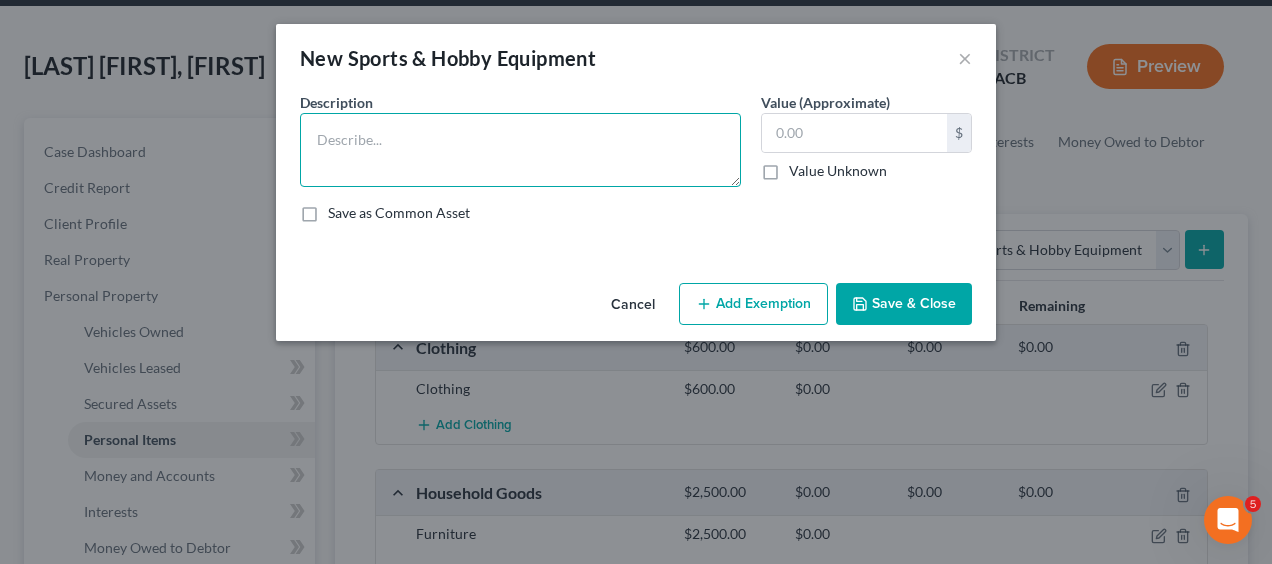 click at bounding box center (520, 150) 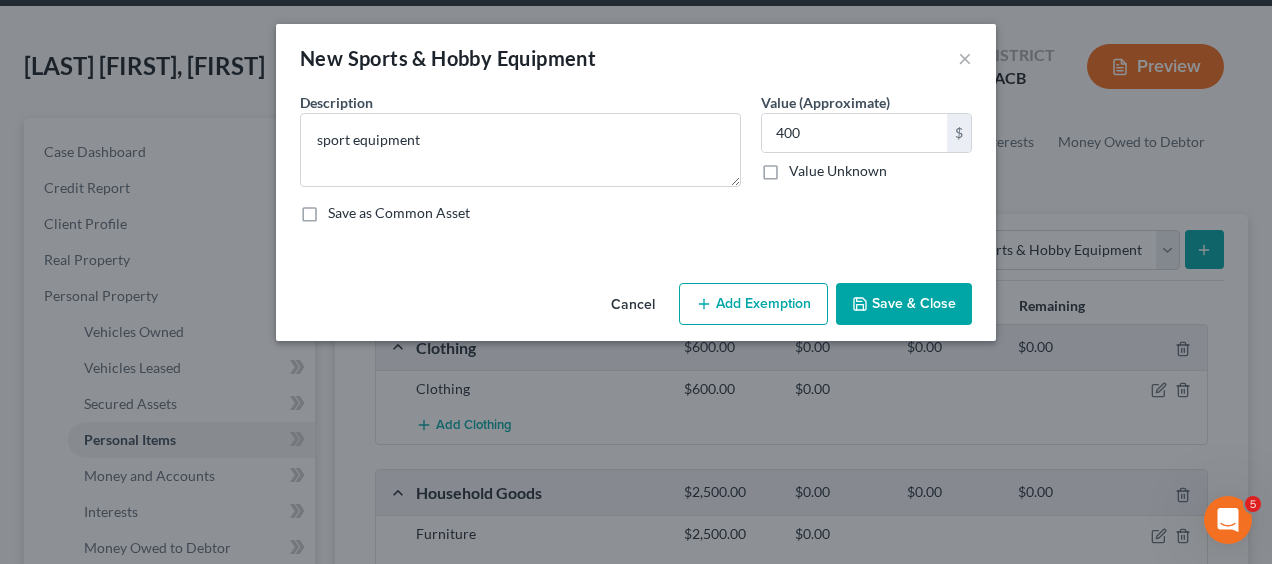click on "Save & Close" at bounding box center (904, 304) 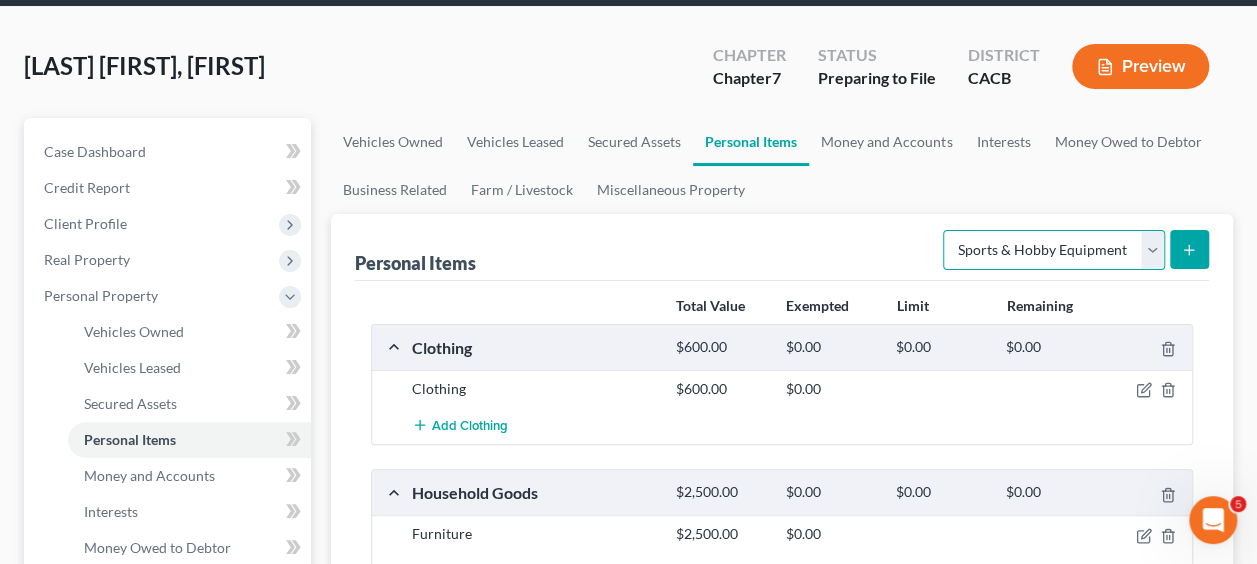 click on "Select Item Type Clothing Collectibles Of Value Electronics Firearms Household Goods Jewelry Other Pet(s) Sports & Hobby Equipment" at bounding box center [1054, 250] 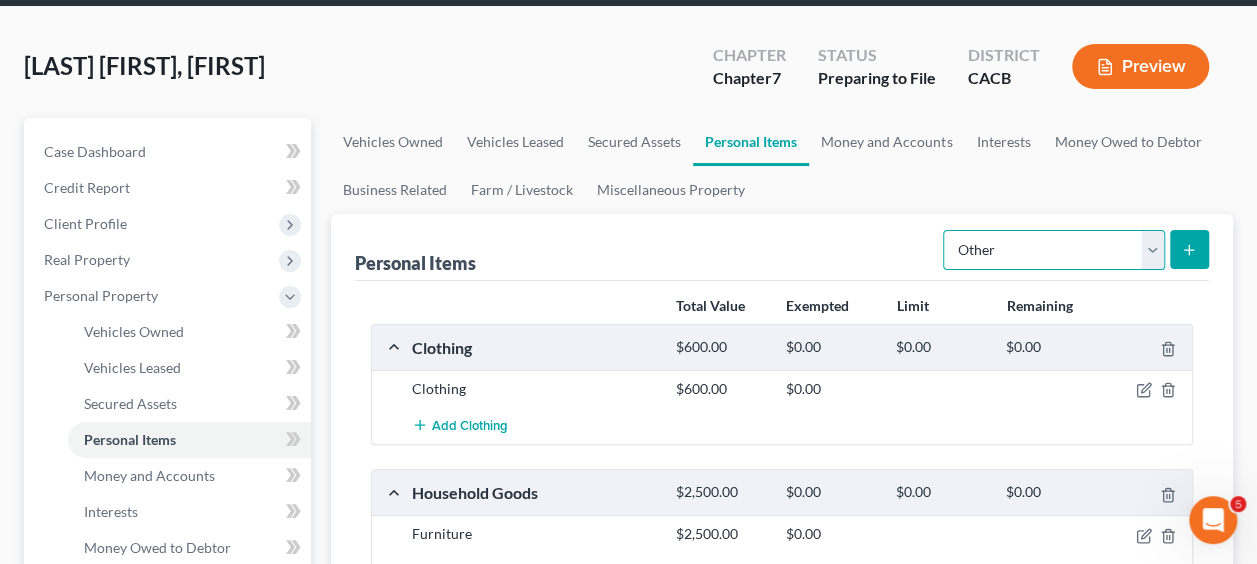 click on "Select Item Type Clothing Collectibles Of Value Electronics Firearms Household Goods Jewelry Other Pet(s) Sports & Hobby Equipment" at bounding box center [1054, 250] 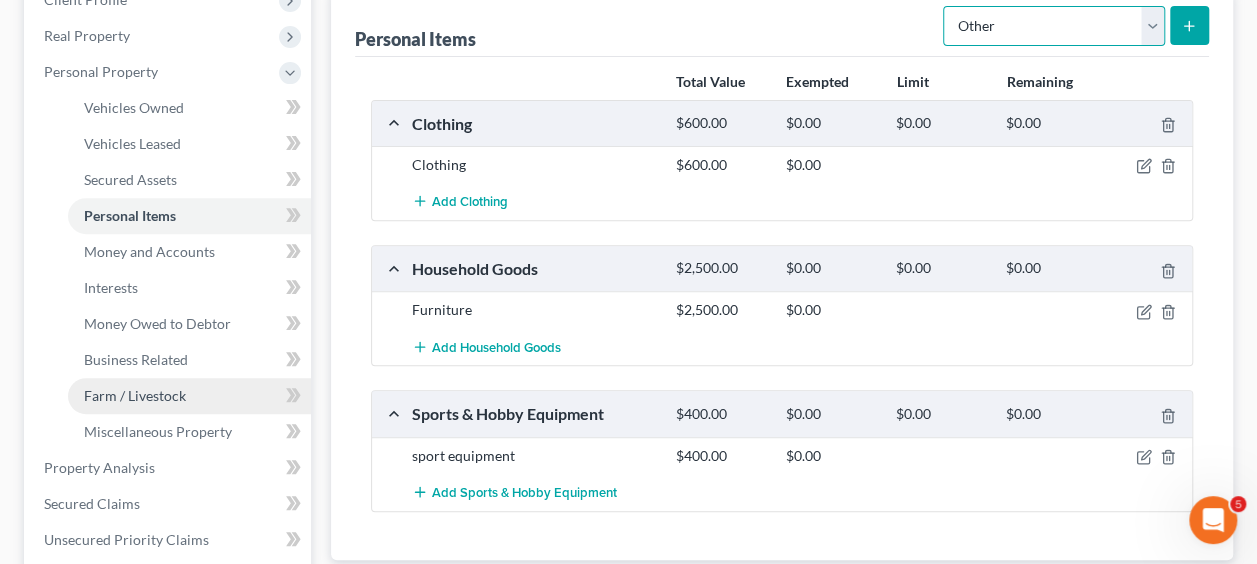 scroll, scrollTop: 296, scrollLeft: 0, axis: vertical 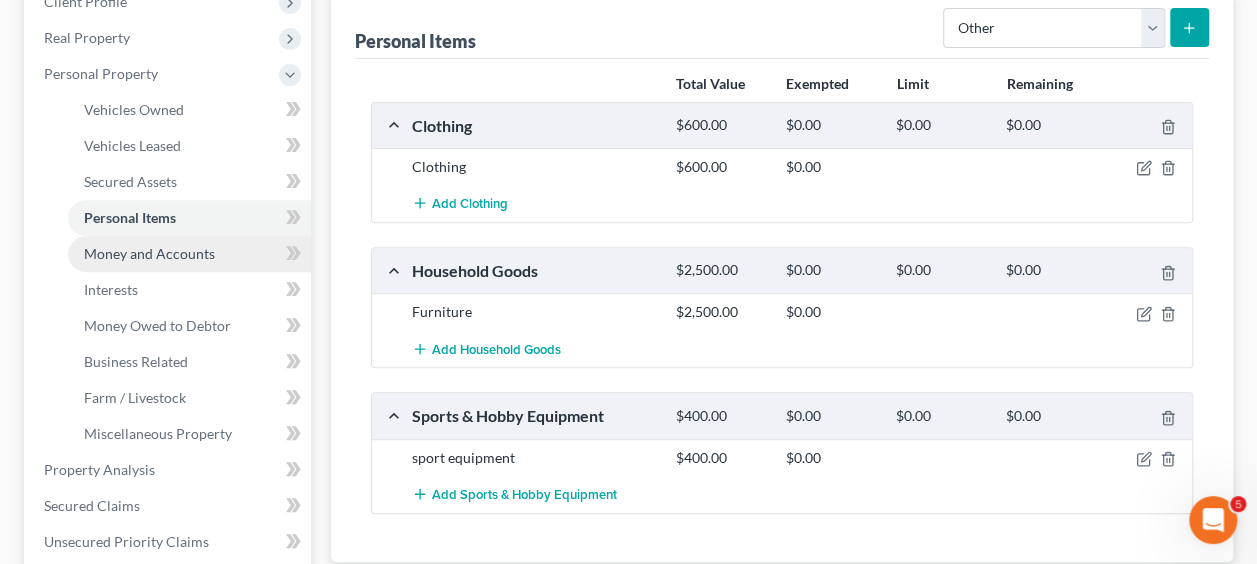 click on "Money and Accounts" at bounding box center [189, 254] 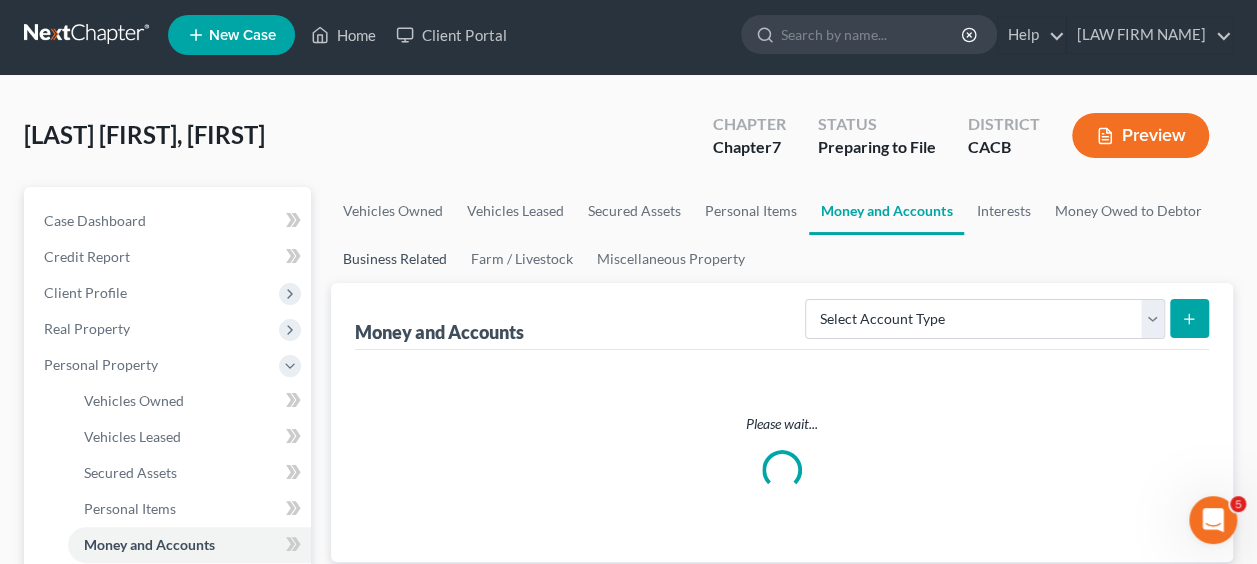 scroll, scrollTop: 0, scrollLeft: 0, axis: both 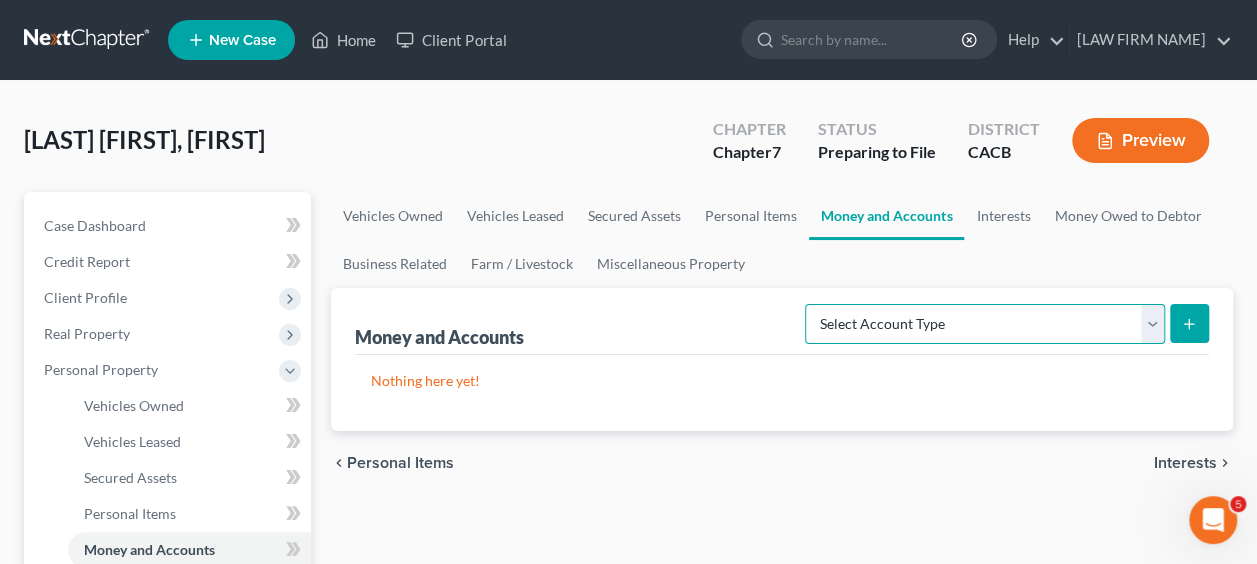 click on "Select Account Type Brokerage Cash on Hand Certificates of Deposit Checking Account Money Market Other (Credit Union, Health Savings Account, etc) Safe Deposit Box Savings Account Security Deposits or Prepayments" at bounding box center [985, 324] 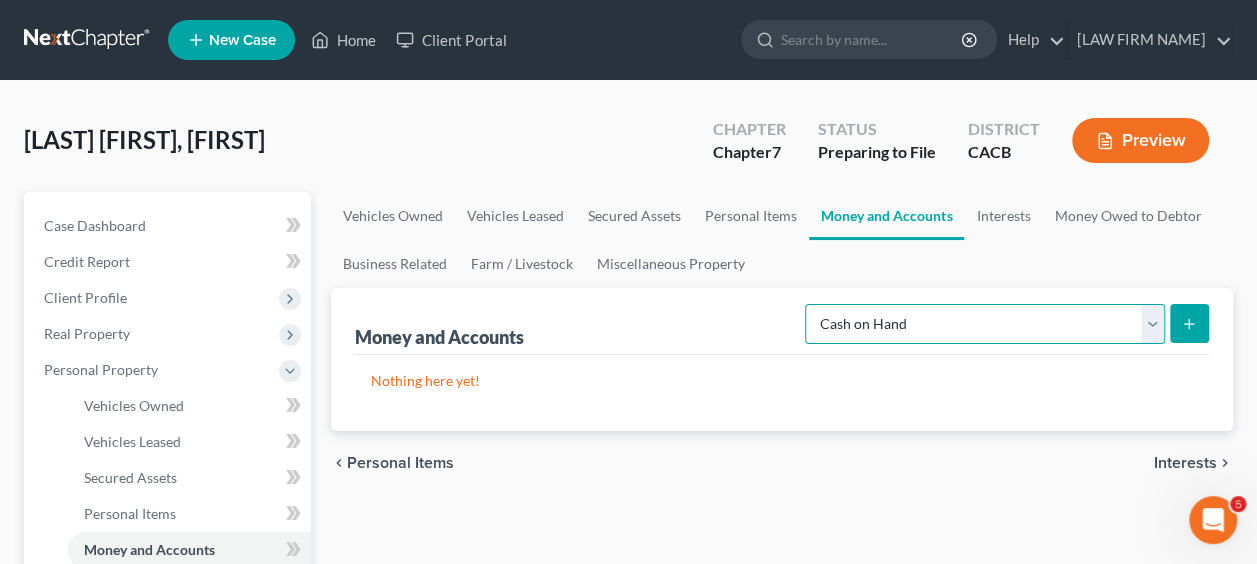click on "Select Account Type Brokerage Cash on Hand Certificates of Deposit Checking Account Money Market Other (Credit Union, Health Savings Account, etc) Safe Deposit Box Savings Account Security Deposits or Prepayments" at bounding box center (985, 324) 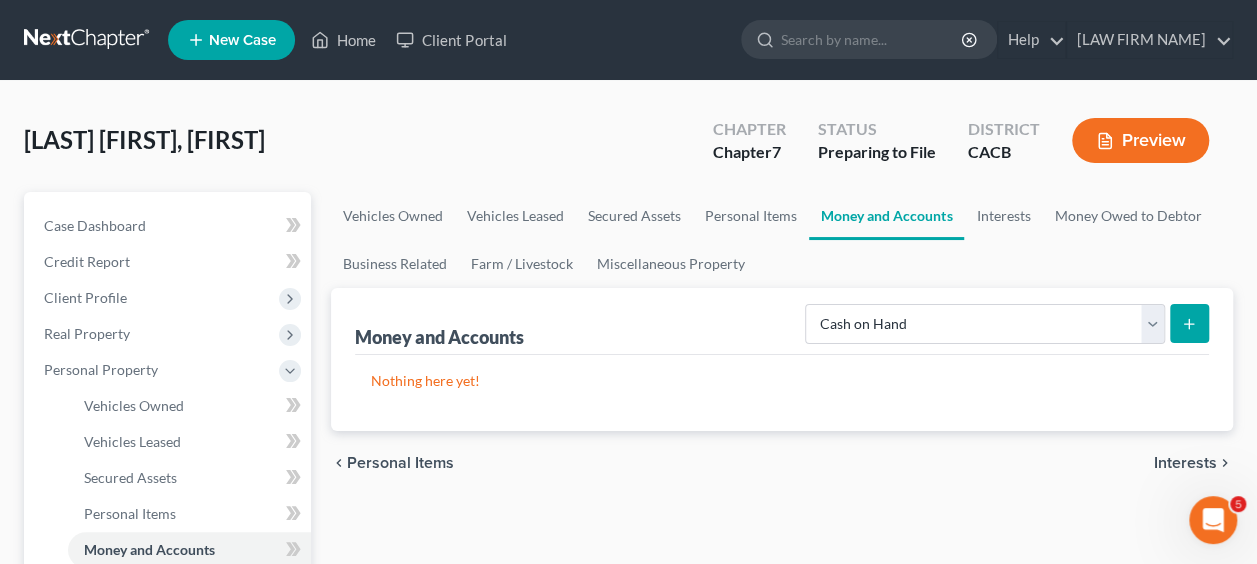 click 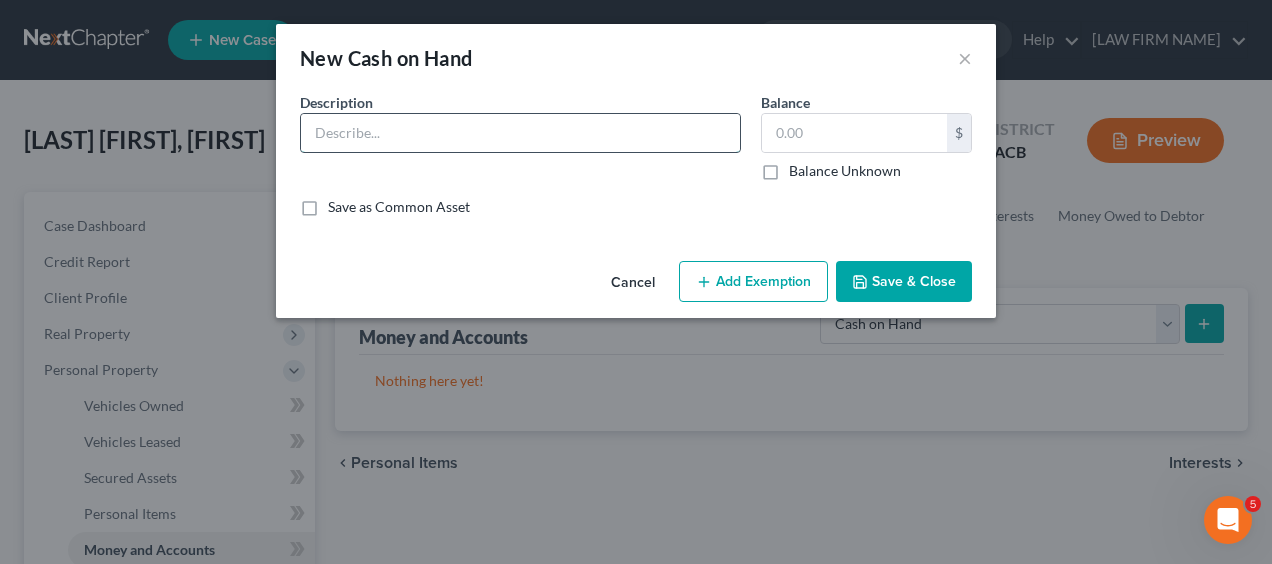 click at bounding box center (520, 133) 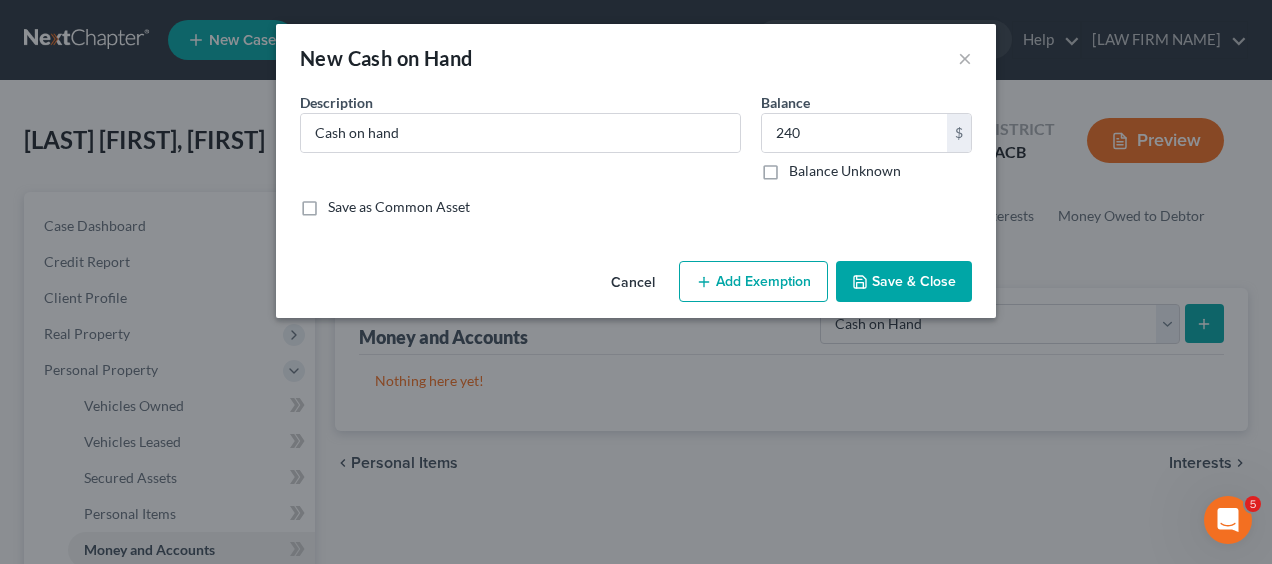 click on "Save & Close" at bounding box center [904, 282] 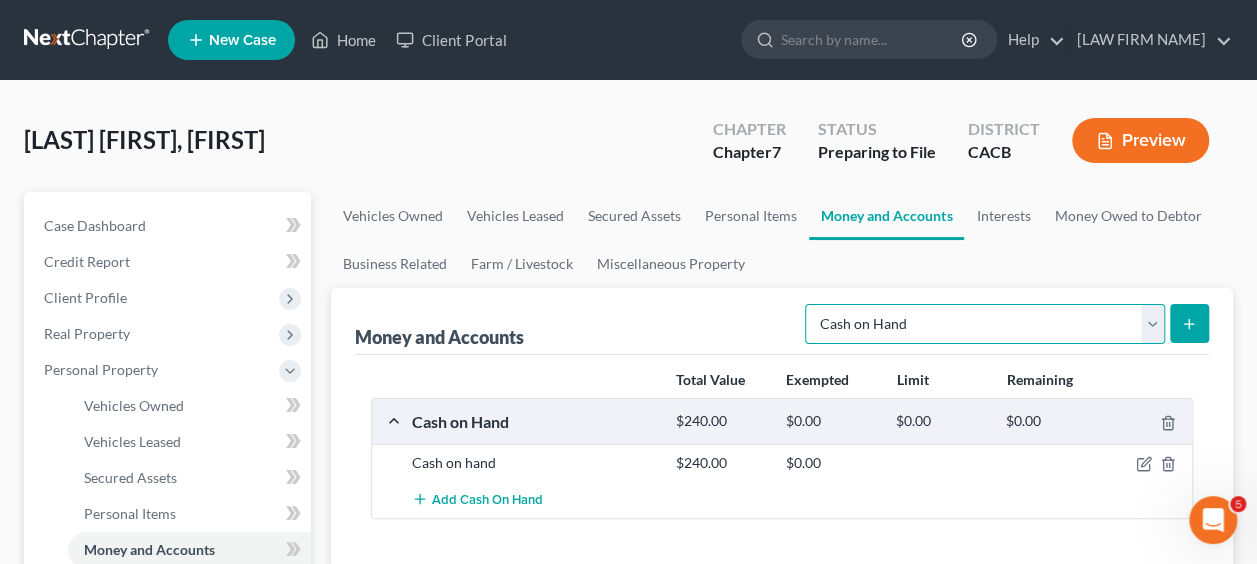 click on "Select Account Type Brokerage Cash on Hand Certificates of Deposit Checking Account Money Market Other (Credit Union, Health Savings Account, etc) Safe Deposit Box Savings Account Security Deposits or Prepayments" at bounding box center [985, 324] 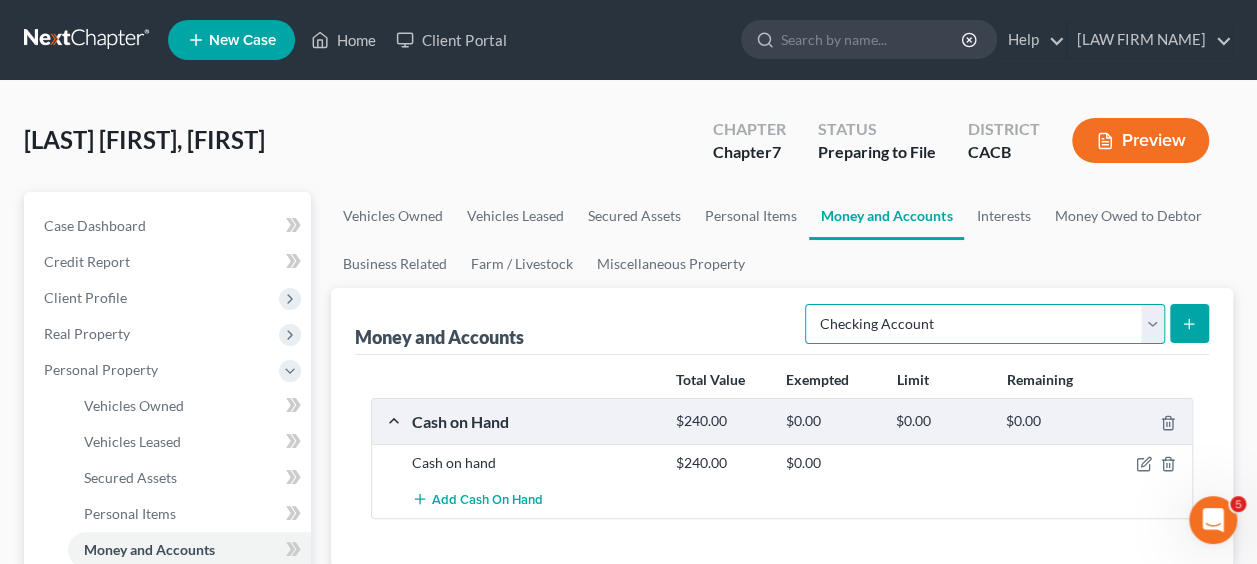 click on "Select Account Type Brokerage Cash on Hand Certificates of Deposit Checking Account Money Market Other (Credit Union, Health Savings Account, etc) Safe Deposit Box Savings Account Security Deposits or Prepayments" at bounding box center [985, 324] 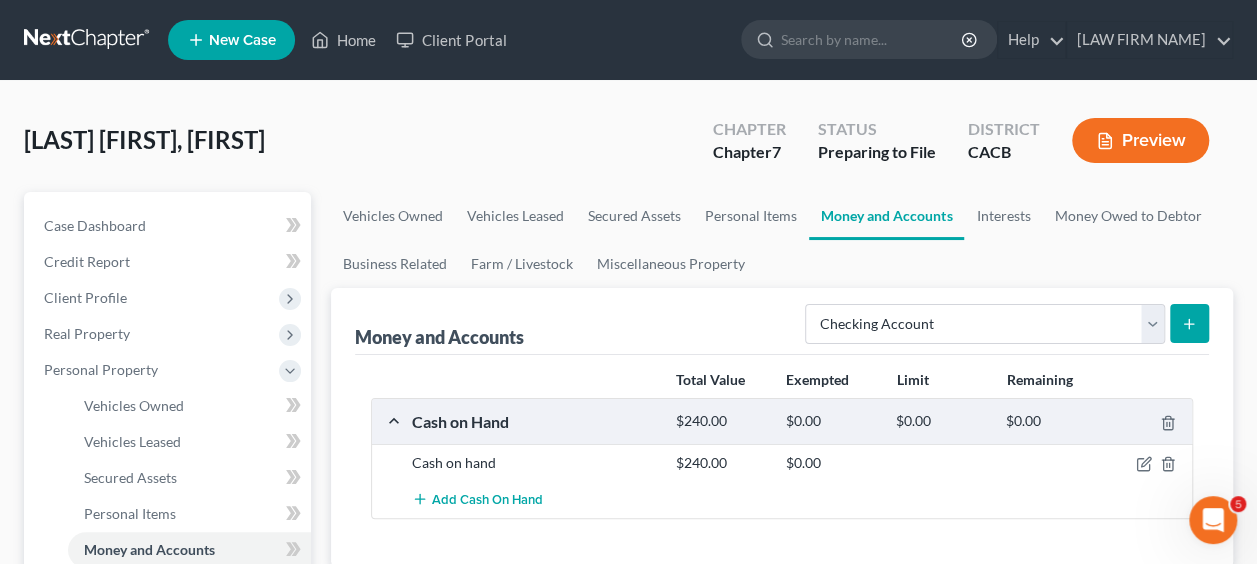 click 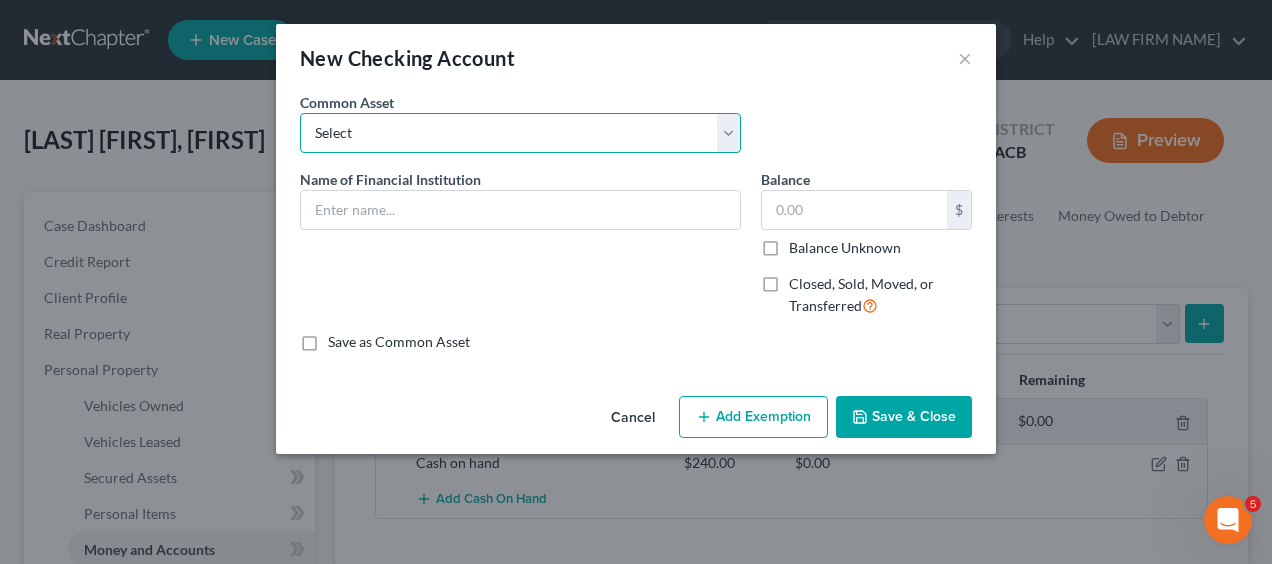 click on "Select Bank of America" at bounding box center (520, 133) 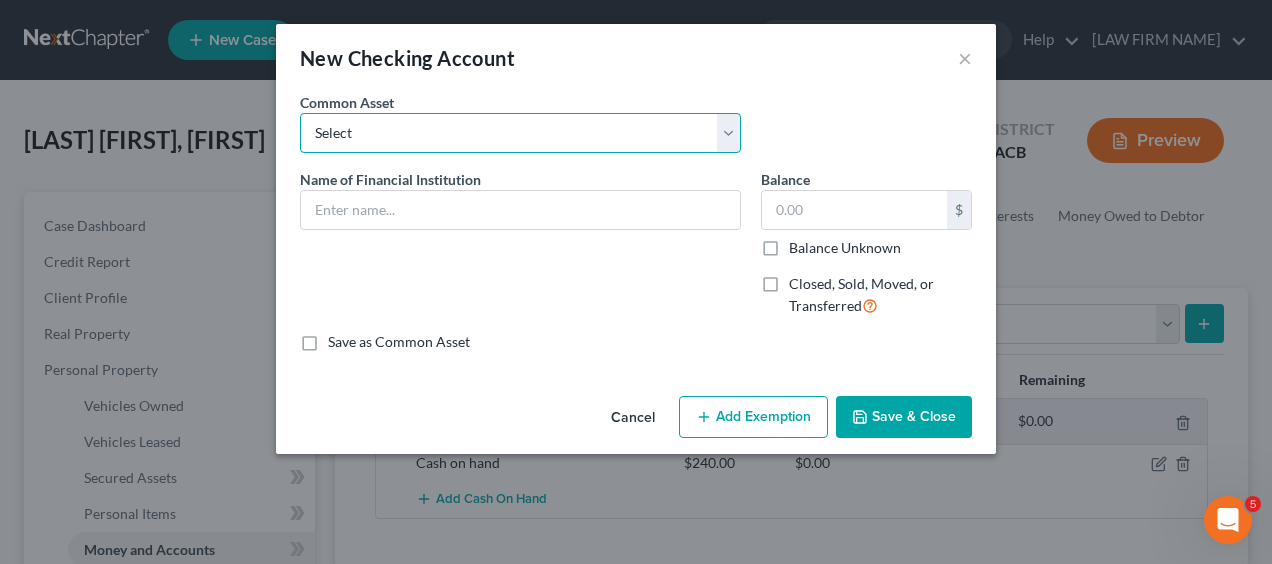 click on "Select Bank of America" at bounding box center (520, 133) 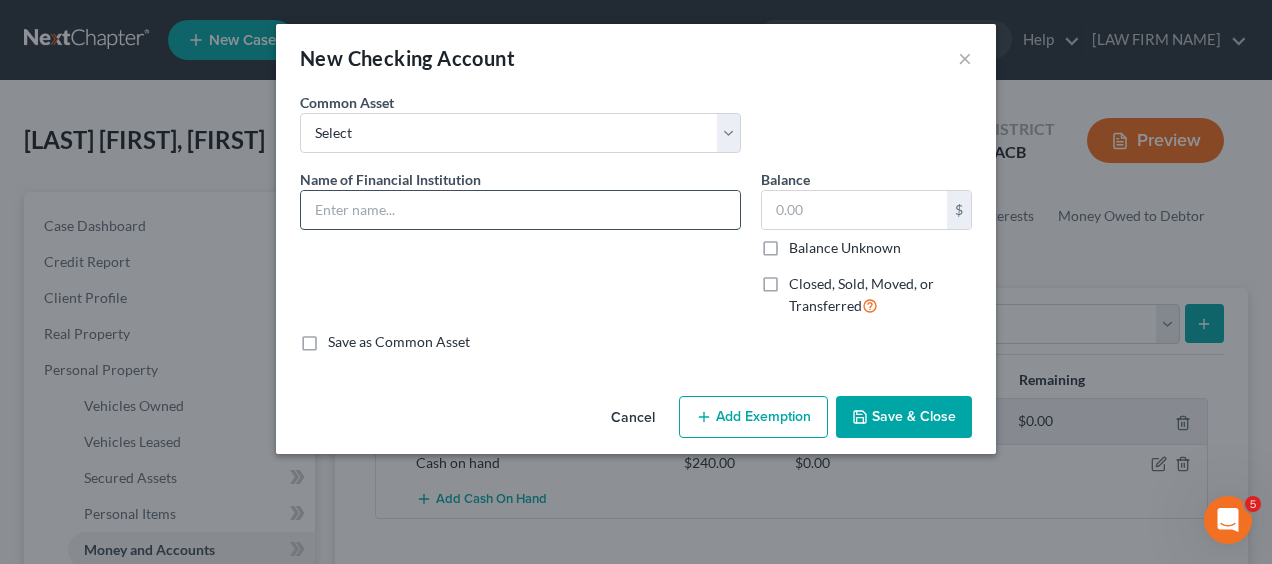 click at bounding box center (520, 210) 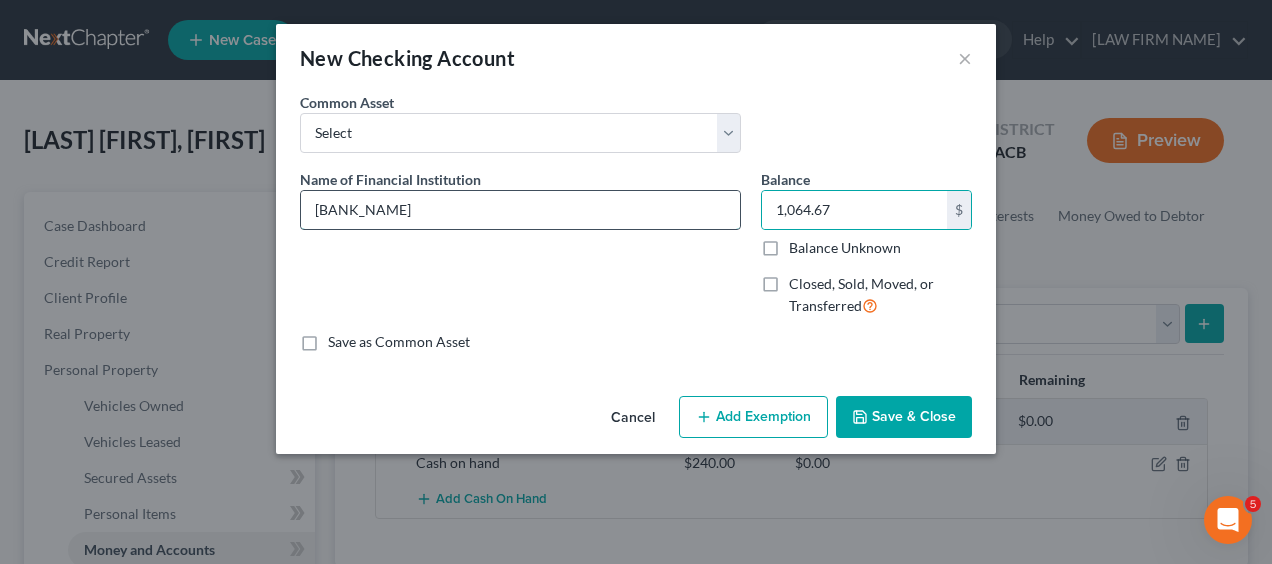 click on "[BANK_NAME]" at bounding box center (520, 210) 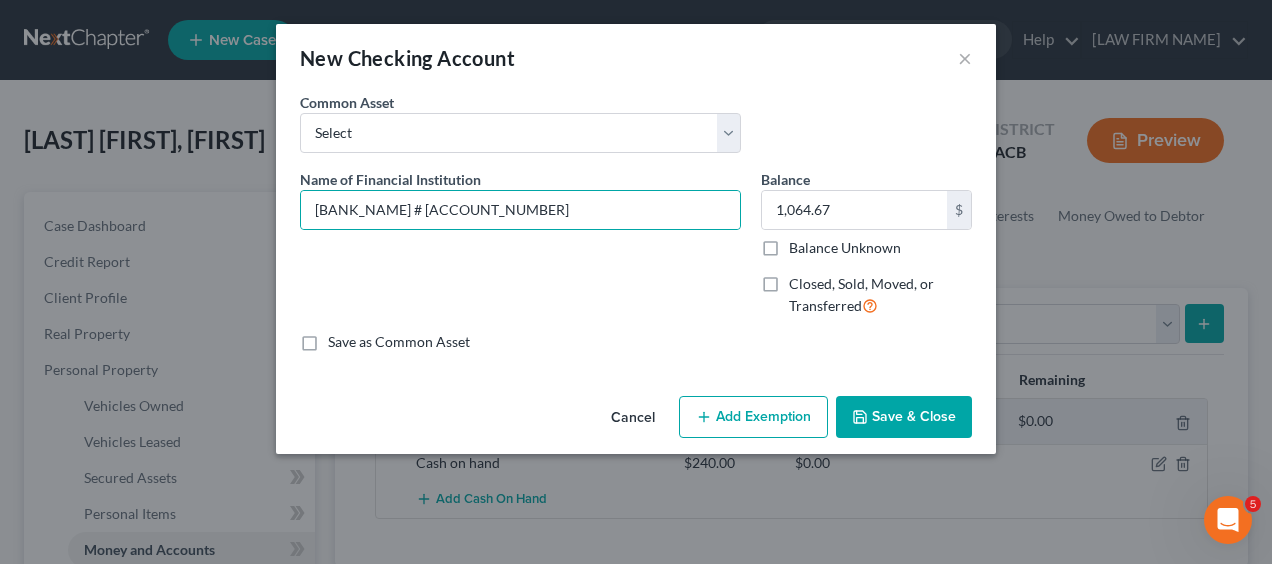 click on "Save & Close" at bounding box center [904, 417] 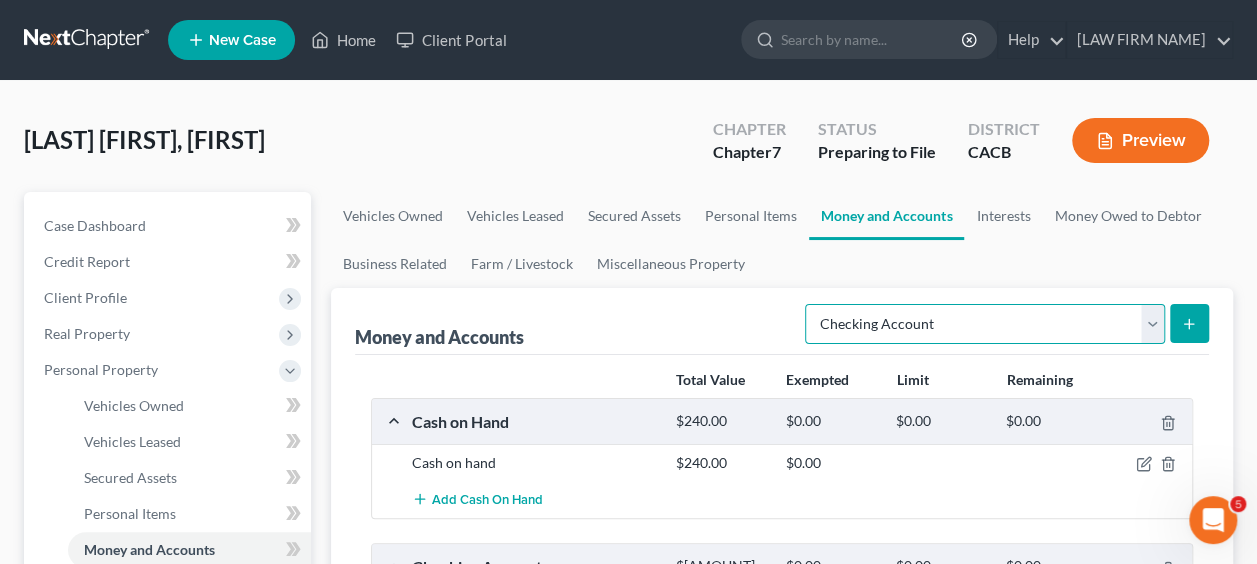 click on "Select Account Type Brokerage Cash on Hand Certificates of Deposit Checking Account Money Market Other (Credit Union, Health Savings Account, etc) Safe Deposit Box Savings Account Security Deposits or Prepayments" at bounding box center [985, 324] 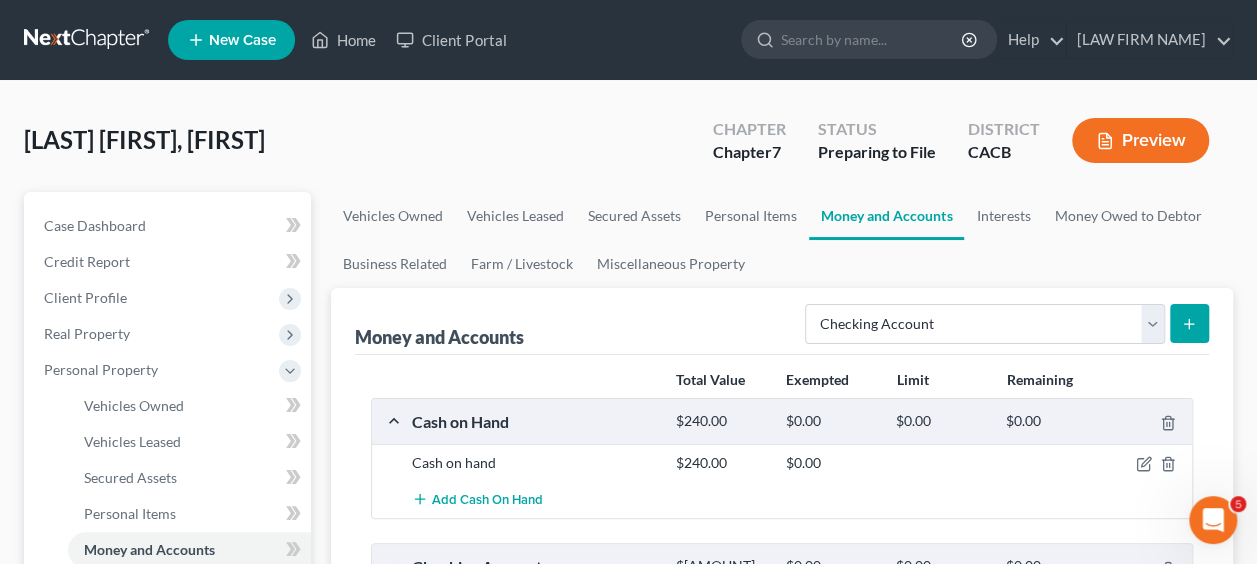 click at bounding box center [1189, 323] 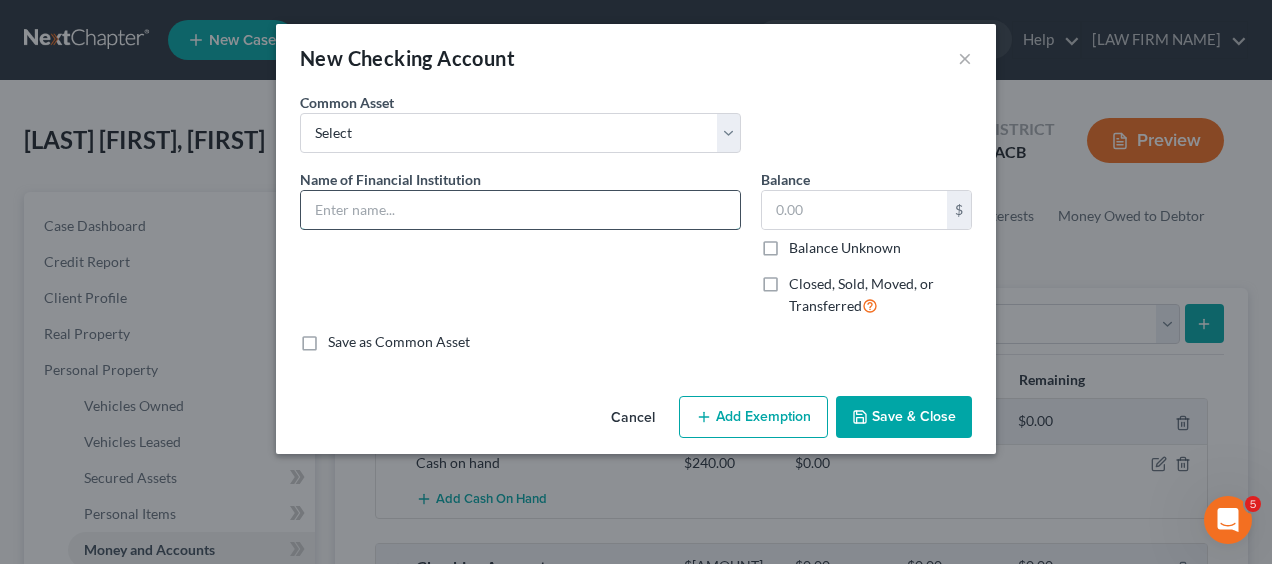 click at bounding box center (520, 210) 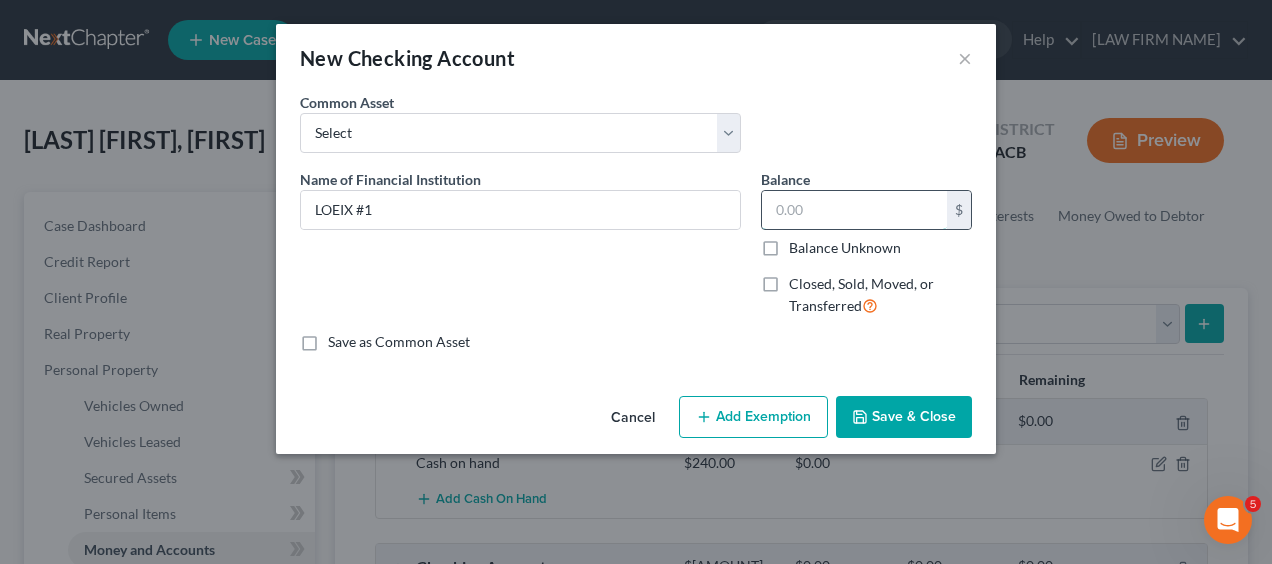 click at bounding box center (854, 210) 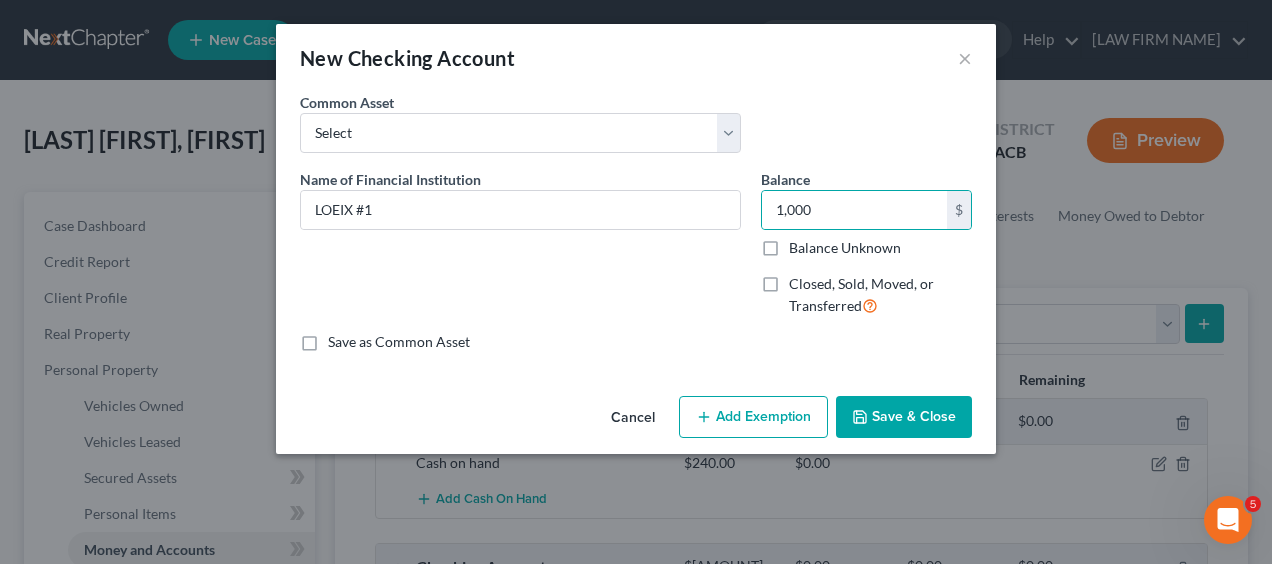 click on "Save & Close" at bounding box center [904, 417] 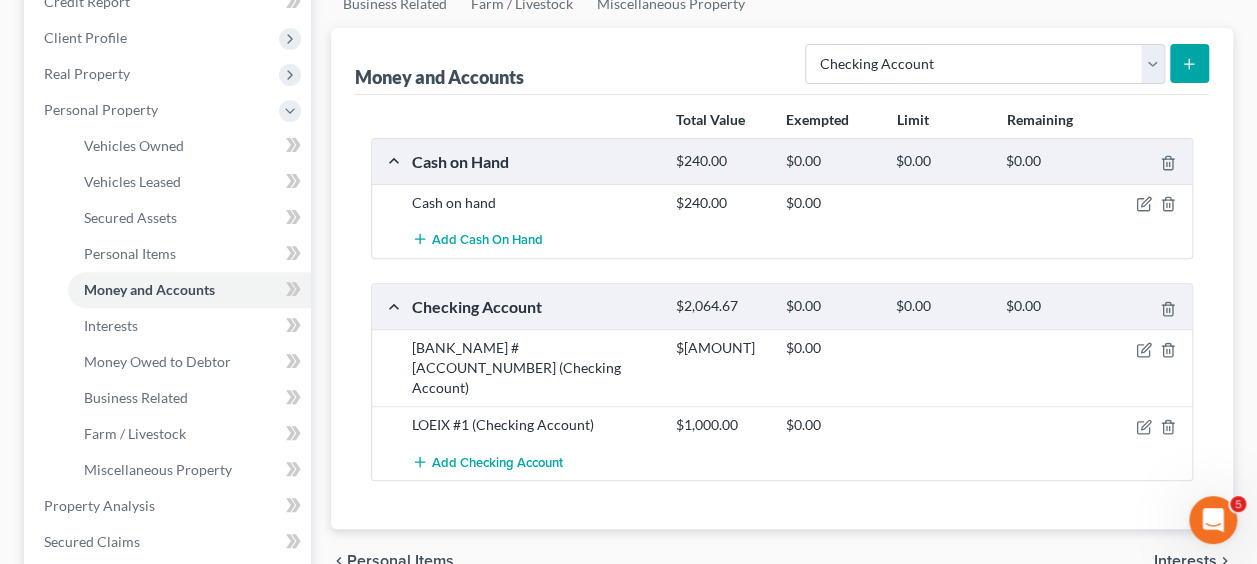 scroll, scrollTop: 261, scrollLeft: 0, axis: vertical 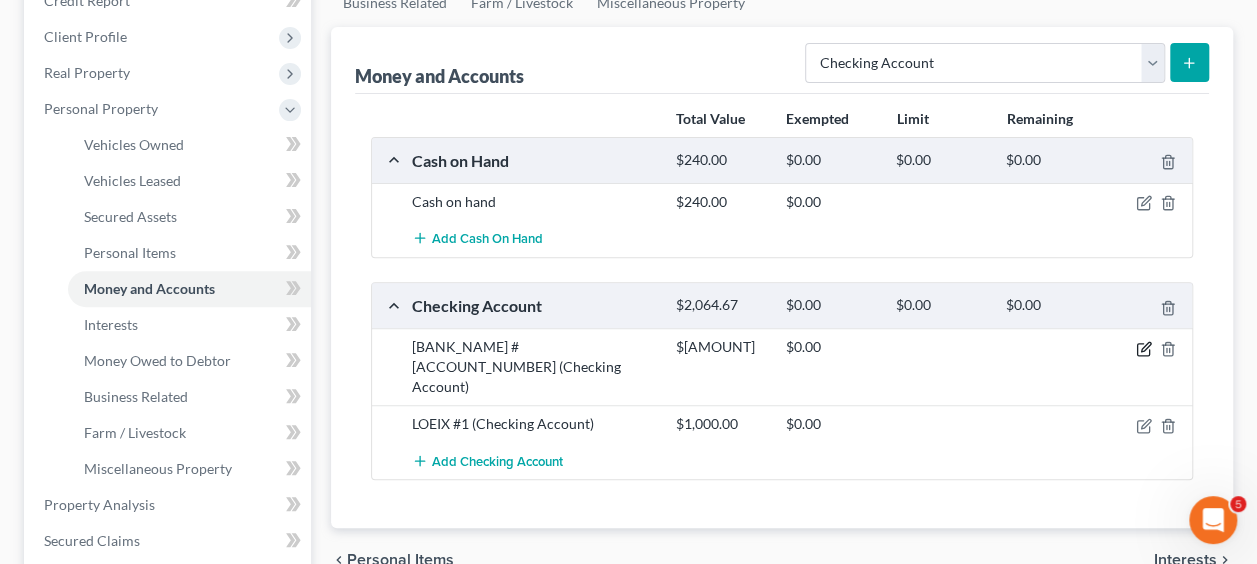 click 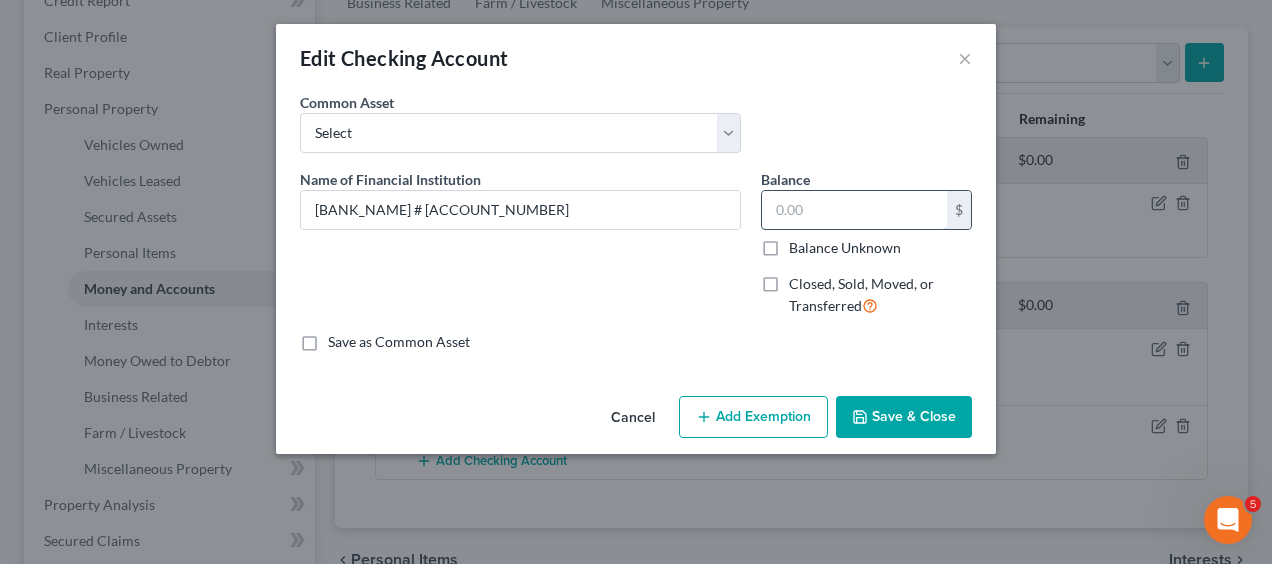 click at bounding box center [854, 210] 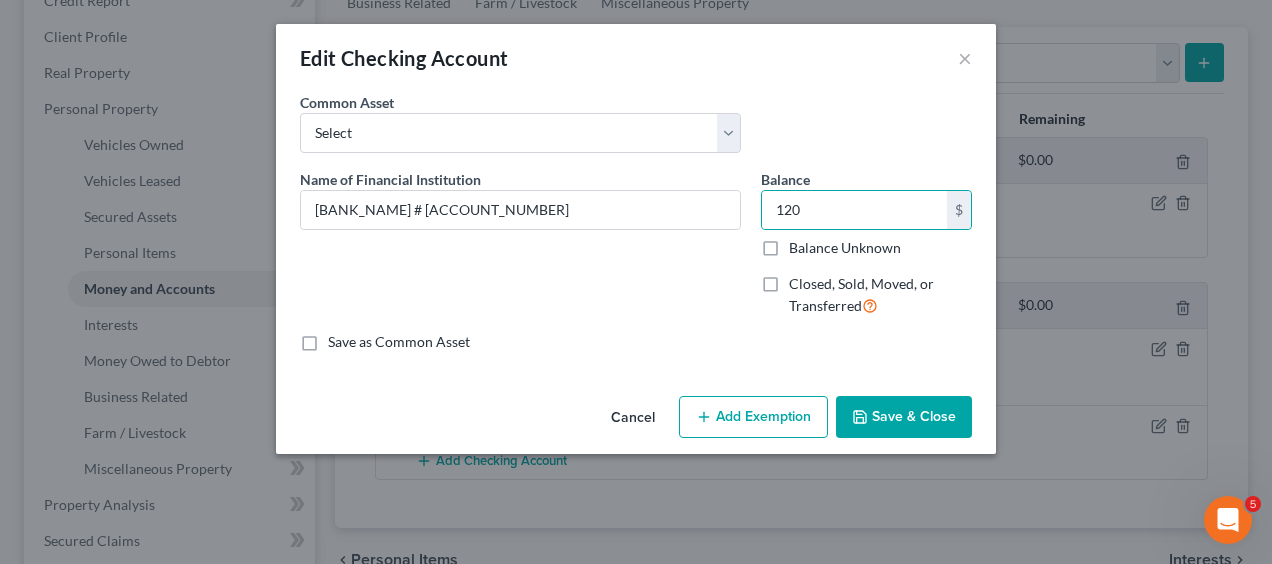 click on "Save & Close" at bounding box center [904, 417] 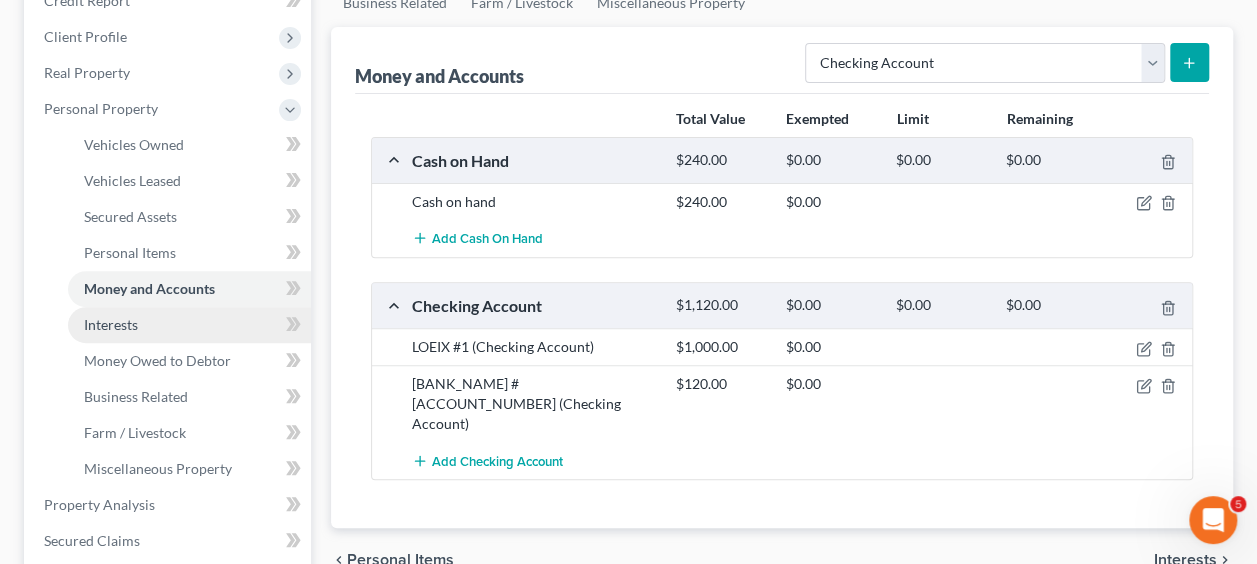 click on "Interests" at bounding box center [111, 324] 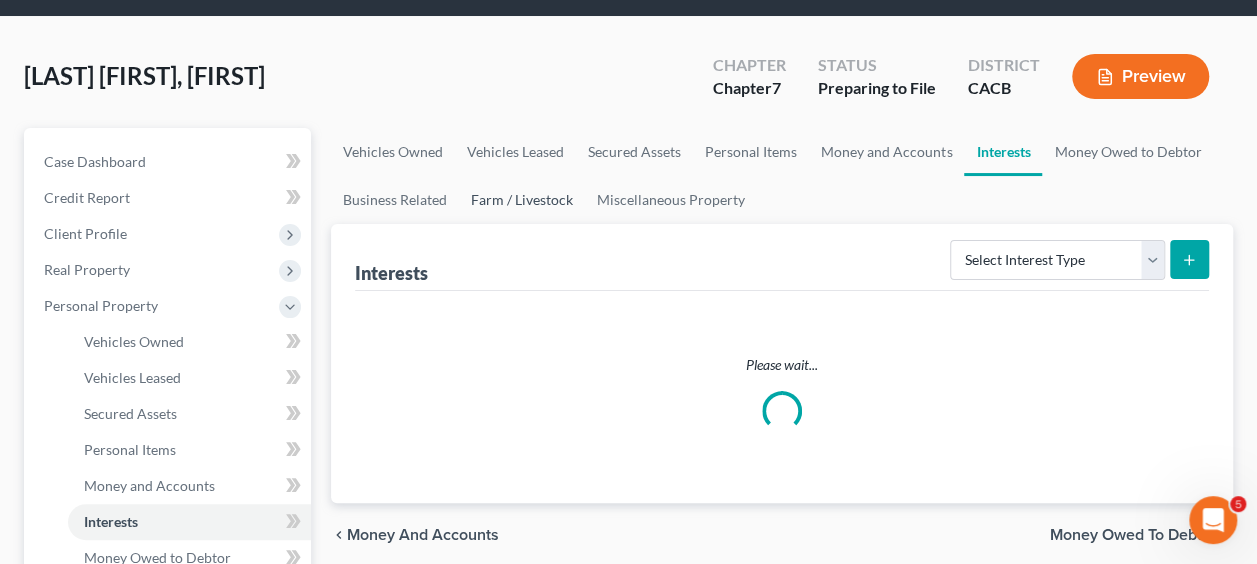 scroll, scrollTop: 0, scrollLeft: 0, axis: both 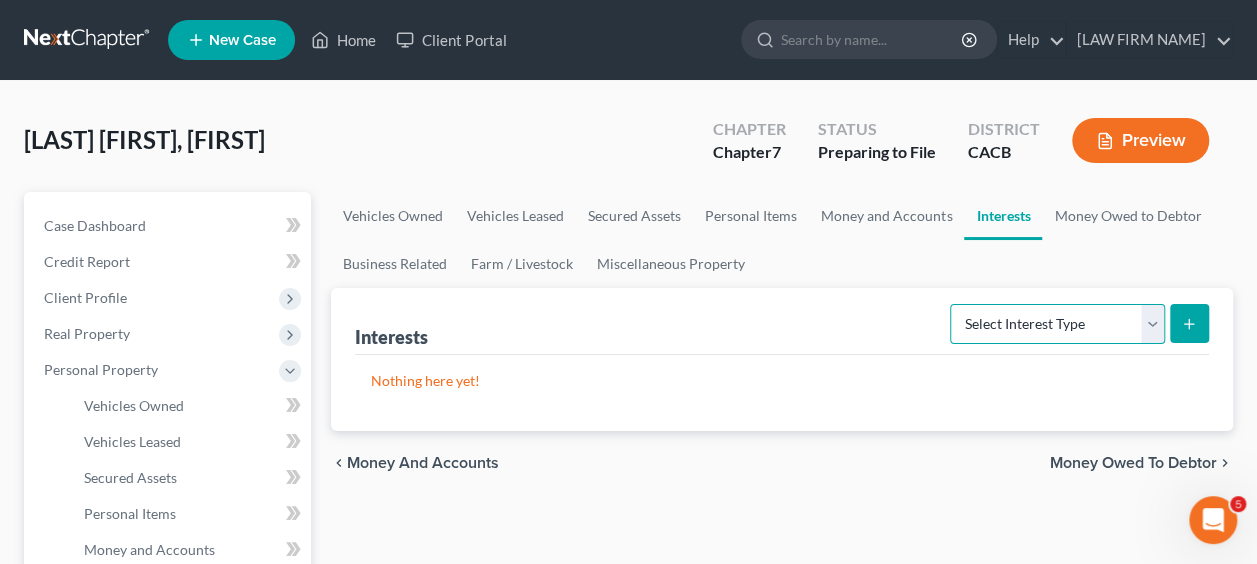 click on "Select Interest Type 401K Annuity Bond Education IRA Government Bond Government Pension Plan Incorporated Business IRA Joint Venture (Active) Joint Venture (Inactive) Keogh Mutual Fund Other Retirement Plan Partnership (Active) Partnership (Inactive) Pension Plan Stock Term Life Insurance Unincorporated Business Whole Life Insurance" at bounding box center [1057, 324] 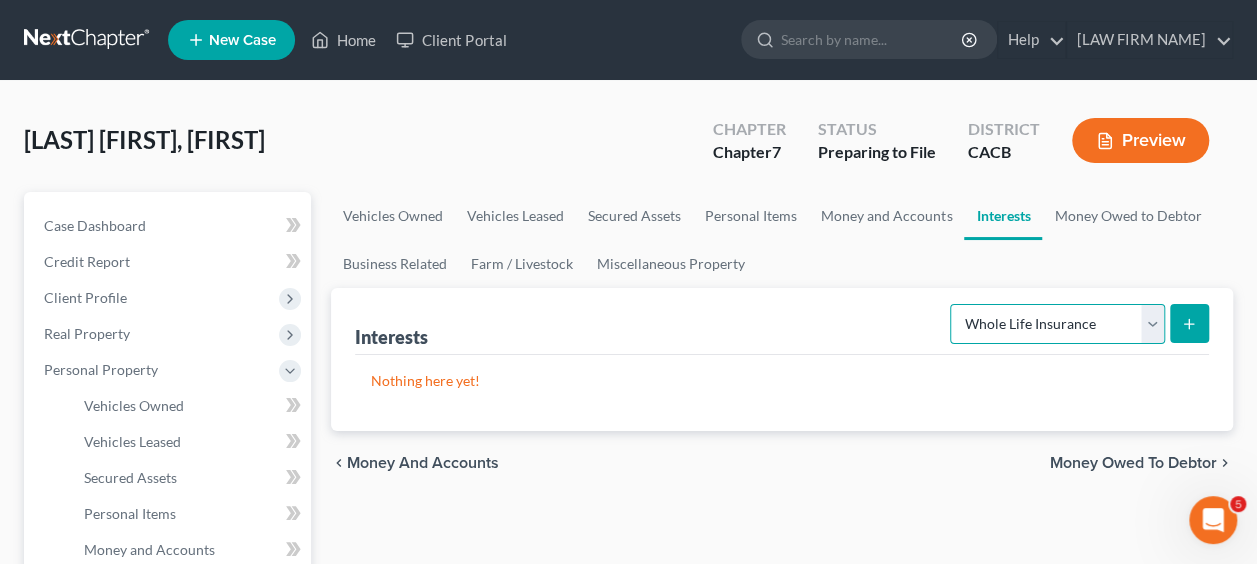 click on "Select Interest Type 401K Annuity Bond Education IRA Government Bond Government Pension Plan Incorporated Business IRA Joint Venture (Active) Joint Venture (Inactive) Keogh Mutual Fund Other Retirement Plan Partnership (Active) Partnership (Inactive) Pension Plan Stock Term Life Insurance Unincorporated Business Whole Life Insurance" at bounding box center (1057, 324) 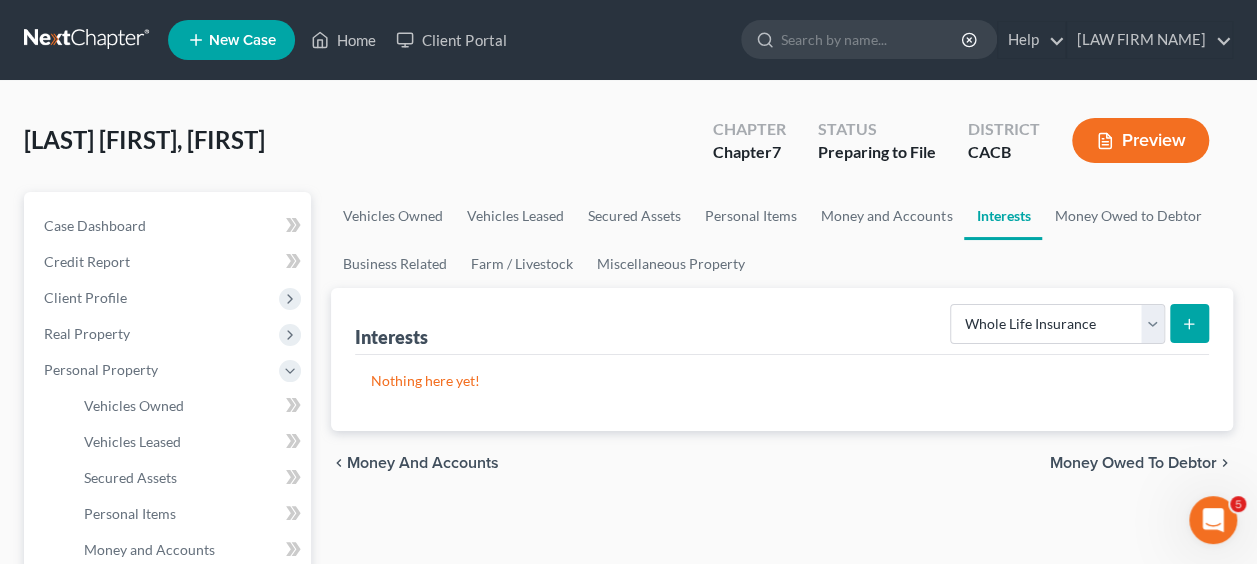 click 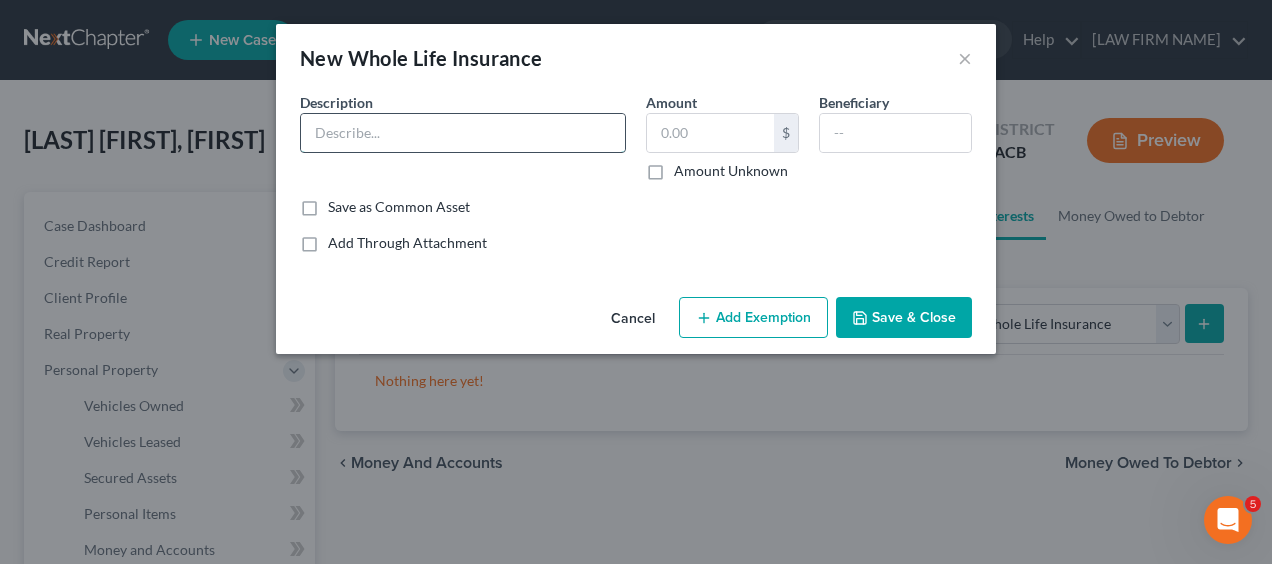 click at bounding box center [463, 133] 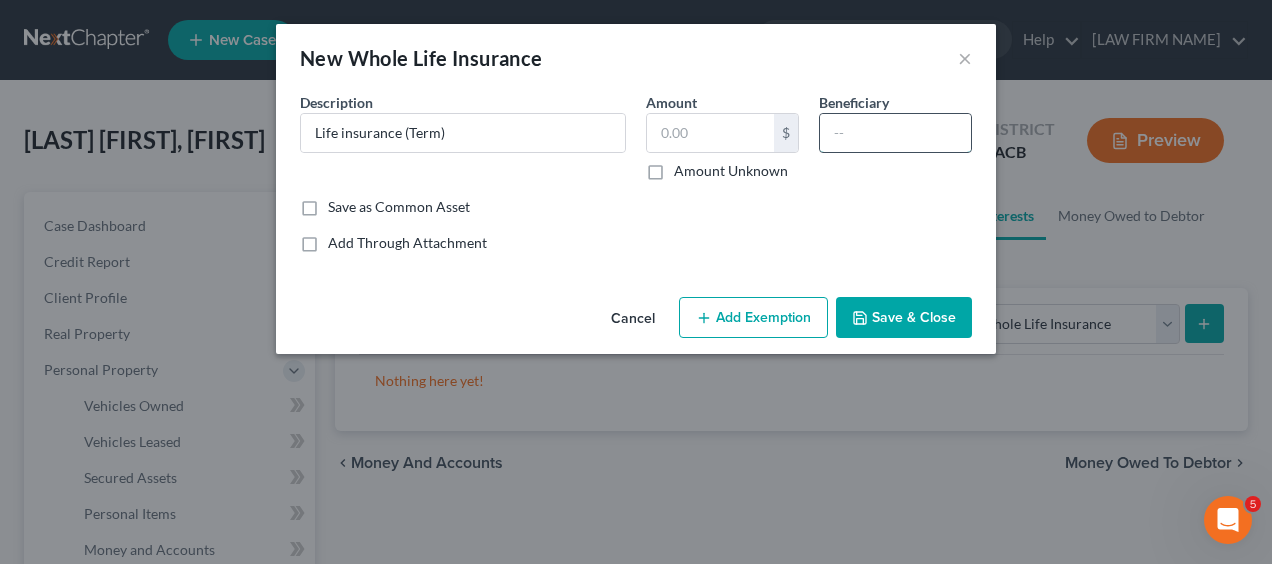 click at bounding box center [895, 133] 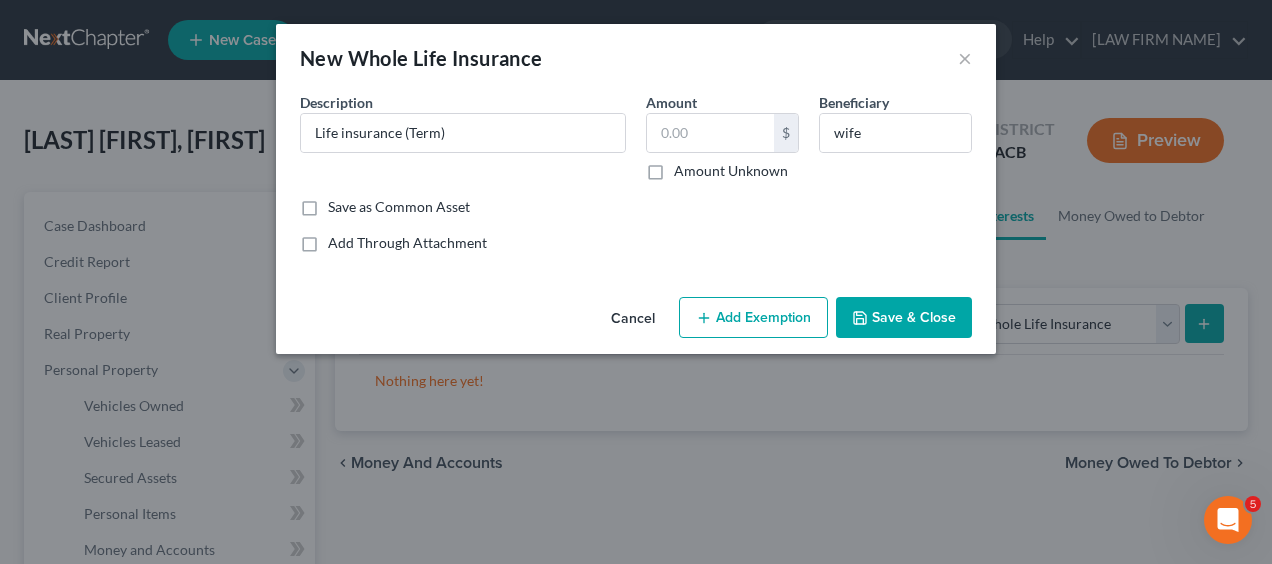 click on "Save & Close" at bounding box center [904, 318] 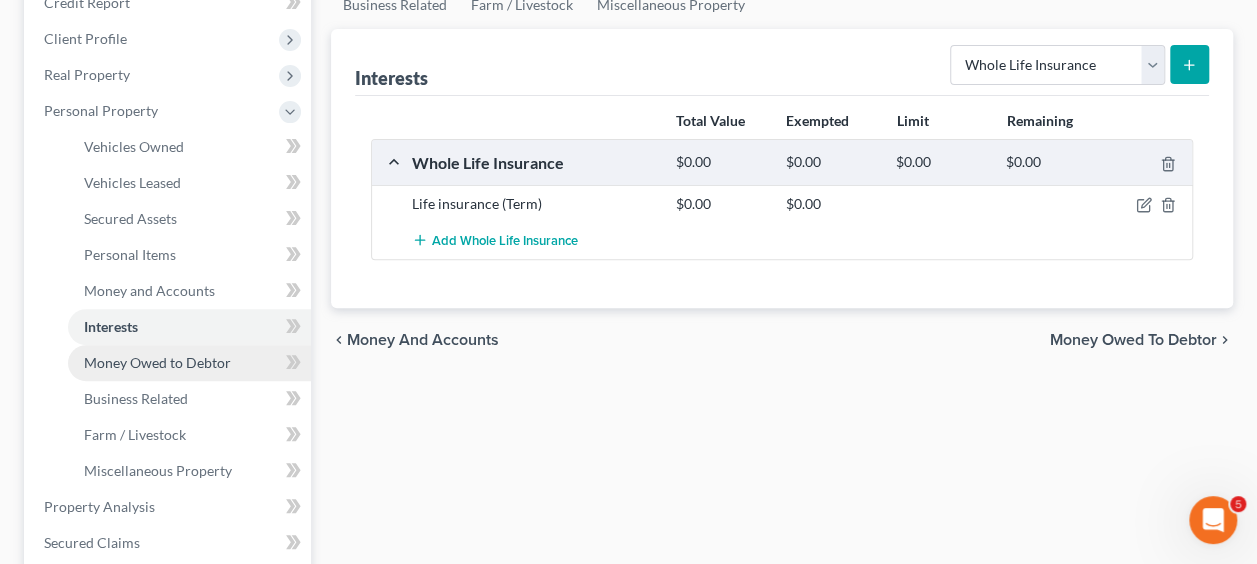 click on "Money Owed to Debtor" at bounding box center (157, 362) 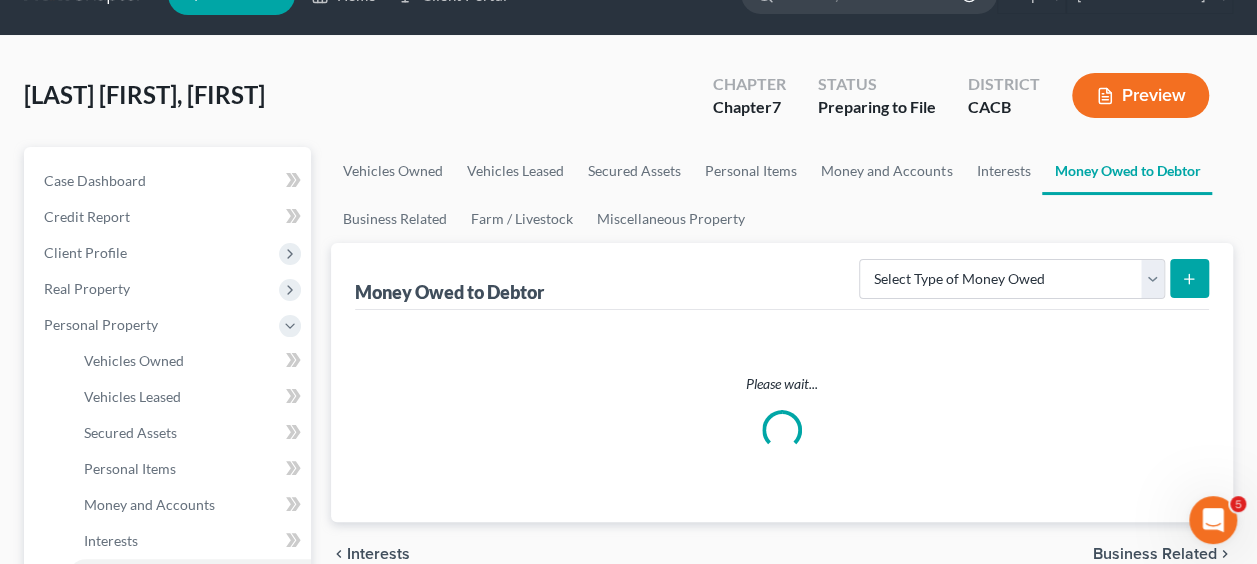 scroll, scrollTop: 0, scrollLeft: 0, axis: both 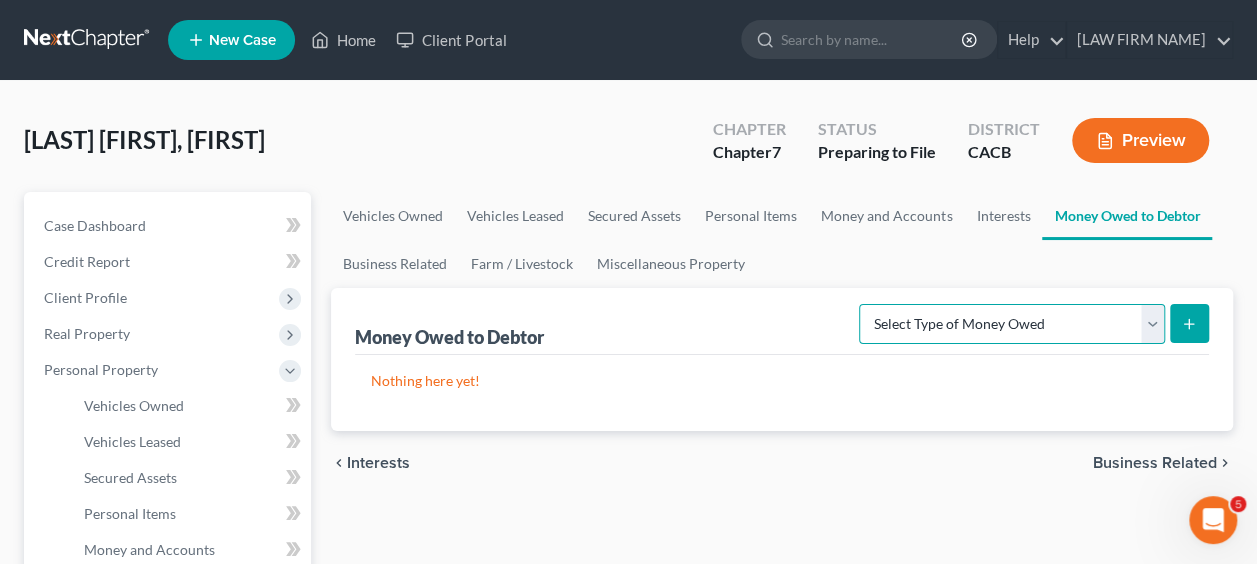 click on "Select Type of Money Owed Accounts Receivable Alimony Child Support Claims Against Third Parties Disability Benefits Disability Insurance Payments Divorce Settlements Equitable or Future Interests Expected Tax Refund and Unused NOLs Financial Assets Not Yet Listed Life Estate of Descendants Maintenance Other Contingent & Unliquidated Claims Property Settlements Sick or Vacation Pay Social Security Benefits Trusts Unpaid Loans Unpaid Wages Workers Compensation" at bounding box center [1012, 324] 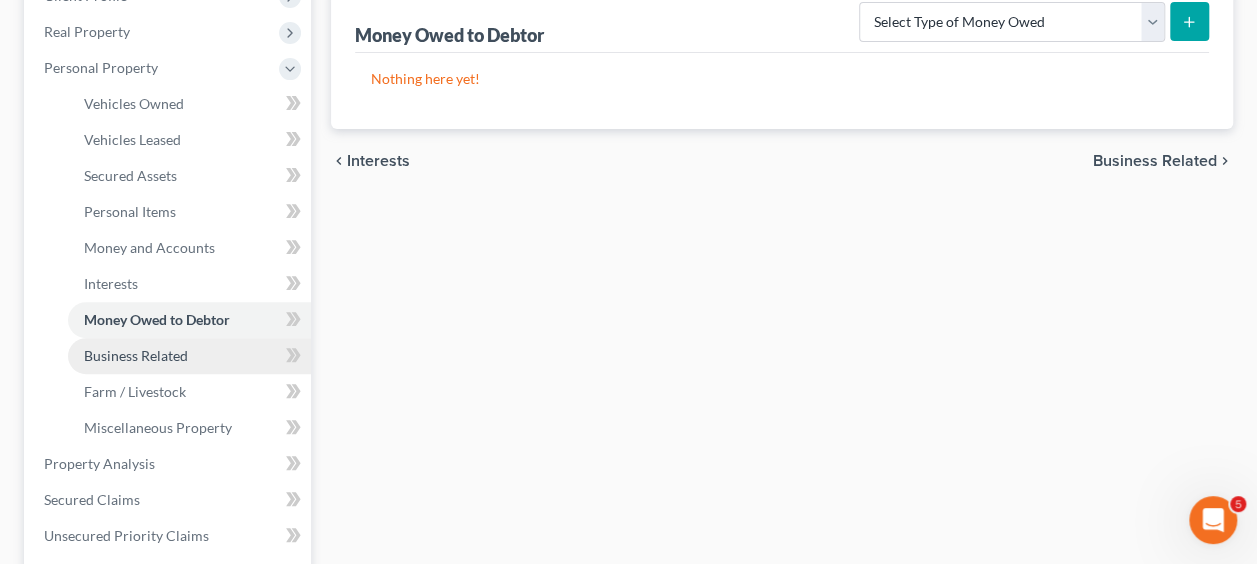 click on "Business Related" at bounding box center (136, 355) 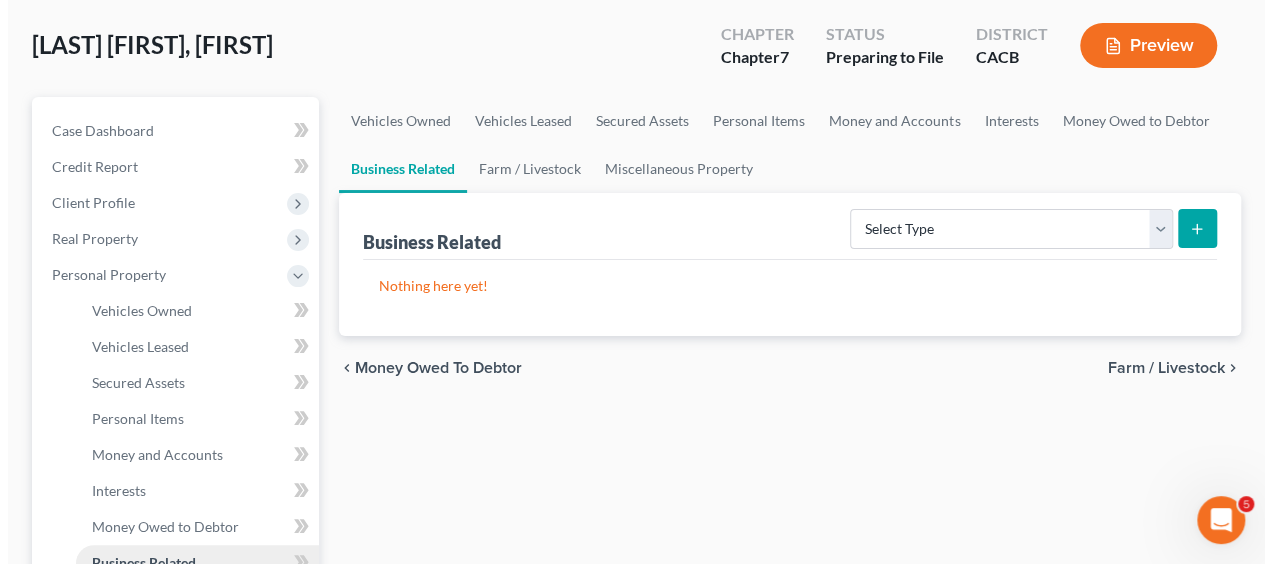 scroll, scrollTop: 0, scrollLeft: 0, axis: both 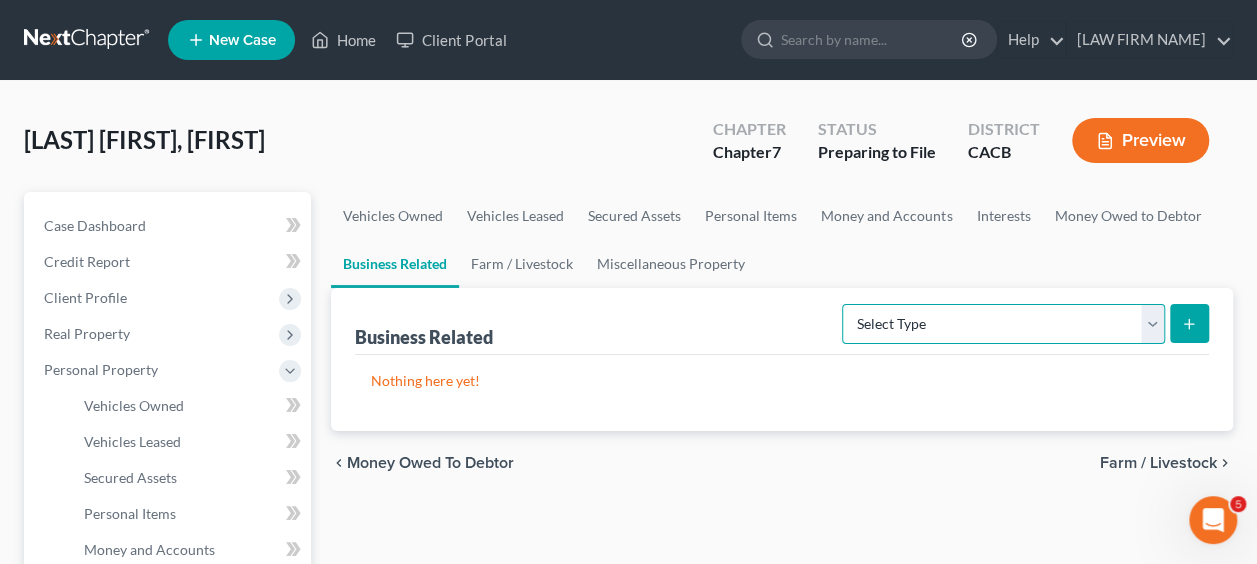 click on "Select Type Customer Lists Franchises Inventory Licenses Machinery Office Equipment, Furnishings, Supplies Other Business Related Property Not Listed Patents, Copyrights, Intellectual Property" at bounding box center (1003, 324) 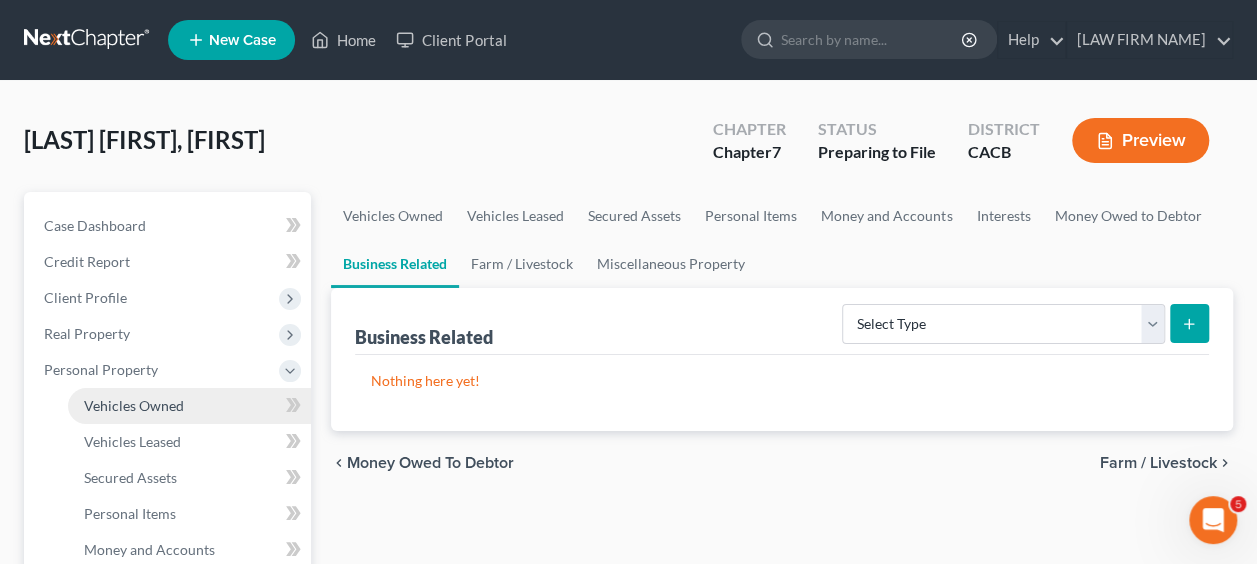 click on "Vehicles Owned" at bounding box center [134, 405] 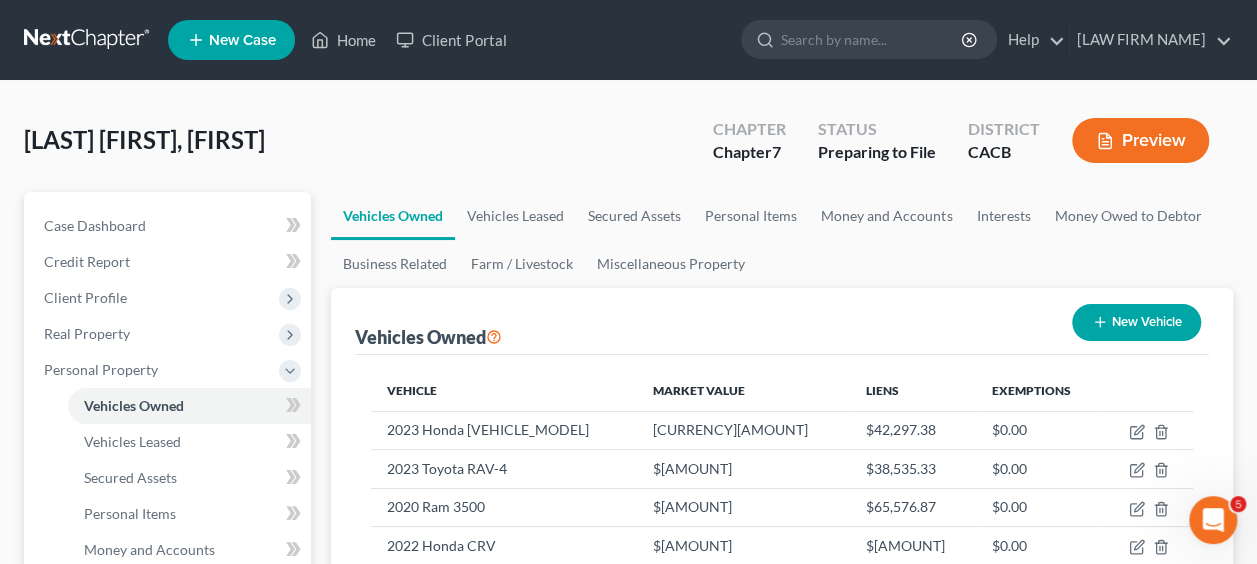 click on "New Vehicle" at bounding box center [1136, 322] 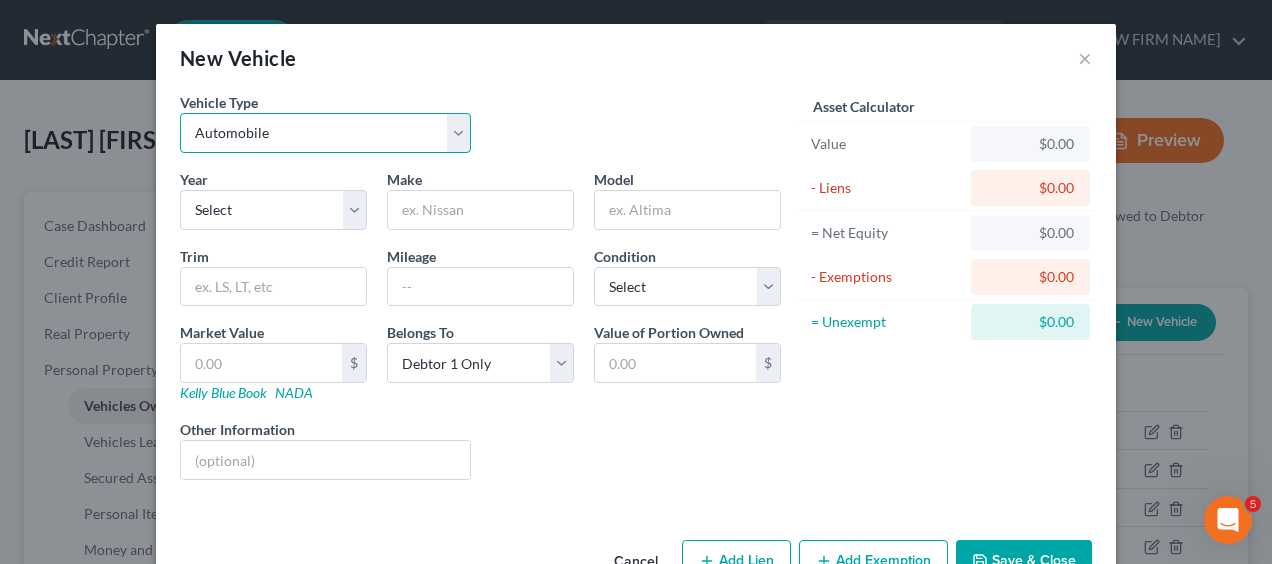 click on "Select Automobile Truck Trailer Watercraft Aircraft Motor Home Atv Other Vehicle" at bounding box center (325, 133) 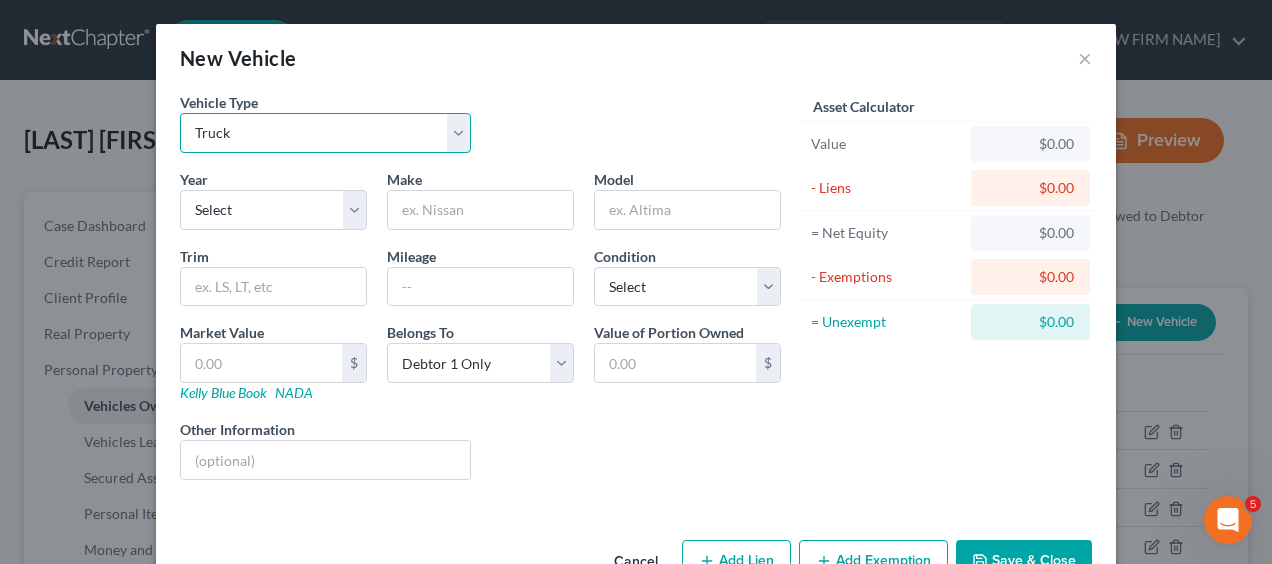 click on "Select Automobile Truck Trailer Watercraft Aircraft Motor Home Atv Other Vehicle" at bounding box center [325, 133] 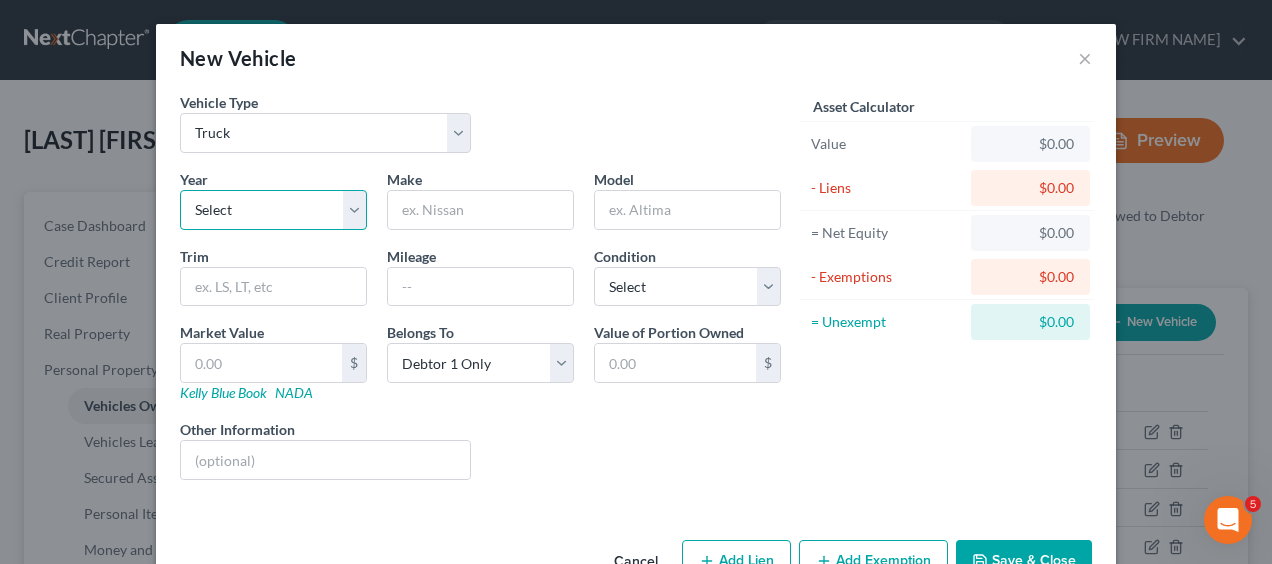 click on "Select 2026 2025 2024 2023 2022 2021 2020 2019 2018 2017 2016 2015 2014 2013 2012 2011 2010 2009 2008 2007 2006 2005 2004 2003 2002 2001 2000 1999 1998 1997 1996 1995 1994 1993 1992 1991 1990 1989 1988 1987 1986 1985 1984 1983 1982 1981 1980 1979 1978 1977 1976 1975 1974 1973 1972 1971 1970 1969 1968 1967 1966 1965 1964 1963 1962 1961 1960 1959 1958 1957 1956 1955 1954 1953 1952 1951 1950 1949 1948 1947 1946 1945 1944 1943 1942 1941 1940 1939 1938 1937 1936 1935 1934 1933 1932 1931 1930 1929 1928 1927 1926 1925 1924 1923 1922 1921 1920 1919 1918 1917 1916 1915 1914 1913 1912 1911 1910 1909 1908 1907 1906 1905 1904 1903 1902 1901" at bounding box center [273, 210] 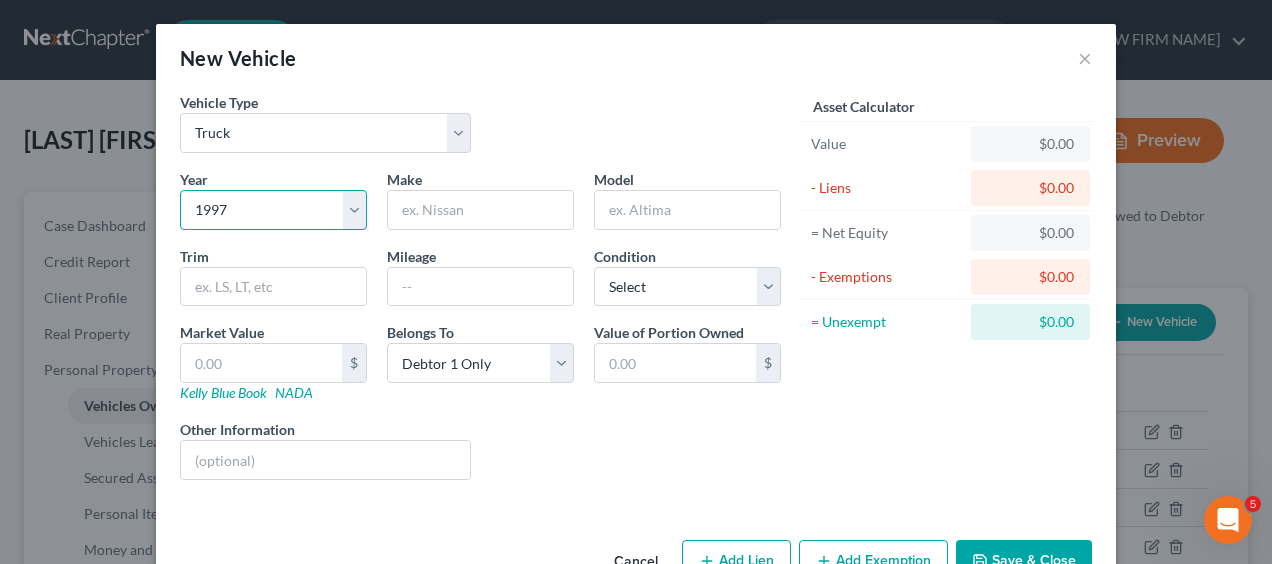 click on "Select 2026 2025 2024 2023 2022 2021 2020 2019 2018 2017 2016 2015 2014 2013 2012 2011 2010 2009 2008 2007 2006 2005 2004 2003 2002 2001 2000 1999 1998 1997 1996 1995 1994 1993 1992 1991 1990 1989 1988 1987 1986 1985 1984 1983 1982 1981 1980 1979 1978 1977 1976 1975 1974 1973 1972 1971 1970 1969 1968 1967 1966 1965 1964 1963 1962 1961 1960 1959 1958 1957 1956 1955 1954 1953 1952 1951 1950 1949 1948 1947 1946 1945 1944 1943 1942 1941 1940 1939 1938 1937 1936 1935 1934 1933 1932 1931 1930 1929 1928 1927 1926 1925 1924 1923 1922 1921 1920 1919 1918 1917 1916 1915 1914 1913 1912 1911 1910 1909 1908 1907 1906 1905 1904 1903 1902 1901" at bounding box center (273, 210) 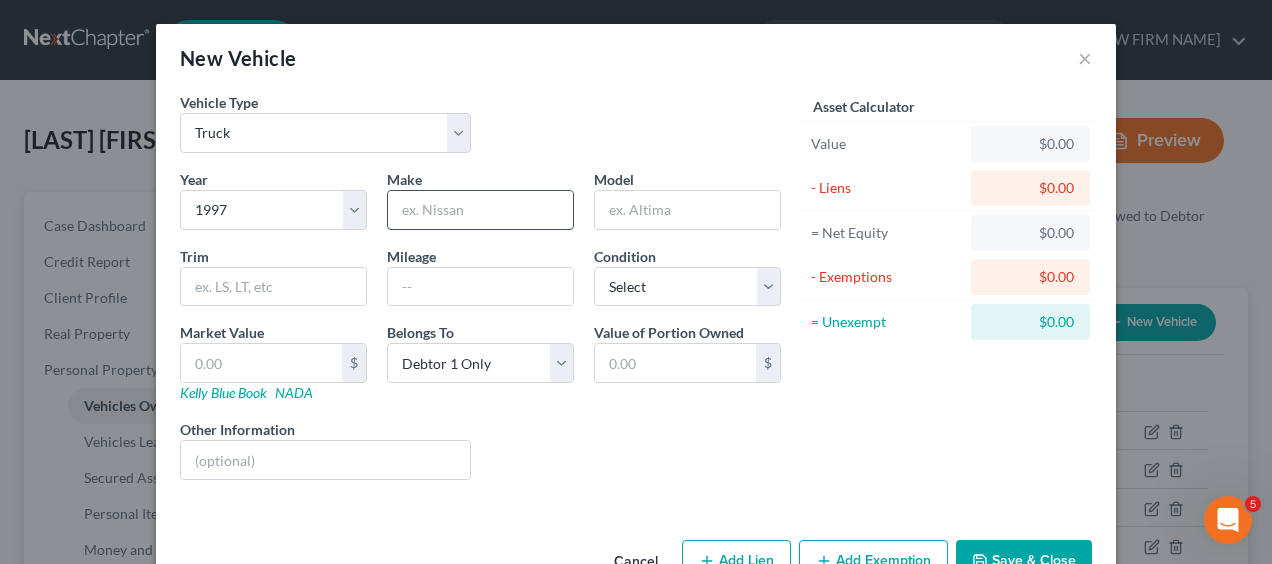 click at bounding box center [480, 210] 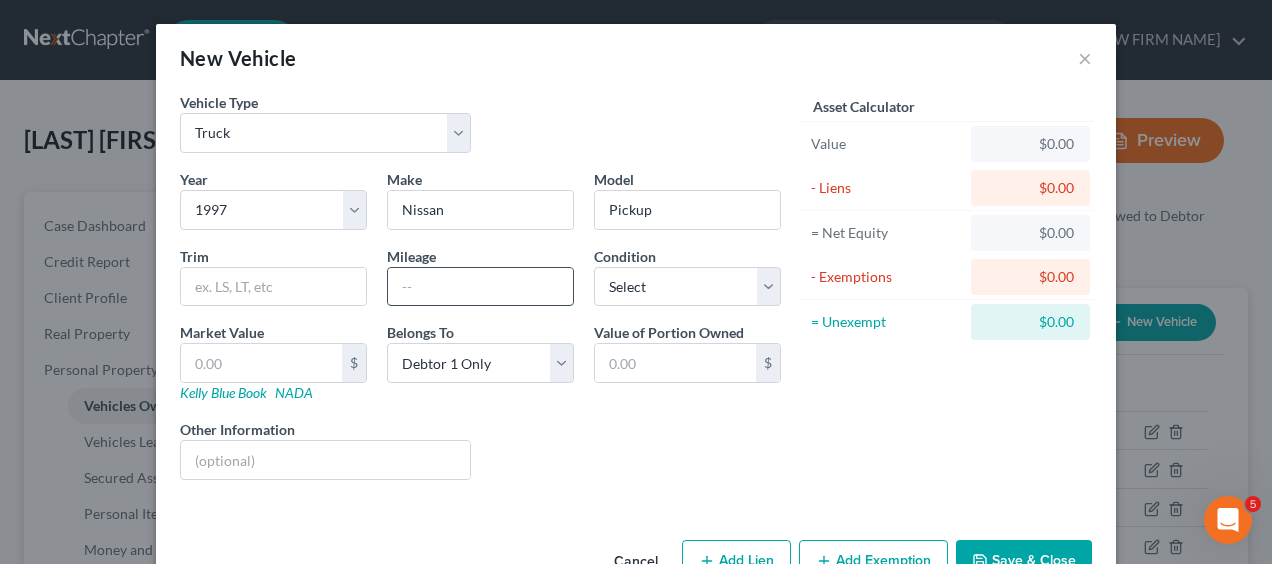 click at bounding box center [480, 287] 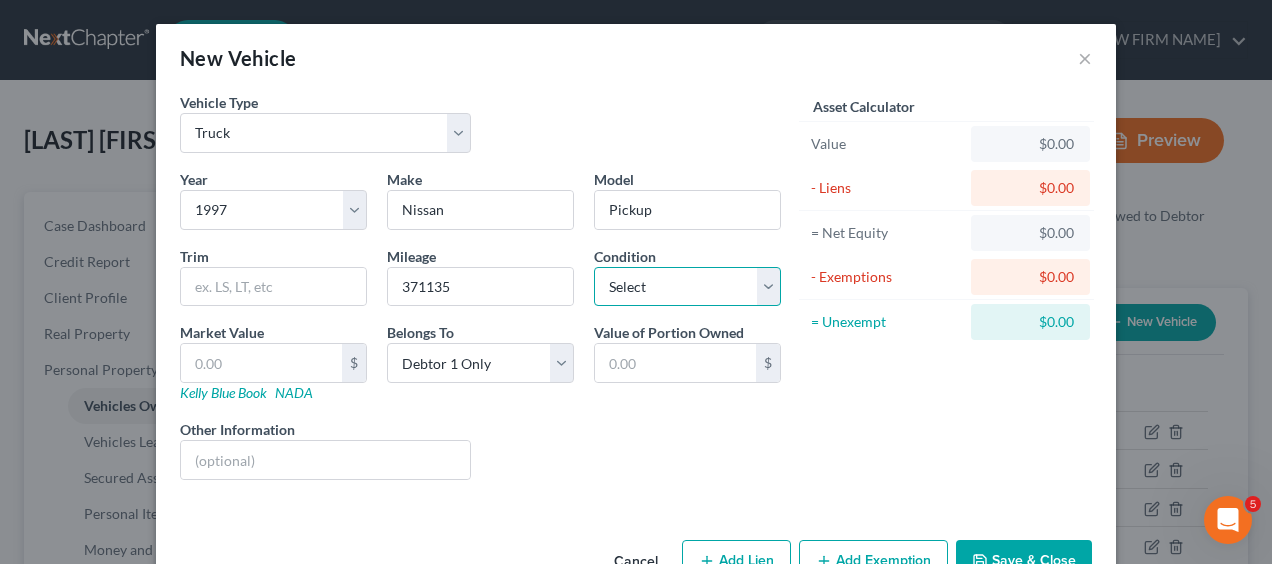 click on "Select Excellent Very Good Good Fair Poor" at bounding box center (687, 287) 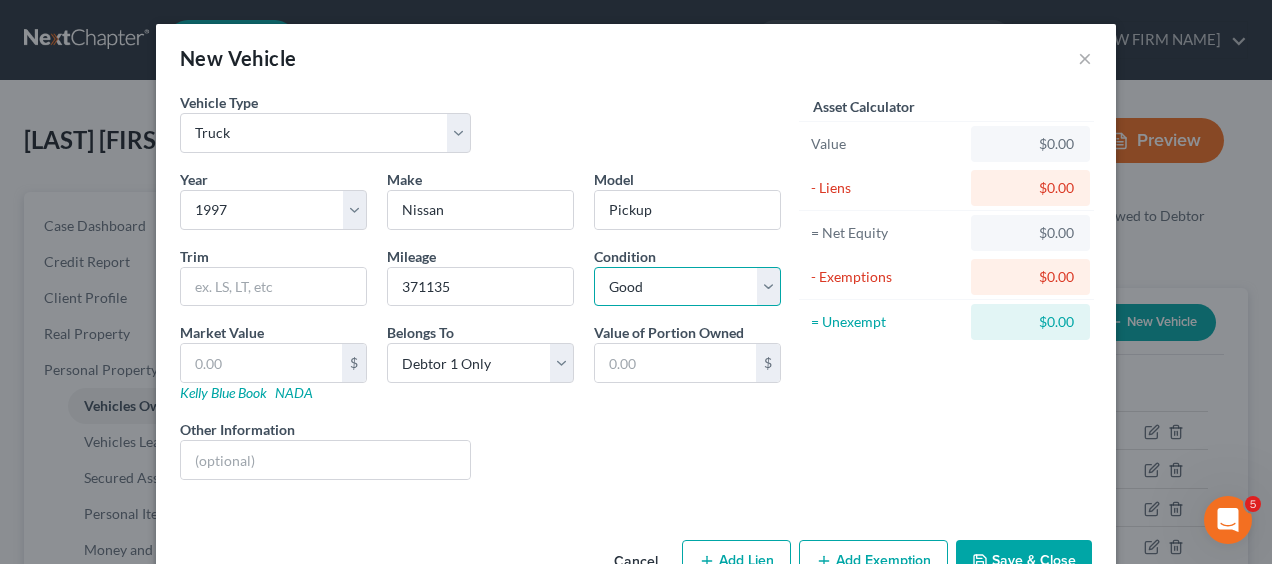 click on "Select Excellent Very Good Good Fair Poor" at bounding box center [687, 287] 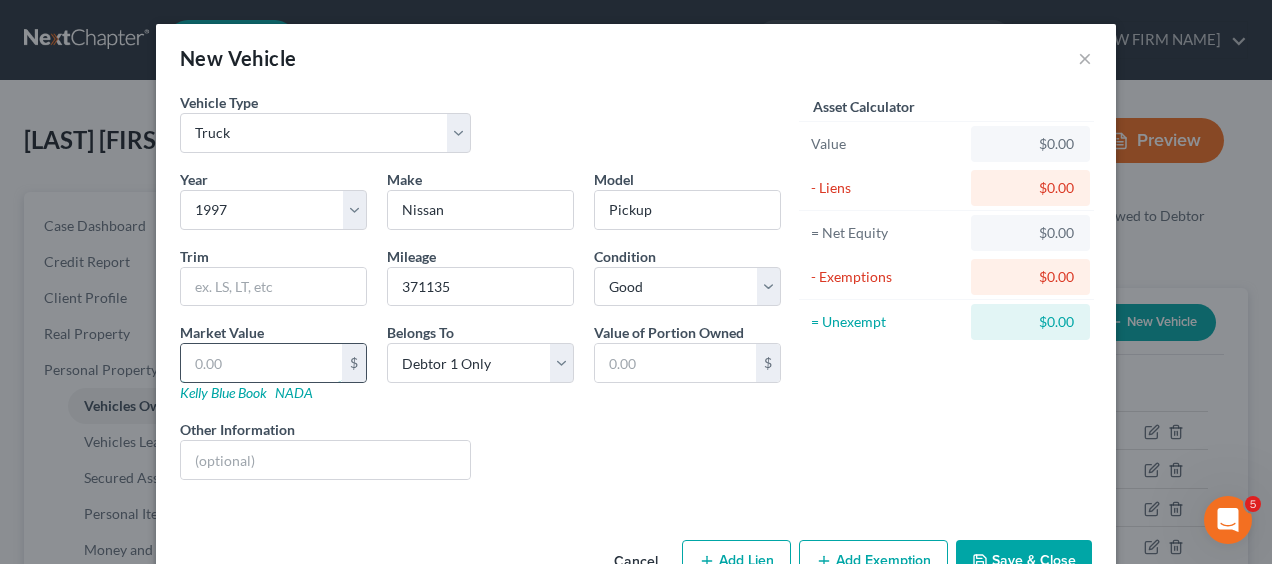 click at bounding box center [261, 363] 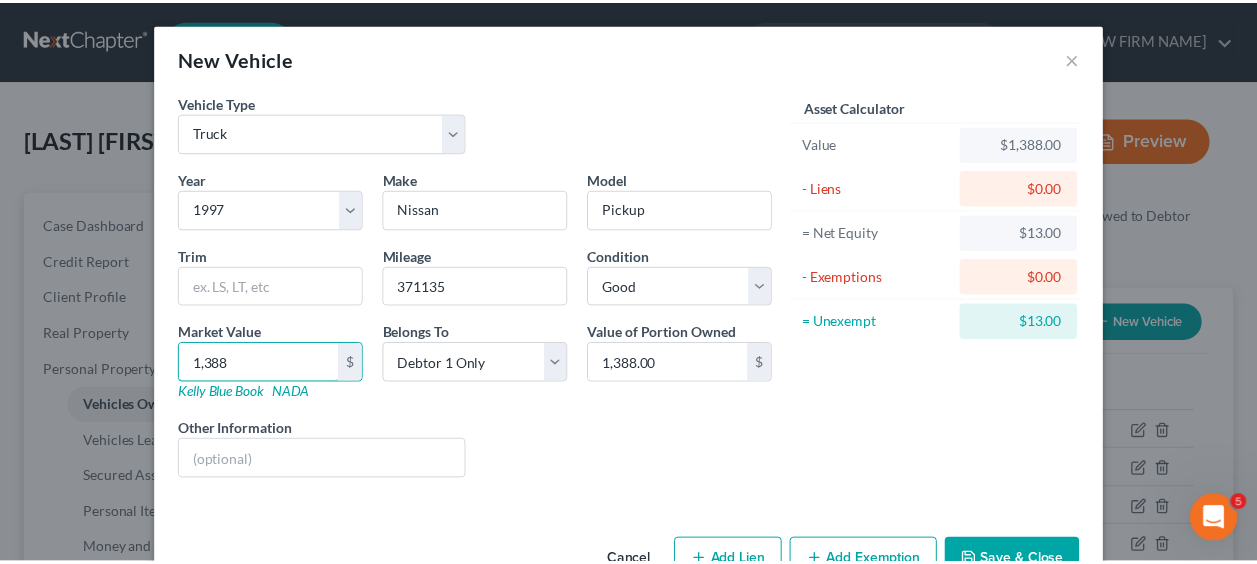 scroll, scrollTop: 54, scrollLeft: 0, axis: vertical 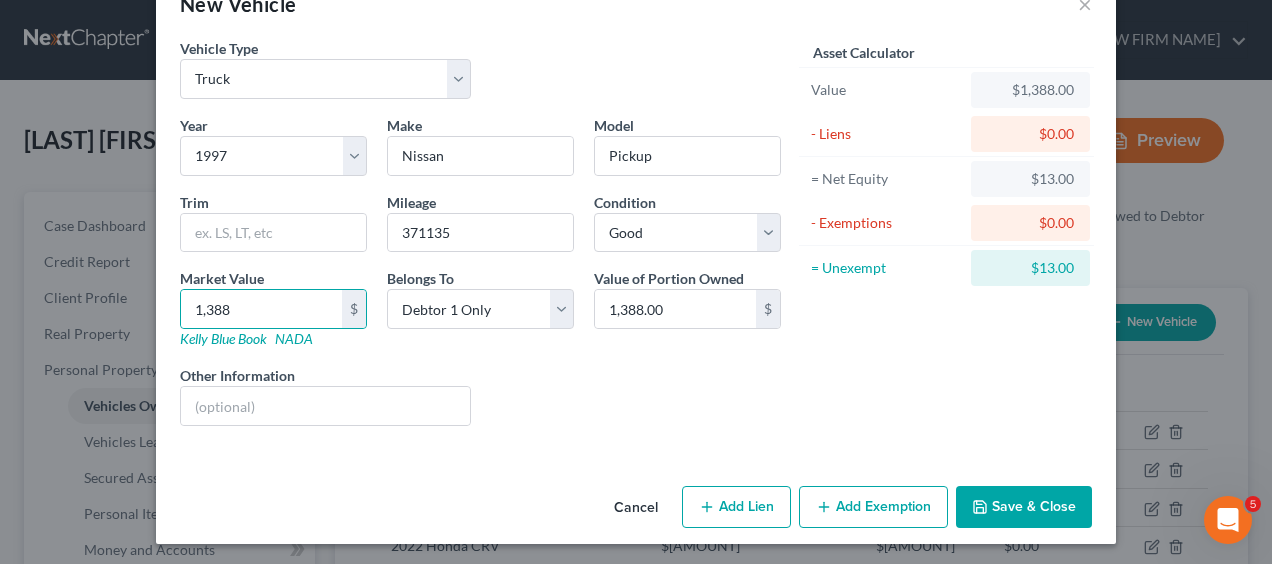 click on "Save & Close" at bounding box center (1024, 507) 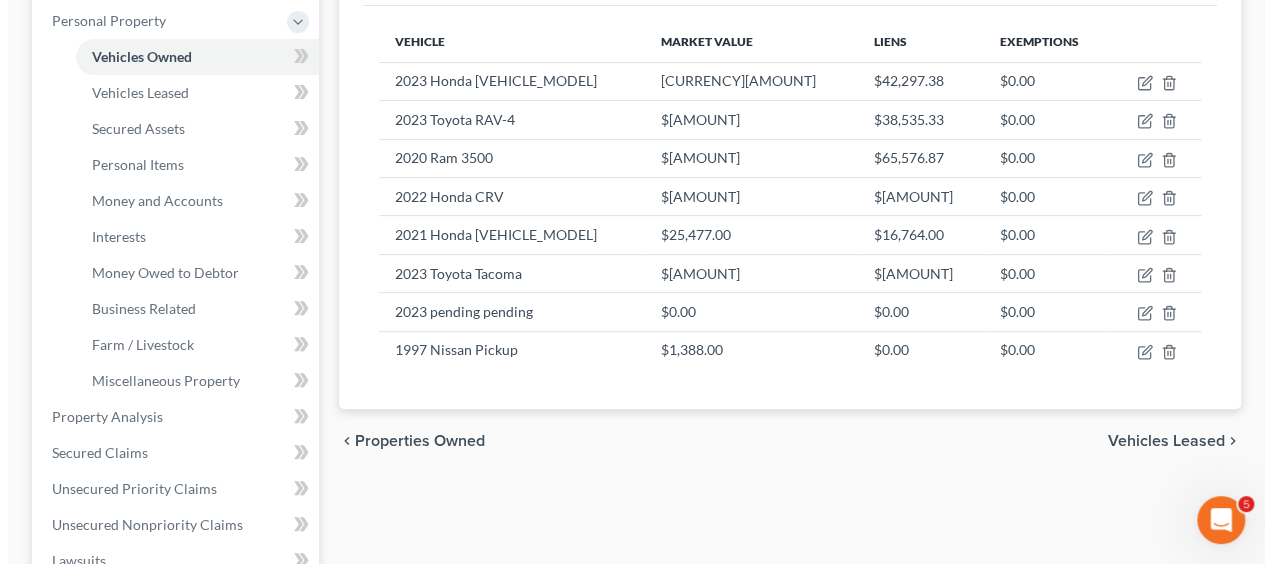 scroll, scrollTop: 359, scrollLeft: 0, axis: vertical 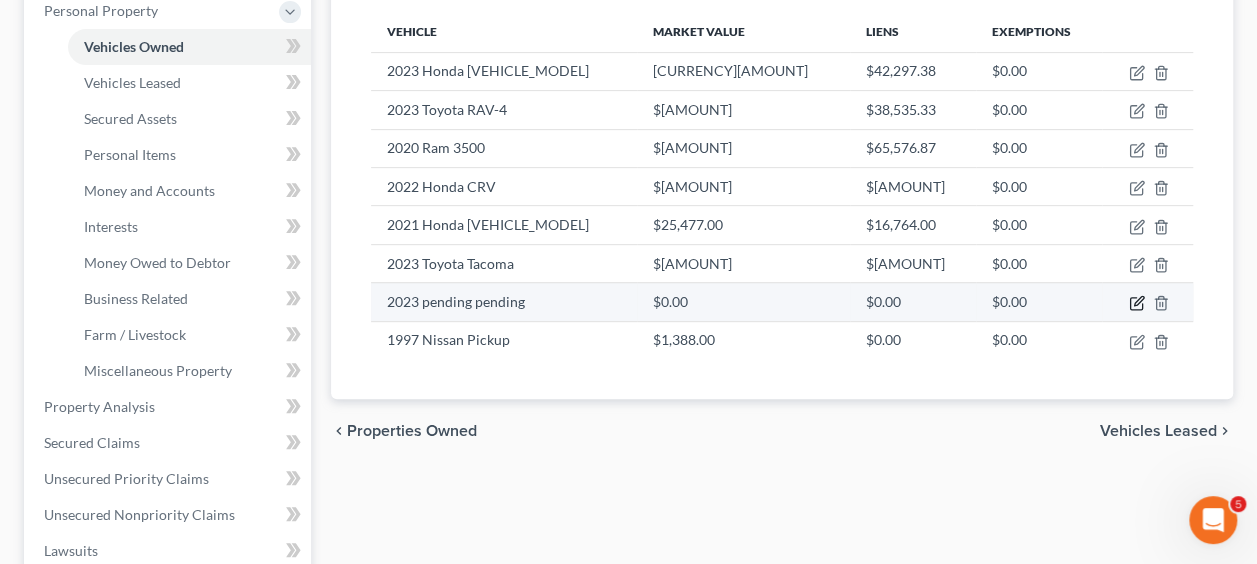 click 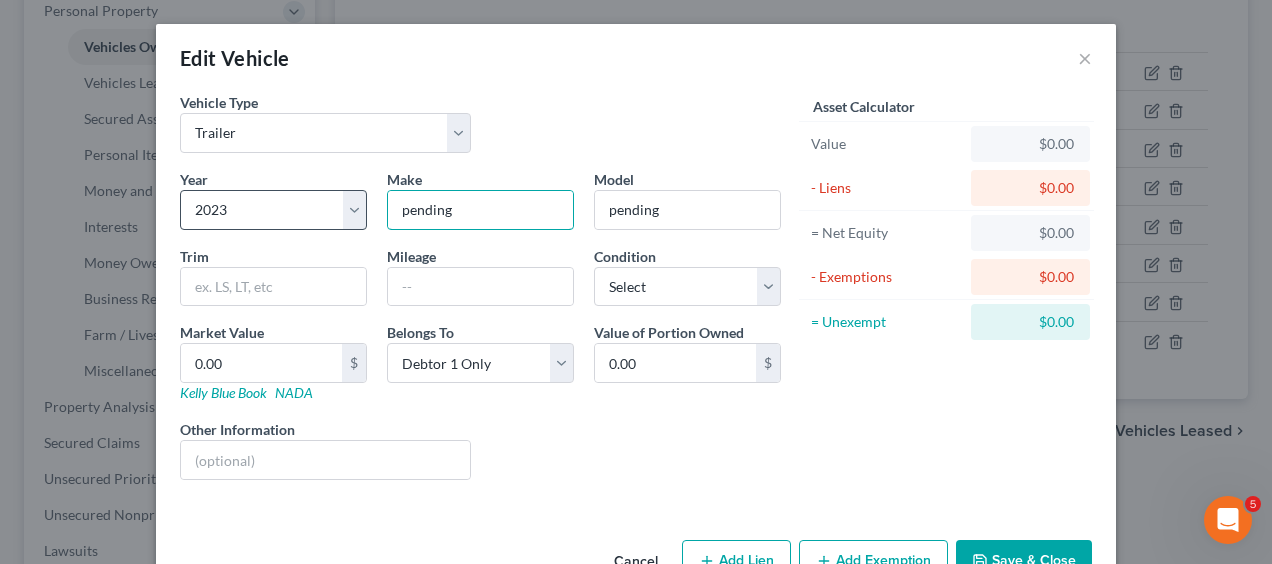drag, startPoint x: 516, startPoint y: 217, endPoint x: 343, endPoint y: 219, distance: 173.01157 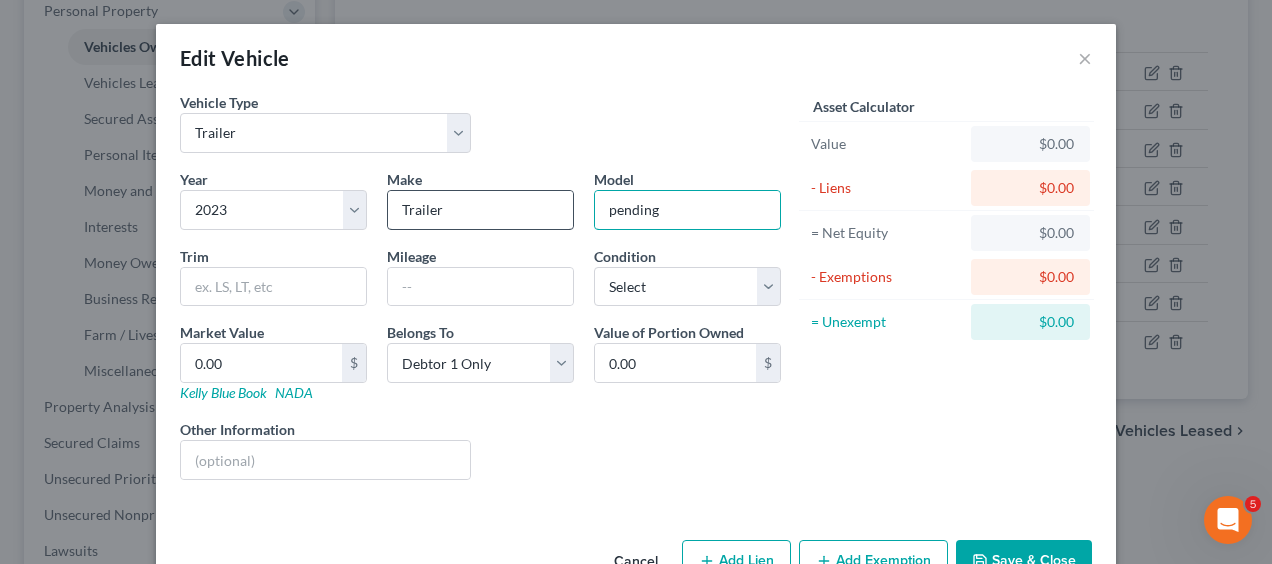 drag, startPoint x: 663, startPoint y: 214, endPoint x: 550, endPoint y: 218, distance: 113.07078 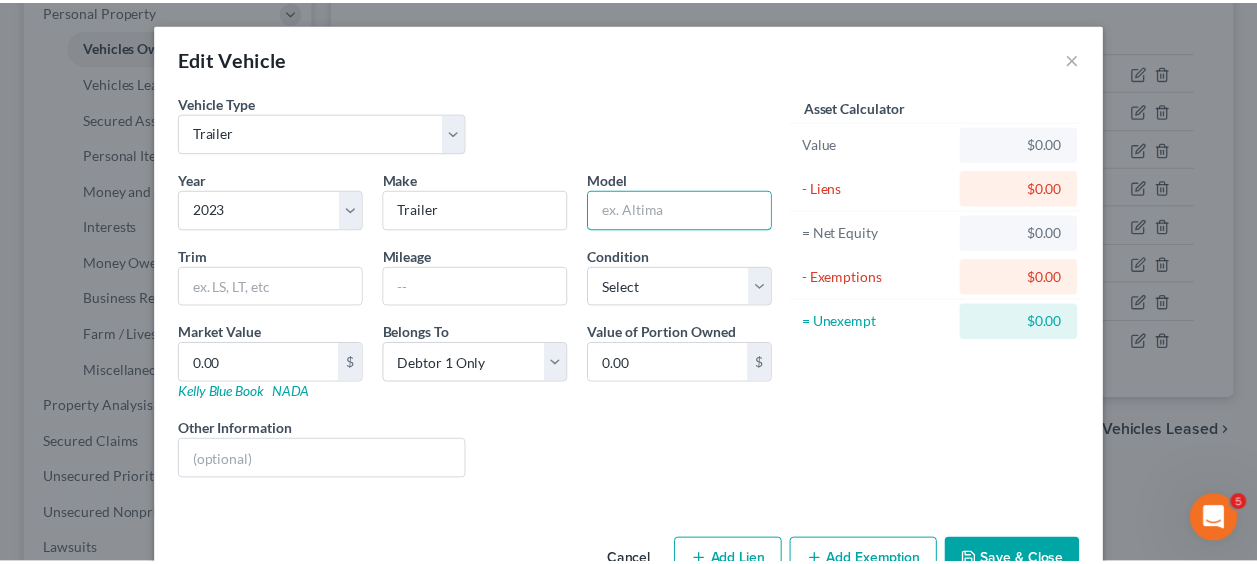 scroll, scrollTop: 54, scrollLeft: 0, axis: vertical 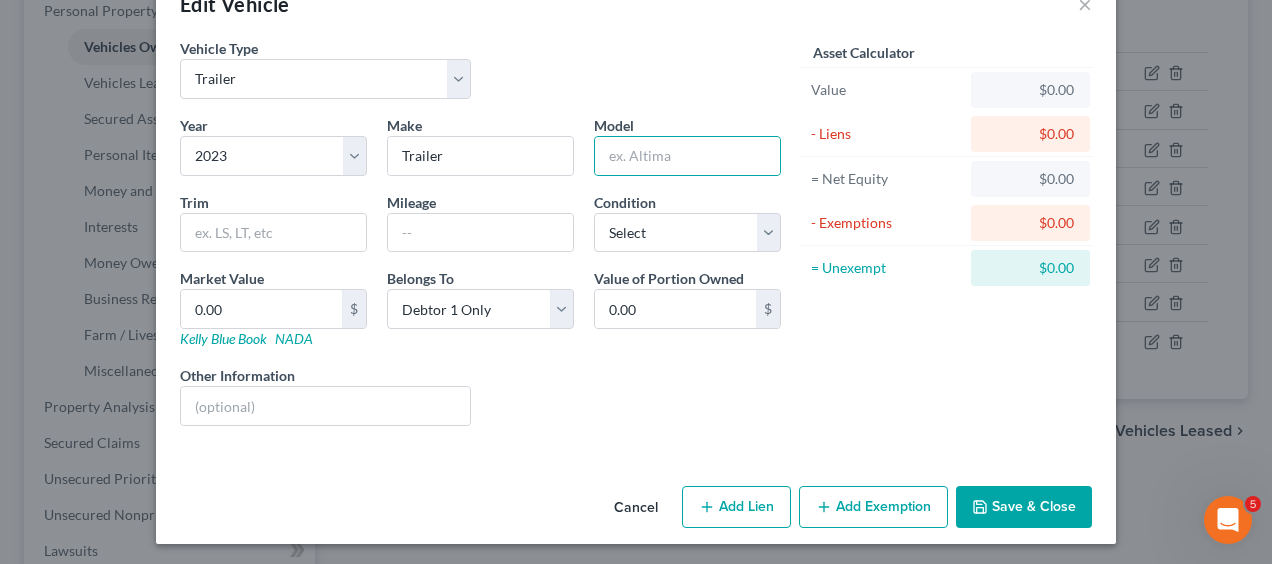 click on "Cancel Add Lien Add Lease Add Exemption Save & Close" at bounding box center [636, 511] 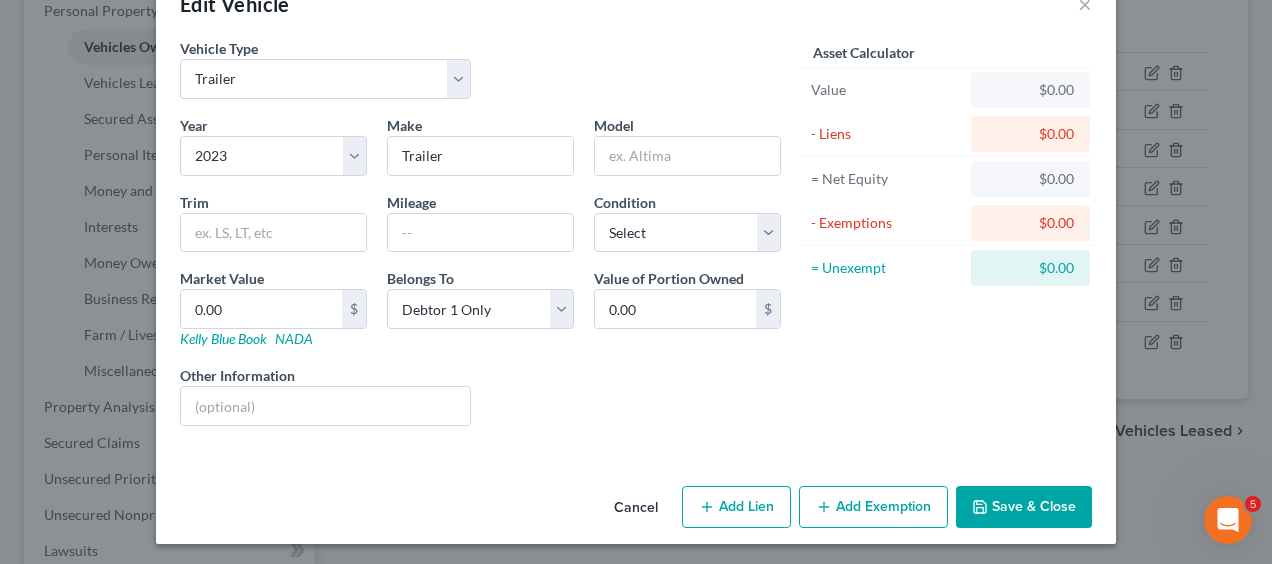click on "Save & Close" at bounding box center [1024, 507] 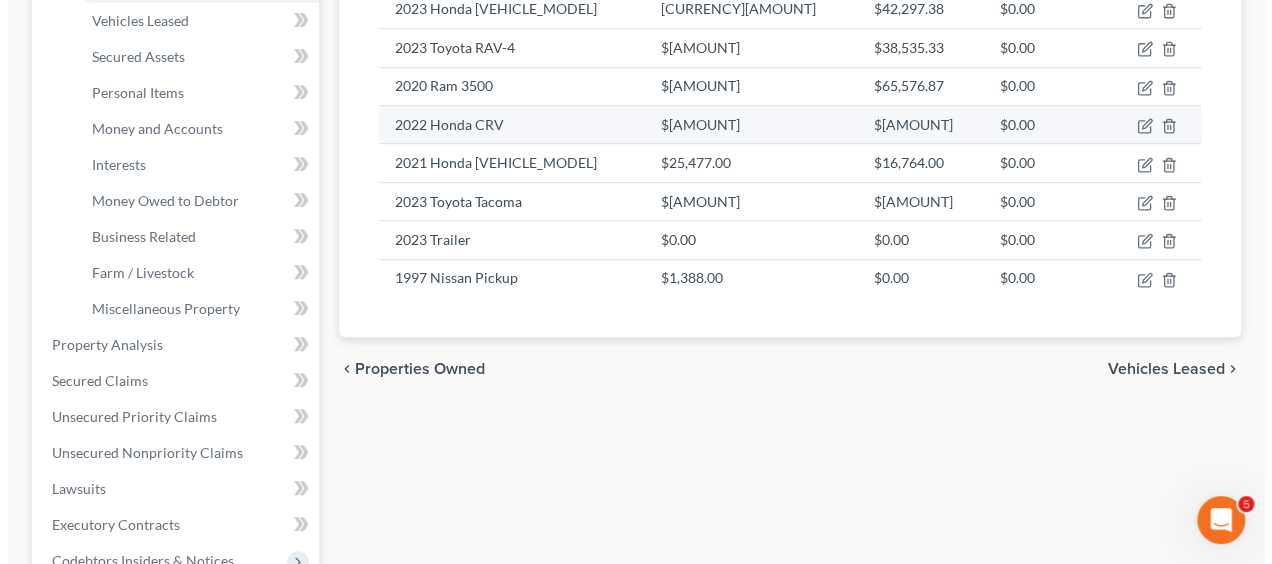 scroll, scrollTop: 427, scrollLeft: 0, axis: vertical 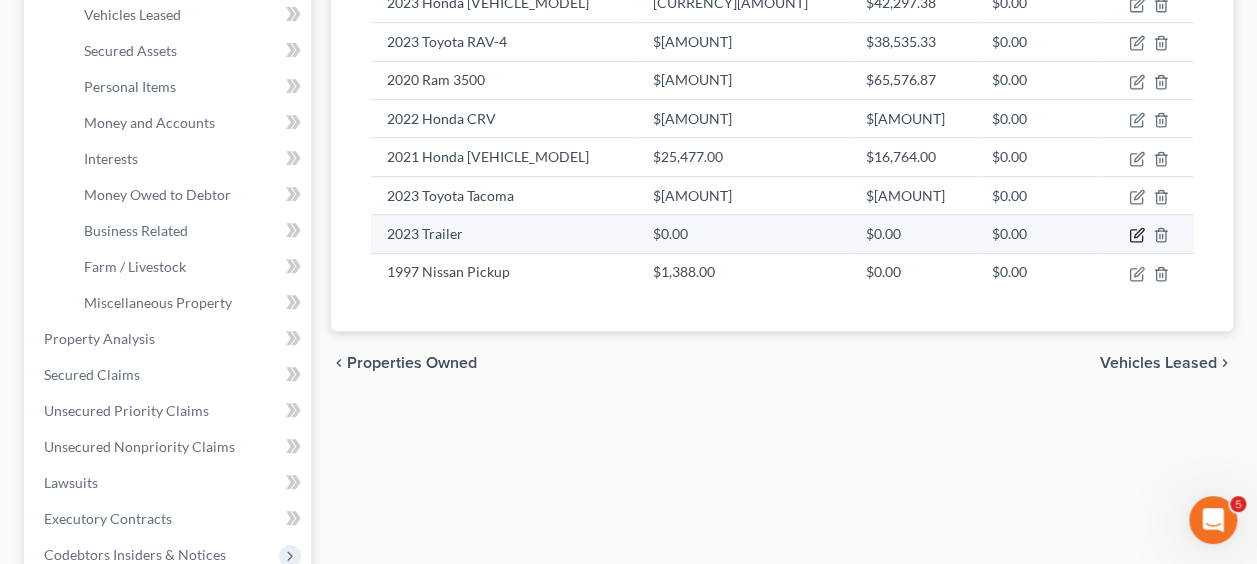 click 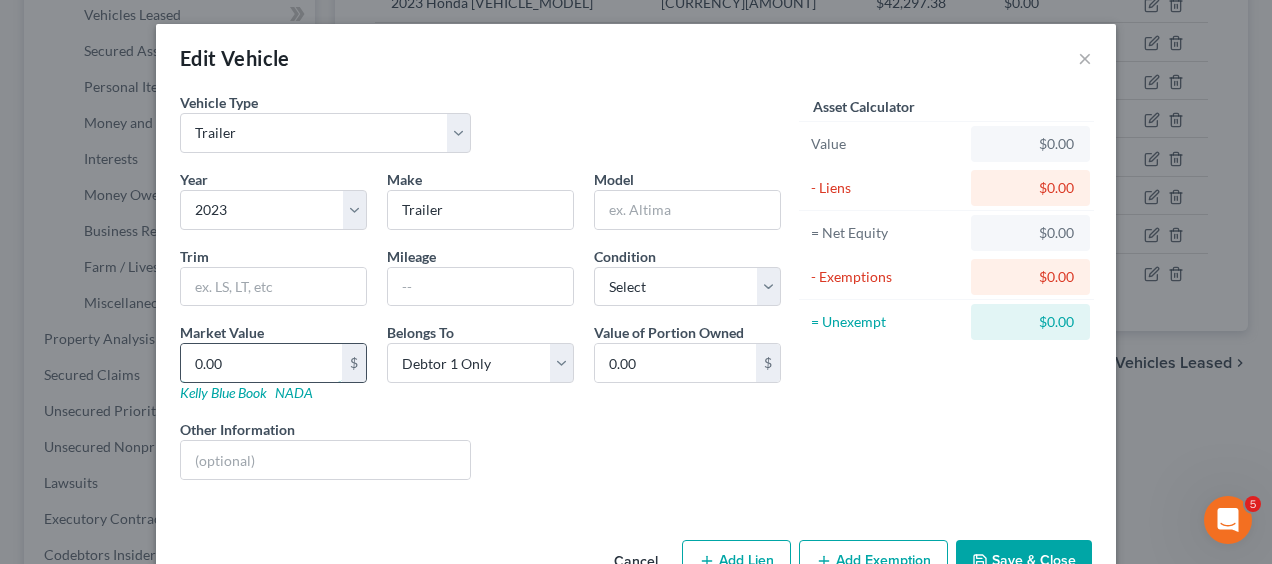 click on "0.00" at bounding box center [261, 363] 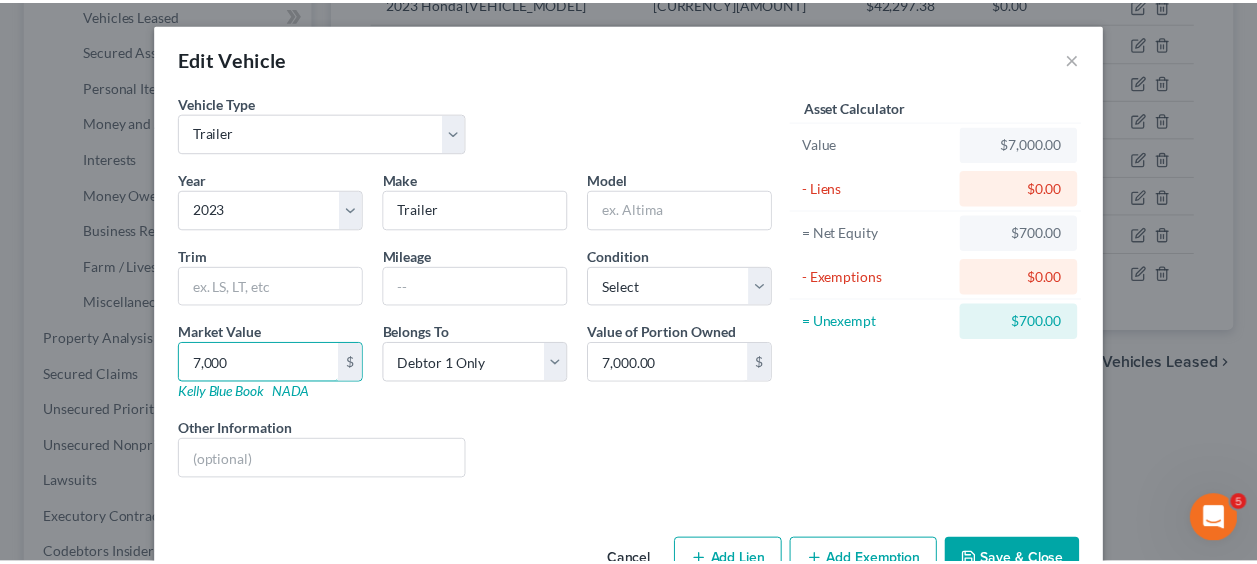 scroll, scrollTop: 54, scrollLeft: 0, axis: vertical 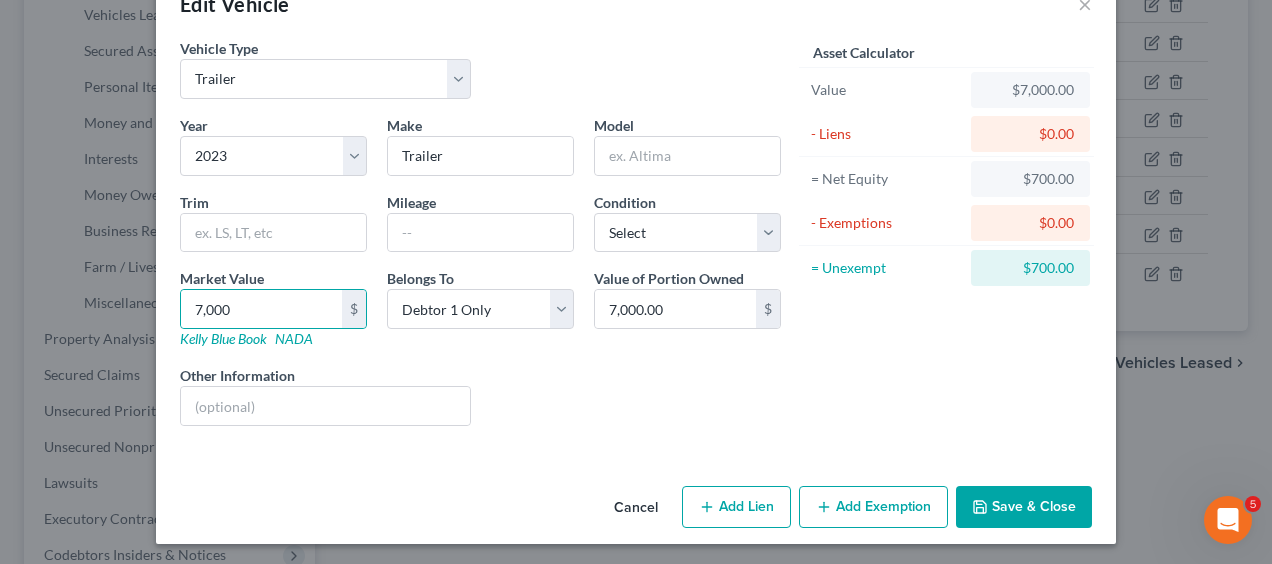 click on "Save & Close" at bounding box center [1024, 507] 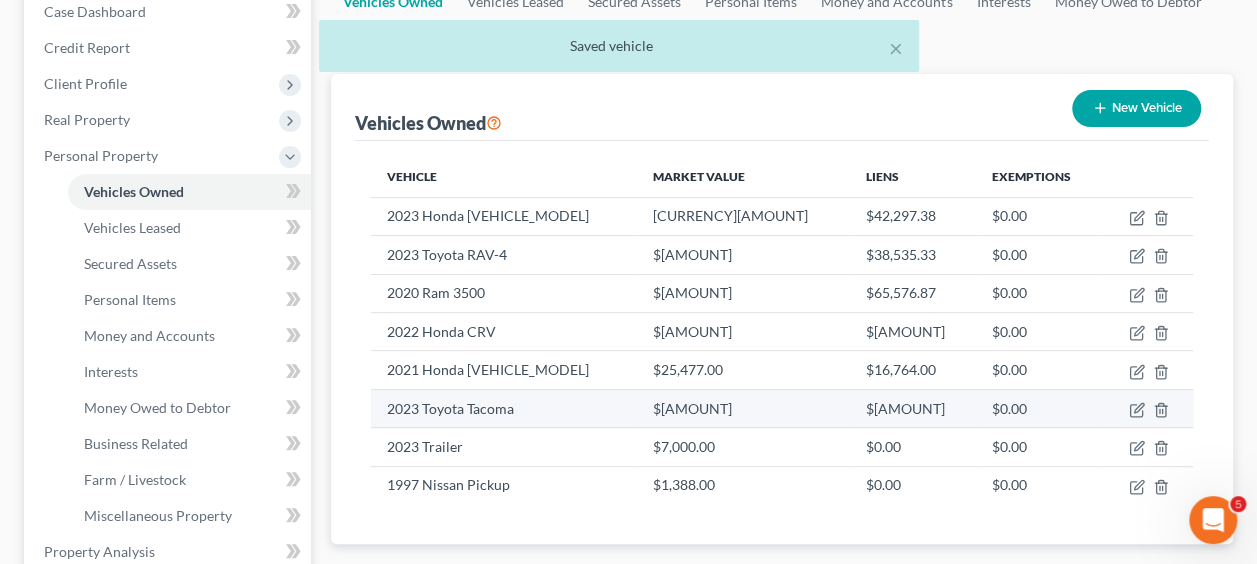 scroll, scrollTop: 213, scrollLeft: 0, axis: vertical 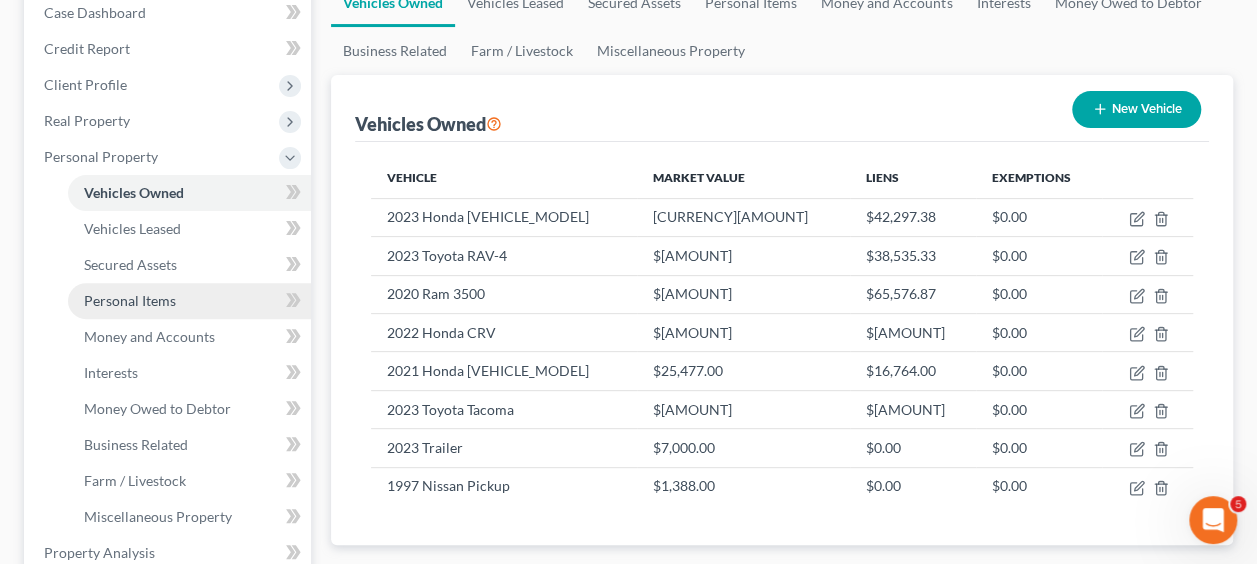 click on "Personal Items" at bounding box center (130, 300) 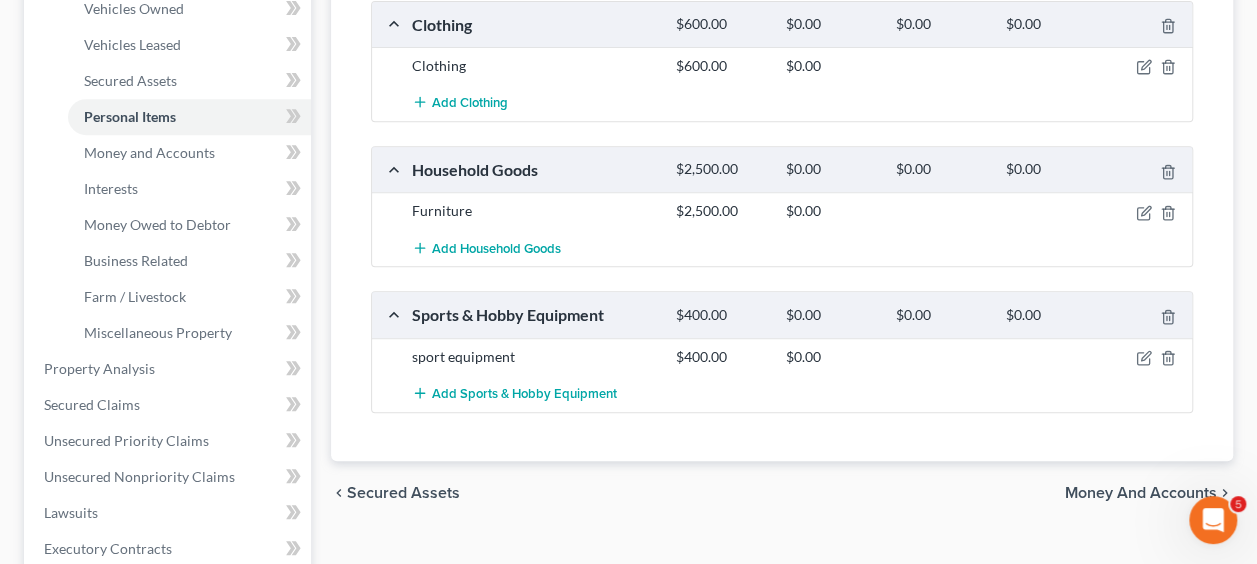 scroll, scrollTop: 399, scrollLeft: 0, axis: vertical 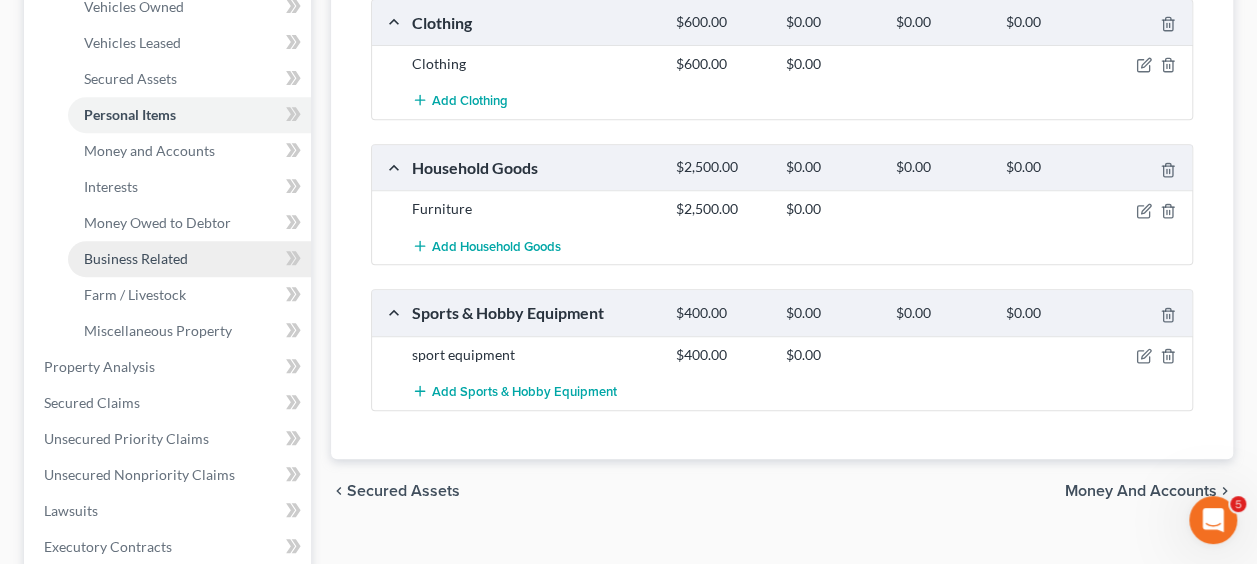 click on "Business Related" at bounding box center [136, 258] 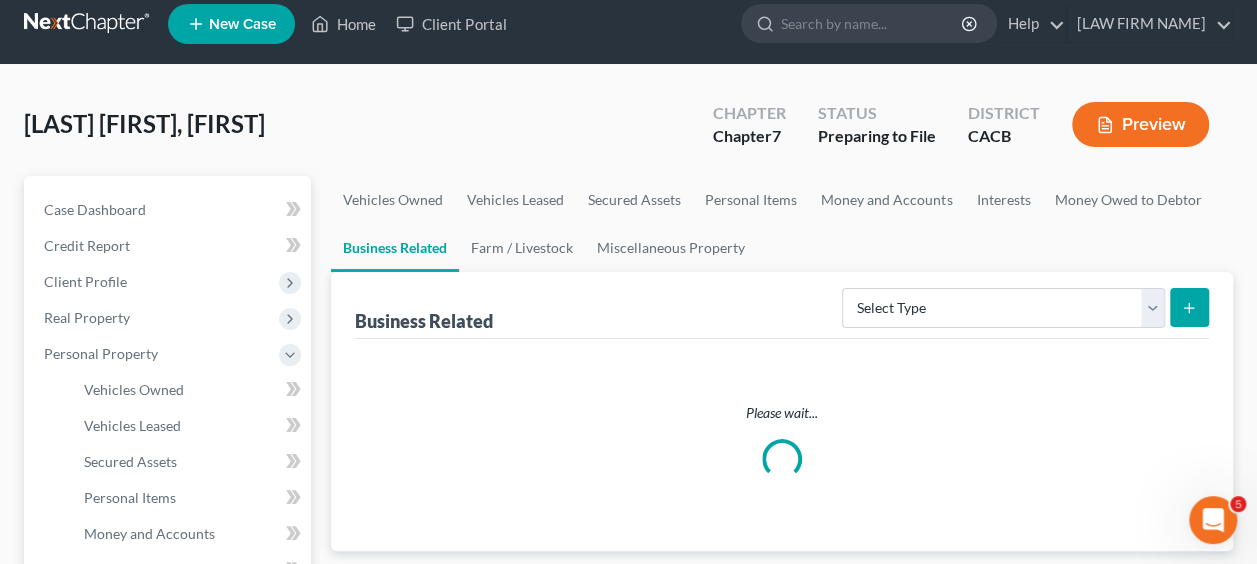 scroll, scrollTop: 0, scrollLeft: 0, axis: both 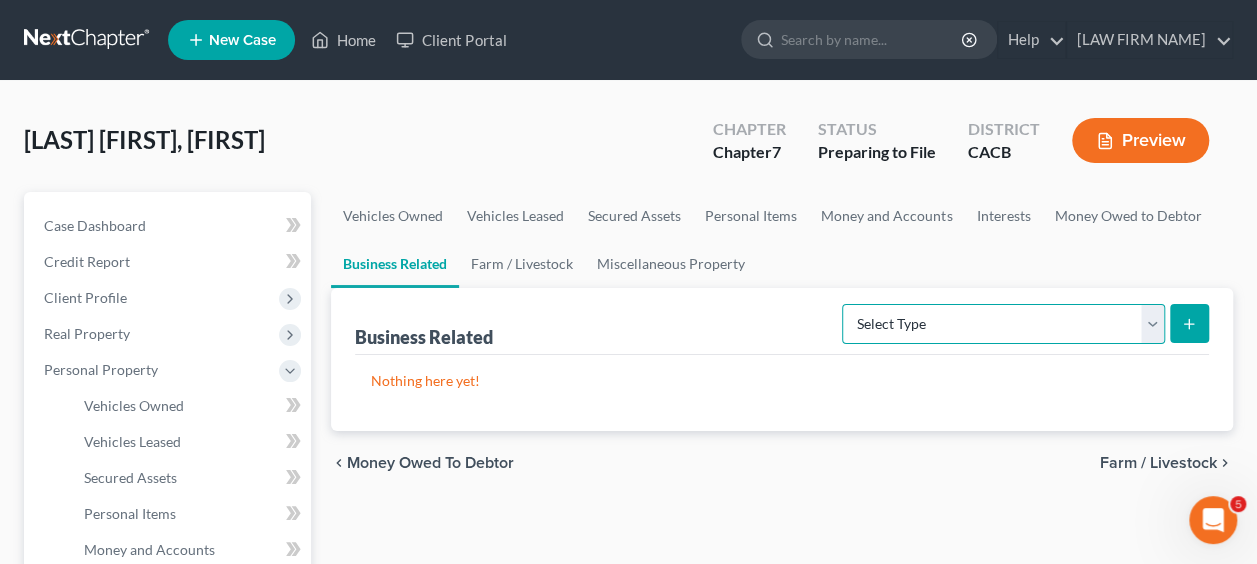 click on "Select Type Customer Lists Franchises Inventory Licenses Machinery Office Equipment, Furnishings, Supplies Other Business Related Property Not Listed Patents, Copyrights, Intellectual Property" at bounding box center [1003, 324] 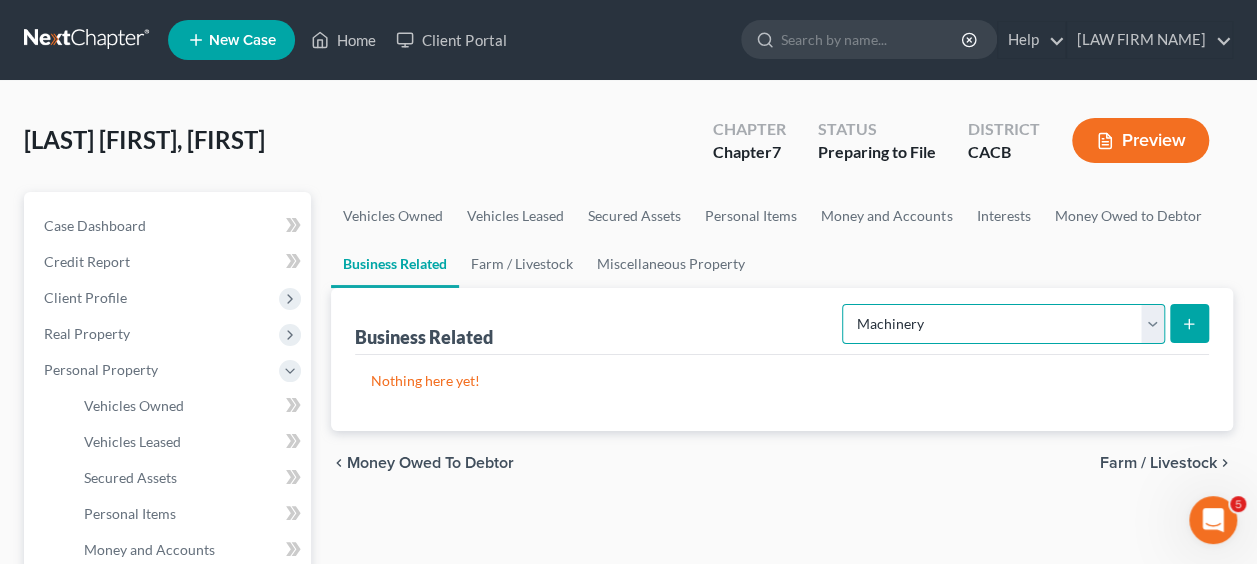 click on "Select Type Customer Lists Franchises Inventory Licenses Machinery Office Equipment, Furnishings, Supplies Other Business Related Property Not Listed Patents, Copyrights, Intellectual Property" at bounding box center [1003, 324] 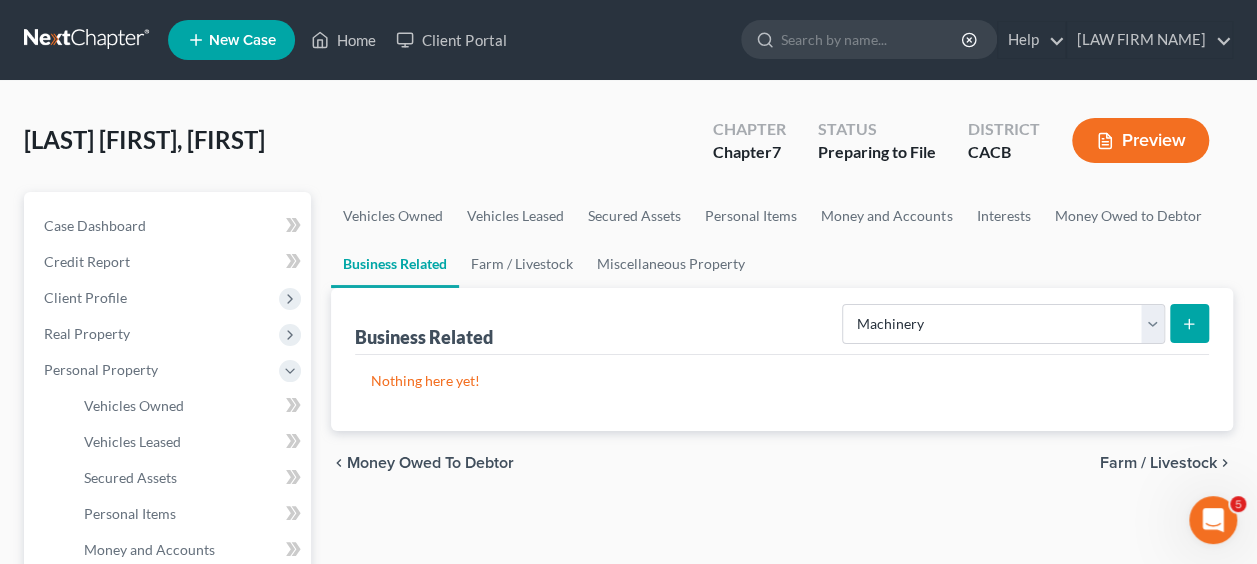 click 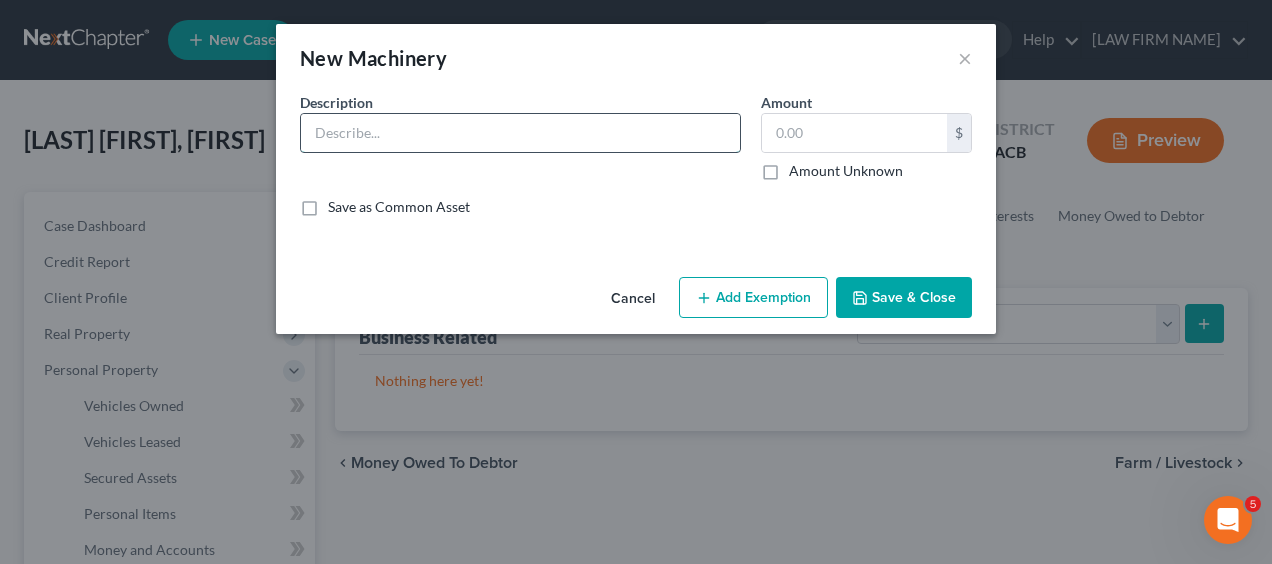 click at bounding box center [520, 133] 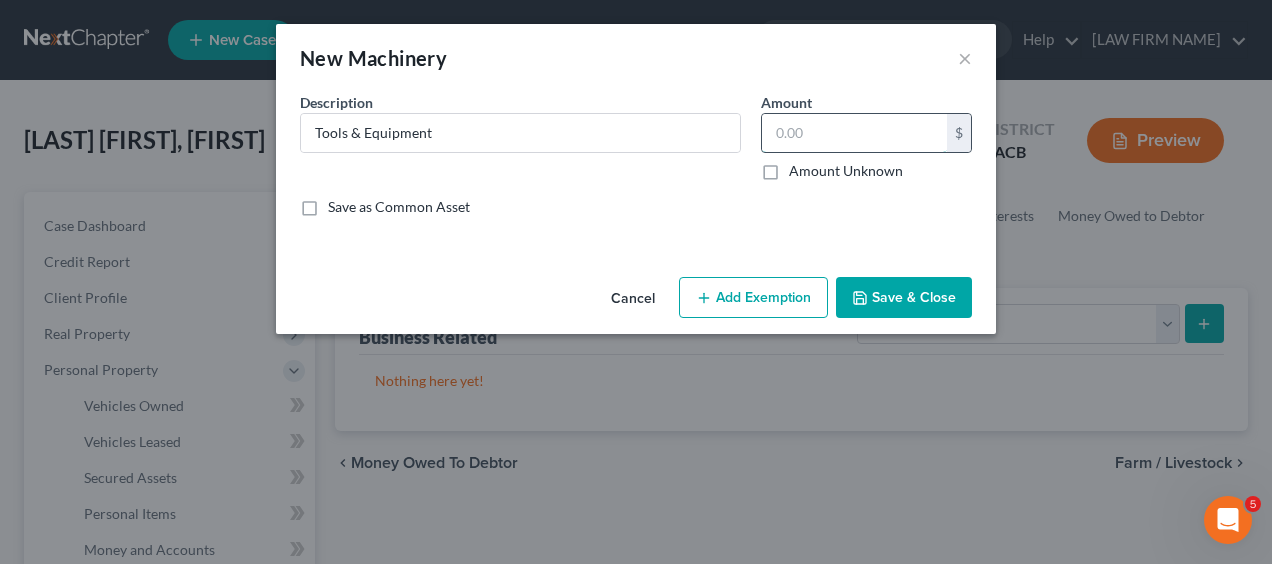 click at bounding box center [854, 133] 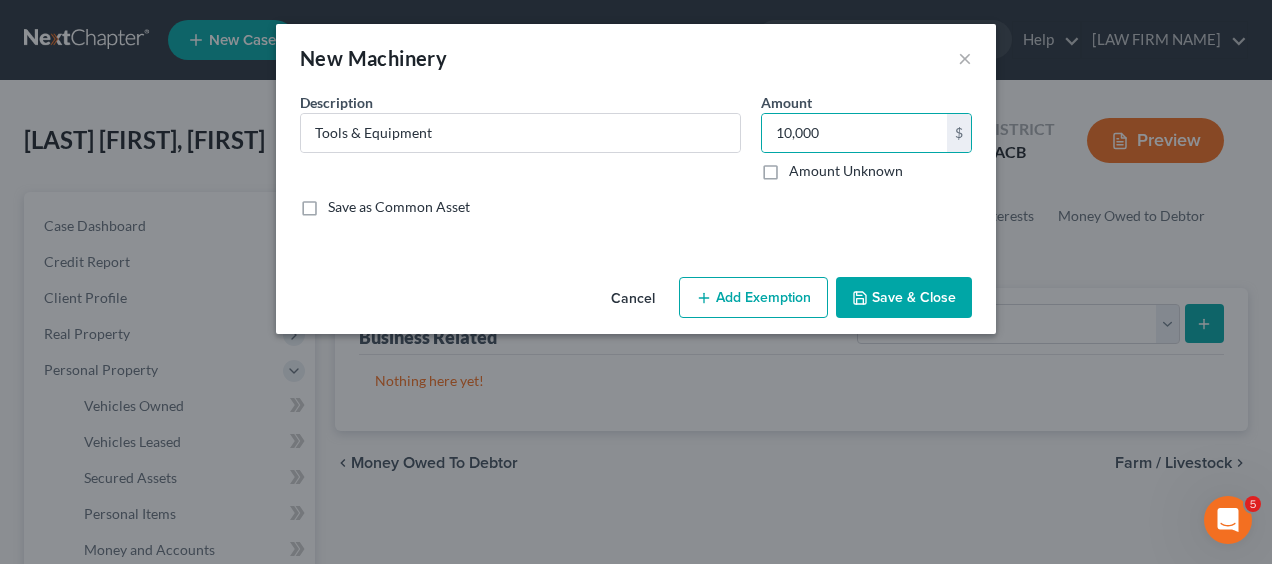 click on "Save & Close" at bounding box center [904, 298] 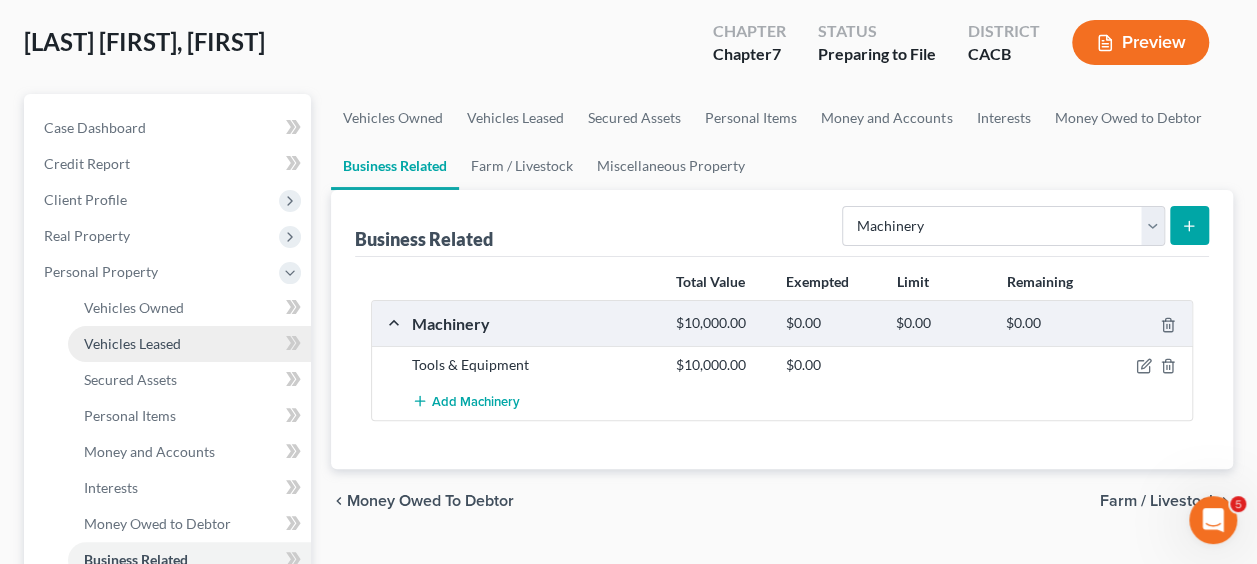 scroll, scrollTop: 101, scrollLeft: 0, axis: vertical 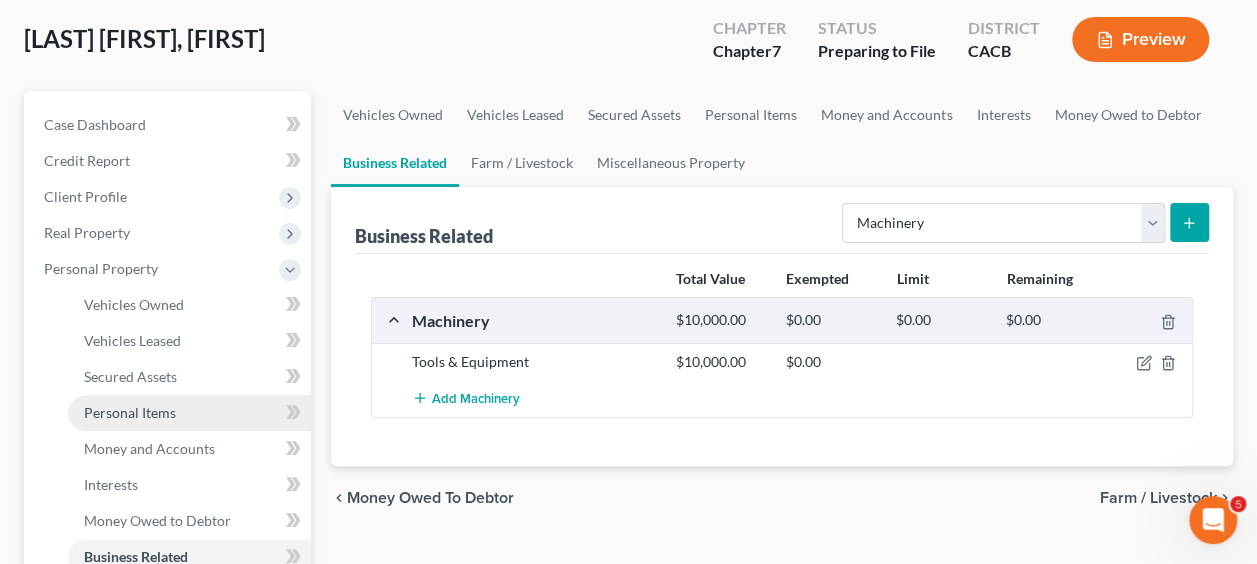 click on "Personal Items" at bounding box center (130, 412) 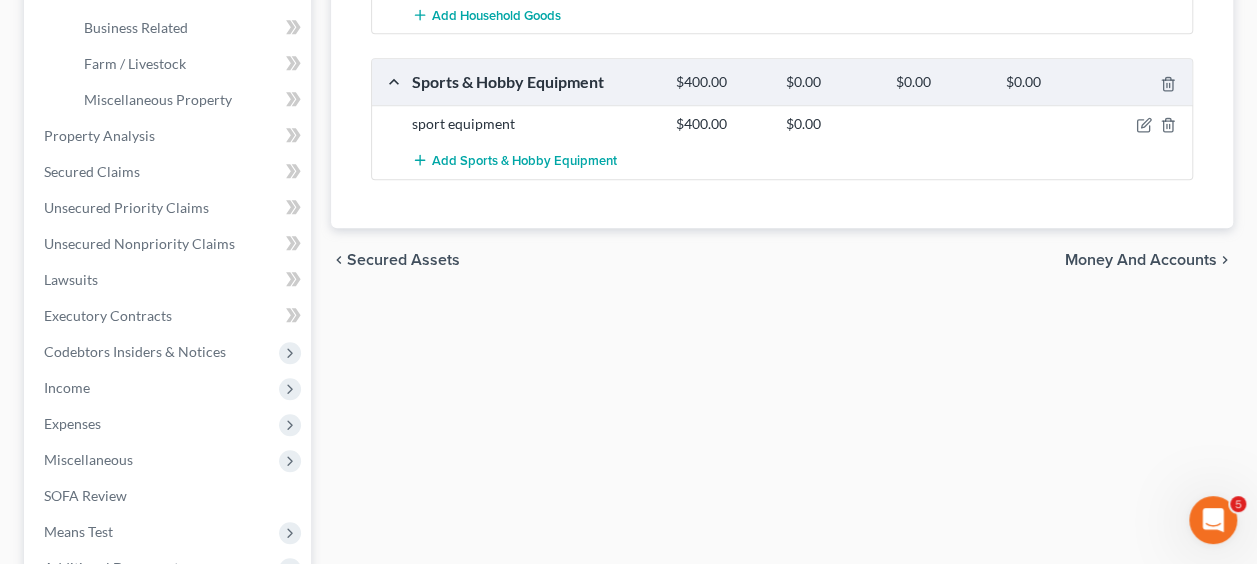 scroll, scrollTop: 628, scrollLeft: 0, axis: vertical 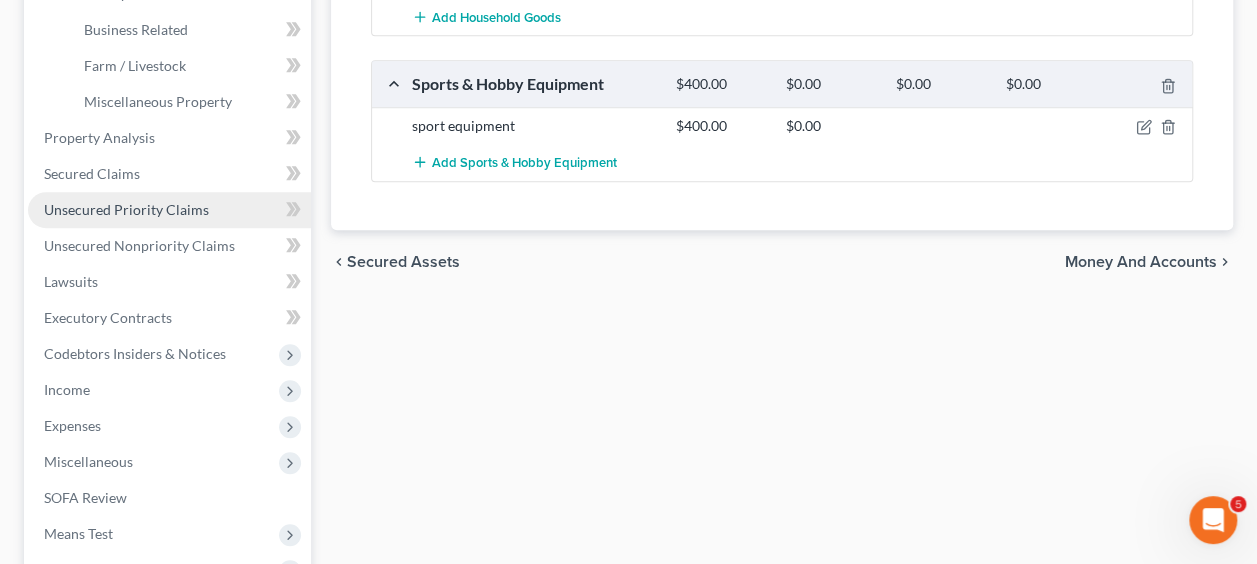click on "Unsecured Priority Claims" at bounding box center [126, 209] 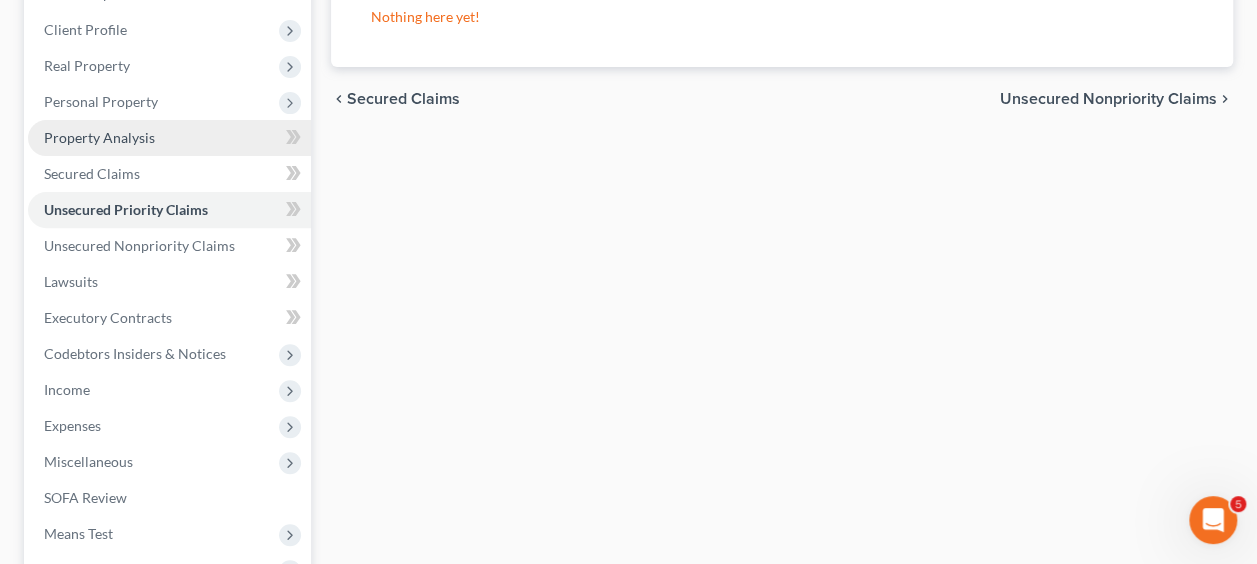 scroll, scrollTop: 0, scrollLeft: 0, axis: both 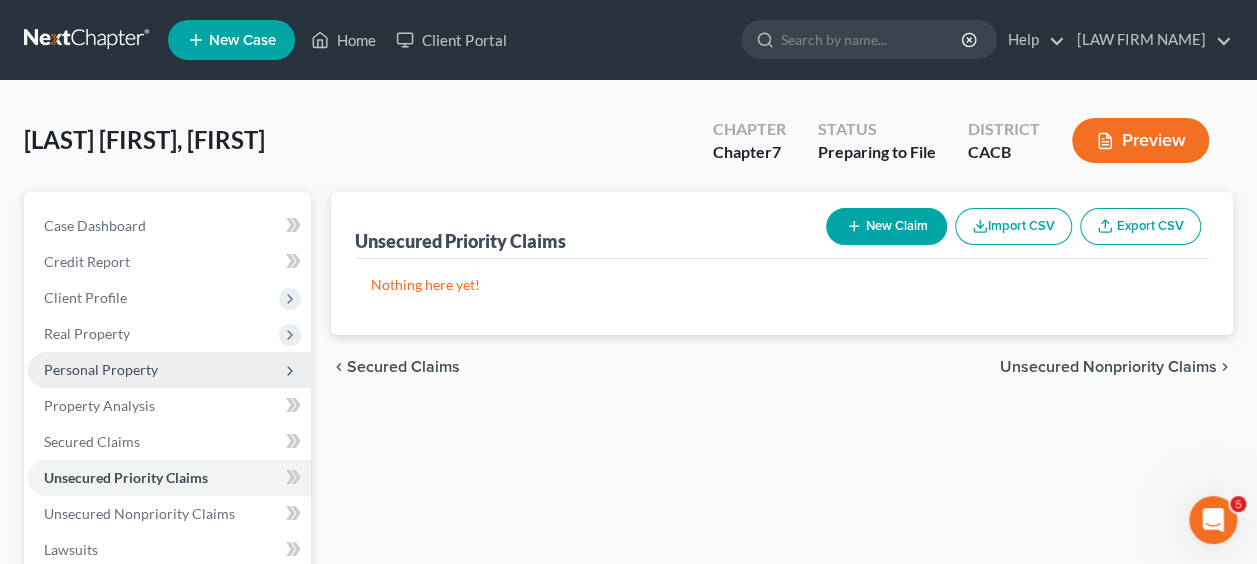 click on "Personal Property" at bounding box center (101, 369) 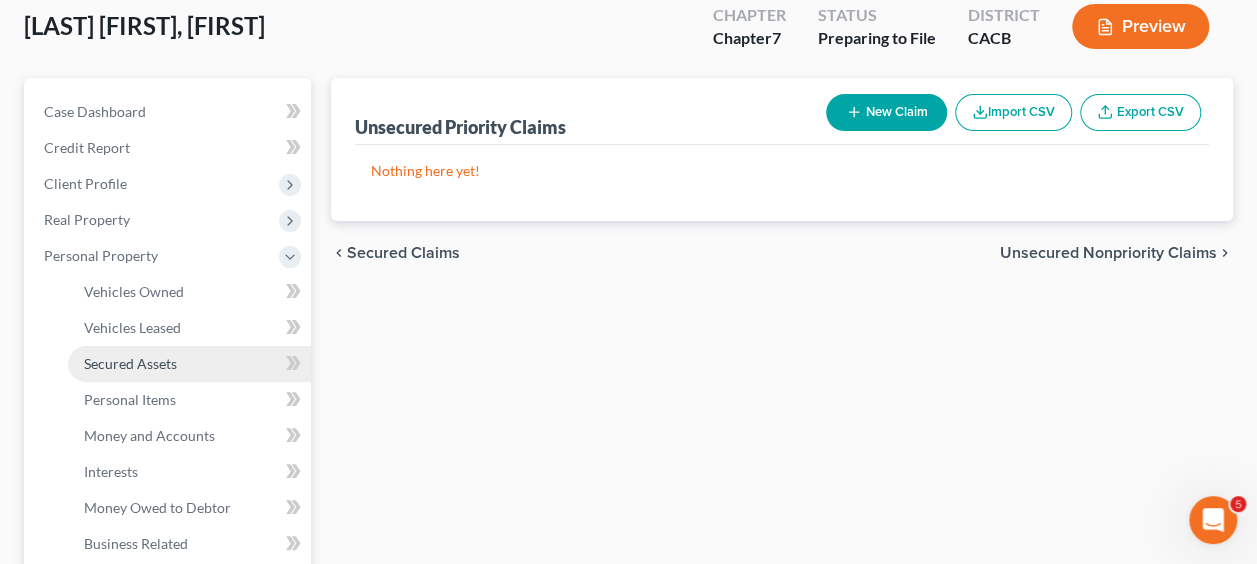scroll, scrollTop: 115, scrollLeft: 0, axis: vertical 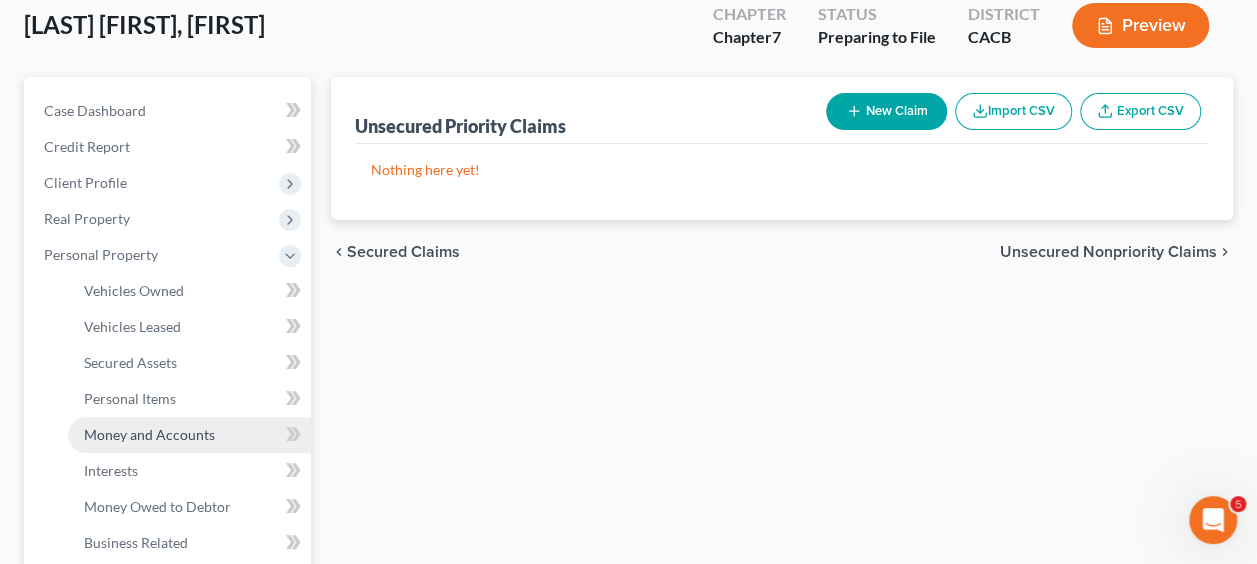 click on "Money and Accounts" at bounding box center (189, 435) 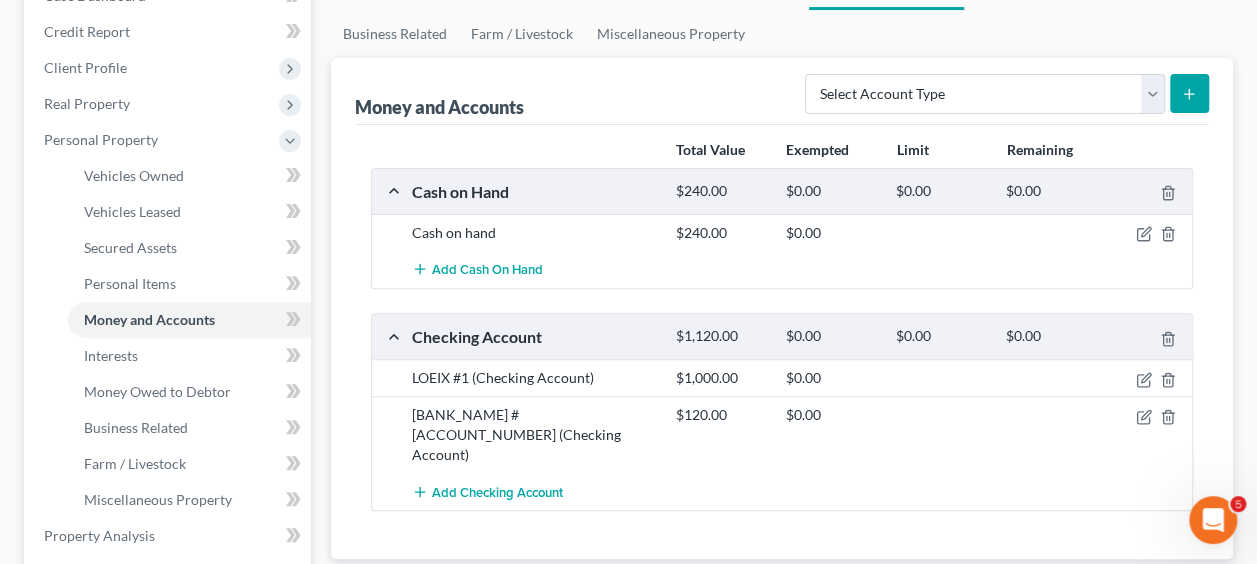 scroll, scrollTop: 235, scrollLeft: 0, axis: vertical 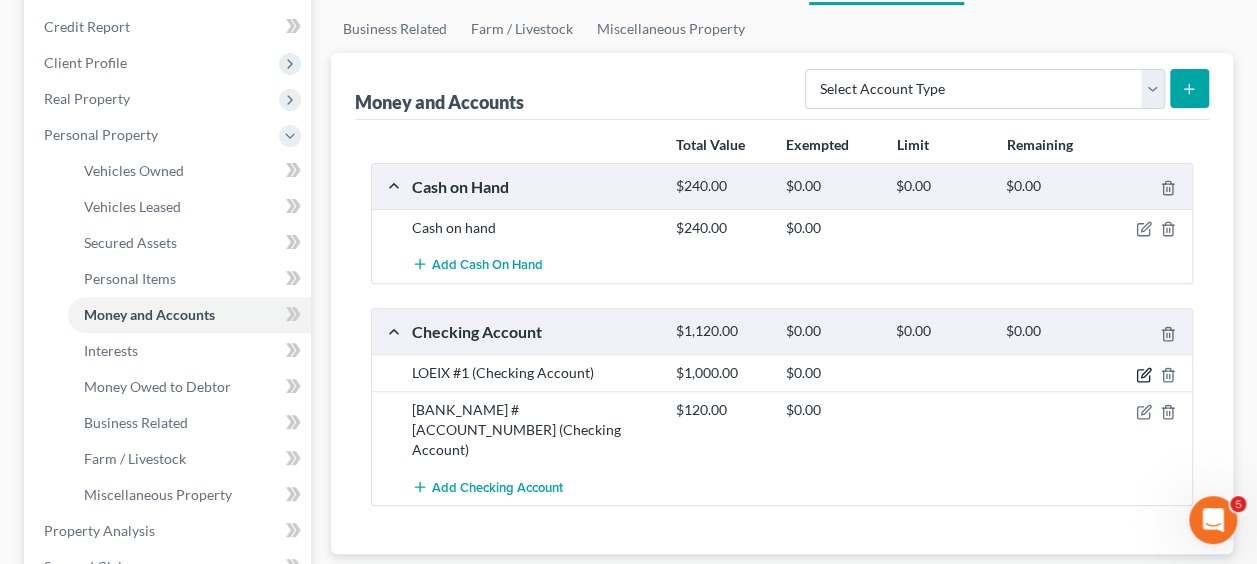 click 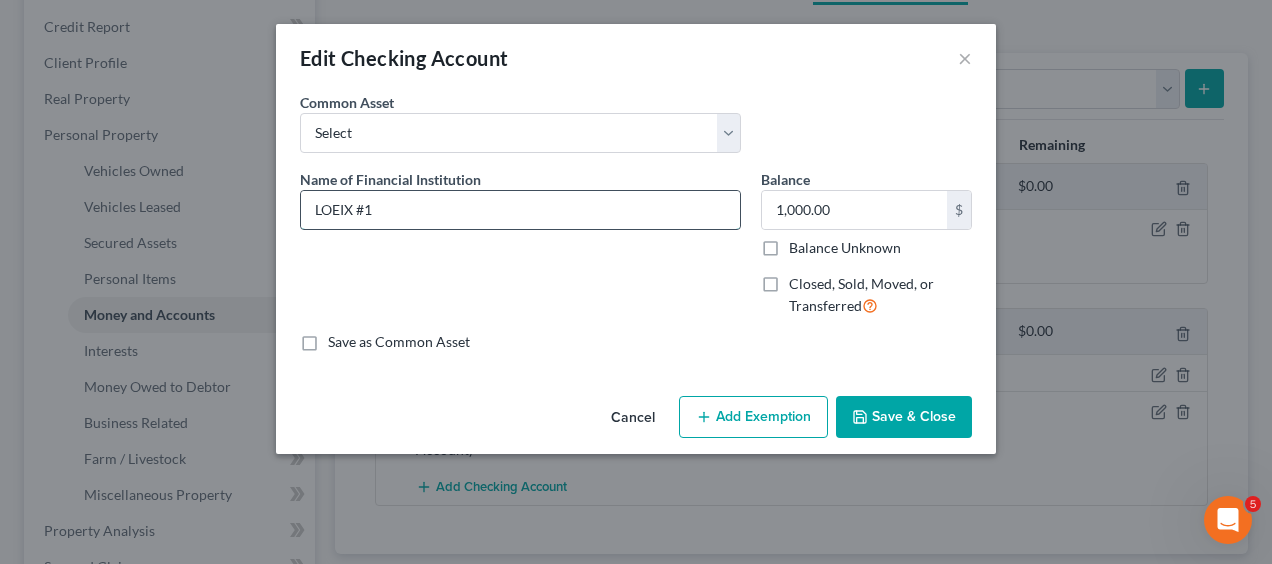 click on "LOEIX #1" at bounding box center (520, 210) 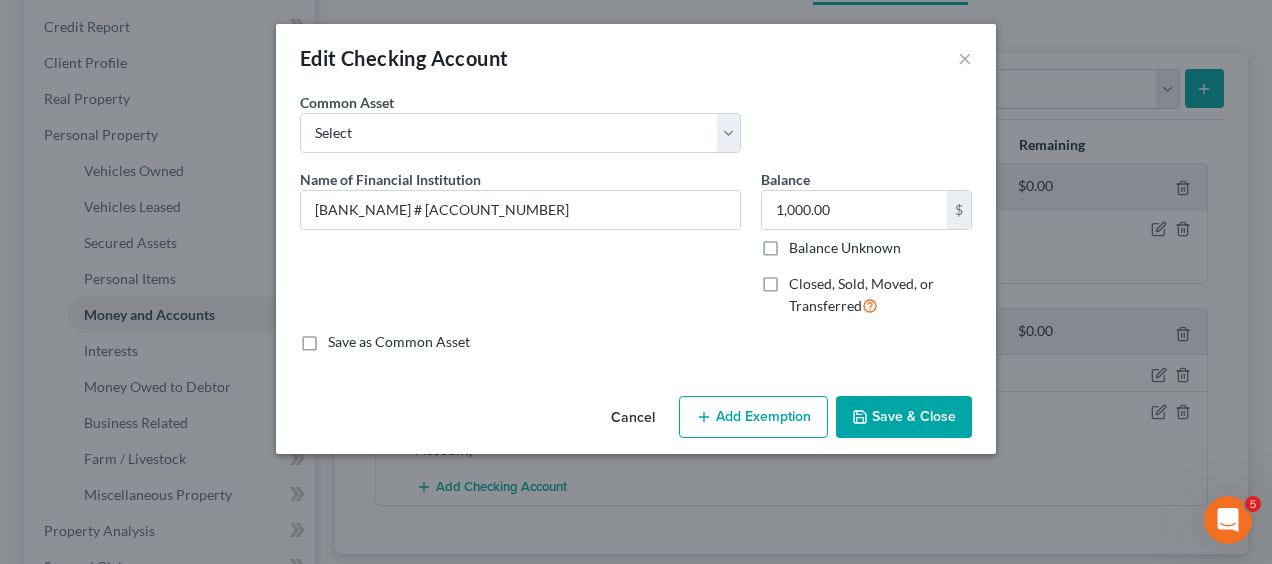 click on "Save & Close" at bounding box center [904, 417] 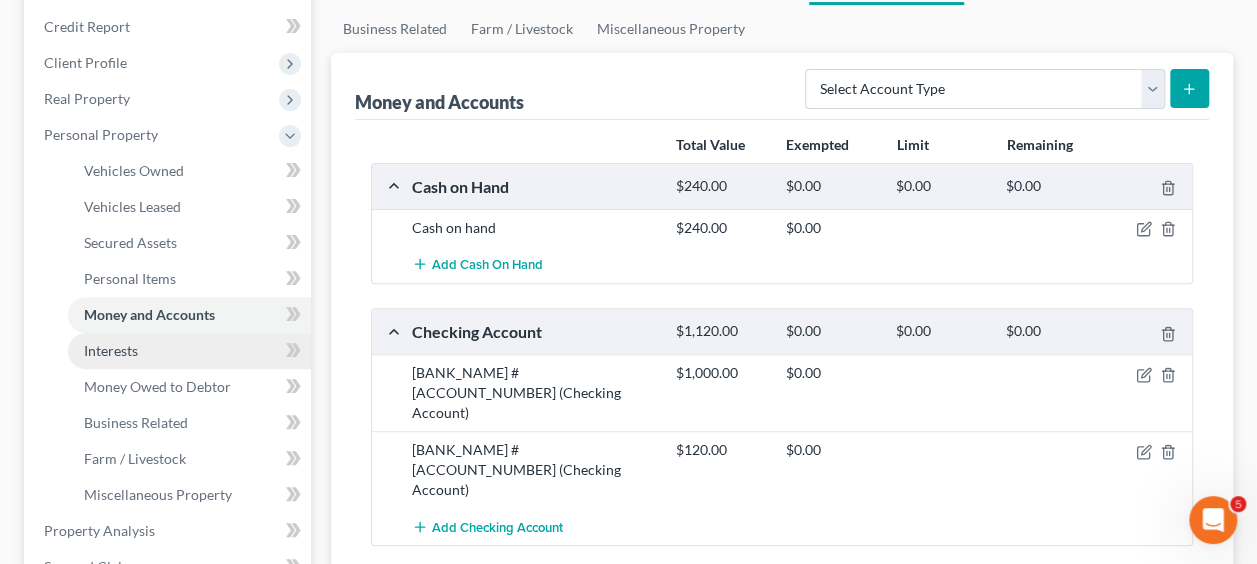 click on "Interests" at bounding box center (189, 351) 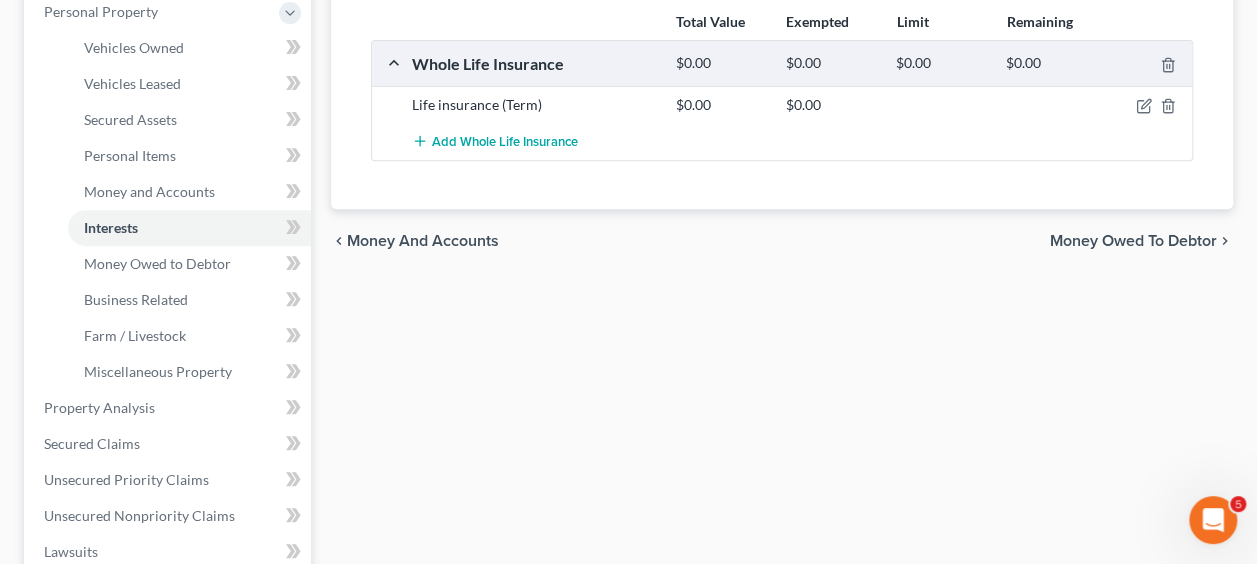 scroll, scrollTop: 365, scrollLeft: 0, axis: vertical 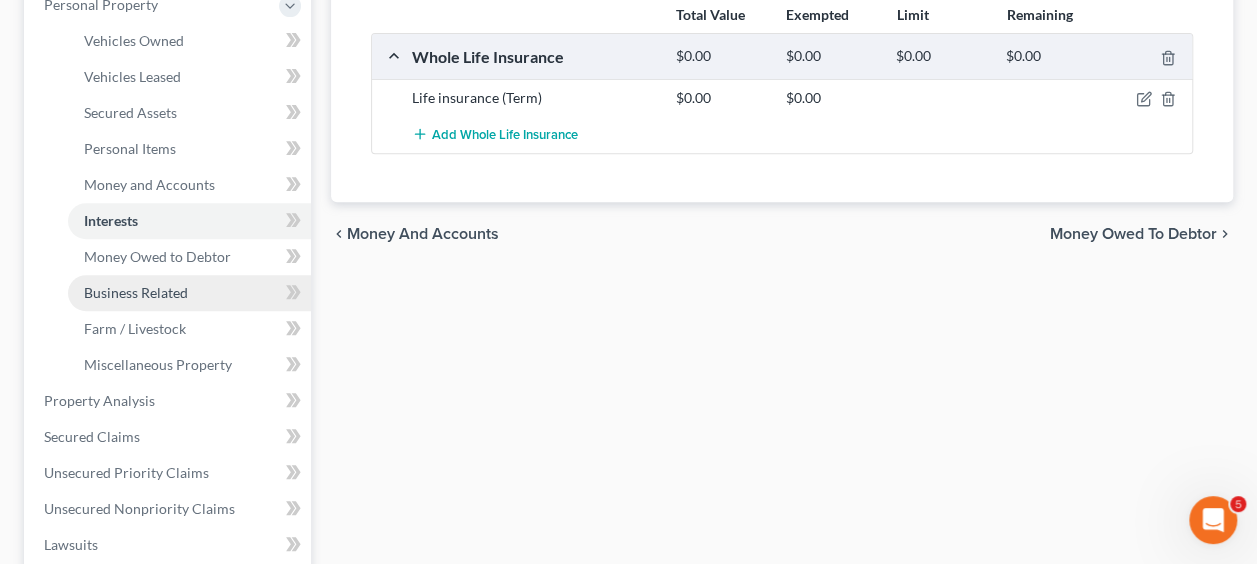 click on "Business Related" at bounding box center [136, 292] 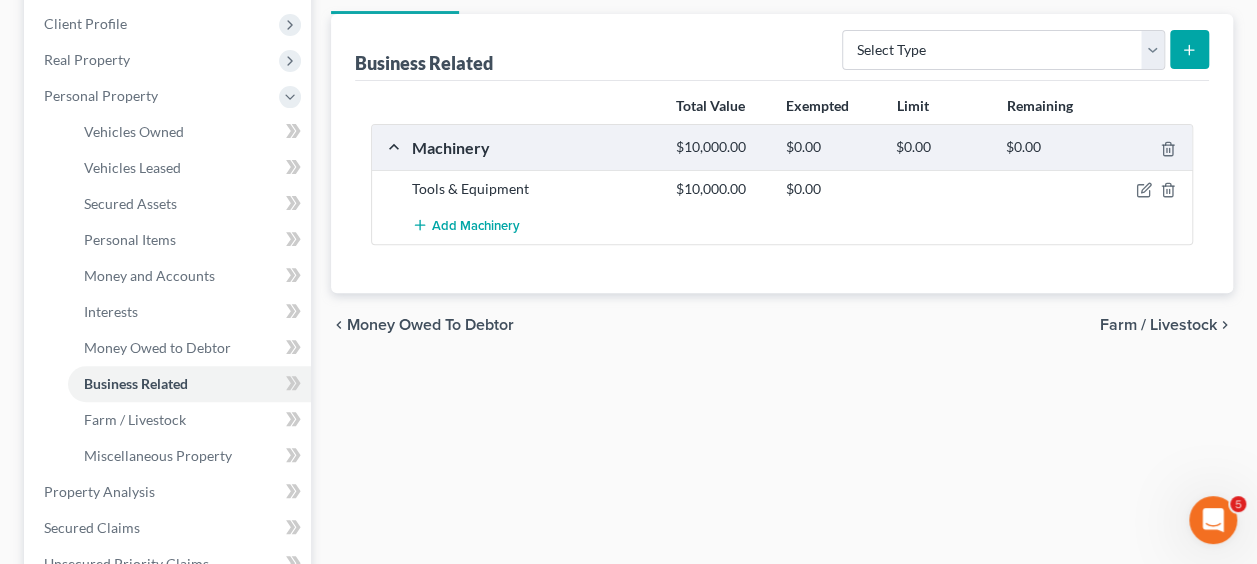scroll, scrollTop: 287, scrollLeft: 0, axis: vertical 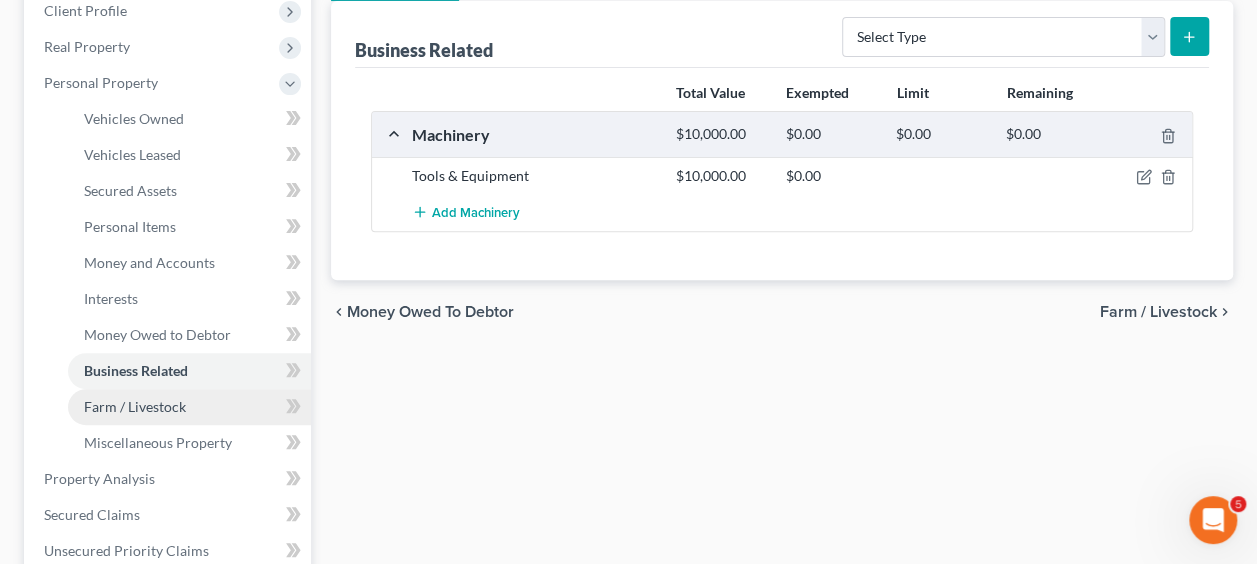 click on "Farm / Livestock" at bounding box center [189, 407] 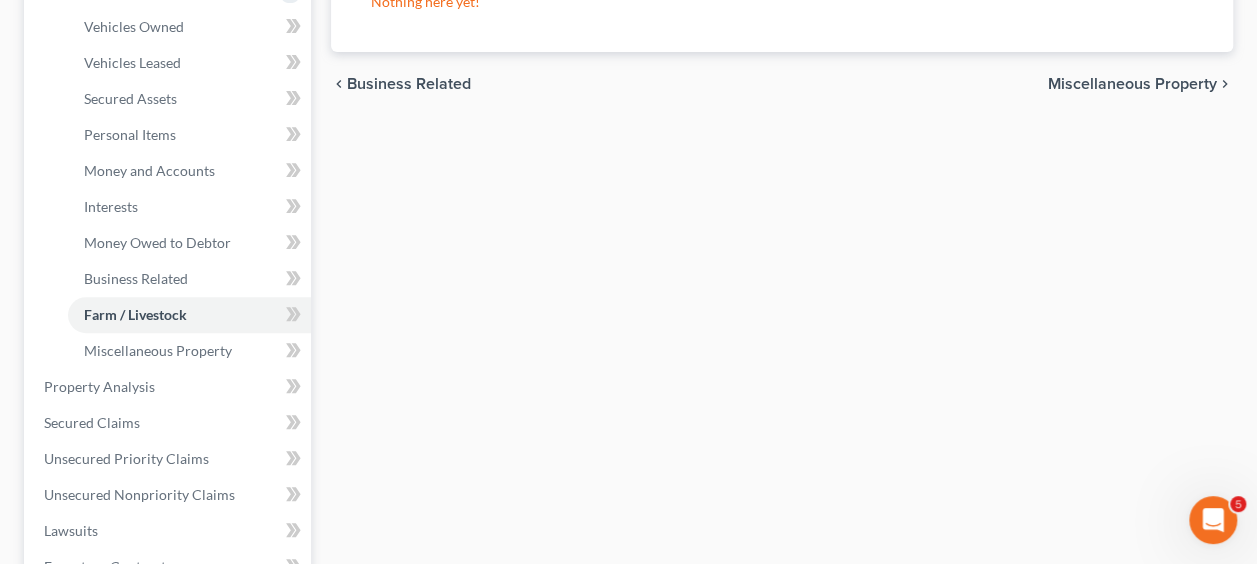 scroll, scrollTop: 393, scrollLeft: 0, axis: vertical 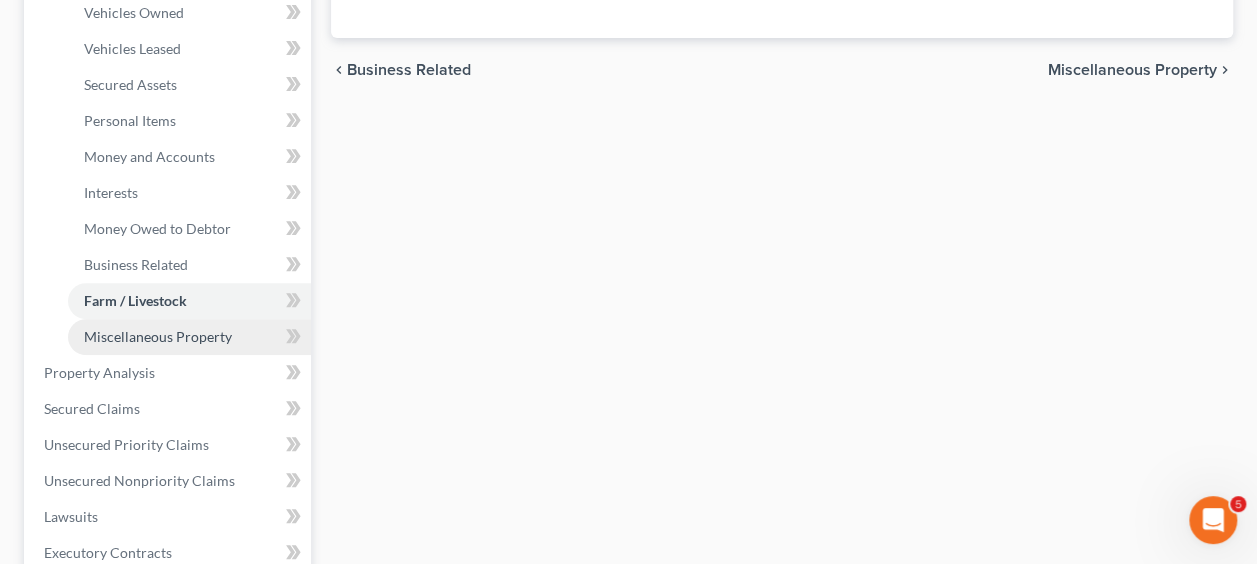 click on "Miscellaneous Property" at bounding box center [158, 336] 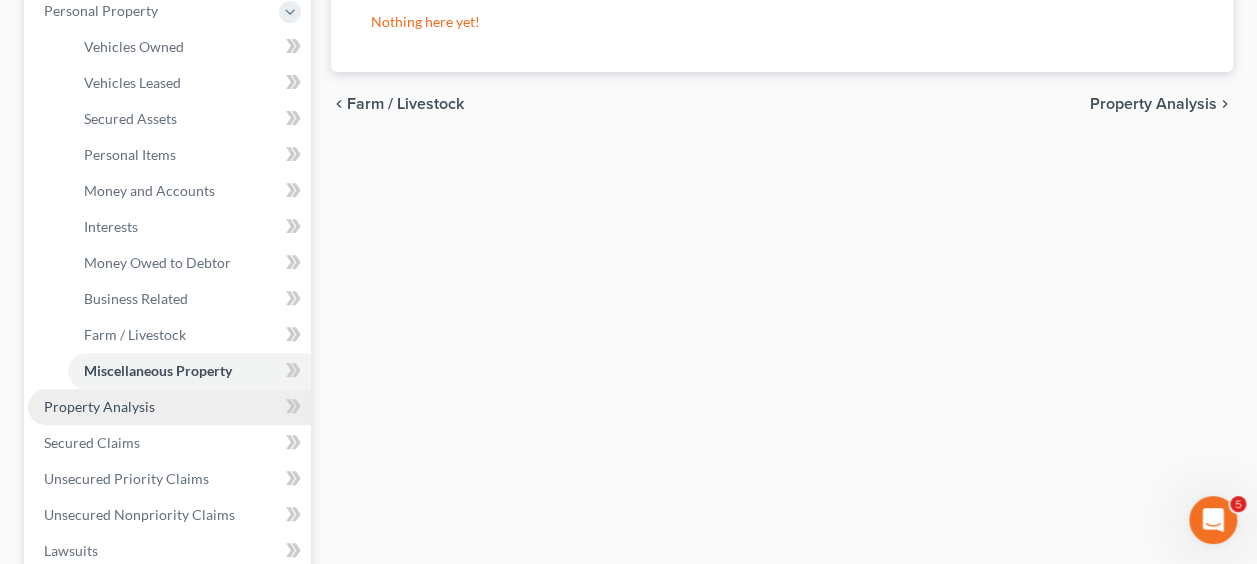 scroll, scrollTop: 360, scrollLeft: 0, axis: vertical 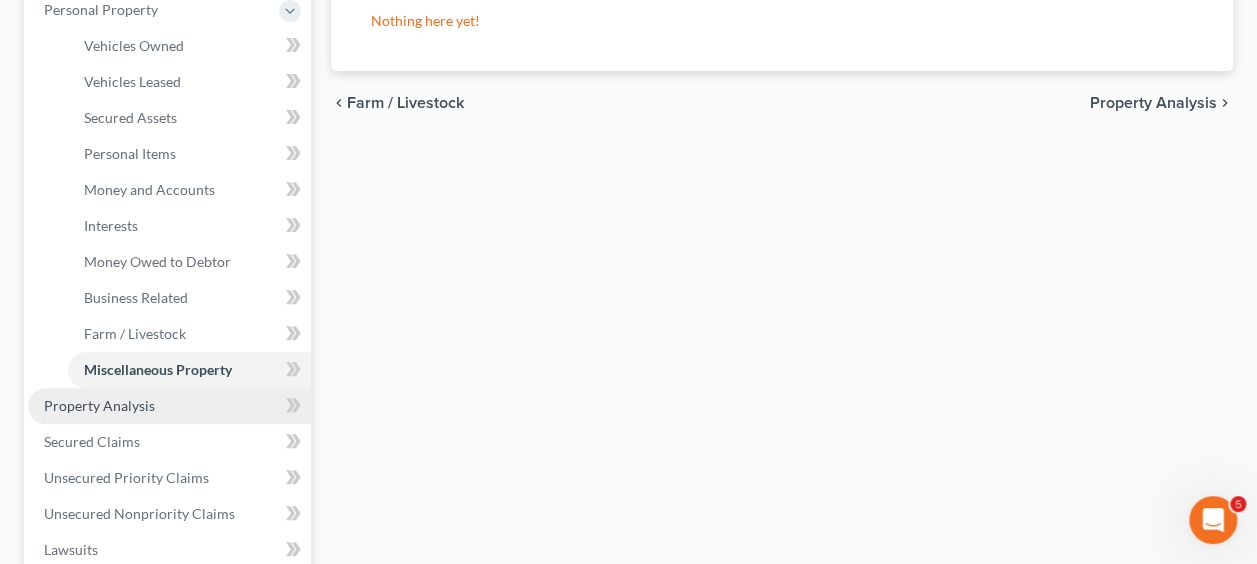 click on "Property Analysis" at bounding box center [169, 406] 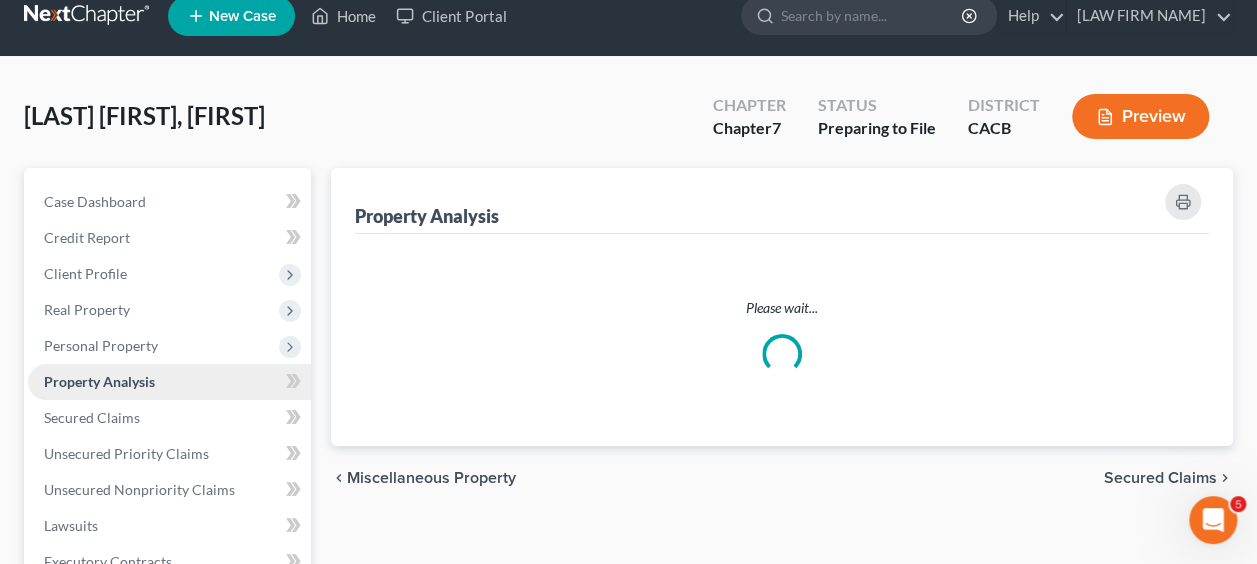 scroll, scrollTop: 0, scrollLeft: 0, axis: both 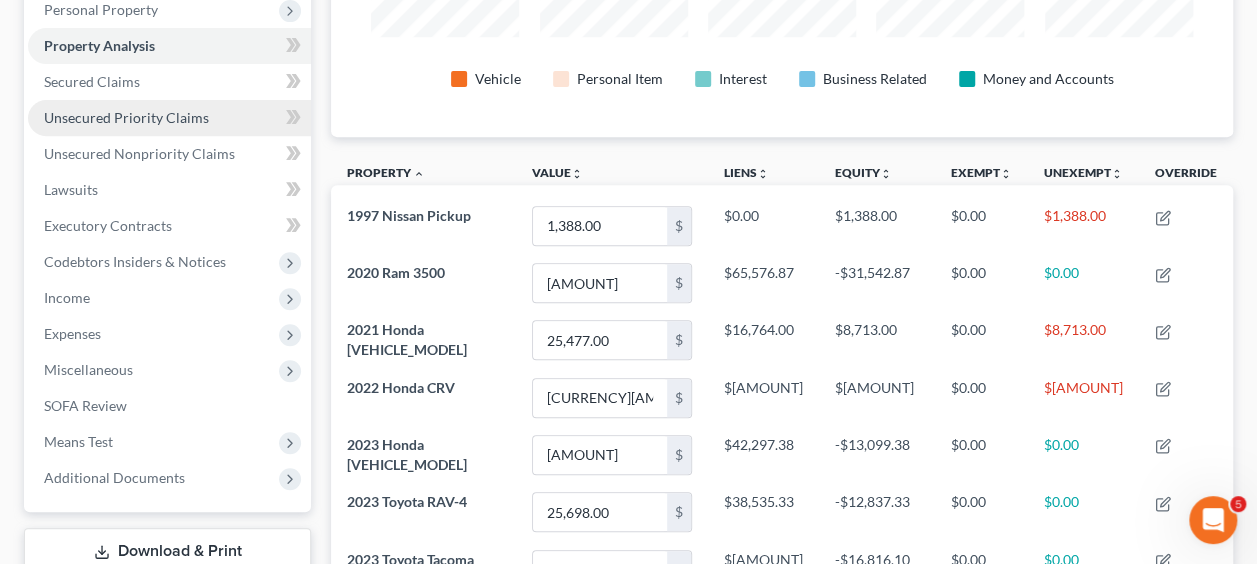 click on "Unsecured Priority Claims" at bounding box center (126, 117) 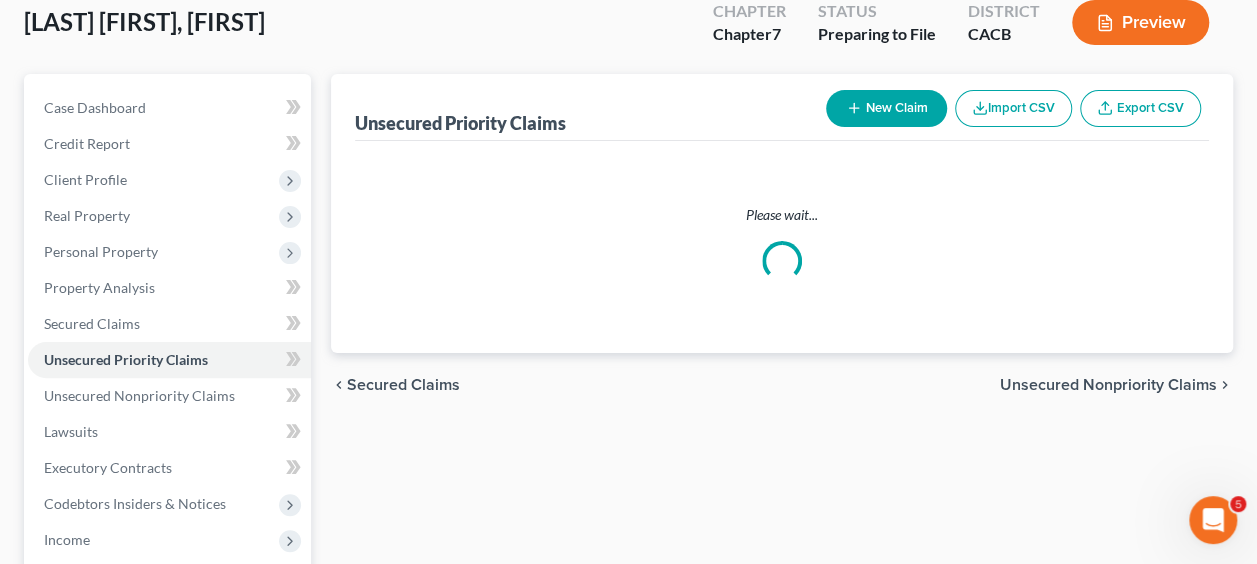scroll, scrollTop: 6, scrollLeft: 0, axis: vertical 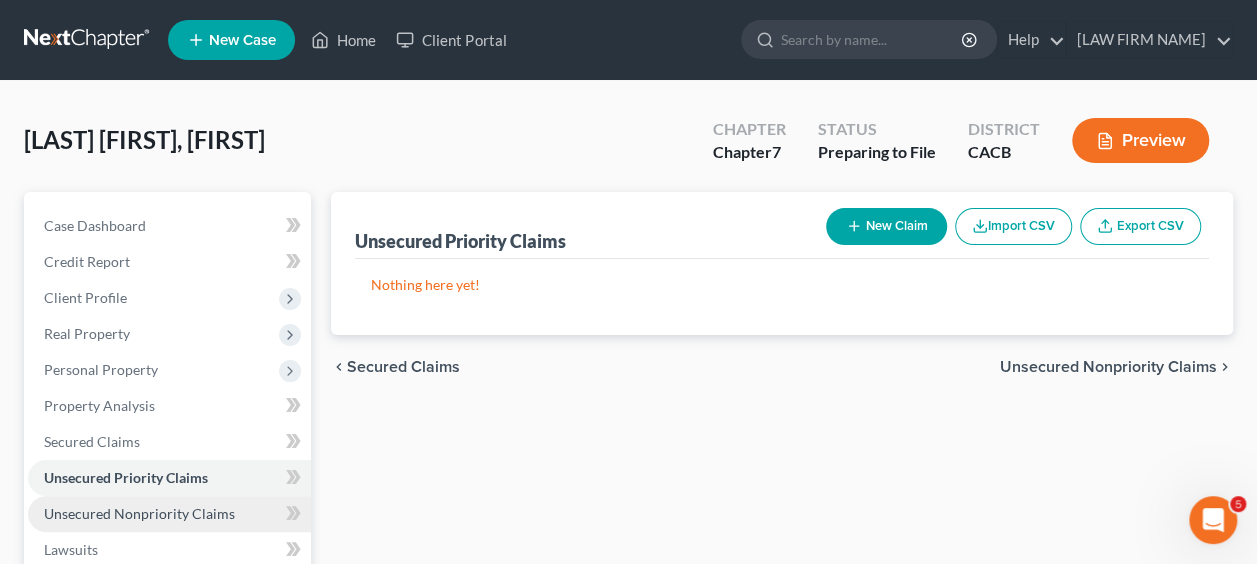 click on "Unsecured Nonpriority Claims" at bounding box center (139, 513) 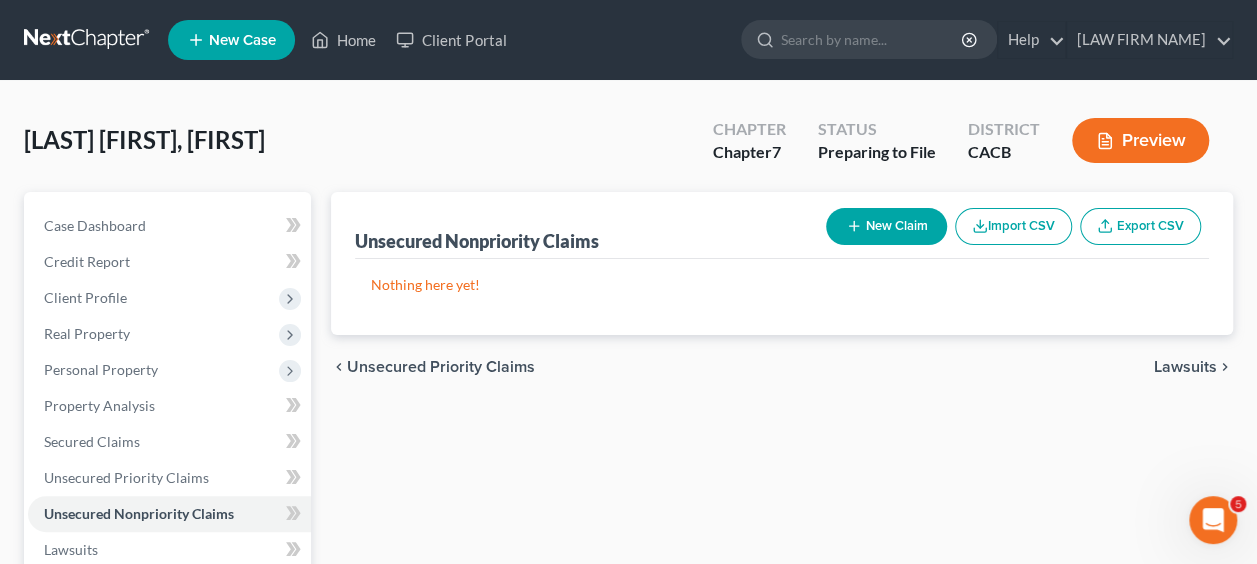 click on "New Claim" at bounding box center [886, 226] 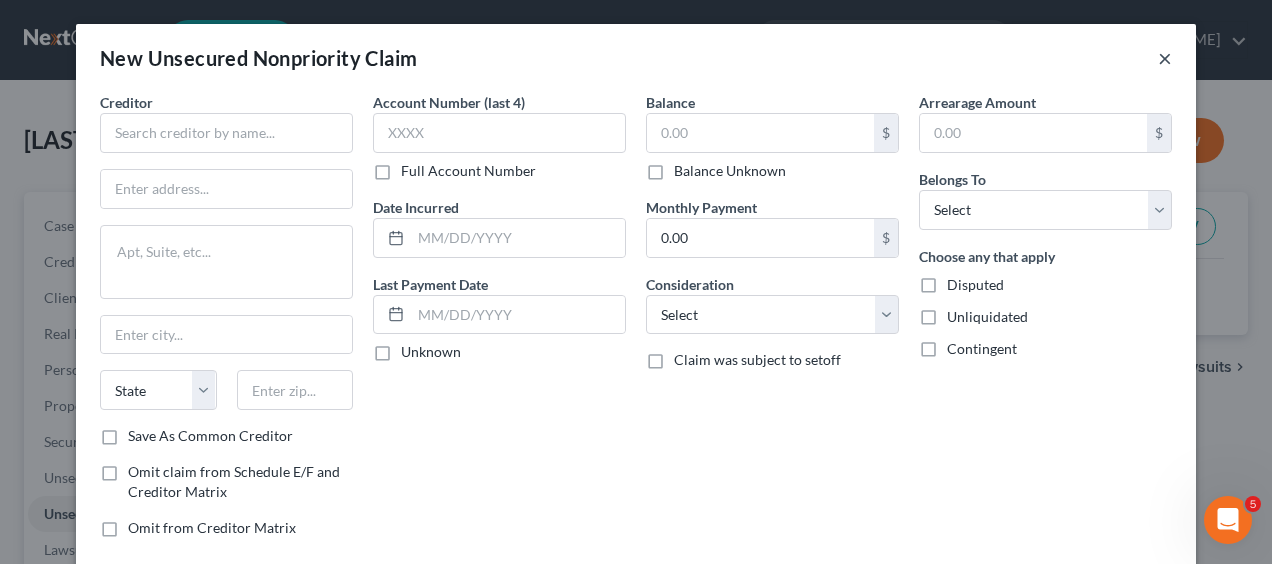 click on "×" at bounding box center (1165, 58) 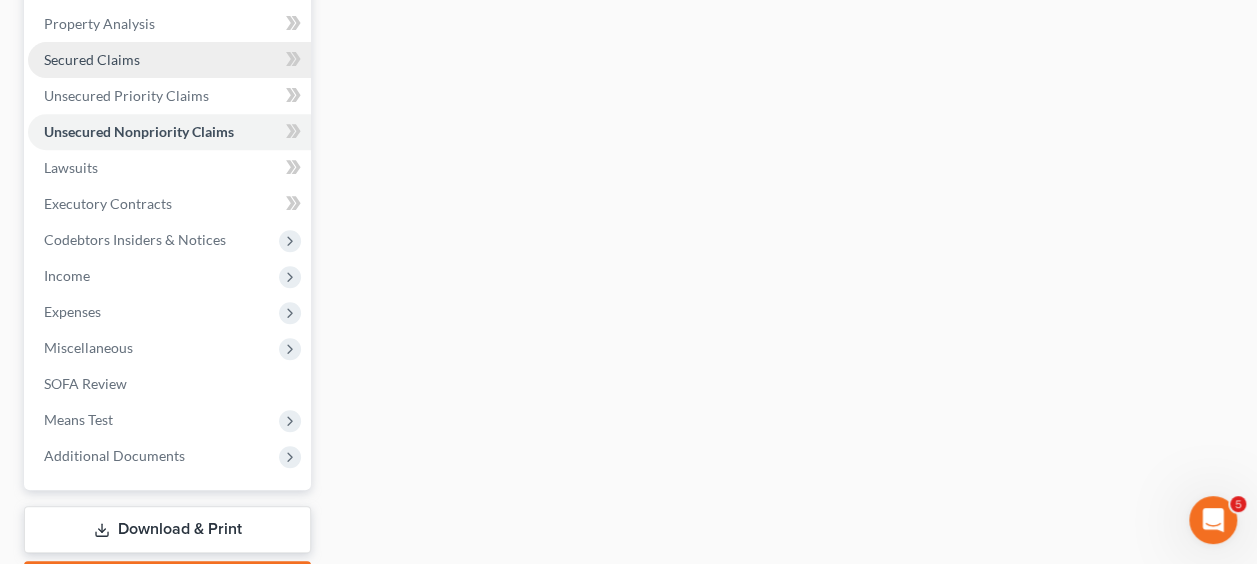 scroll, scrollTop: 383, scrollLeft: 0, axis: vertical 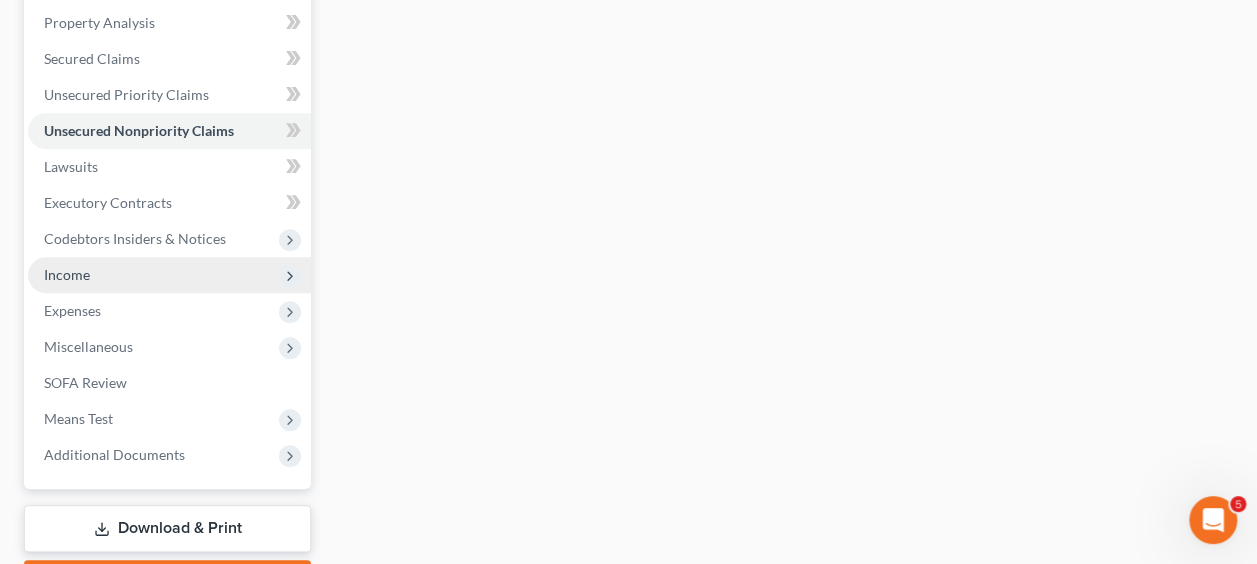 click on "Income" at bounding box center (67, 274) 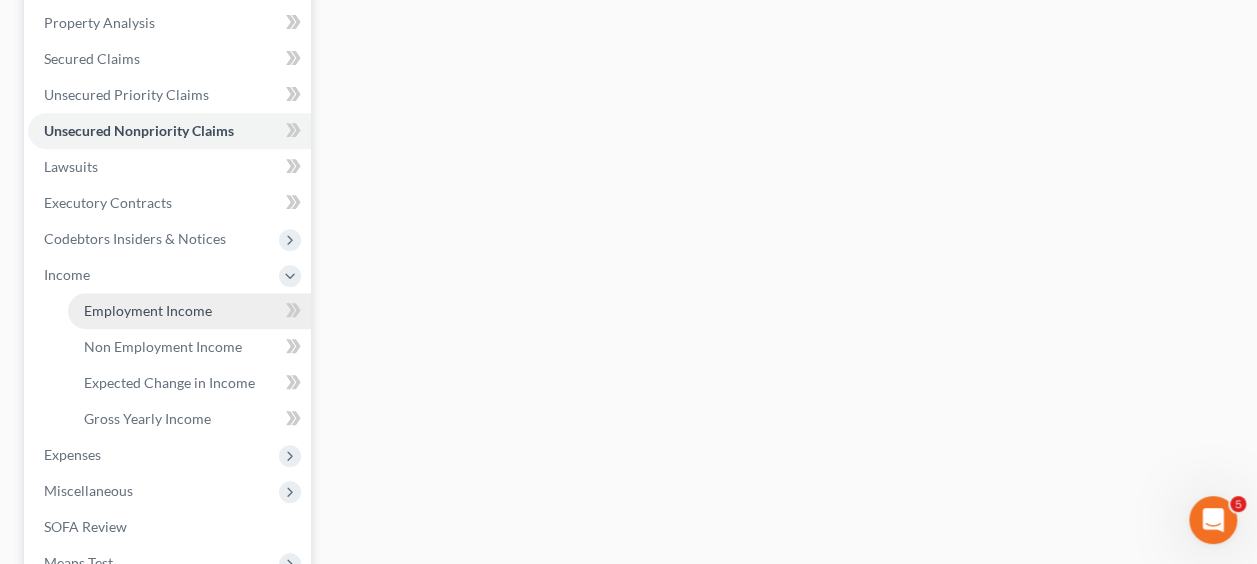click on "Employment Income" at bounding box center [148, 310] 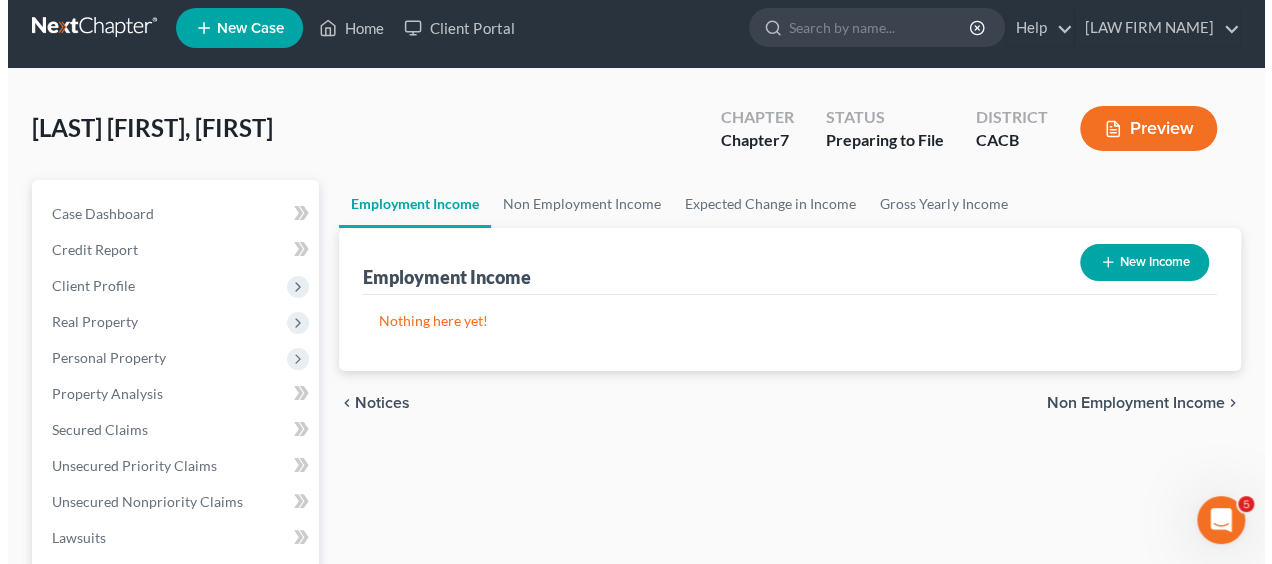 scroll, scrollTop: 0, scrollLeft: 0, axis: both 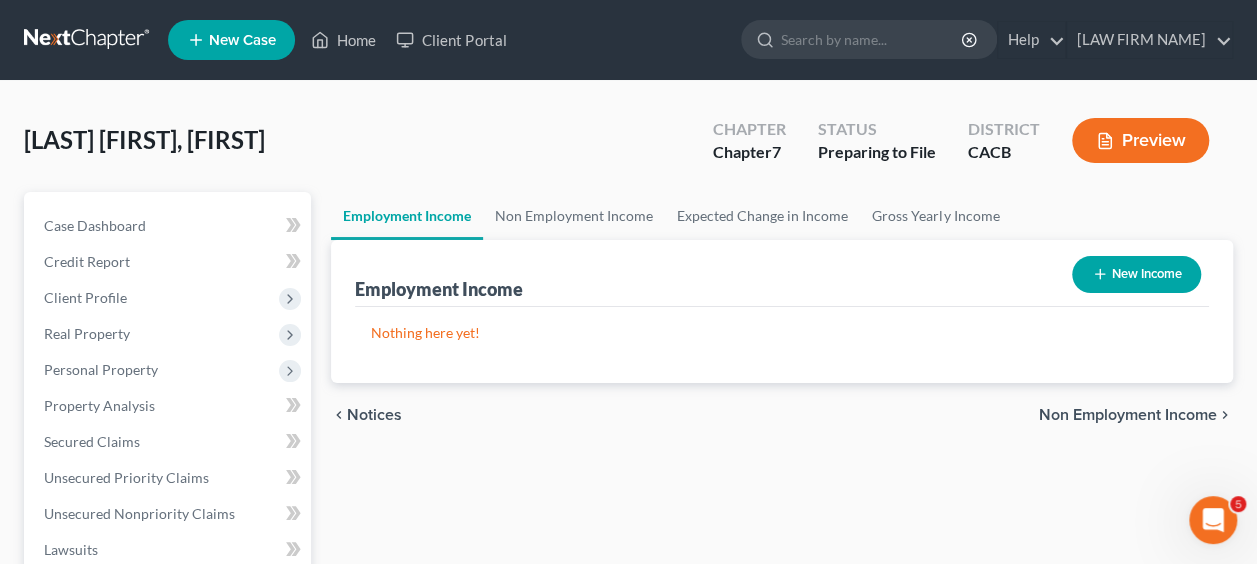 click on "New Income" at bounding box center [1136, 274] 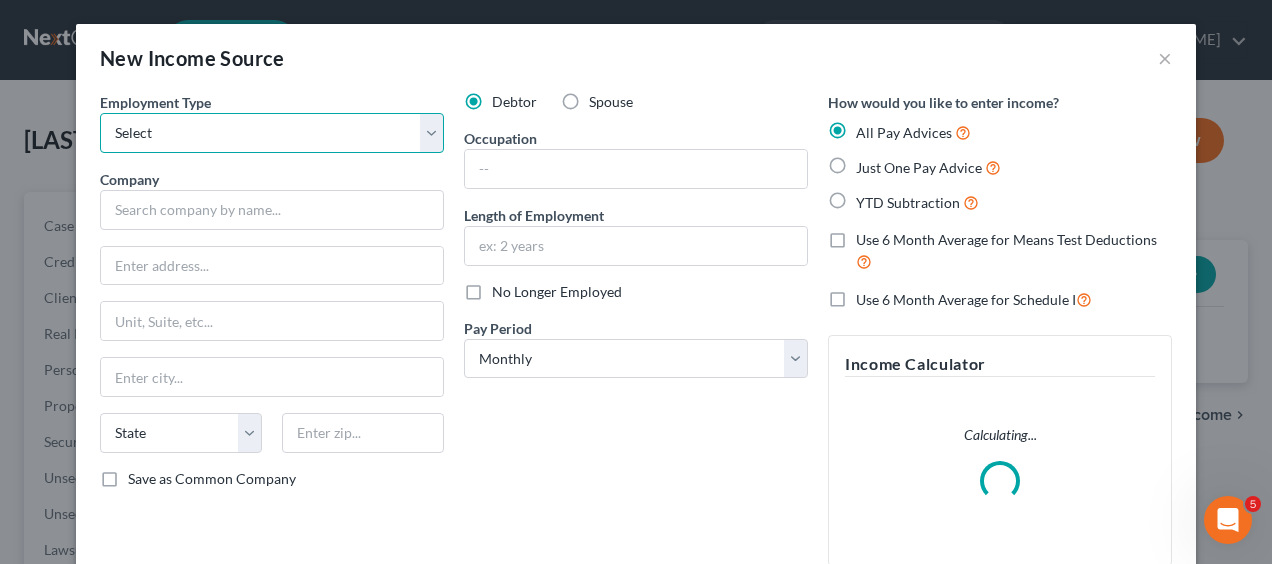 click on "Select Full or Part Time Employment Self Employment" at bounding box center (272, 133) 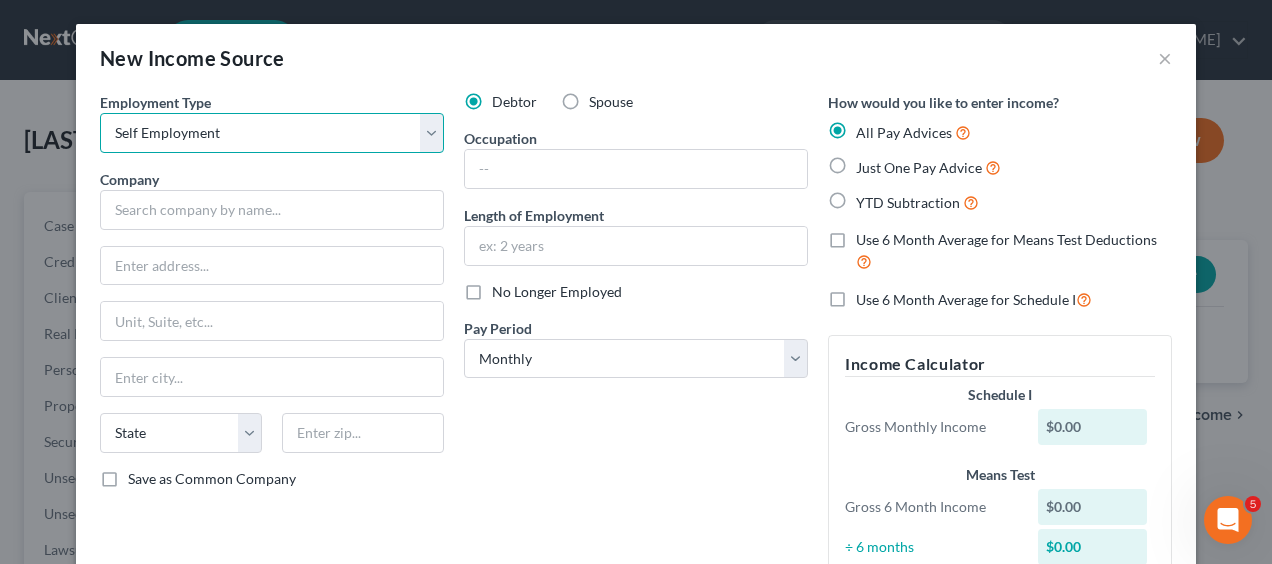 click on "Select Full or Part Time Employment Self Employment" at bounding box center [272, 133] 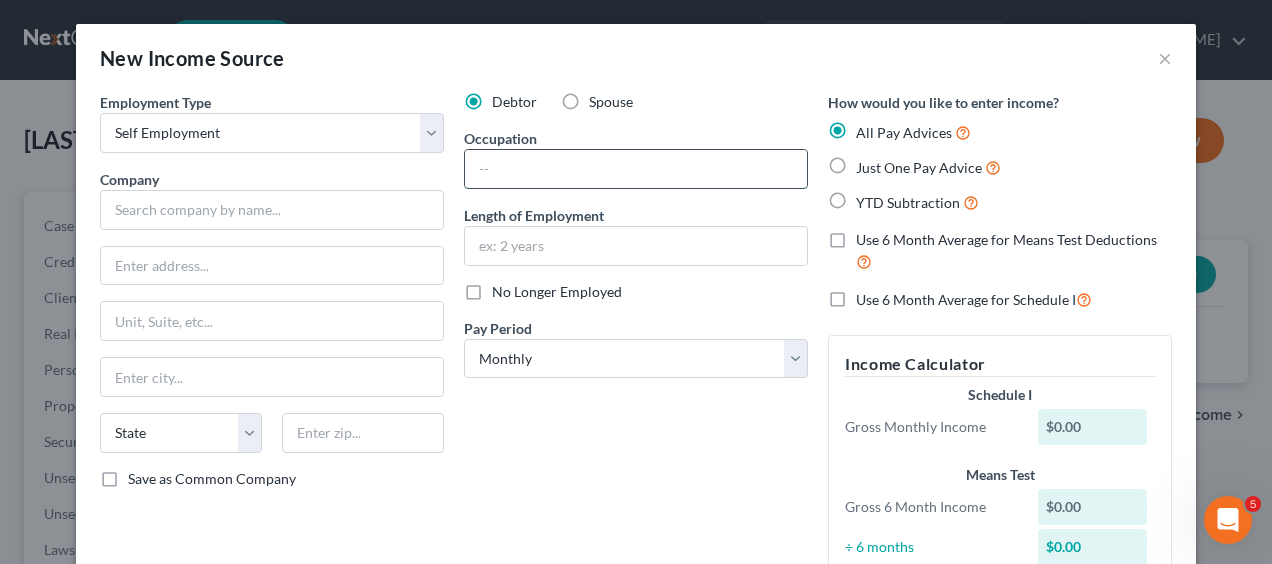 click at bounding box center [636, 169] 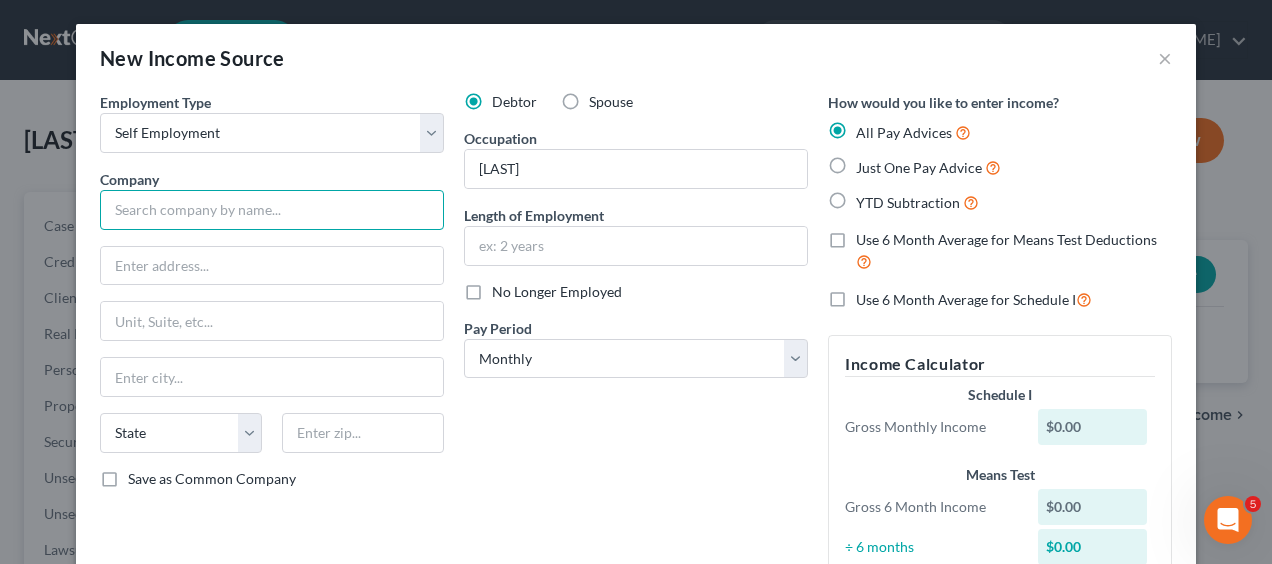 click at bounding box center (272, 210) 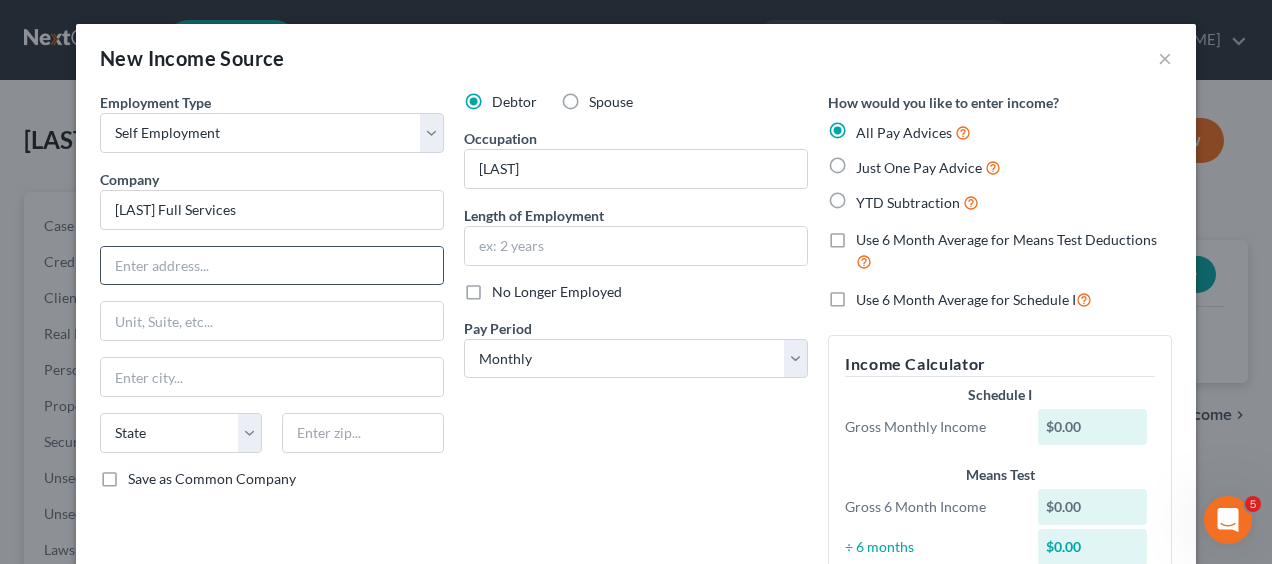 click at bounding box center (272, 266) 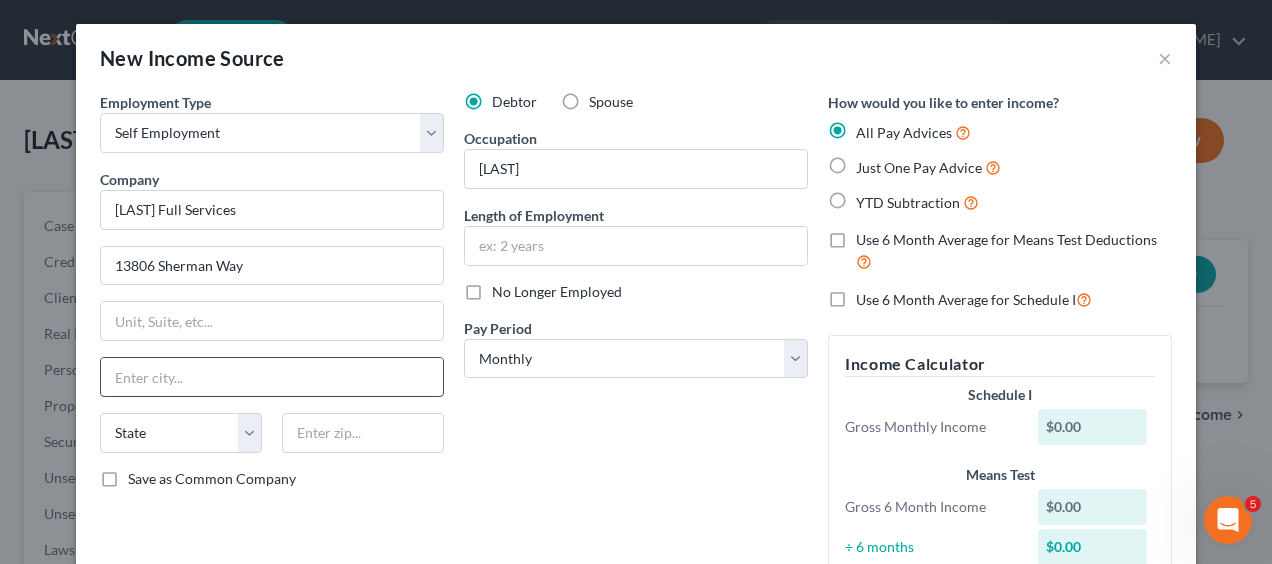 click at bounding box center [272, 377] 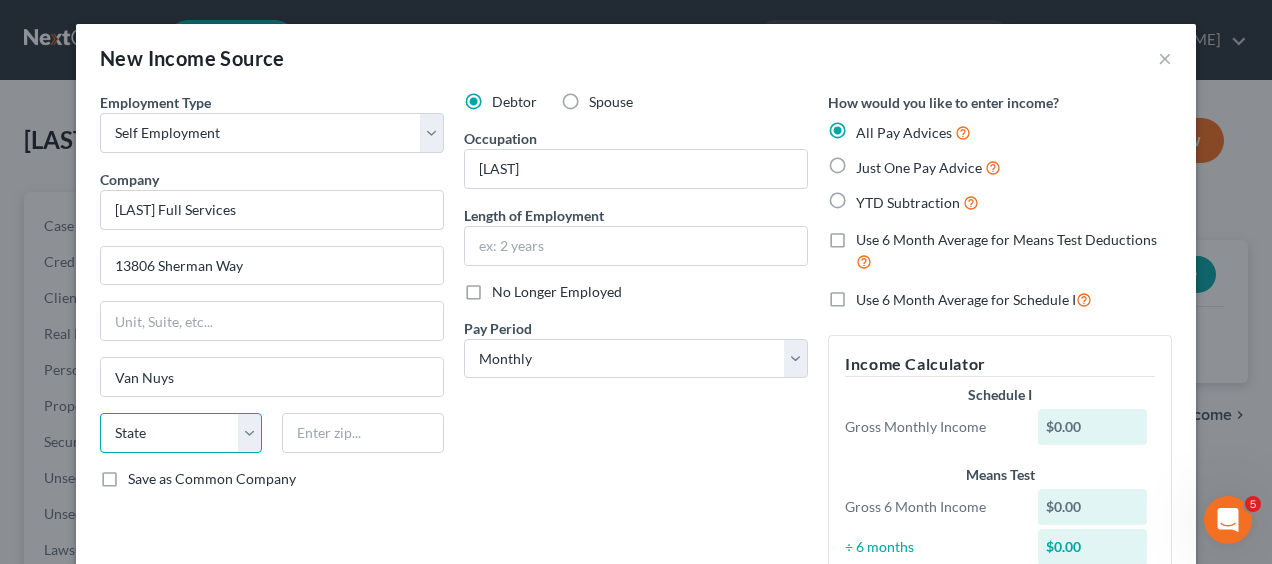 click on "State AL AK AR AZ CA CO CT DE DC FL GA GU HI ID IL IN IA KS KY LA ME MD MA MI MN MS MO MT NC ND NE NV NH NJ NM NY OH OK OR PA PR RI SC SD TN TX UT VI VA VT WA WV WI WY" at bounding box center [181, 433] 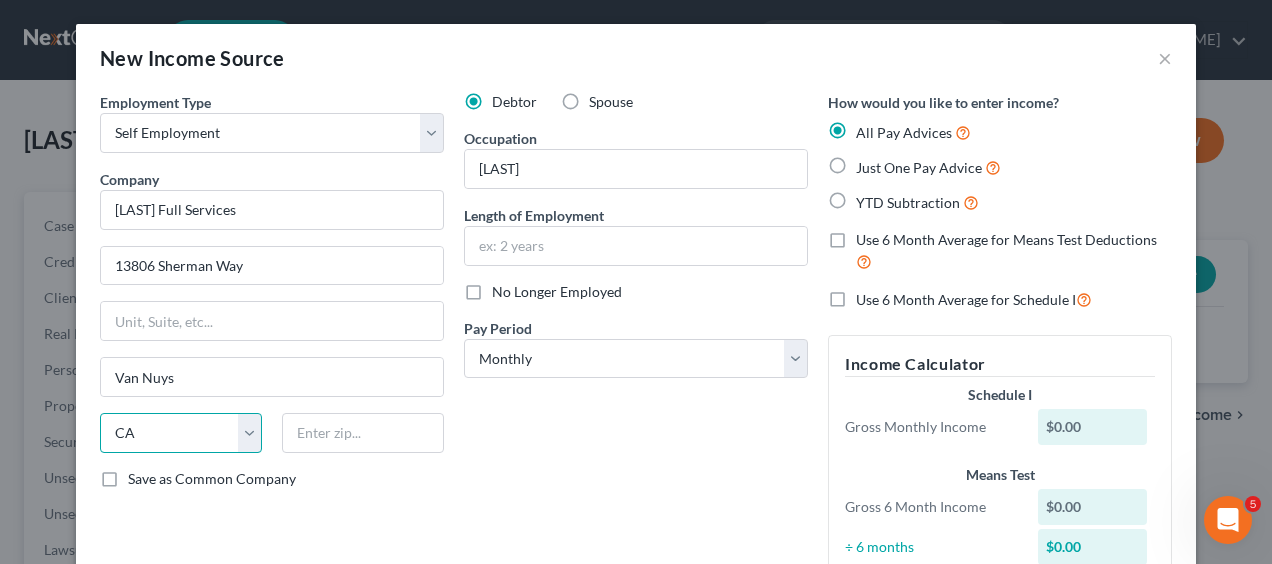 click on "State AL AK AR AZ CA CO CT DE DC FL GA GU HI ID IL IN IA KS KY LA ME MD MA MI MN MS MO MT NC ND NE NV NH NJ NM NY OH OK OR PA PR RI SC SD TN TX UT VI VA VT WA WV WI WY" at bounding box center (181, 433) 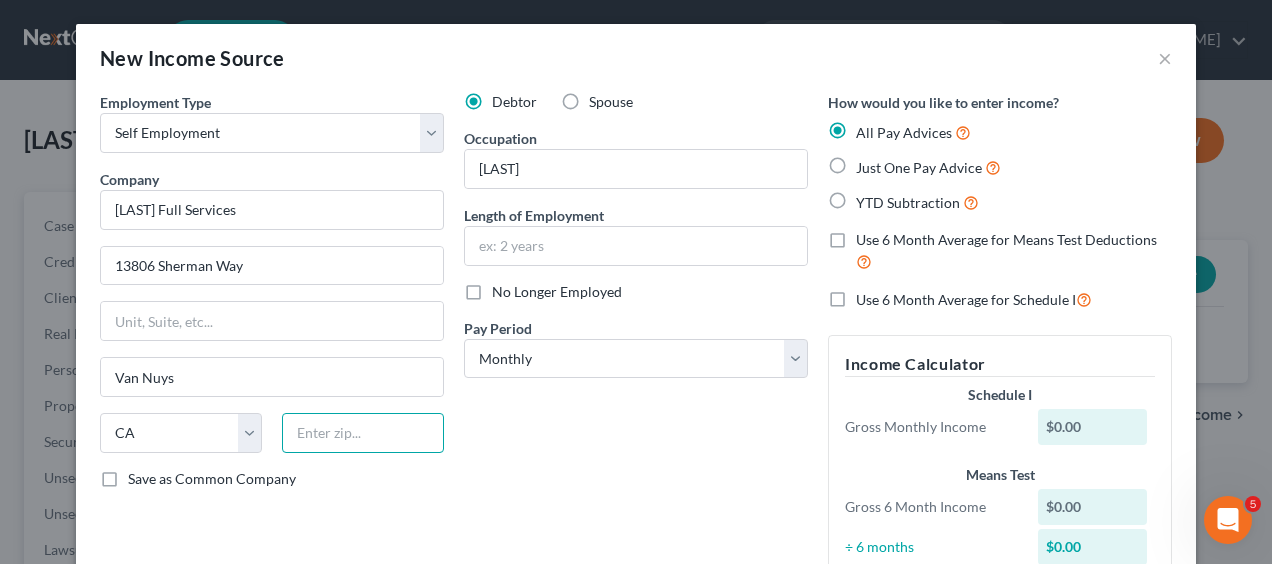 click at bounding box center [363, 433] 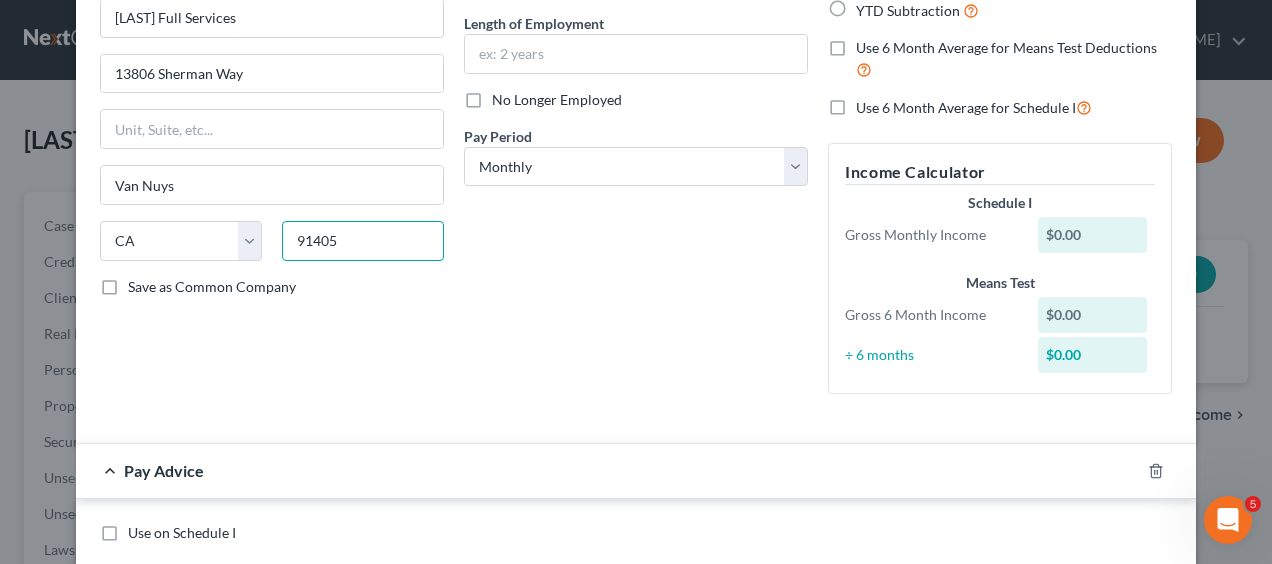 scroll, scrollTop: 386, scrollLeft: 0, axis: vertical 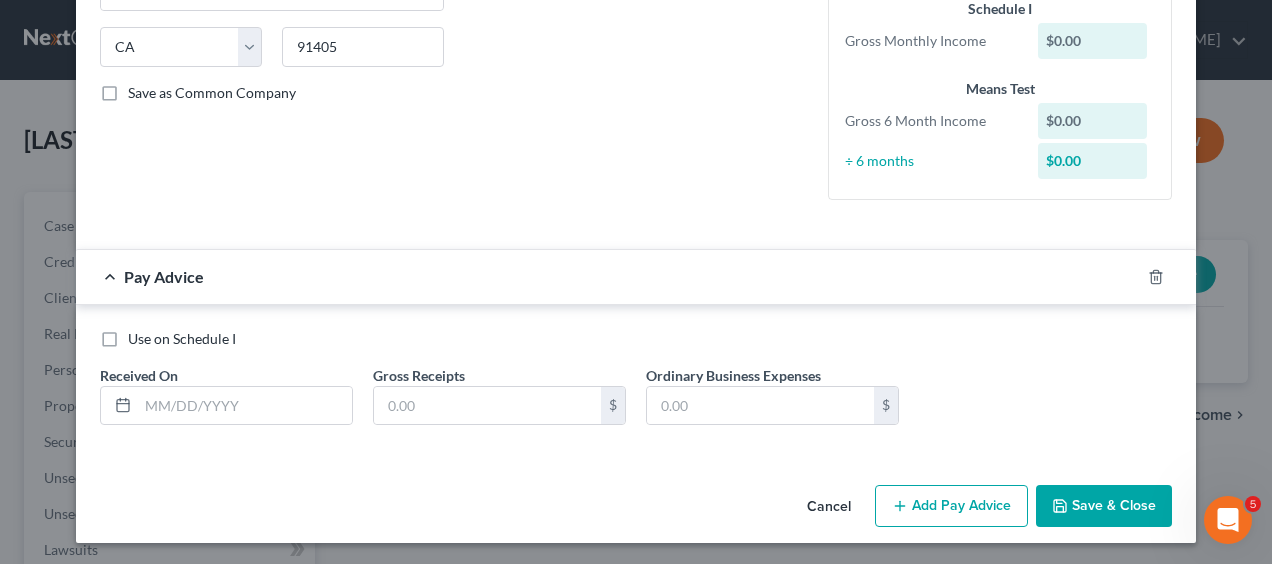 click on "Save & Close" at bounding box center [1104, 506] 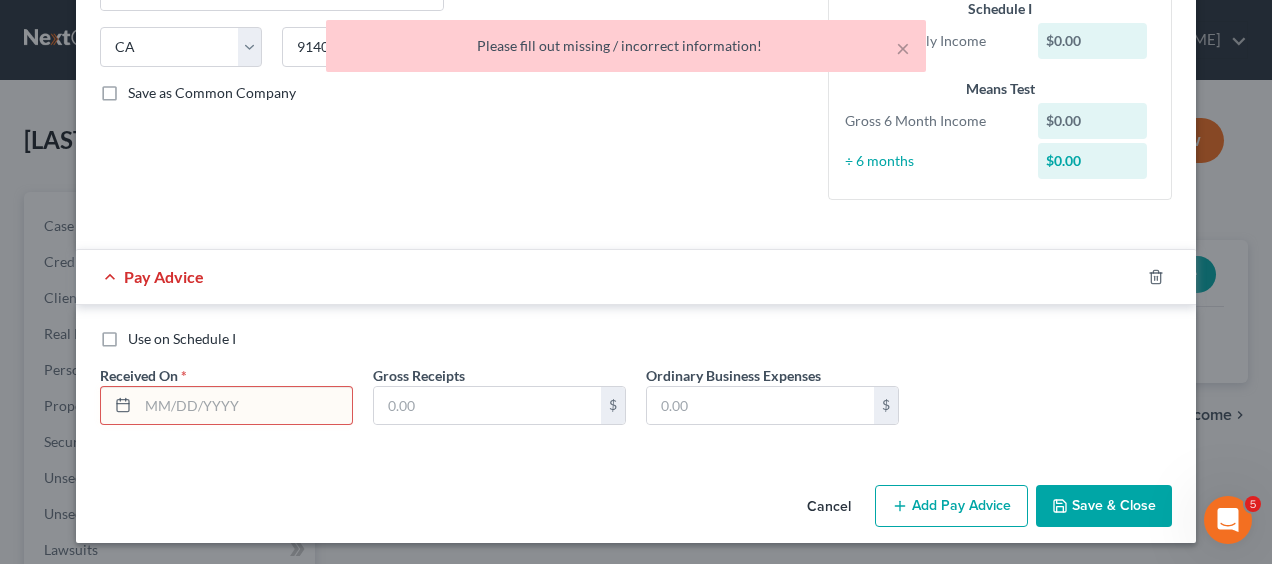 scroll, scrollTop: 0, scrollLeft: 0, axis: both 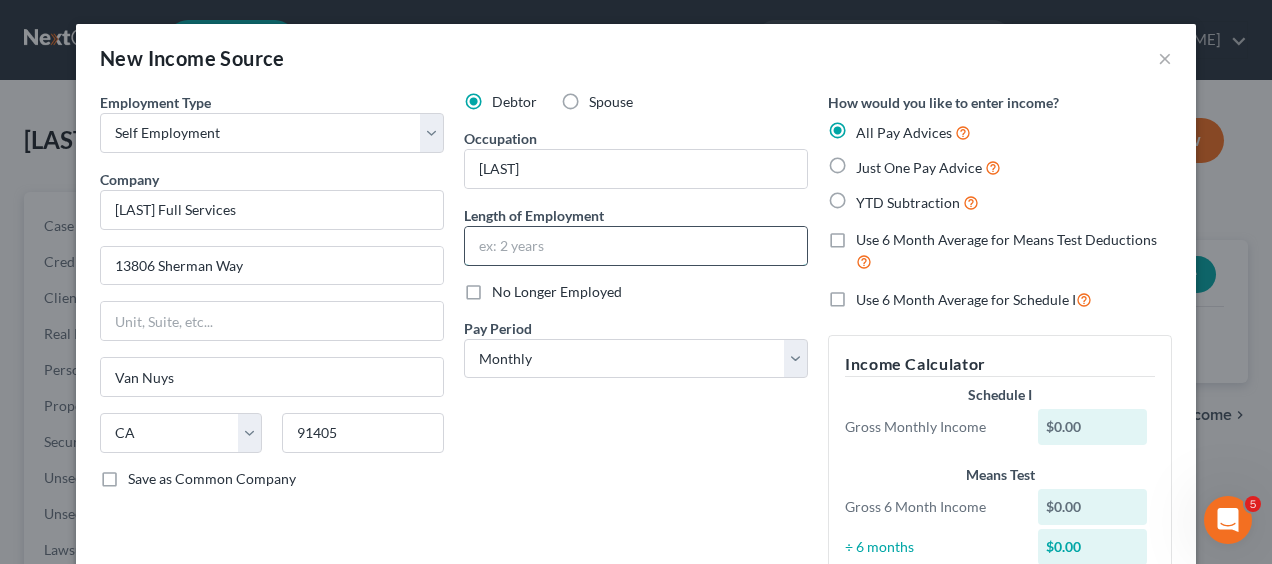 click at bounding box center (636, 246) 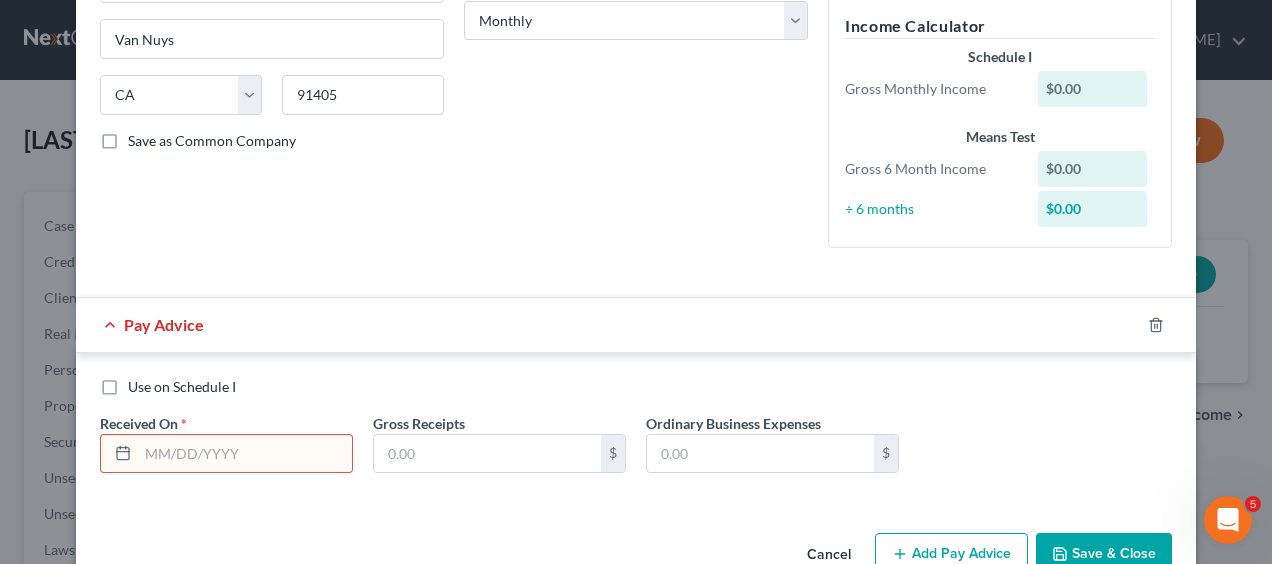 scroll, scrollTop: 386, scrollLeft: 0, axis: vertical 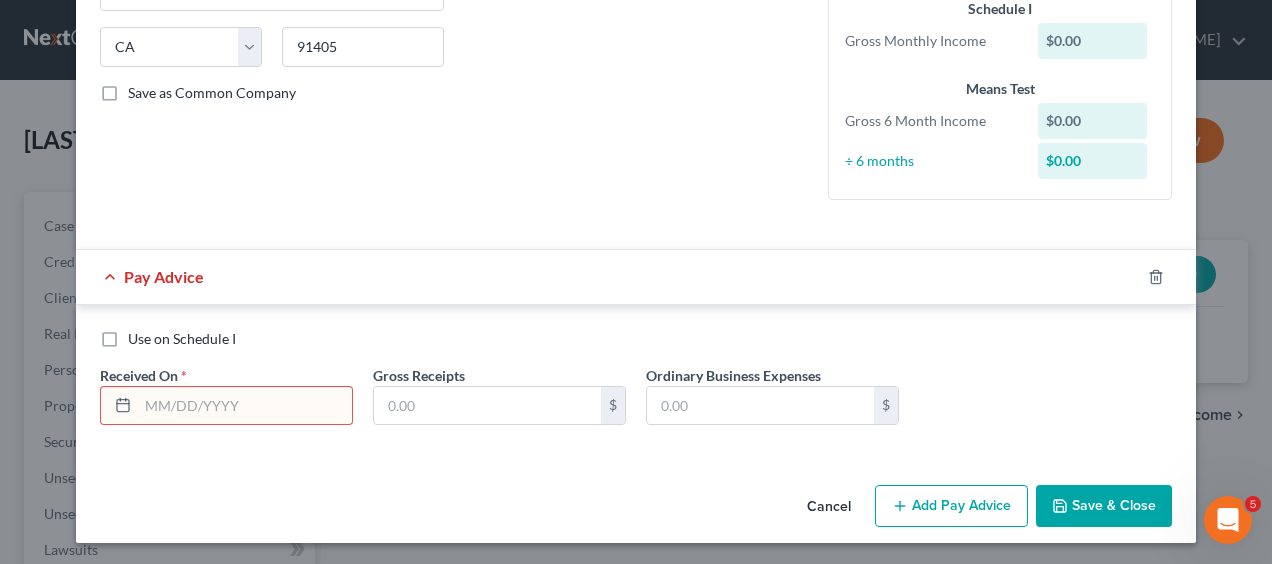 click on "Save & Close" at bounding box center [1104, 506] 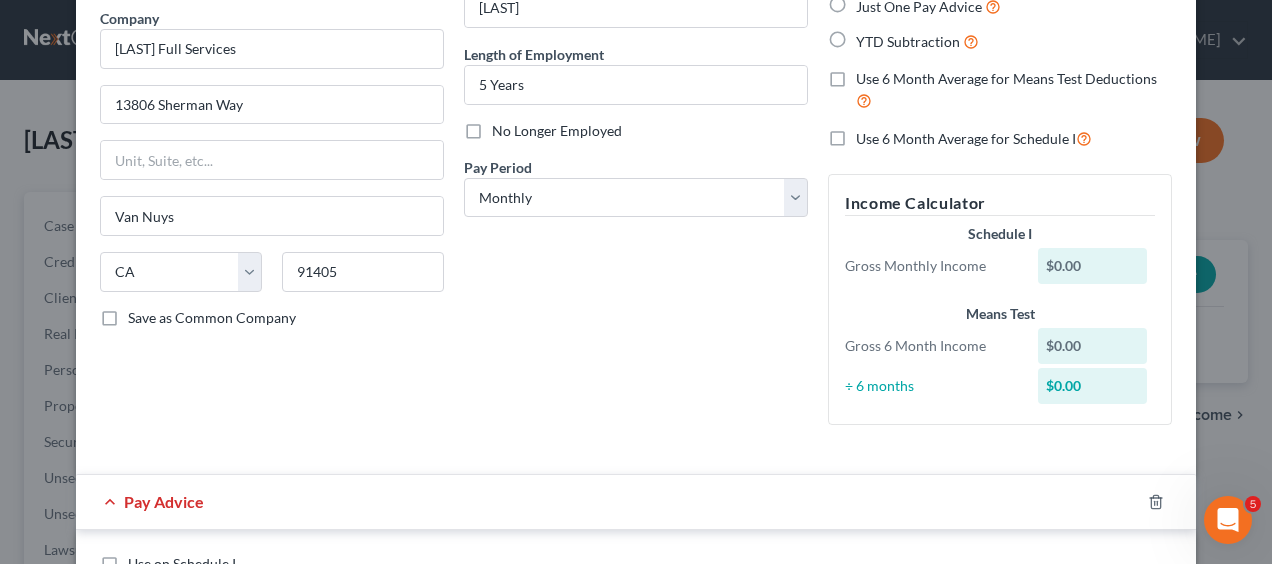 scroll, scrollTop: 162, scrollLeft: 0, axis: vertical 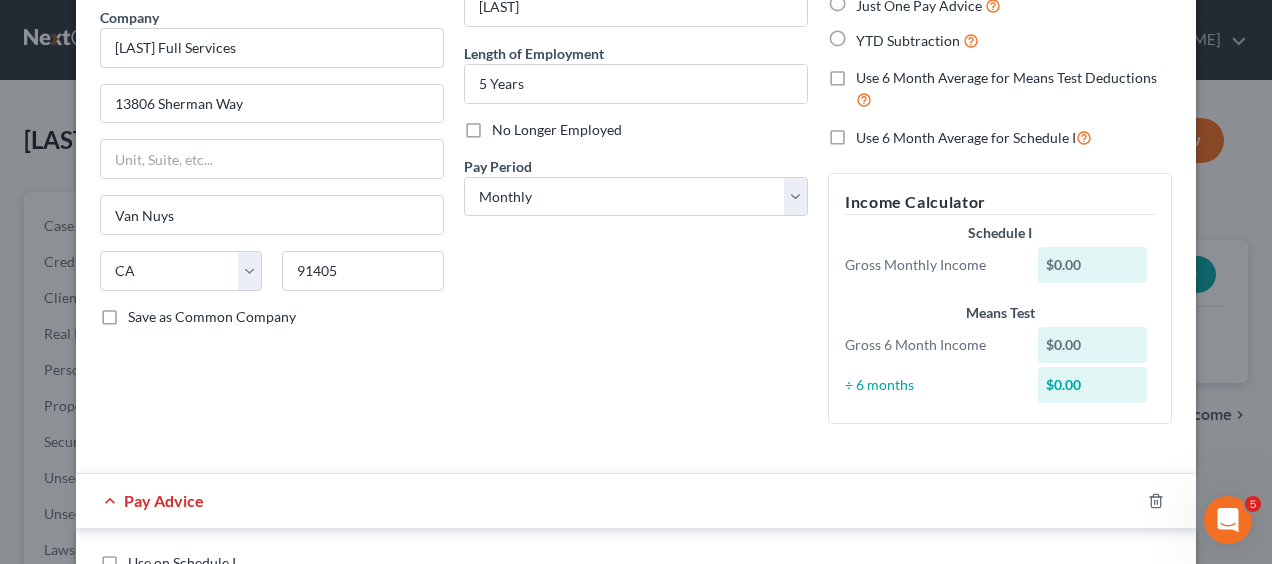 click on "$0.00" at bounding box center [1093, 265] 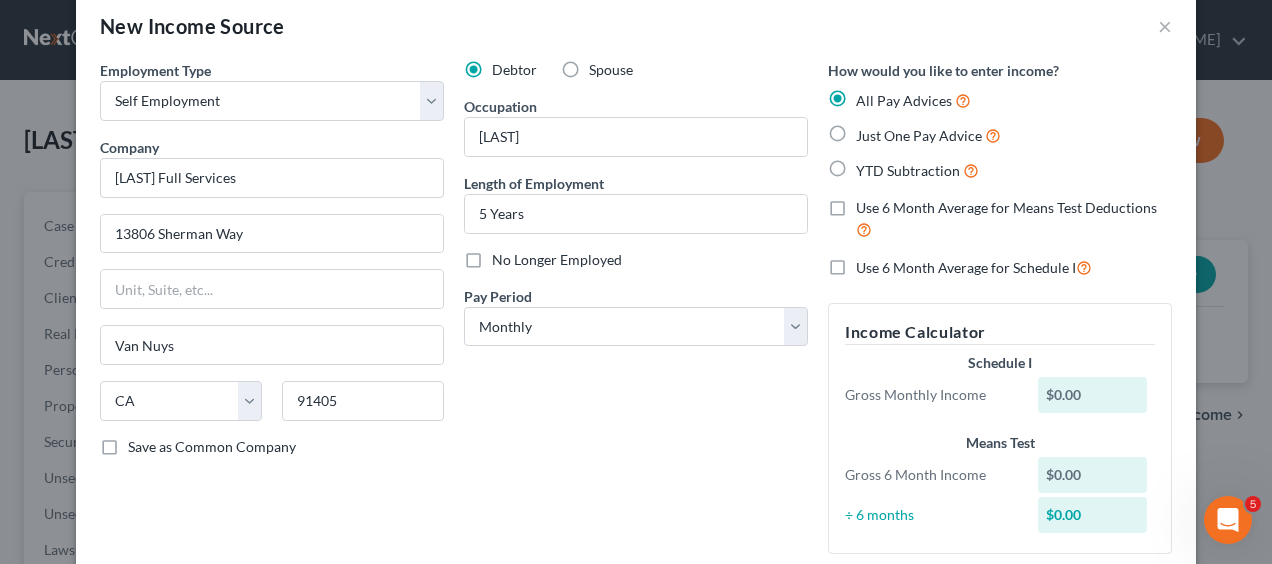 scroll, scrollTop: 33, scrollLeft: 0, axis: vertical 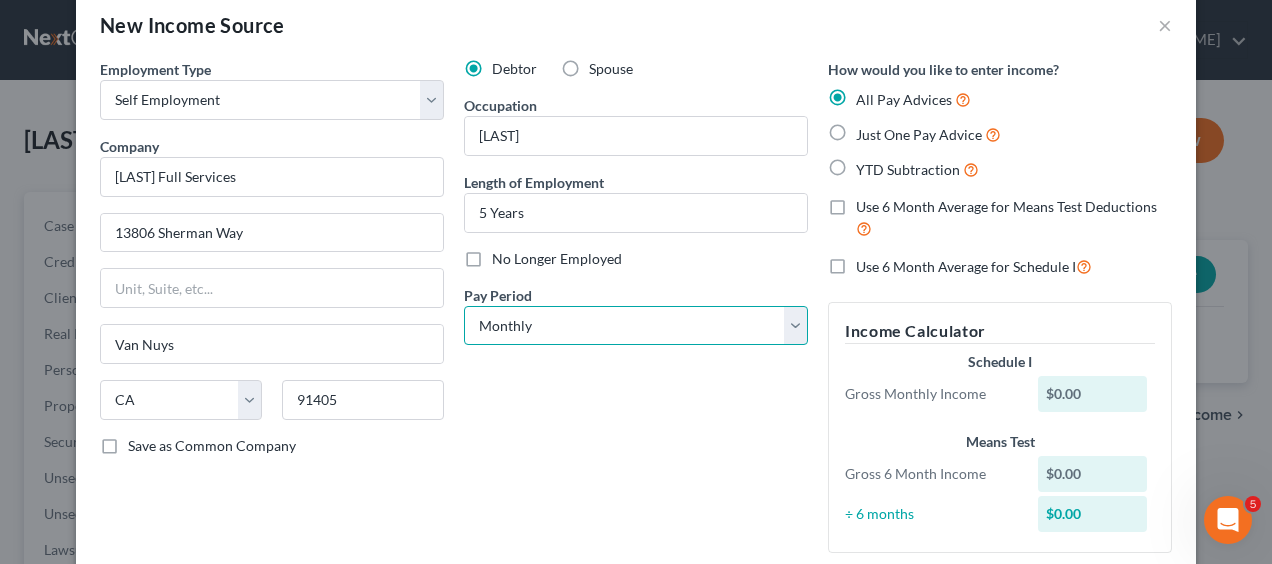 click on "Select Monthly Twice Monthly Every Other Week Weekly" at bounding box center [636, 326] 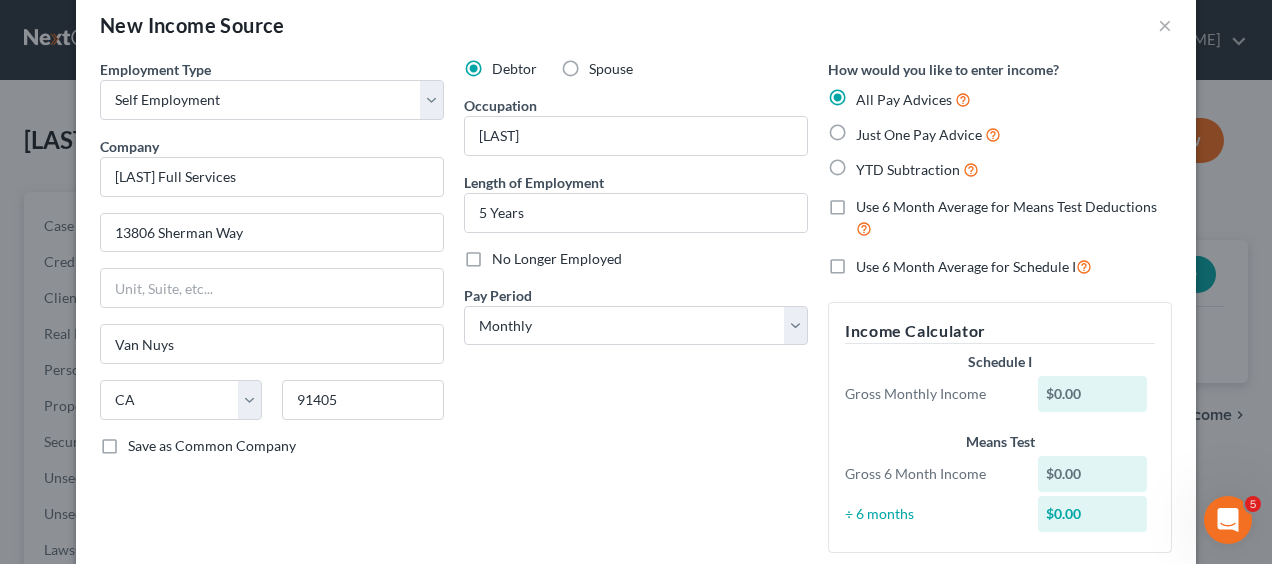 click on "Pay Period
*
Select Monthly Twice Monthly Every Other Week Weekly" at bounding box center [636, 315] 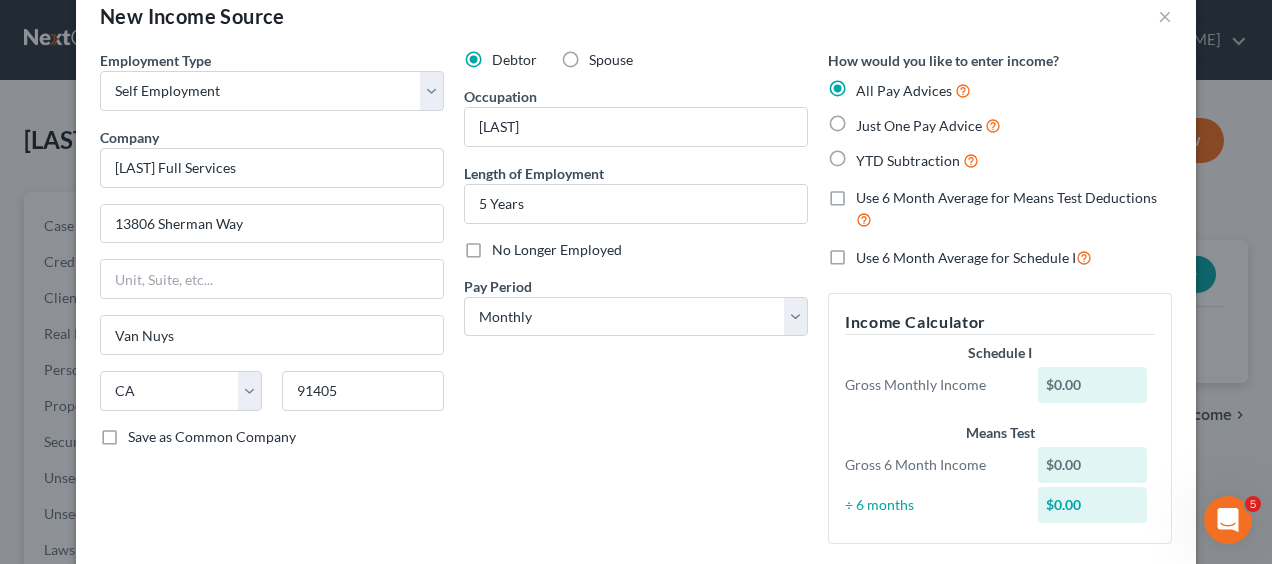 scroll, scrollTop: 40, scrollLeft: 0, axis: vertical 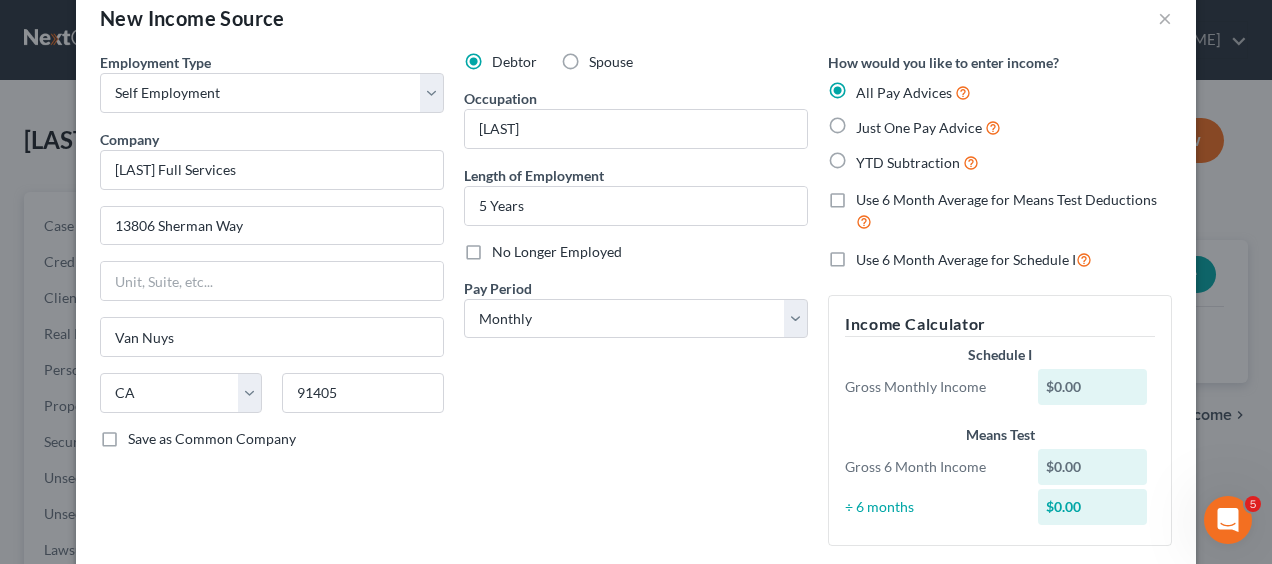 click on "Just One Pay Advice" at bounding box center (928, 127) 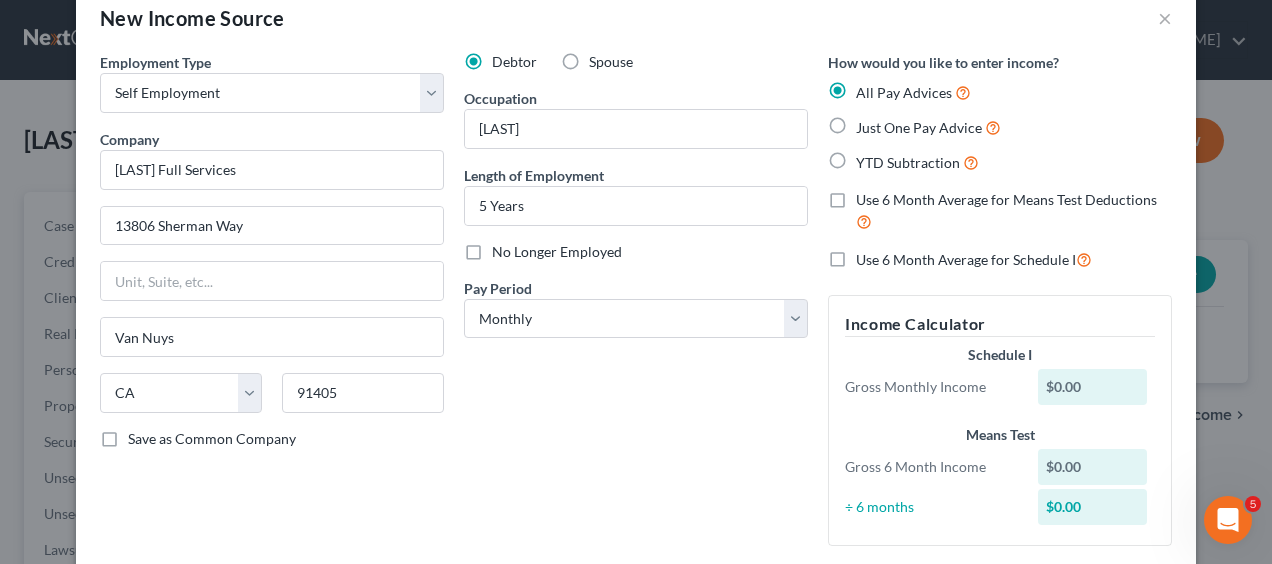 click on "Just One Pay Advice" at bounding box center [870, 122] 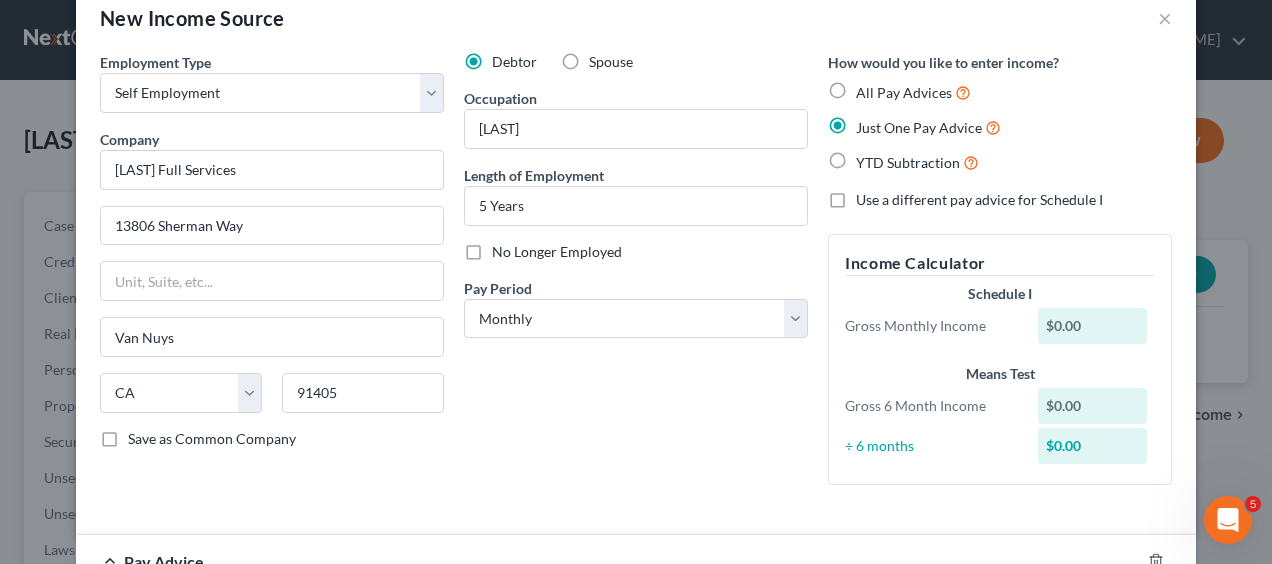 click on "$0.00" at bounding box center [1093, 326] 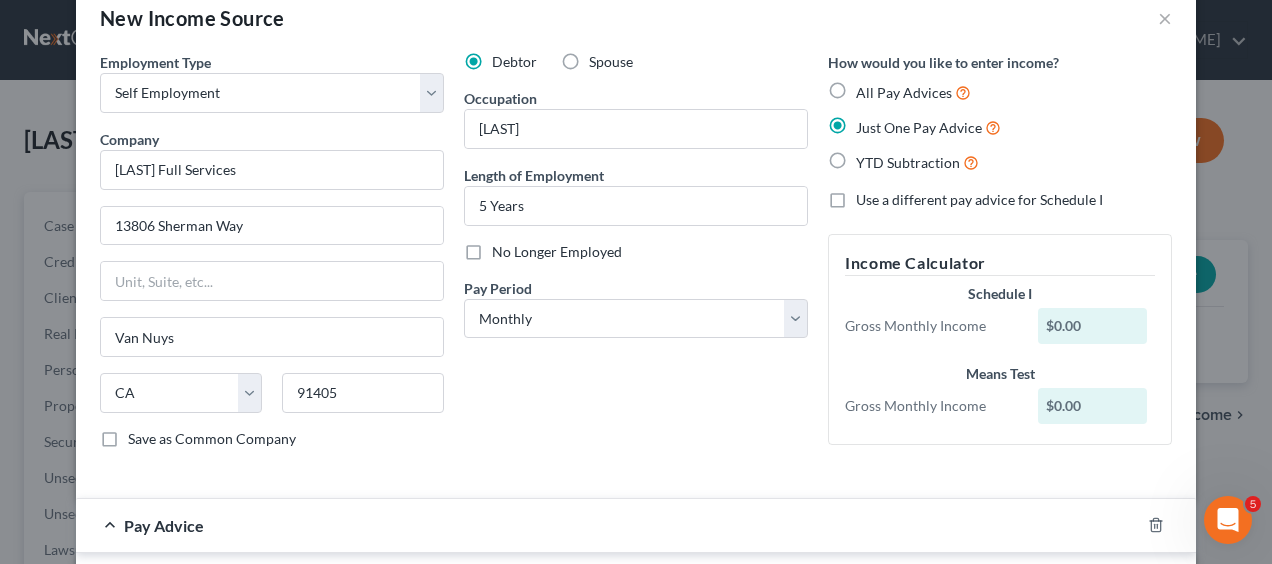 click on "$0.00" at bounding box center [1093, 326] 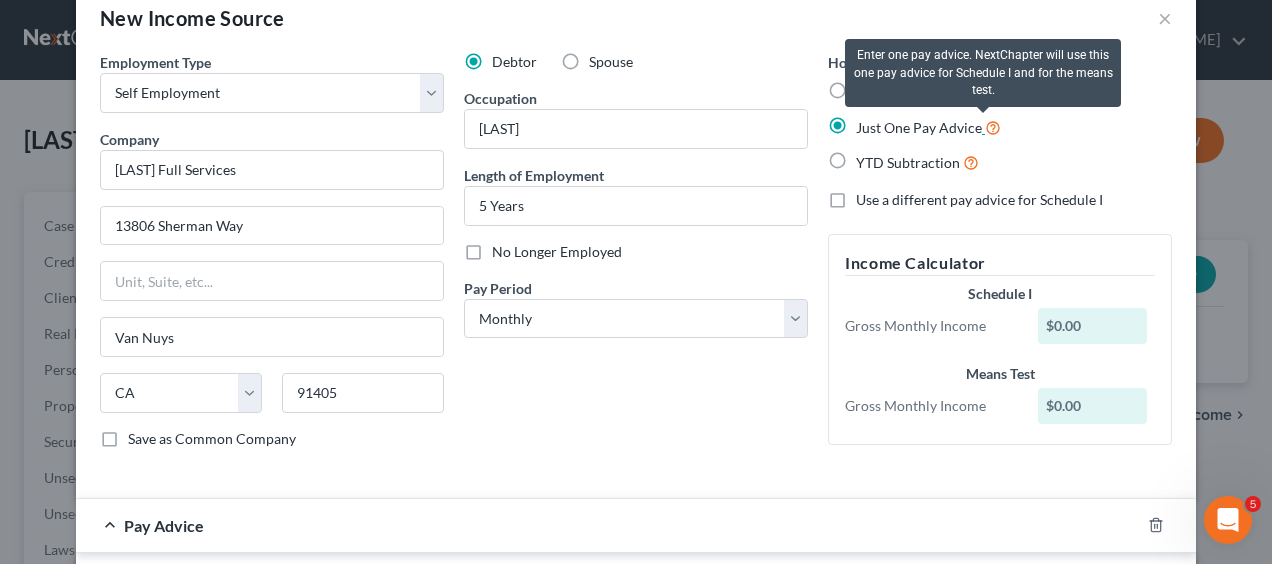 click at bounding box center (993, 126) 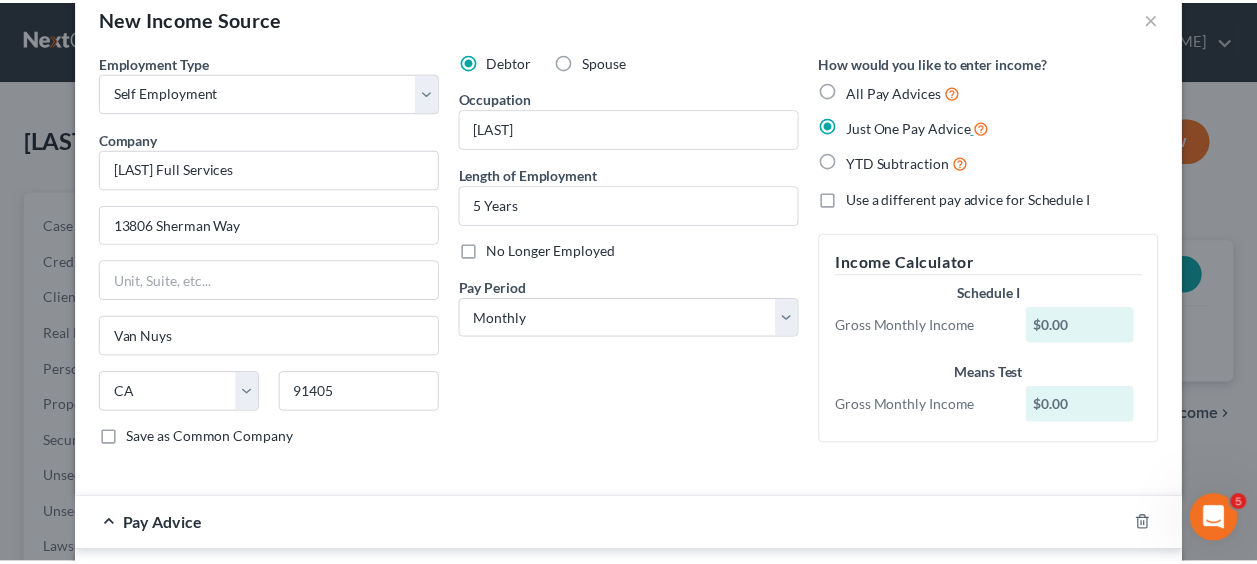 scroll, scrollTop: 250, scrollLeft: 0, axis: vertical 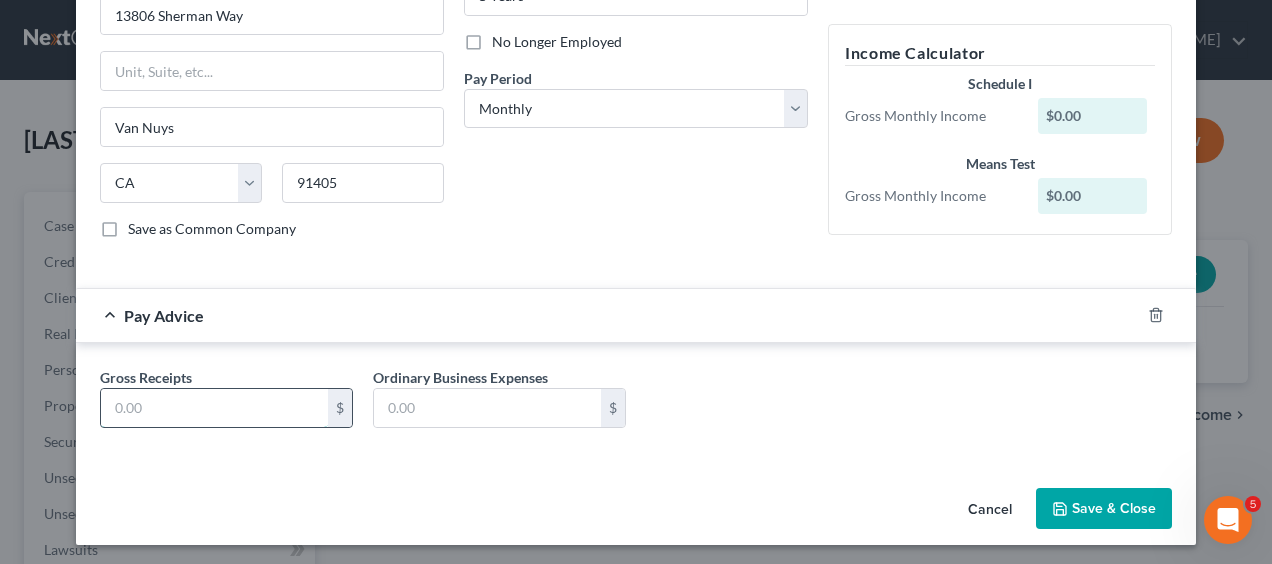 click at bounding box center (214, 408) 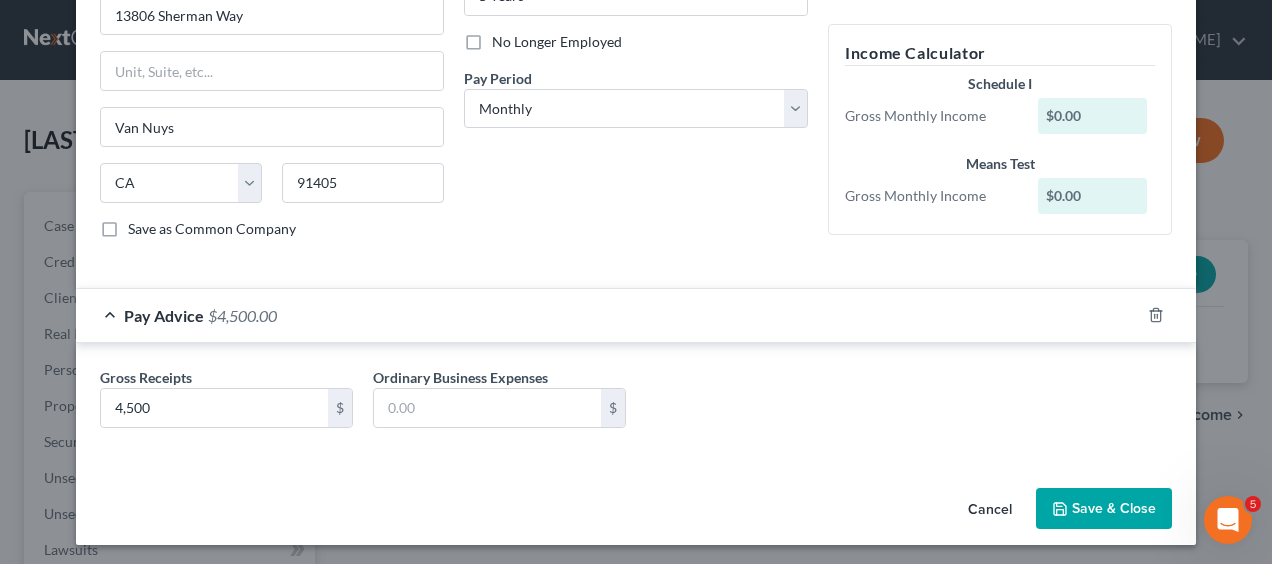 click on "Save & Close" at bounding box center [1104, 509] 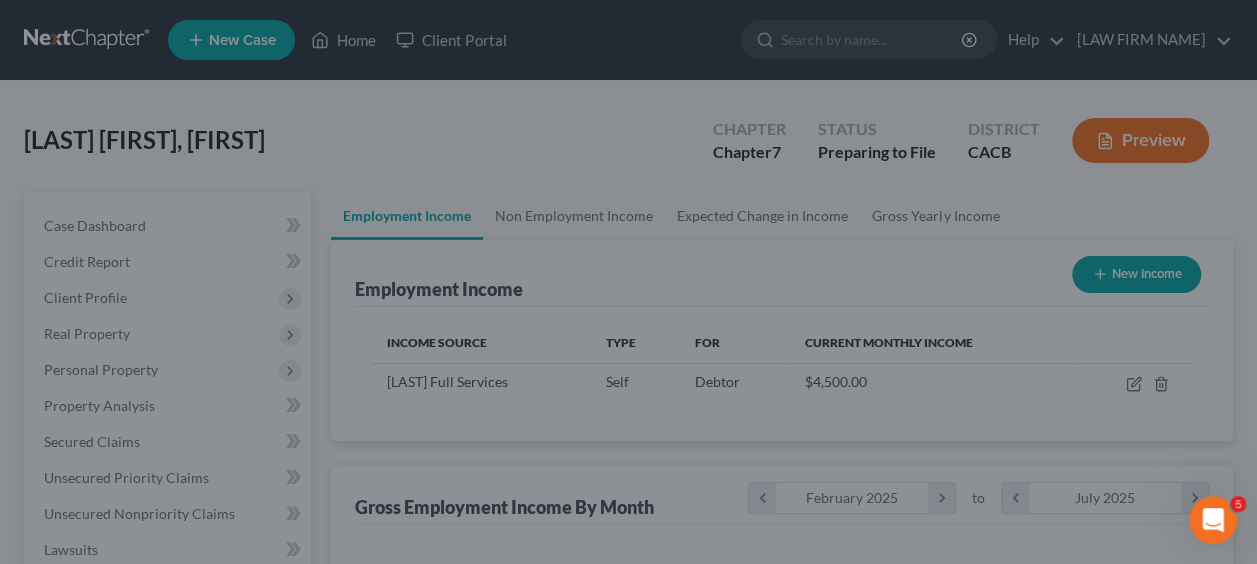 scroll, scrollTop: 356, scrollLeft: 502, axis: both 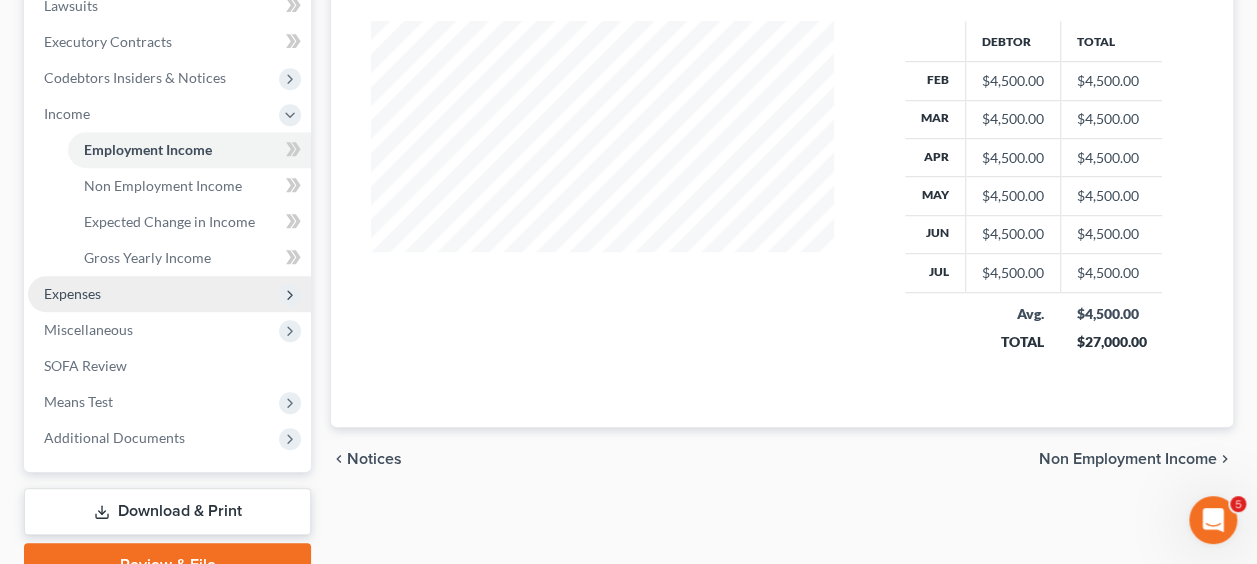 click on "Expenses" at bounding box center [72, 293] 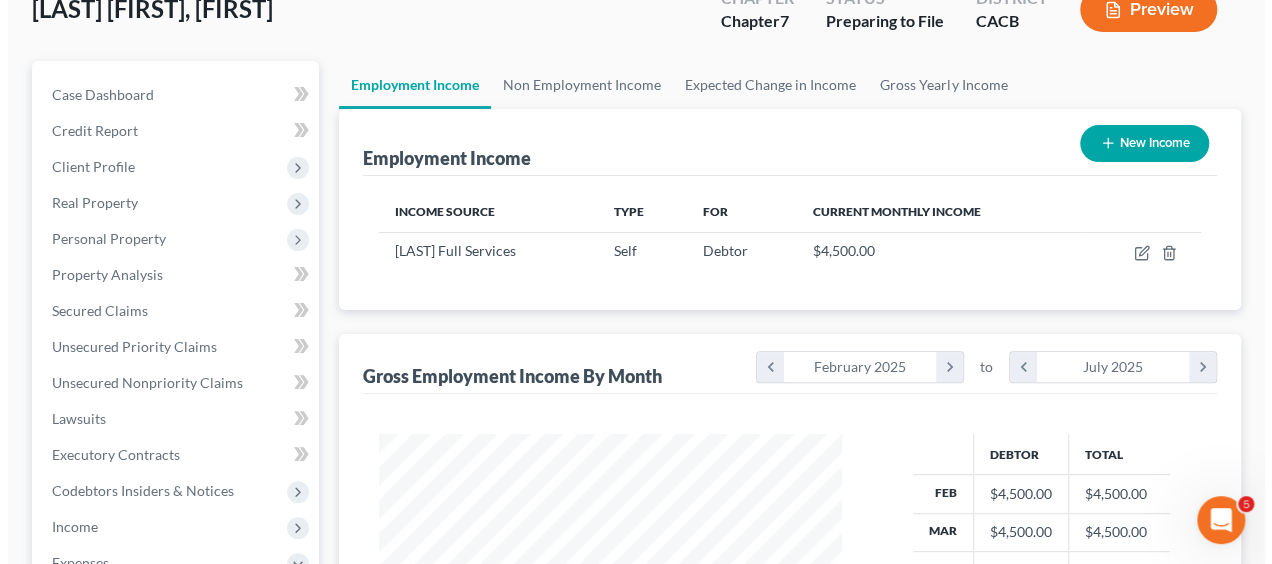 scroll, scrollTop: 125, scrollLeft: 0, axis: vertical 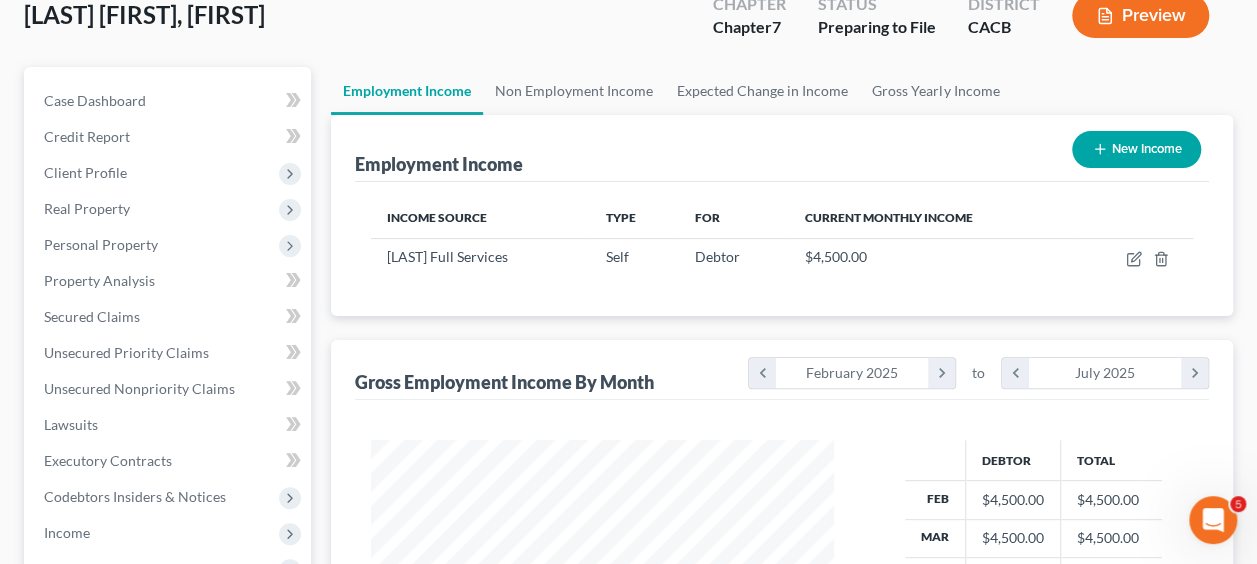 click on "New Income" at bounding box center [1136, 149] 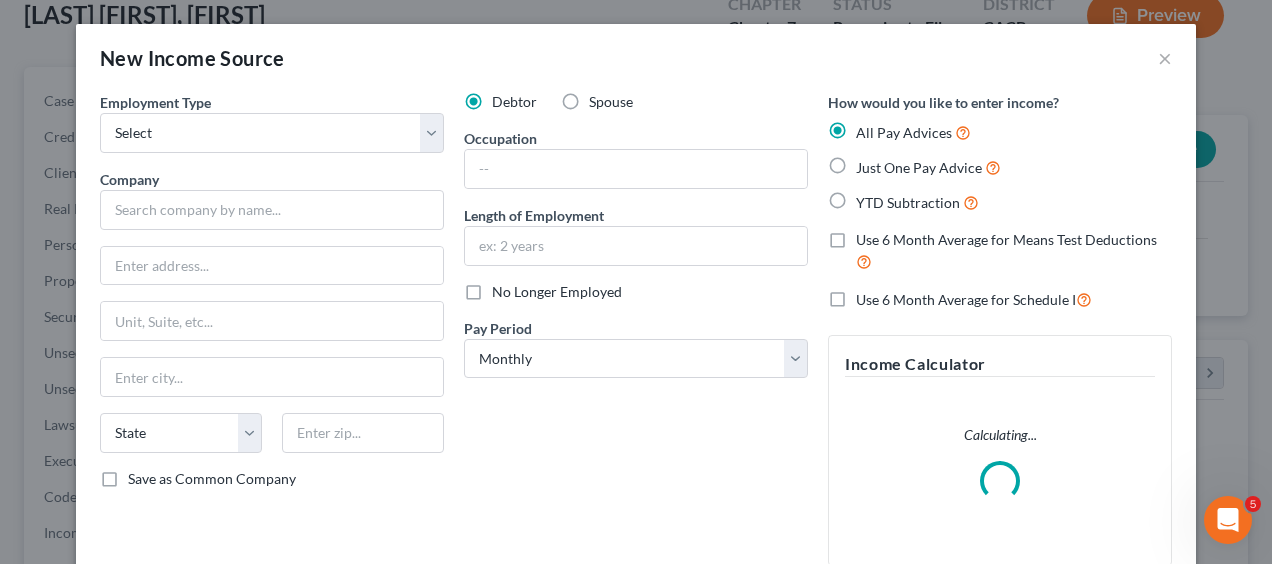 scroll, scrollTop: 999644, scrollLeft: 999490, axis: both 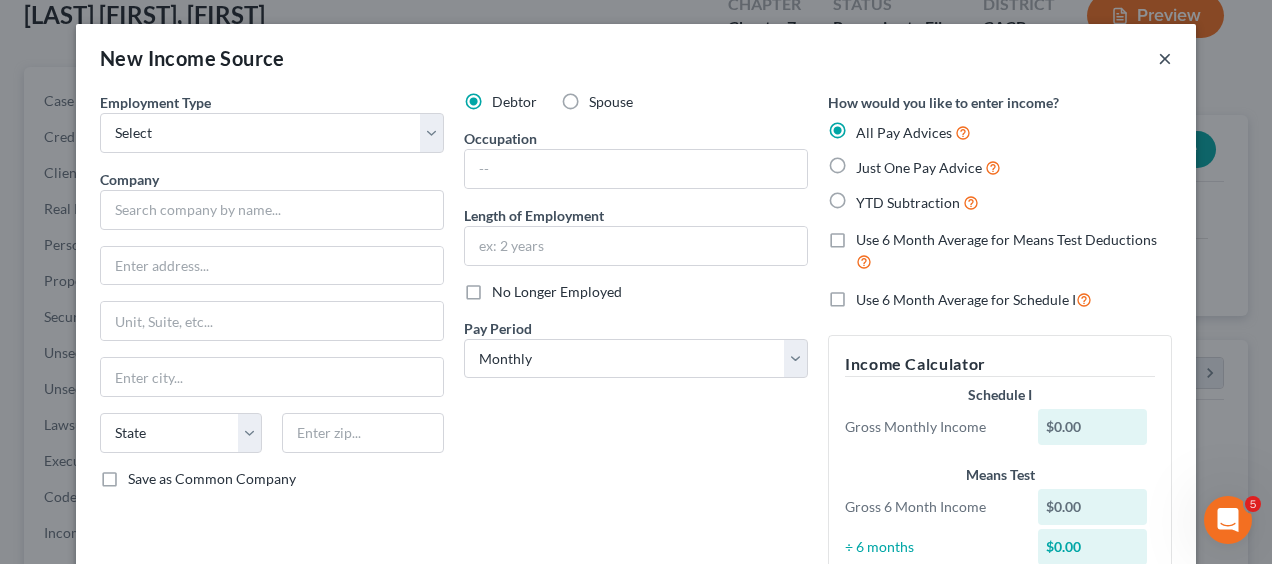 click on "×" at bounding box center (1165, 58) 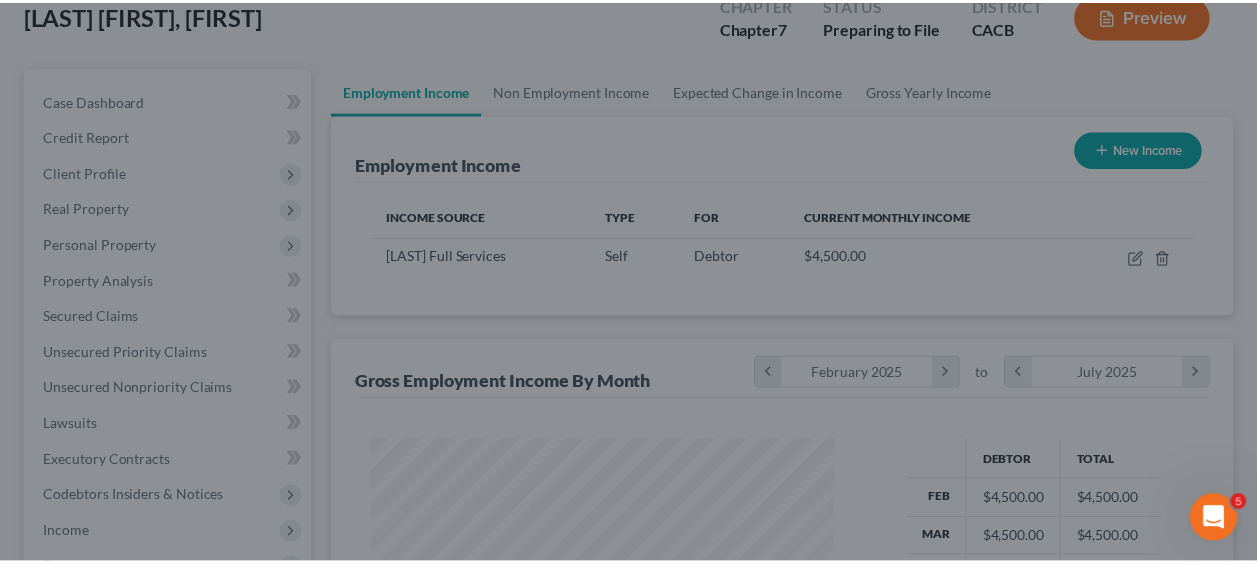 scroll, scrollTop: 356, scrollLeft: 502, axis: both 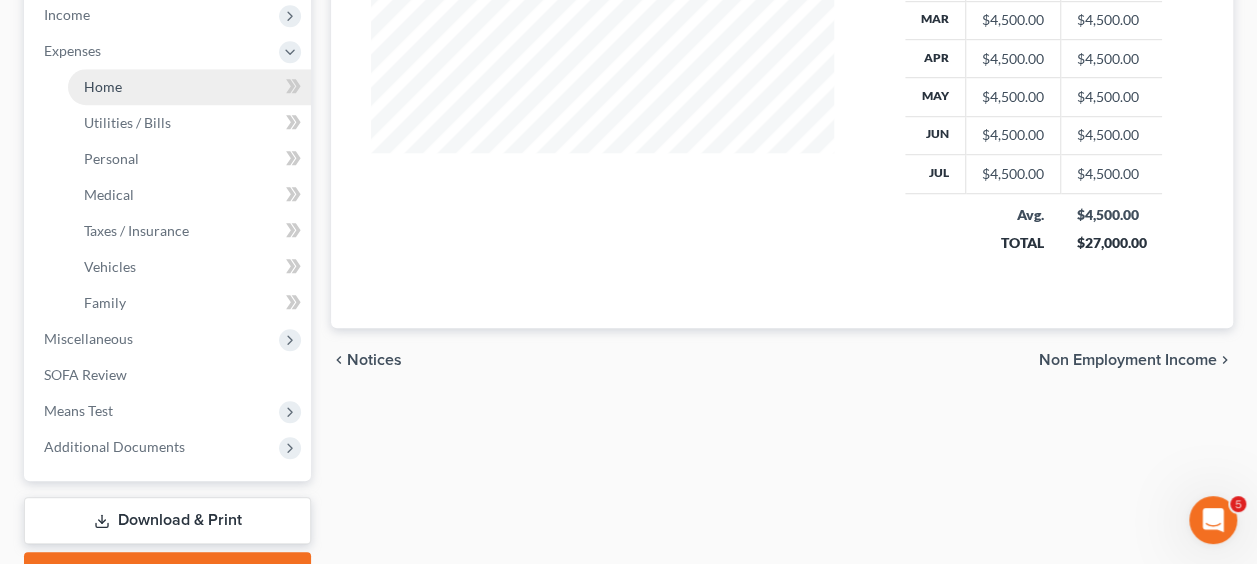 click on "Home" at bounding box center (189, 87) 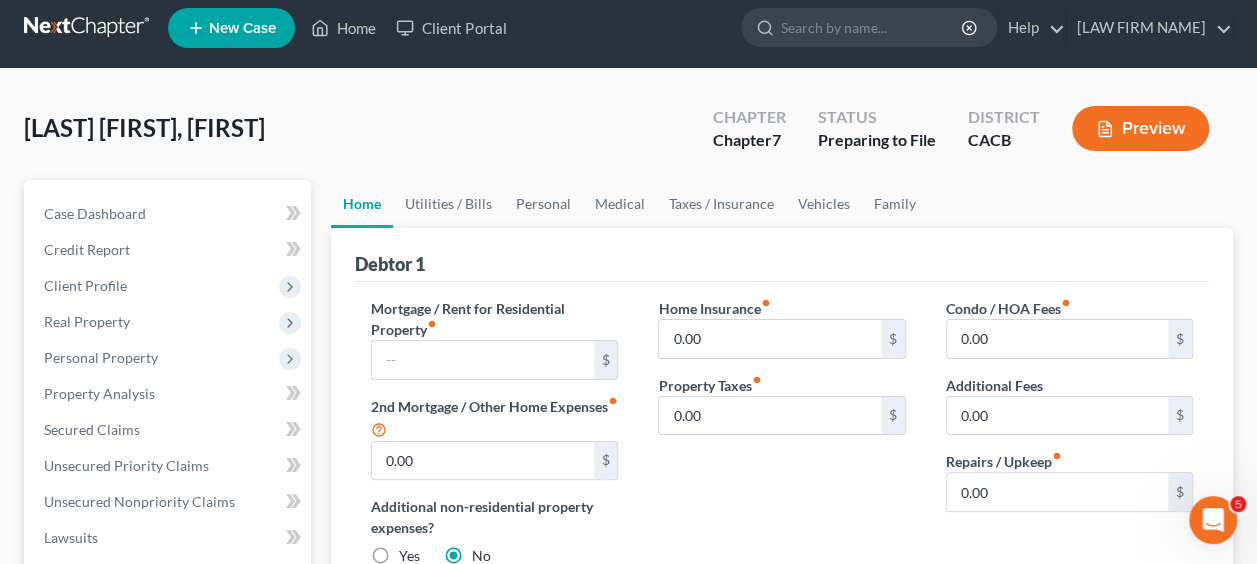 scroll, scrollTop: 0, scrollLeft: 0, axis: both 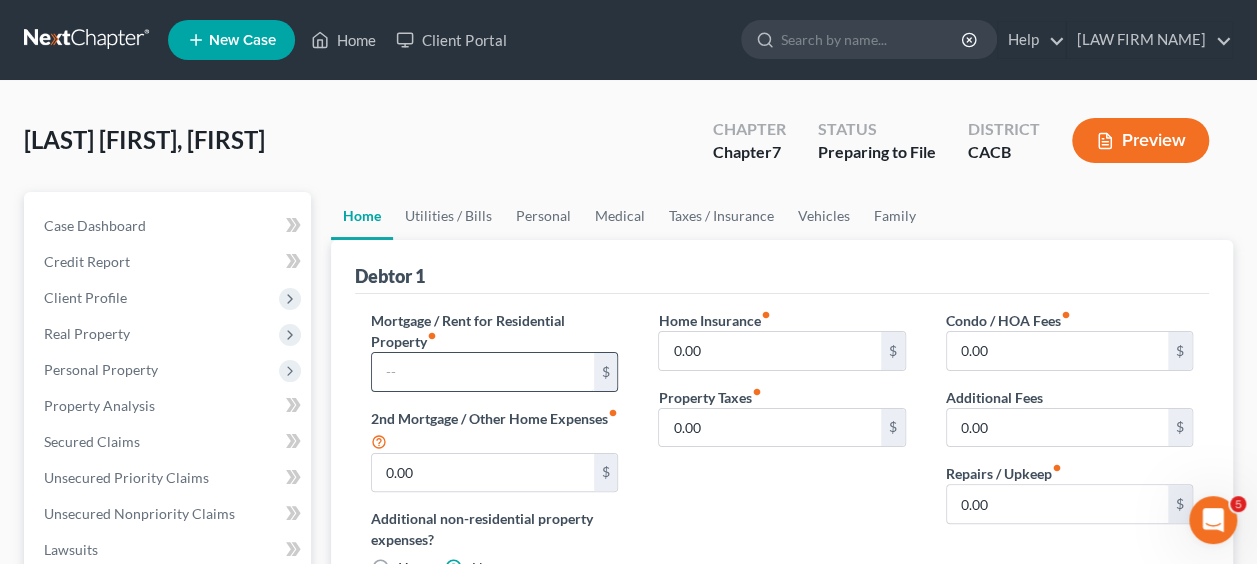 click at bounding box center [482, 372] 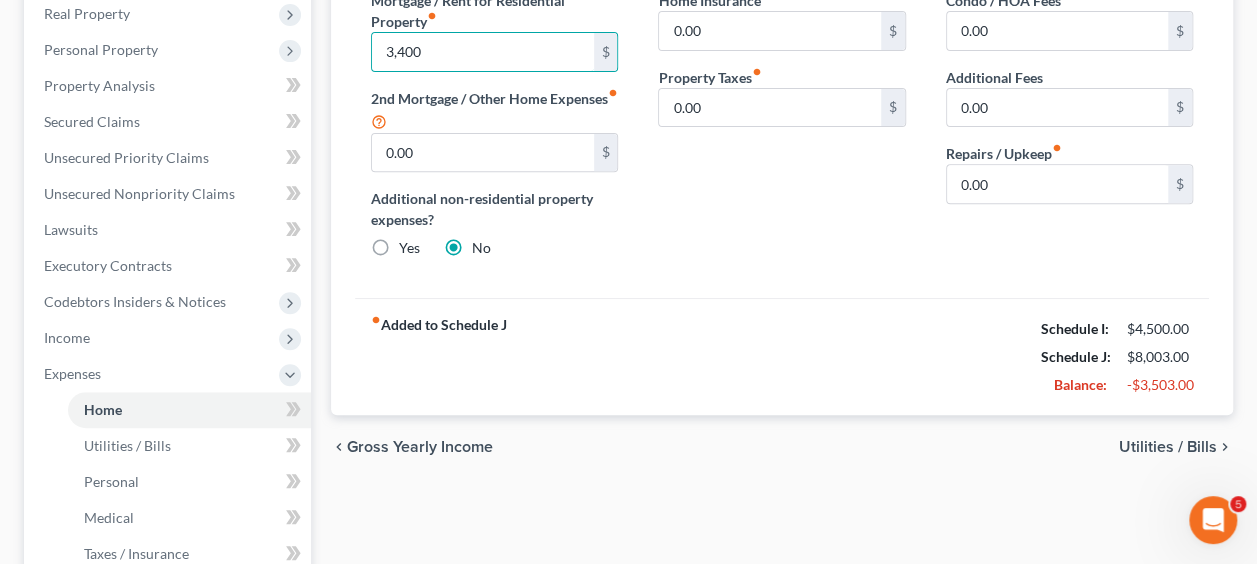 scroll, scrollTop: 319, scrollLeft: 0, axis: vertical 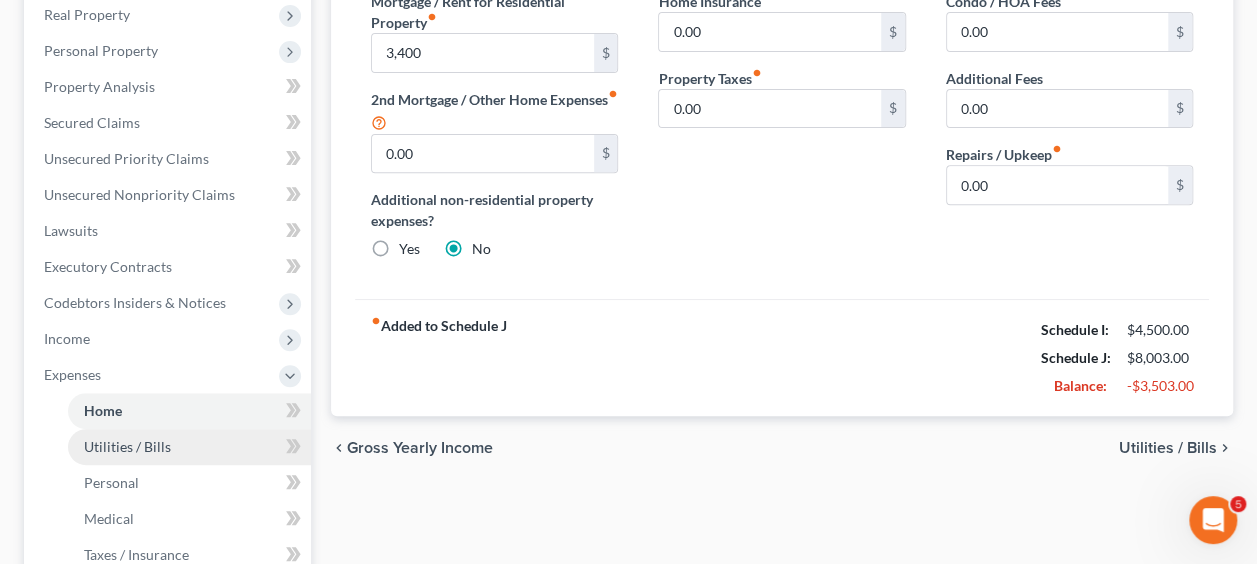 click on "Utilities / Bills" at bounding box center [127, 446] 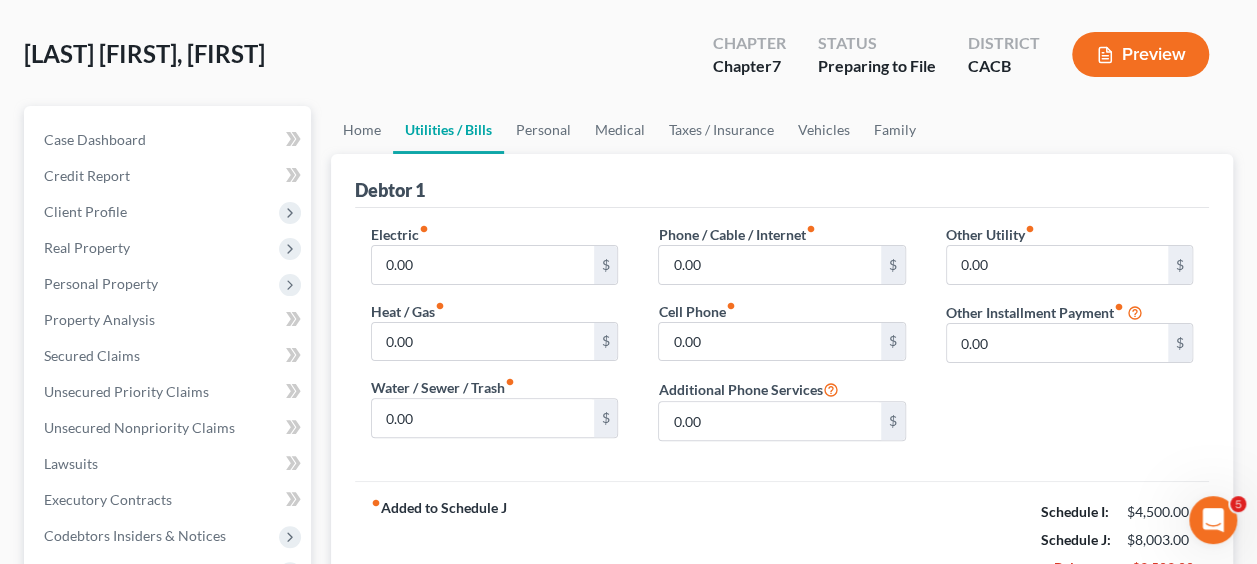 scroll, scrollTop: 0, scrollLeft: 0, axis: both 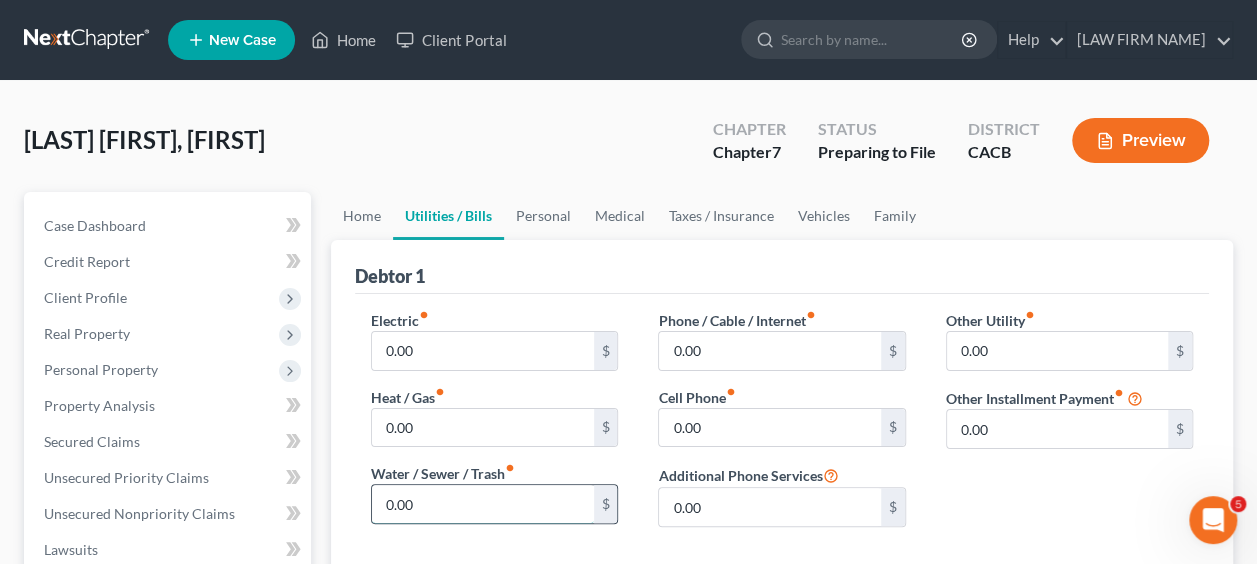 click on "0.00" at bounding box center [482, 504] 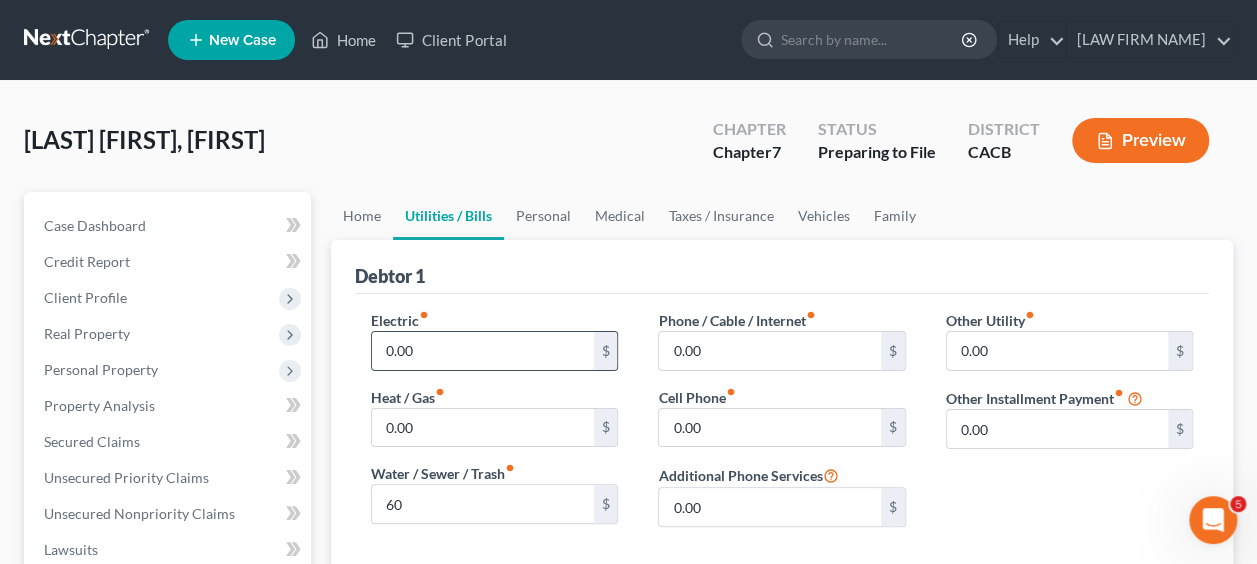 click on "0.00" at bounding box center (482, 351) 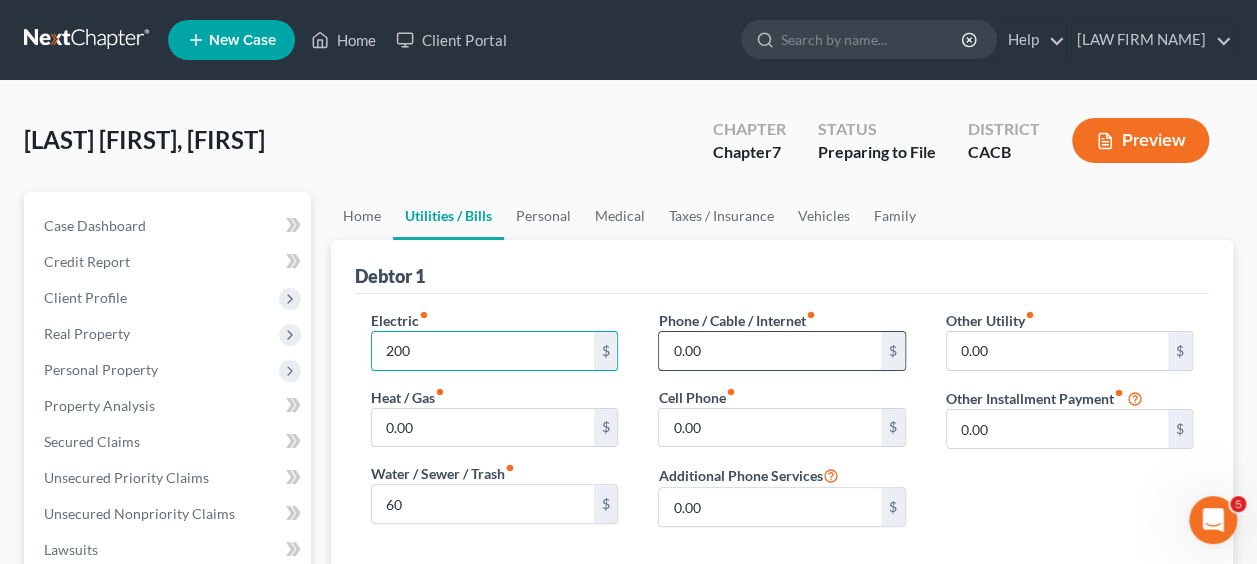 click on "0.00" at bounding box center (769, 351) 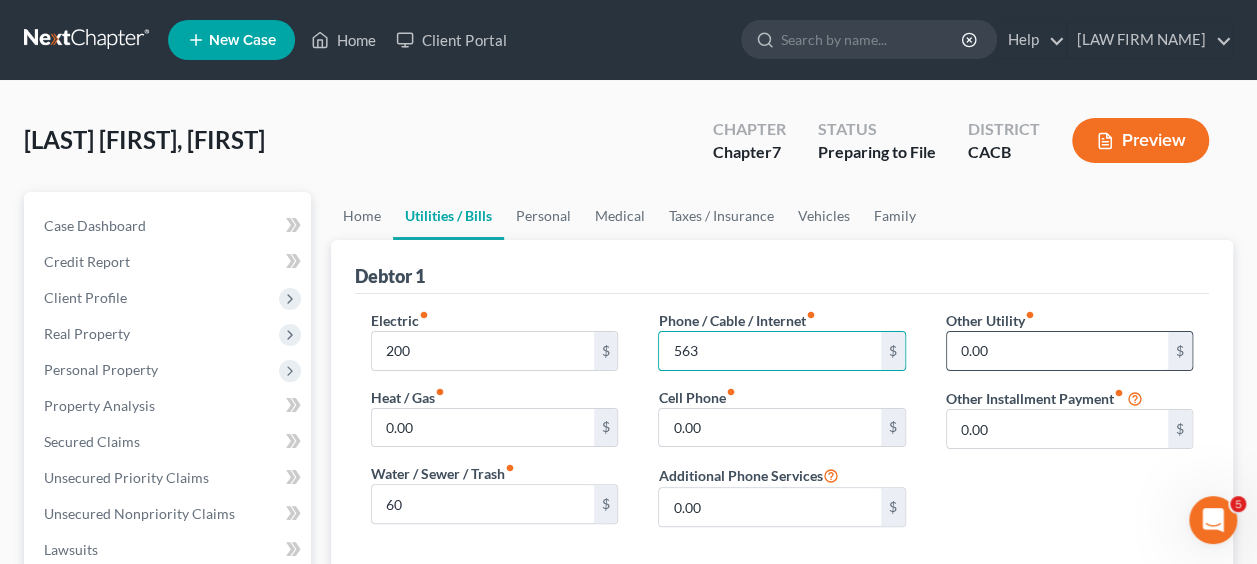 click on "0.00" at bounding box center [1057, 351] 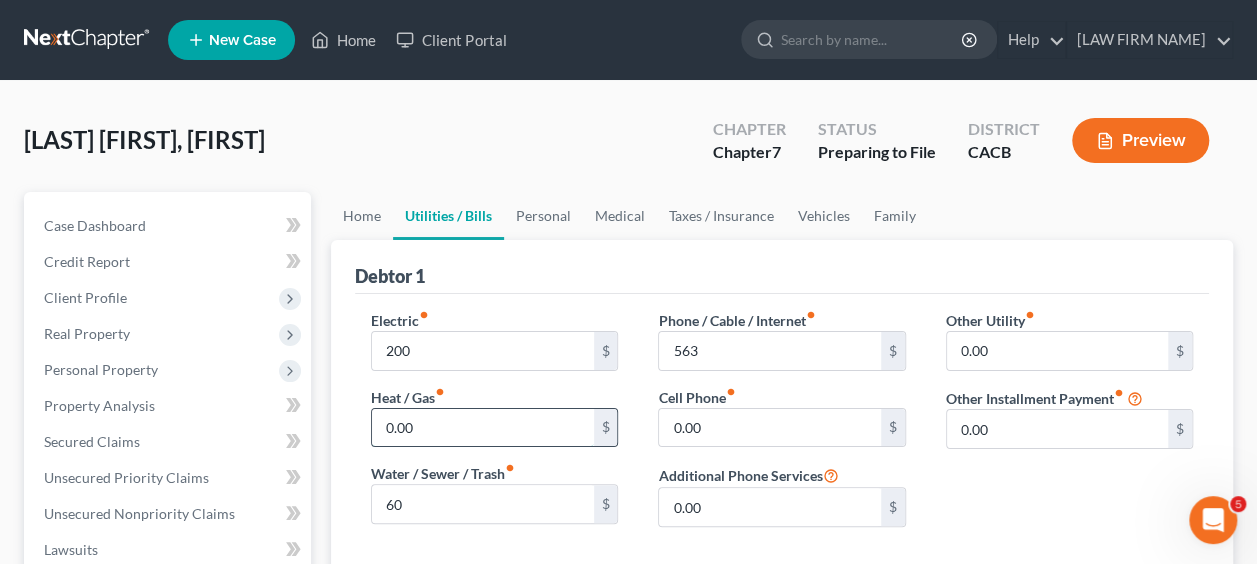 click on "0.00" at bounding box center (482, 428) 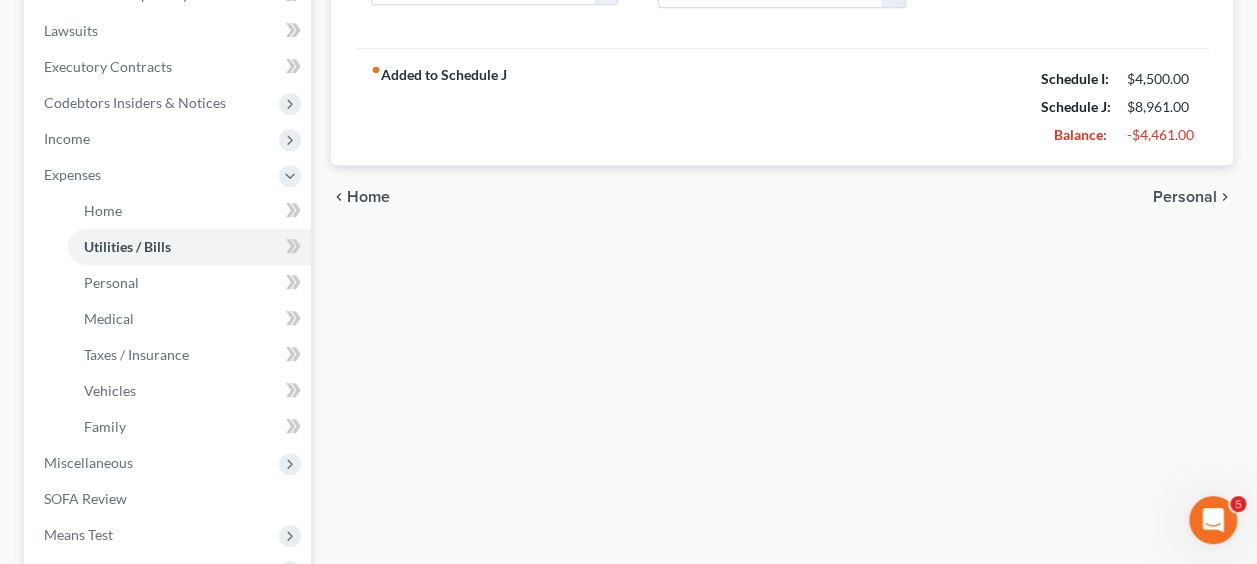 scroll, scrollTop: 520, scrollLeft: 0, axis: vertical 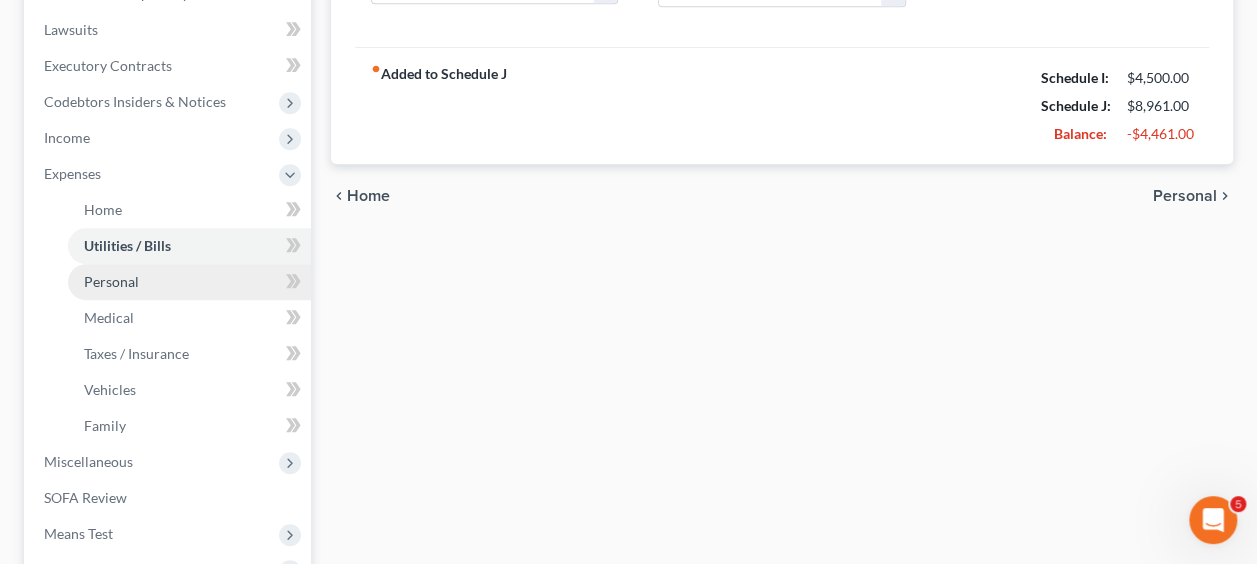 click on "Personal" at bounding box center (111, 281) 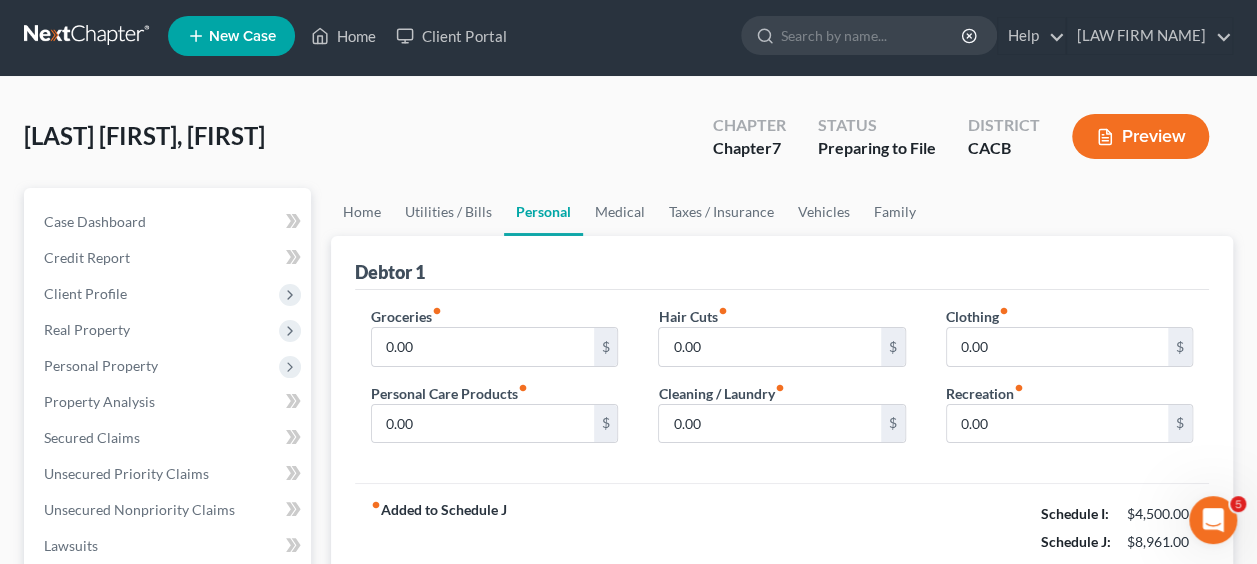 scroll, scrollTop: 0, scrollLeft: 0, axis: both 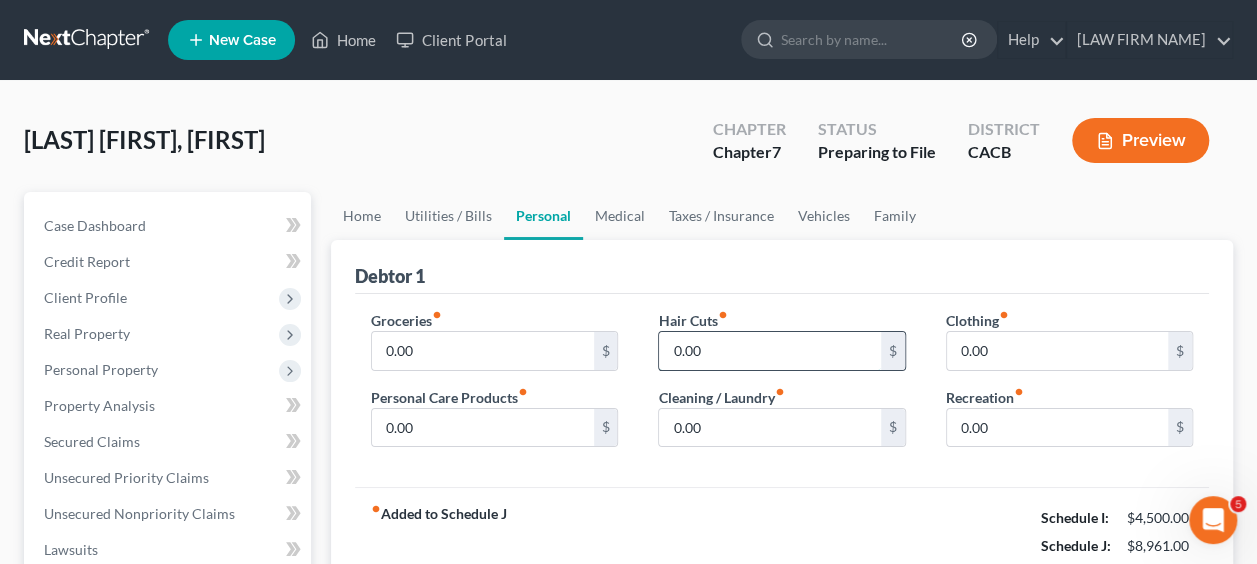 click on "0.00" at bounding box center [769, 351] 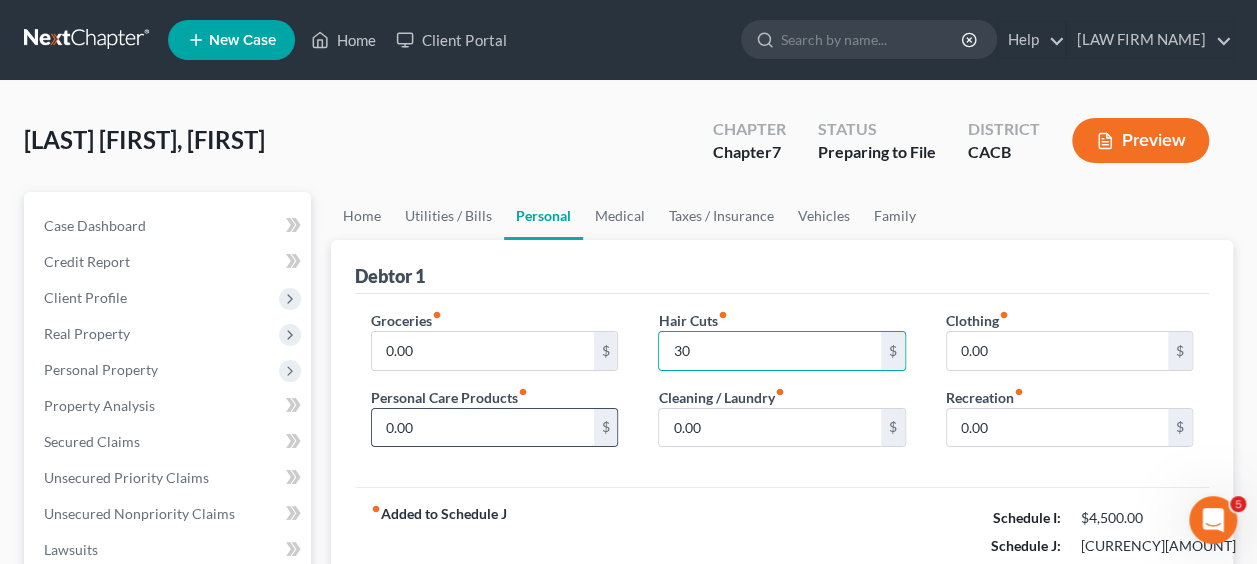 click on "0.00" at bounding box center [482, 428] 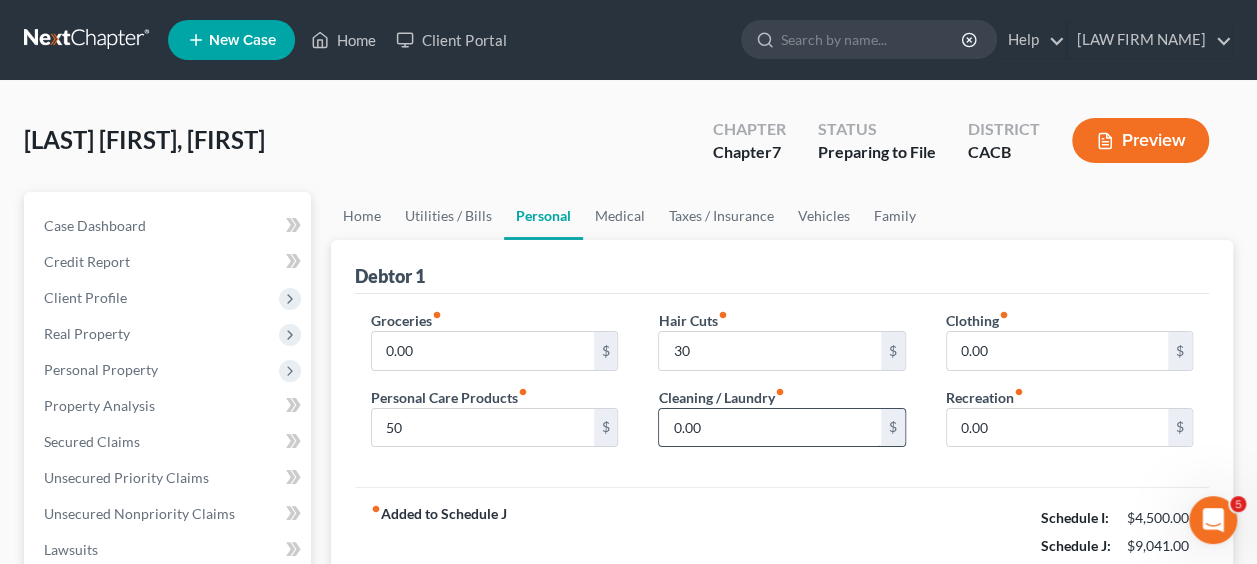 click on "0.00" at bounding box center (769, 428) 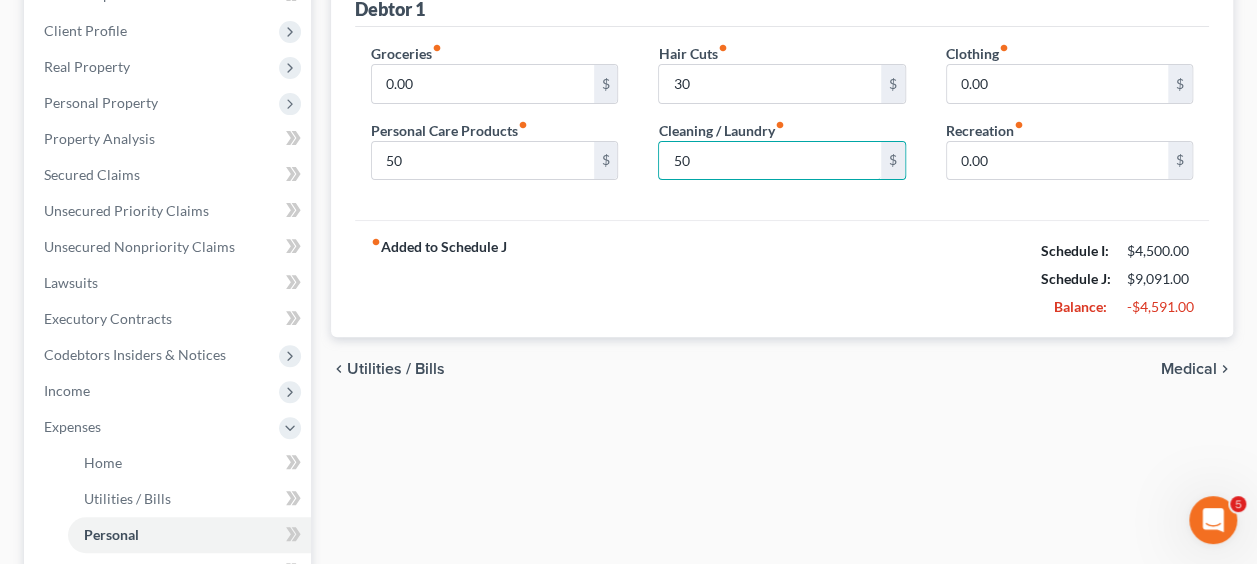scroll, scrollTop: 111, scrollLeft: 0, axis: vertical 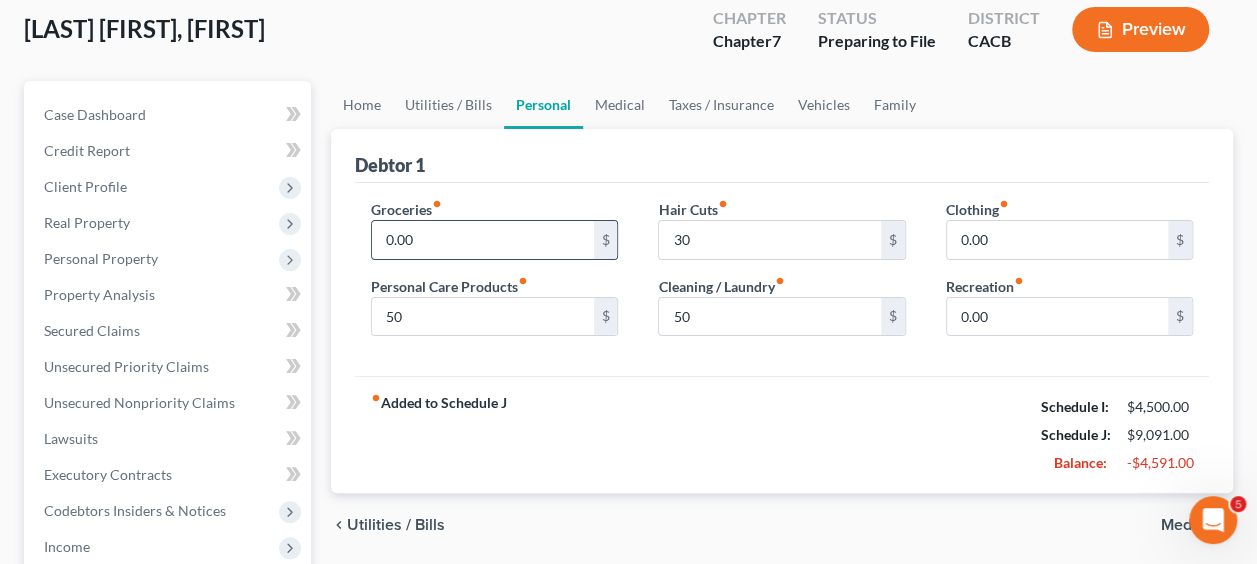 click on "0.00" at bounding box center (482, 240) 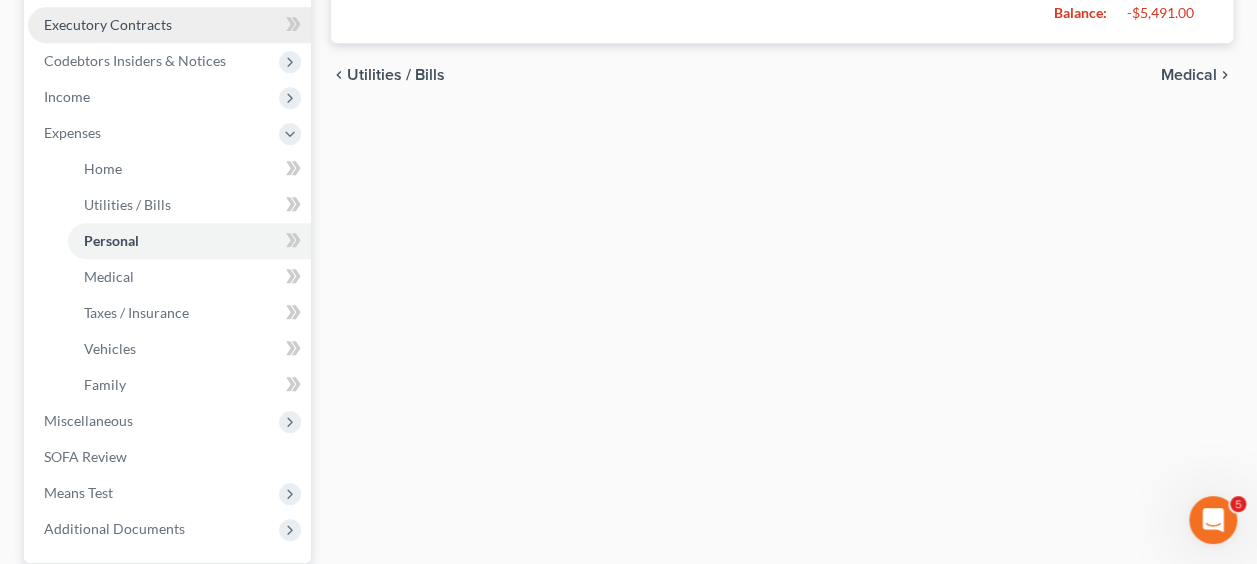 scroll, scrollTop: 564, scrollLeft: 0, axis: vertical 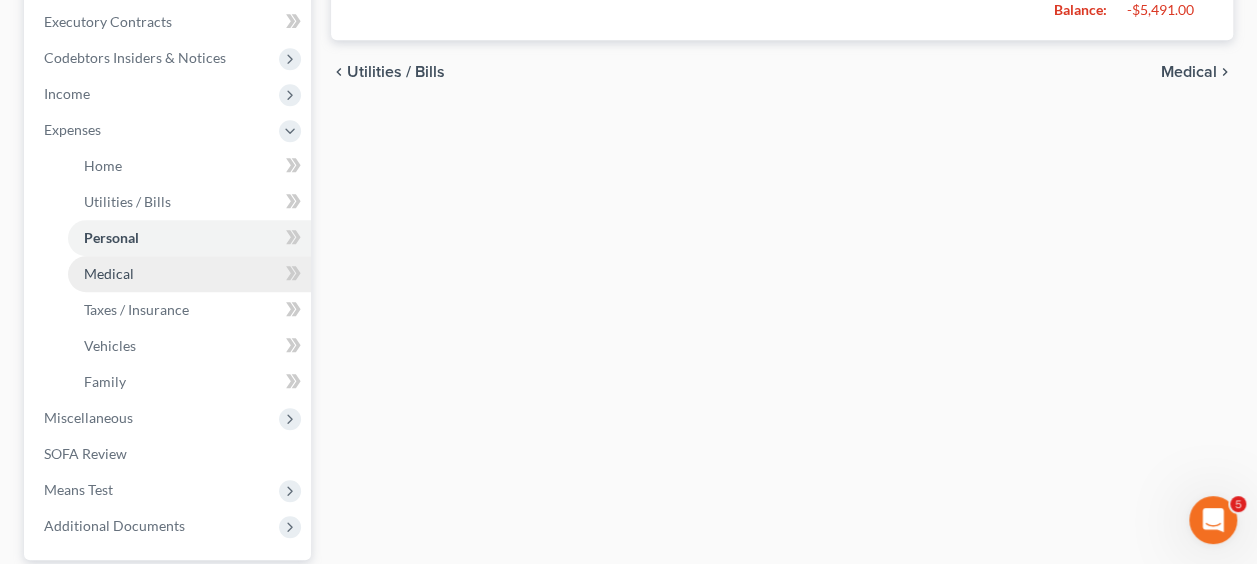 click on "Medical" at bounding box center [109, 273] 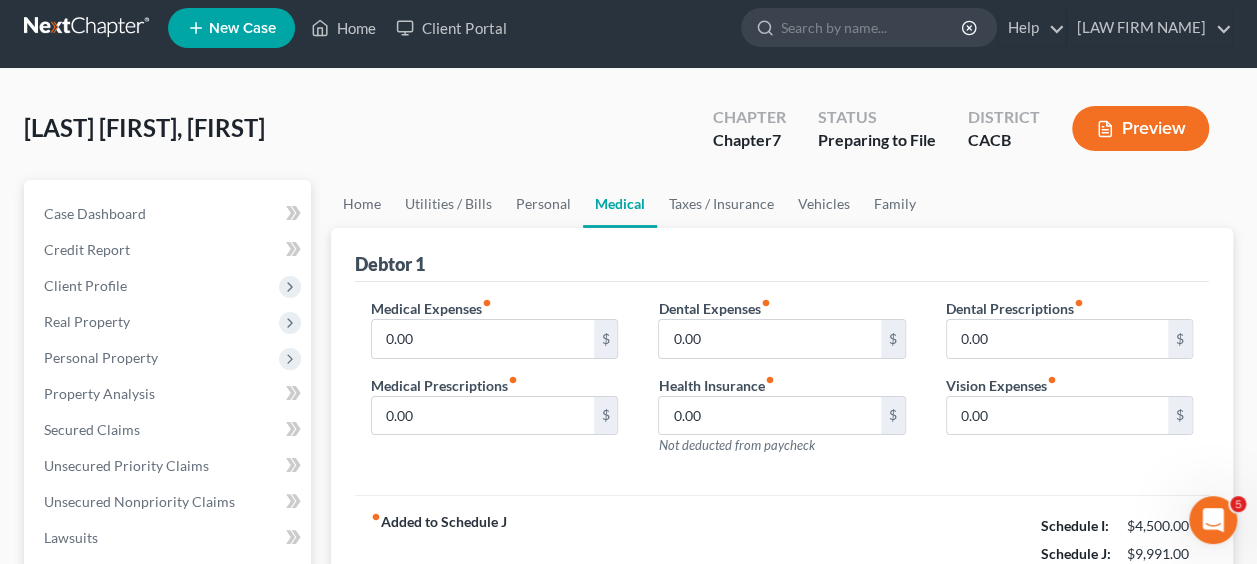 scroll, scrollTop: 0, scrollLeft: 0, axis: both 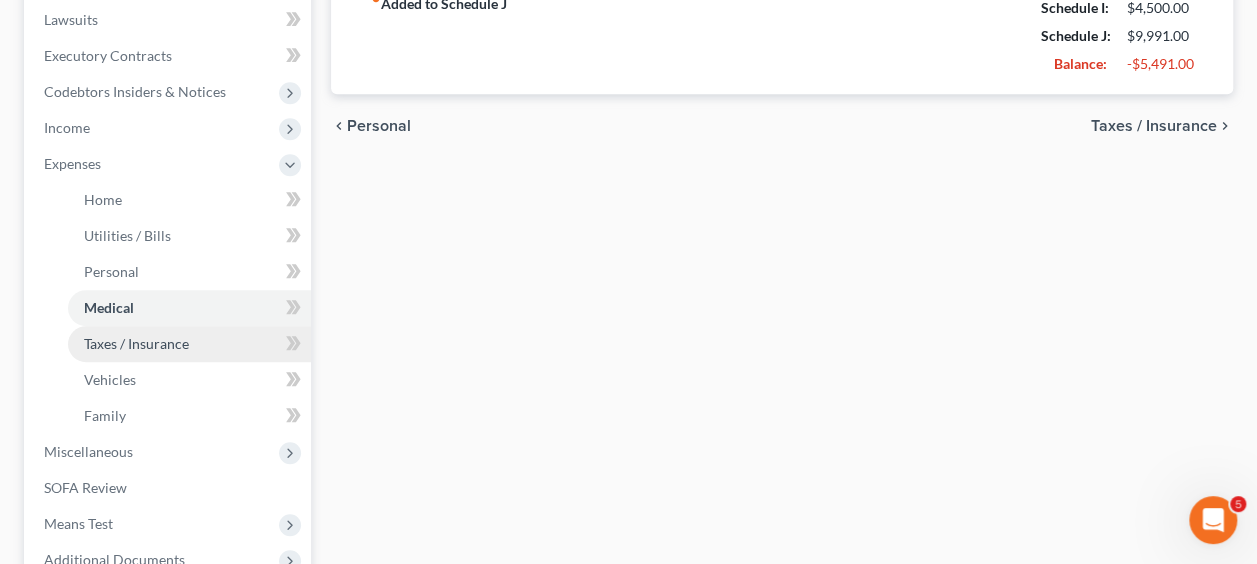 click on "Taxes / Insurance" at bounding box center [136, 343] 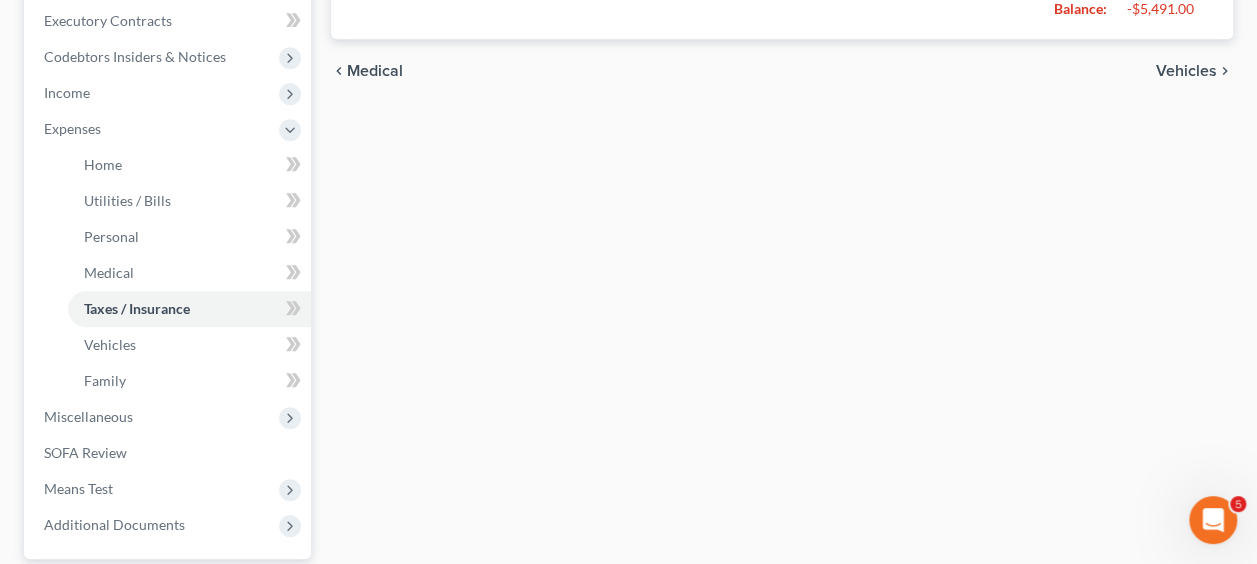 scroll, scrollTop: 658, scrollLeft: 0, axis: vertical 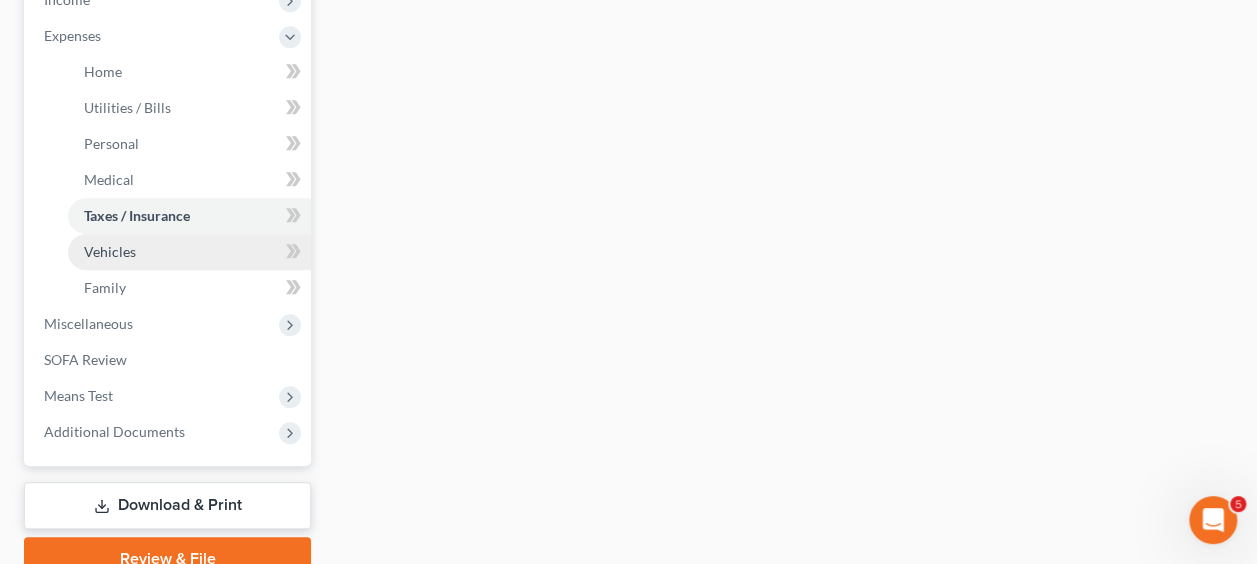 click on "Vehicles" at bounding box center (189, 252) 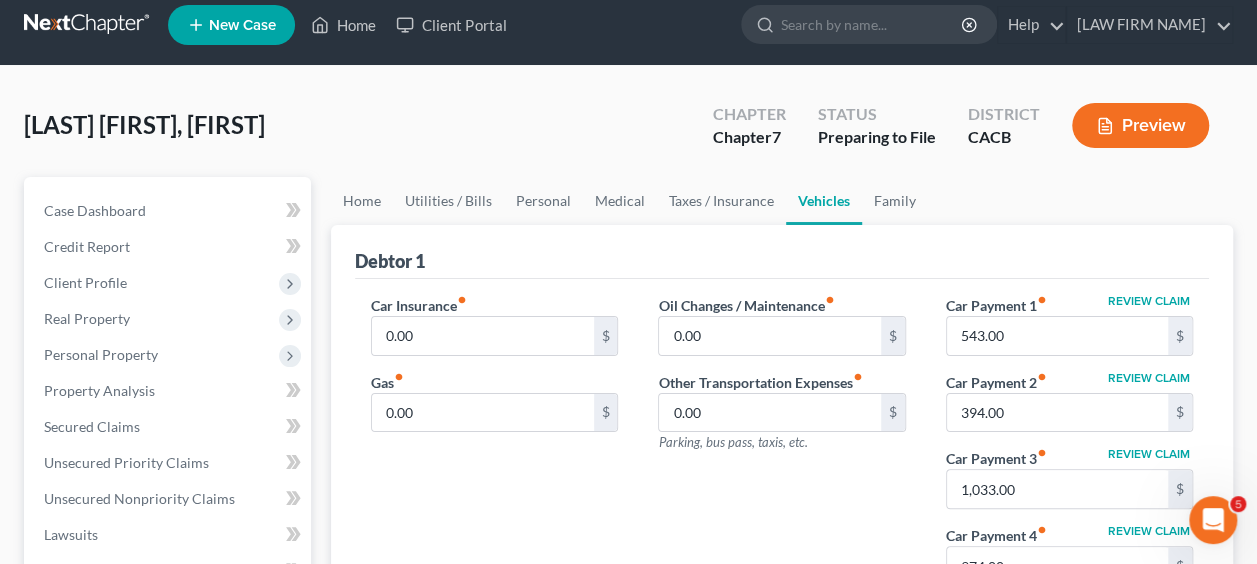 scroll, scrollTop: 0, scrollLeft: 0, axis: both 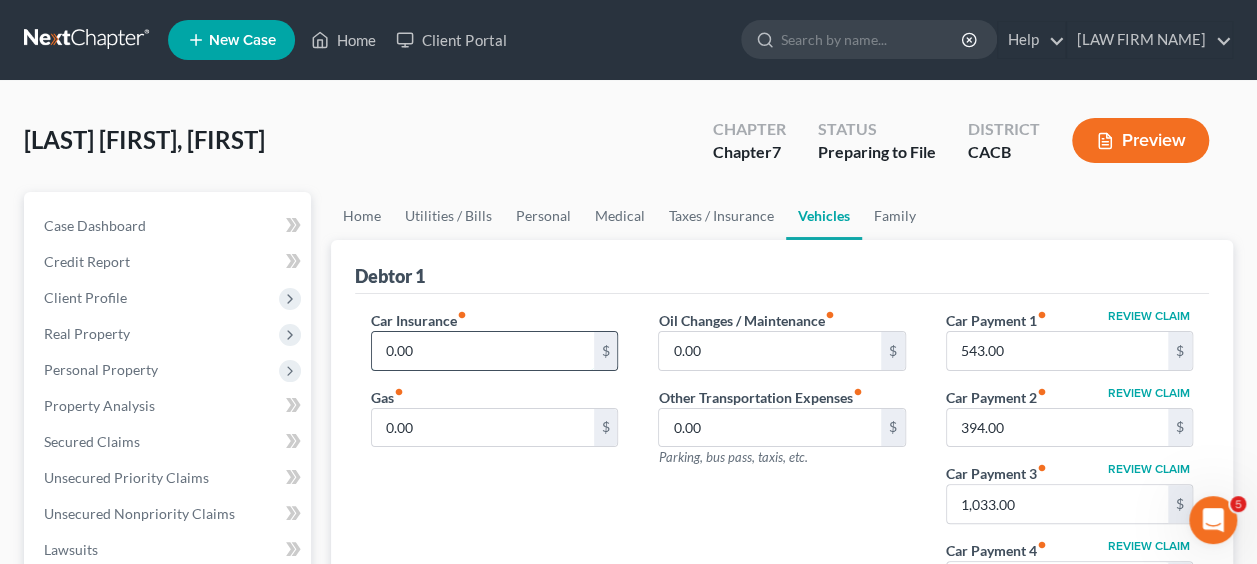 click on "0.00" at bounding box center (482, 351) 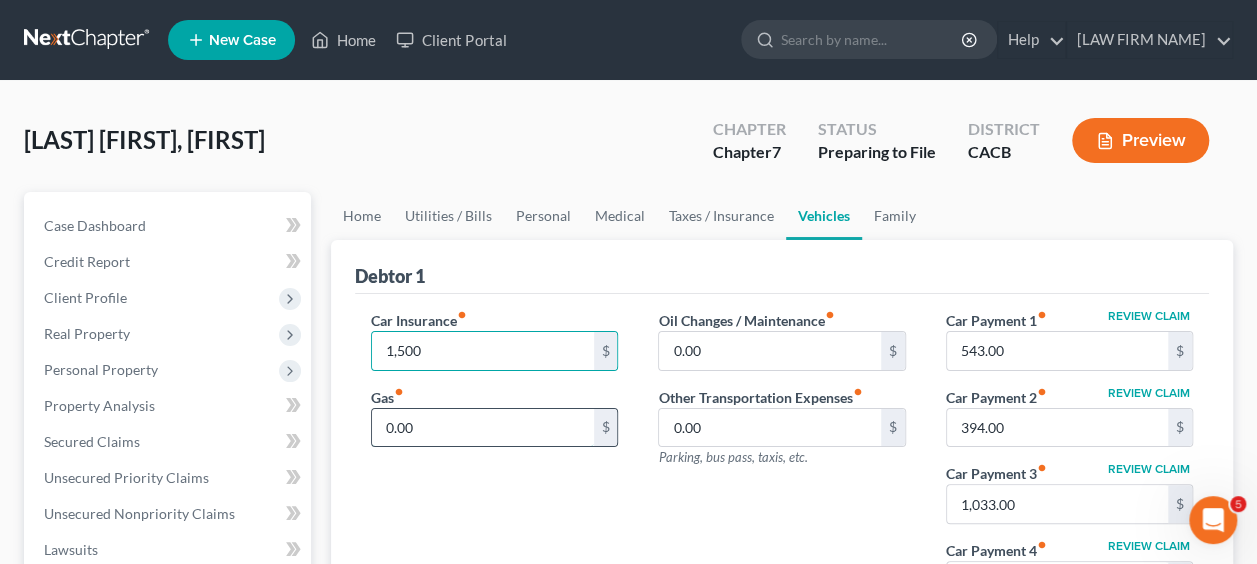 click on "0.00" at bounding box center [482, 428] 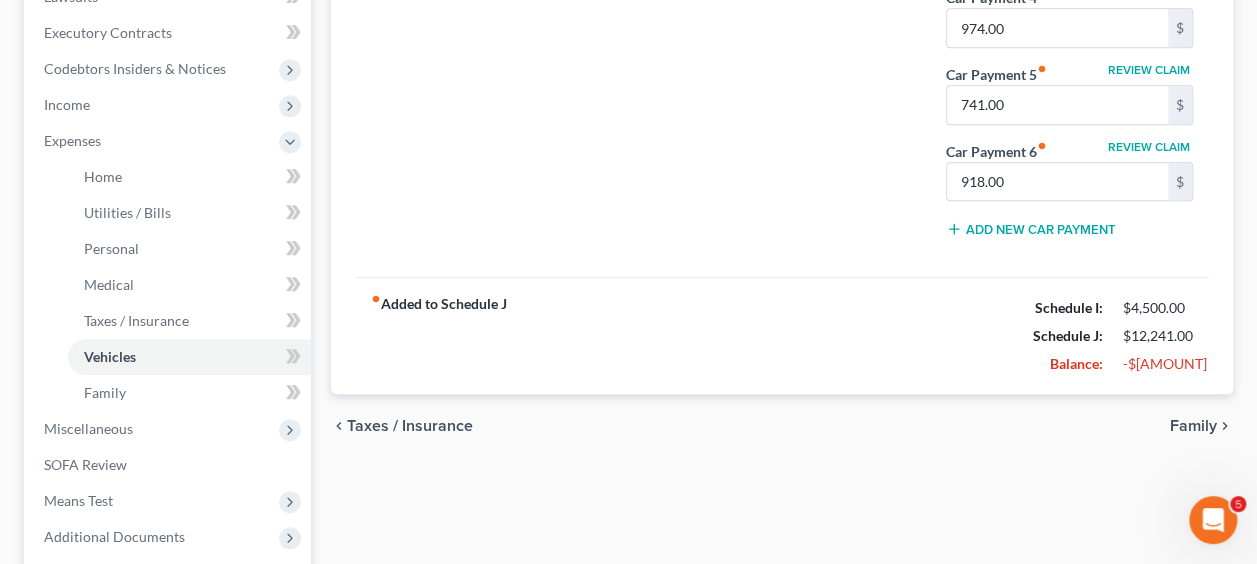 scroll, scrollTop: 554, scrollLeft: 0, axis: vertical 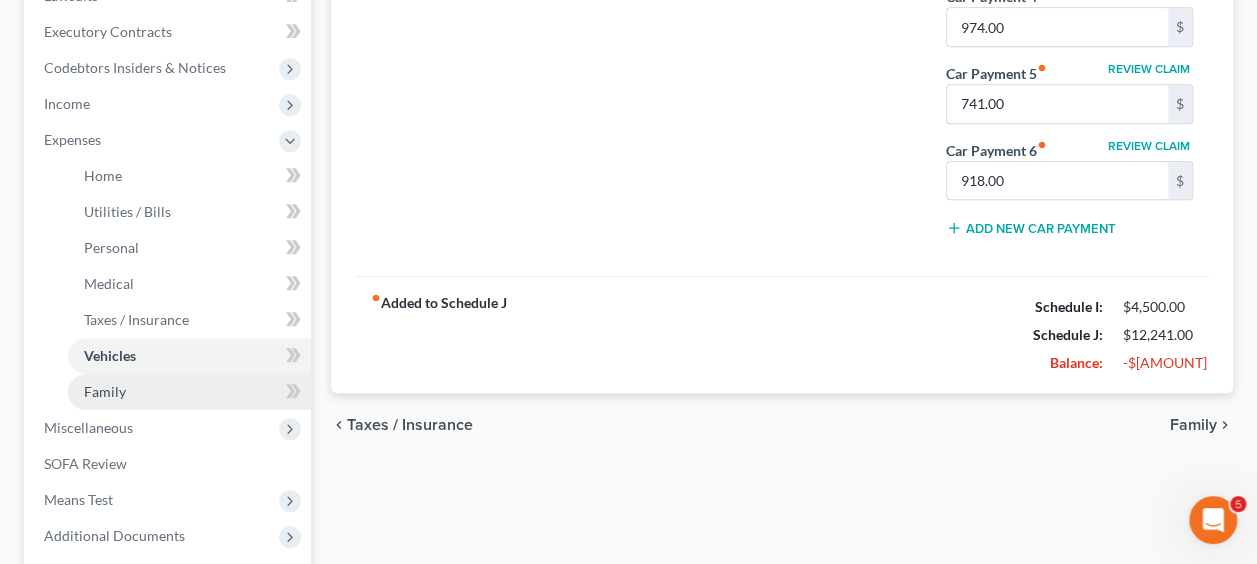 click on "Family" at bounding box center (189, 392) 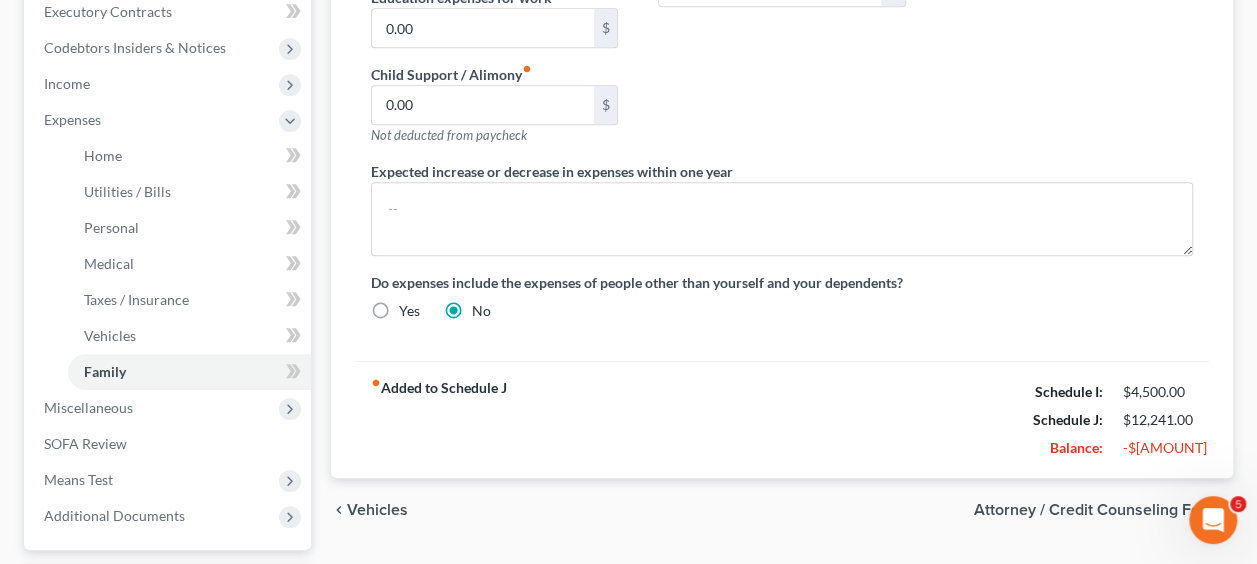 scroll, scrollTop: 578, scrollLeft: 0, axis: vertical 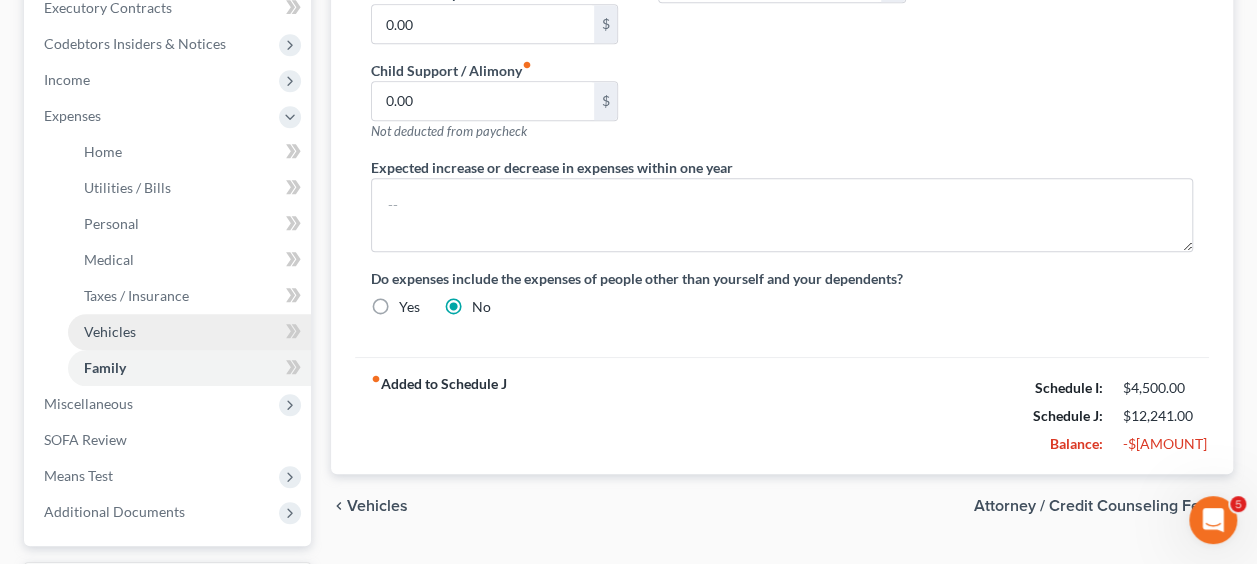 click on "Vehicles" at bounding box center [189, 332] 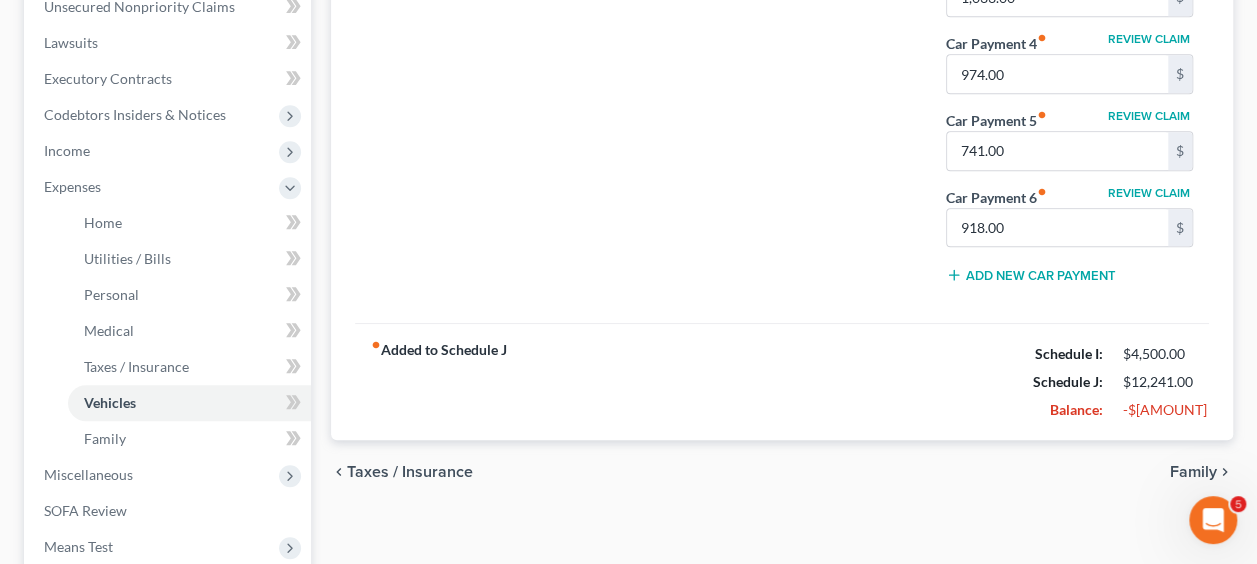 scroll, scrollTop: 511, scrollLeft: 0, axis: vertical 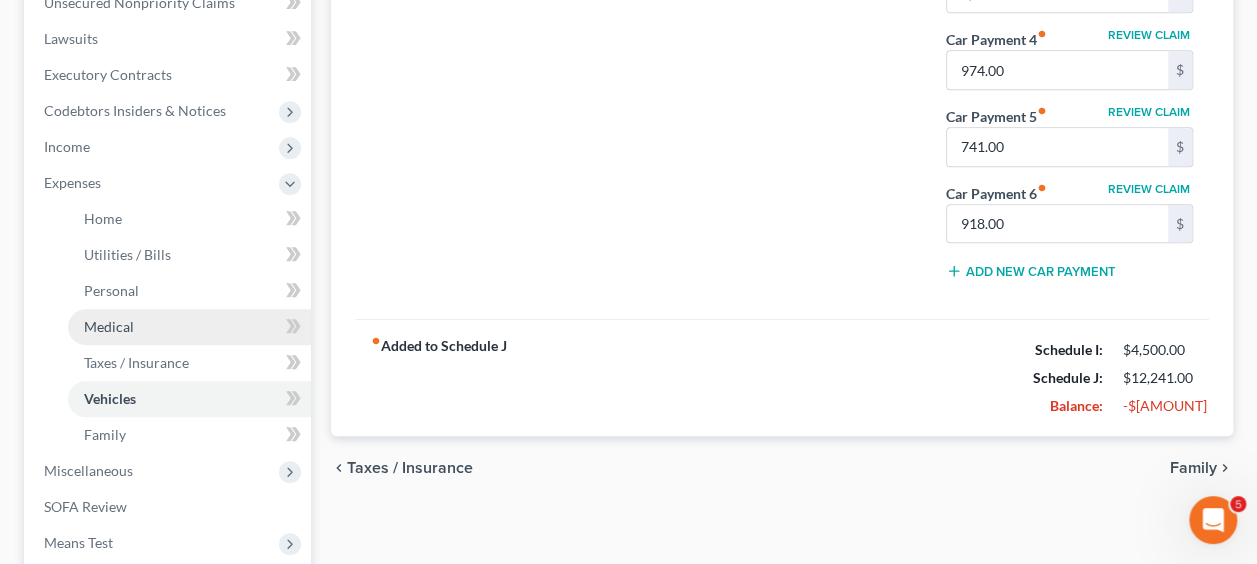 click on "Medical" at bounding box center (109, 326) 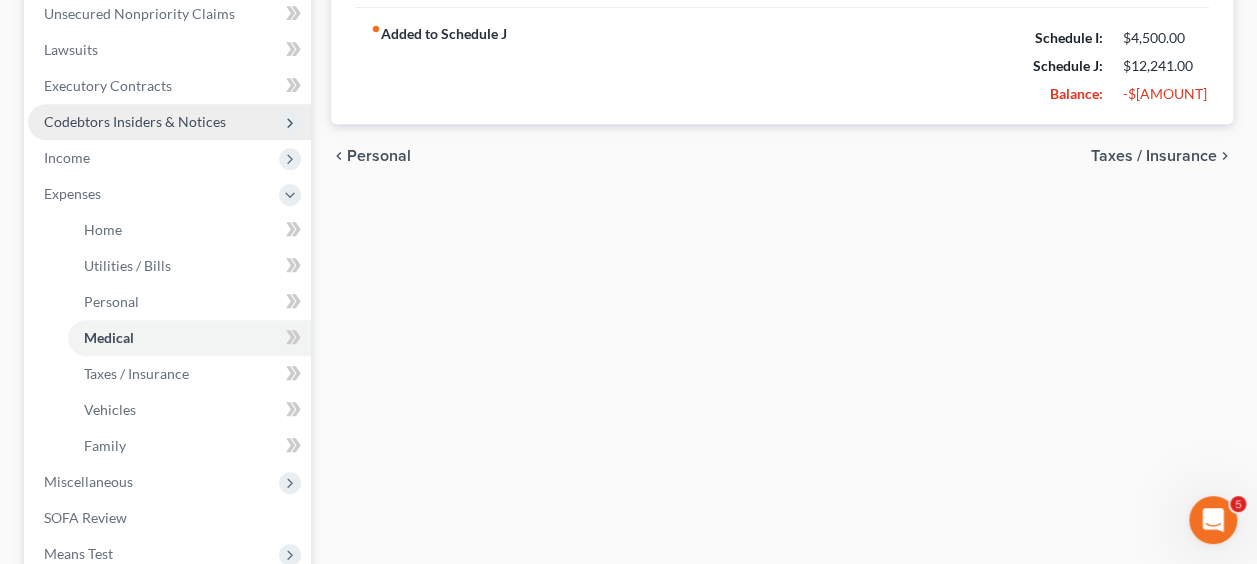 scroll, scrollTop: 522, scrollLeft: 0, axis: vertical 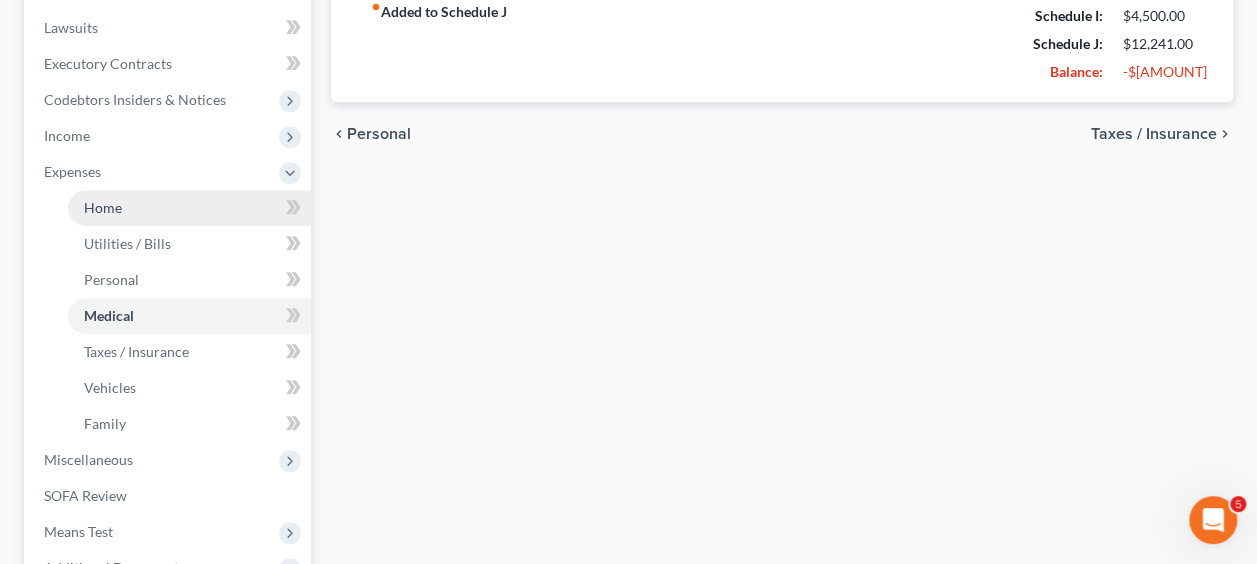 click on "Home" at bounding box center [189, 208] 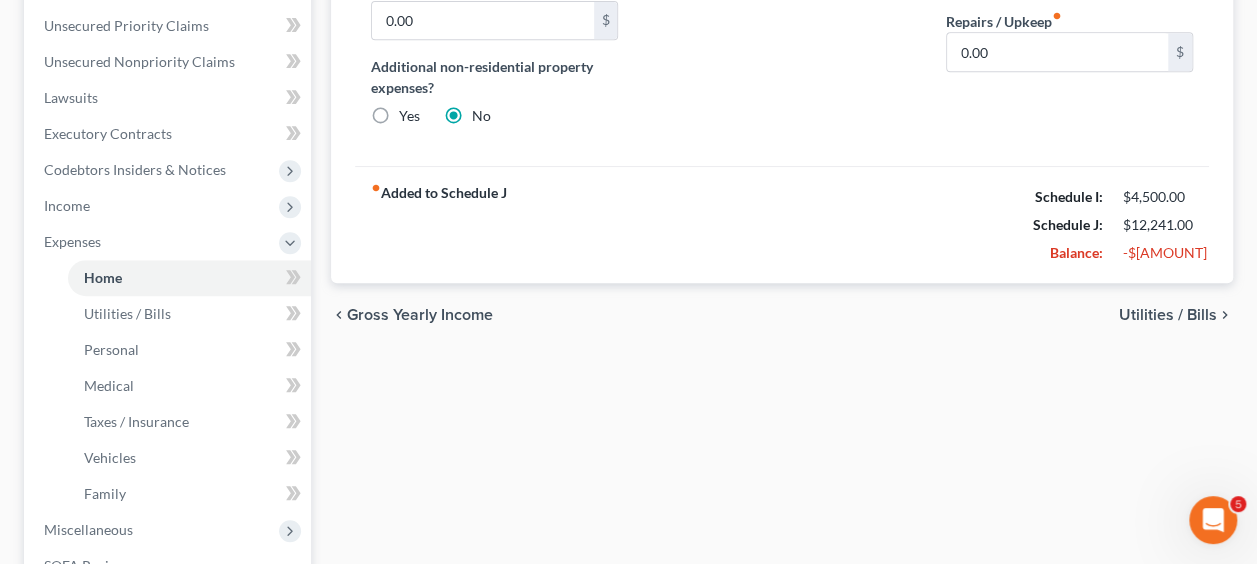 scroll, scrollTop: 453, scrollLeft: 0, axis: vertical 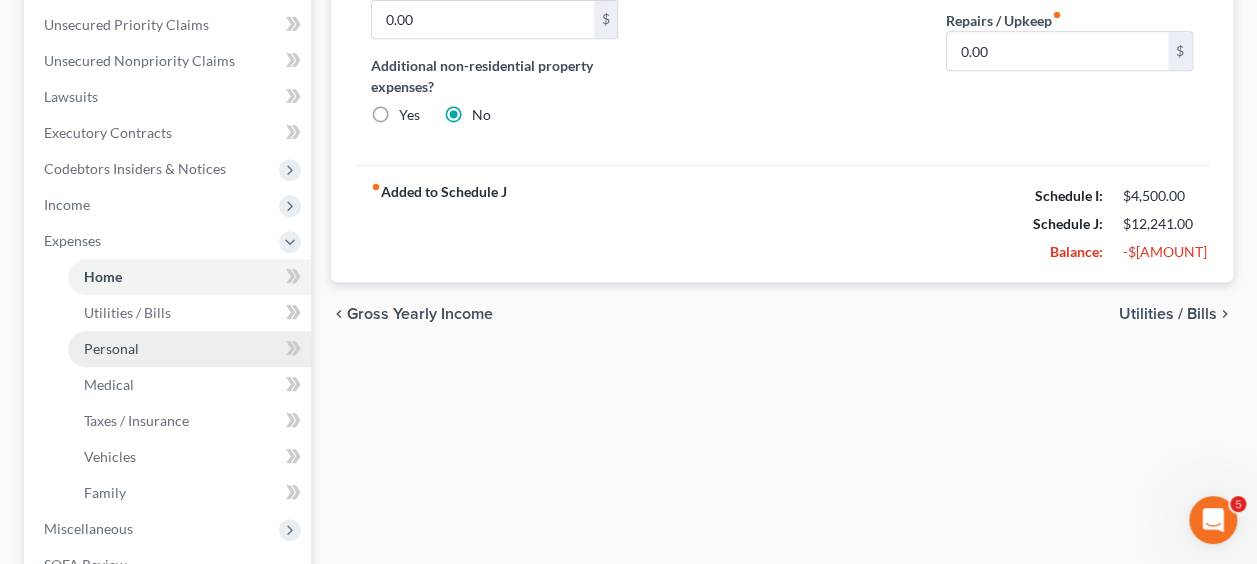 click on "Personal" at bounding box center [189, 349] 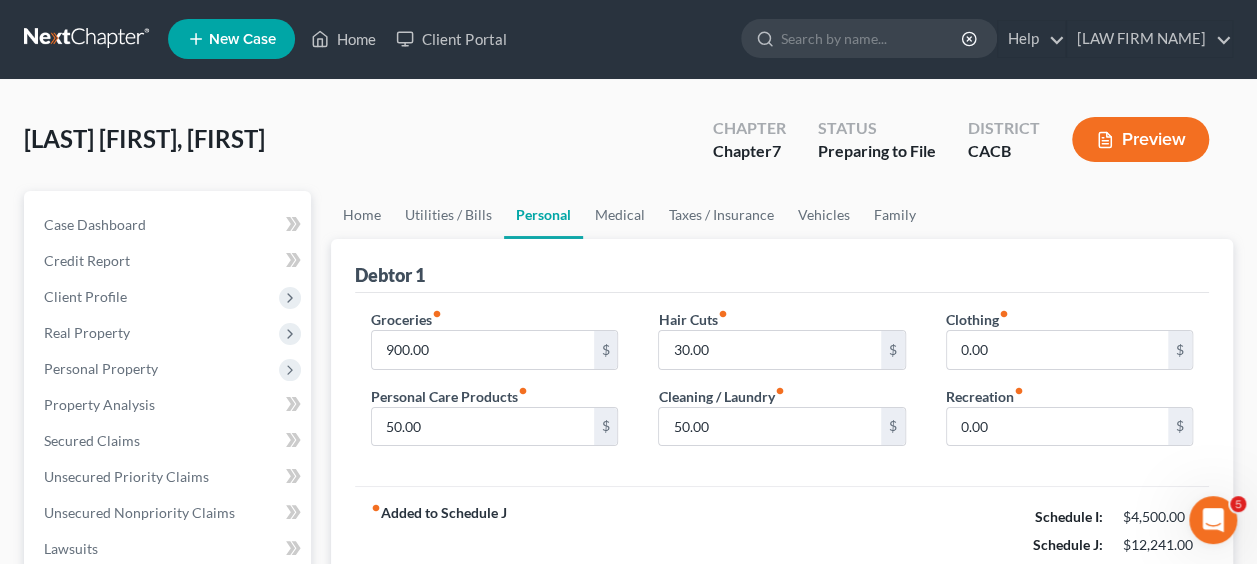 scroll, scrollTop: 0, scrollLeft: 0, axis: both 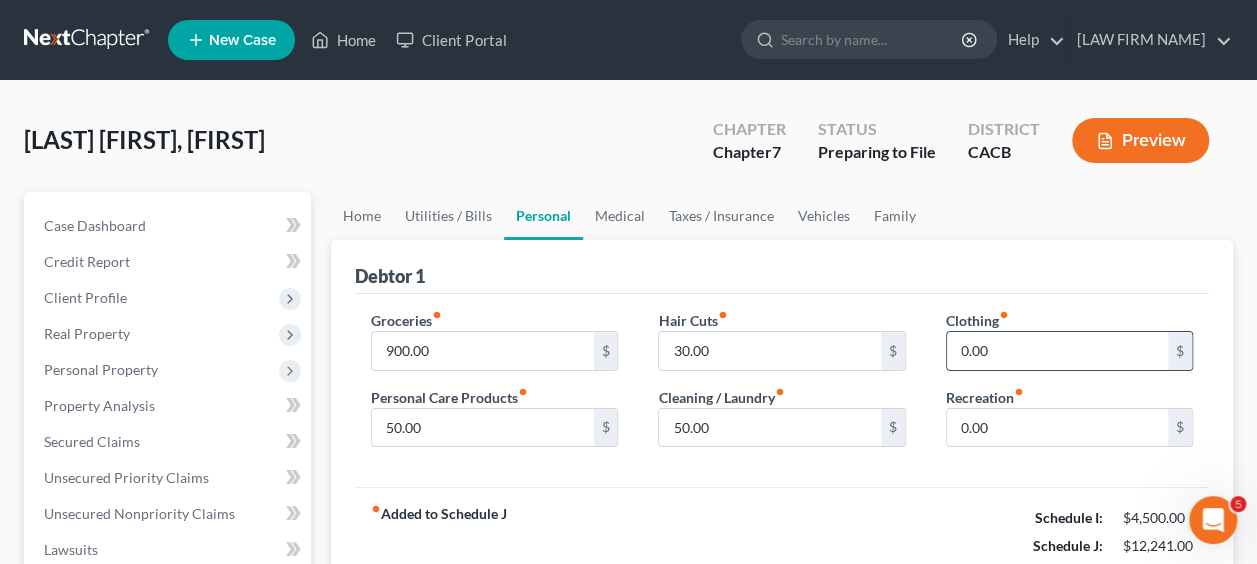 click on "0.00" at bounding box center (1057, 351) 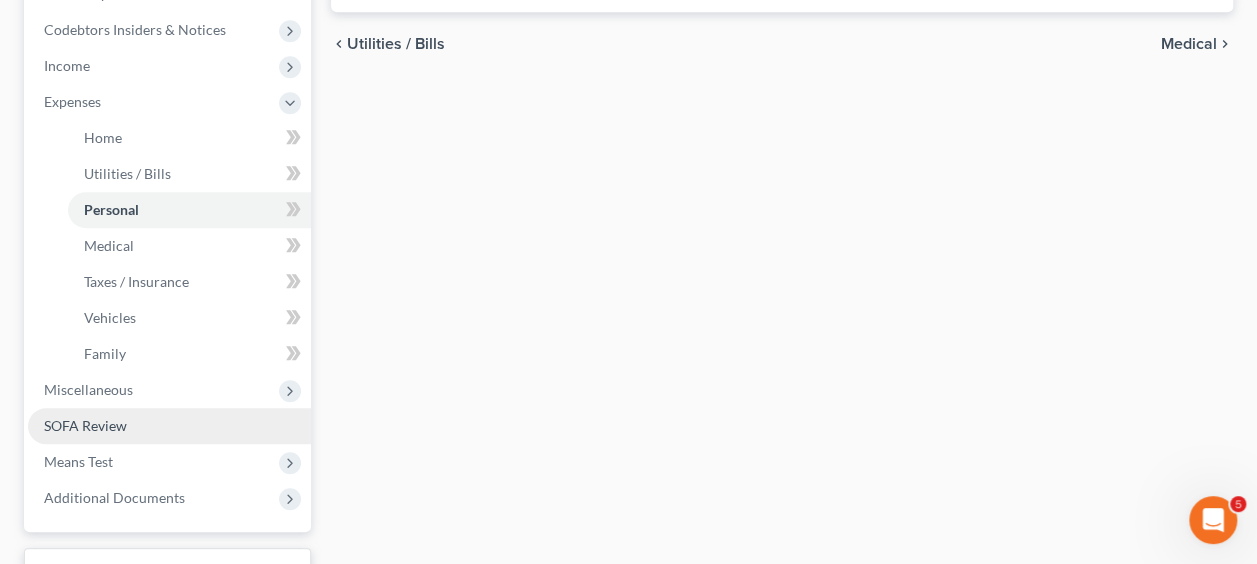 scroll, scrollTop: 593, scrollLeft: 0, axis: vertical 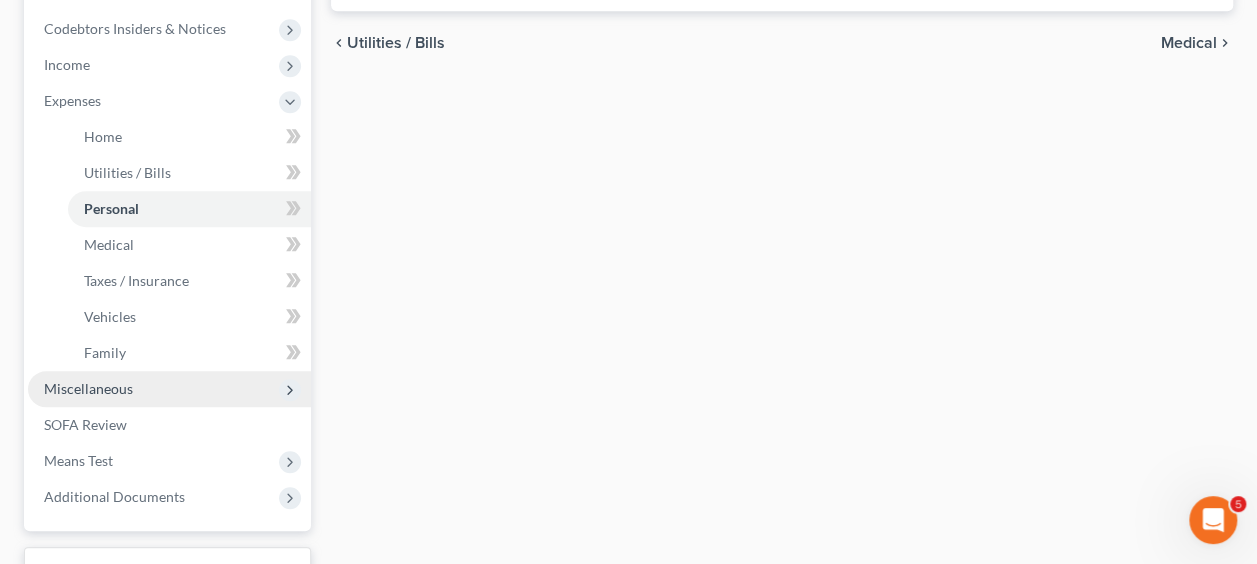 click on "Miscellaneous" at bounding box center [88, 388] 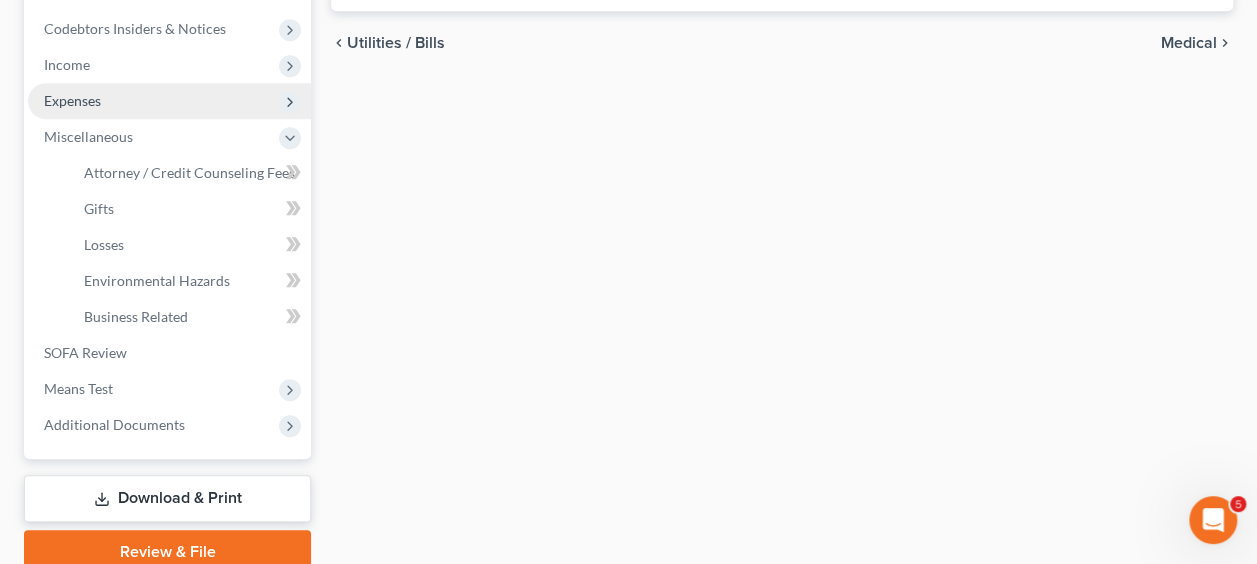 click on "Expenses" at bounding box center (72, 100) 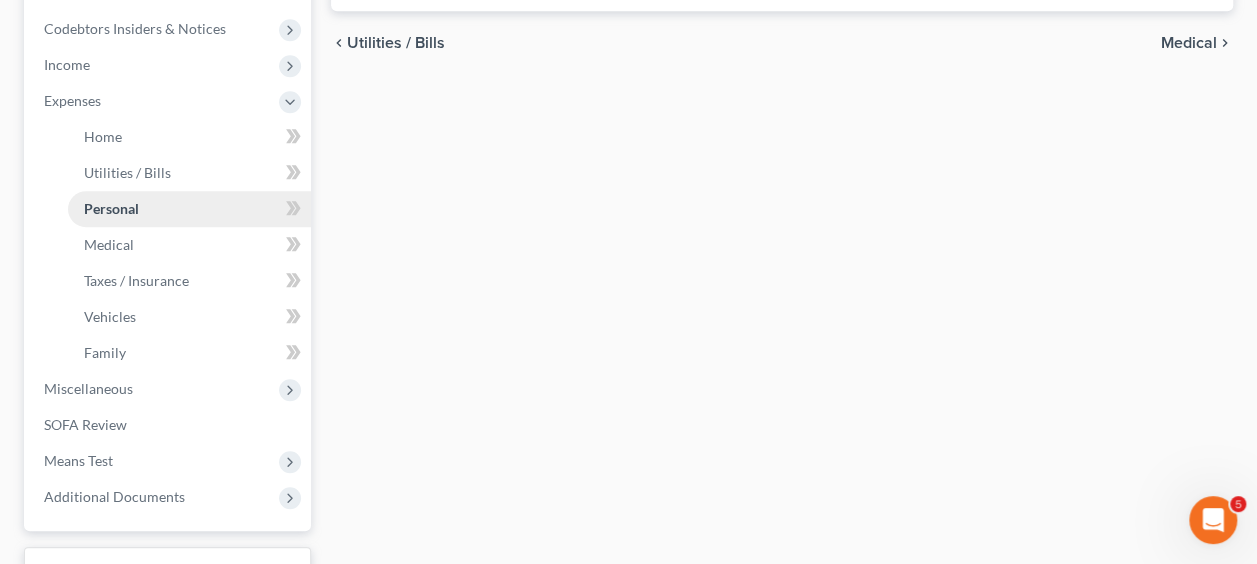 click on "Personal" at bounding box center [189, 209] 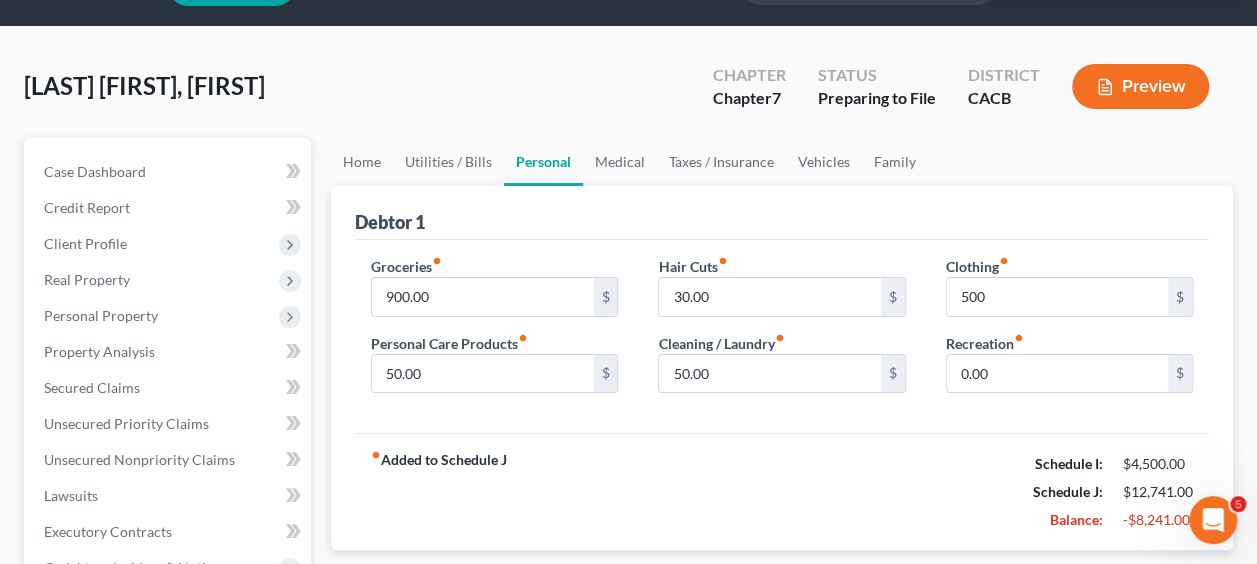 scroll, scrollTop: 55, scrollLeft: 0, axis: vertical 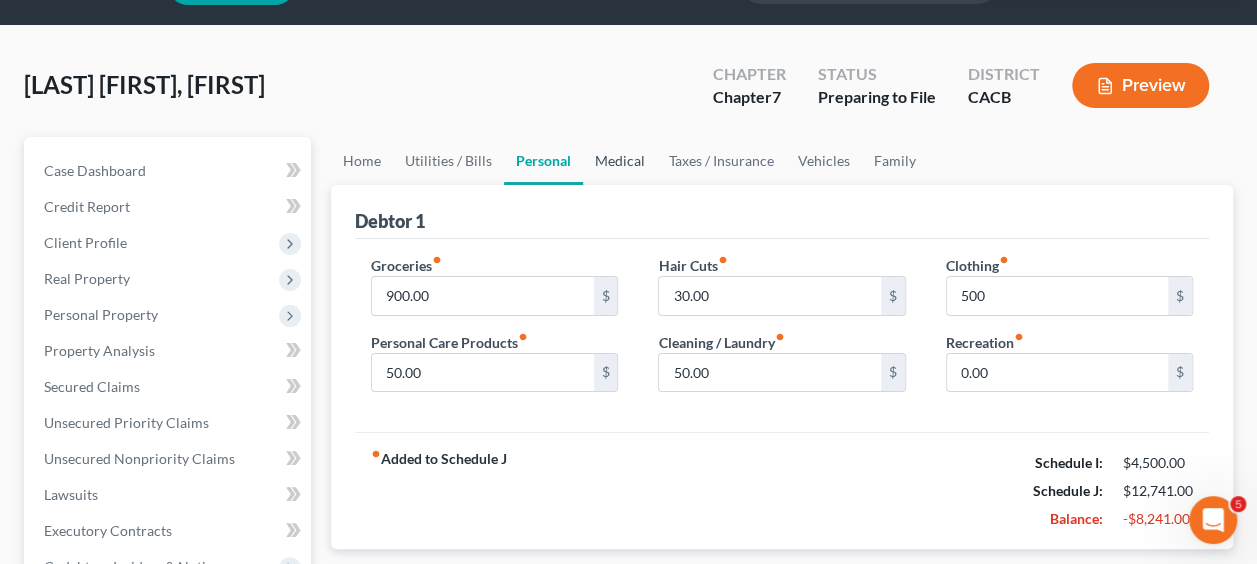 click on "Medical" at bounding box center (620, 161) 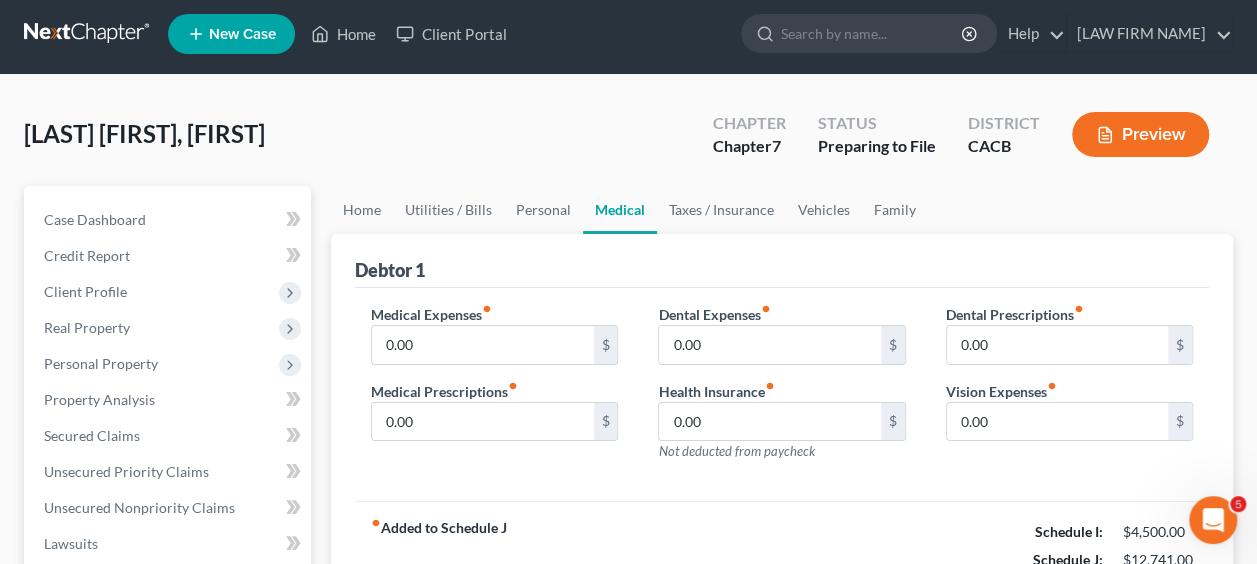 scroll, scrollTop: 0, scrollLeft: 0, axis: both 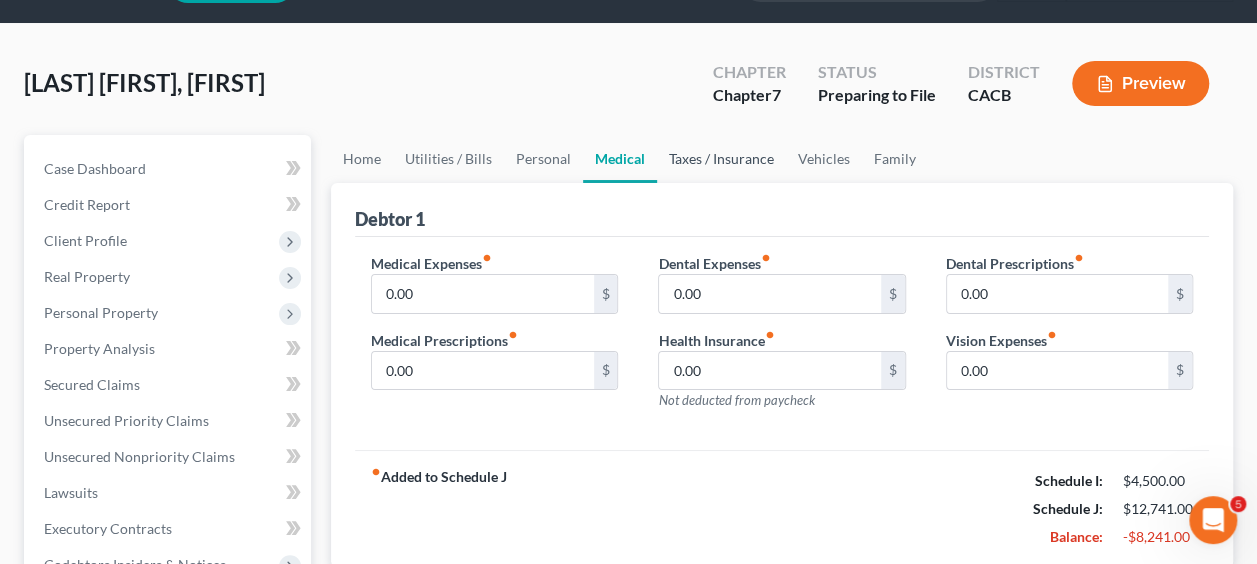 click on "Taxes / Insurance" at bounding box center (721, 159) 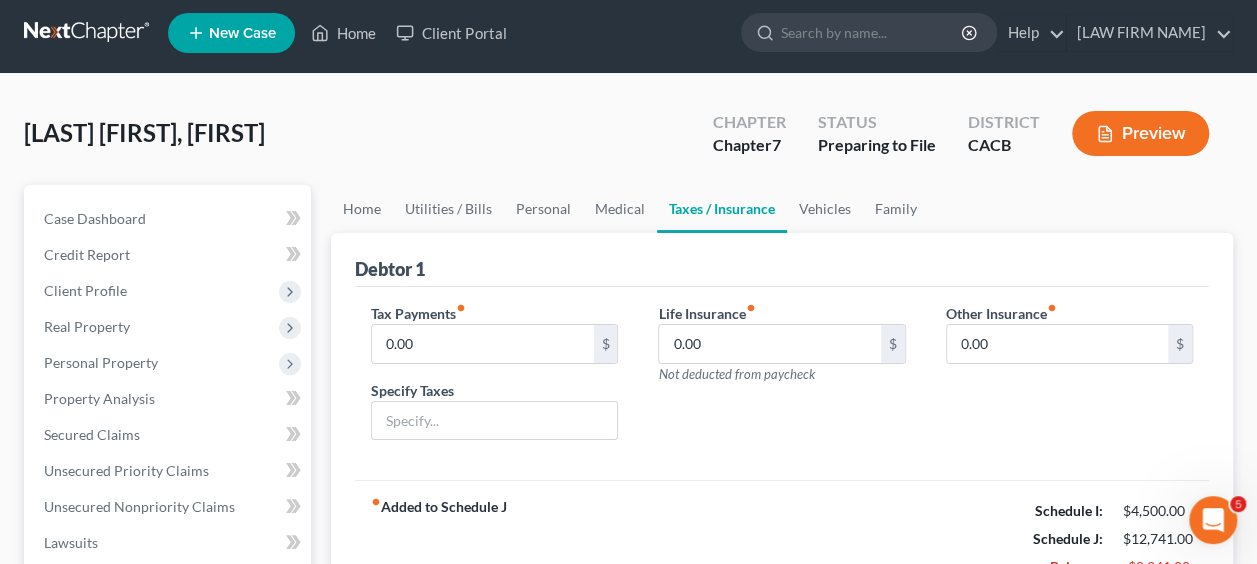 scroll, scrollTop: 0, scrollLeft: 0, axis: both 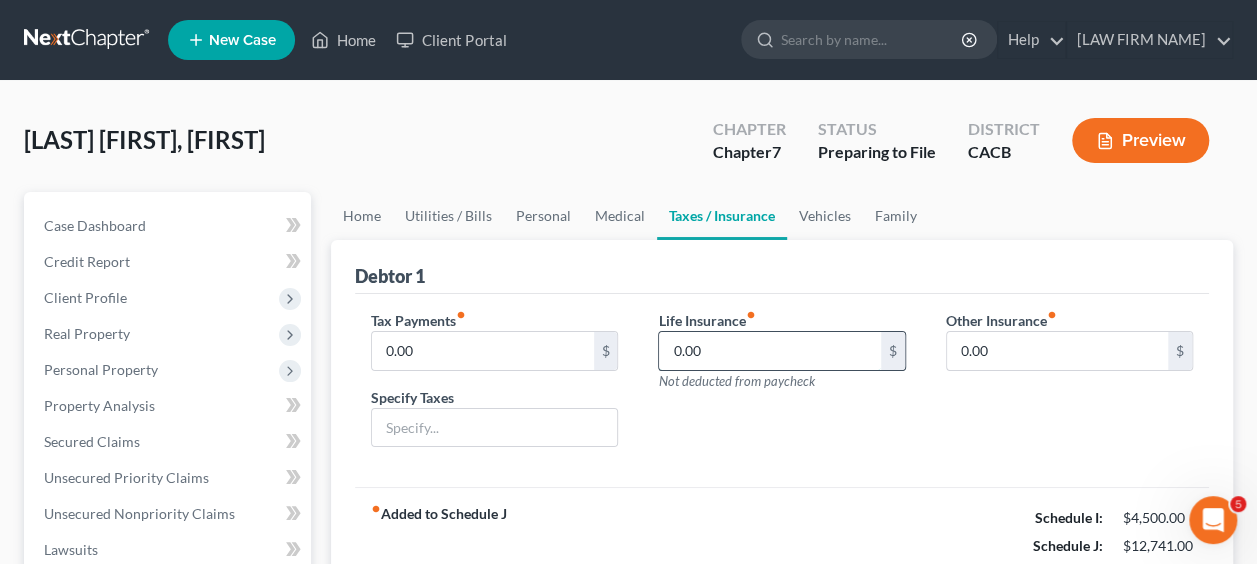 click on "0.00" at bounding box center (769, 351) 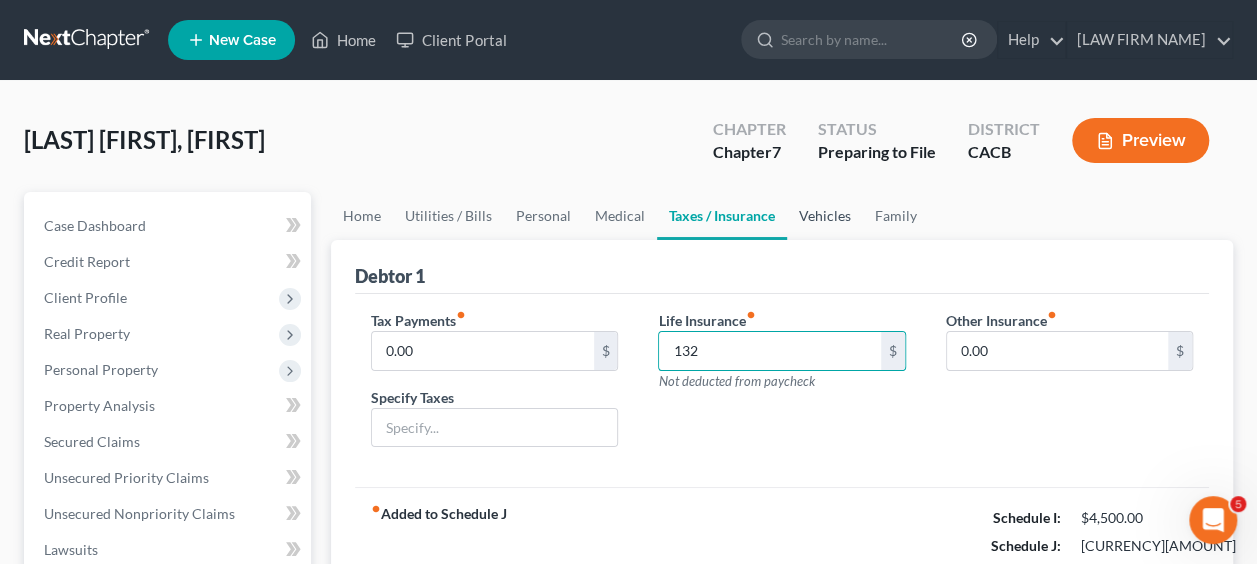 click on "Vehicles" at bounding box center [825, 216] 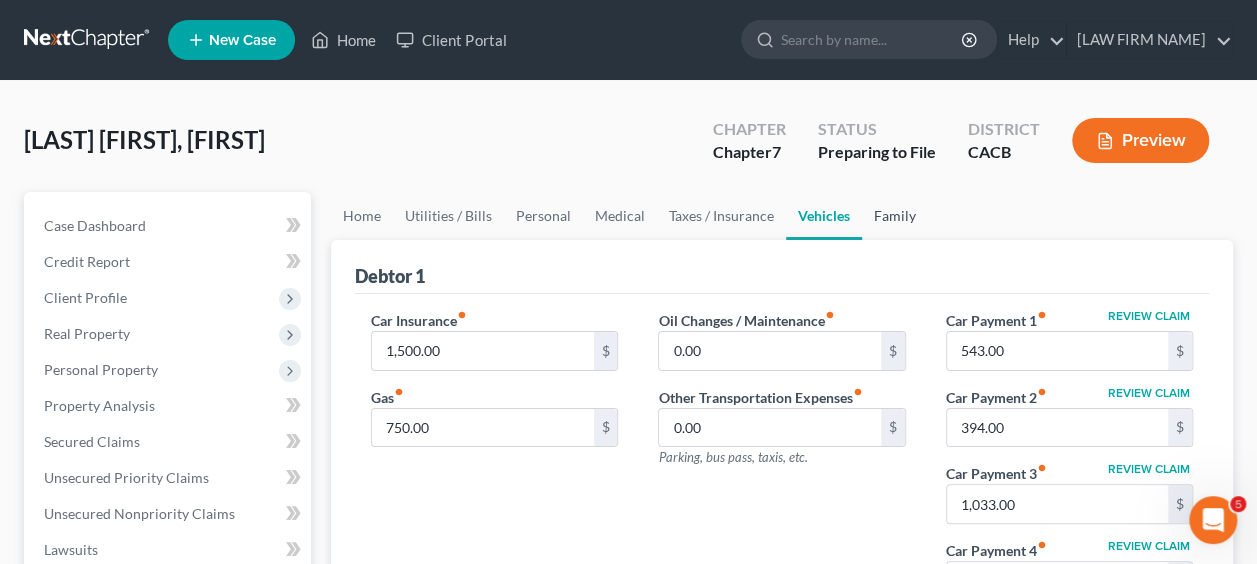 click on "Family" at bounding box center [895, 216] 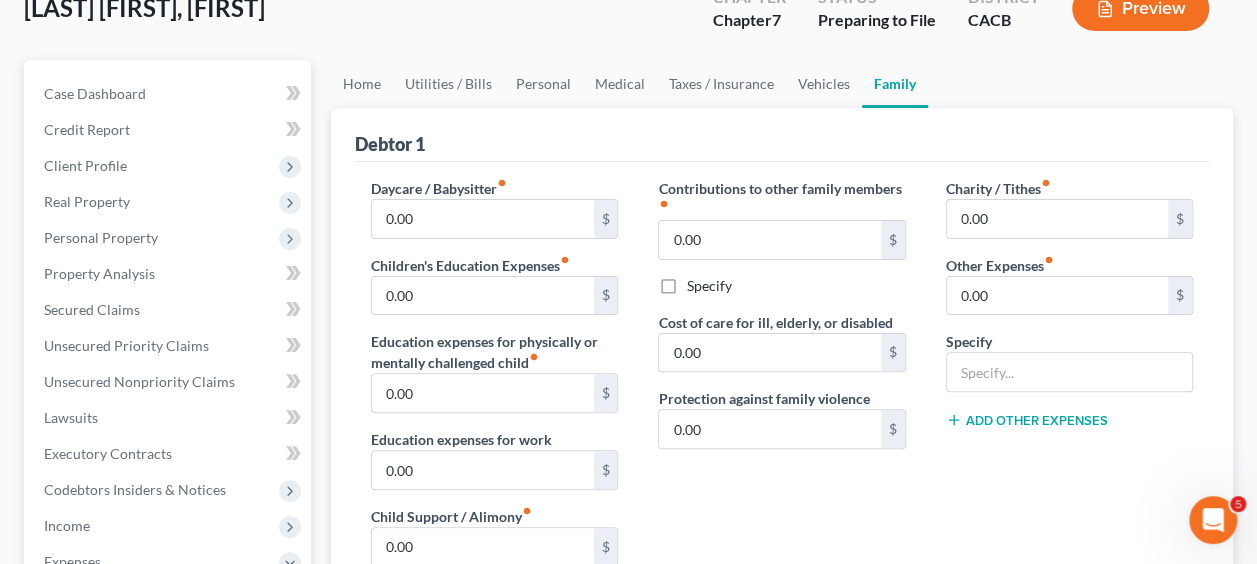 scroll, scrollTop: 134, scrollLeft: 0, axis: vertical 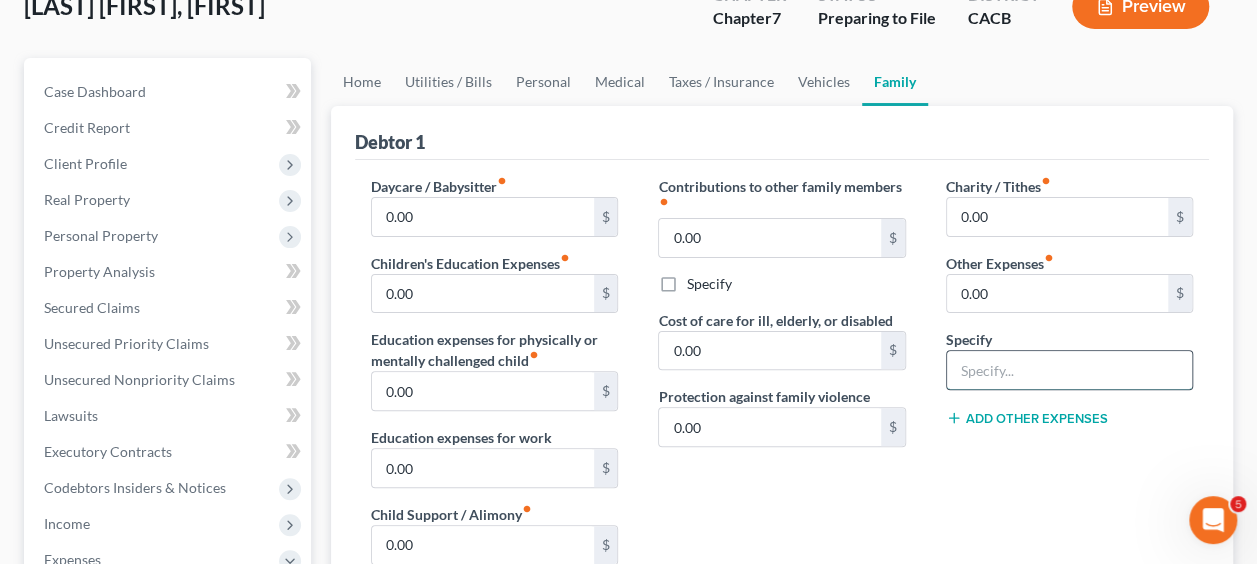 click at bounding box center [1069, 370] 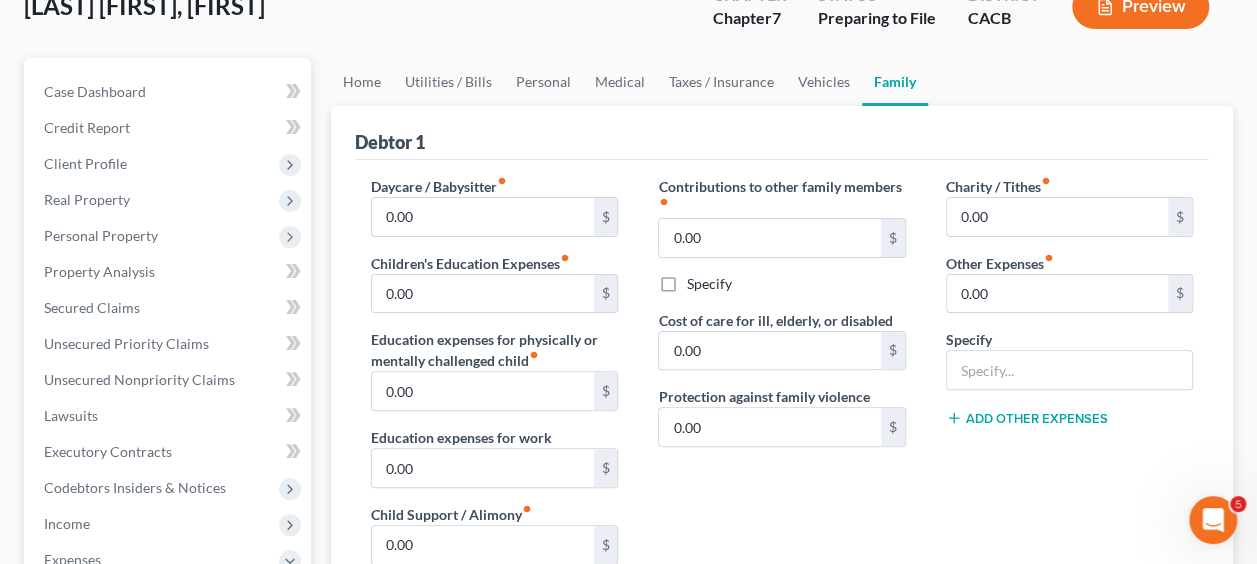 click on "Add Other Expenses" at bounding box center [1027, 418] 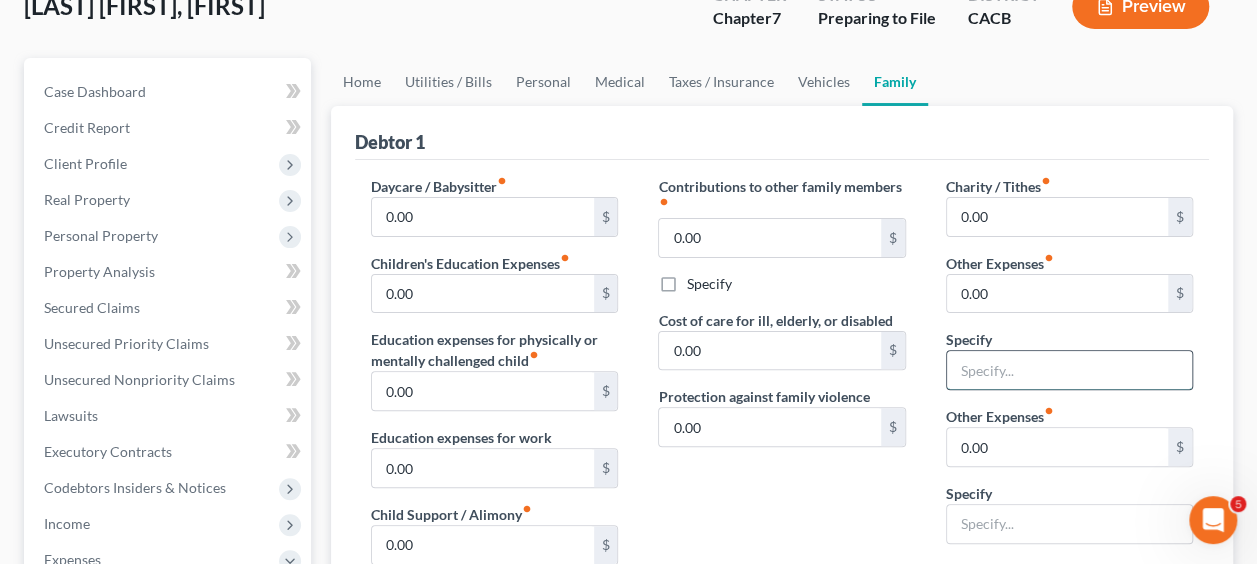 click at bounding box center [1069, 370] 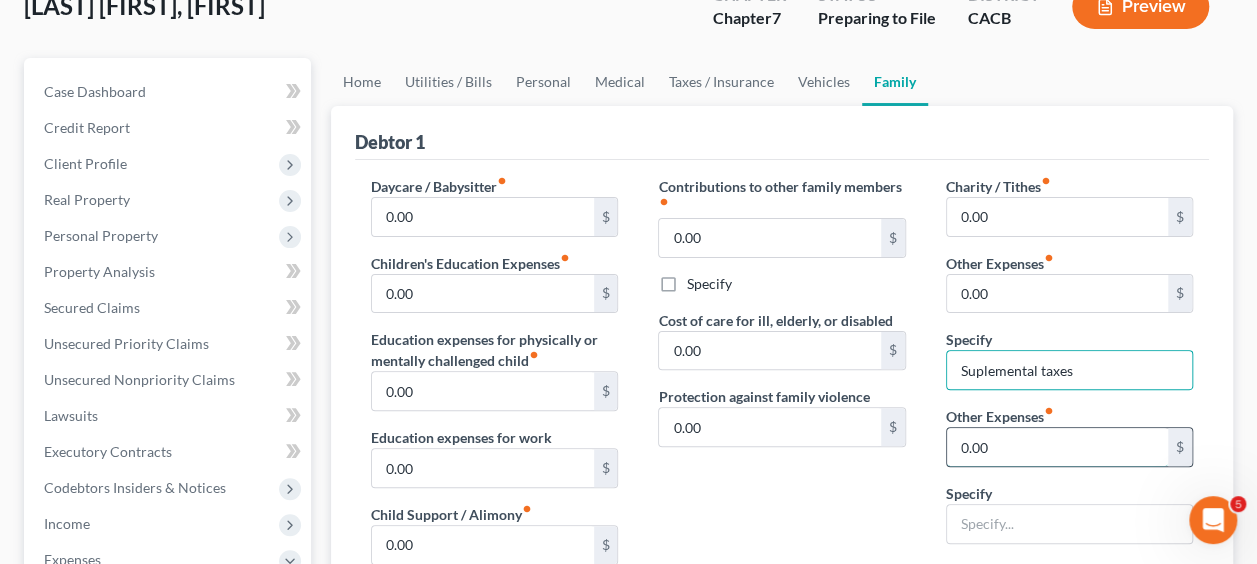 click on "0.00" at bounding box center [1057, 447] 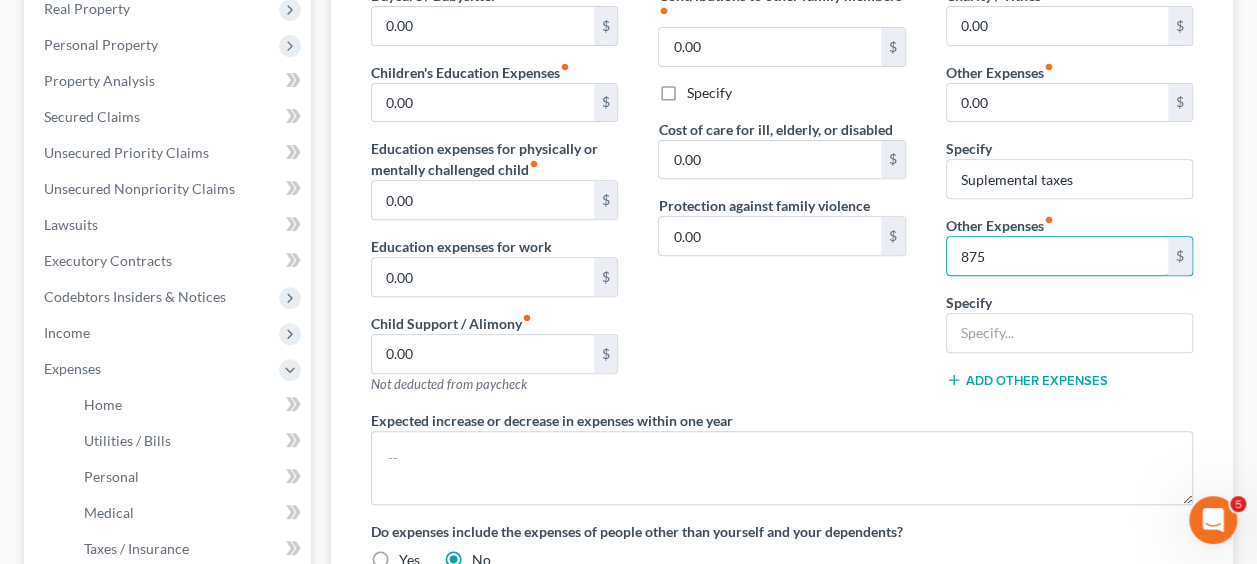 scroll, scrollTop: 322, scrollLeft: 0, axis: vertical 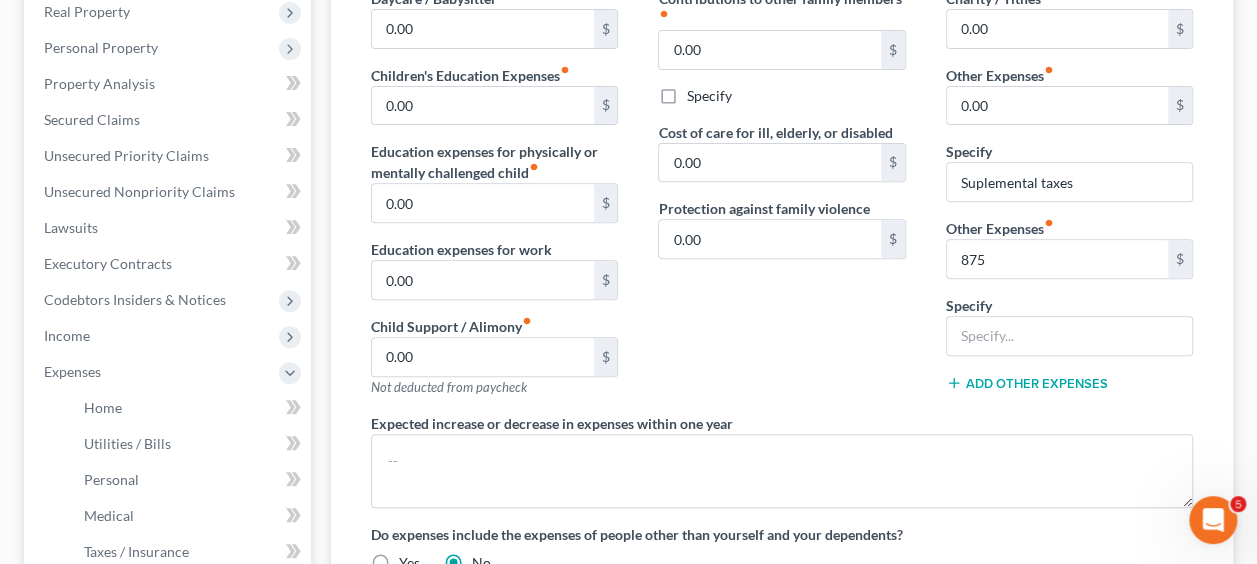 click on "Add Other Expenses" at bounding box center (1027, 383) 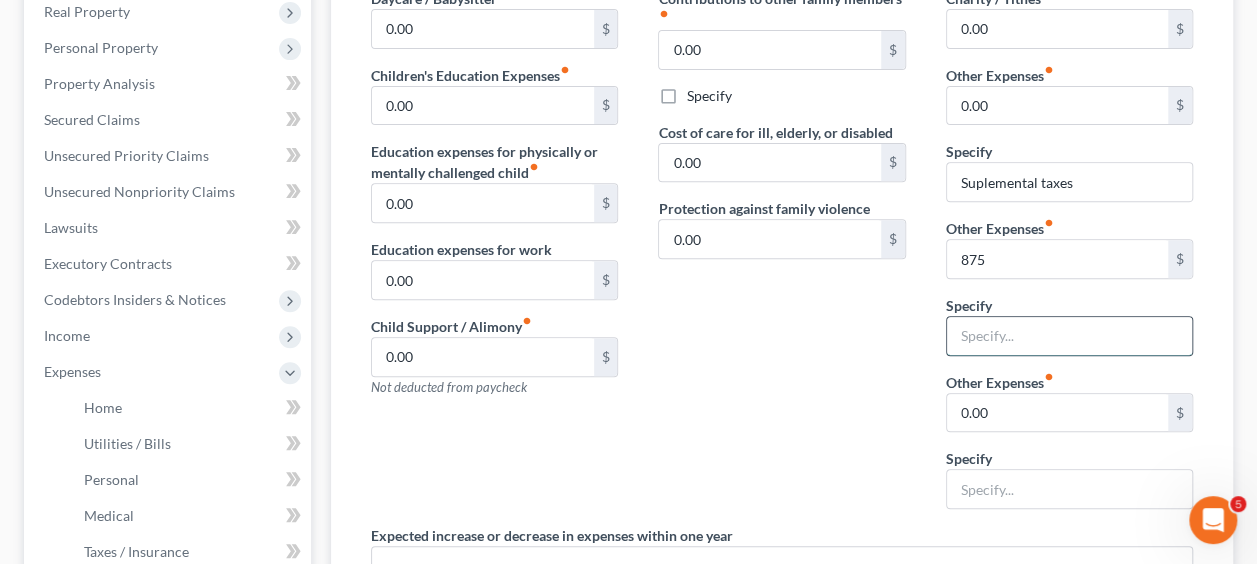 click at bounding box center (1069, 336) 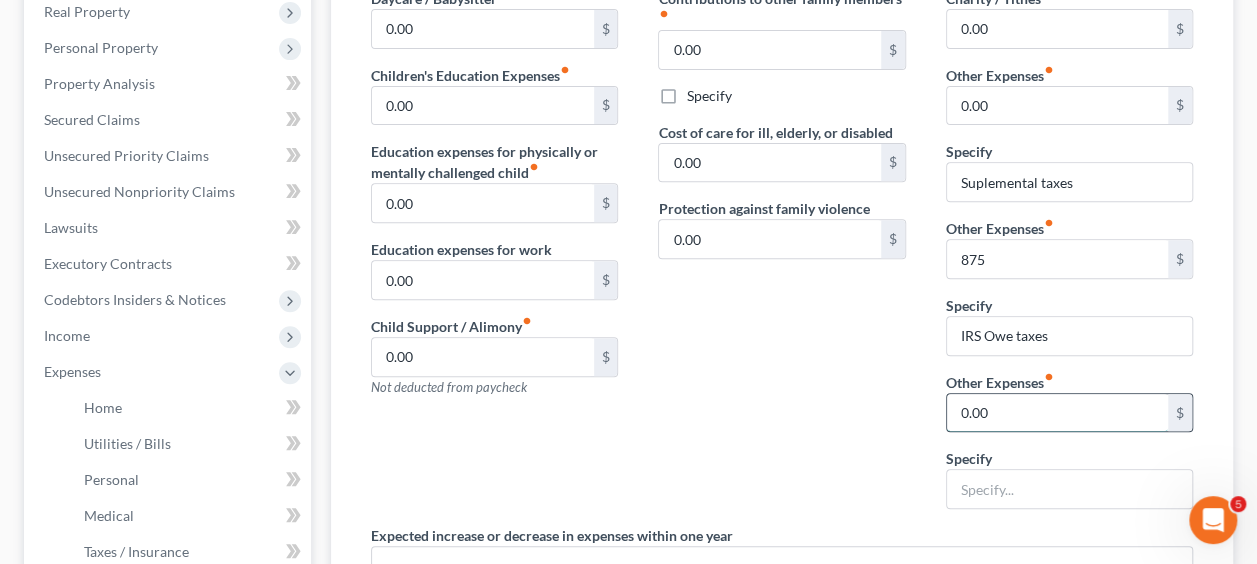 click on "0.00" at bounding box center [1057, 413] 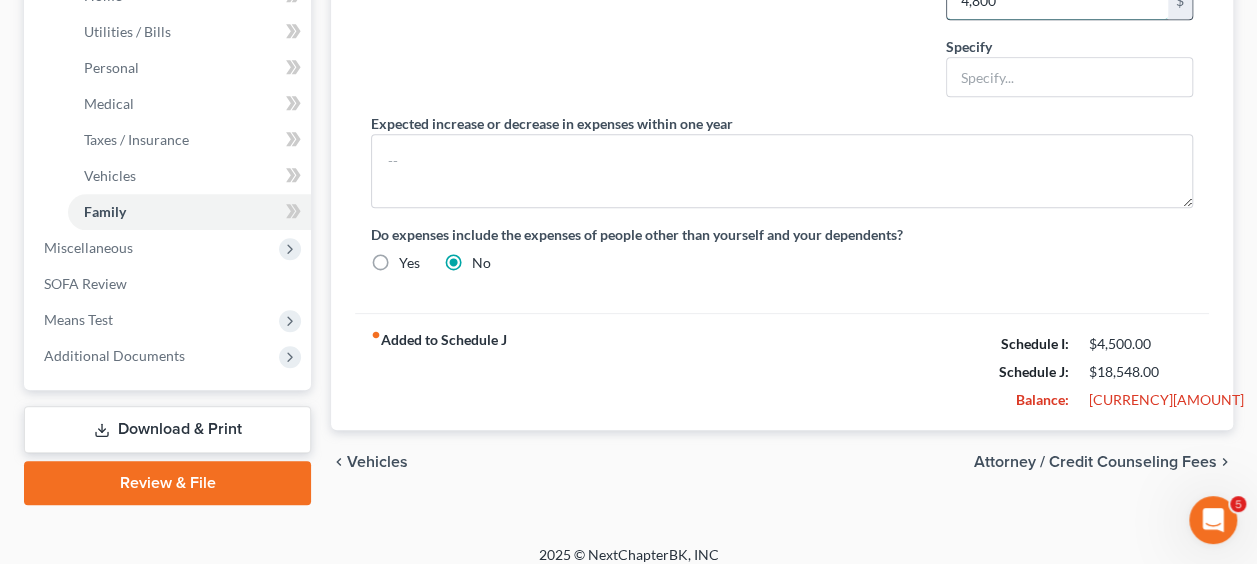 scroll, scrollTop: 734, scrollLeft: 0, axis: vertical 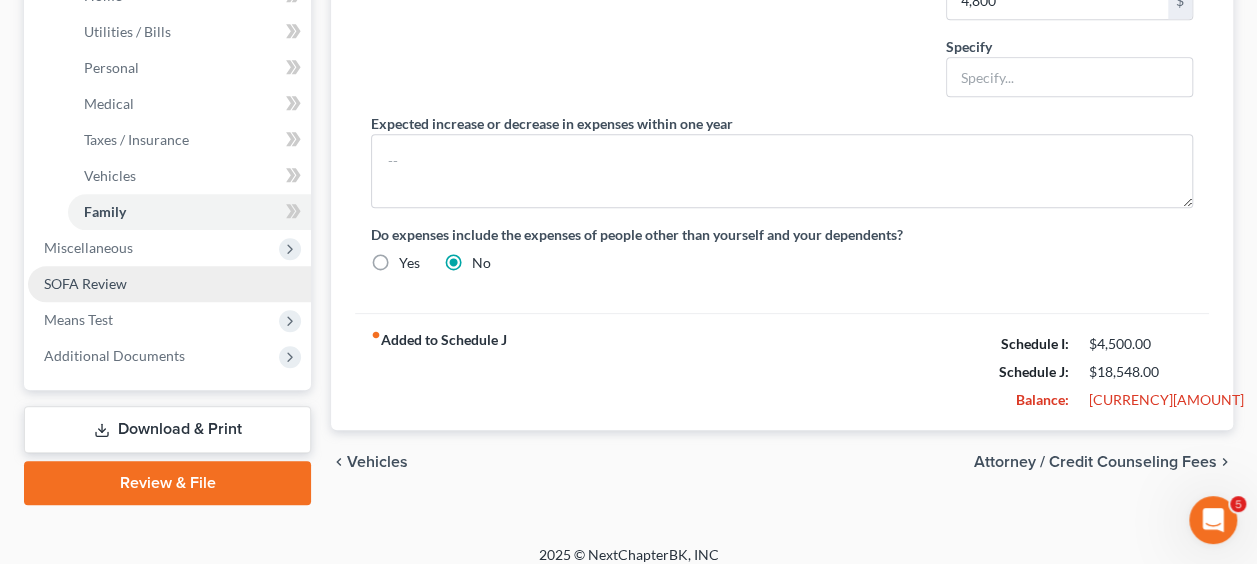 click on "SOFA Review" at bounding box center [169, 284] 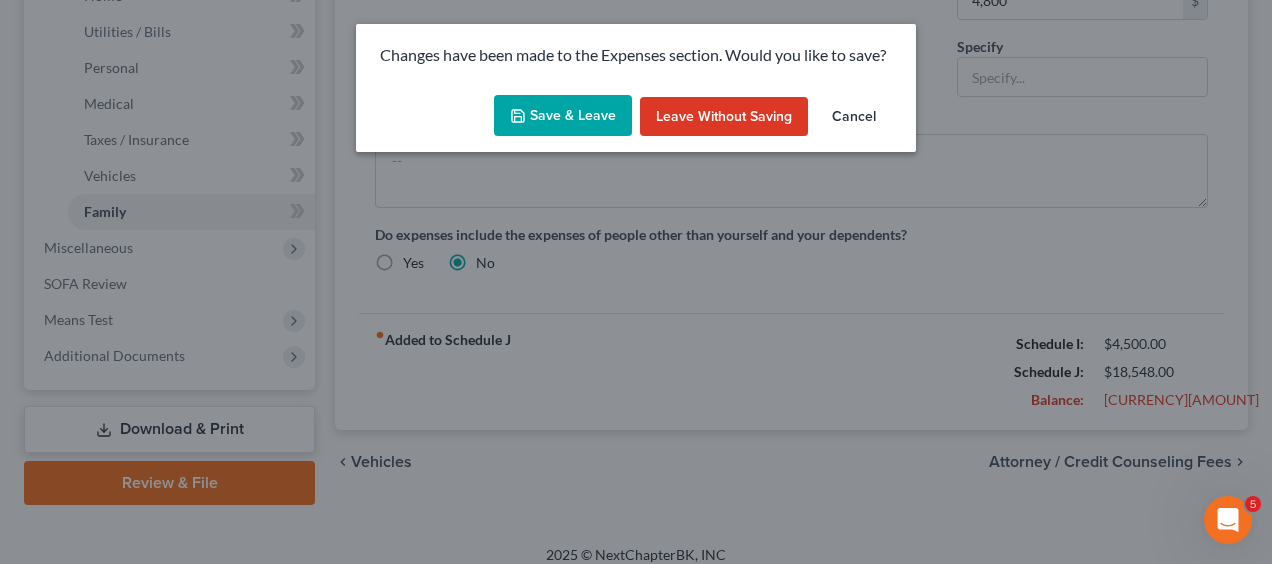 click on "Save & Leave" at bounding box center (563, 116) 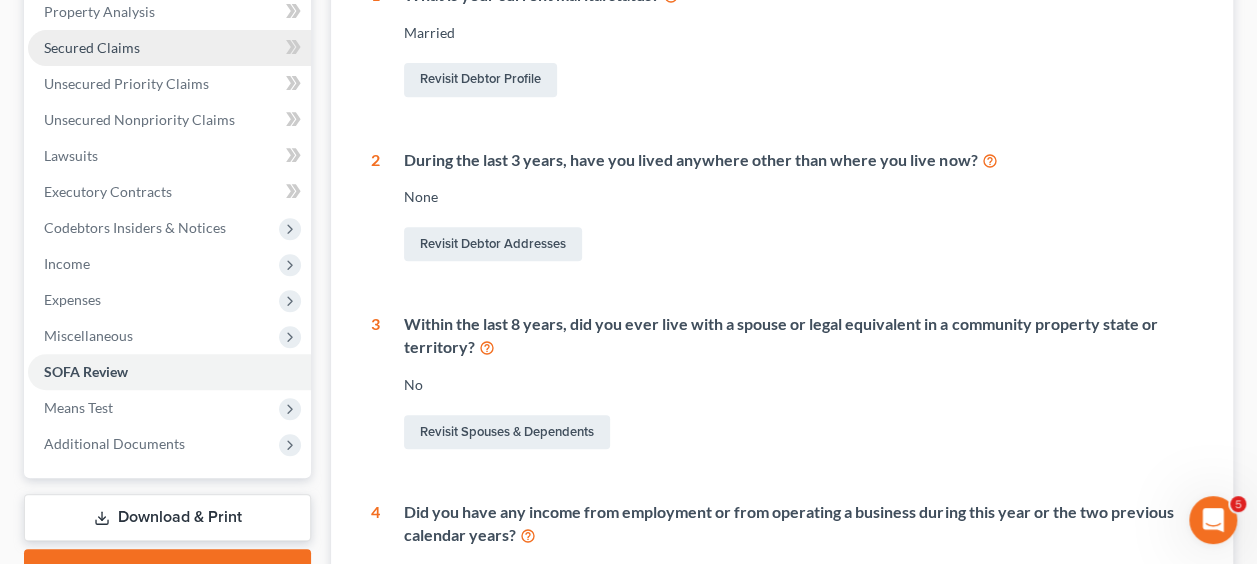 scroll, scrollTop: 394, scrollLeft: 0, axis: vertical 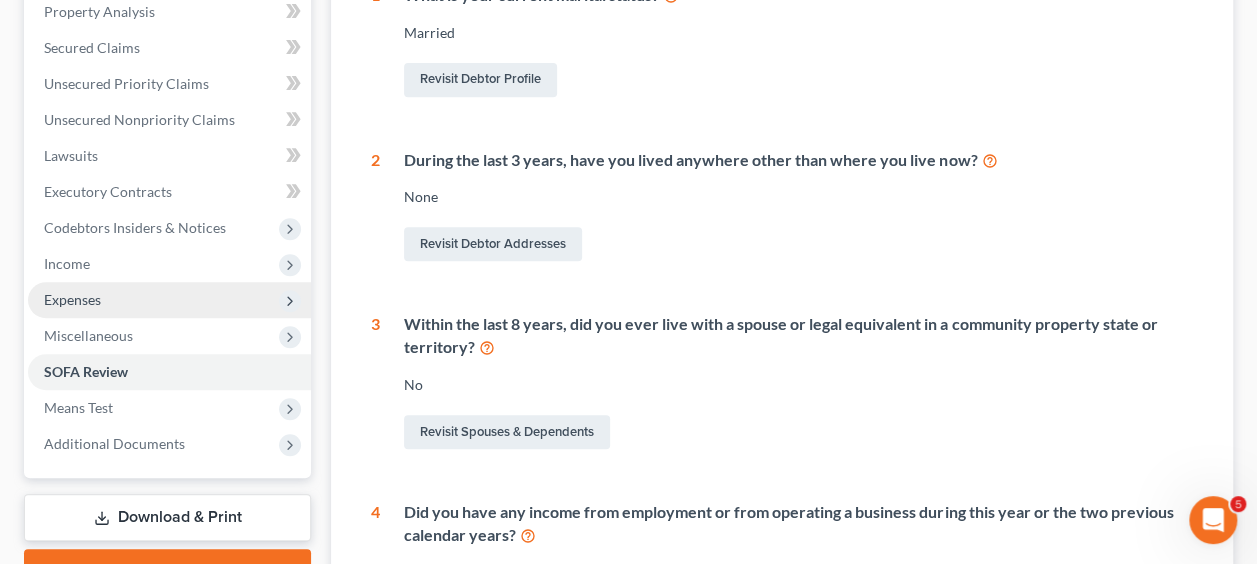 click on "Expenses" at bounding box center [169, 300] 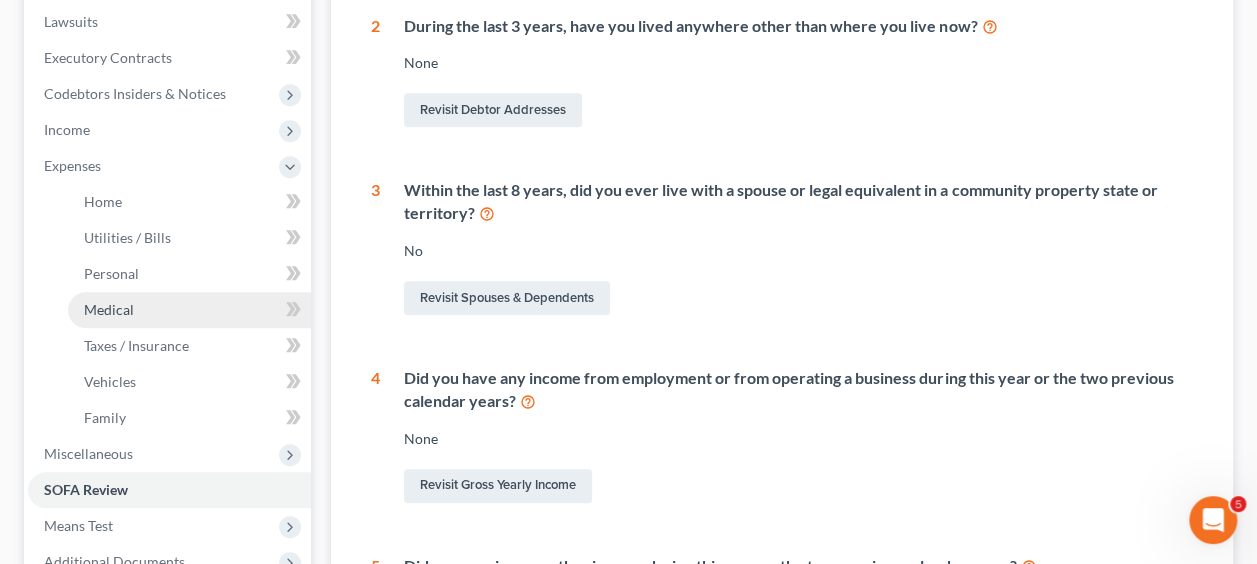scroll, scrollTop: 522, scrollLeft: 0, axis: vertical 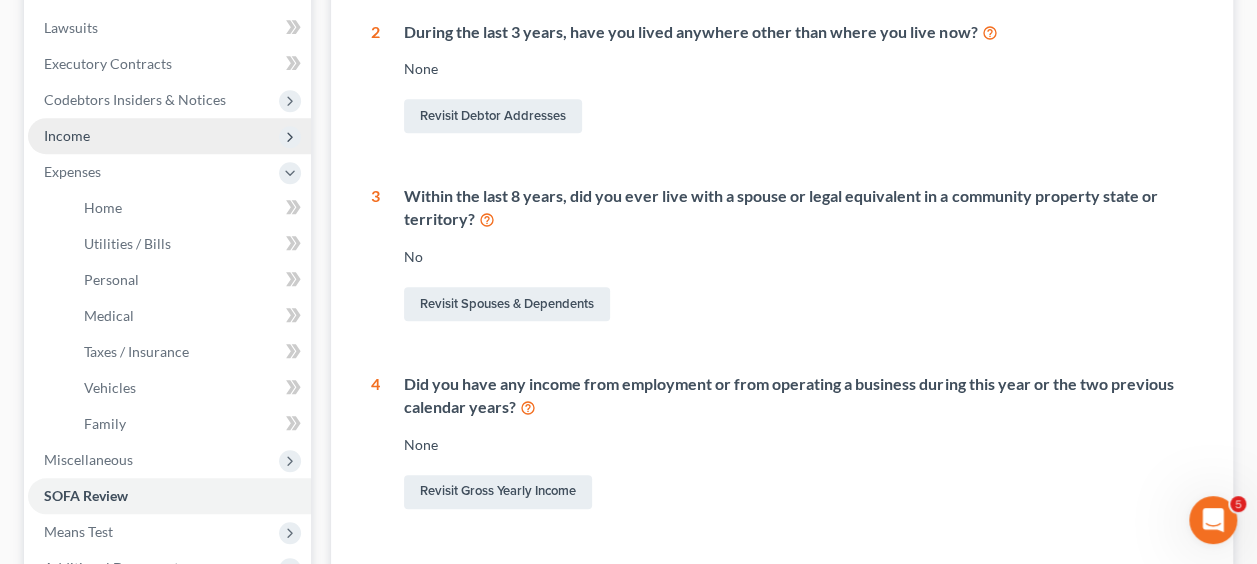 click on "Income" at bounding box center [169, 136] 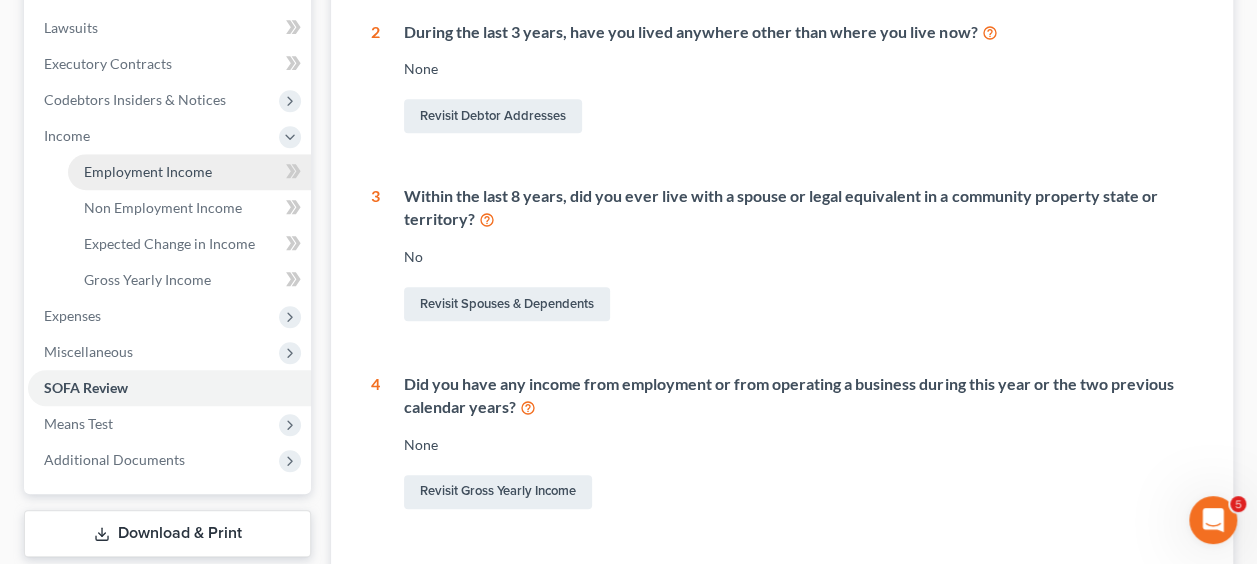 click on "Employment Income" at bounding box center [148, 171] 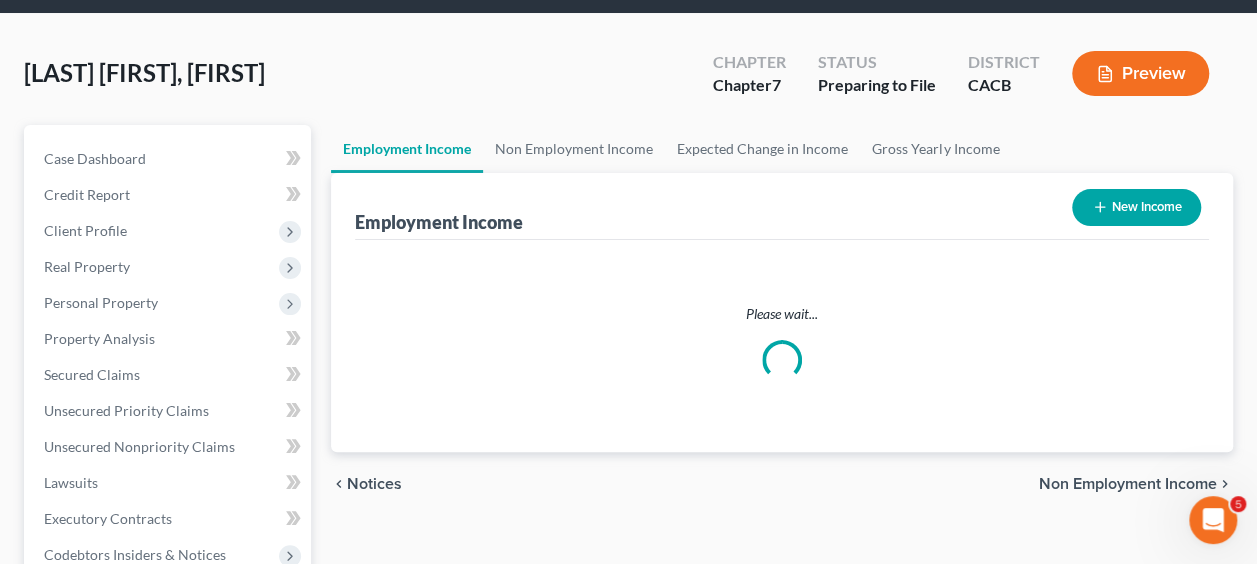 scroll, scrollTop: 0, scrollLeft: 0, axis: both 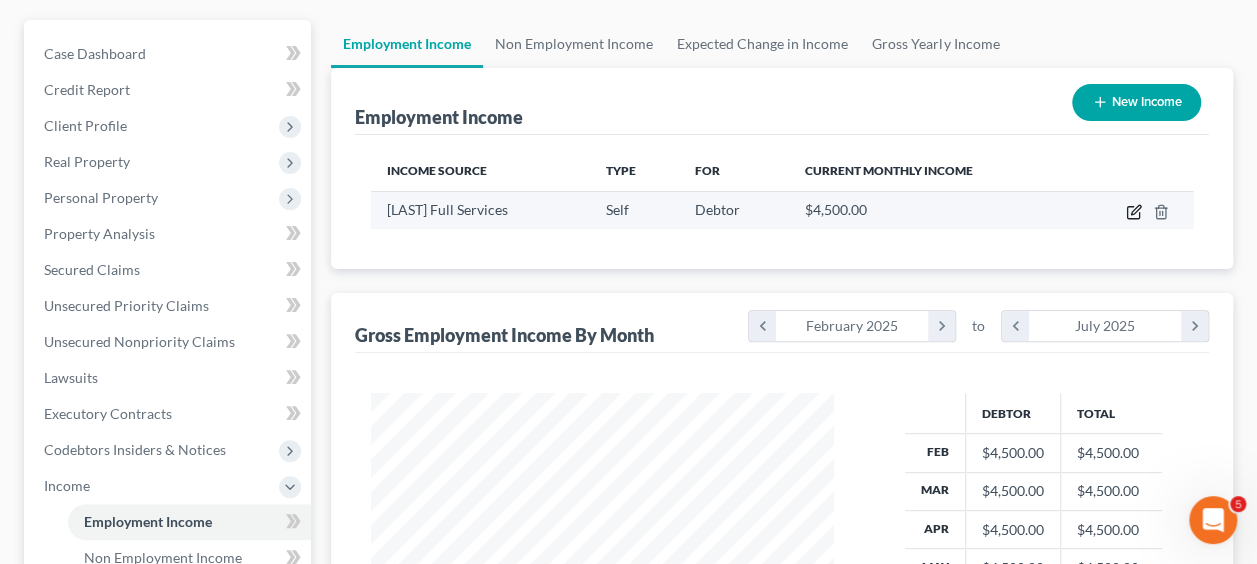 click 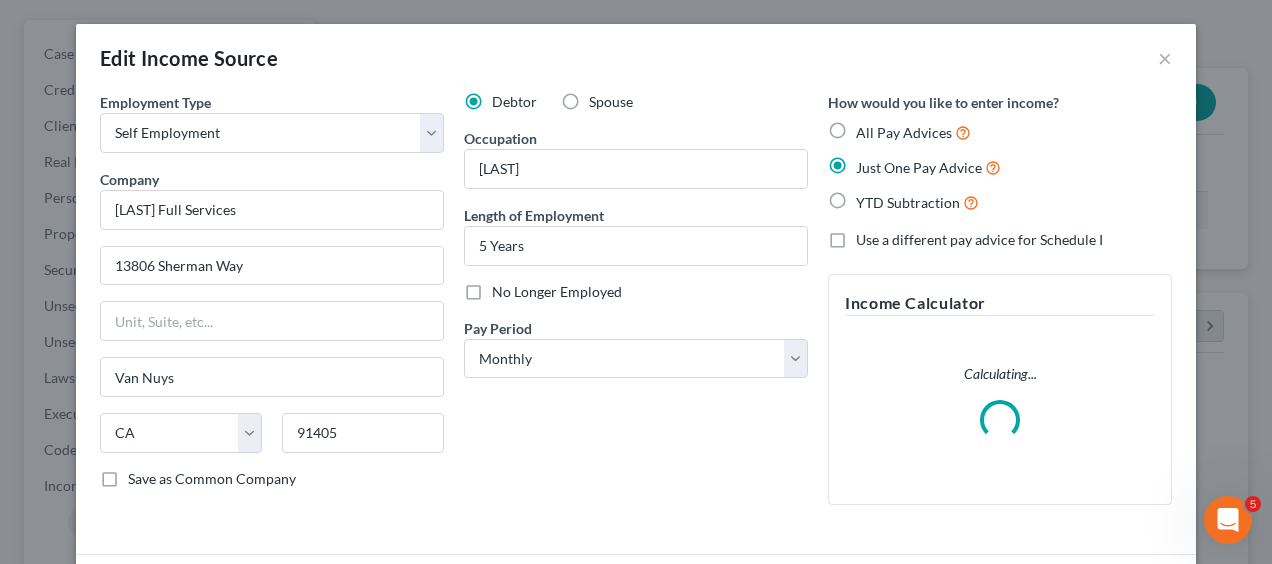 scroll, scrollTop: 999644, scrollLeft: 999490, axis: both 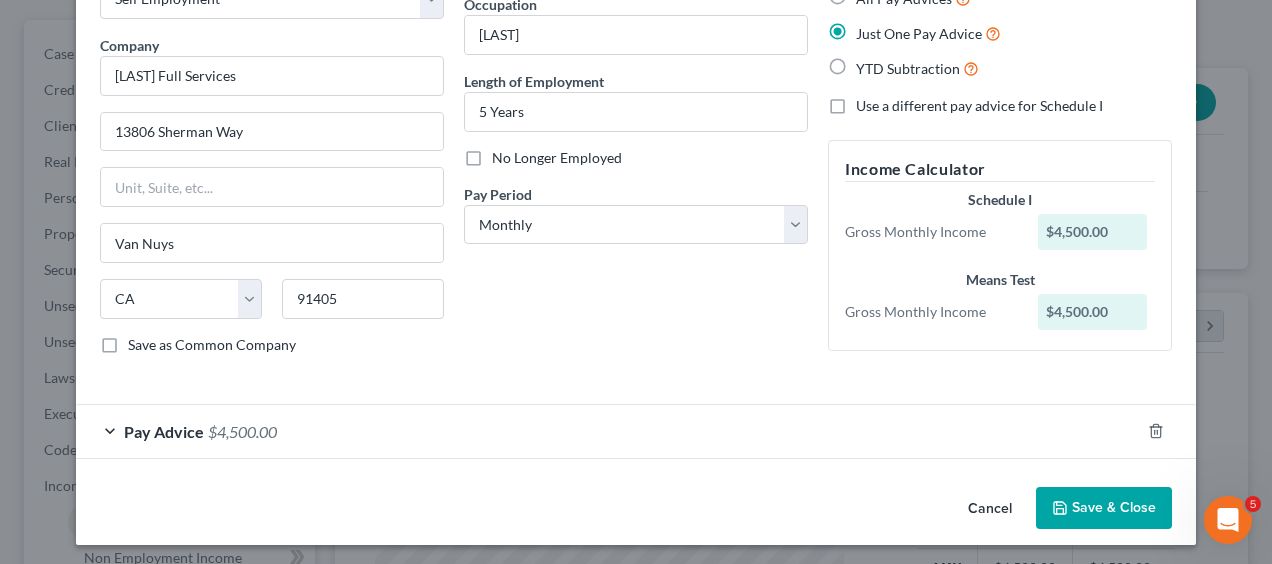 click on "Pay Advice" at bounding box center (164, 431) 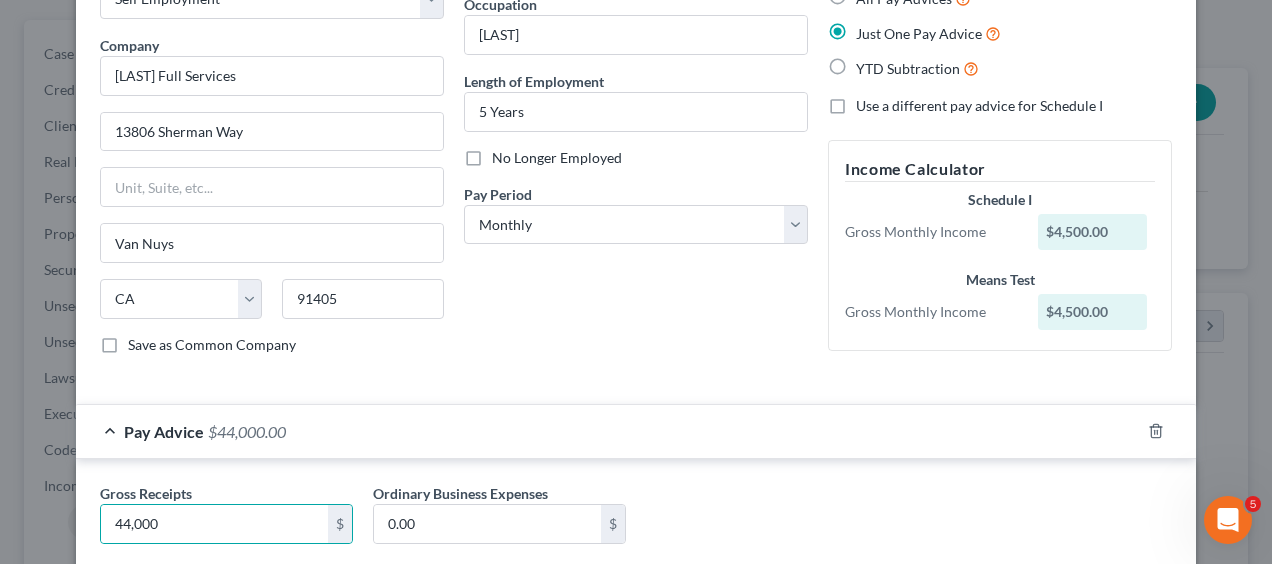 click on "Debtor Spouse Occupation Gardener Length of Employment 5 Years No Longer Employed
Pay Period
*
Select Monthly Twice Monthly Every Other Week Weekly" at bounding box center [636, 164] 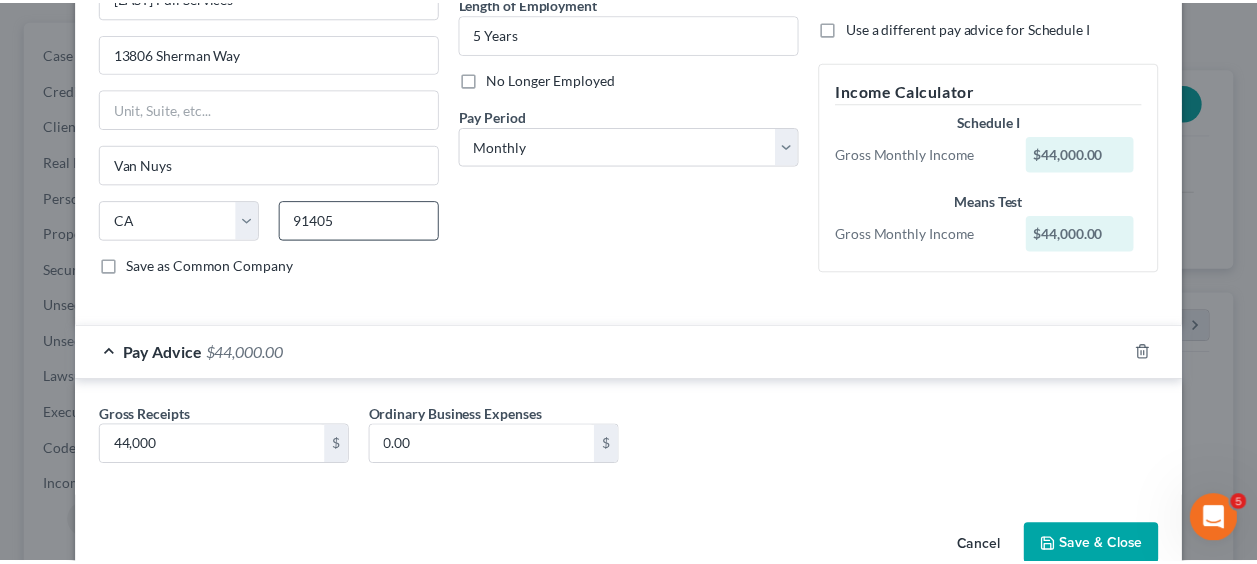 scroll, scrollTop: 250, scrollLeft: 0, axis: vertical 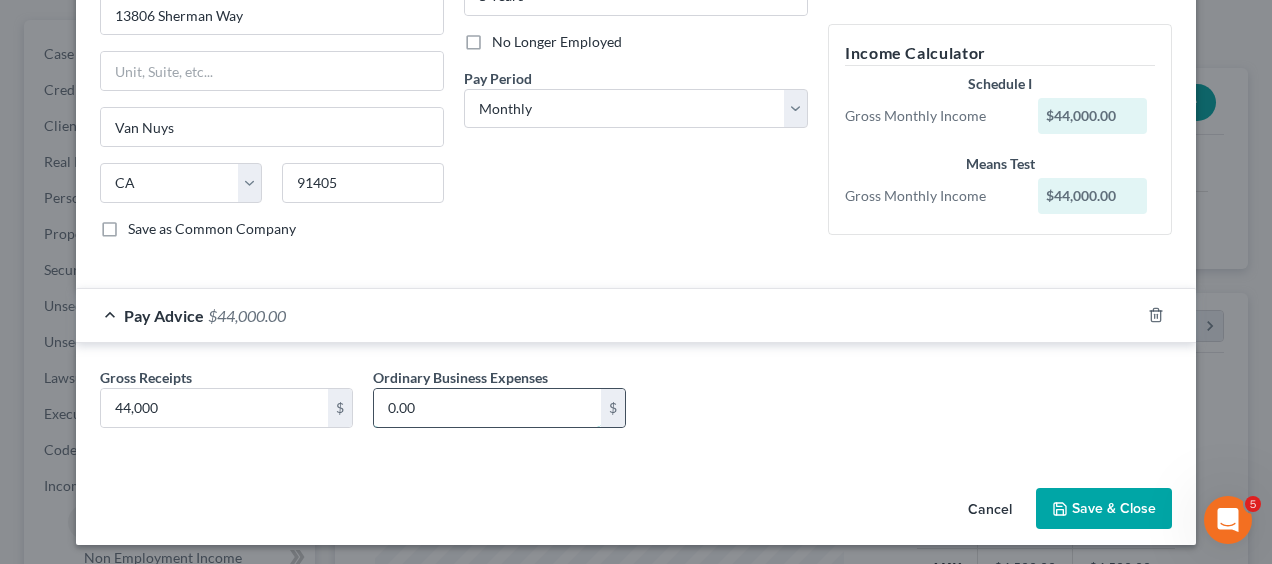 click on "0.00" at bounding box center [487, 408] 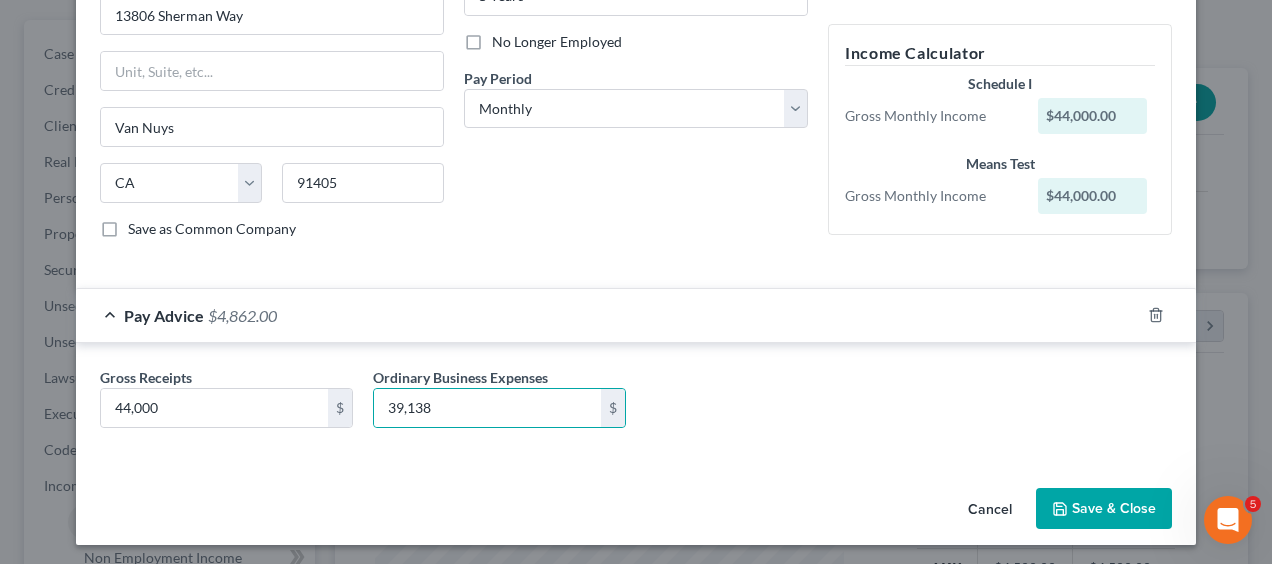 click on "Save & Close" at bounding box center [1104, 509] 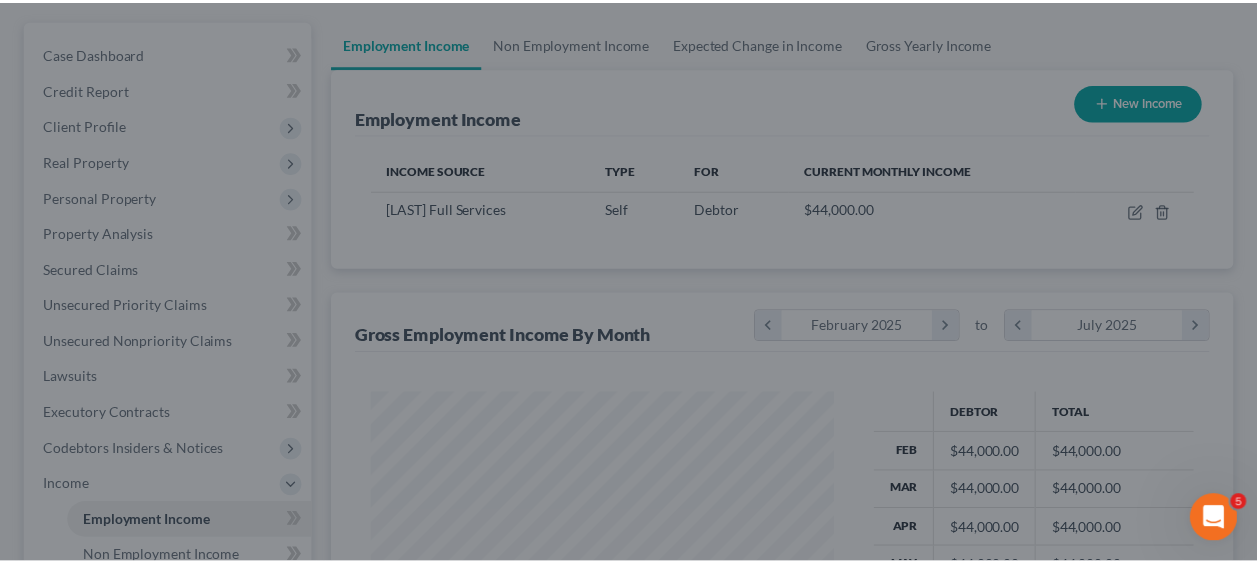 scroll, scrollTop: 356, scrollLeft: 502, axis: both 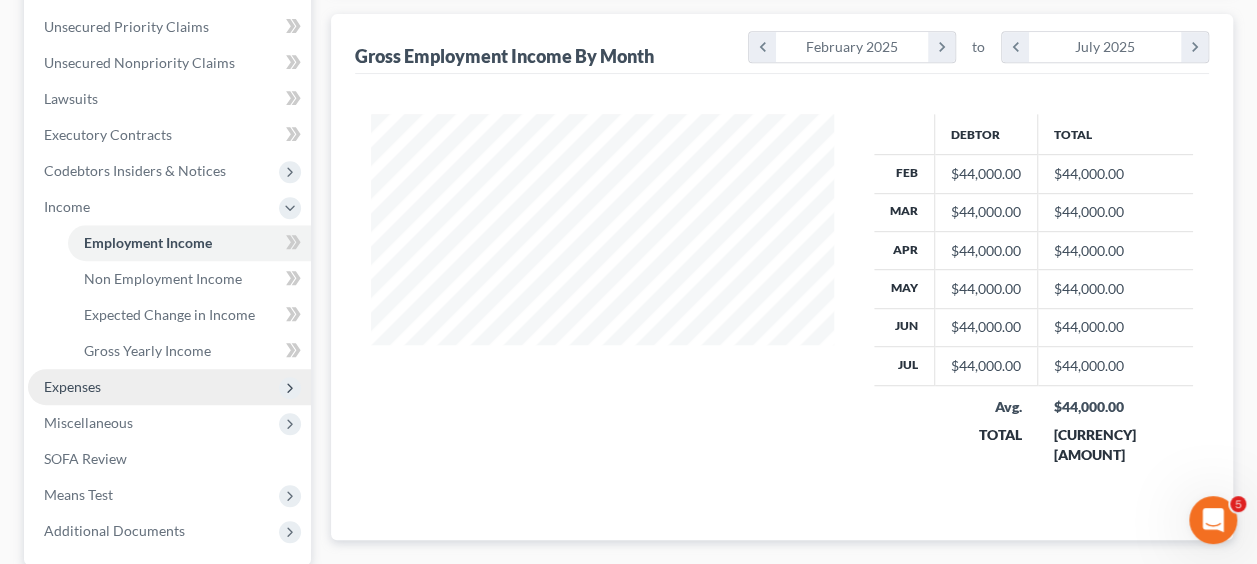 drag, startPoint x: 90, startPoint y: 382, endPoint x: 42, endPoint y: 396, distance: 50 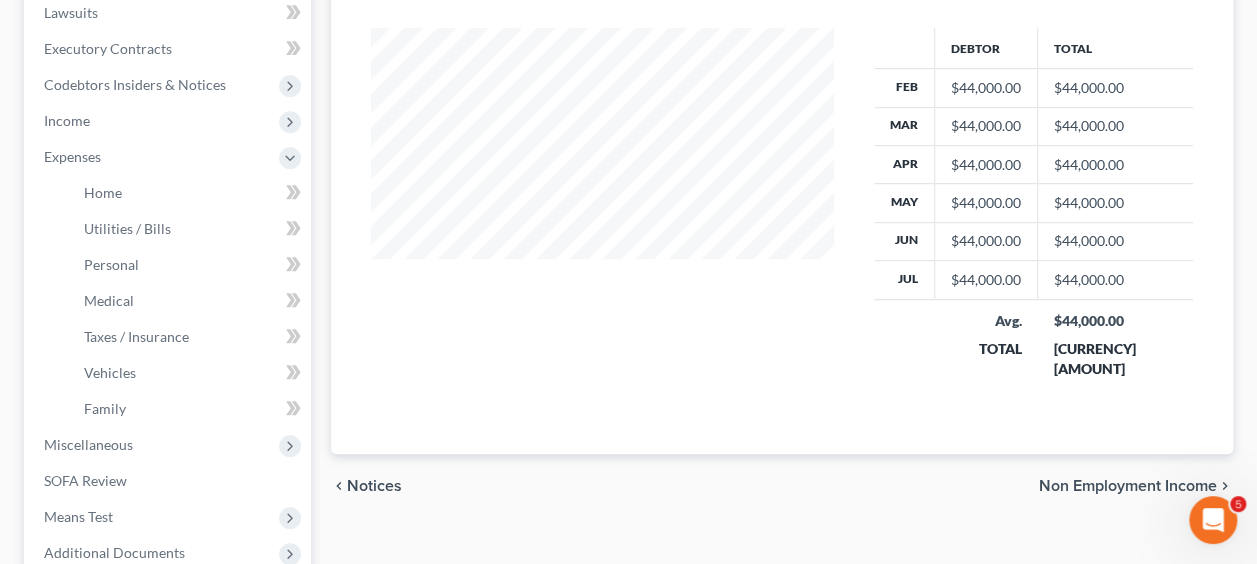 scroll, scrollTop: 540, scrollLeft: 0, axis: vertical 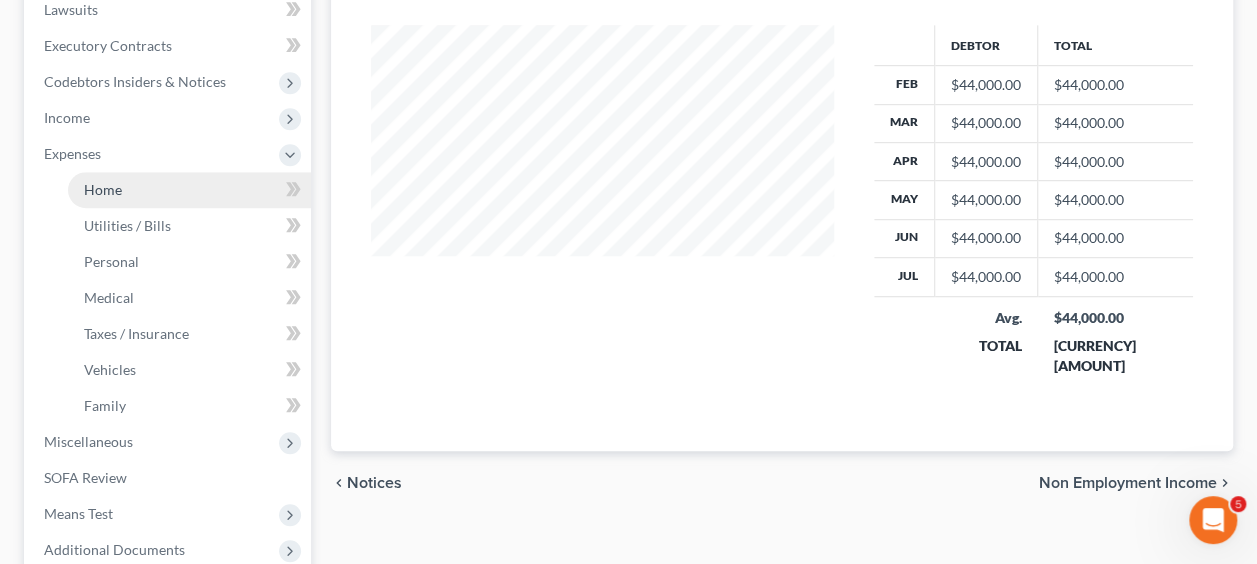click on "Home" at bounding box center [189, 190] 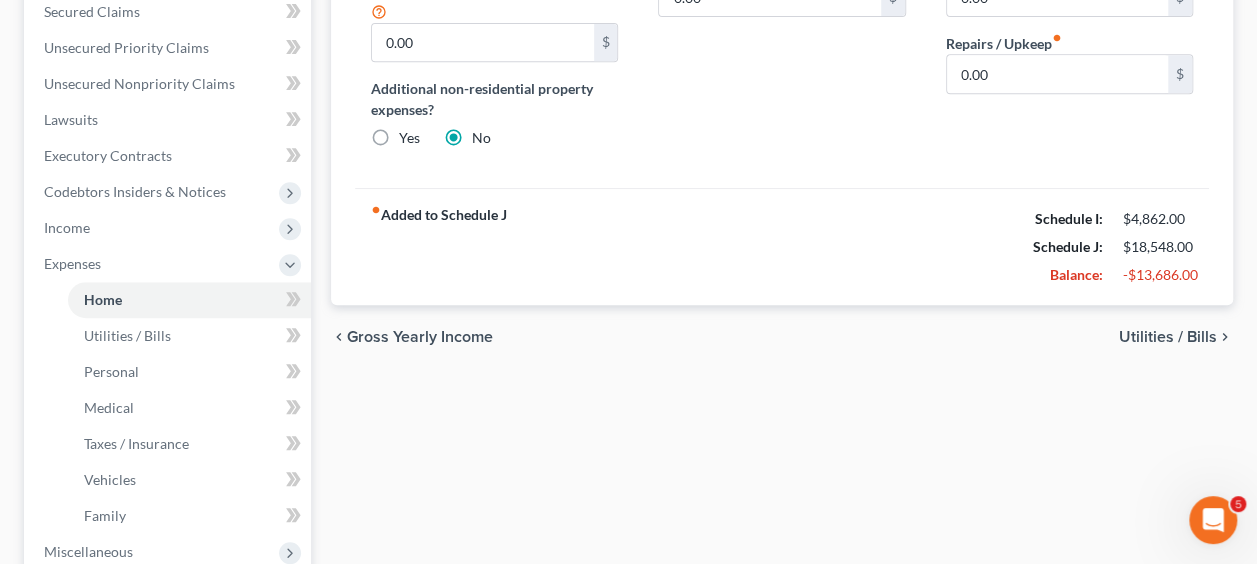 scroll, scrollTop: 432, scrollLeft: 0, axis: vertical 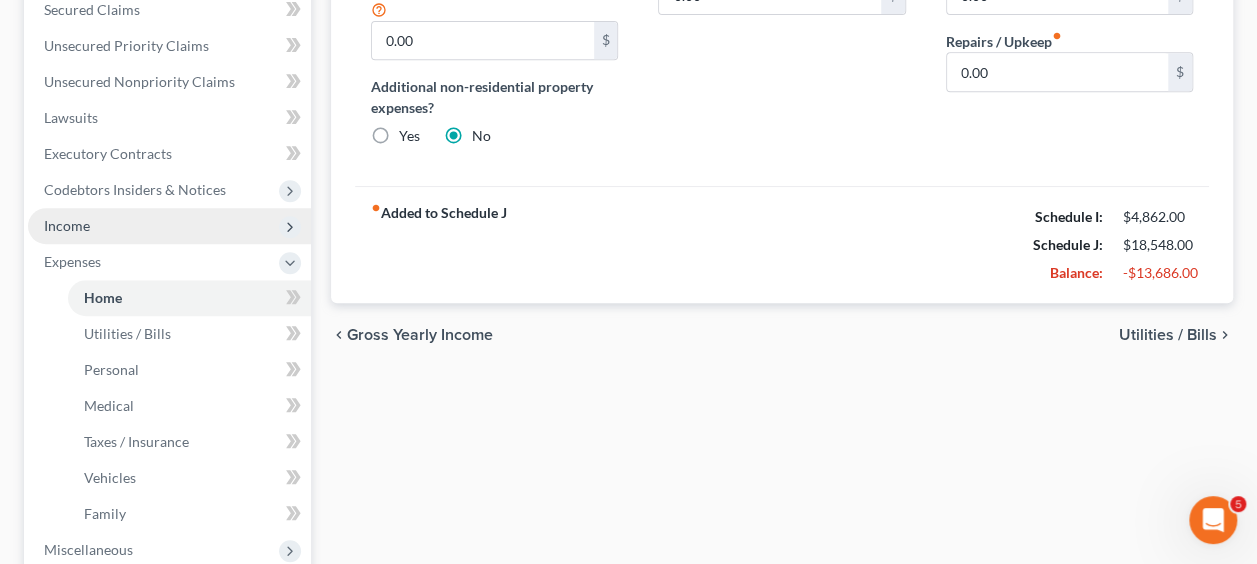 click on "Income" at bounding box center [67, 225] 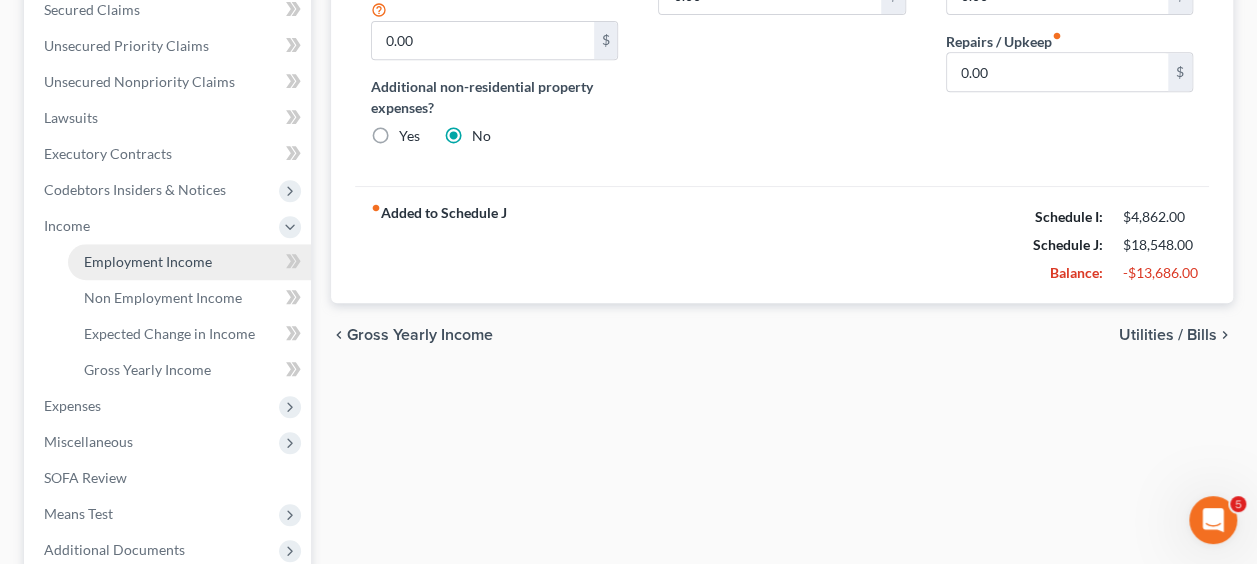 click on "Employment Income" at bounding box center (148, 261) 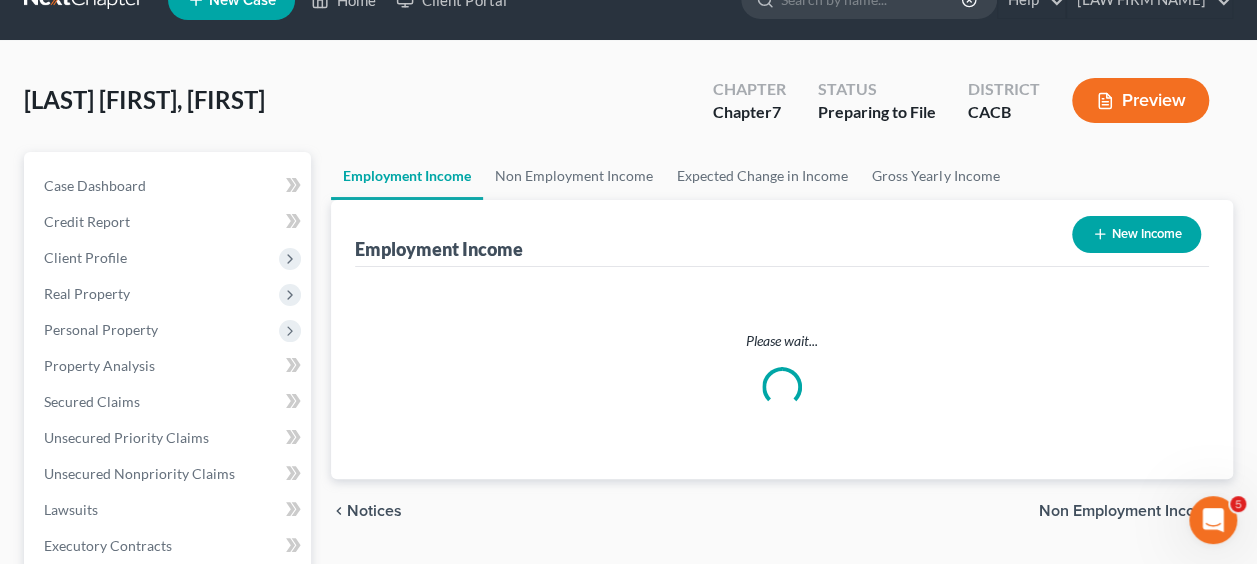 scroll, scrollTop: 0, scrollLeft: 0, axis: both 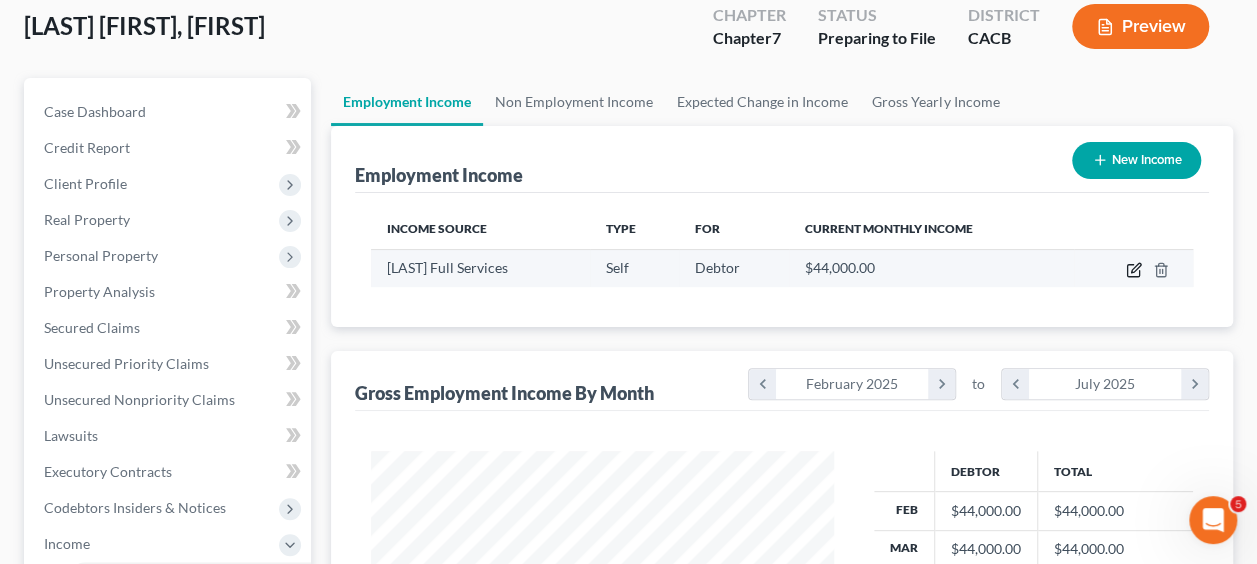 click 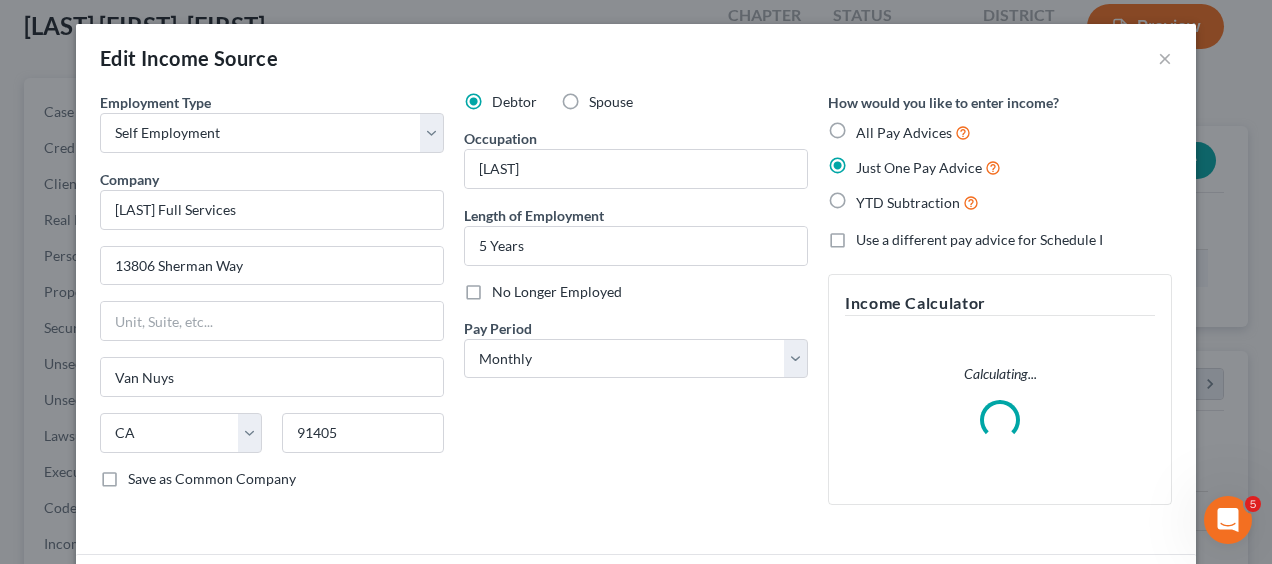 scroll, scrollTop: 999644, scrollLeft: 999490, axis: both 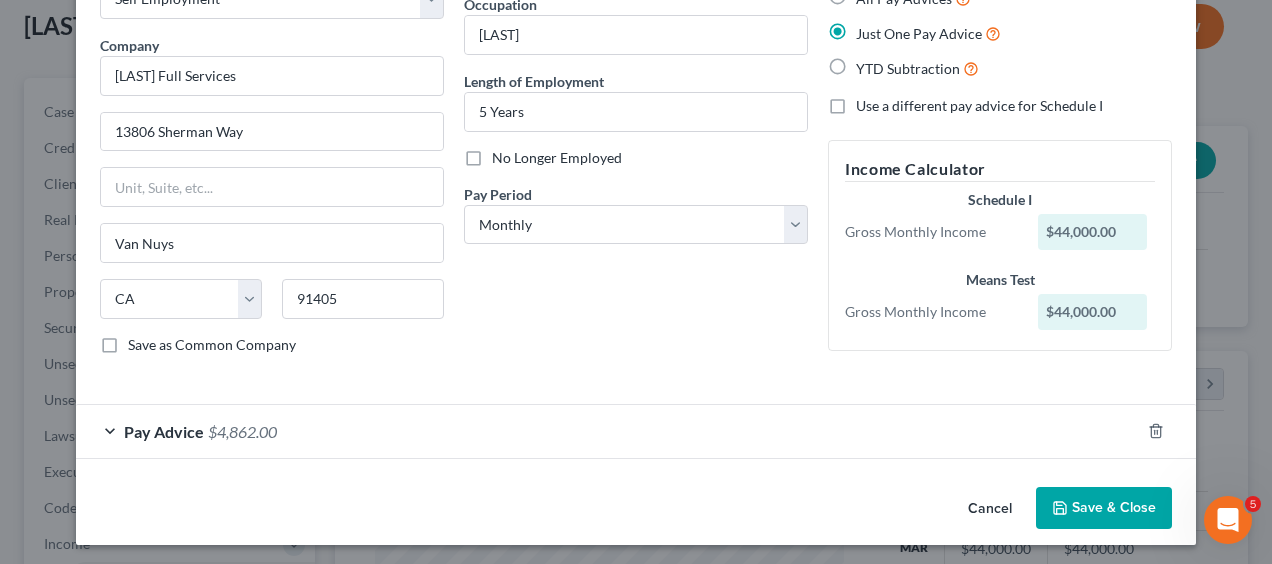 click on "Pay Advice" at bounding box center [164, 431] 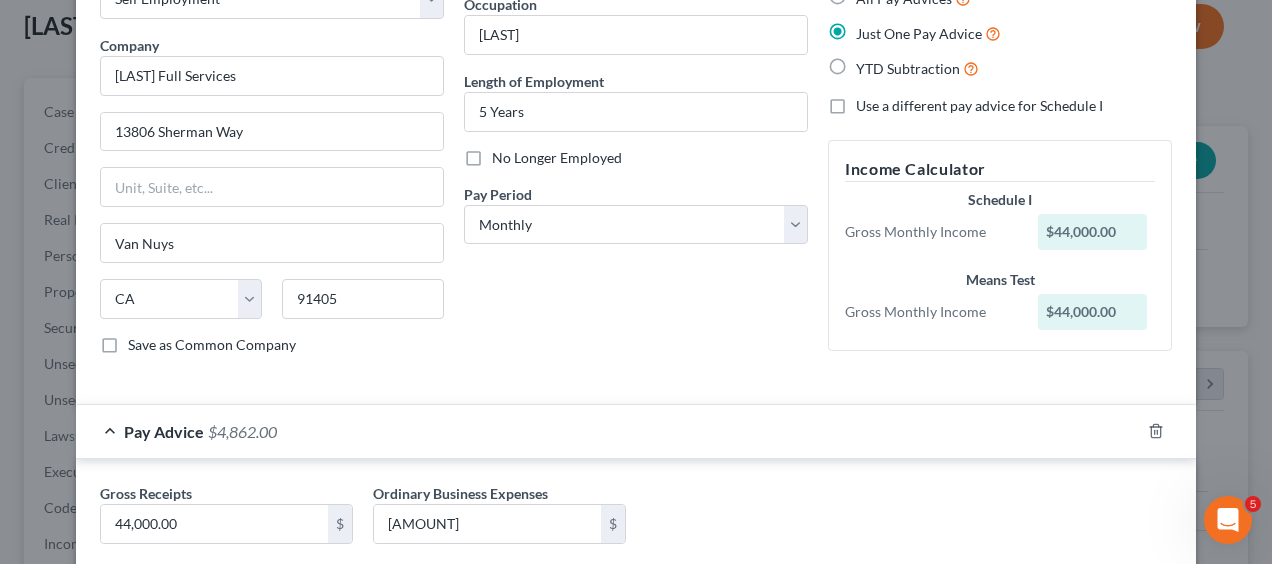 scroll, scrollTop: 152, scrollLeft: 0, axis: vertical 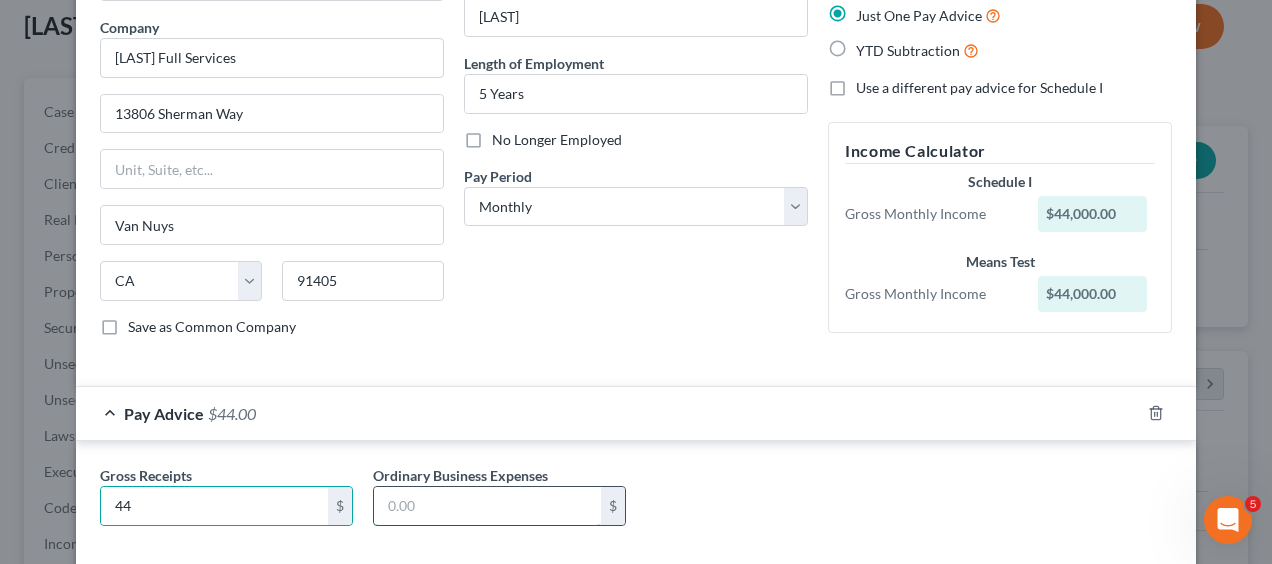 click at bounding box center (487, 506) 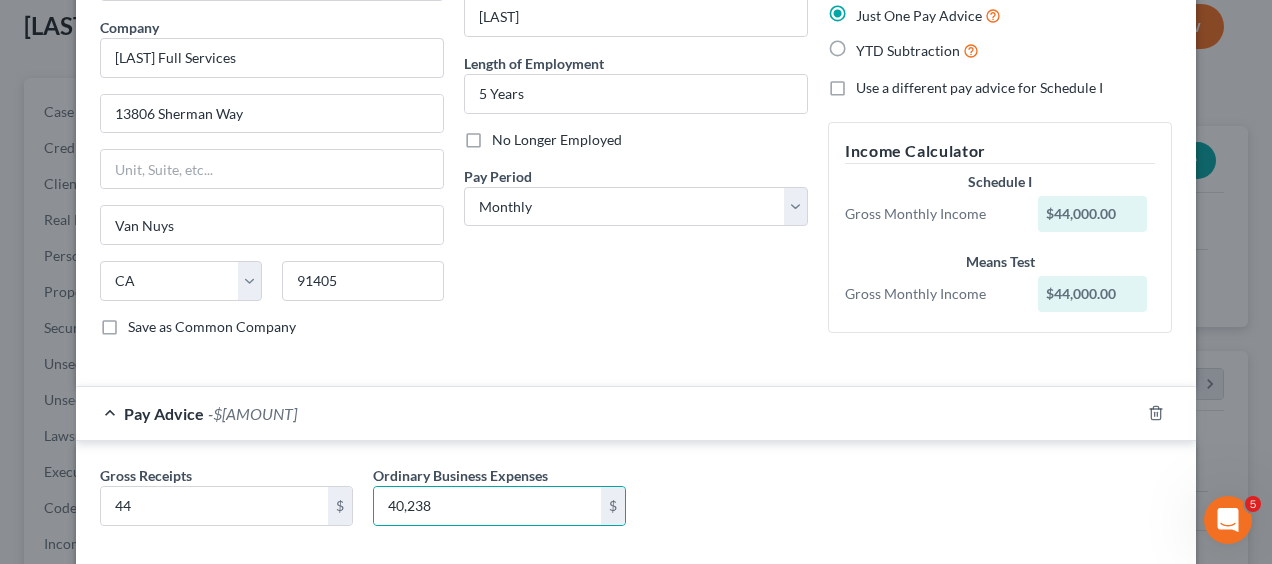 click on "Gross Receipts [AMOUNT] $ Ordinary Business Expenses [AMOUNT] $" at bounding box center (636, 503) 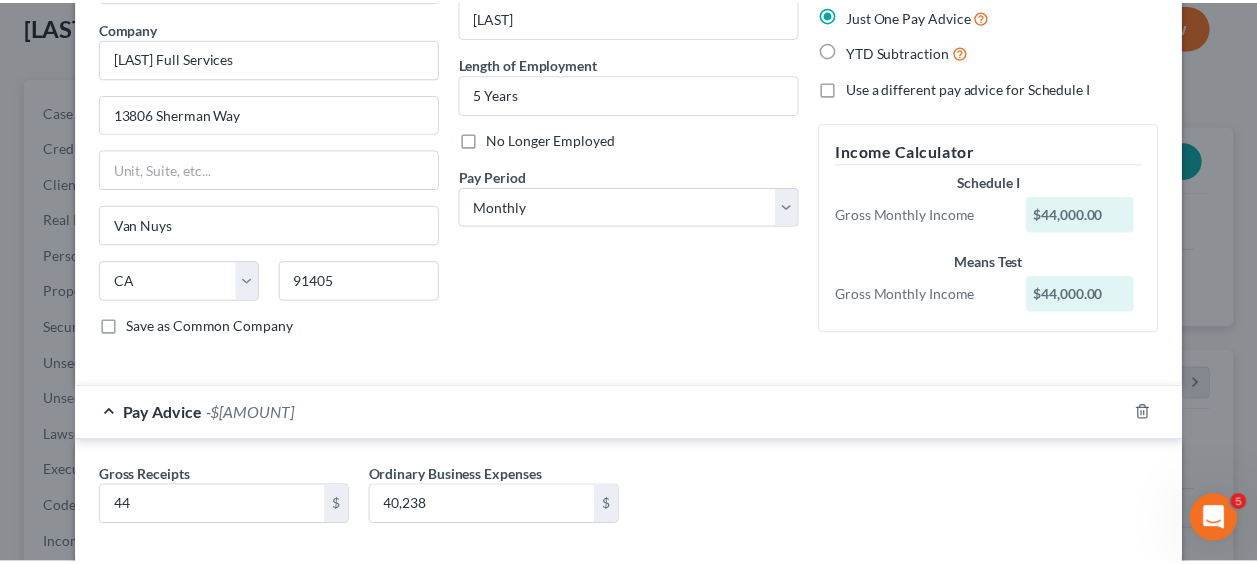 scroll, scrollTop: 250, scrollLeft: 0, axis: vertical 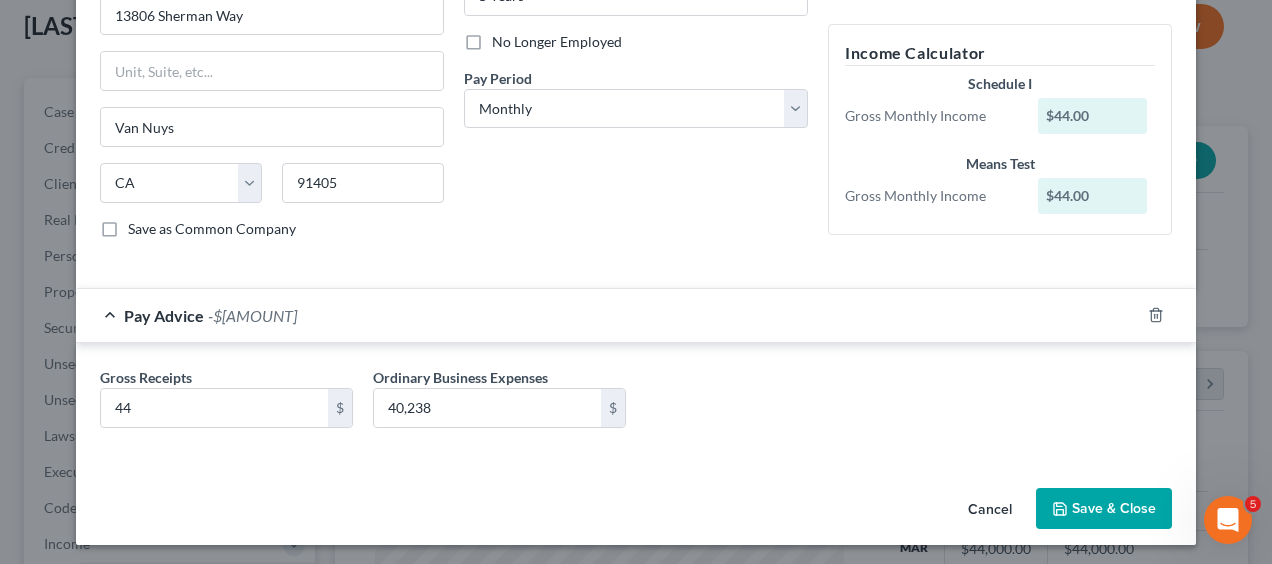 click on "Save & Close" at bounding box center [1104, 509] 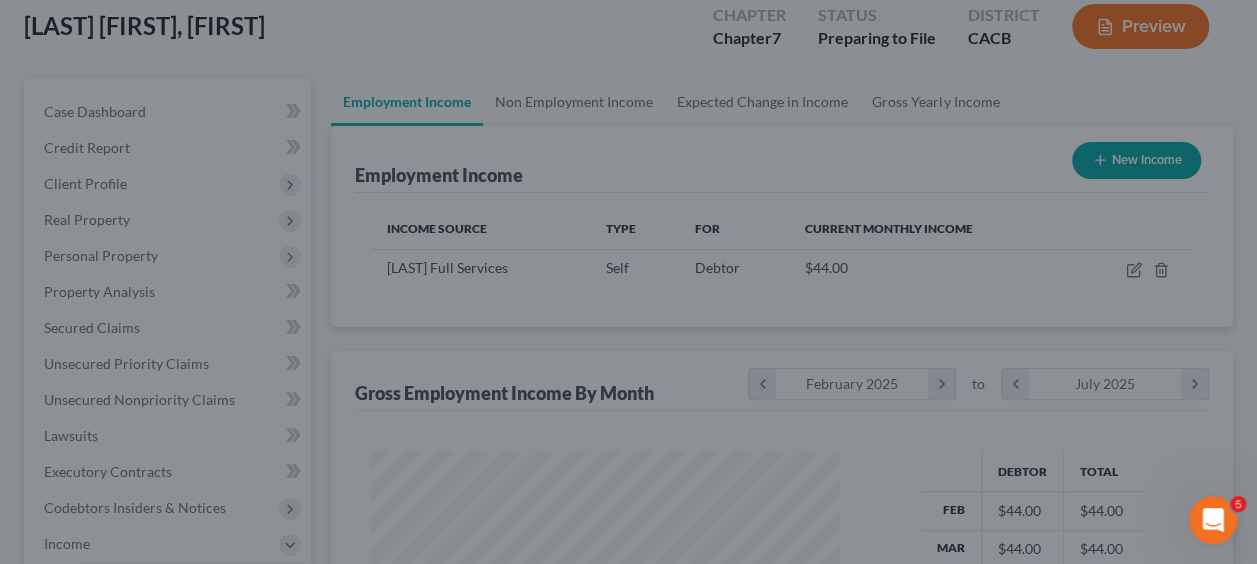 scroll, scrollTop: 356, scrollLeft: 502, axis: both 